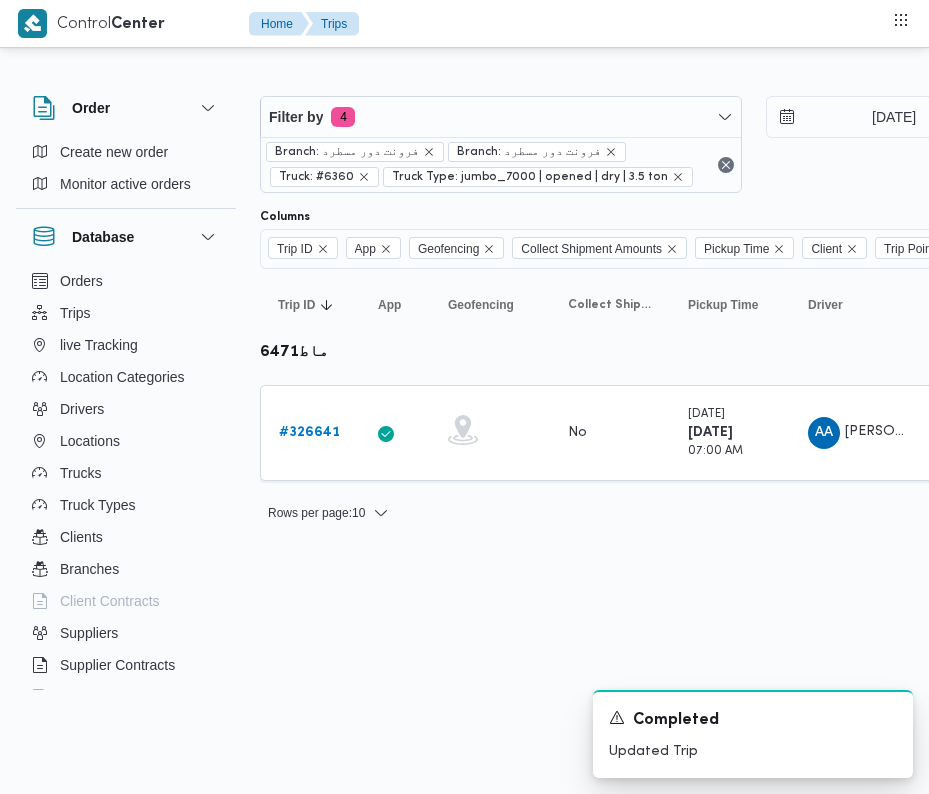 scroll, scrollTop: 0, scrollLeft: 0, axis: both 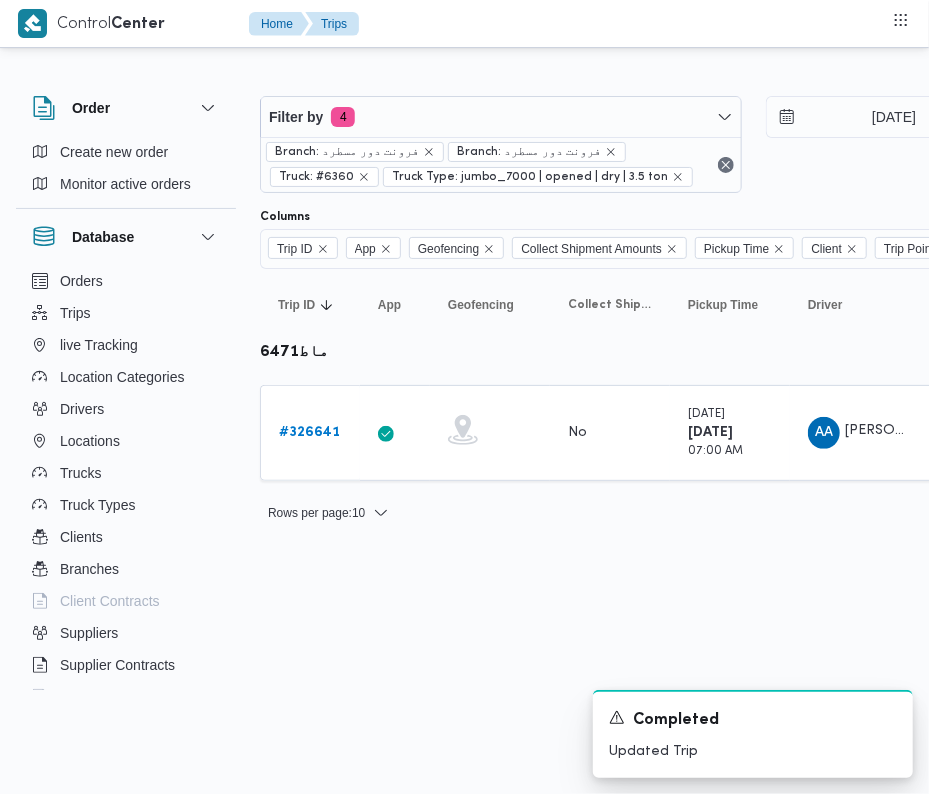 click on "Filter by 4 Branch: فرونت دور مسطرد Branch: فرونت دور مسطرد  Truck: #6360 Truck Type: jumbo_7000 | opened | dry | 3.5 ton [DATE] → [DATE]" at bounding box center [753, 144] 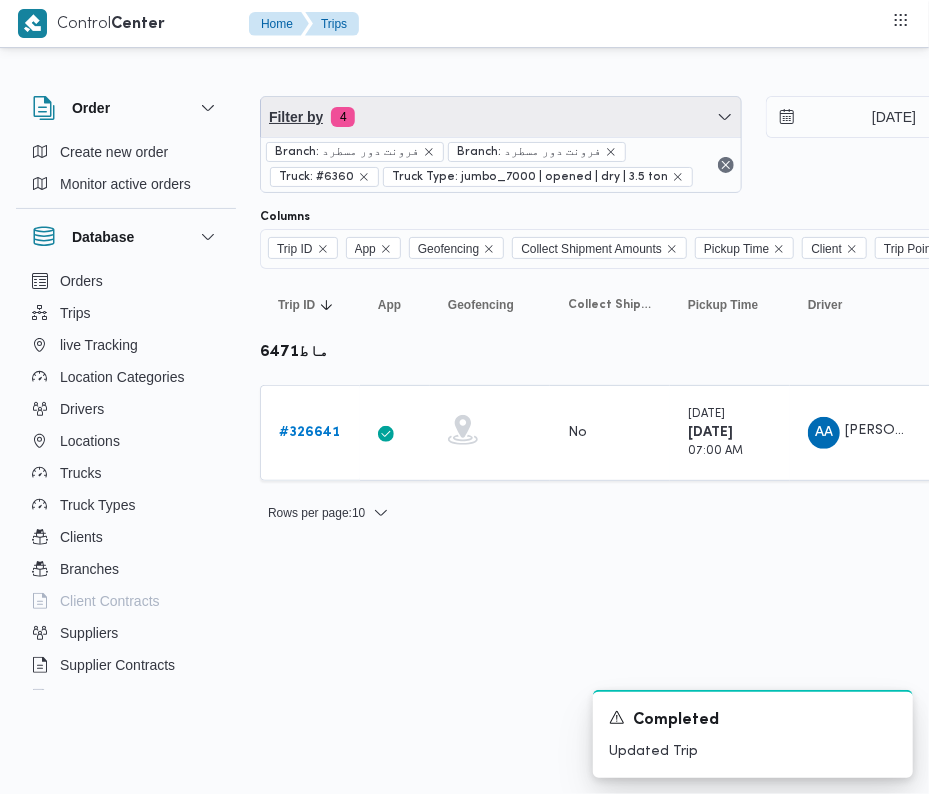 click on "Filter by 4" at bounding box center [501, 117] 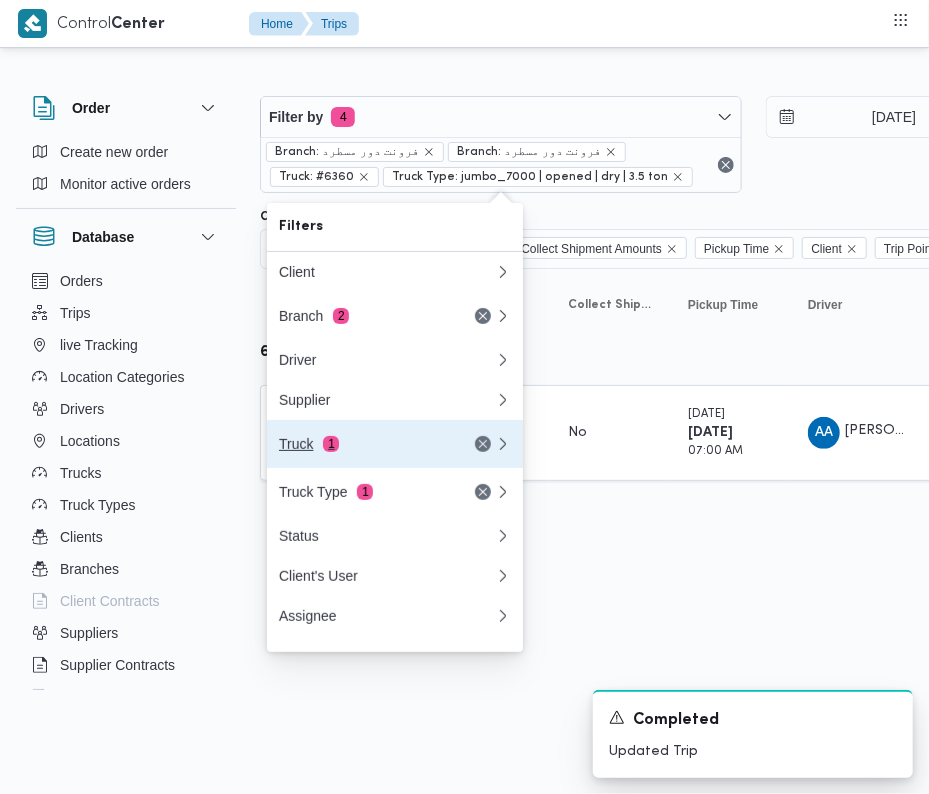 click on "Truck 1" at bounding box center (363, 444) 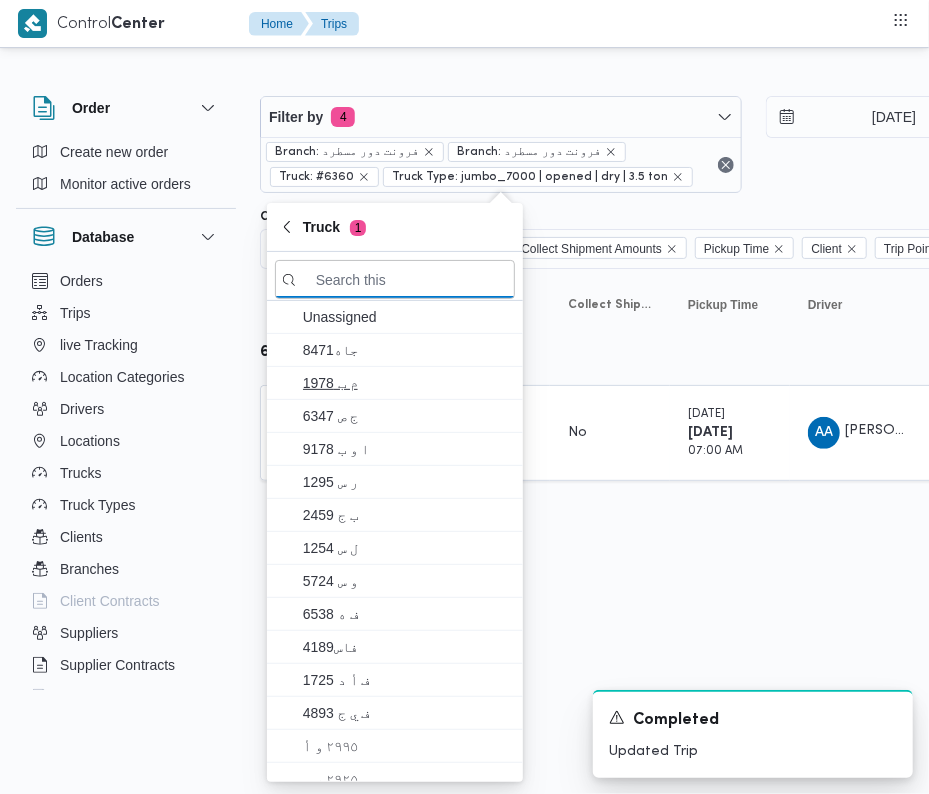 paste on "1676" 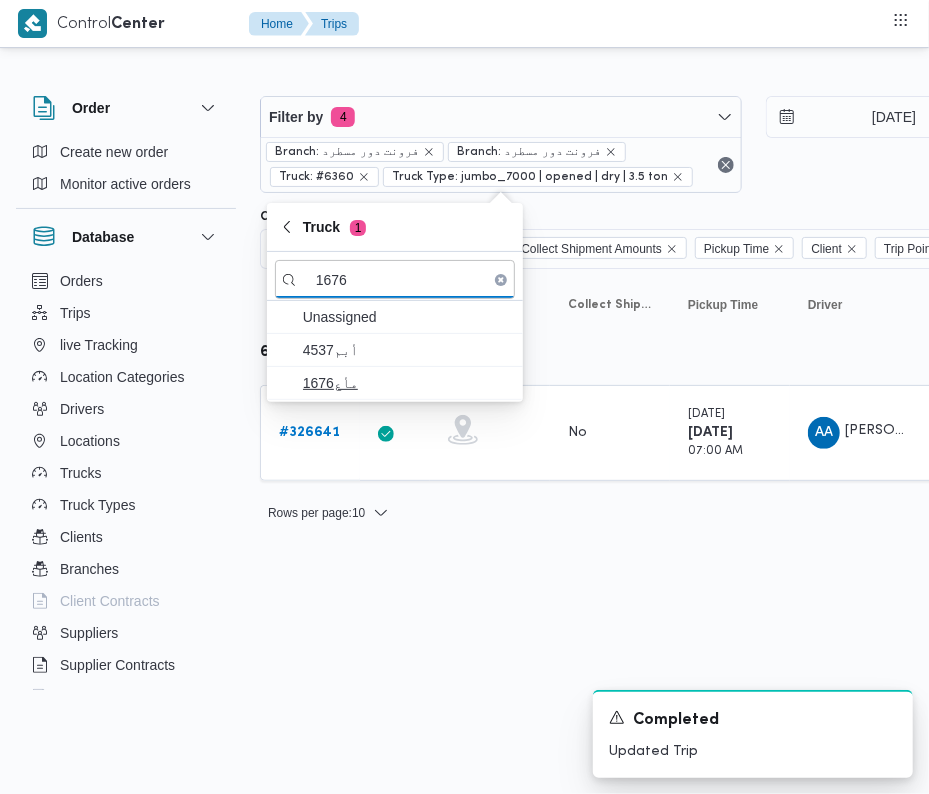 type on "1676" 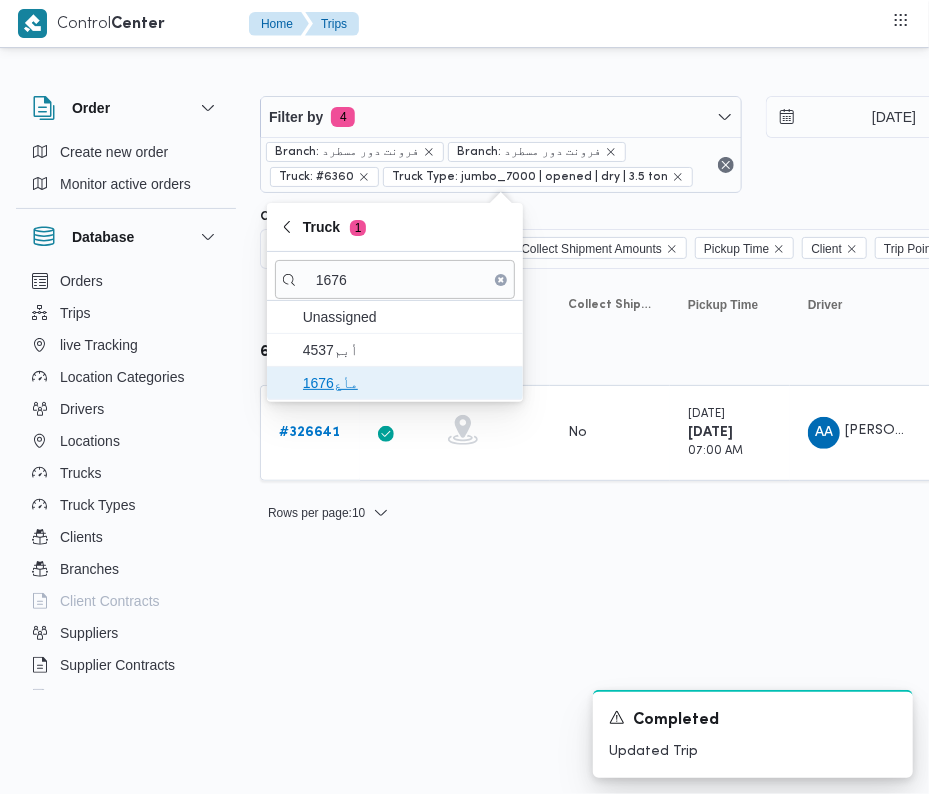 click on "مأع1676" at bounding box center (407, 383) 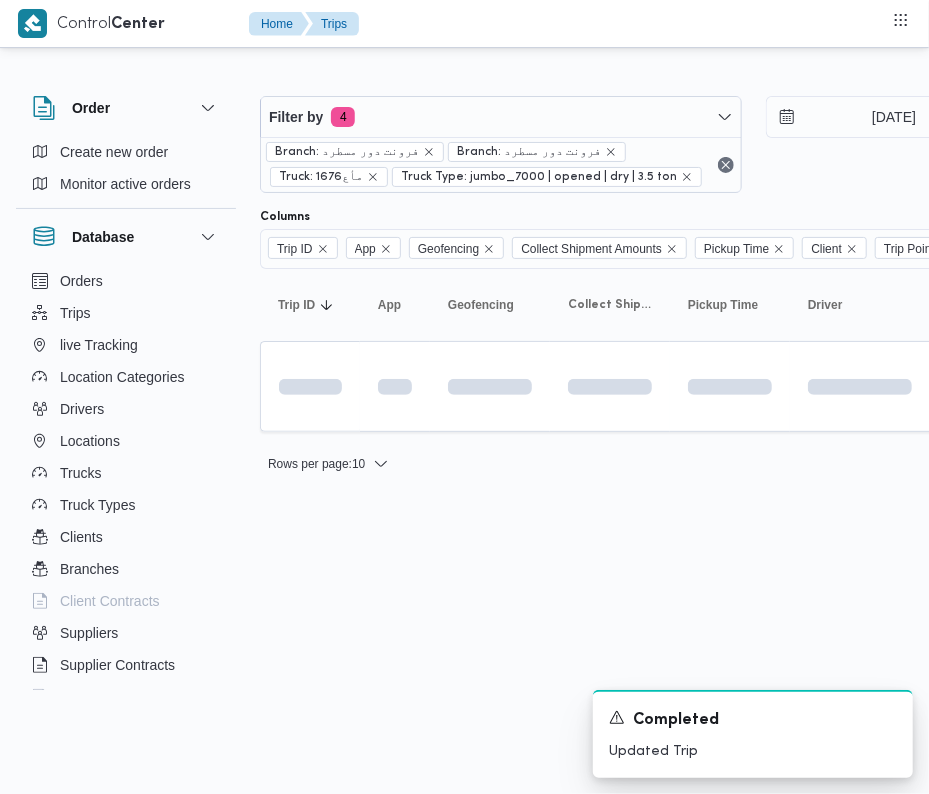 click on "Control  Center Home Trips Order Create new order Monitor active orders Database Orders Trips live Tracking Location Categories Drivers Locations Trucks Truck Types Clients Branches Client Contracts Suppliers Supplier Contracts Devices Users Projects SP Projects Admins organization assignees Tags Filter by 4 Branch: فرونت دور مسطرد Branch: فرونت دور مسطرد  Truck: مأع1676 Truck Type: jumbo_7000 | opened | dry | 3.5 ton [DATE] → [DATE] Group By Truck Columns Trip ID App Geofencing Collect Shipment Amounts Pickup Time Client Trip Points Driver Supplier Truck Status Platform Sorting Trip ID Click to sort in ascending order App Click to sort in ascending order Geofencing Click to sort in ascending order Collect Shipment Amounts Pickup Time Click to sort in ascending order Client Click to sort in ascending order Trip Points Driver Click to sort in ascending order Supplier Click to sort in ascending order Truck Click to sort in ascending order Status Platform Actions :  10 1 1" at bounding box center (464, 397) 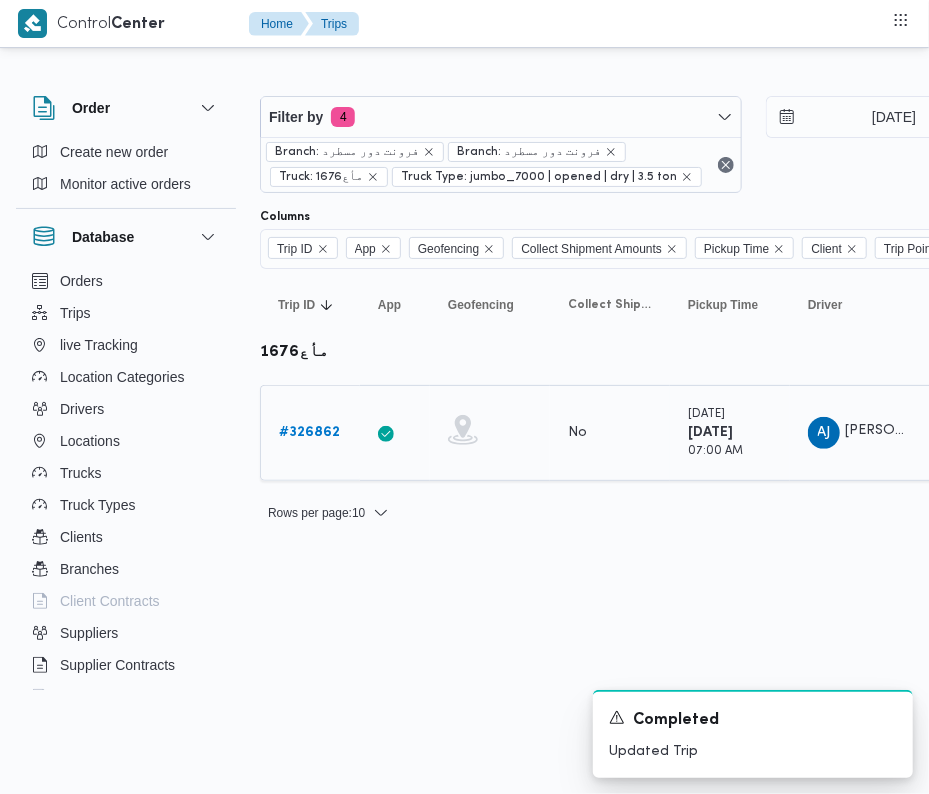 click on "# 326862" at bounding box center [309, 432] 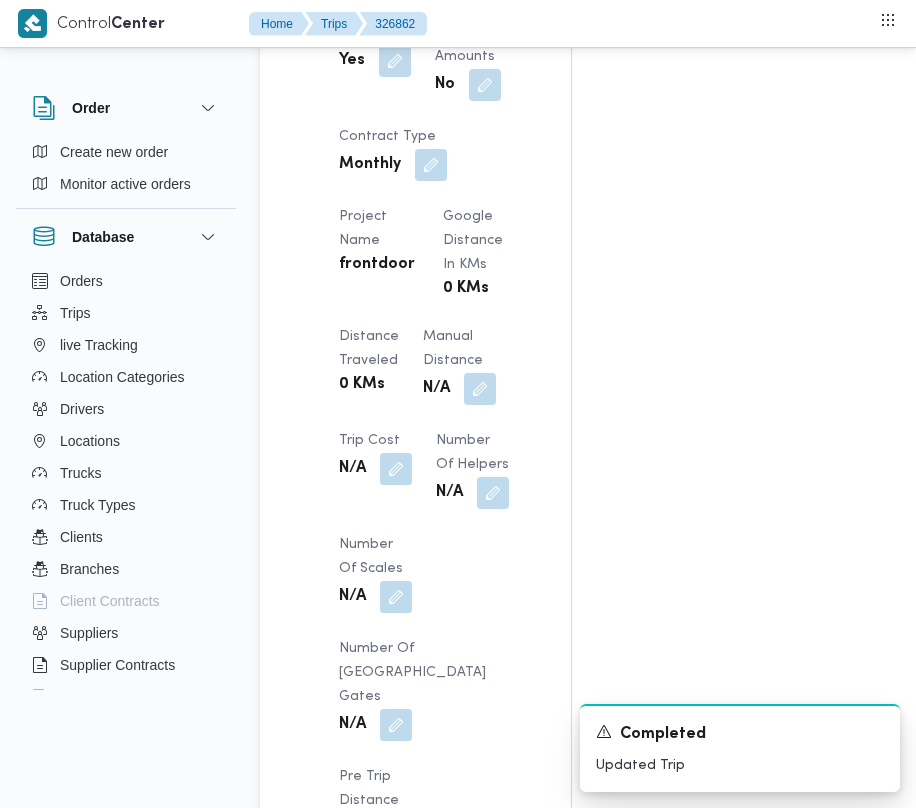 scroll, scrollTop: 2533, scrollLeft: 0, axis: vertical 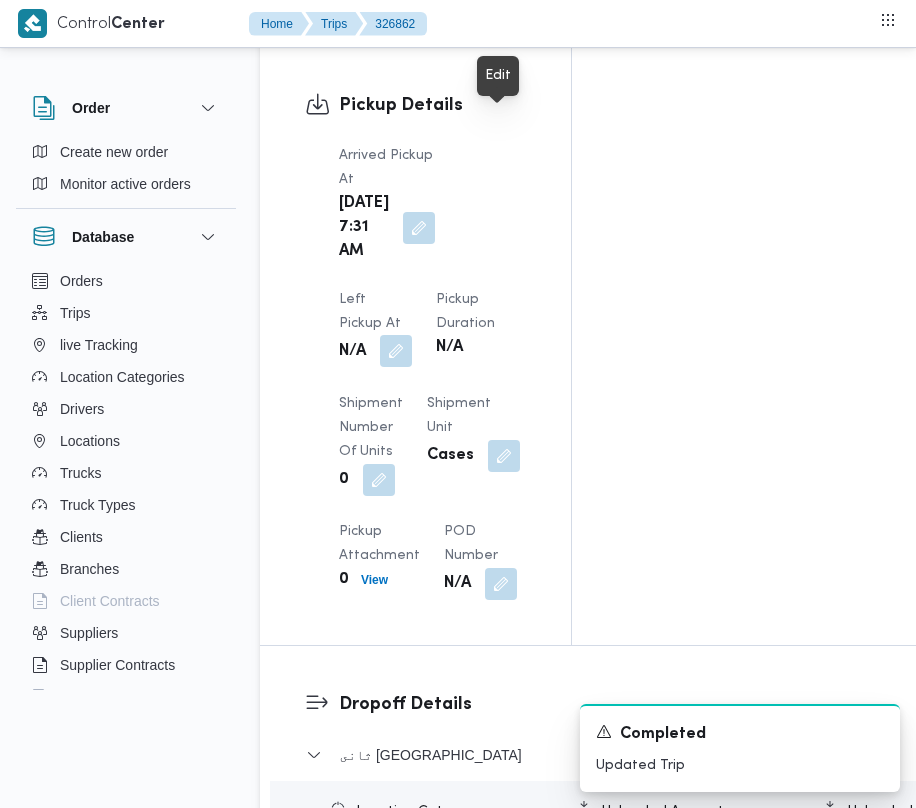 click at bounding box center (396, 351) 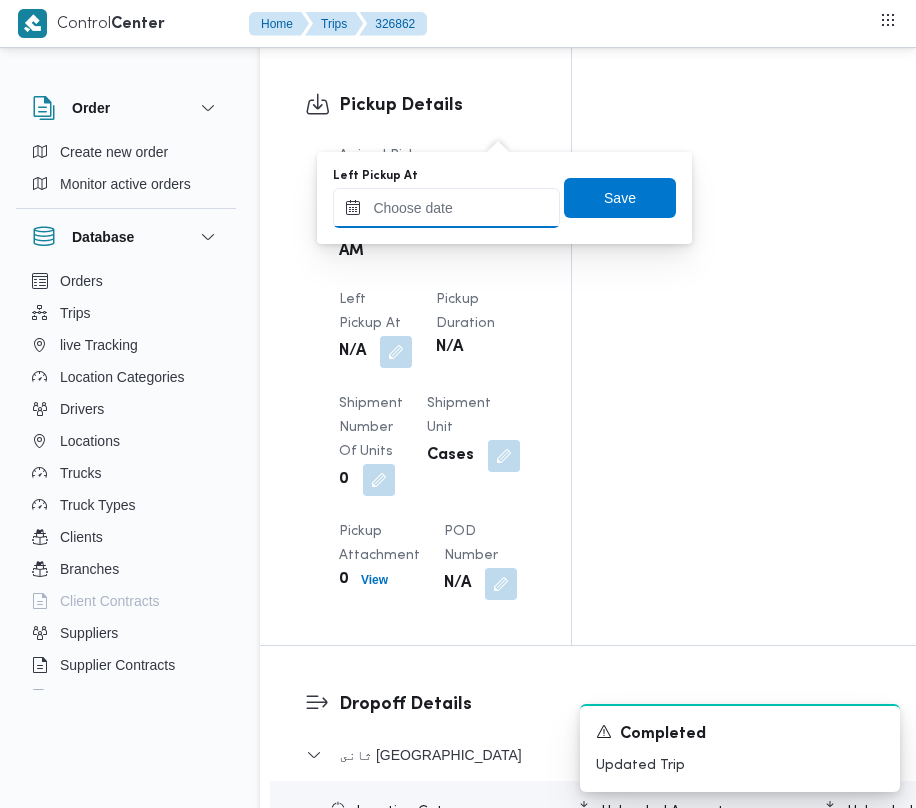 click on "Left Pickup At" at bounding box center [446, 208] 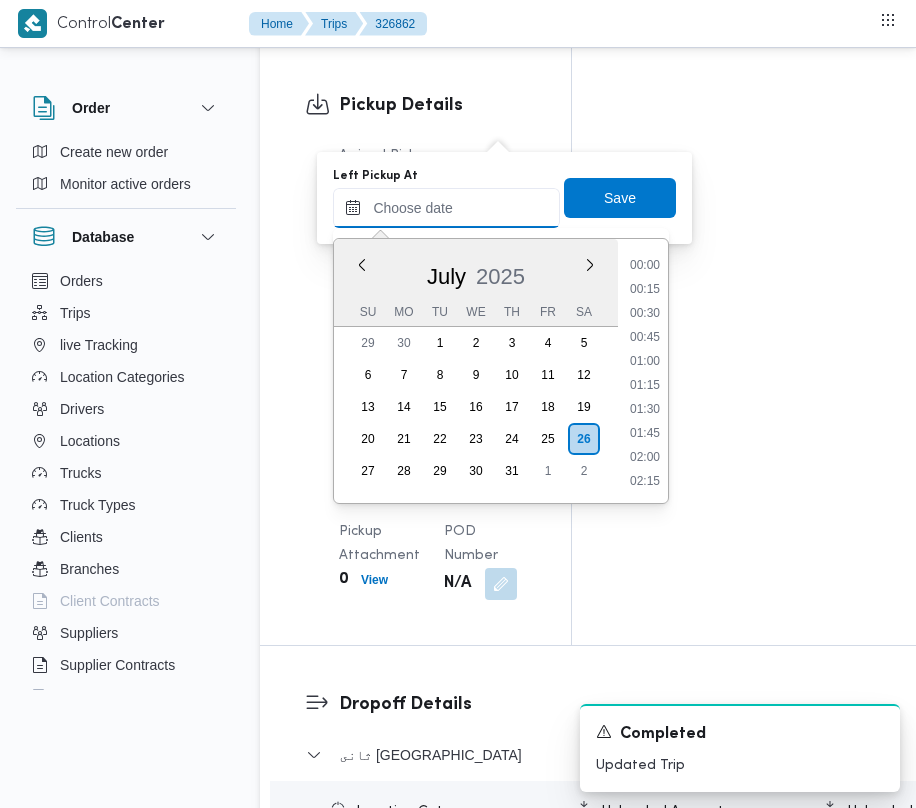 scroll, scrollTop: 889, scrollLeft: 0, axis: vertical 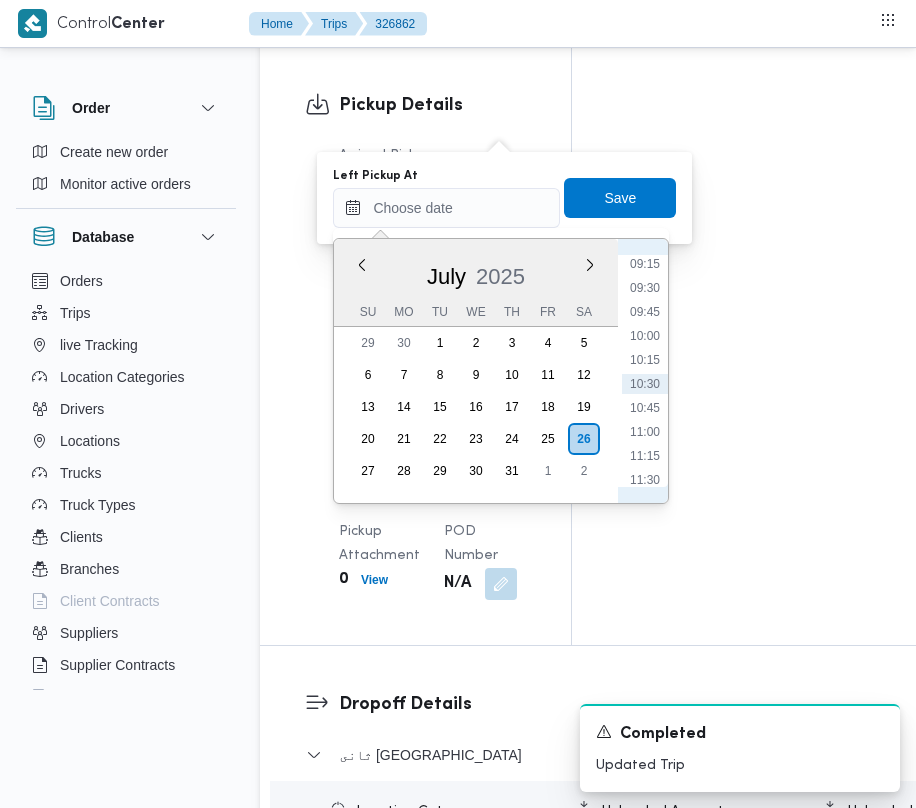 drag, startPoint x: 660, startPoint y: 301, endPoint x: 649, endPoint y: 293, distance: 13.601471 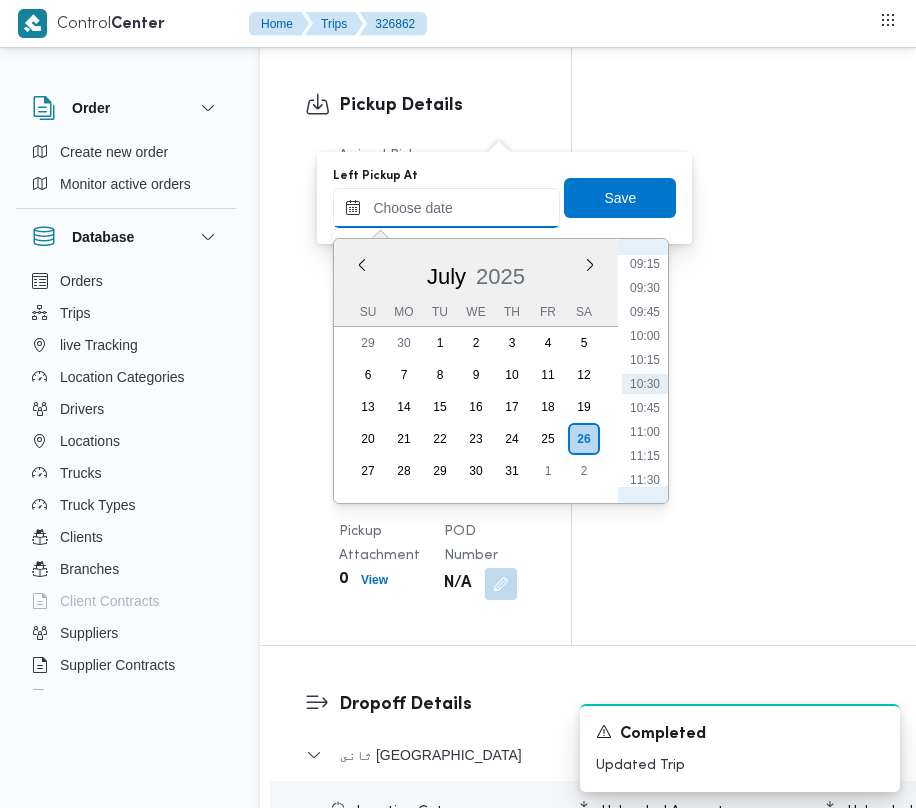 type on "[DATE] 09:45" 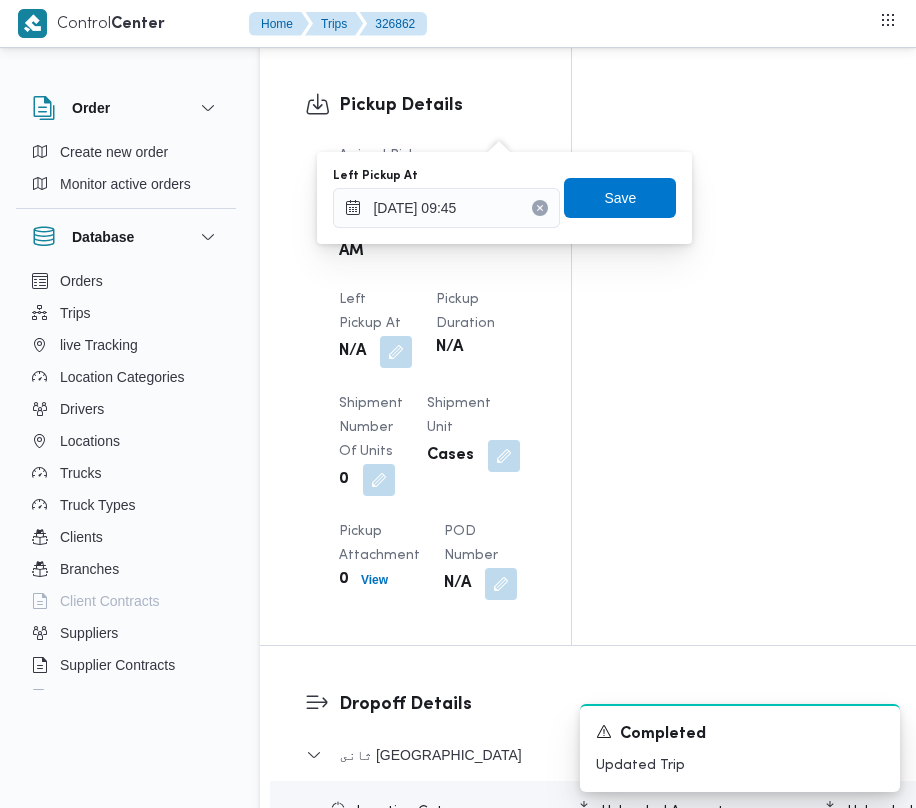 click on "Left Pickup At [DATE] 09:45 Save" at bounding box center (504, 198) 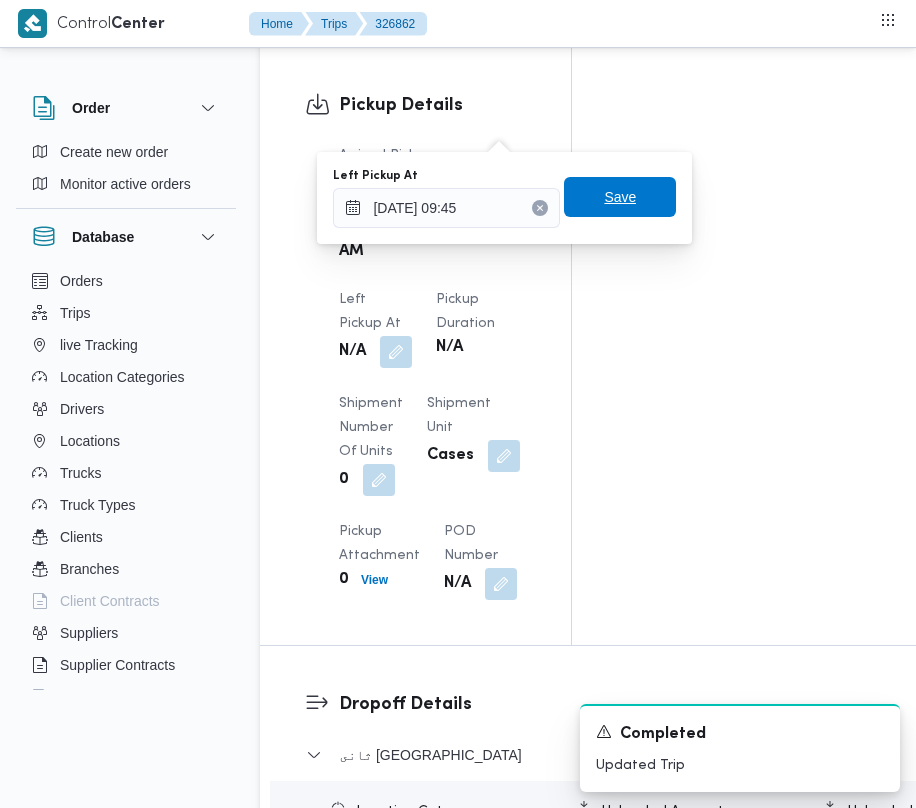 click on "Save" at bounding box center [620, 197] 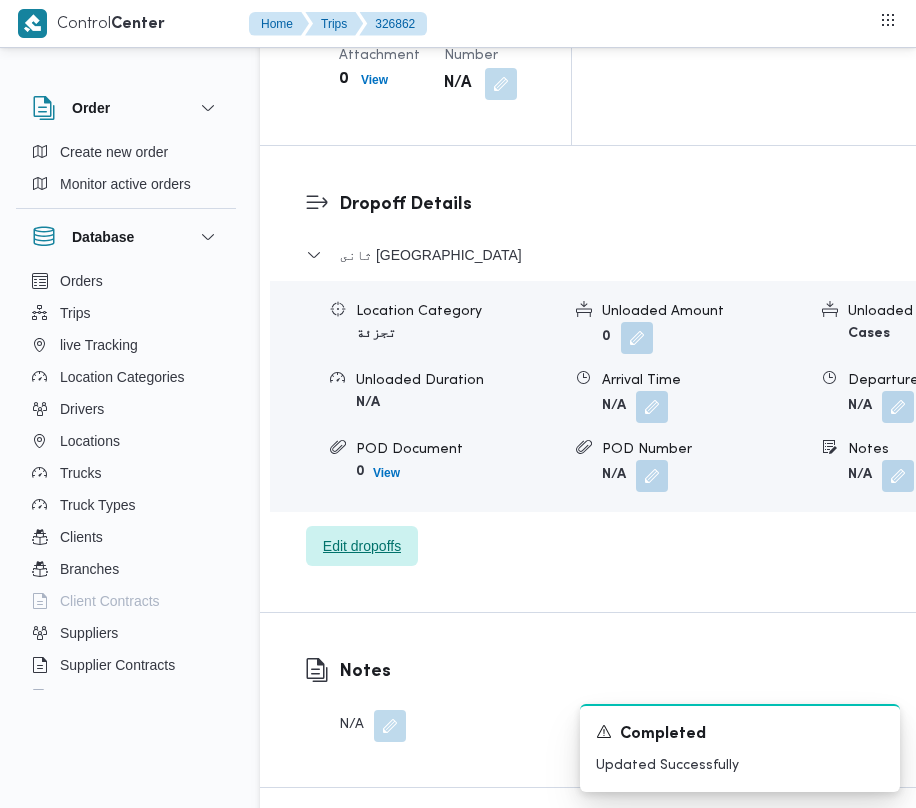 click on "Edit dropoffs" at bounding box center [362, 546] 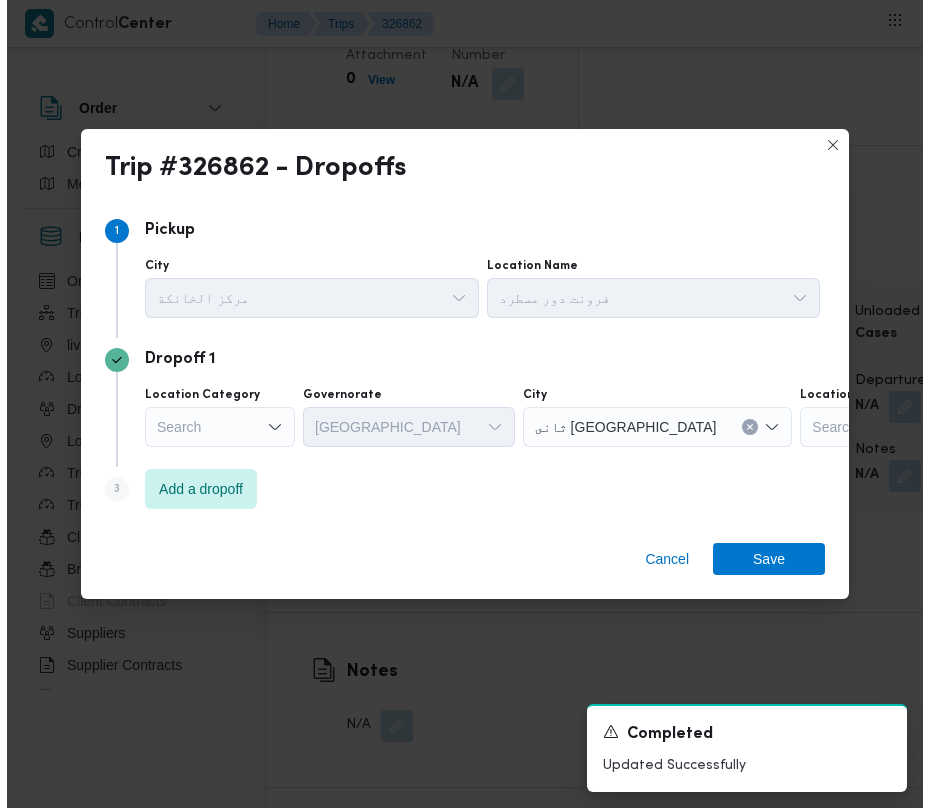 scroll, scrollTop: 2881, scrollLeft: 0, axis: vertical 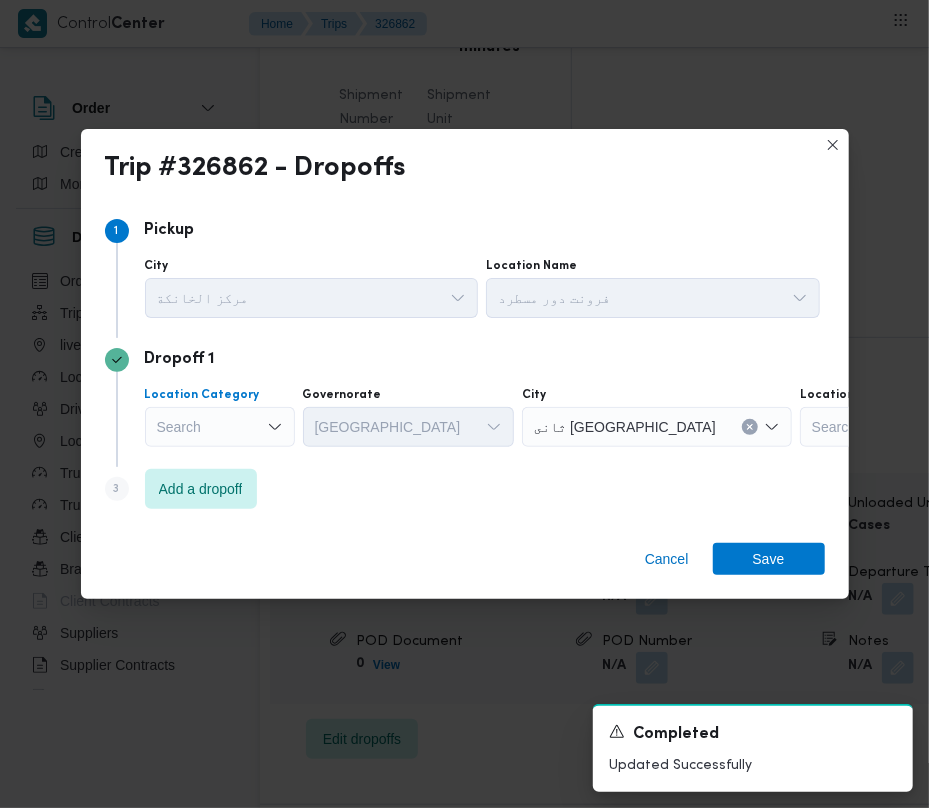 click on "Search" at bounding box center (220, 427) 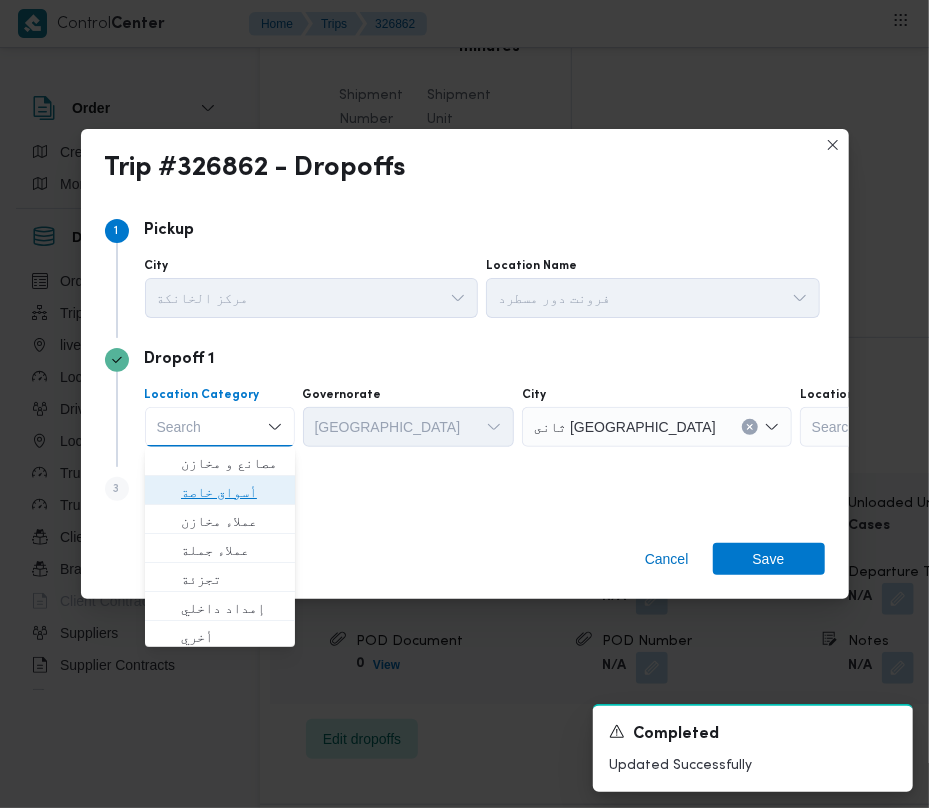 click on "أسواق خاصة" at bounding box center [232, 492] 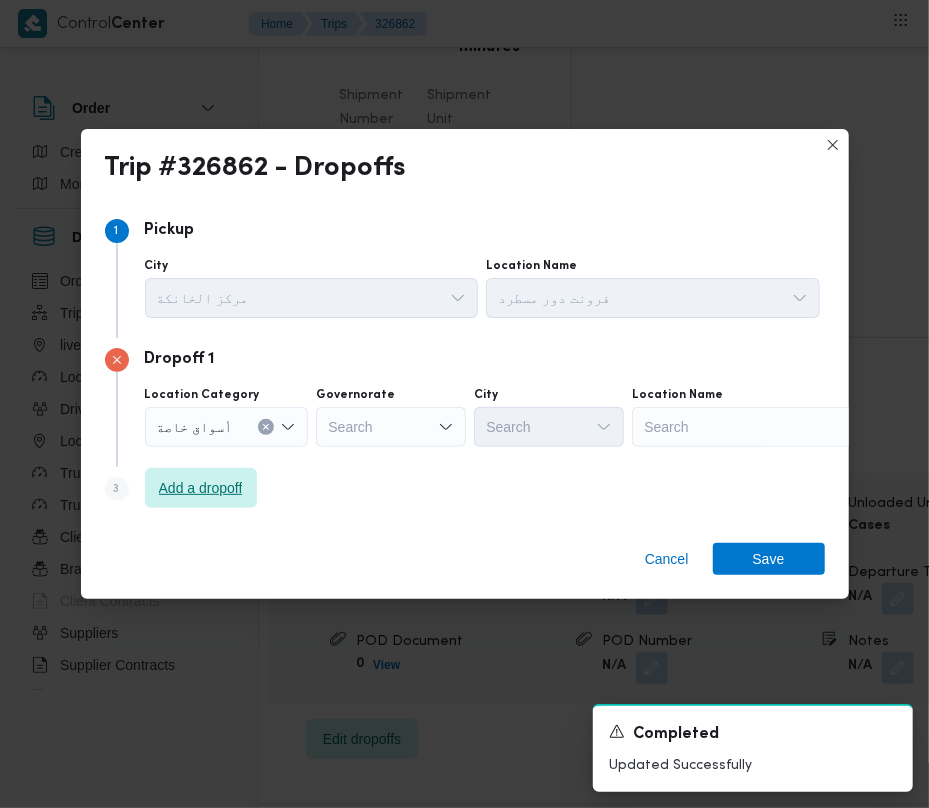 click on "Add a dropoff" at bounding box center [201, 488] 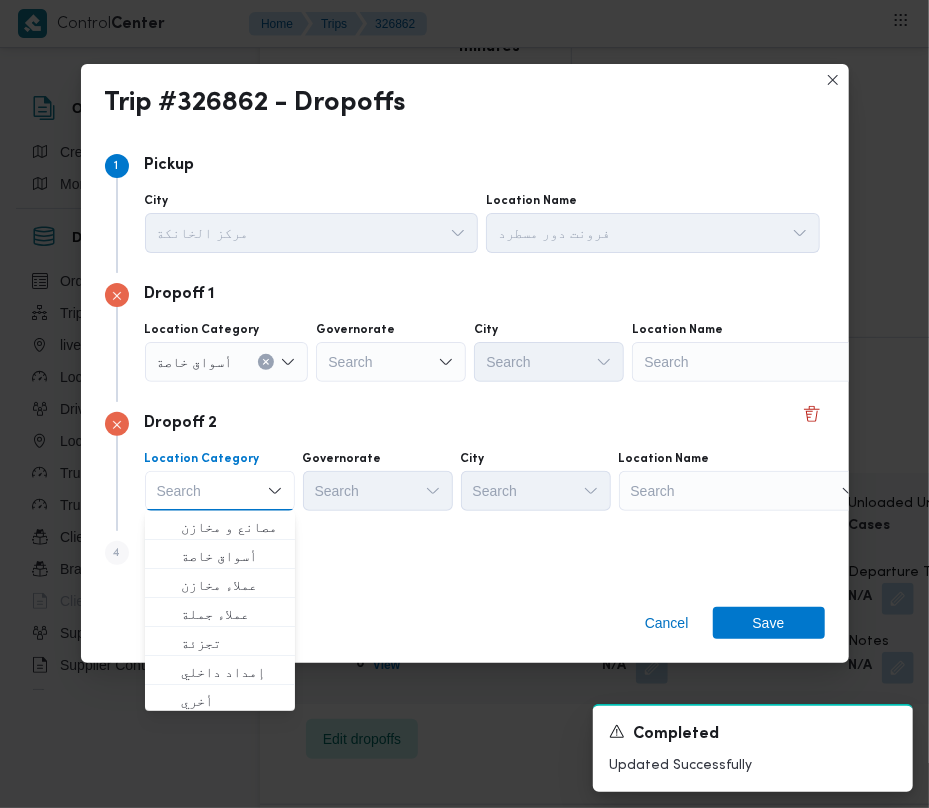 click on "Search" at bounding box center [757, 362] 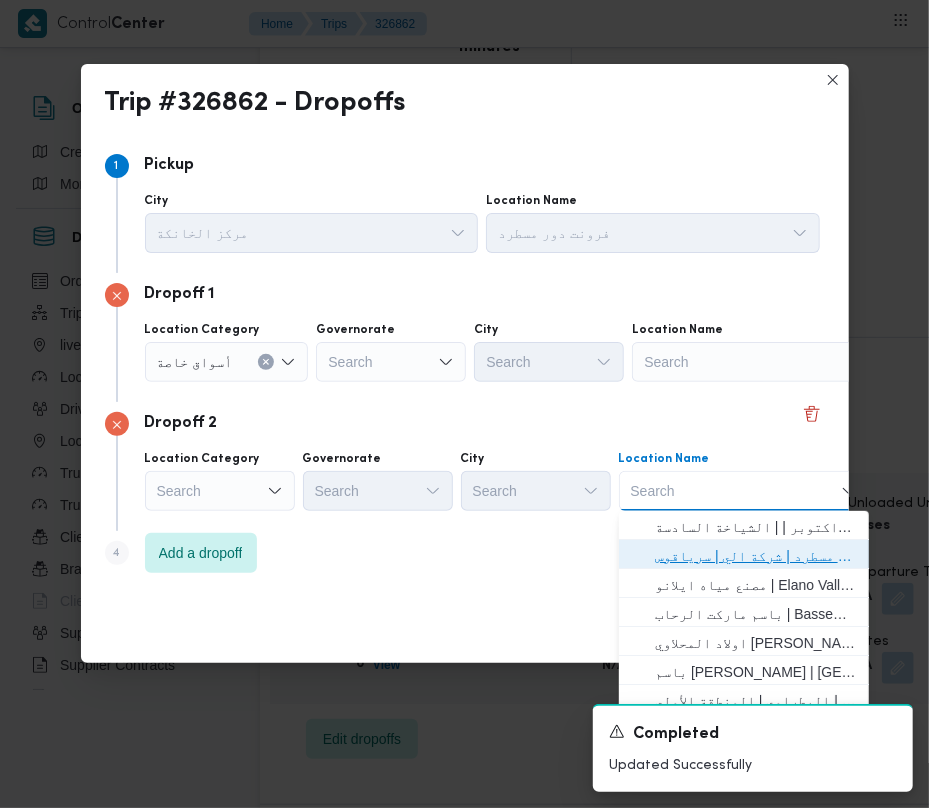 click on "فرونت دور مسطرد | شركة الي | سرياقوس" at bounding box center (744, 556) 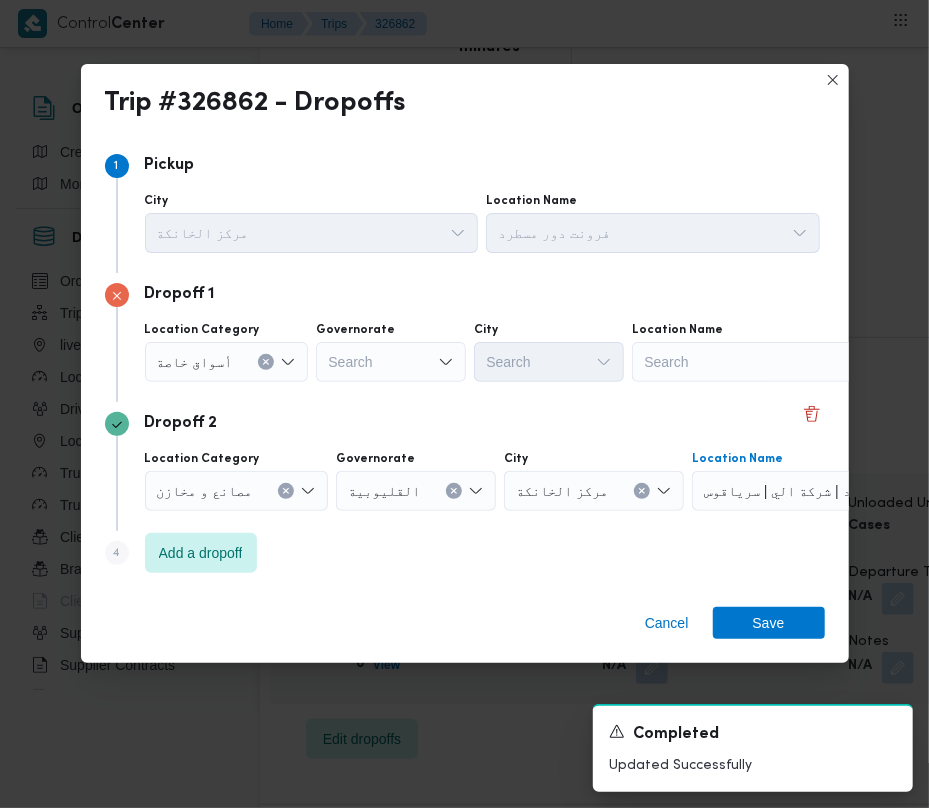 click on "Search" at bounding box center [757, 362] 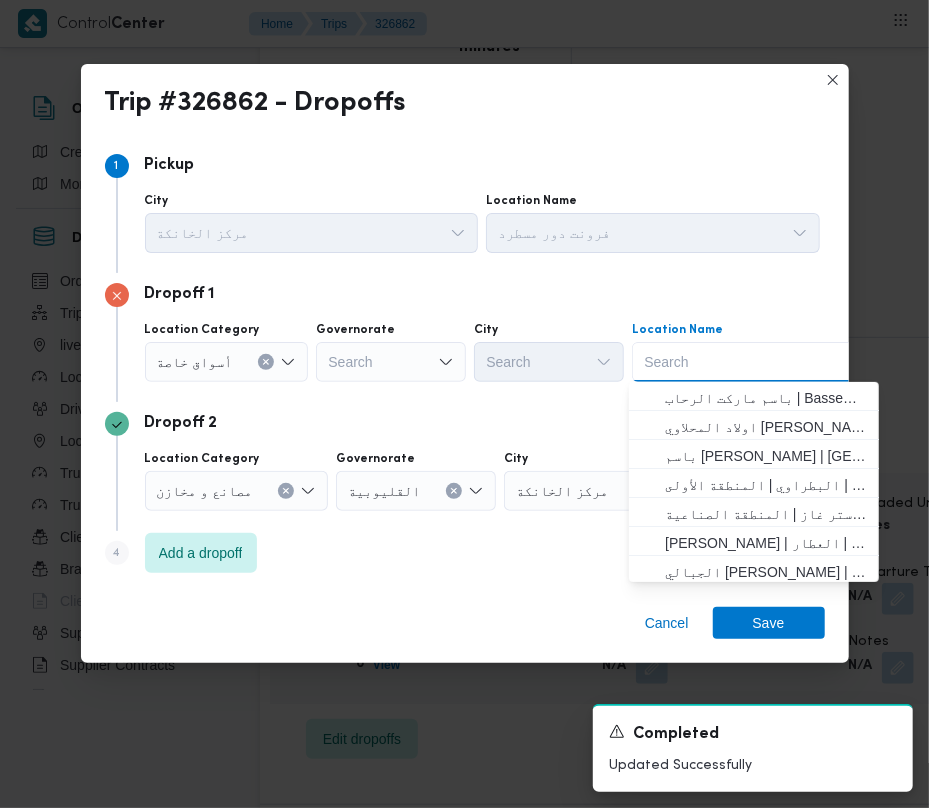 paste on "Sodic" 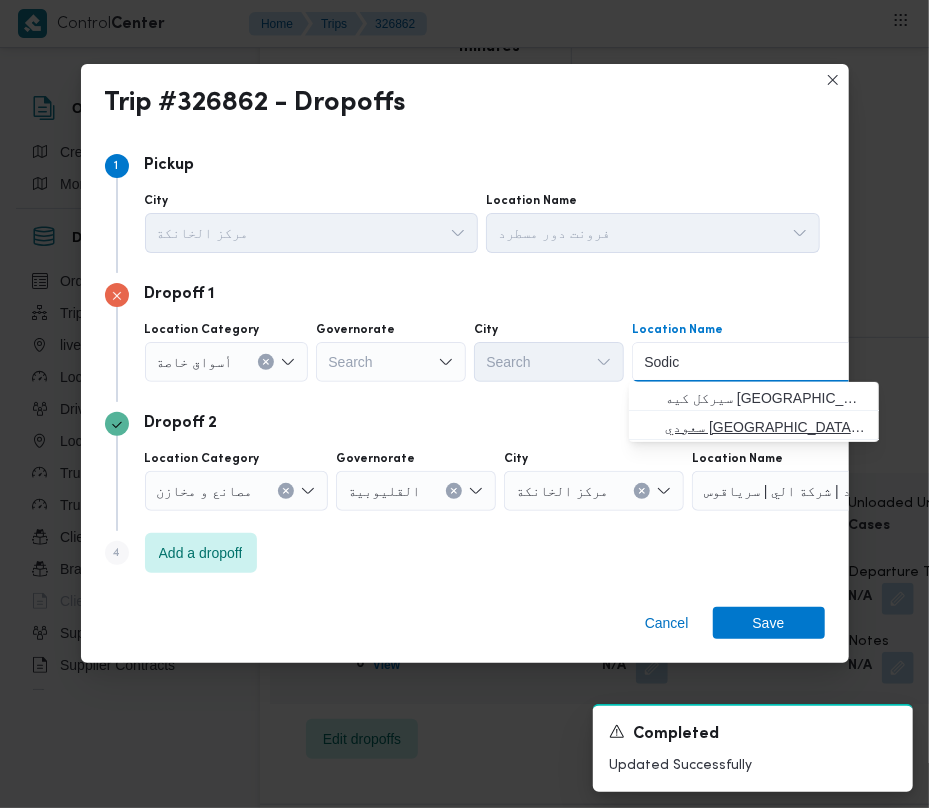 type on "Sodic" 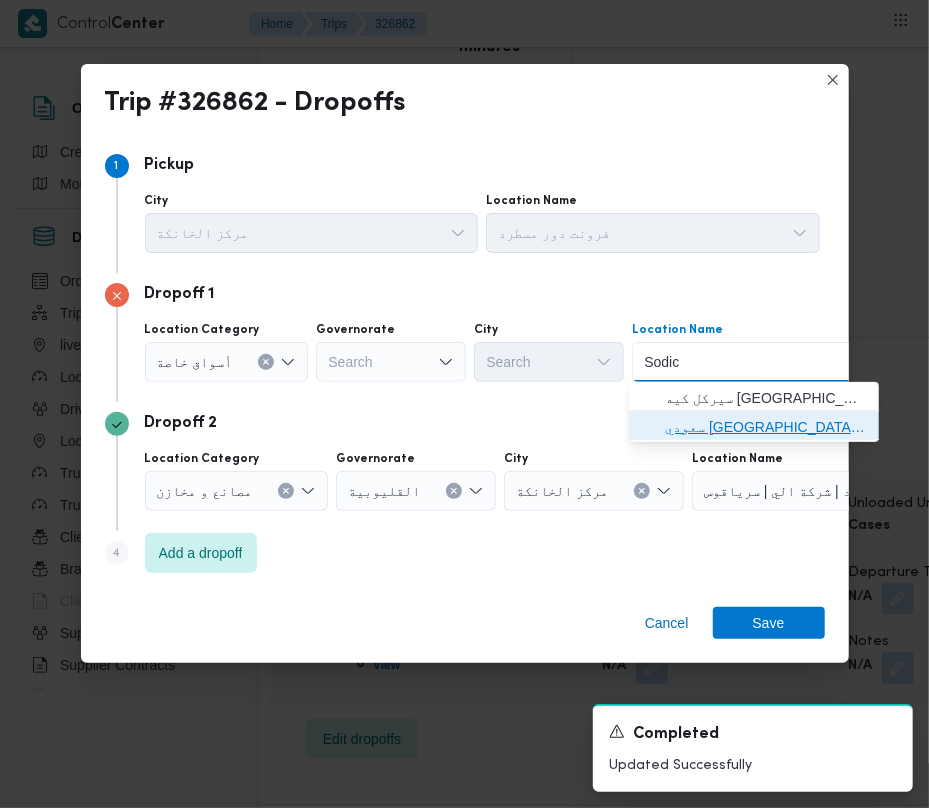click on "سعودي [GEOGRAPHIC_DATA] | سعودي سوبرماركت | null" at bounding box center [766, 427] 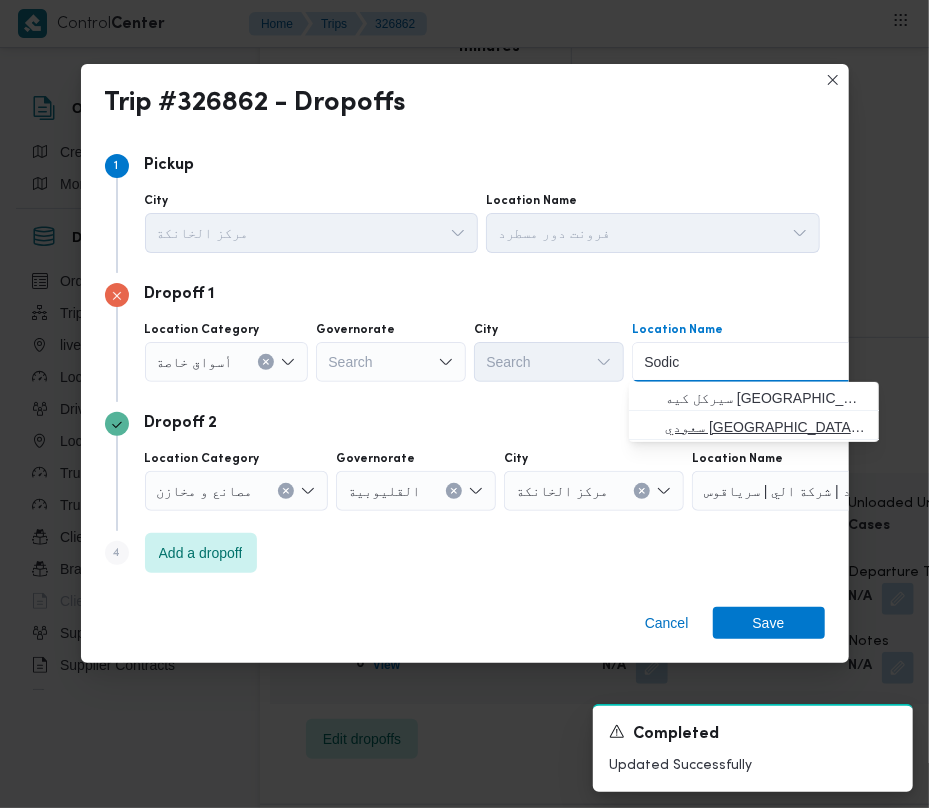 type 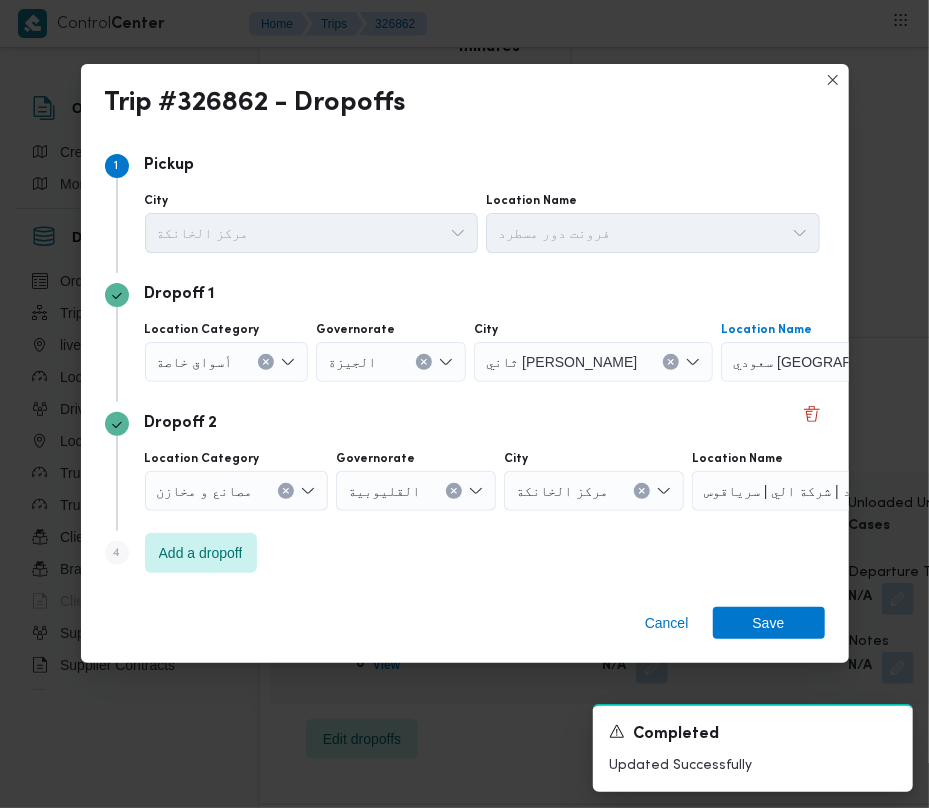 click on "Dropoff 2" at bounding box center [465, 424] 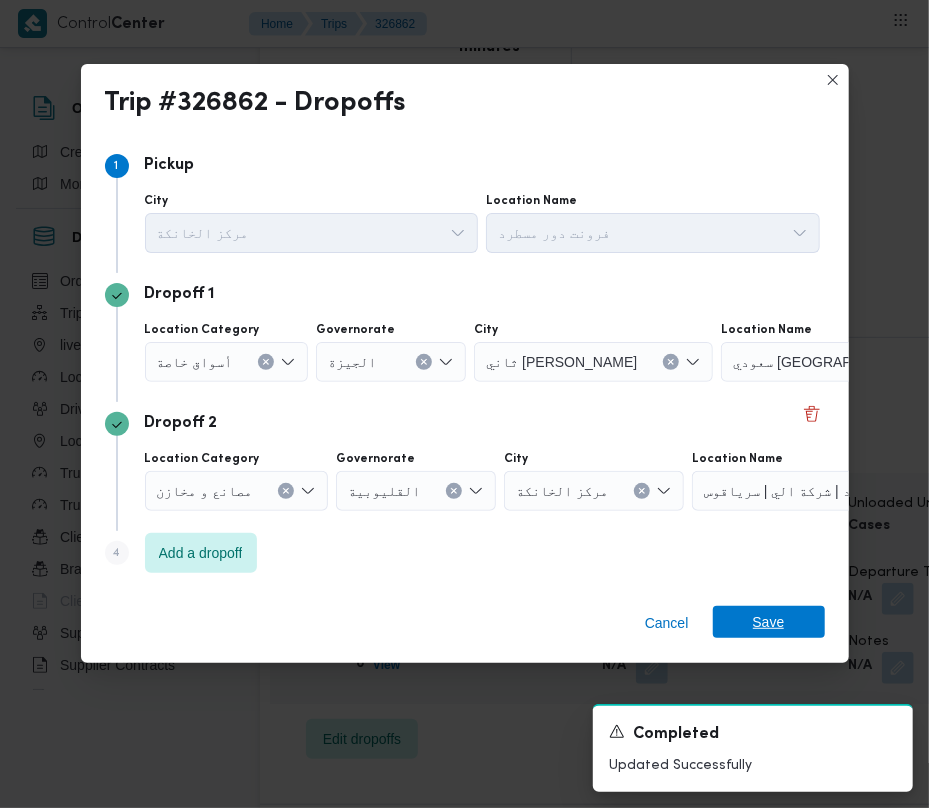 click on "Save" at bounding box center (769, 622) 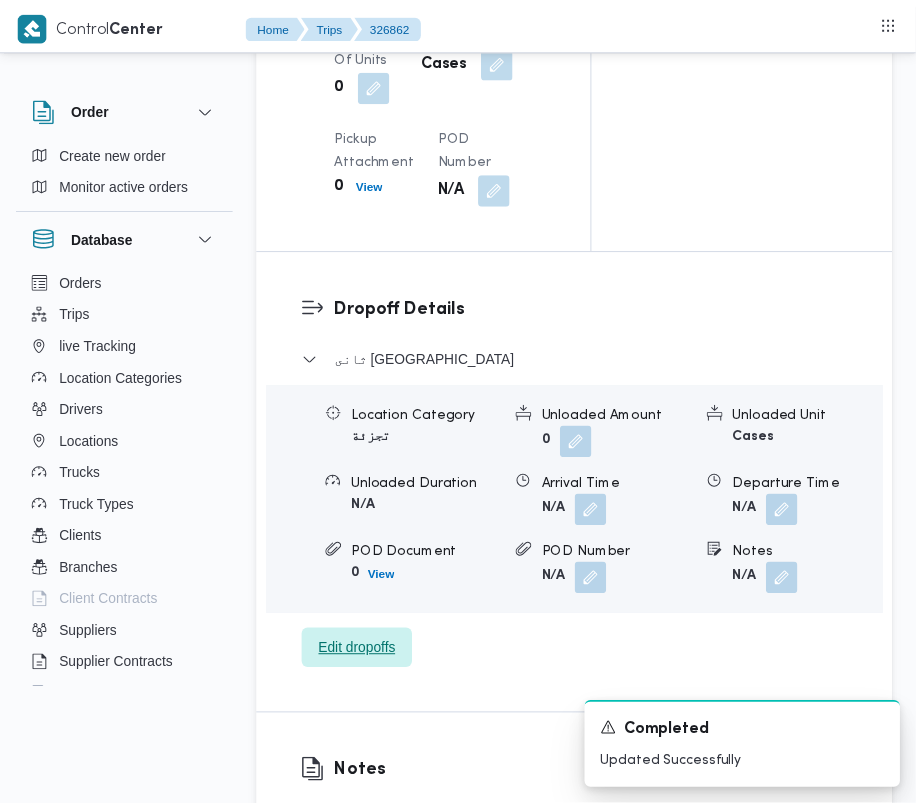scroll, scrollTop: 3073, scrollLeft: 0, axis: vertical 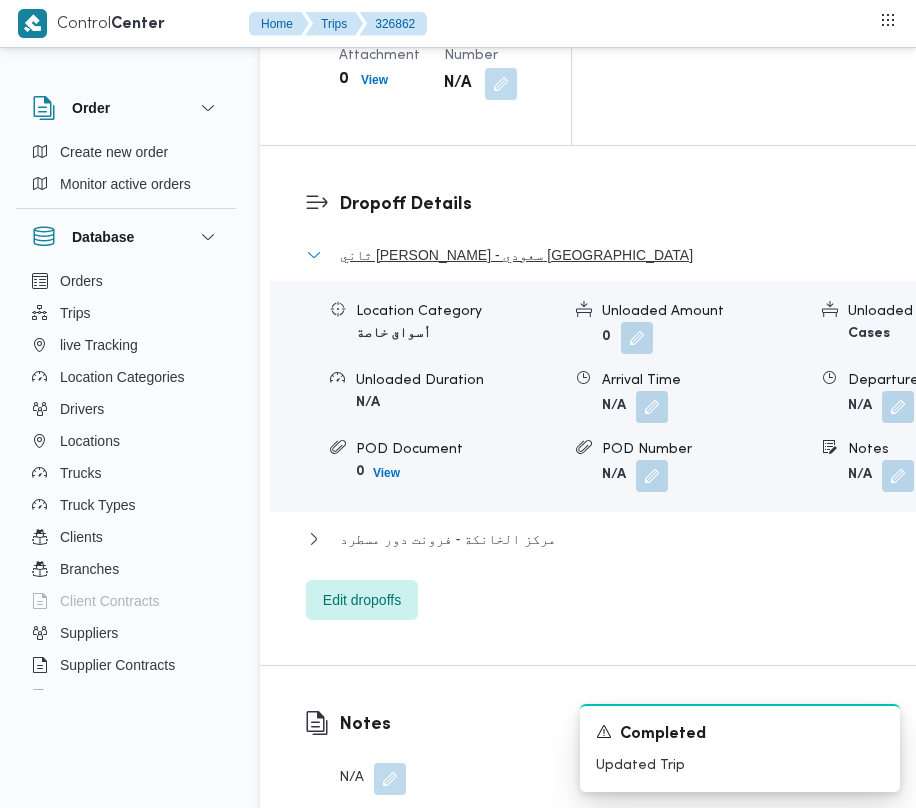 drag, startPoint x: 381, startPoint y: 221, endPoint x: 430, endPoint y: 209, distance: 50.447994 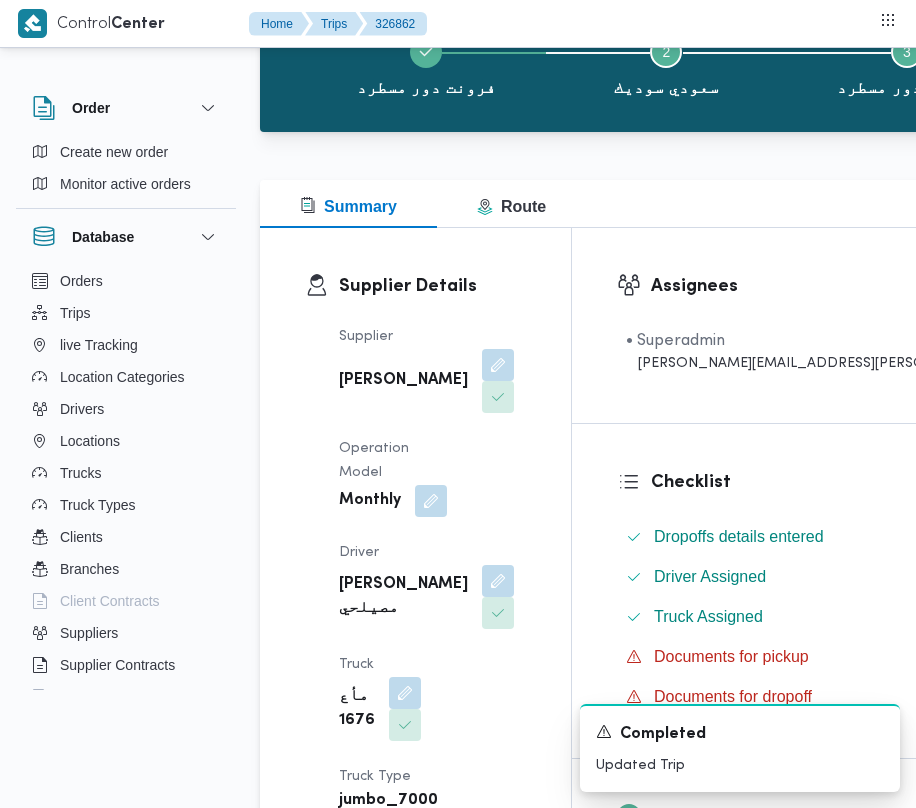 scroll, scrollTop: 0, scrollLeft: 0, axis: both 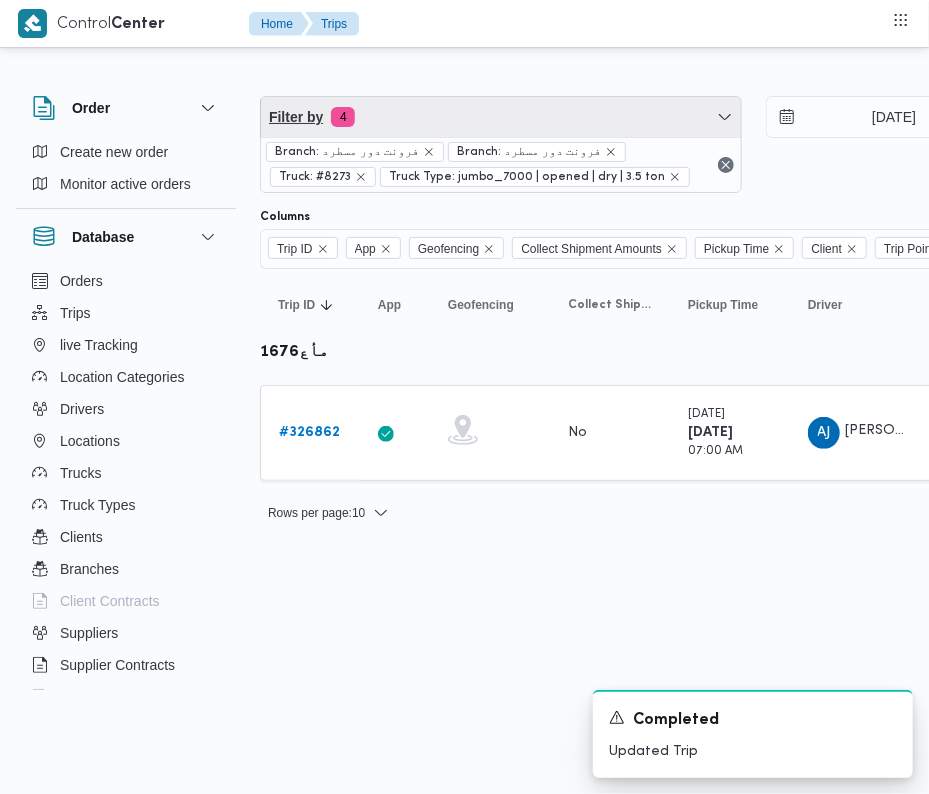 click on "Filter by 4" at bounding box center [501, 117] 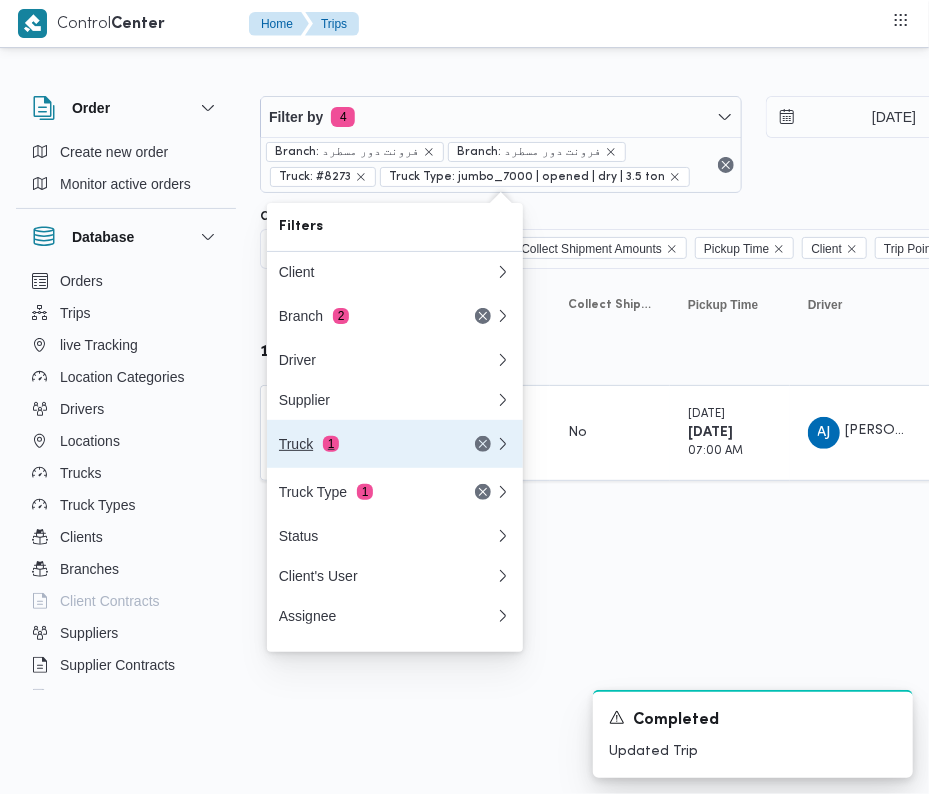 click on "Truck 1" at bounding box center [363, 444] 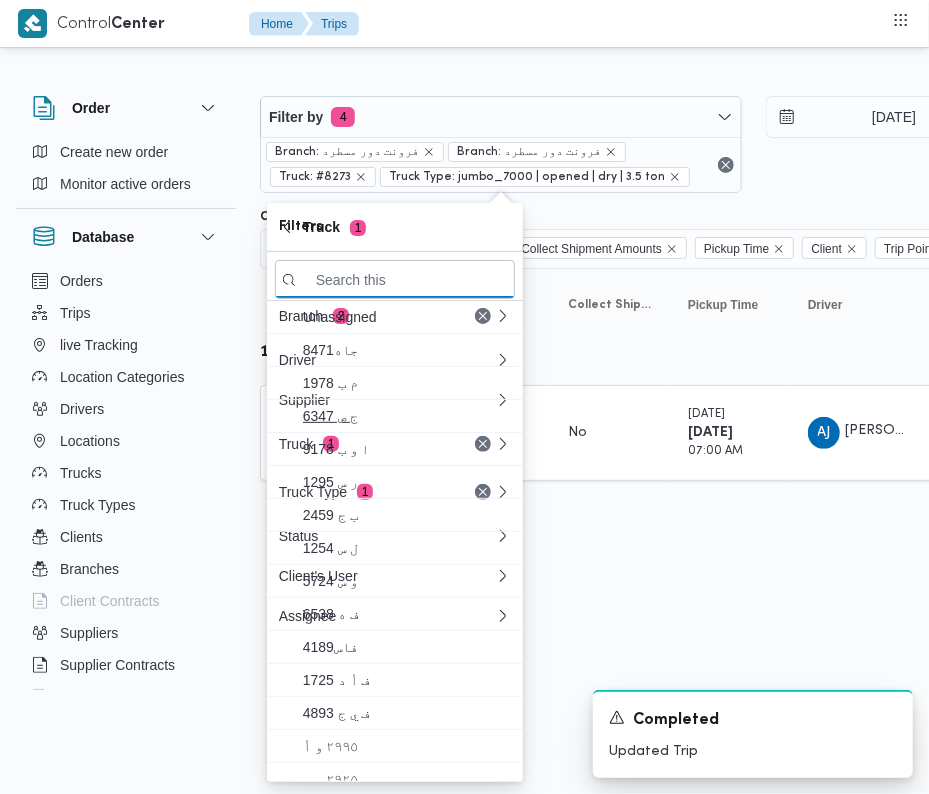 paste on "4843" 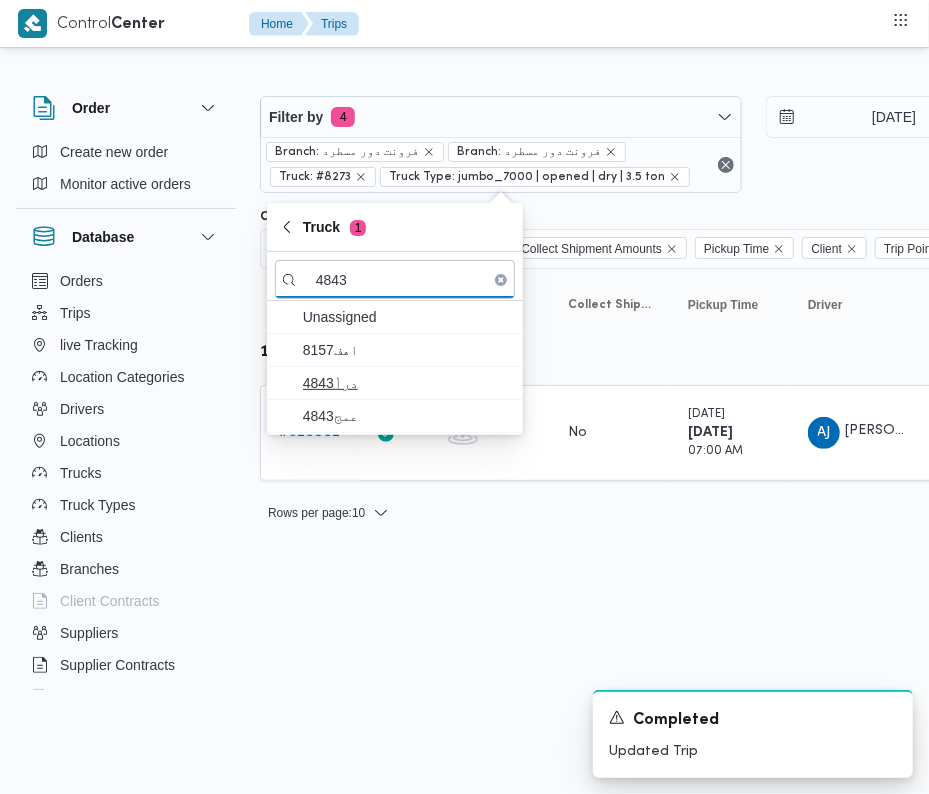 type on "4843" 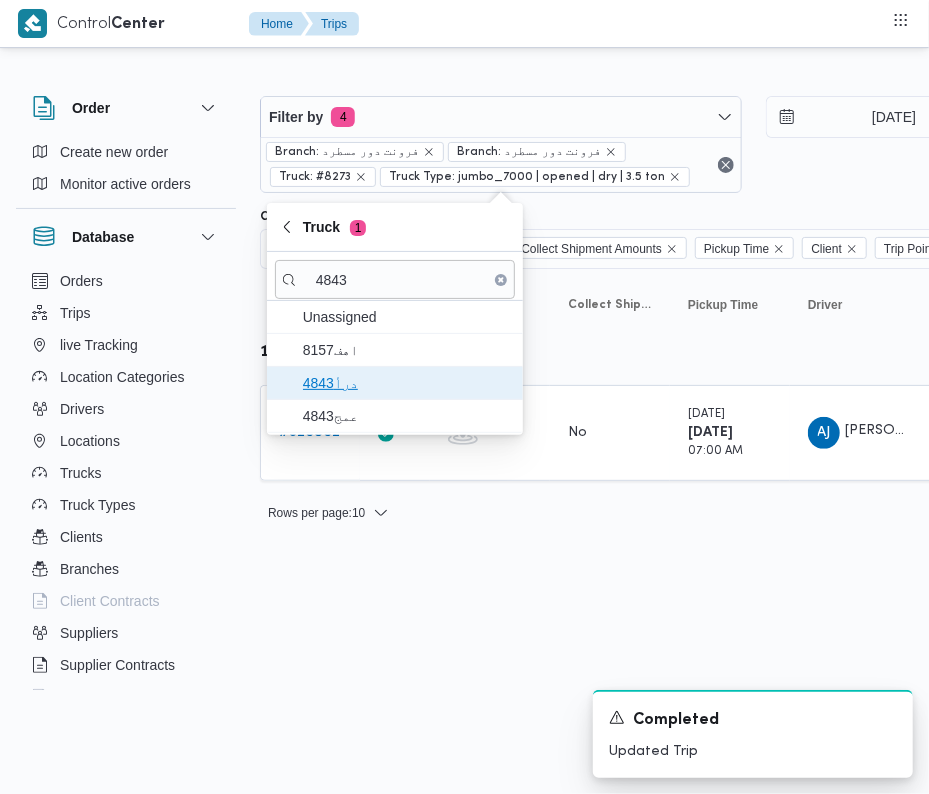 click on "درأ4843" at bounding box center [395, 383] 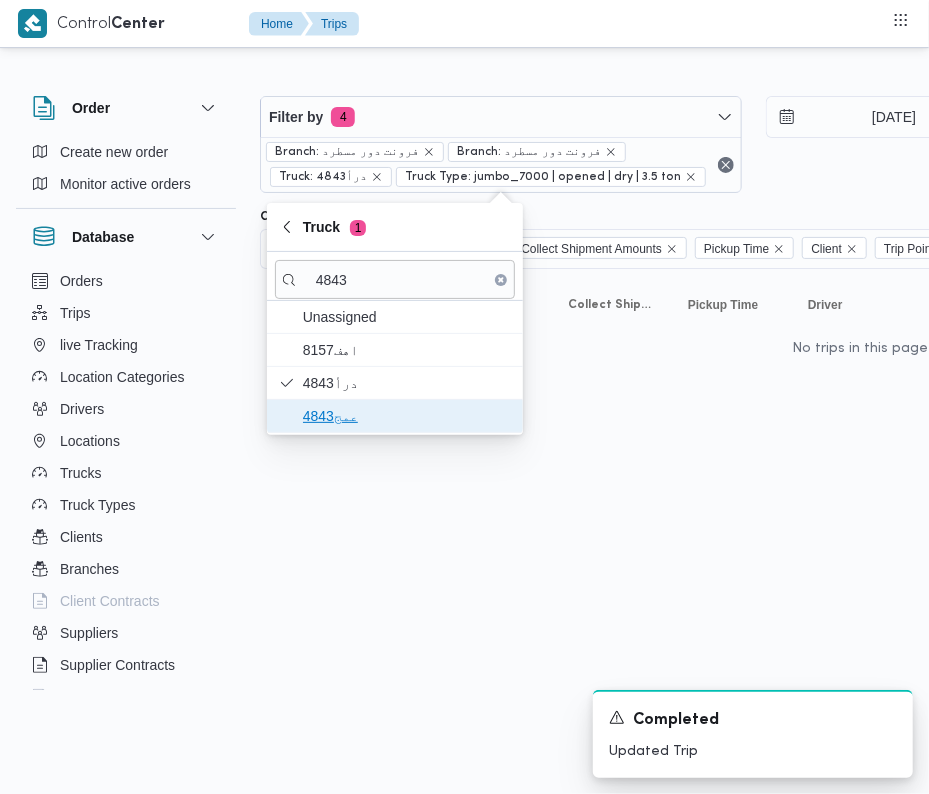 click on "عمج4843" at bounding box center (407, 416) 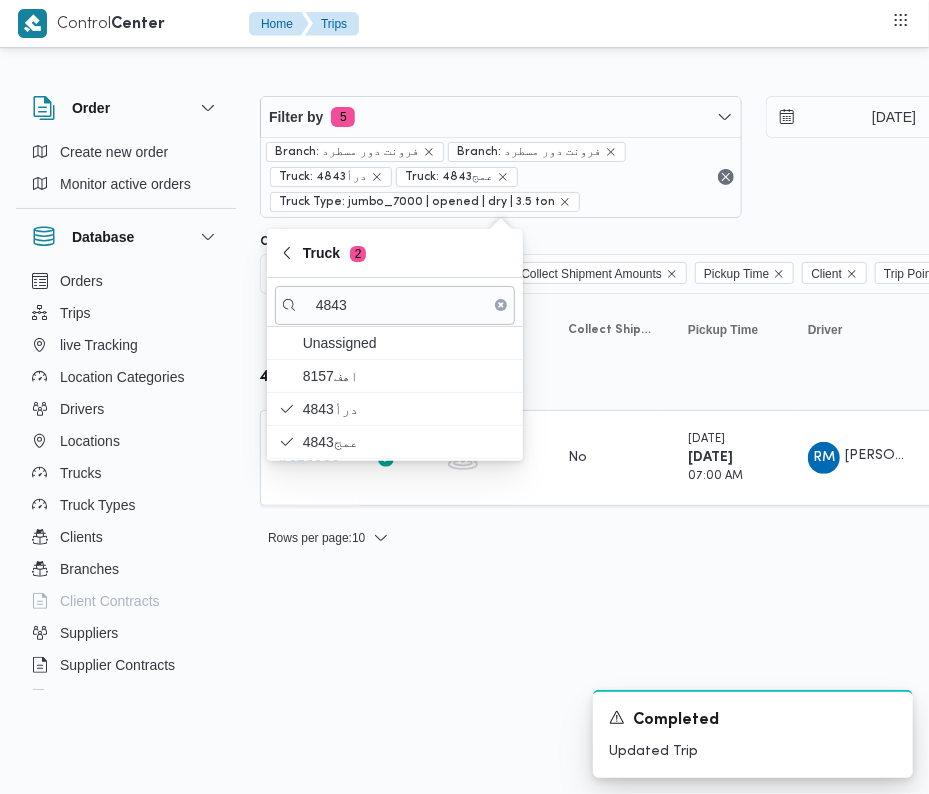 click on "Control  Center Home Trips Order Create new order Monitor active orders Database Orders Trips live Tracking Location Categories Drivers Locations Trucks Truck Types Clients Branches Client Contracts Suppliers Supplier Contracts Devices Users Projects SP Projects Admins organization assignees Tags Filter by 5 Branch: فرونت دور مسطرد Branch: فرونت دور مسطرد  Truck: درأ4843 Truck: عمج4843 Truck Type: jumbo_7000 | opened | dry | 3.5 ton [DATE] → [DATE] Group By Truck Columns Trip ID App Geofencing Collect Shipment Amounts Pickup Time Client Trip Points Driver Supplier Truck Status Platform Sorting Trip ID Click to sort in ascending order App Click to sort in ascending order Geofencing Click to sort in ascending order Collect Shipment Amounts Pickup Time Click to sort in ascending order Client Click to sort in ascending order Trip Points Driver Click to sort in ascending order Supplier Click to sort in ascending order Truck Click to sort in ascending order Status Platform #" at bounding box center (464, 397) 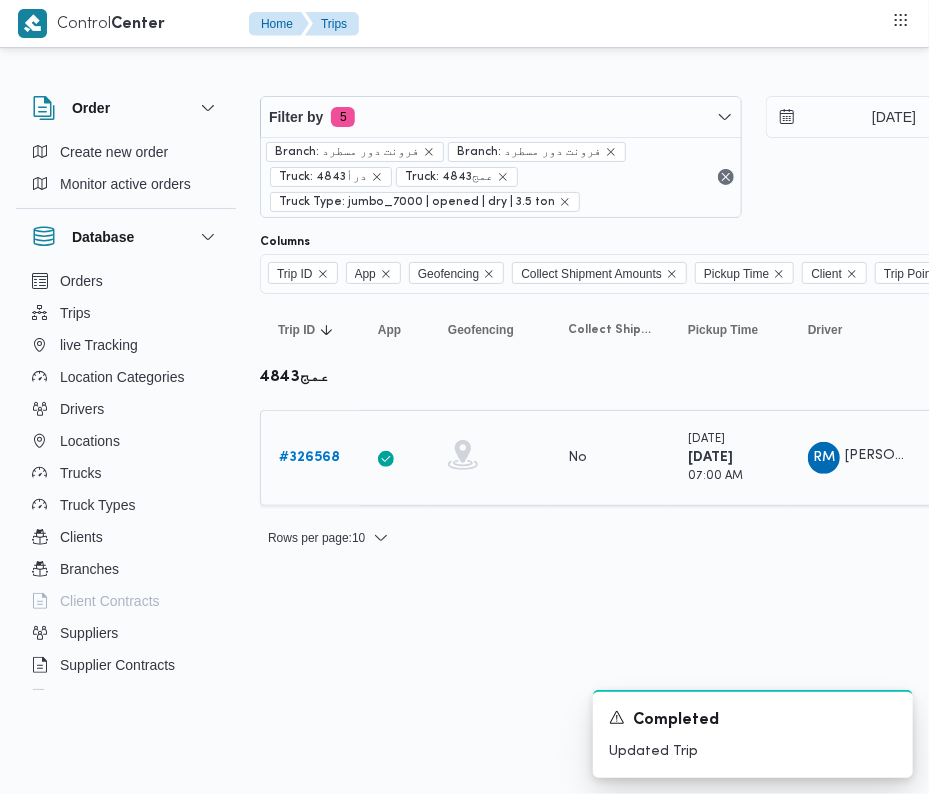 click on "# 326568" at bounding box center [309, 457] 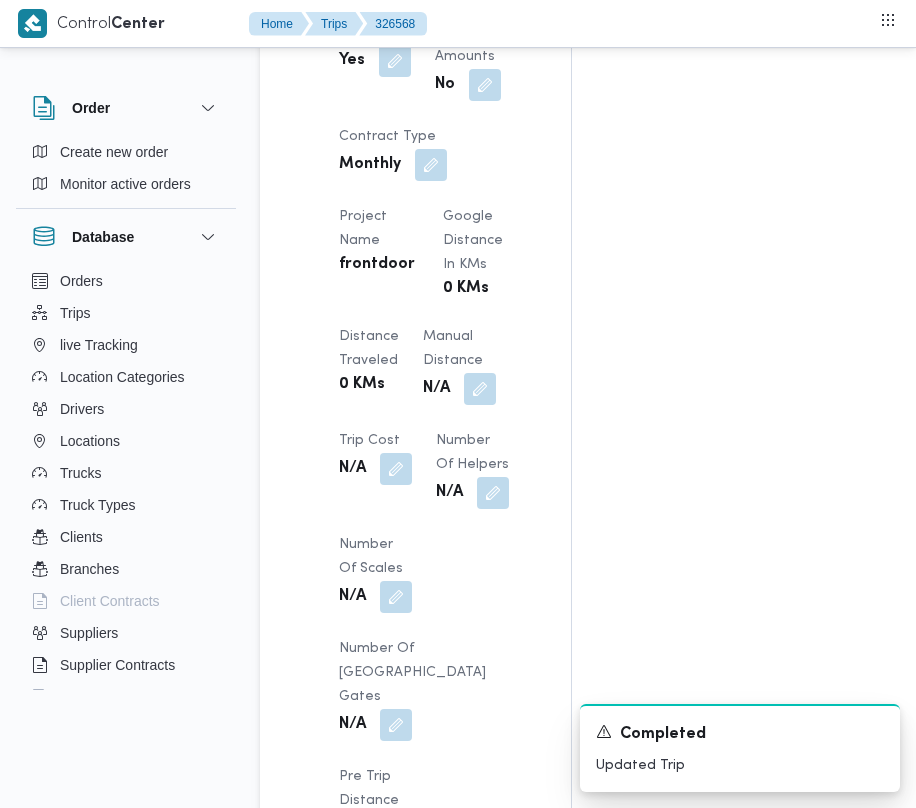 scroll, scrollTop: 2533, scrollLeft: 0, axis: vertical 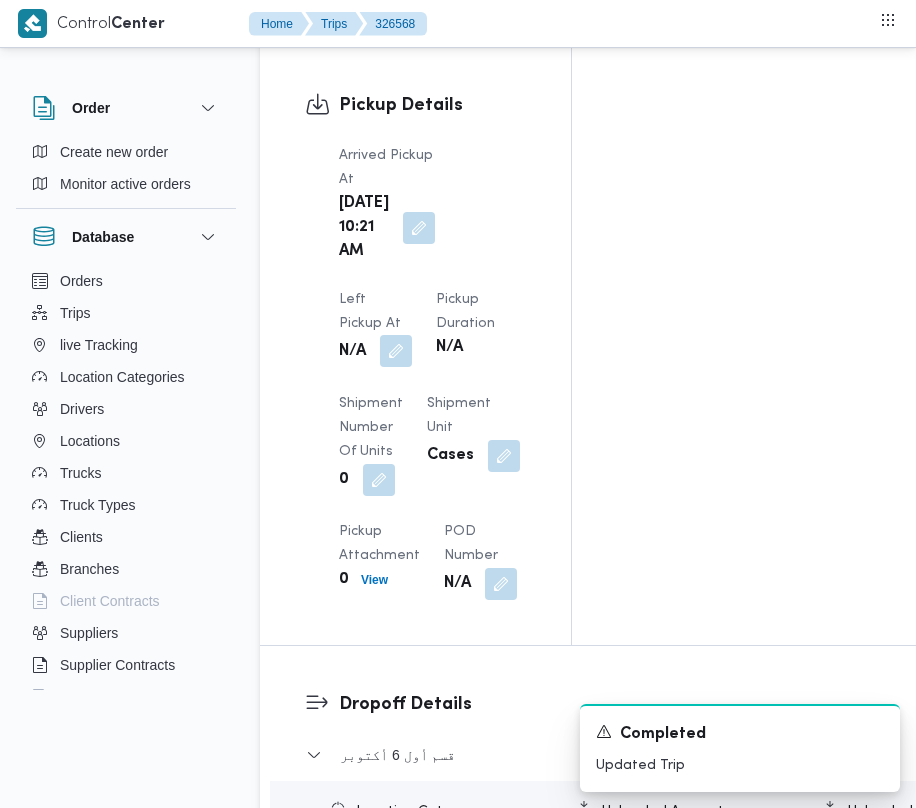 click at bounding box center [396, 351] 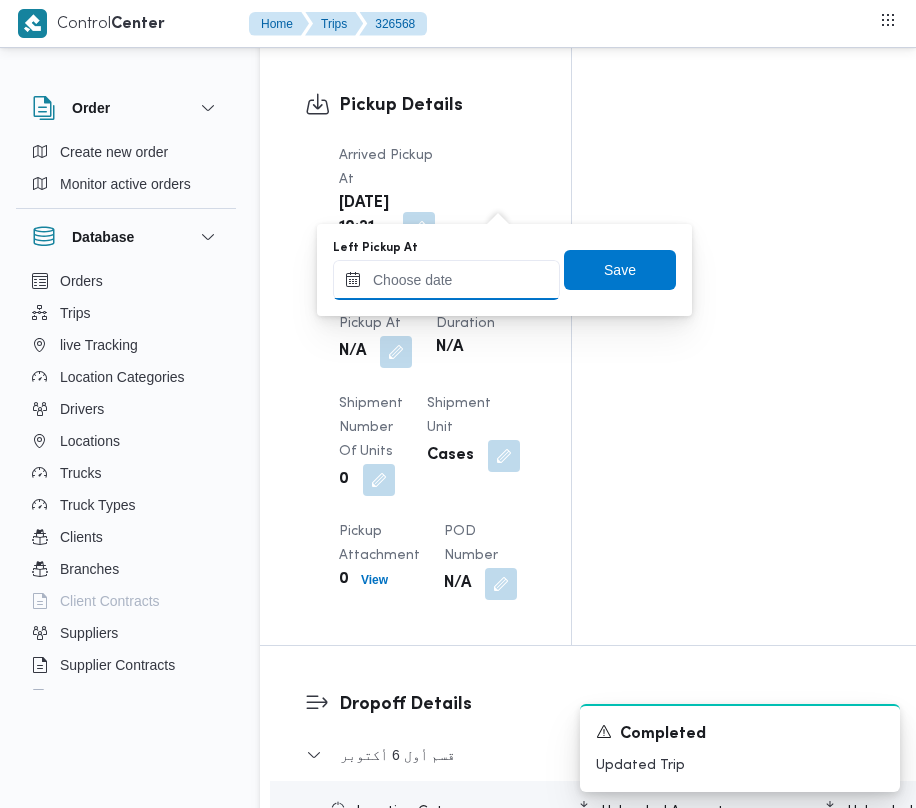 click on "Left Pickup At" at bounding box center (446, 280) 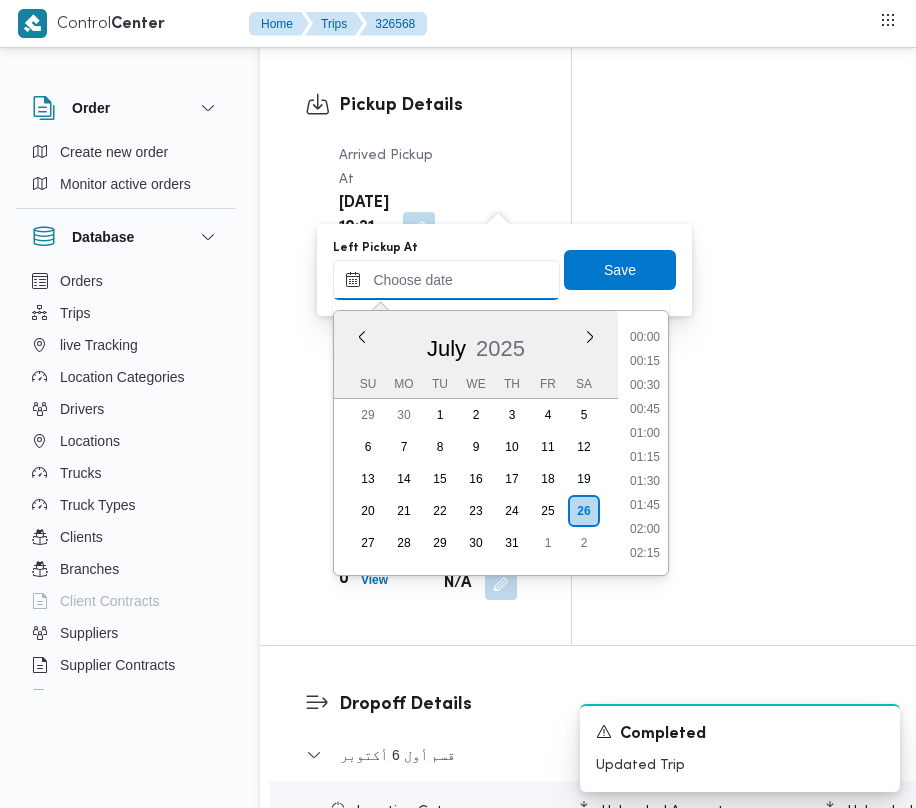 scroll, scrollTop: 889, scrollLeft: 0, axis: vertical 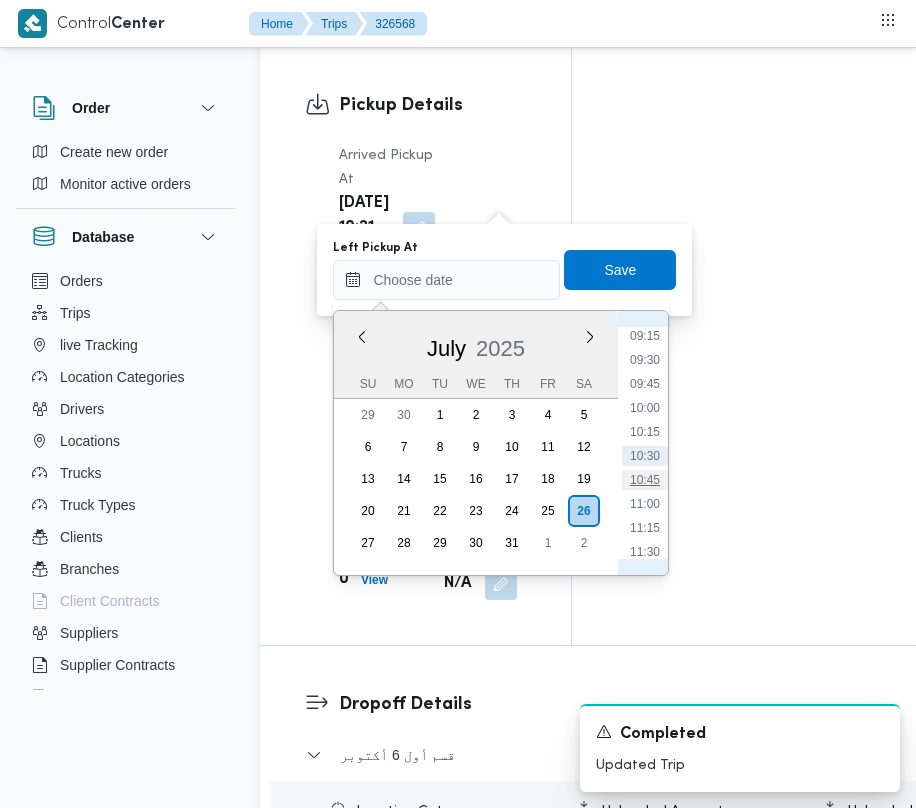 click on "10:45" at bounding box center (645, 480) 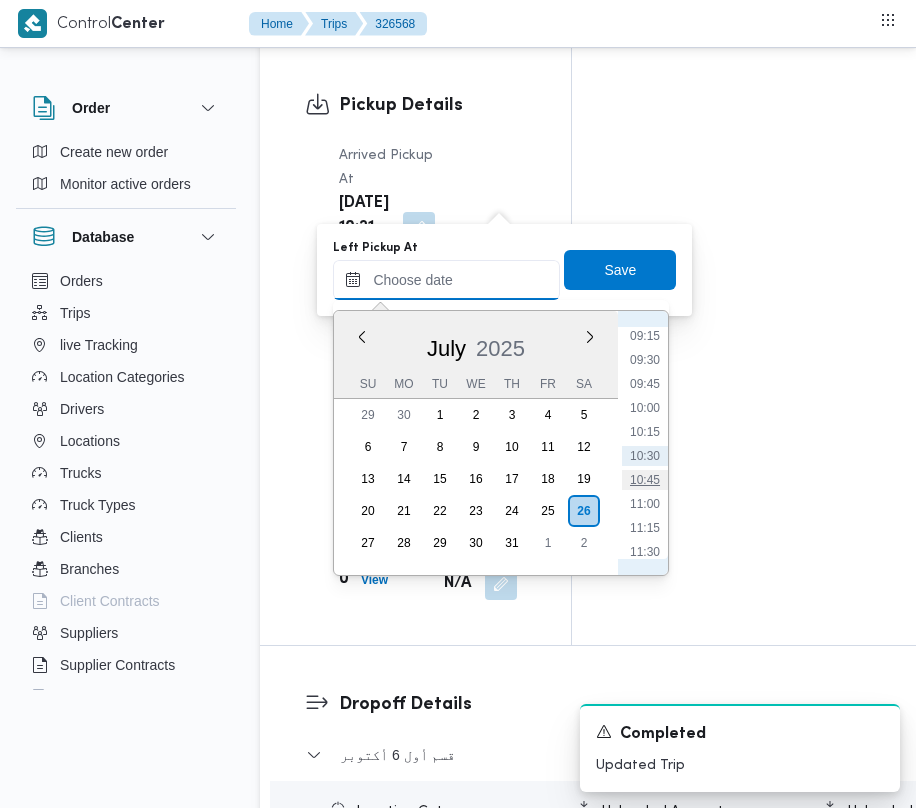 type on "[DATE] 10:45" 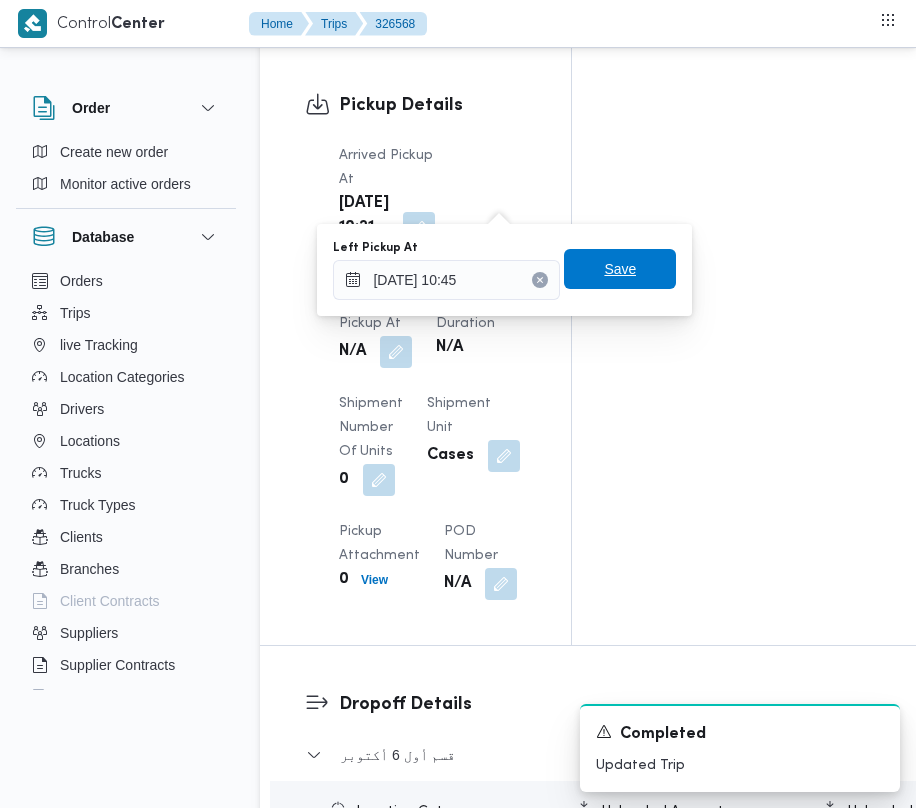 click on "Save" at bounding box center [620, 269] 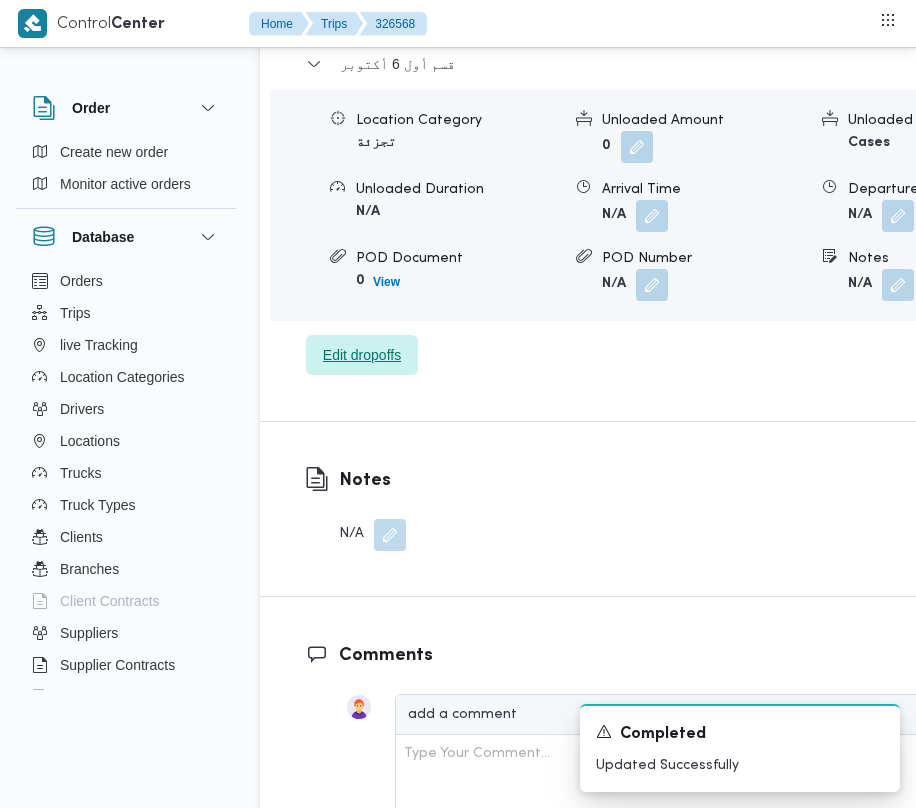 click on "Edit dropoffs" at bounding box center (362, 355) 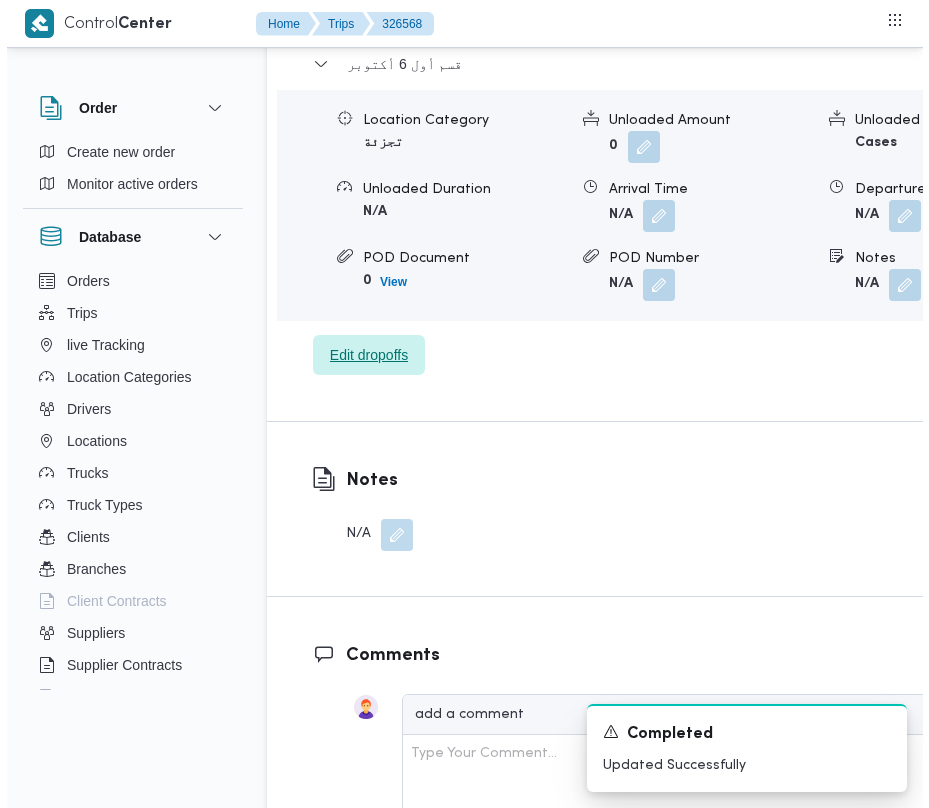 scroll, scrollTop: 3048, scrollLeft: 0, axis: vertical 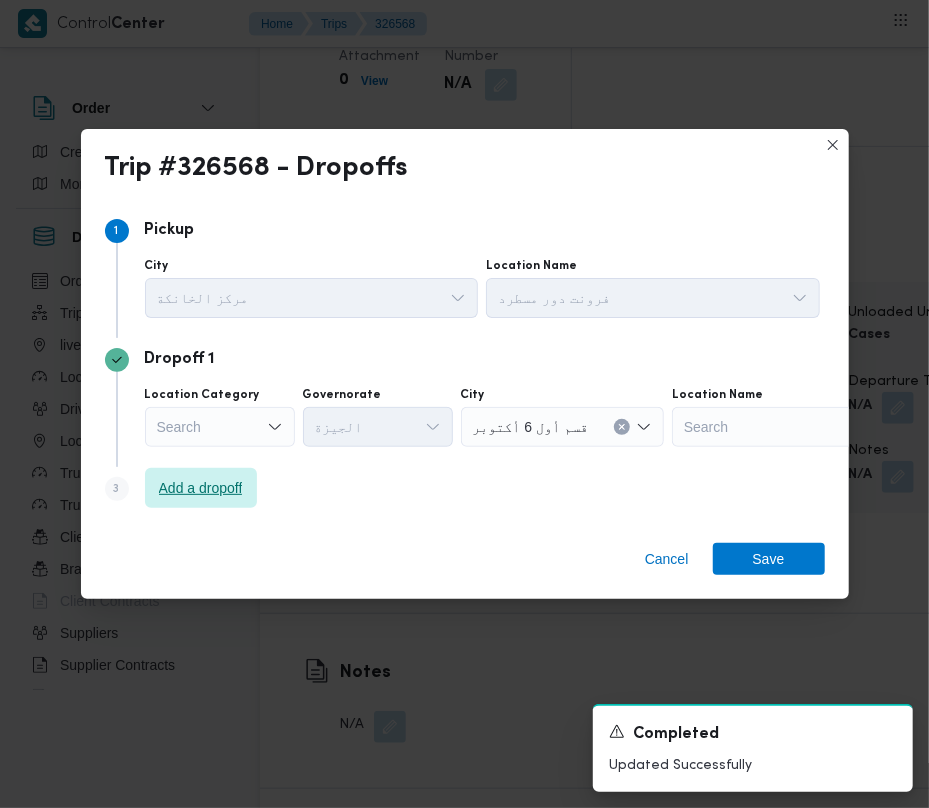 drag, startPoint x: 169, startPoint y: 497, endPoint x: 185, endPoint y: 501, distance: 16.492422 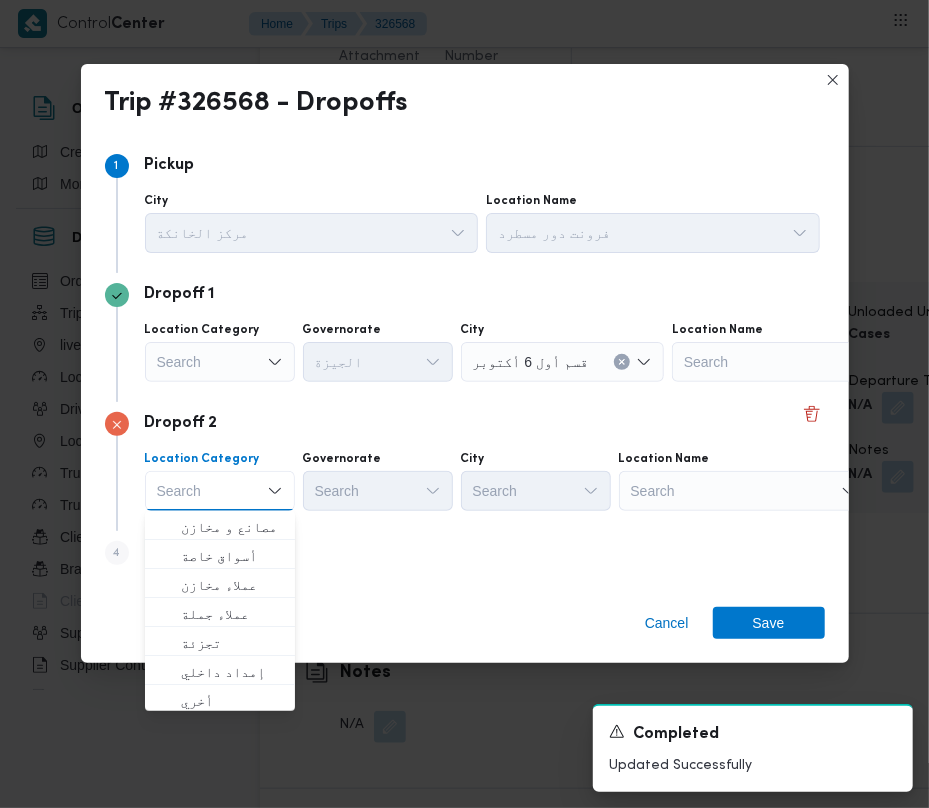 click on "Search" at bounding box center (797, 362) 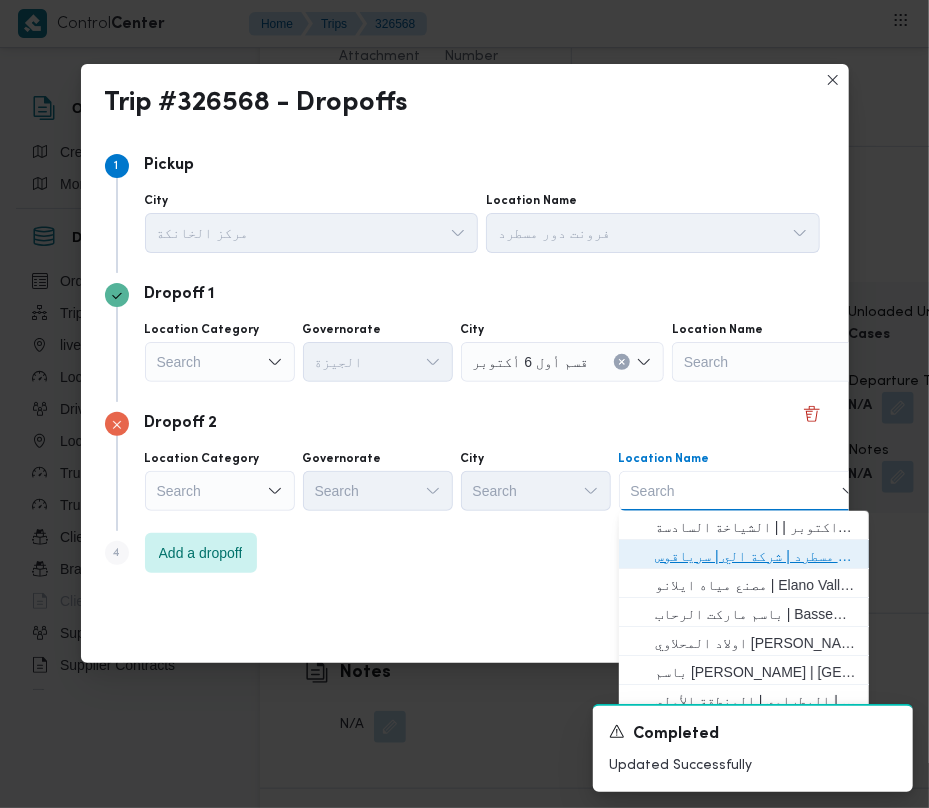 click on "فرونت دور مسطرد | شركة الي | سرياقوس" at bounding box center [756, 556] 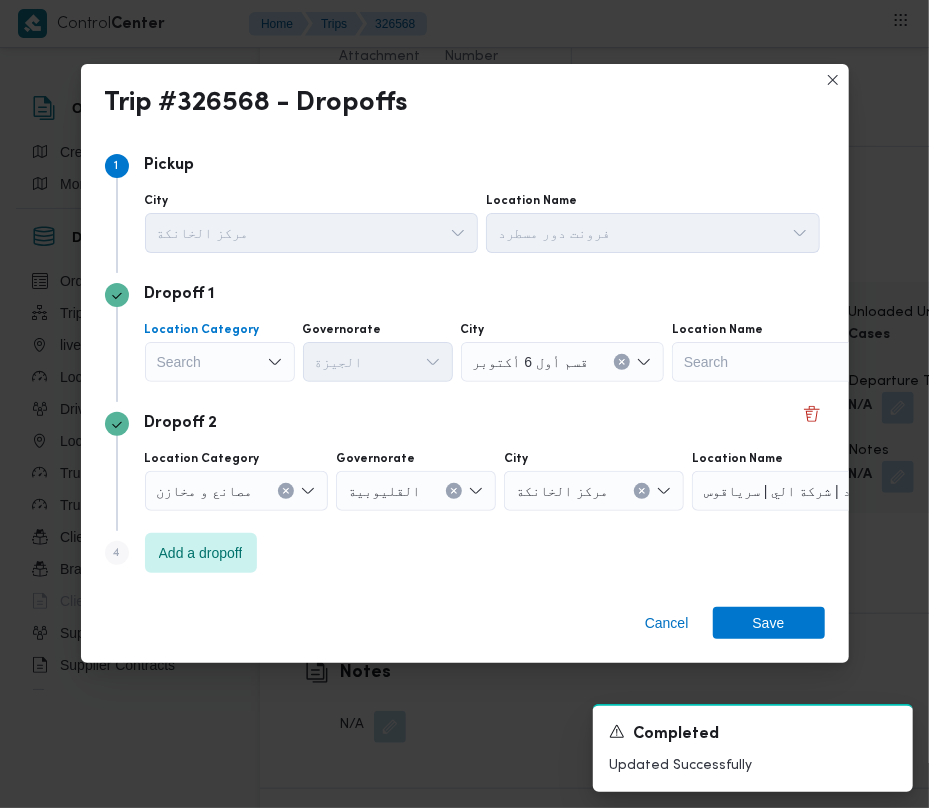 click on "Search" at bounding box center (220, 362) 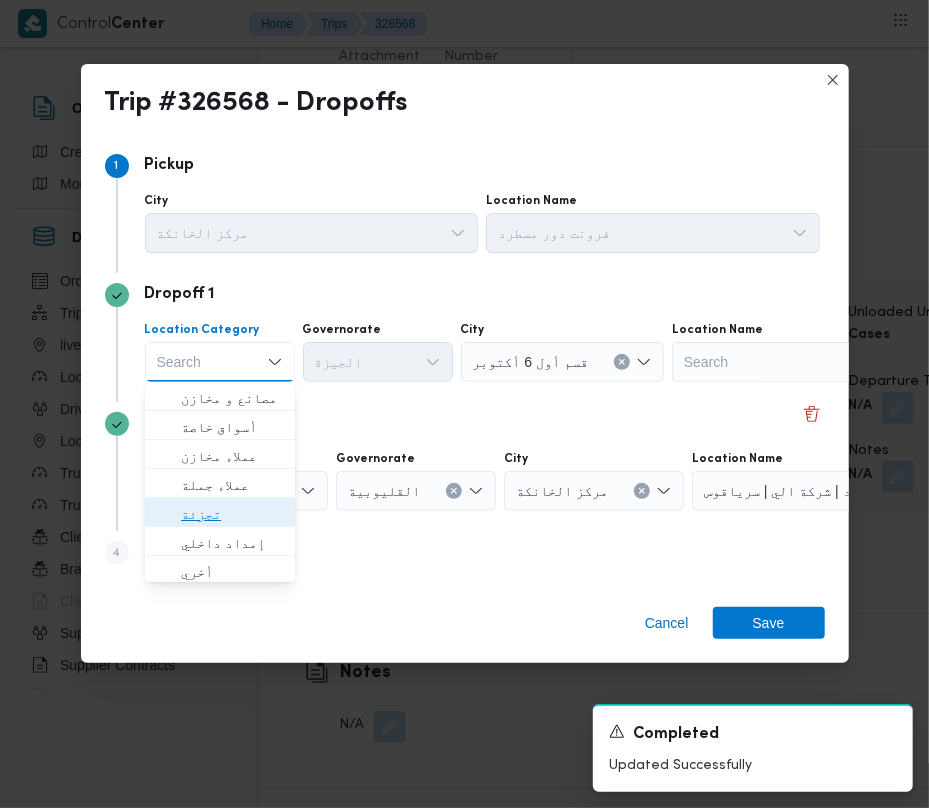 click on "تجزئة" at bounding box center [232, 514] 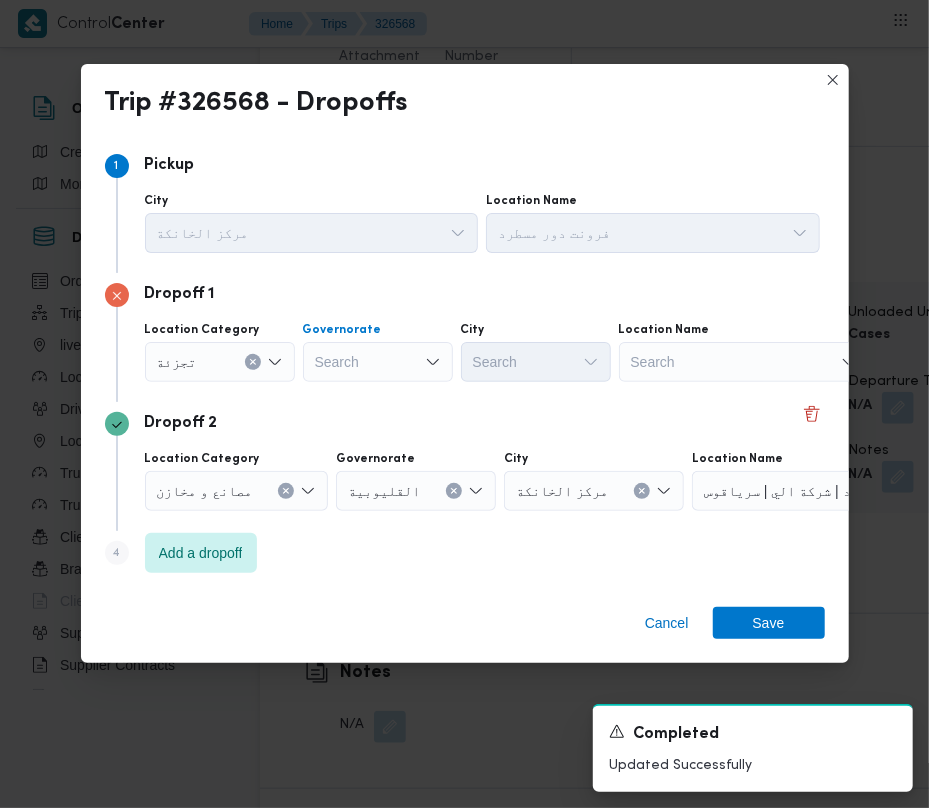 click on "Search" at bounding box center [378, 362] 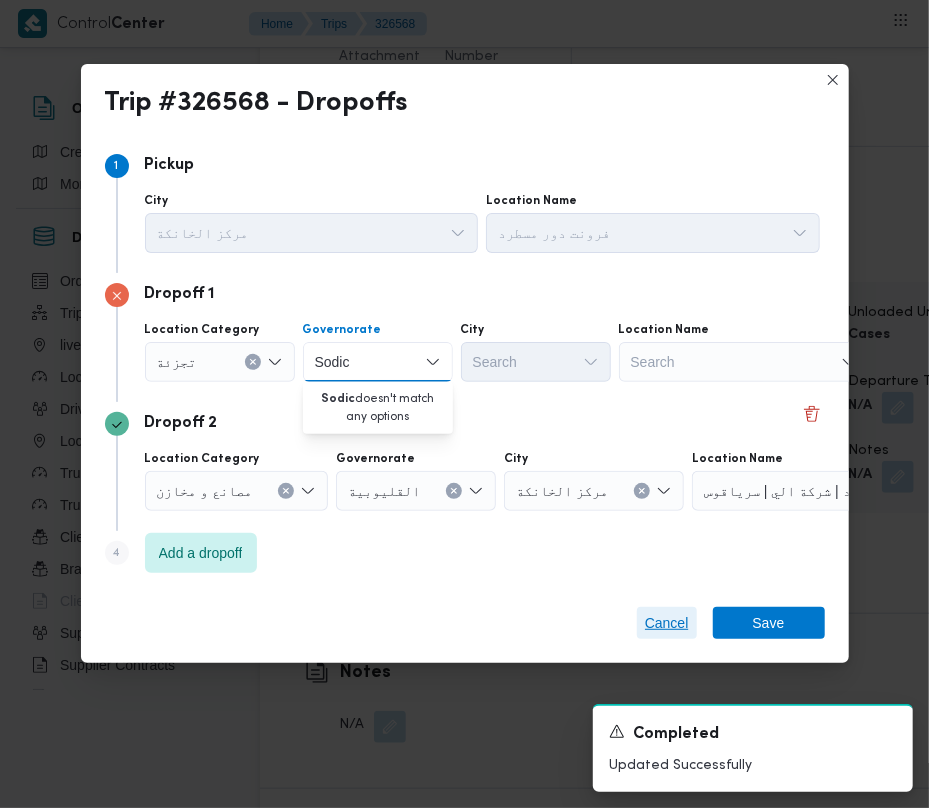 click on "Cancel" at bounding box center [667, 623] 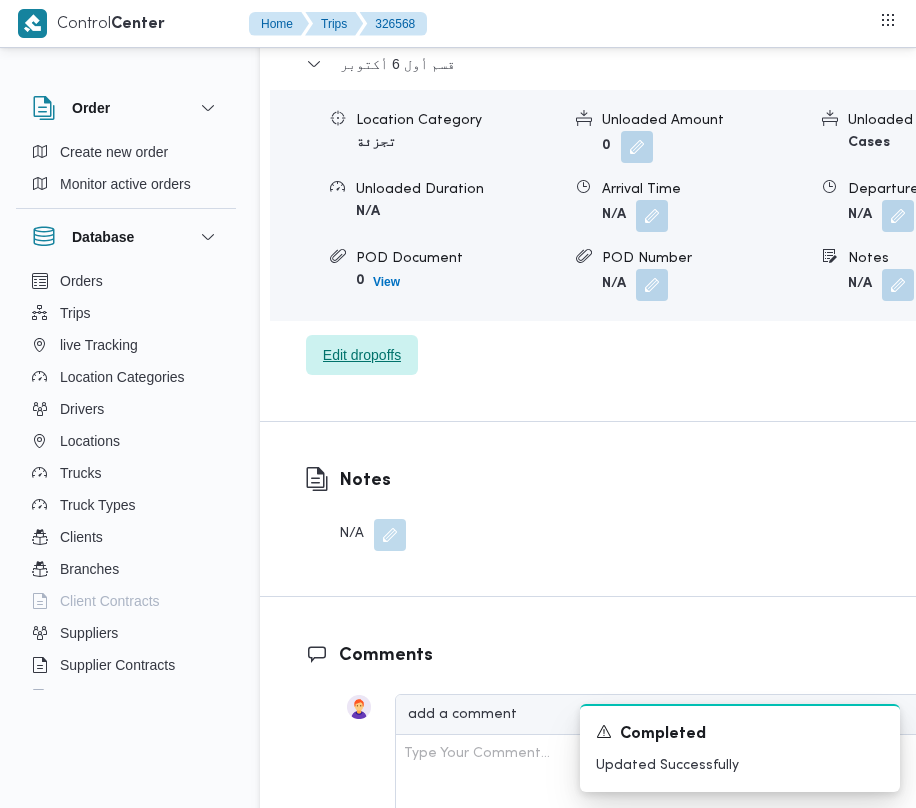 click on "Edit dropoffs" at bounding box center (362, 355) 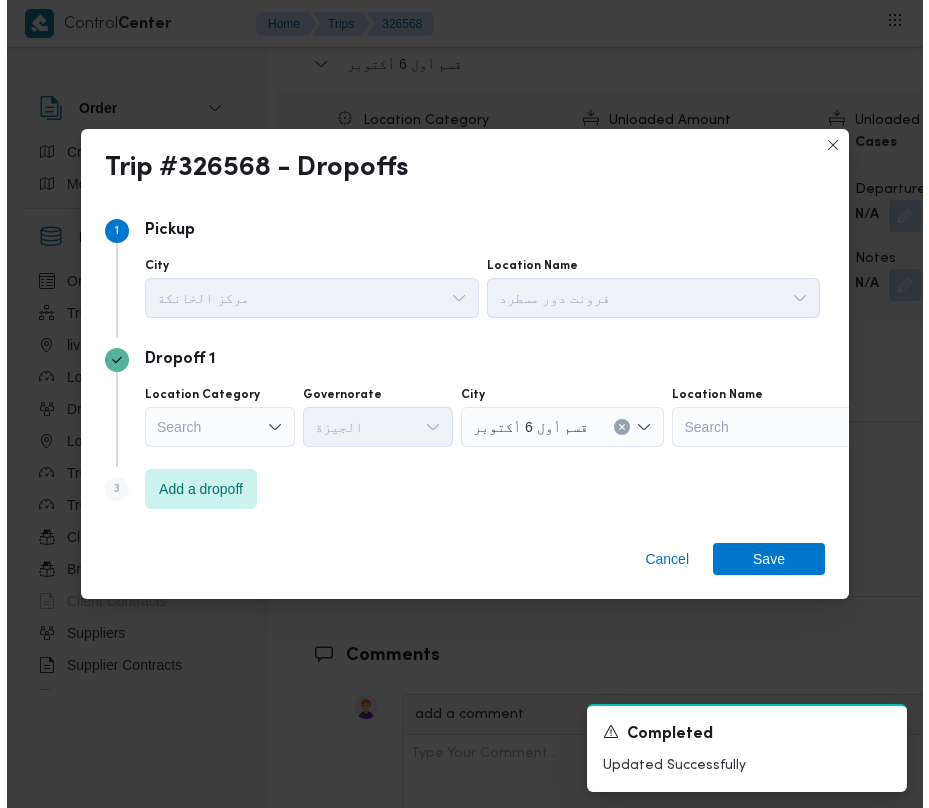 scroll, scrollTop: 3048, scrollLeft: 0, axis: vertical 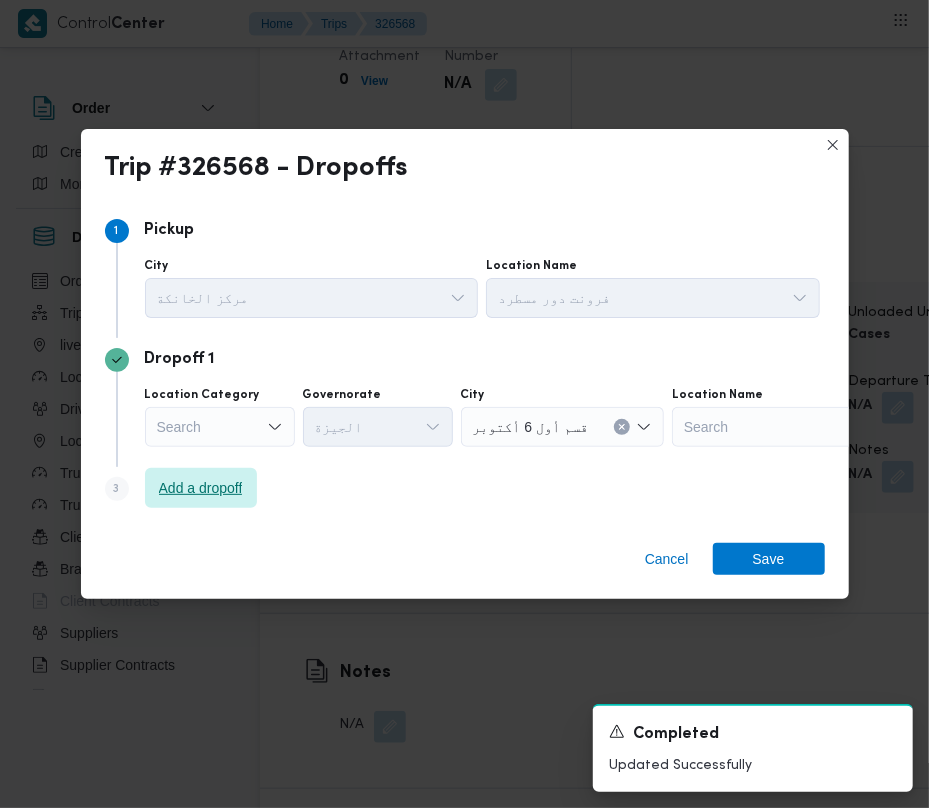 click on "Add a dropoff" at bounding box center [201, 488] 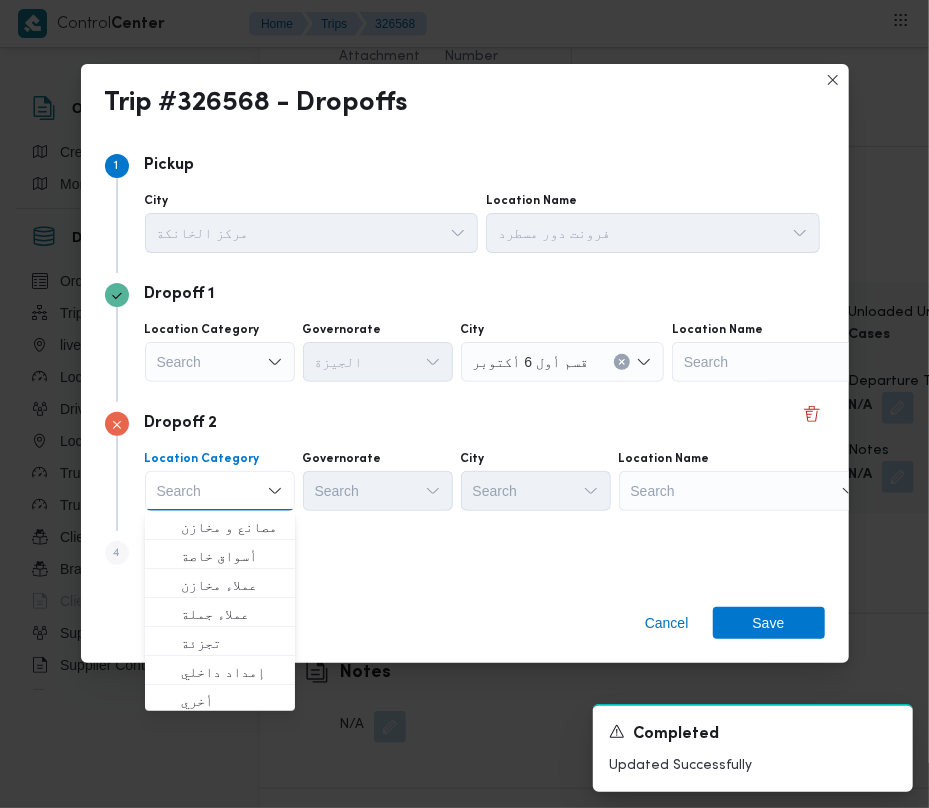 click on "Search" at bounding box center (797, 362) 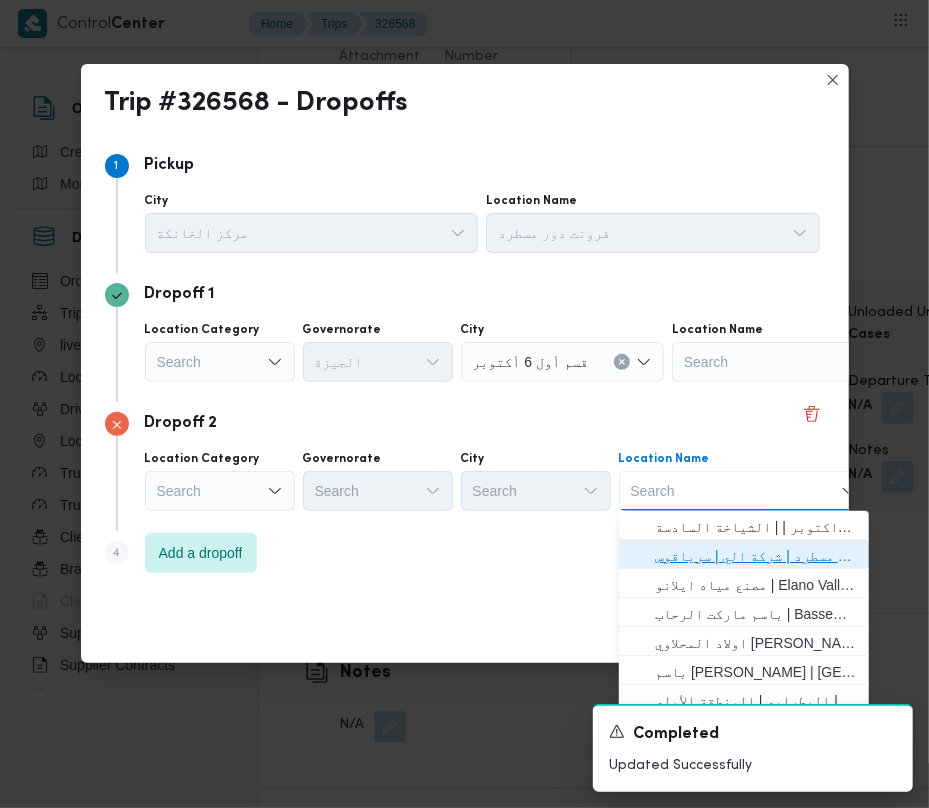 click on "فرونت دور مسطرد | شركة الي | سرياقوس" at bounding box center [756, 556] 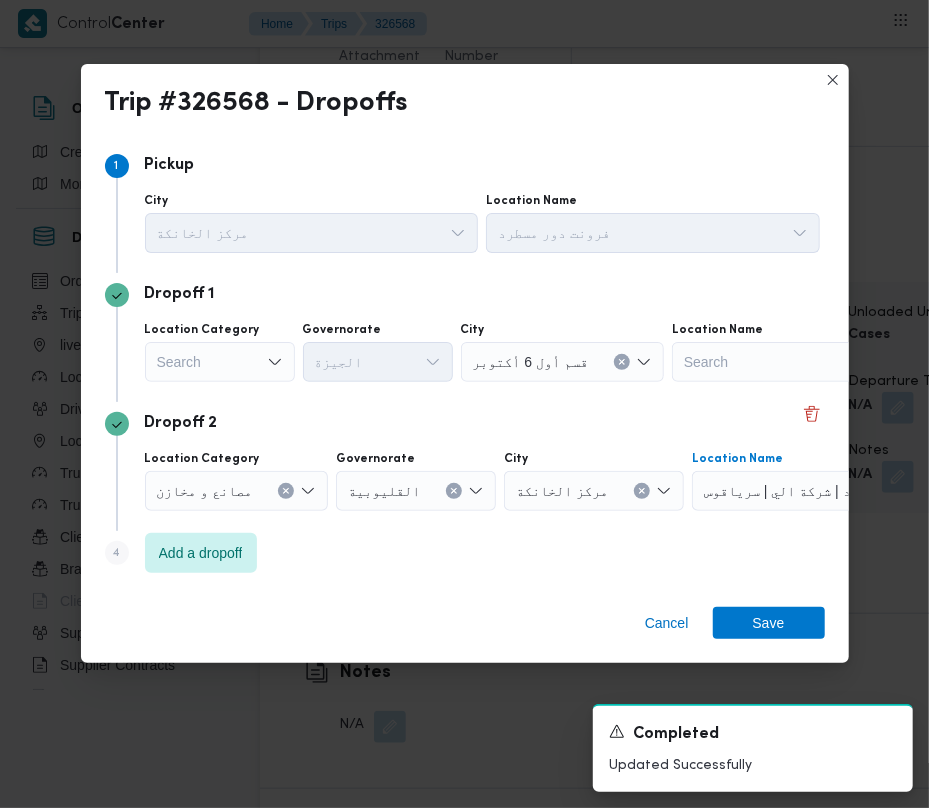 click on "Search" at bounding box center [220, 362] 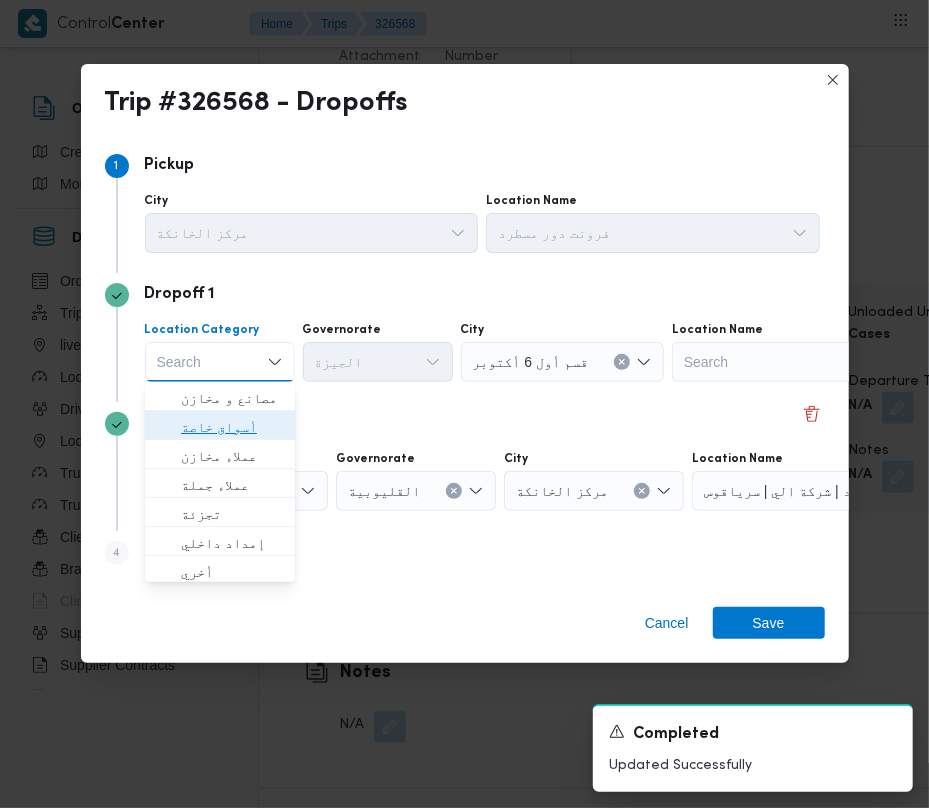 click on "أسواق خاصة" at bounding box center [232, 427] 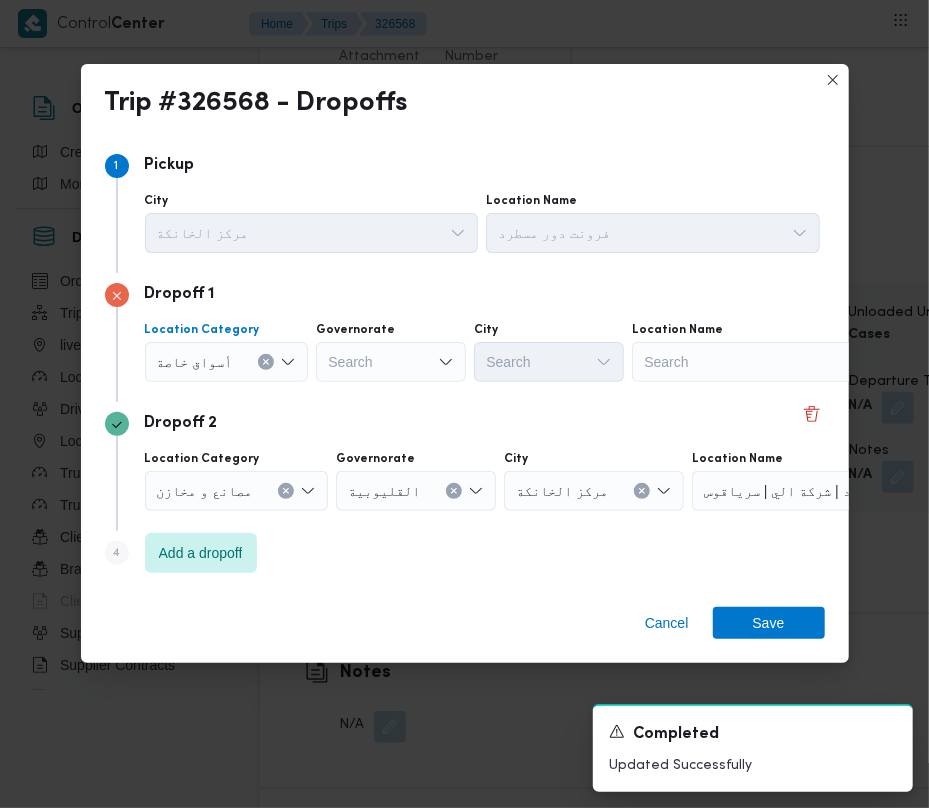 click on "Search" at bounding box center [757, 362] 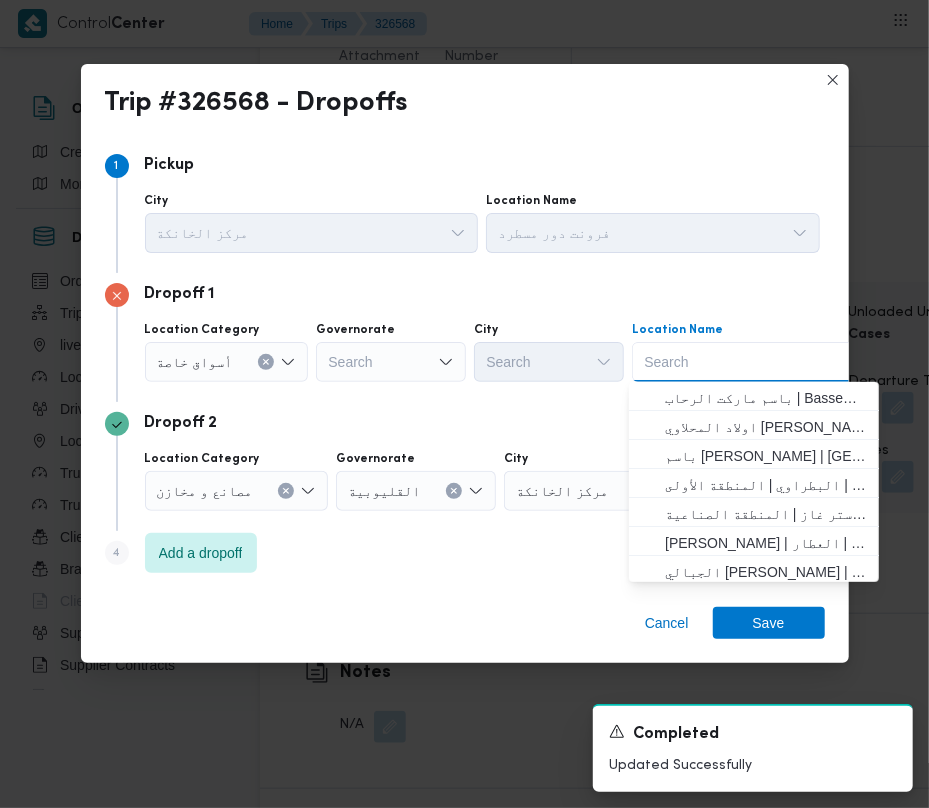 paste on "Sodic" 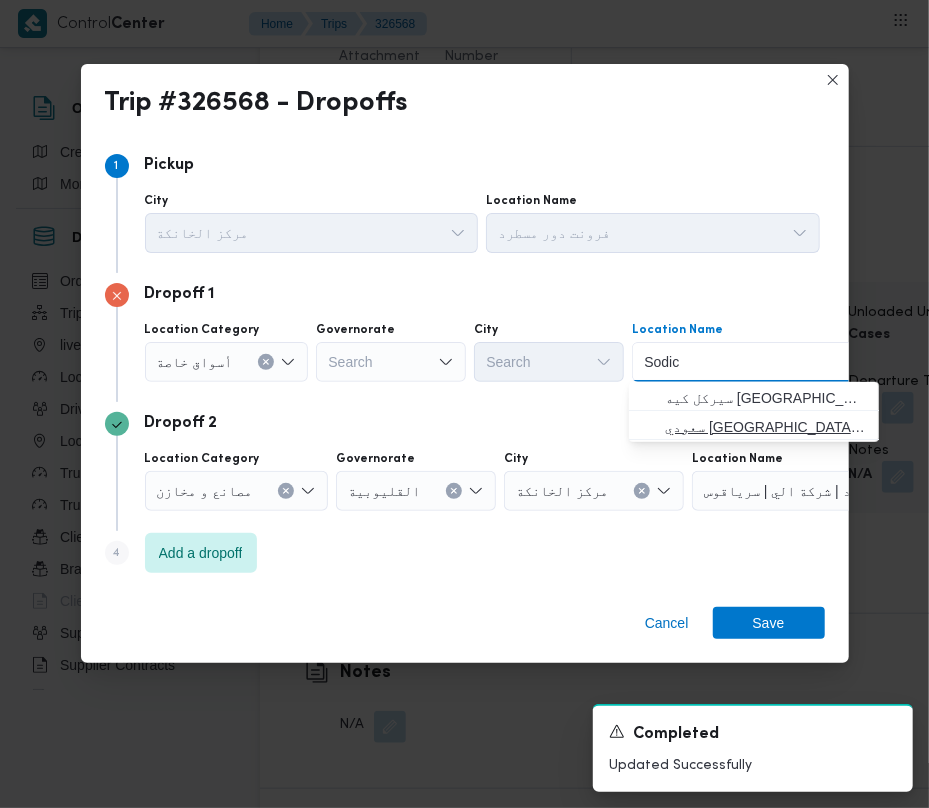 type on "Sodic" 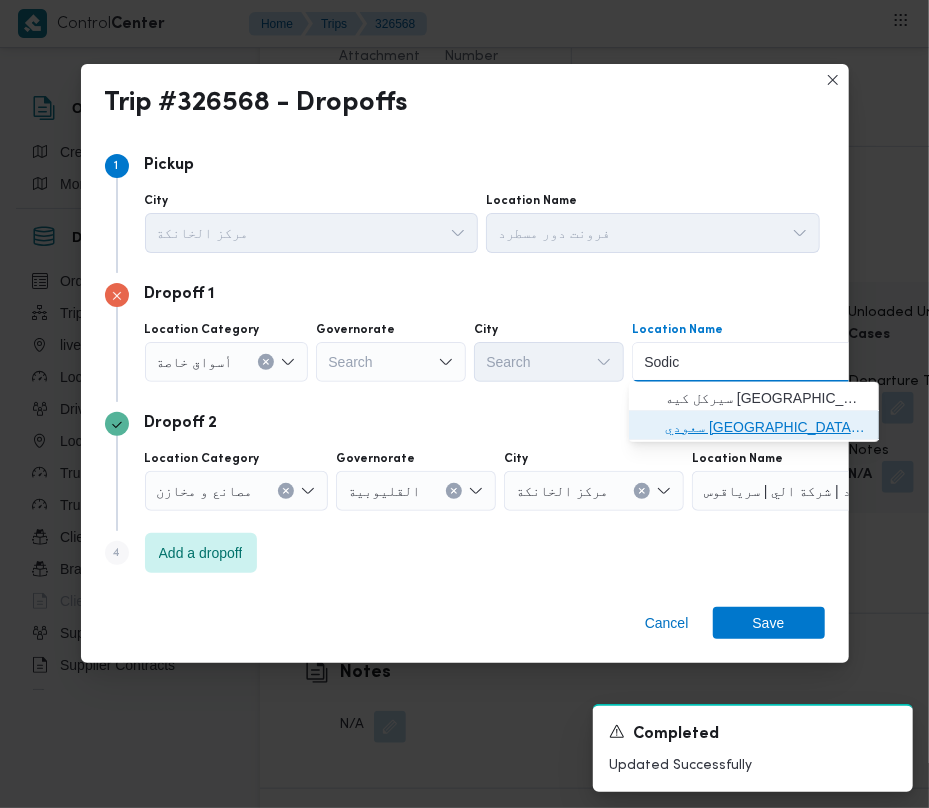 click on "سعودي [GEOGRAPHIC_DATA] | سعودي سوبرماركت | null" at bounding box center (766, 427) 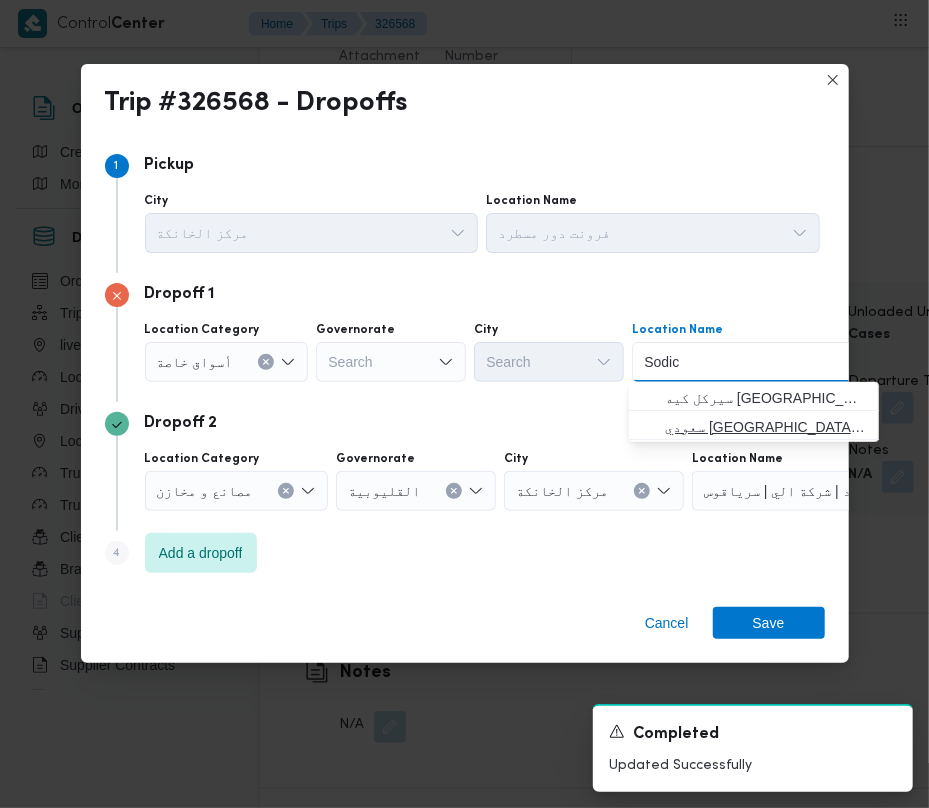type 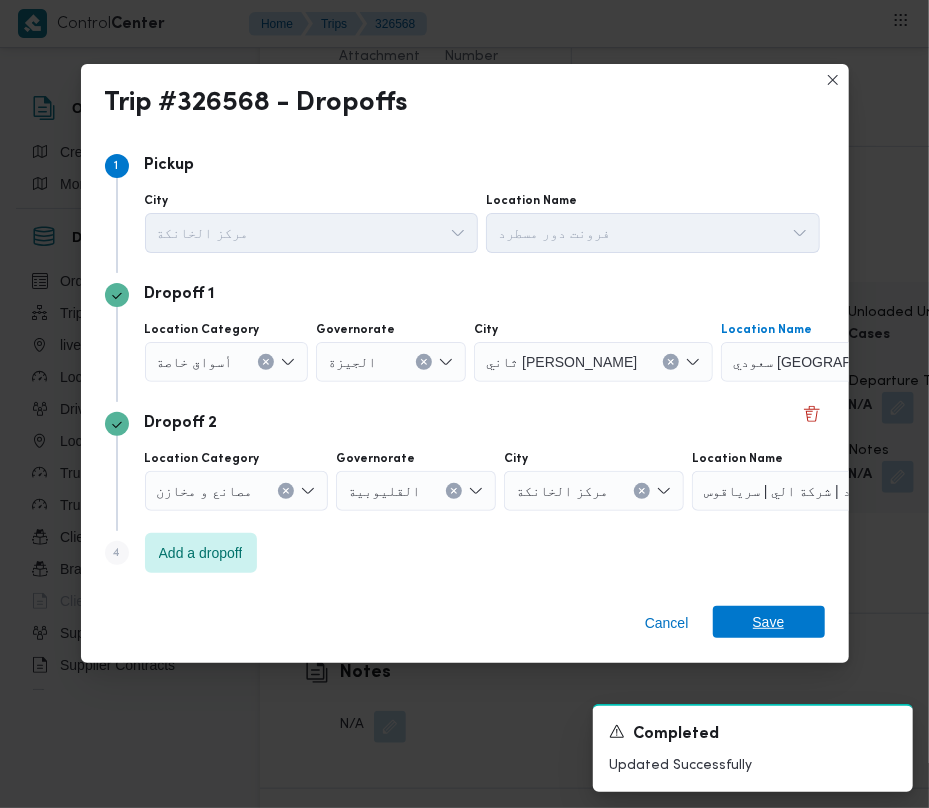 click on "Save" at bounding box center [769, 622] 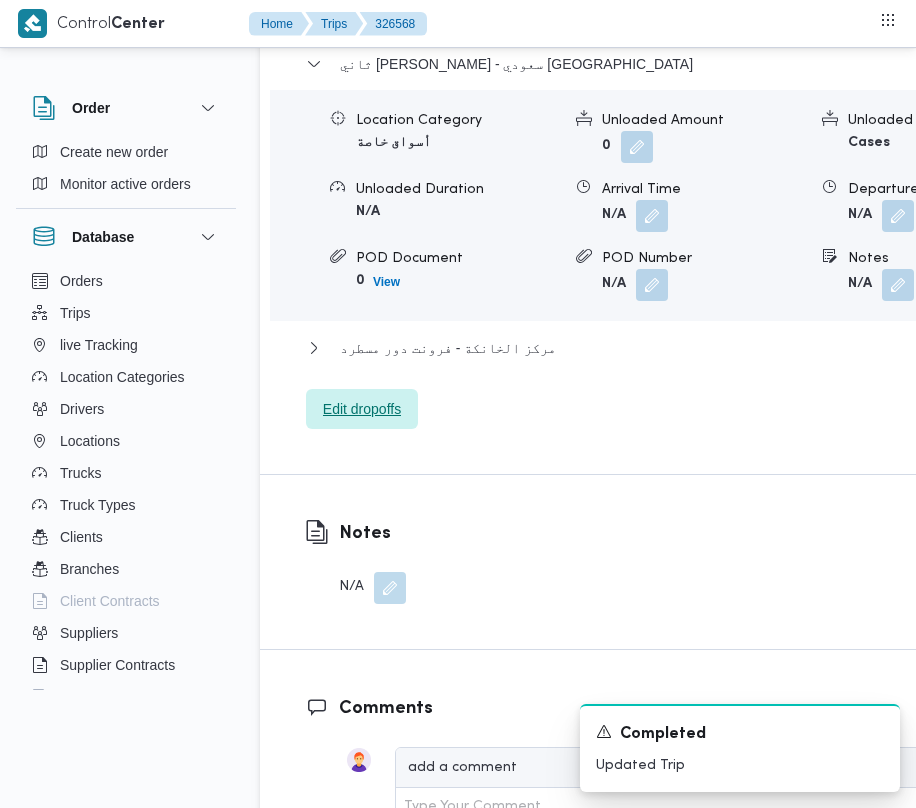 scroll, scrollTop: 2533, scrollLeft: 0, axis: vertical 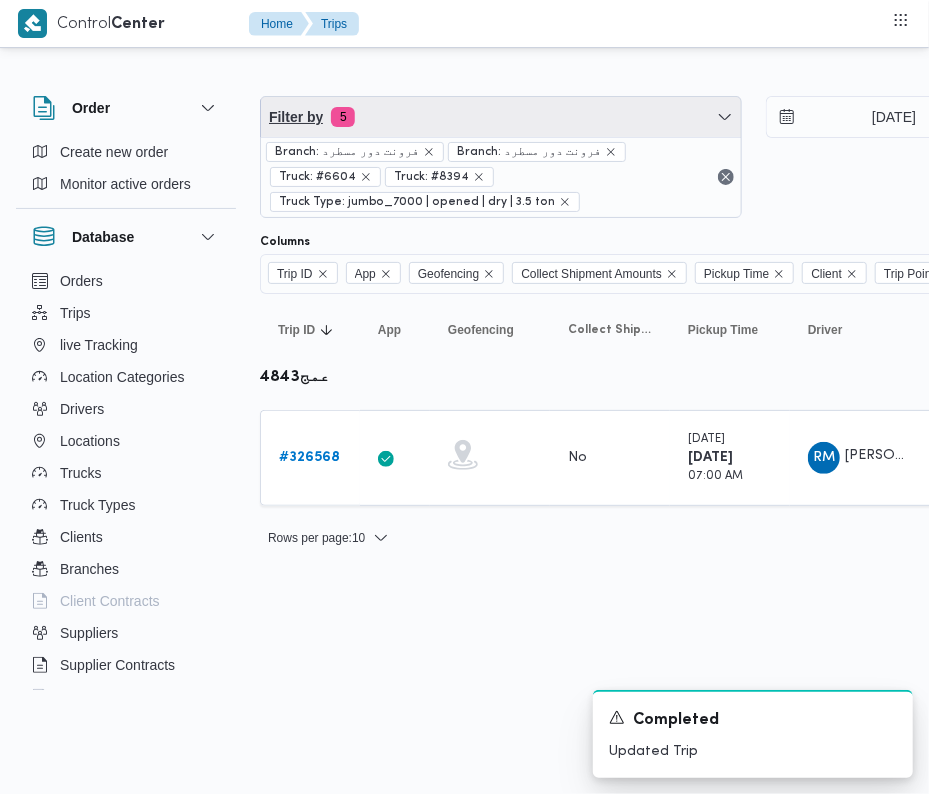 click on "Filter by 5" at bounding box center [501, 117] 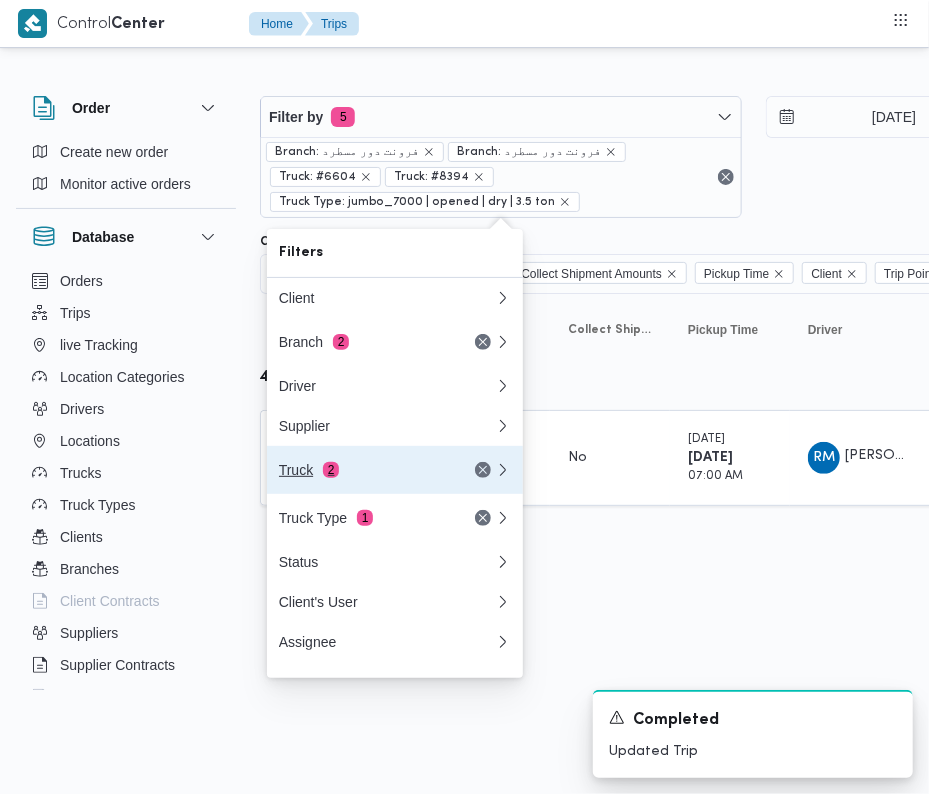 click on "2" at bounding box center (331, 470) 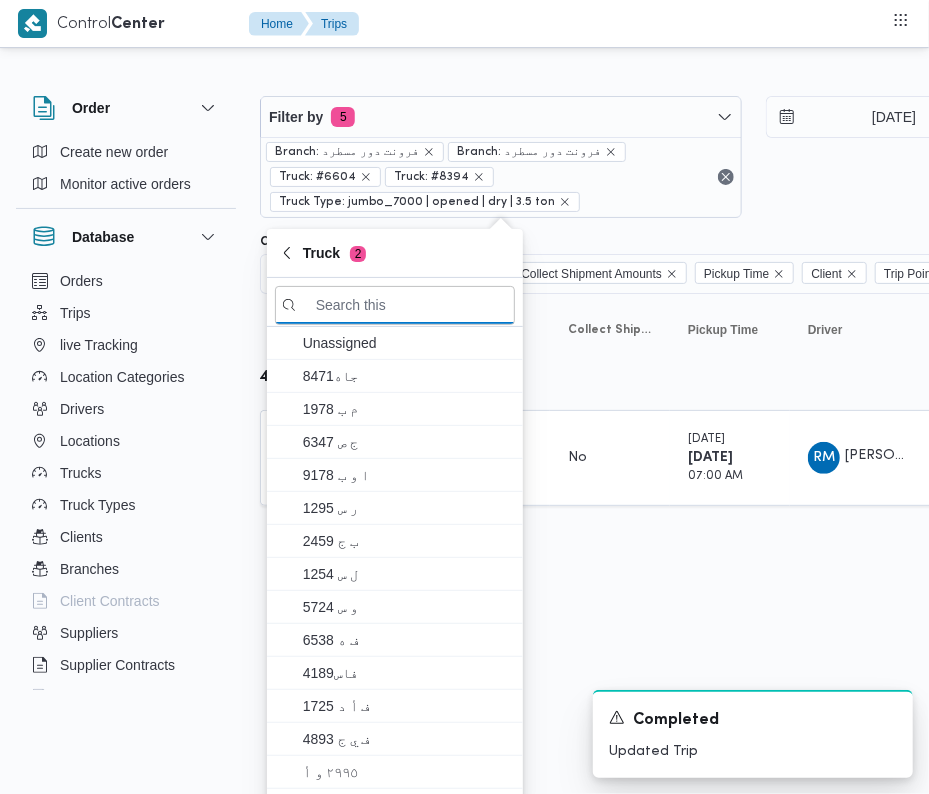paste on "8418" 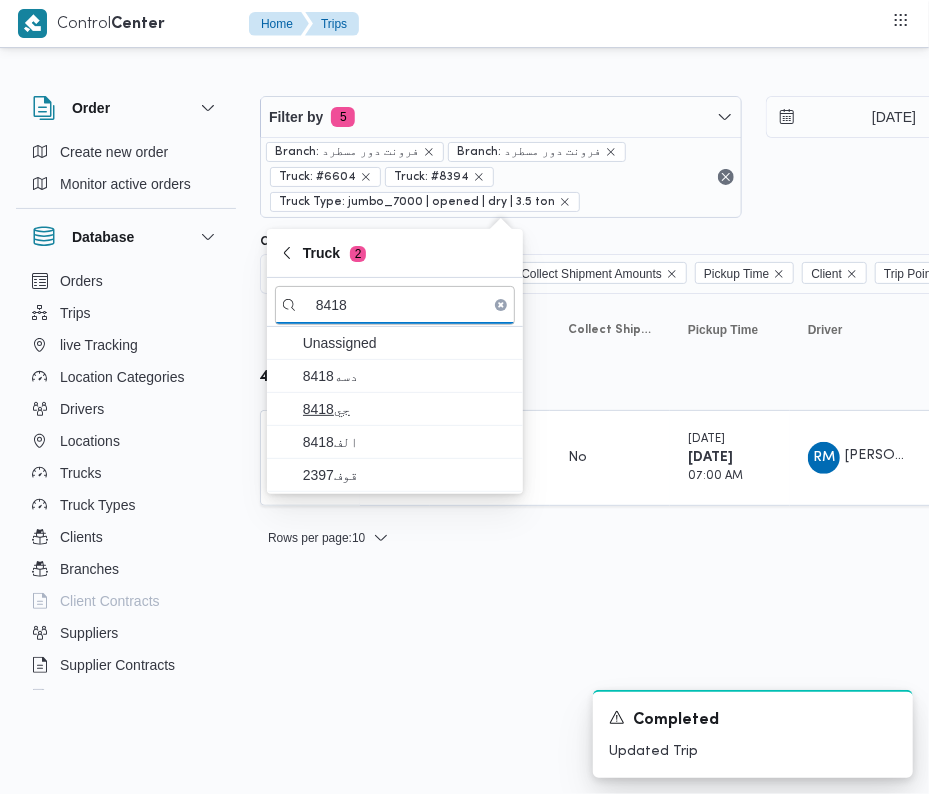 type on "8418" 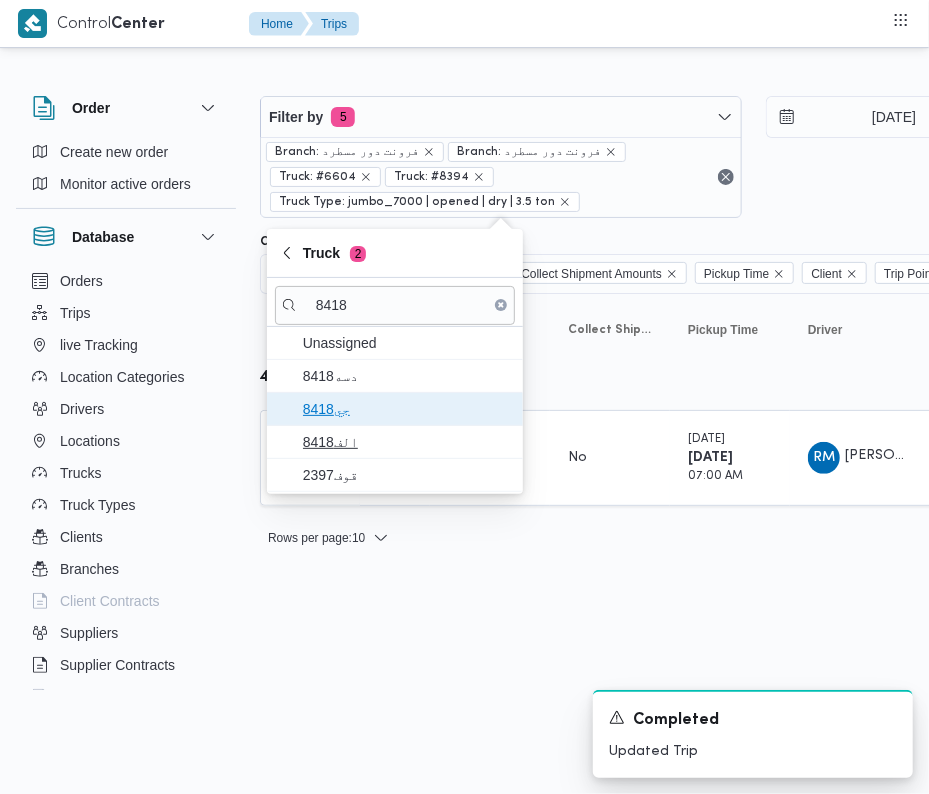 click on "جي8418" at bounding box center [407, 409] 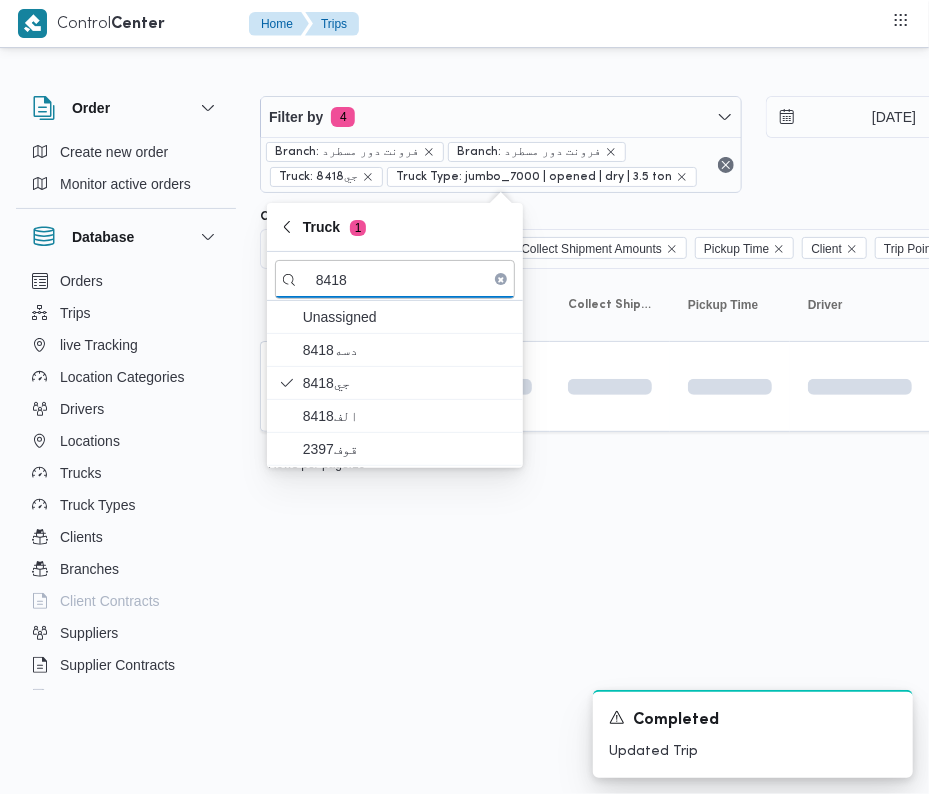 drag, startPoint x: 357, startPoint y: 677, endPoint x: 326, endPoint y: 638, distance: 49.819675 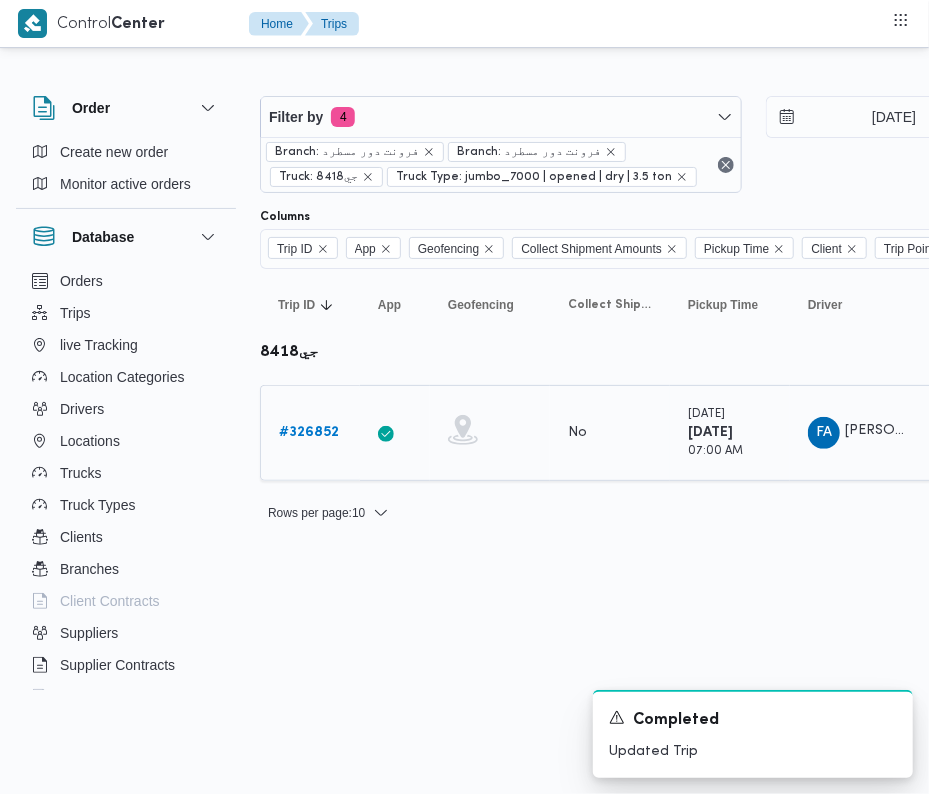 click on "# 326852" at bounding box center [309, 433] 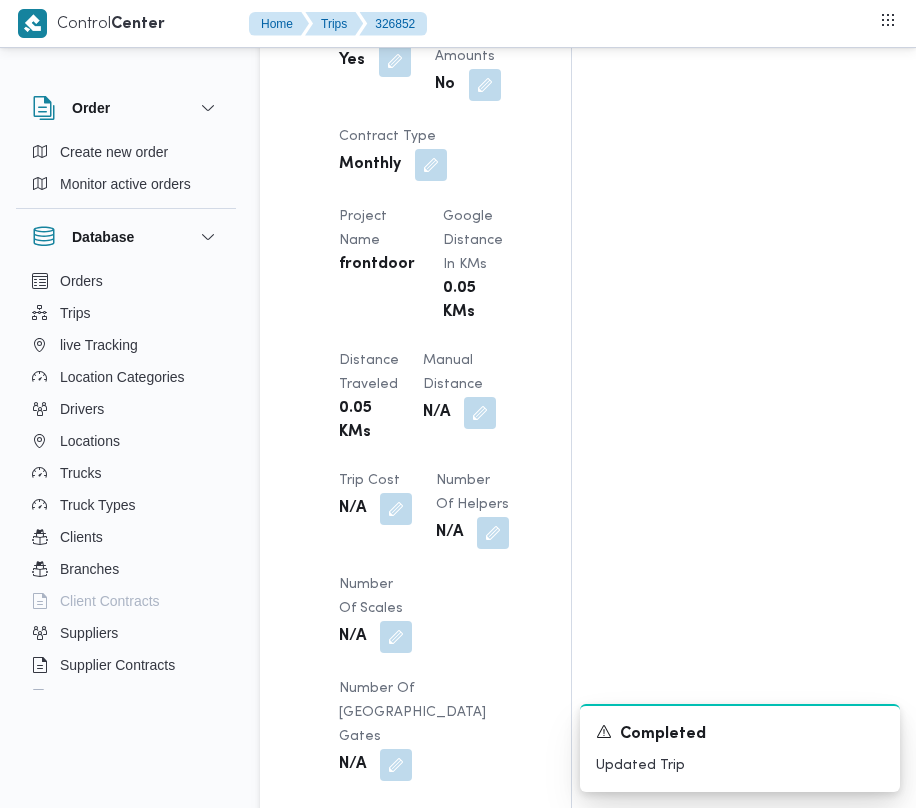 scroll, scrollTop: 2533, scrollLeft: 0, axis: vertical 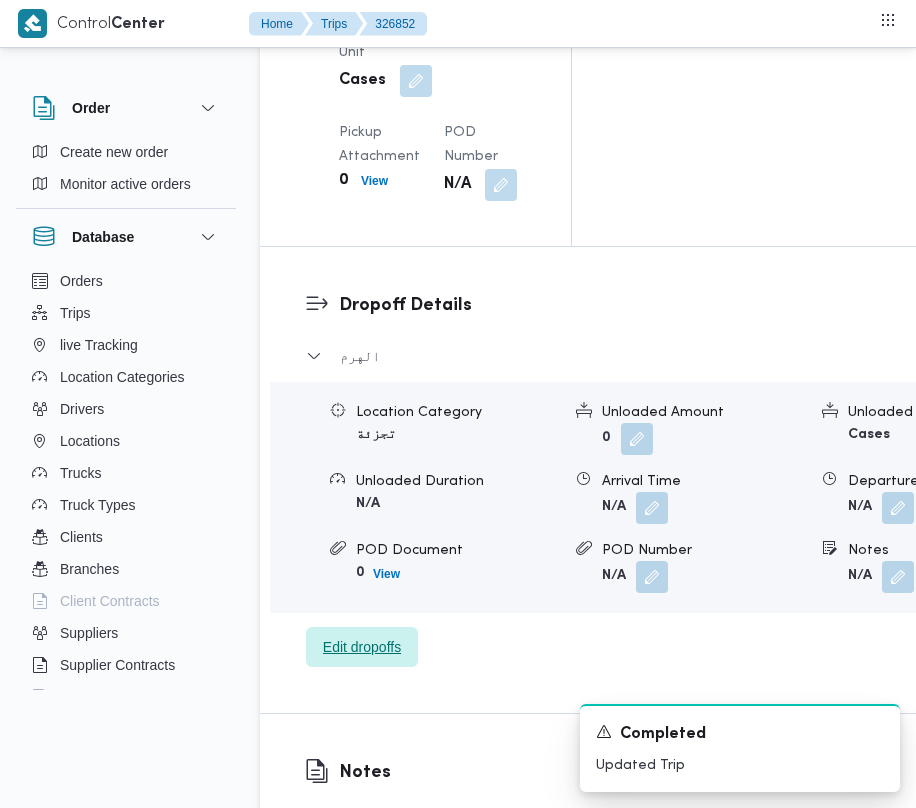 click on "Edit dropoffs" at bounding box center (362, 647) 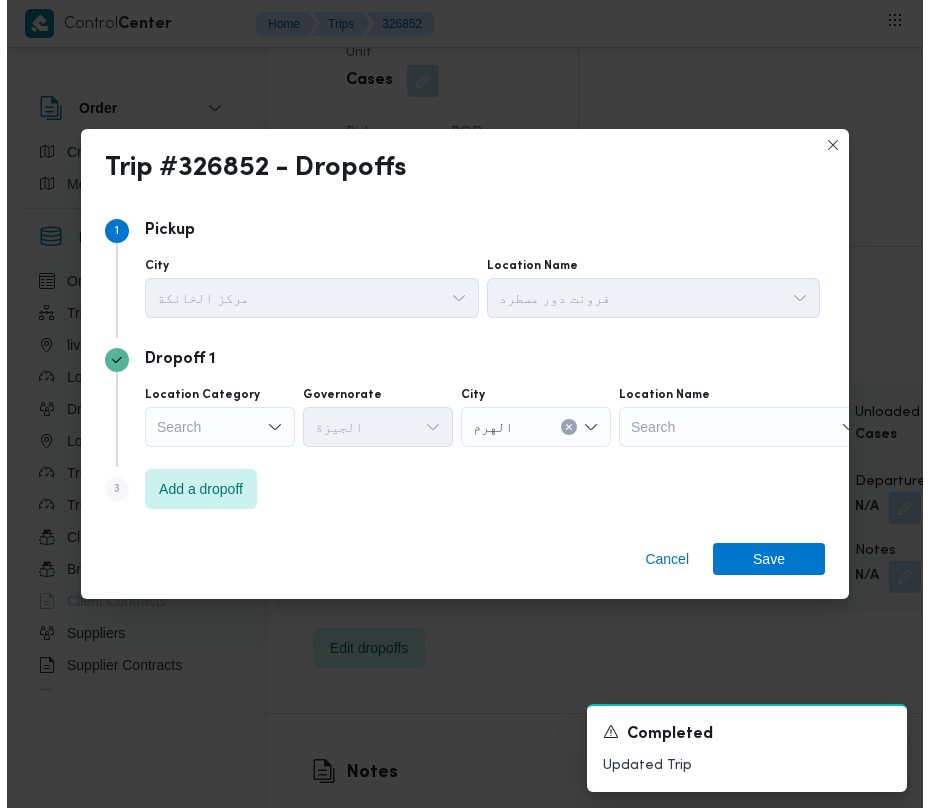 scroll, scrollTop: 2996, scrollLeft: 0, axis: vertical 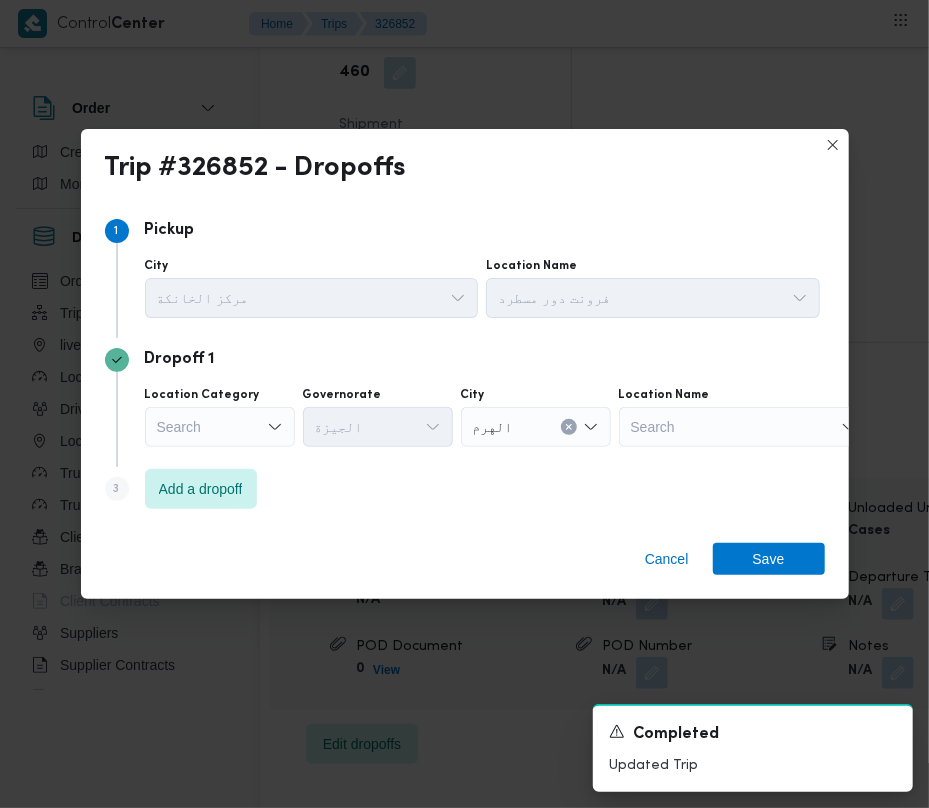 click on "Search" at bounding box center (220, 427) 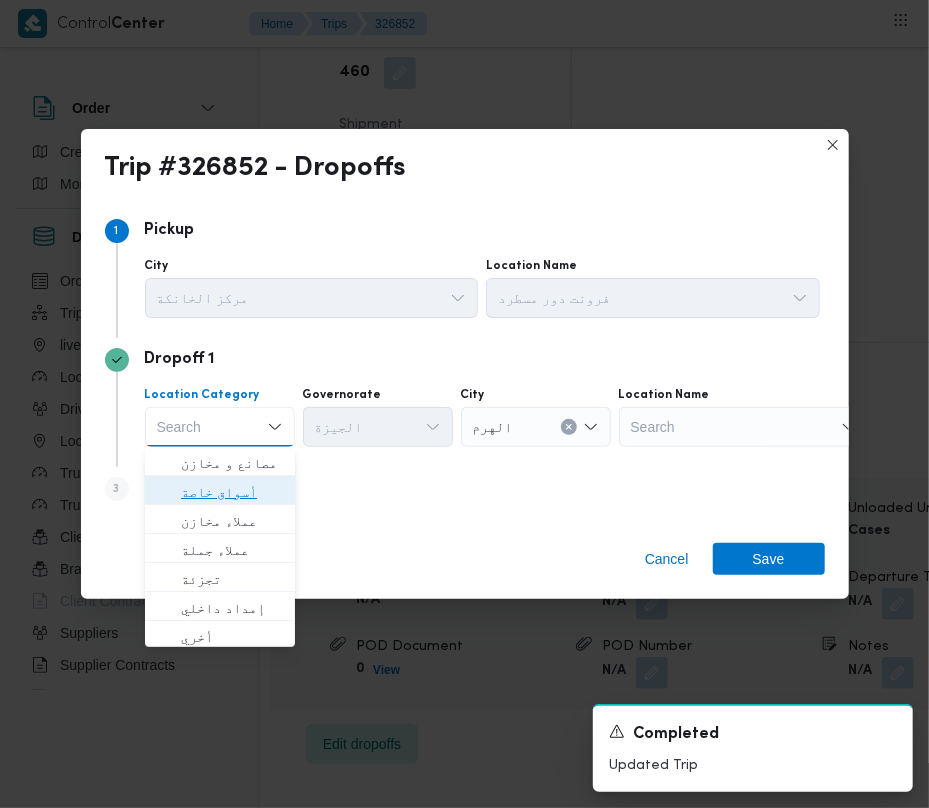 click on "أسواق خاصة" at bounding box center (232, 492) 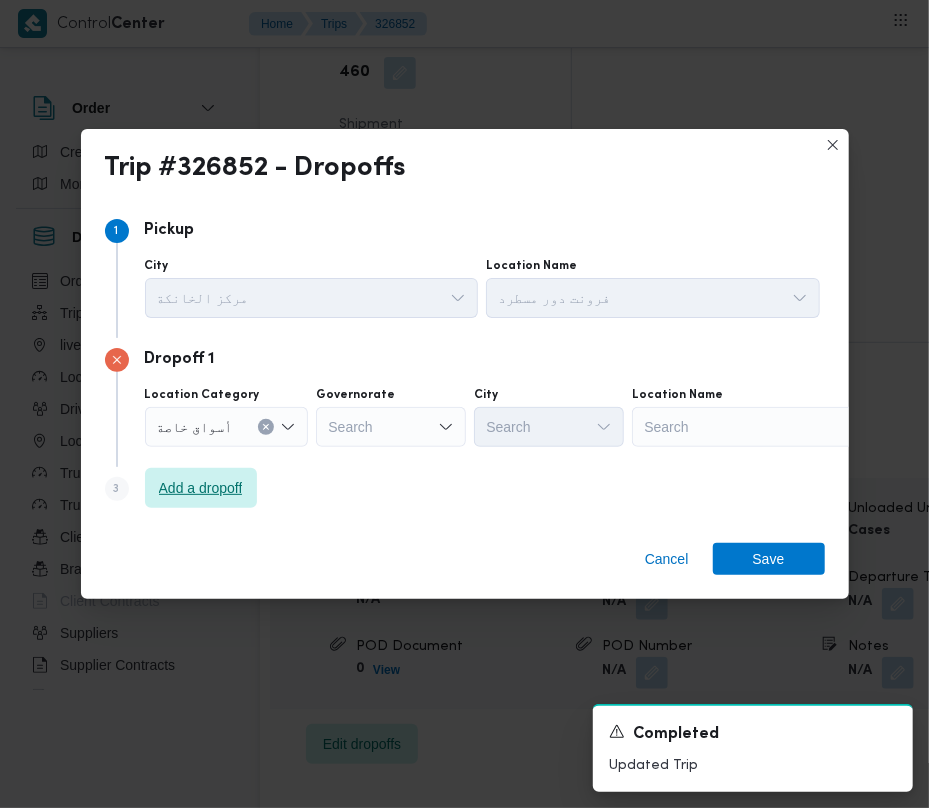 click on "Add a dropoff" at bounding box center (201, 488) 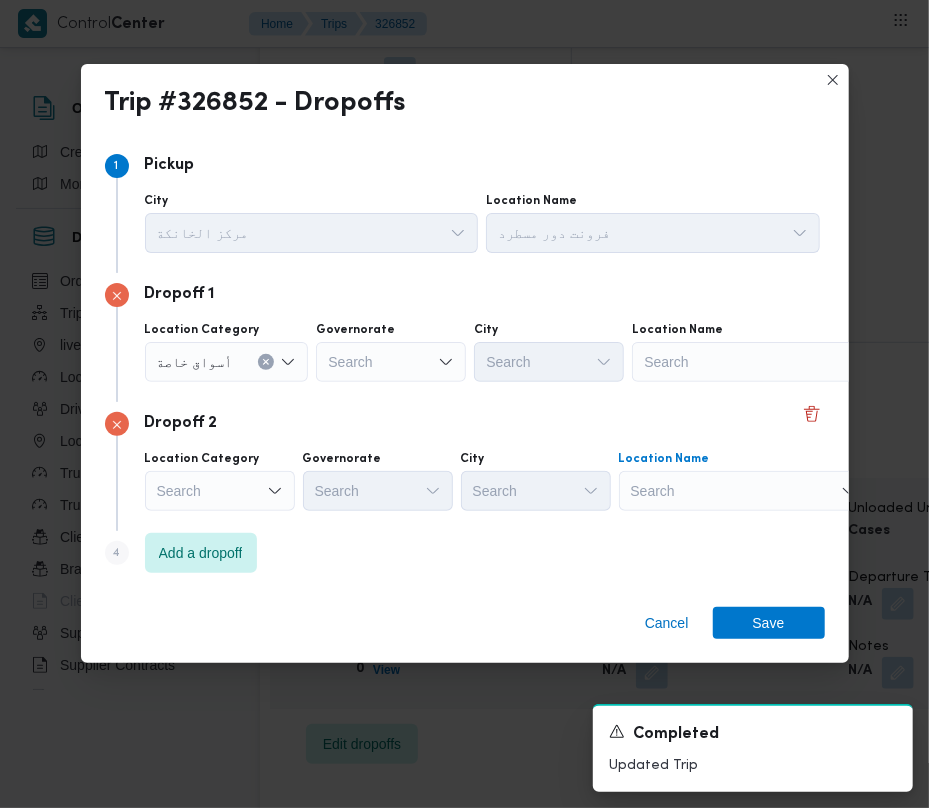 click on "Search" at bounding box center (757, 362) 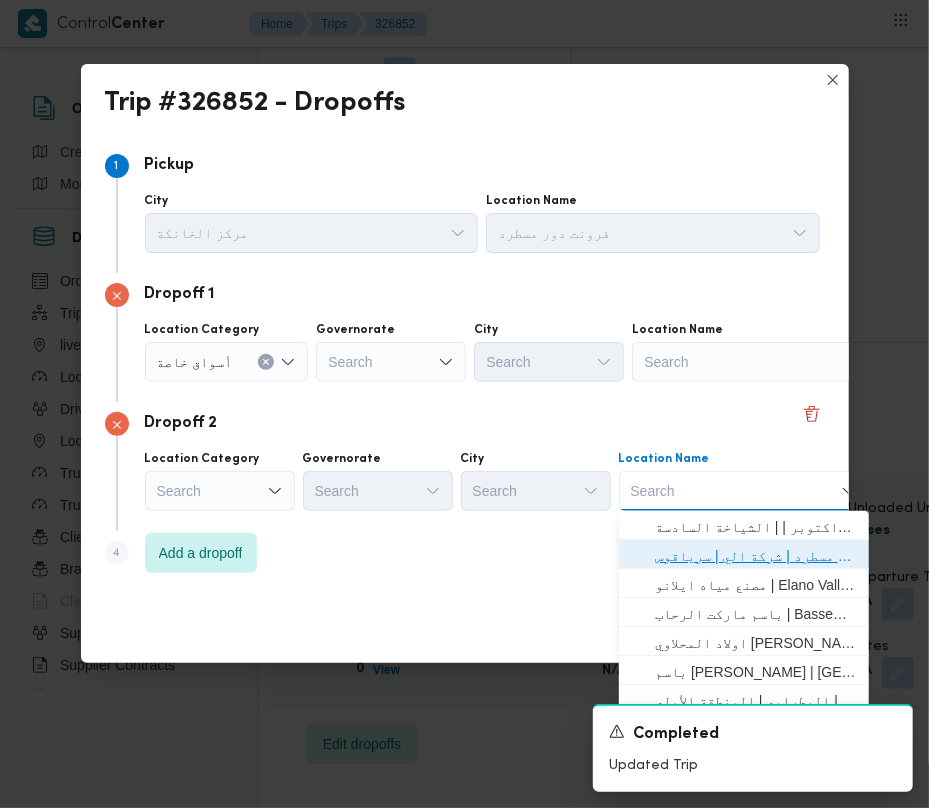 click on "فرونت دور مسطرد | شركة الي | سرياقوس" at bounding box center [756, 556] 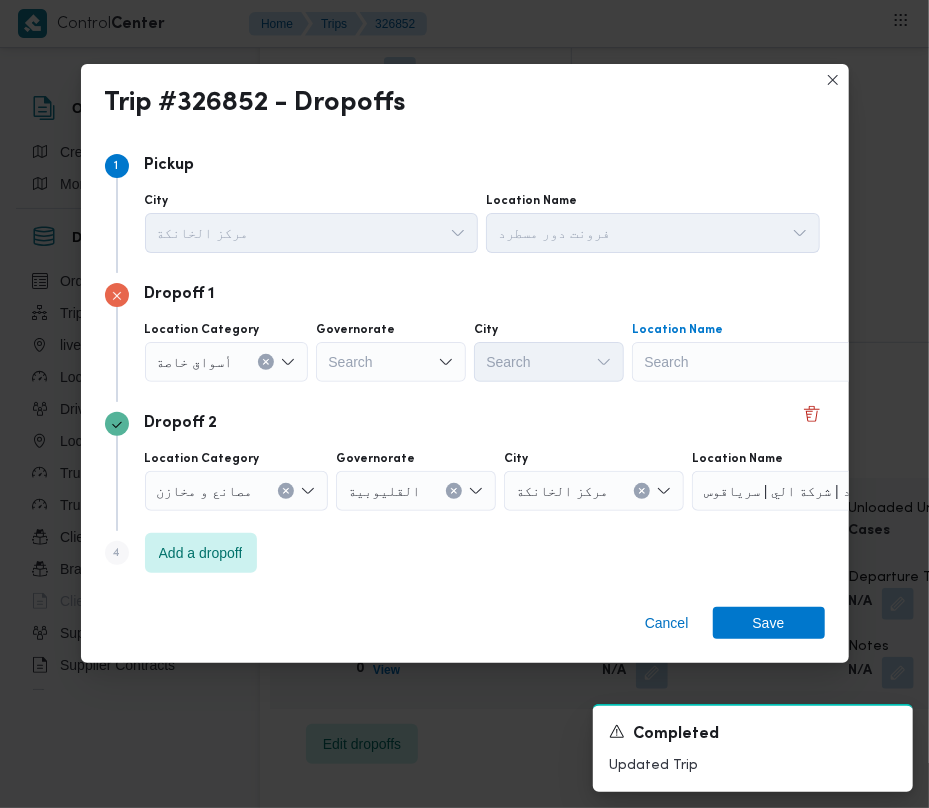 click on "Search" at bounding box center (757, 362) 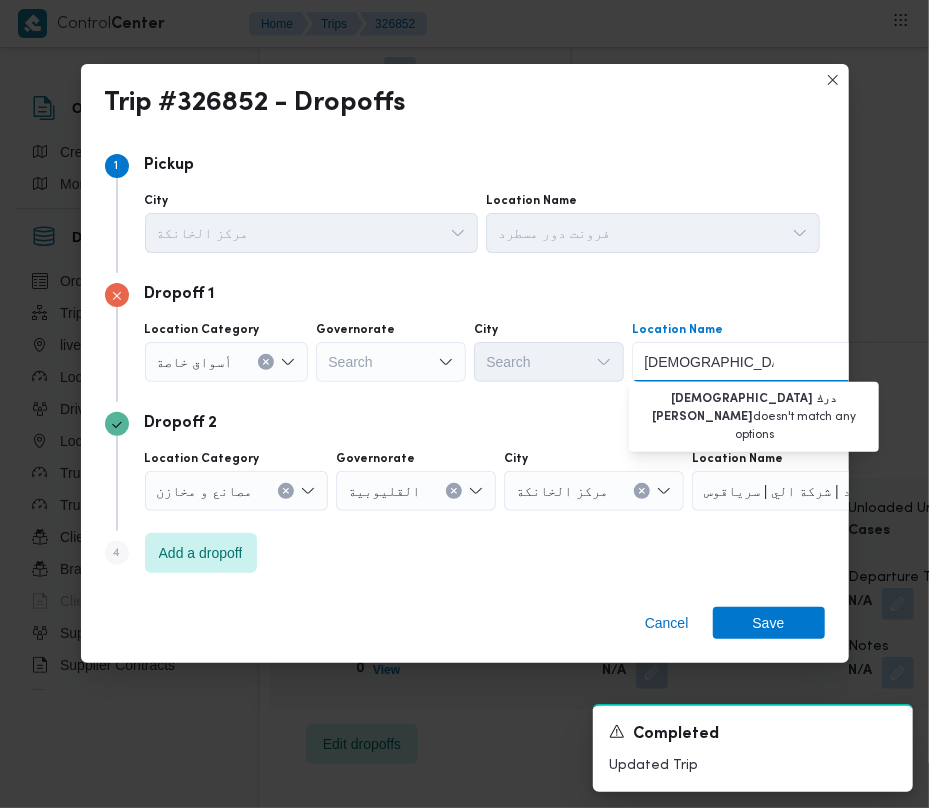 click on "[DEMOGRAPHIC_DATA] درك [PERSON_NAME]" at bounding box center [709, 362] 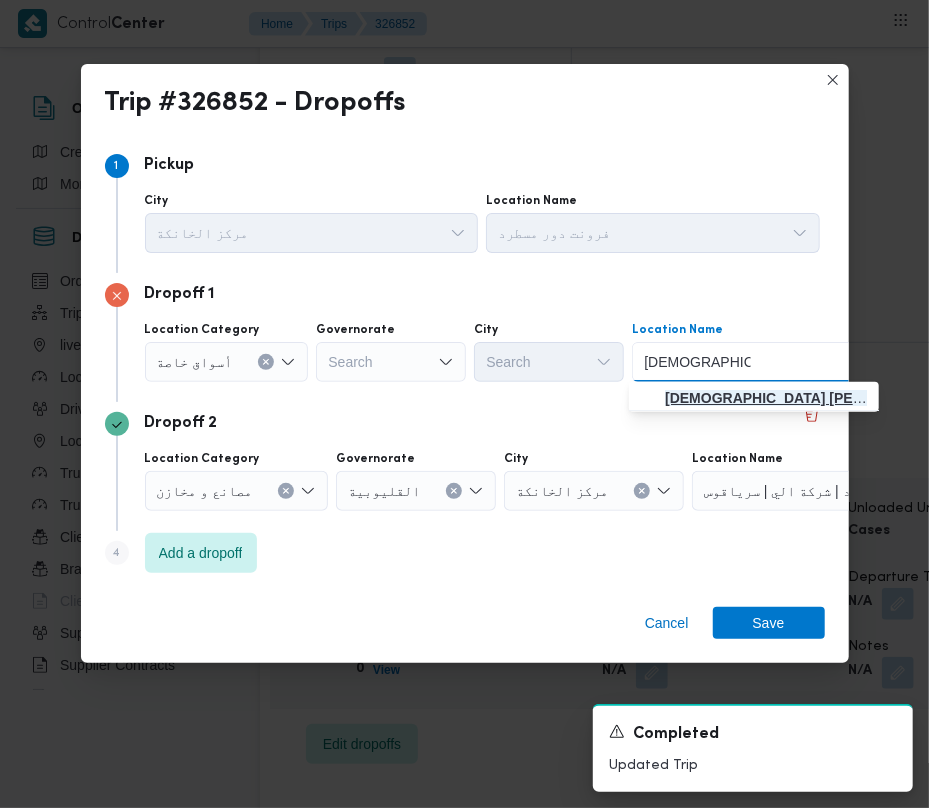 type on "[DEMOGRAPHIC_DATA] [PERSON_NAME]" 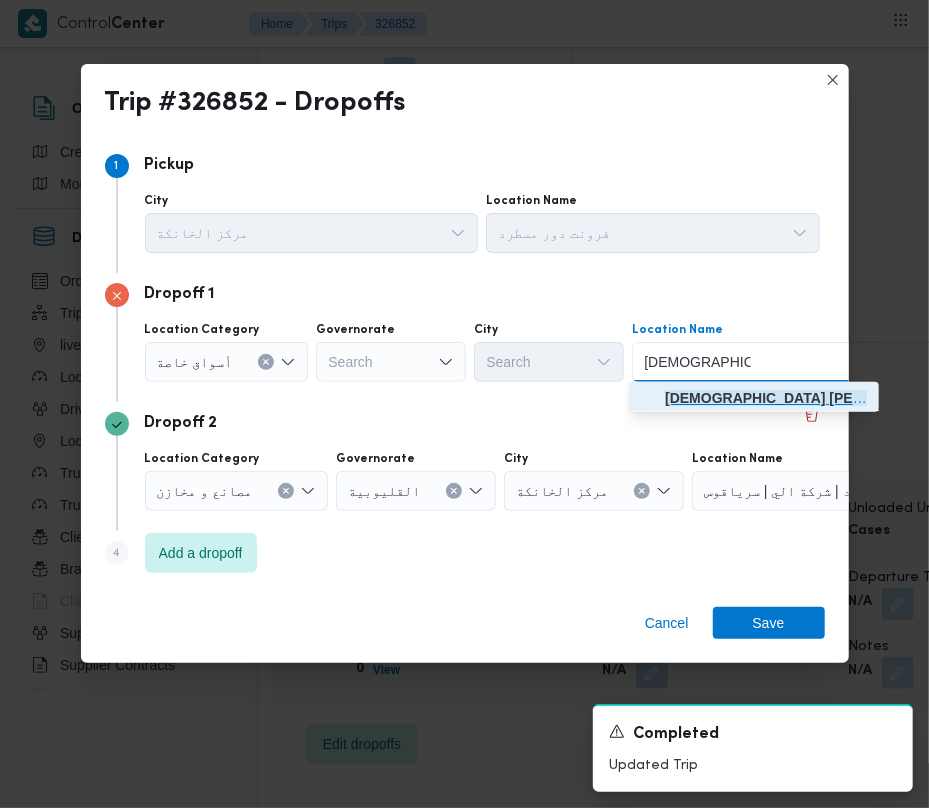 click on "[DEMOGRAPHIC_DATA] [PERSON_NAME]   | [PERSON_NAME] ماركت | null" at bounding box center [766, 398] 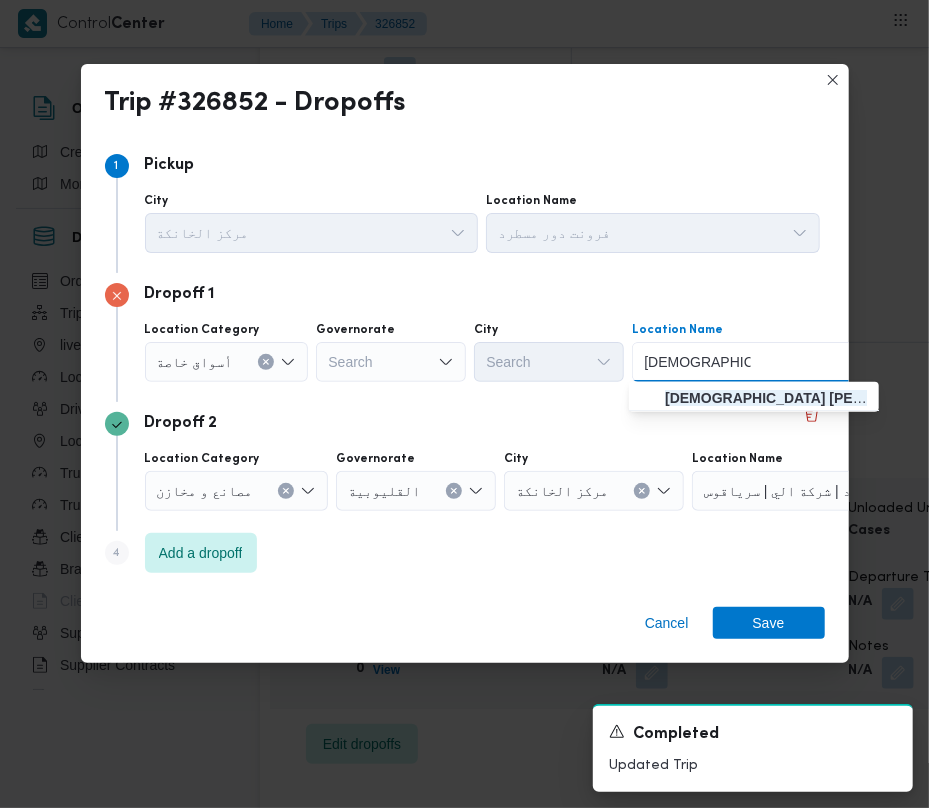 type 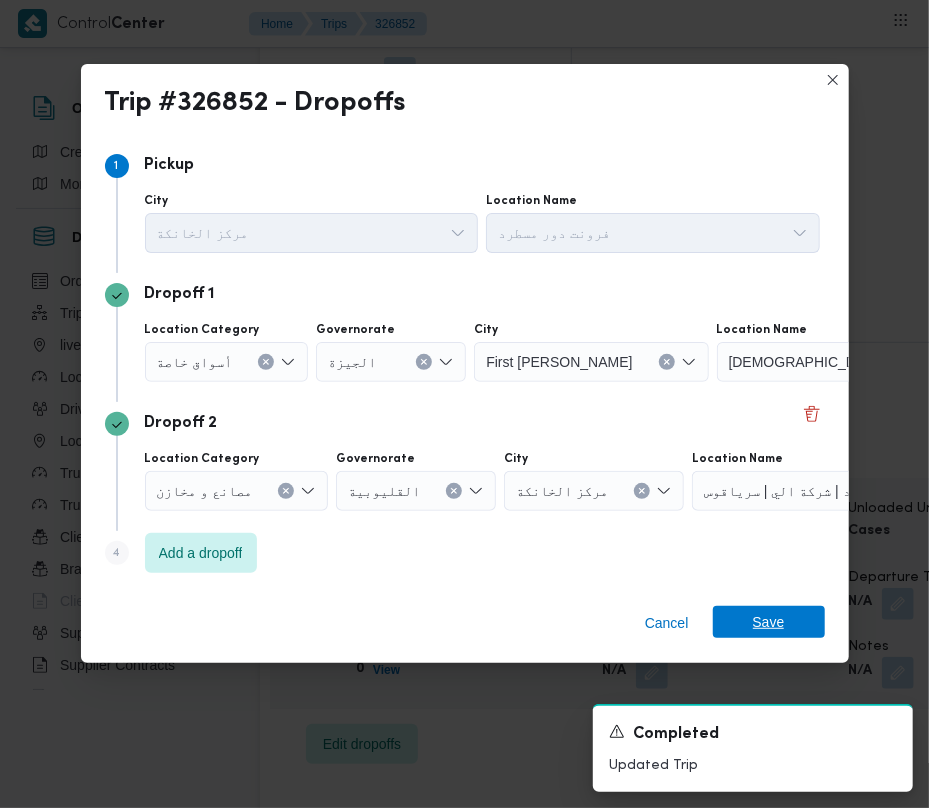 click on "Save" at bounding box center (769, 622) 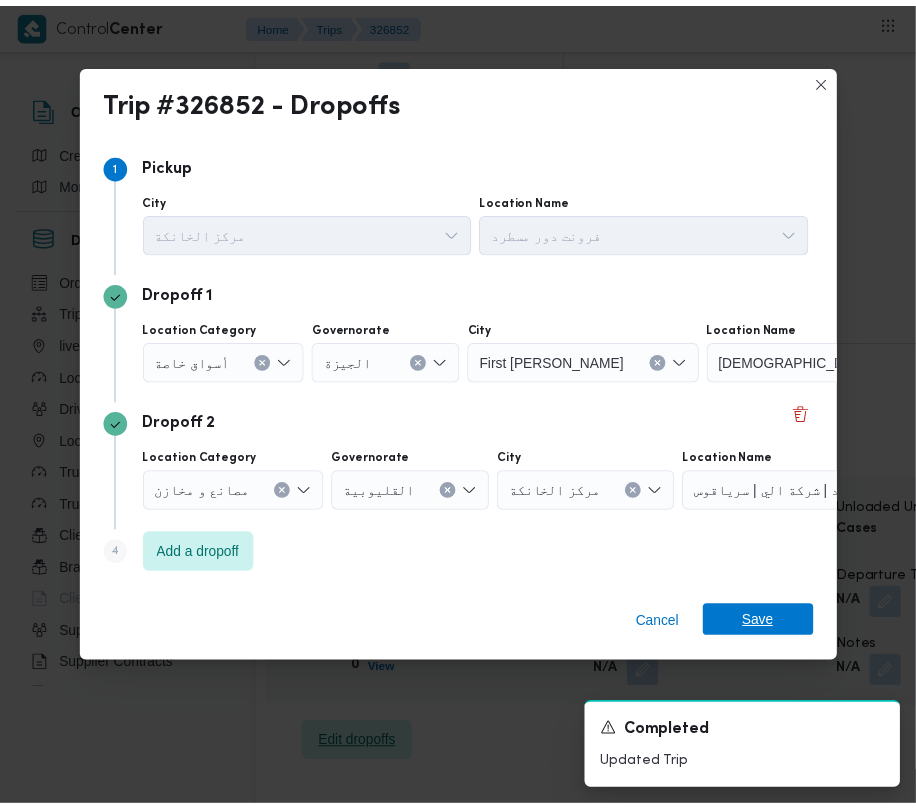 scroll, scrollTop: 3092, scrollLeft: 0, axis: vertical 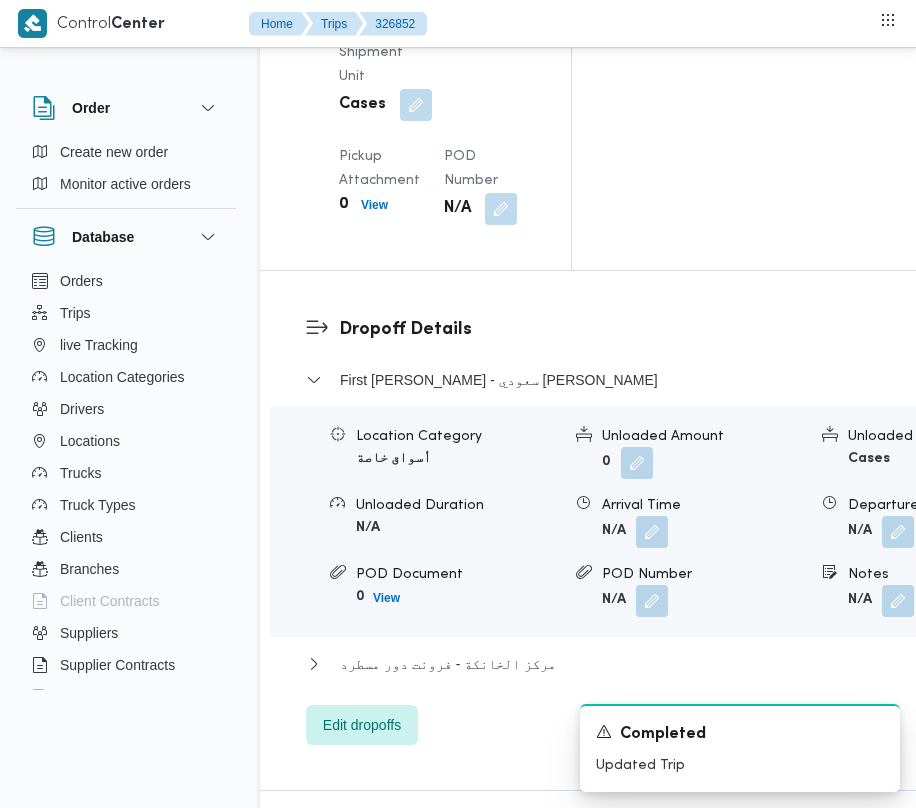 click on "Dropoff Details First Al Sheikh Zayed -
سعودي [PERSON_NAME]  Location Category أسواق خاصة Unloaded Amount 0 Unloaded Unit Cases Unloaded Duration N/A Arrival Time N/A Departure Time N/A POD Document 0 View POD Number N/A Notes N/A مركز الخانكة -
فرونت دور مسطرد Location Category مصانع و مخازن Unloaded Amount 0 Unloaded Unit Cases Unloaded Duration N/A Arrival Time N/A Departure Time N/A POD Document 0 View POD Number N/A Notes N/A Edit dropoffs" at bounding box center (678, 530) 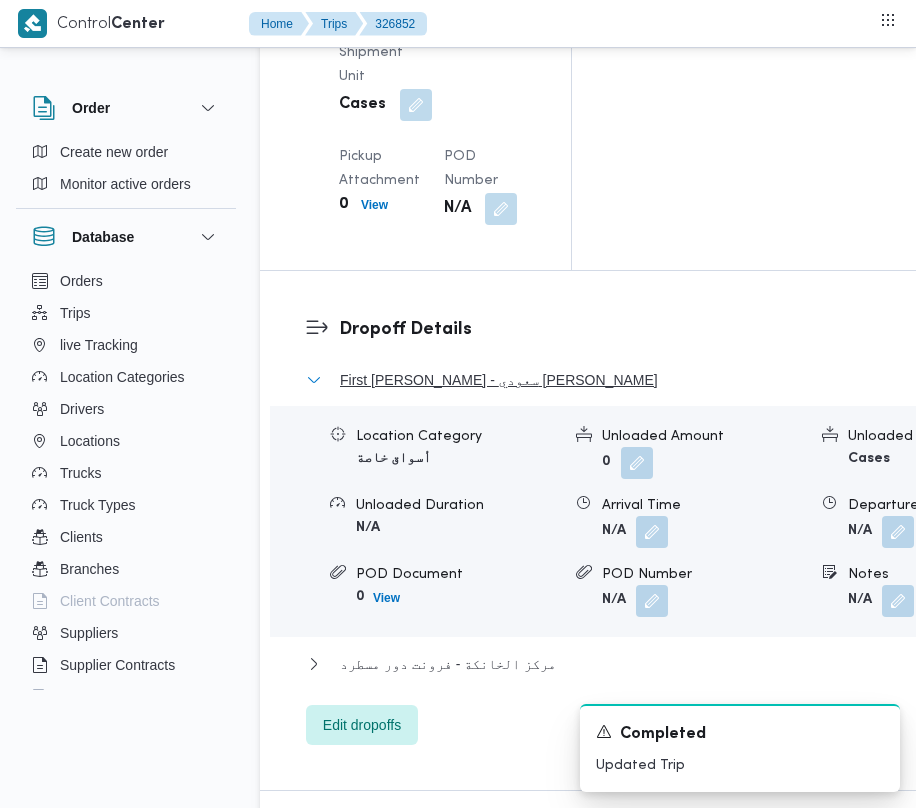 click on "First [PERSON_NAME] -
سعودي [PERSON_NAME]" at bounding box center (499, 380) 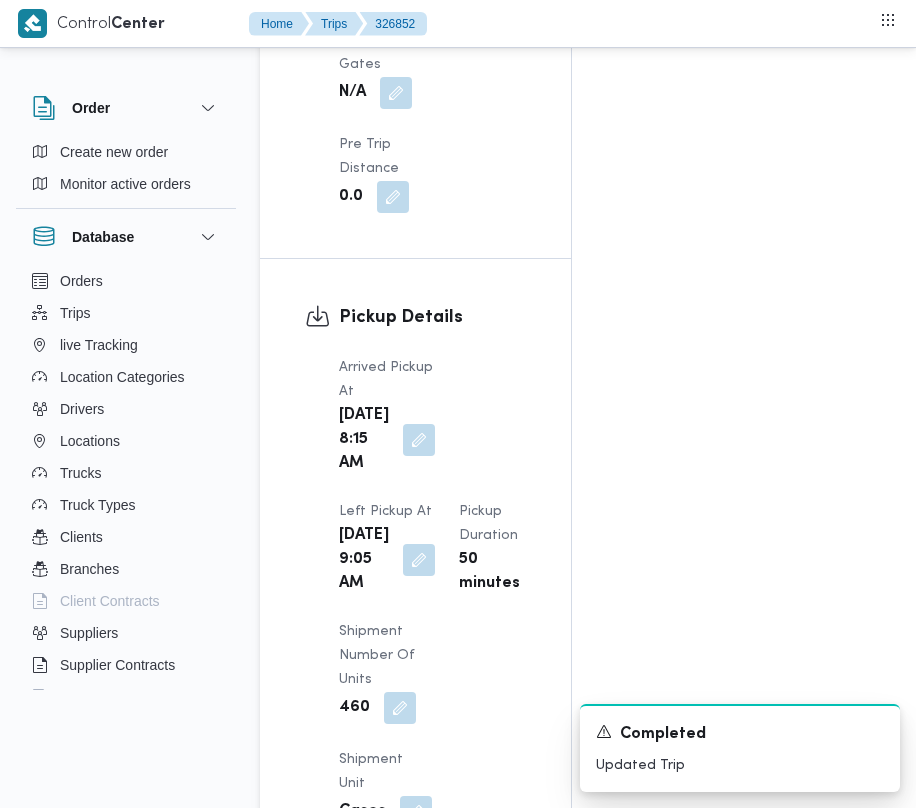scroll, scrollTop: 0, scrollLeft: 0, axis: both 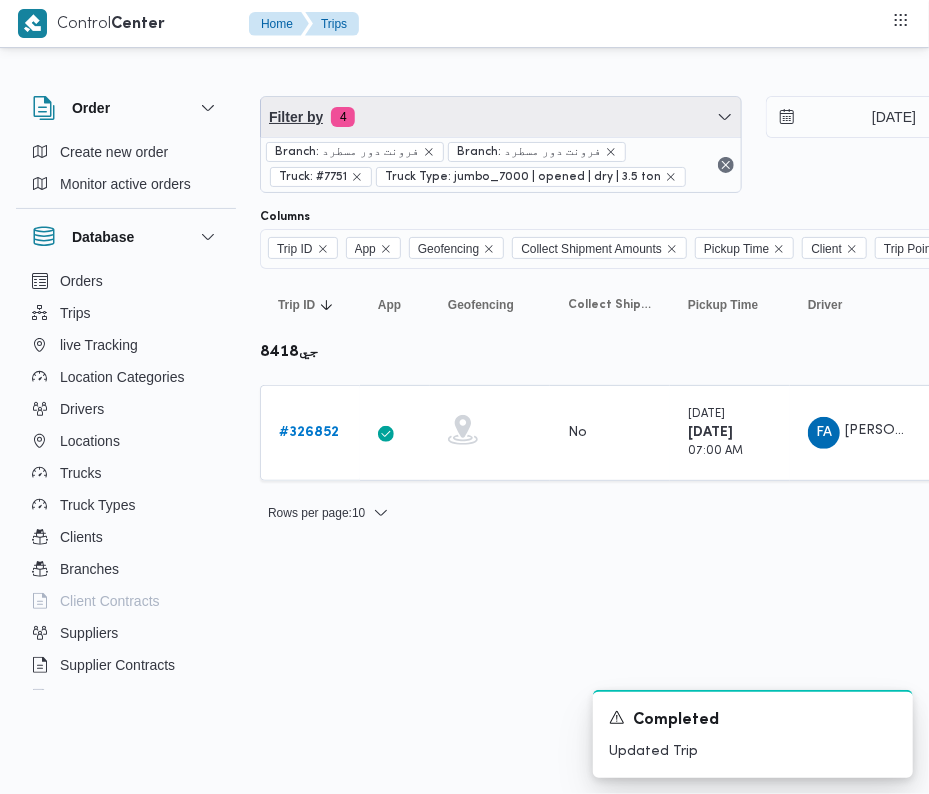 click on "Filter by 4" at bounding box center (501, 117) 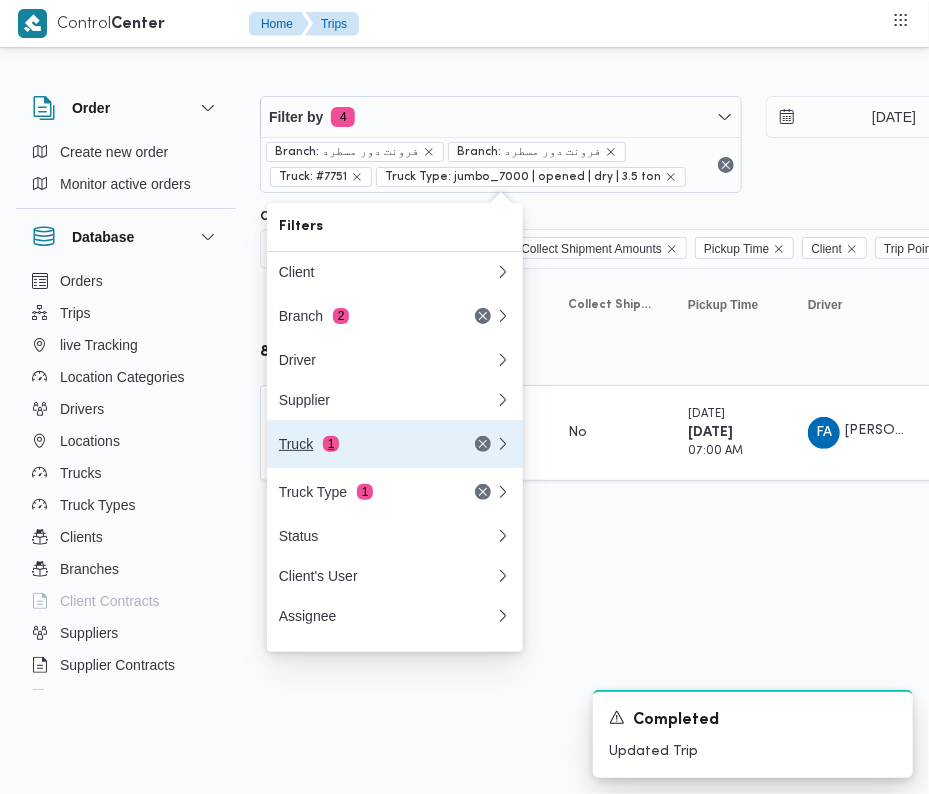 click on "Truck 1" at bounding box center (363, 444) 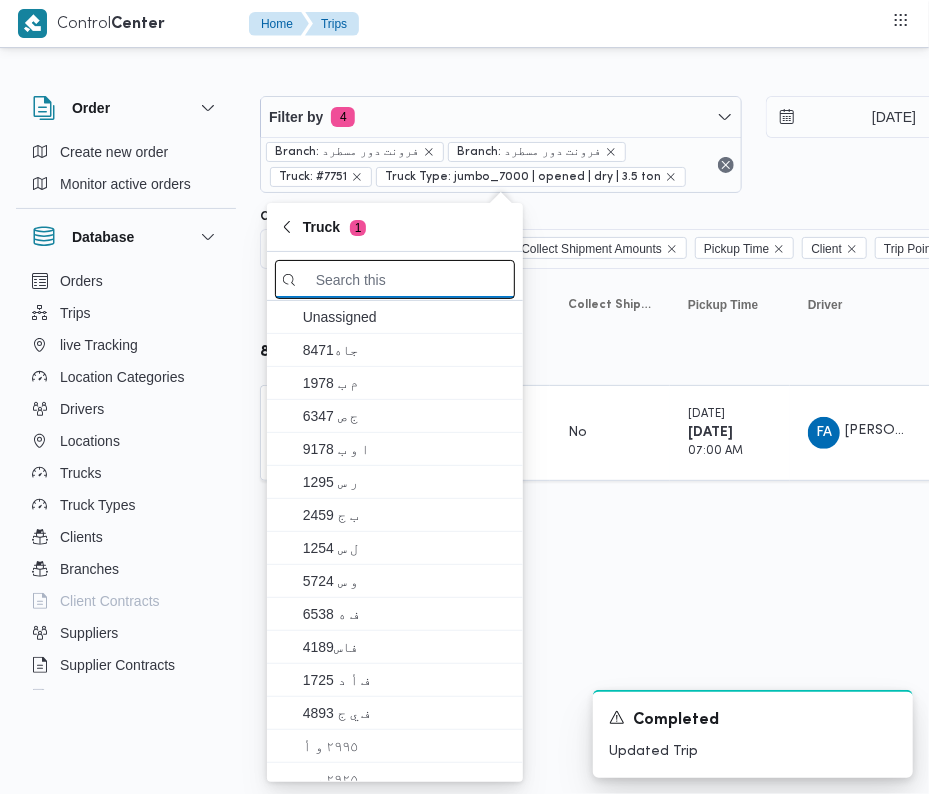 paste on "9879" 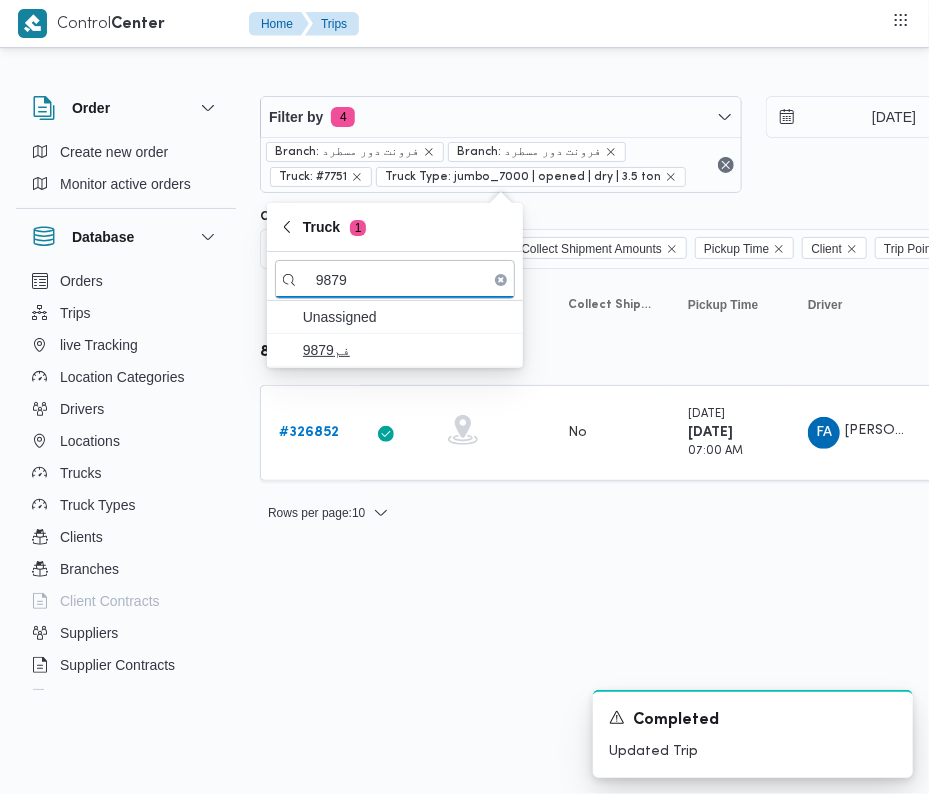 type on "9879" 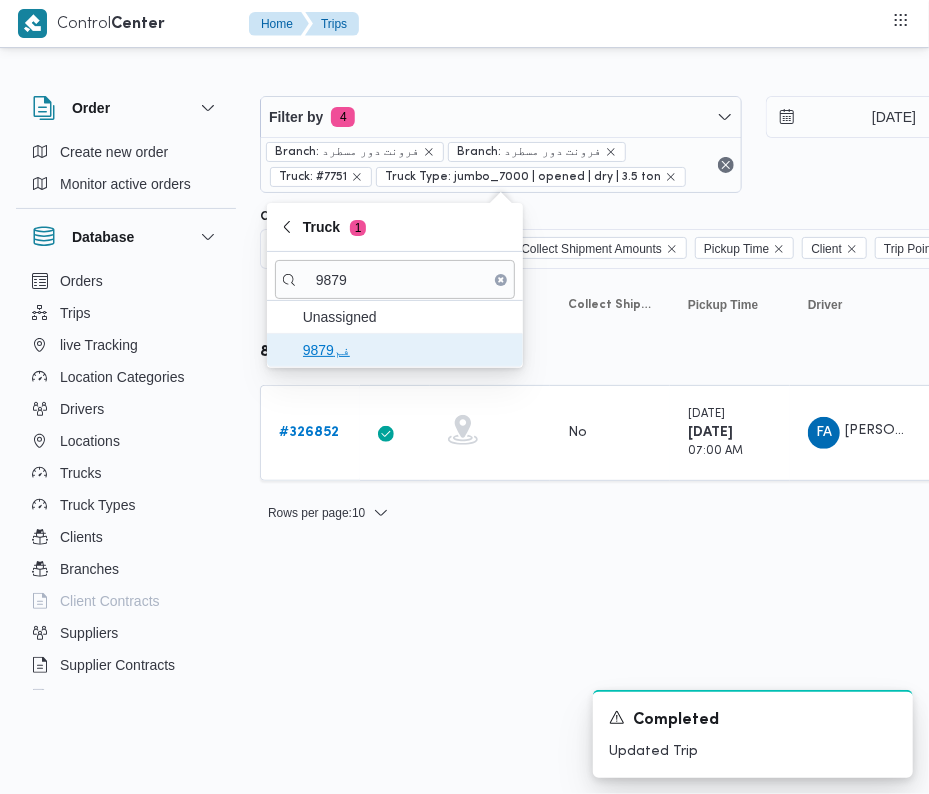 click on "فم9879" at bounding box center [395, 350] 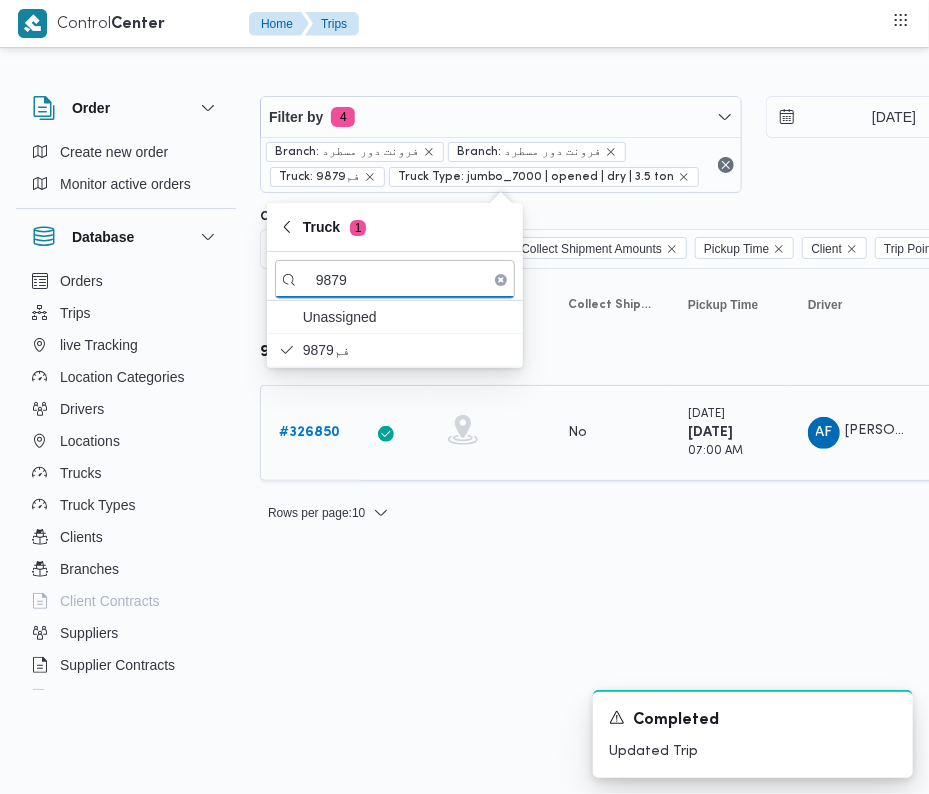 click on "# 326850" at bounding box center [309, 433] 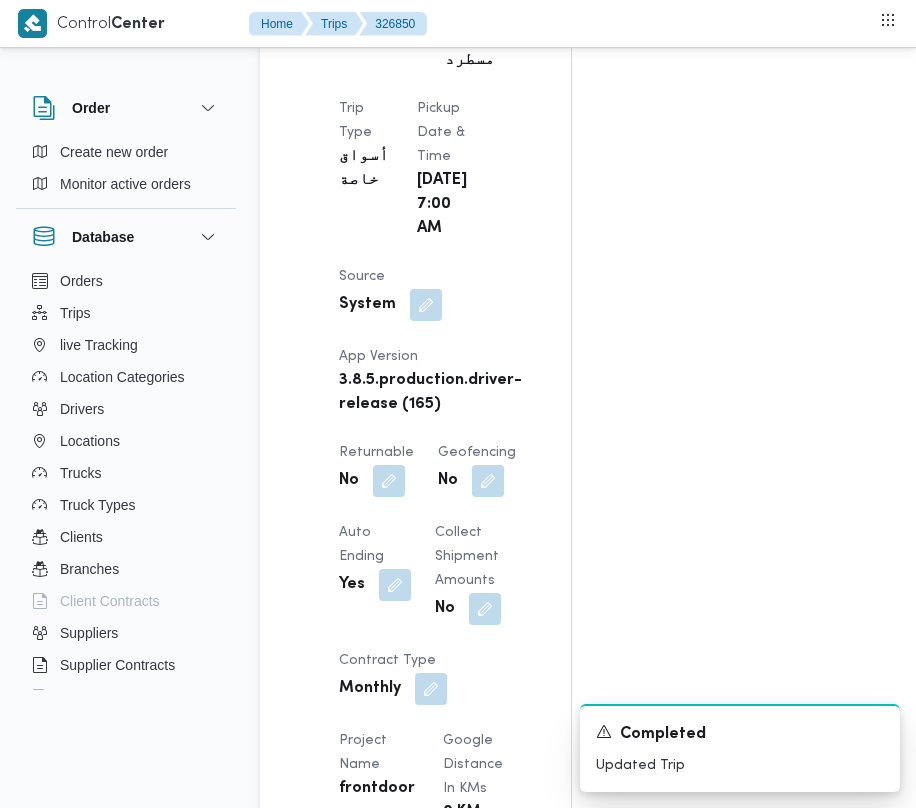 scroll, scrollTop: 2533, scrollLeft: 0, axis: vertical 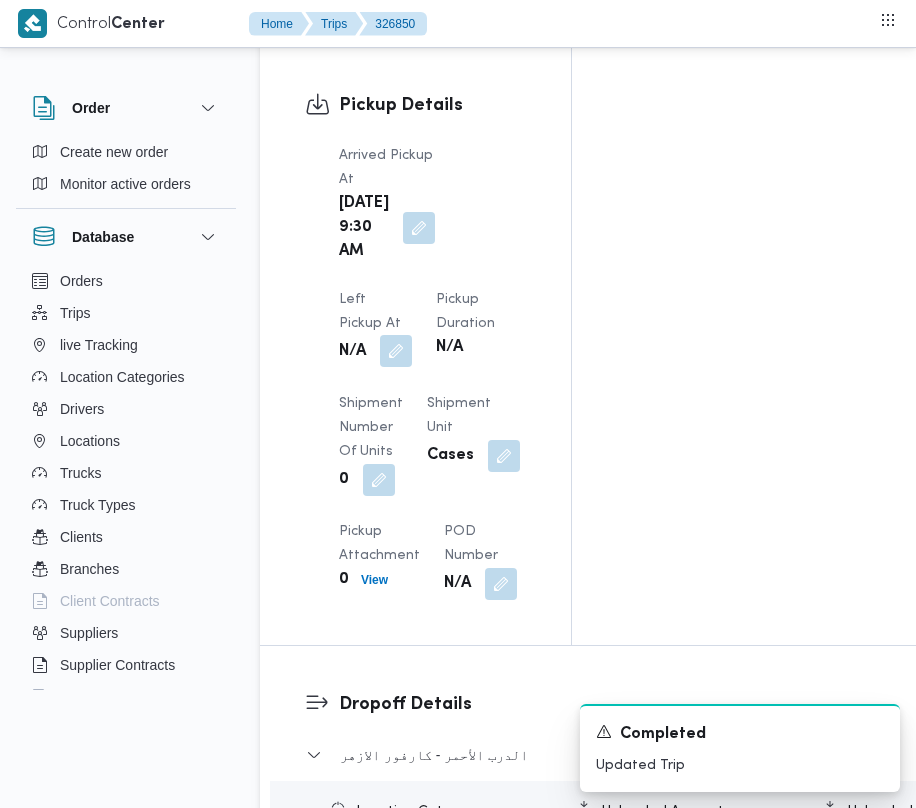 click at bounding box center [396, 351] 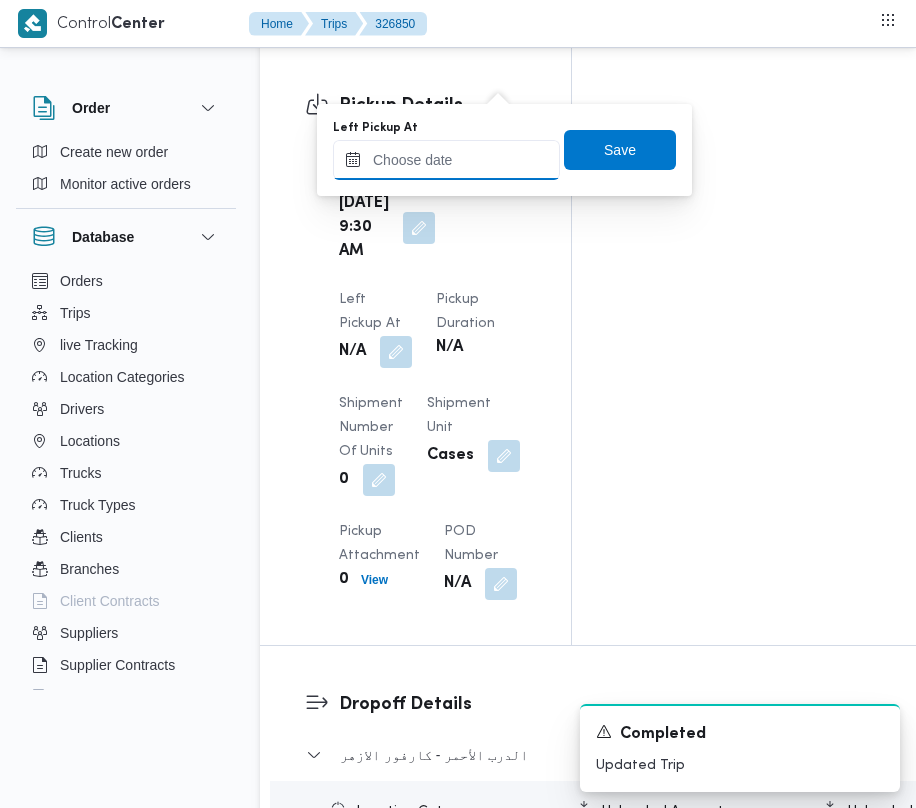 click on "Left Pickup At" at bounding box center (446, 160) 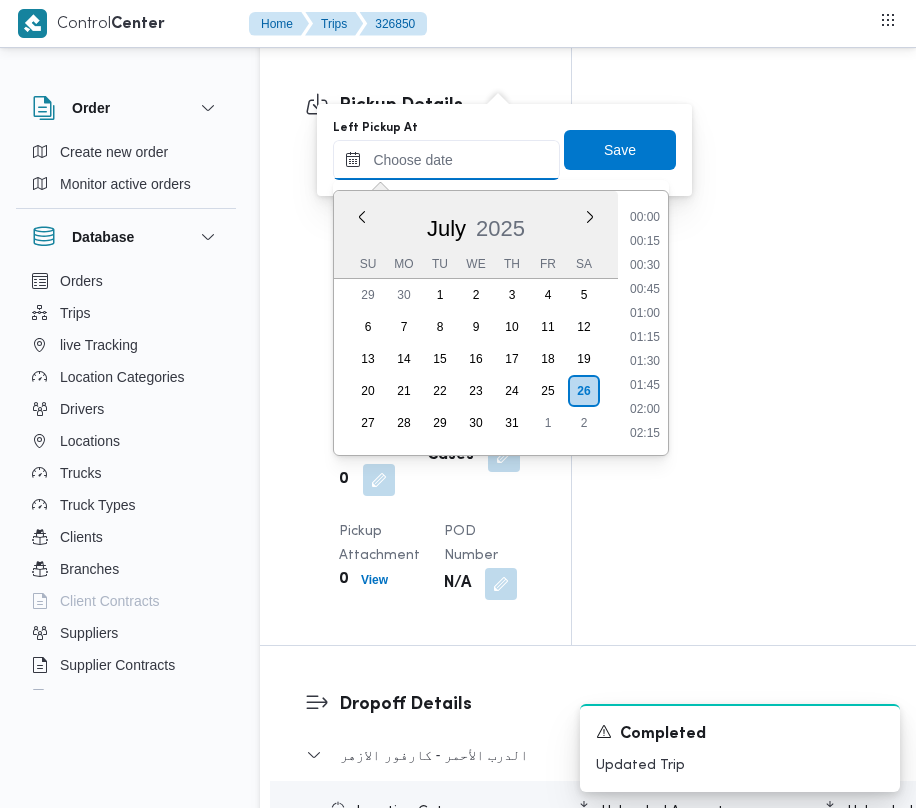 scroll, scrollTop: 889, scrollLeft: 0, axis: vertical 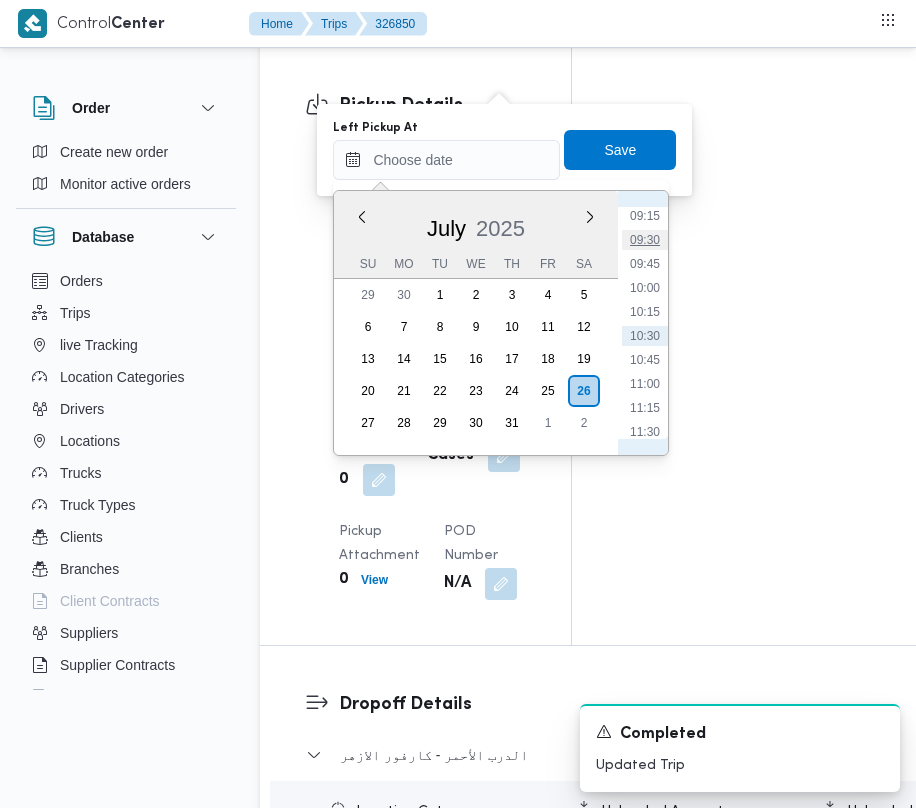 click on "09:30" at bounding box center [645, 240] 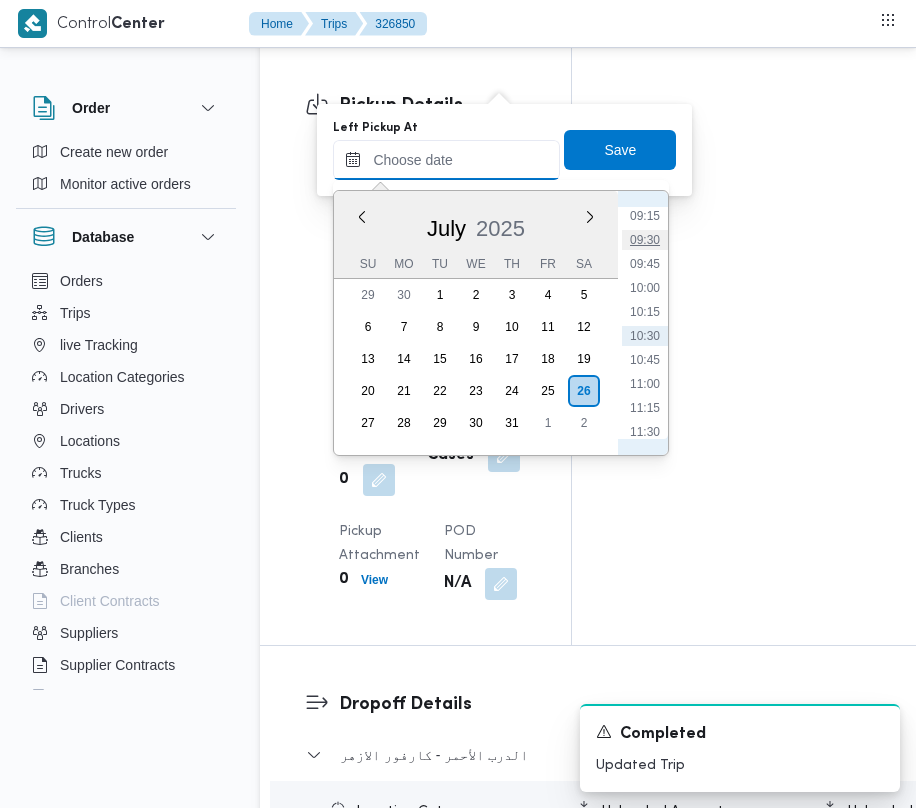 type on "[DATE] 09:30" 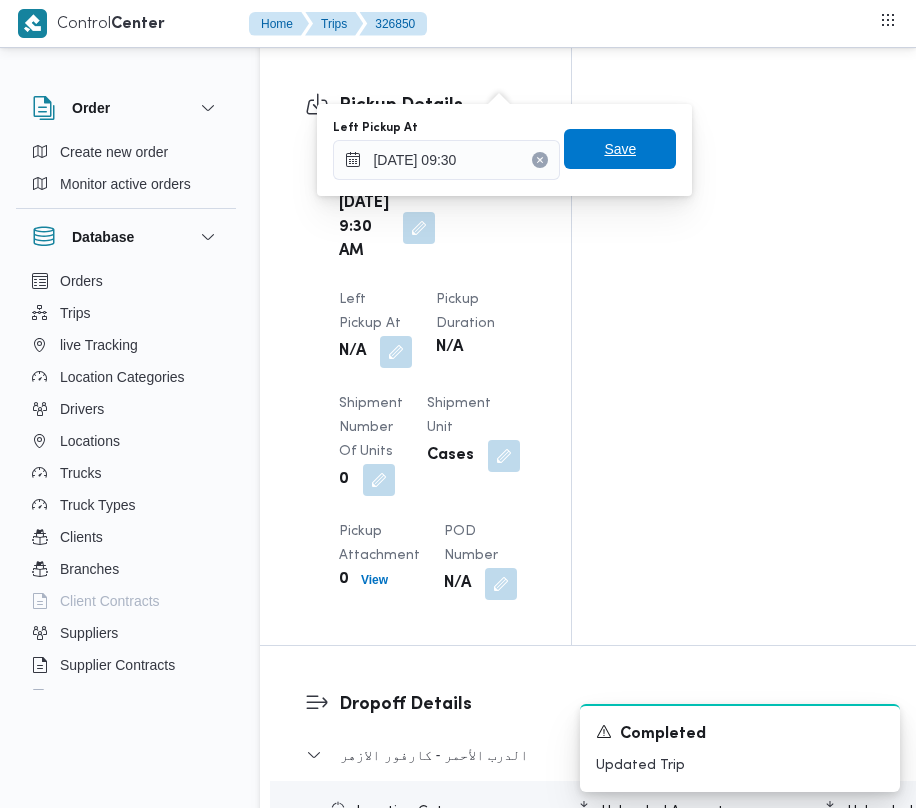 click on "Save" at bounding box center (620, 149) 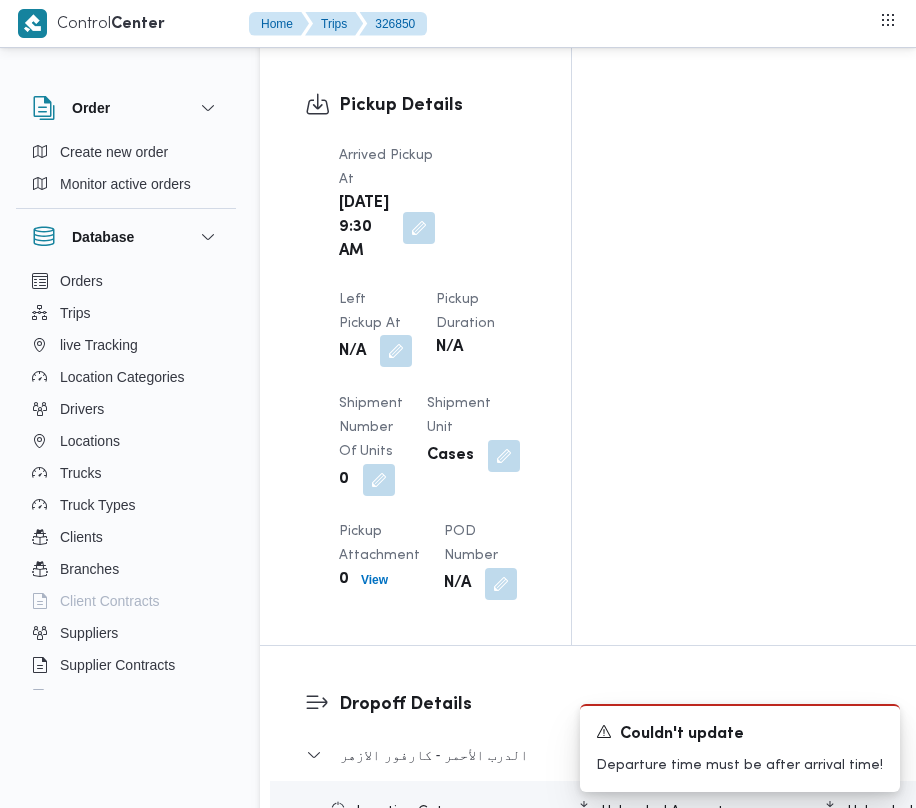 click at bounding box center [396, 351] 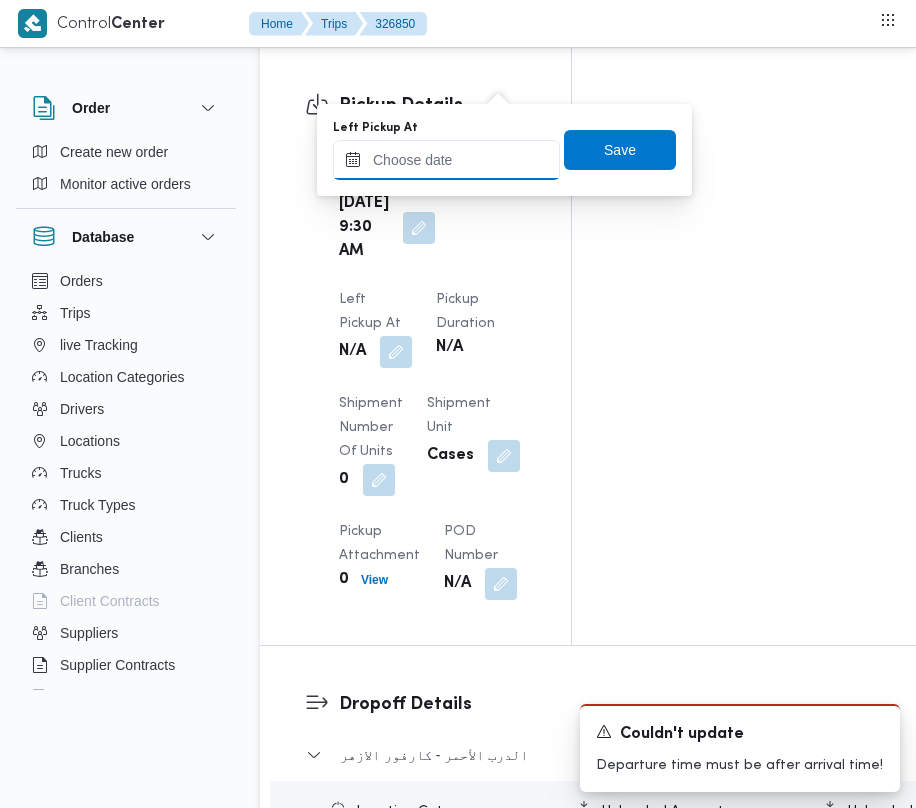 click on "Left Pickup At" at bounding box center [446, 160] 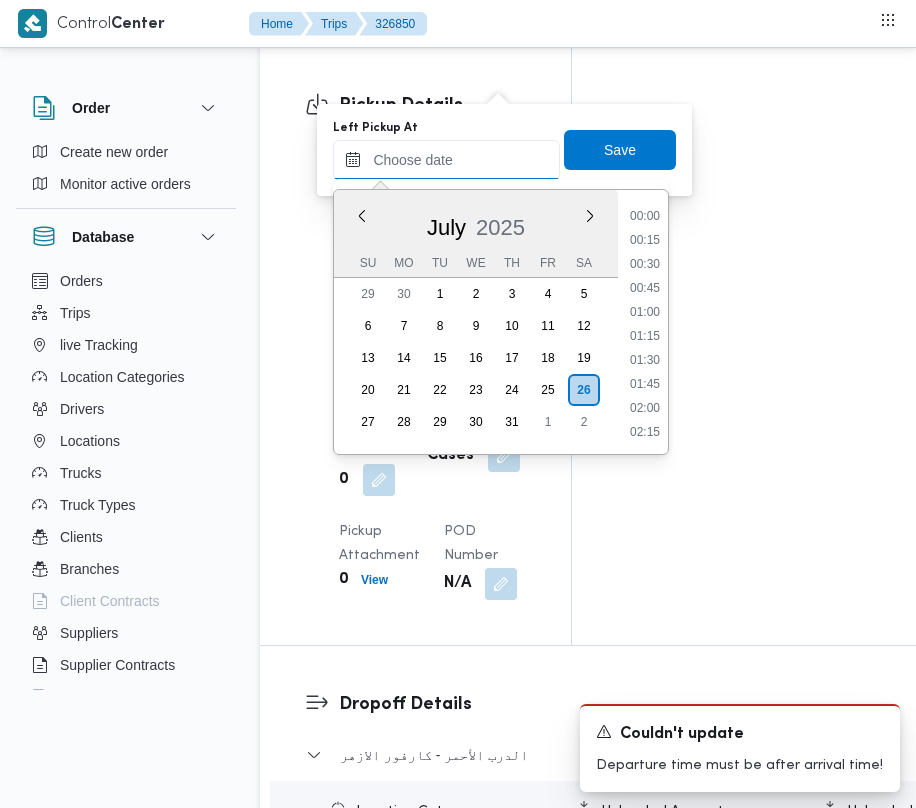 scroll, scrollTop: 889, scrollLeft: 0, axis: vertical 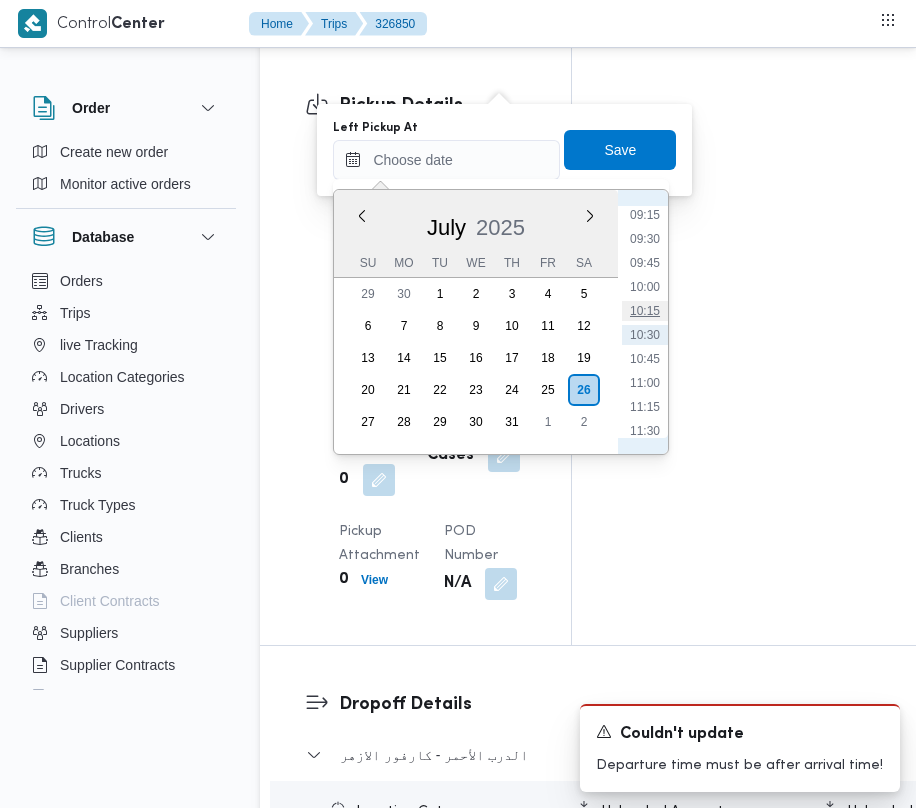 click on "10:15" at bounding box center [645, 311] 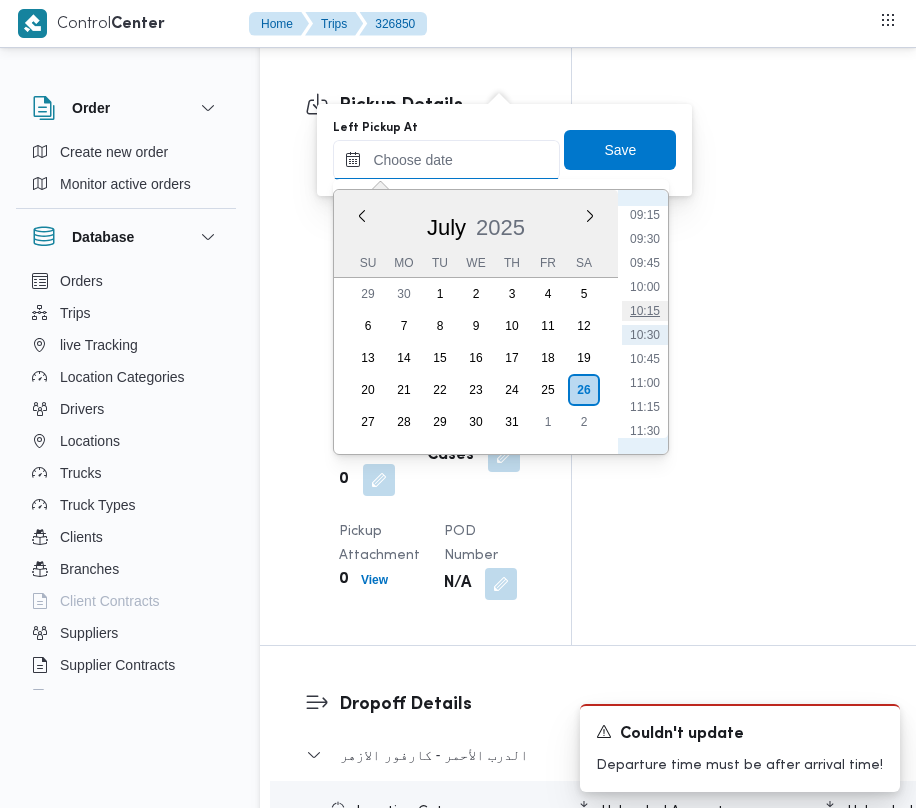 type 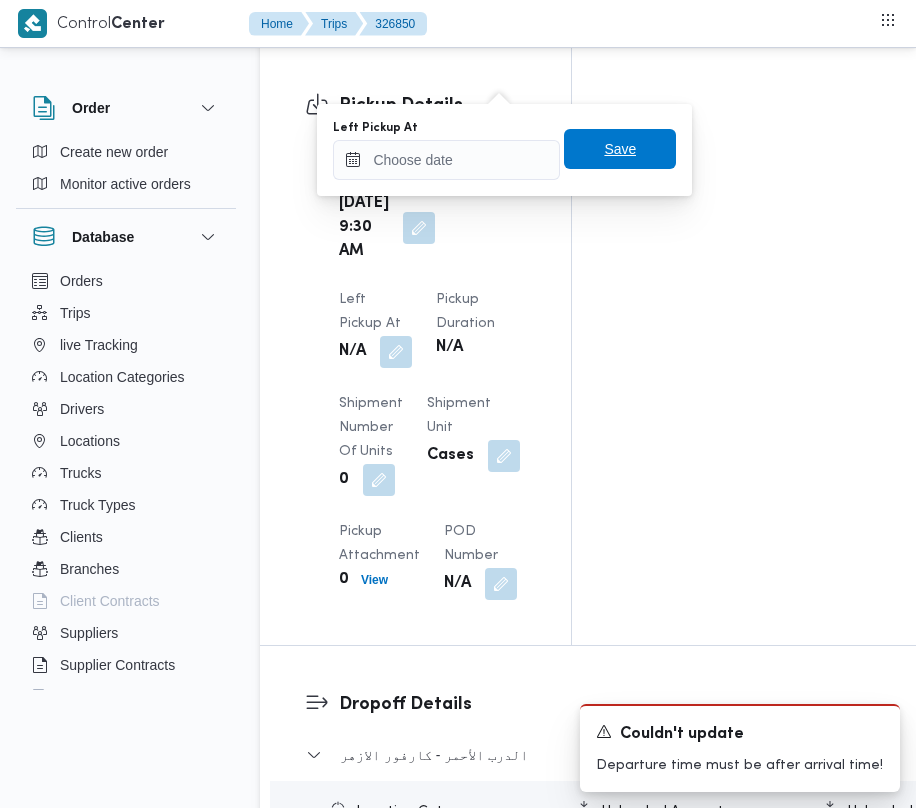 click on "Save" at bounding box center (620, 149) 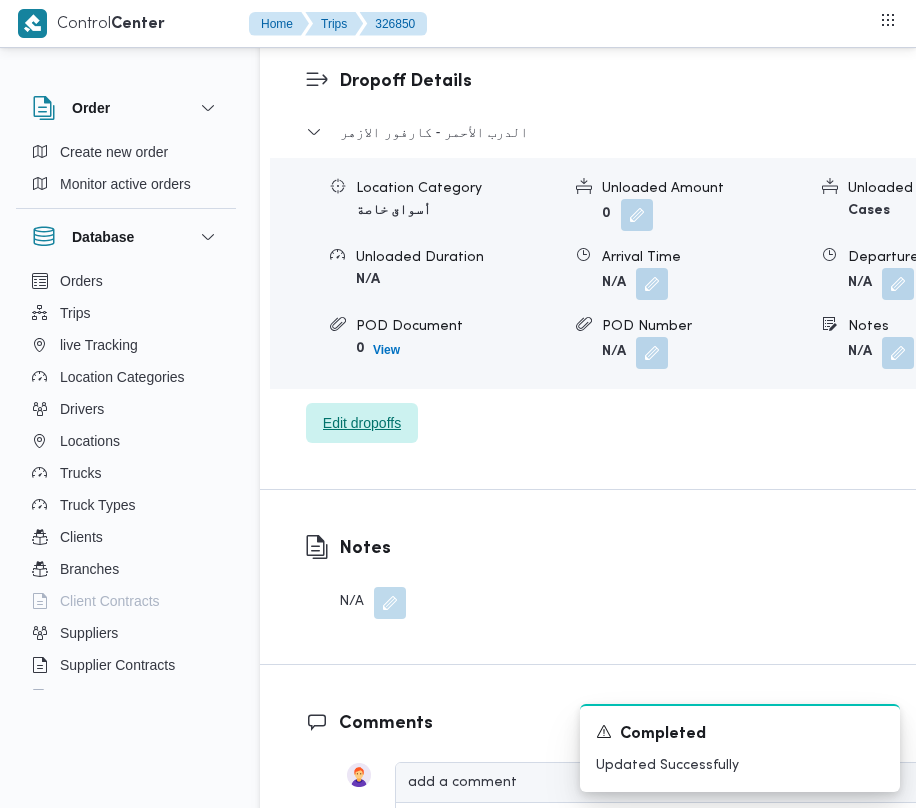 click on "Edit dropoffs" at bounding box center (362, 423) 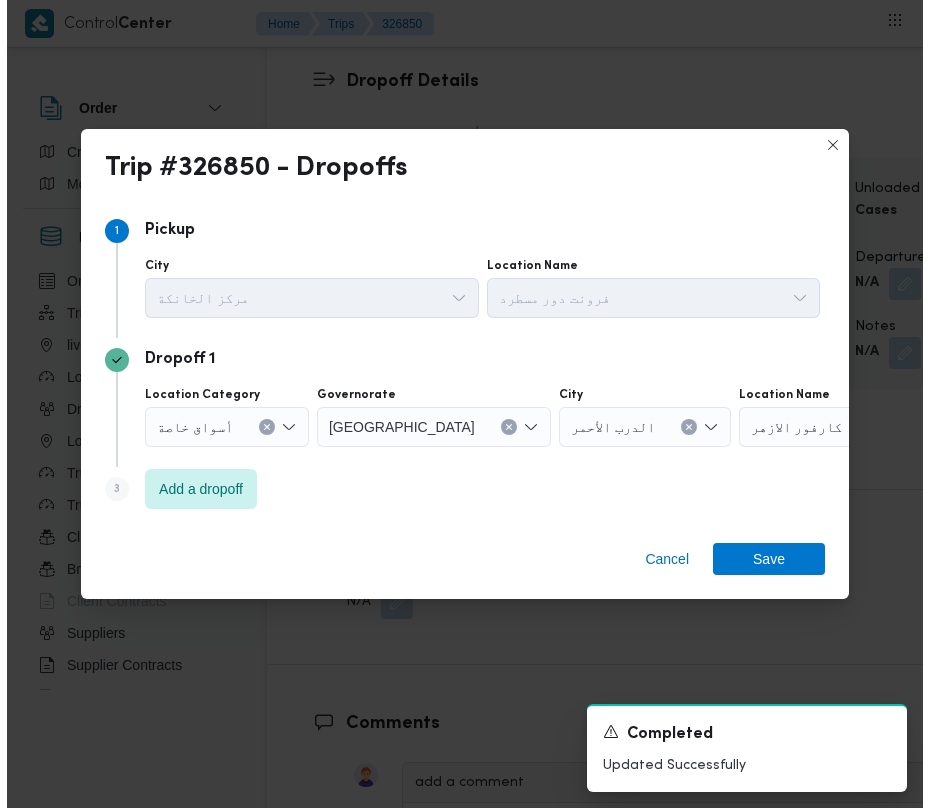 scroll, scrollTop: 3092, scrollLeft: 0, axis: vertical 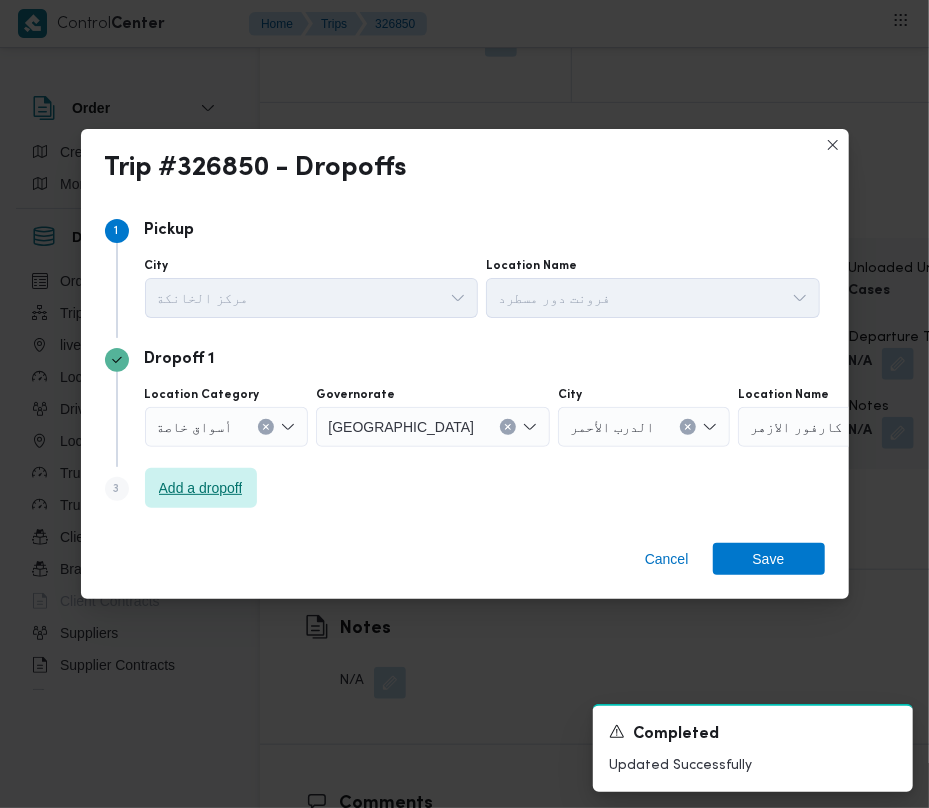 click on "Add a dropoff" at bounding box center [201, 488] 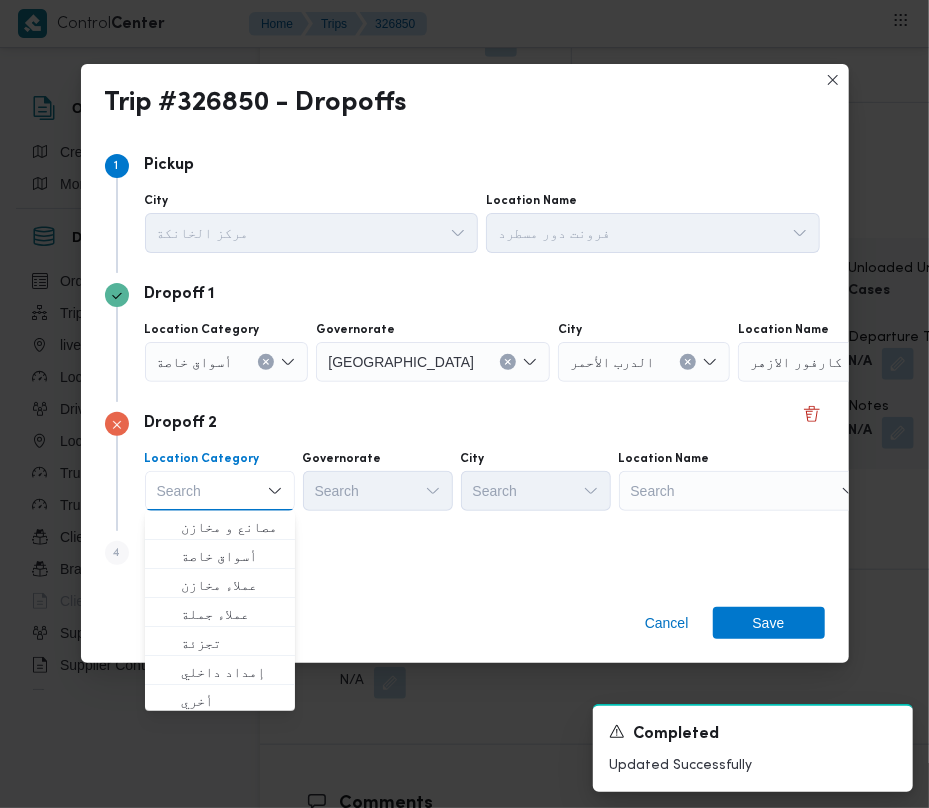 click on "Search" at bounding box center [863, 362] 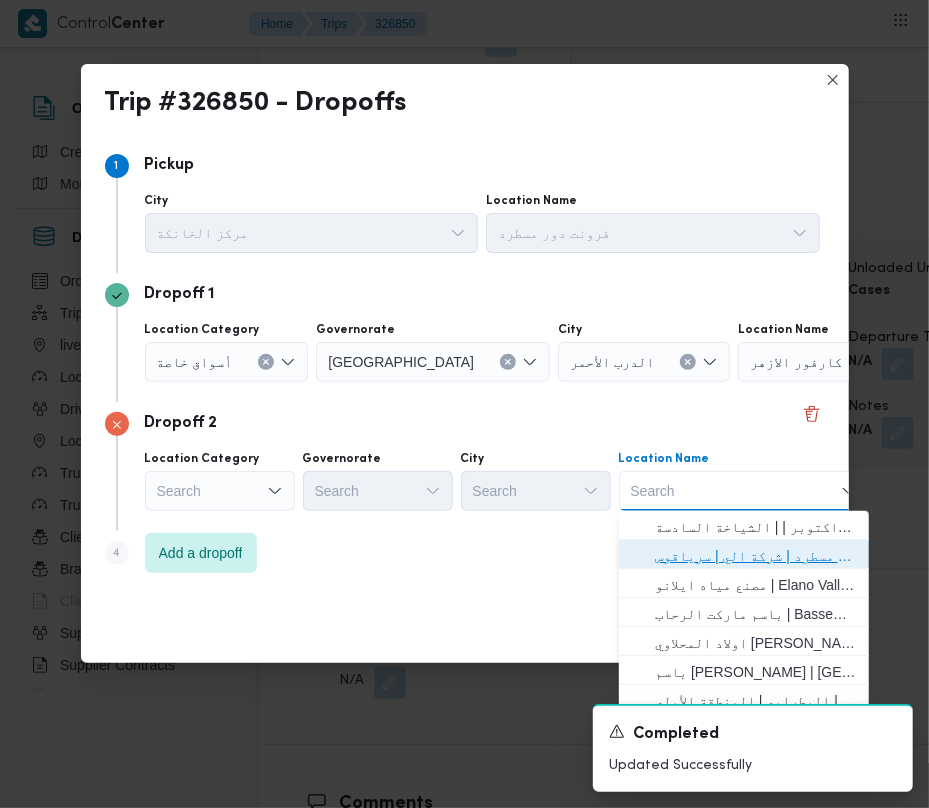 click on "فرونت دور مسطرد | شركة الي | سرياقوس" at bounding box center [756, 556] 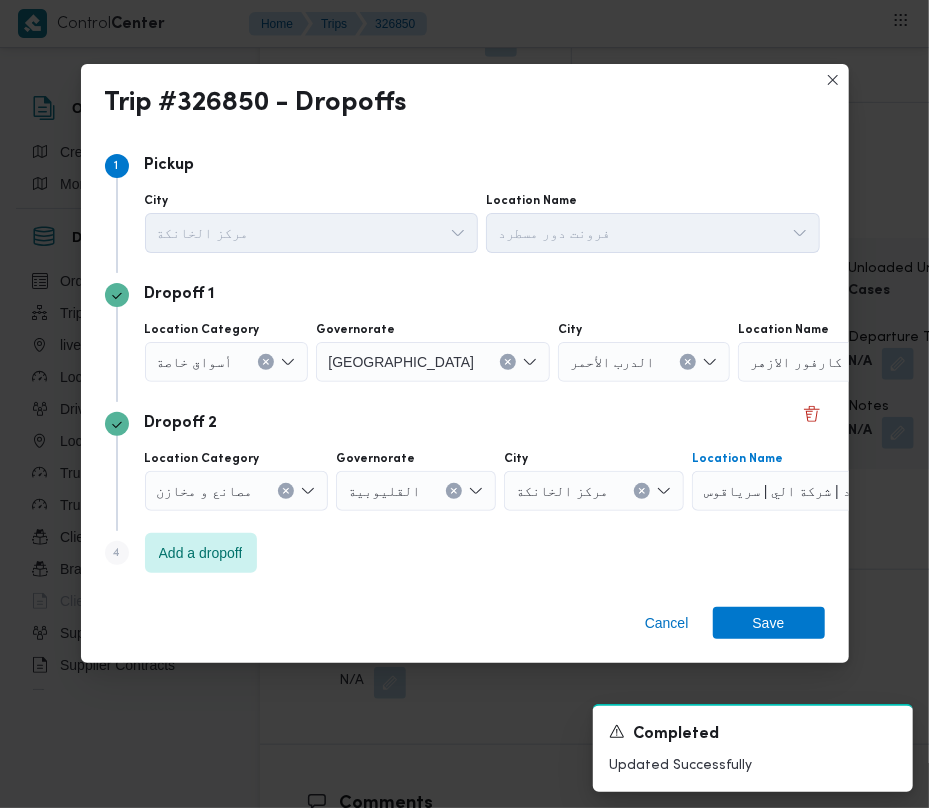 click at bounding box center [688, 362] 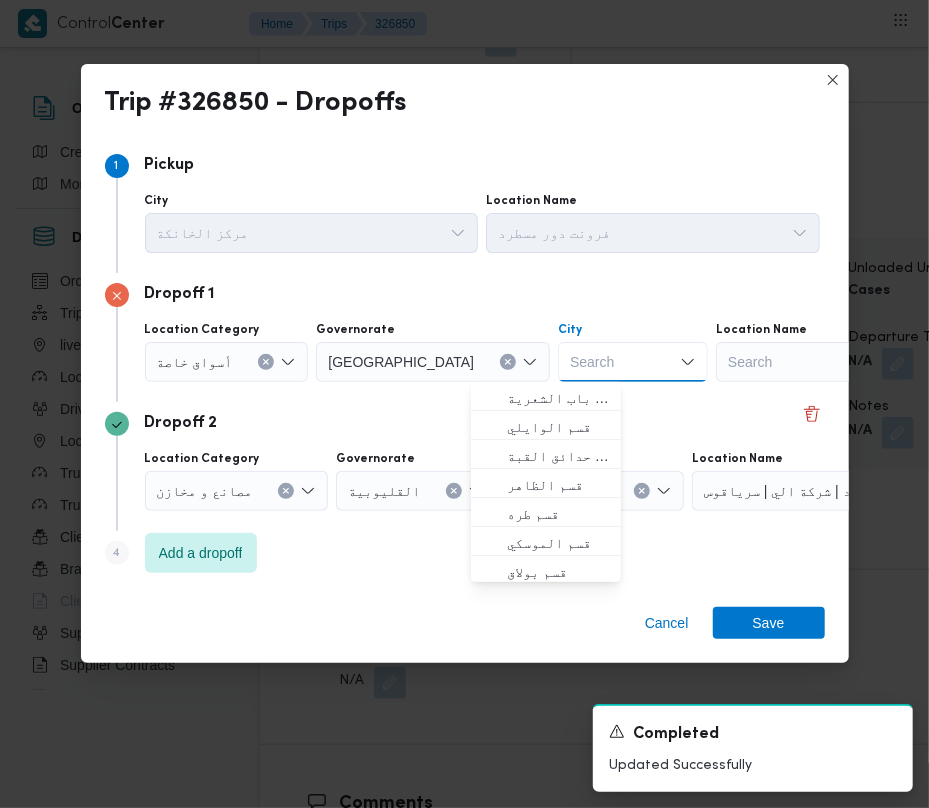 click 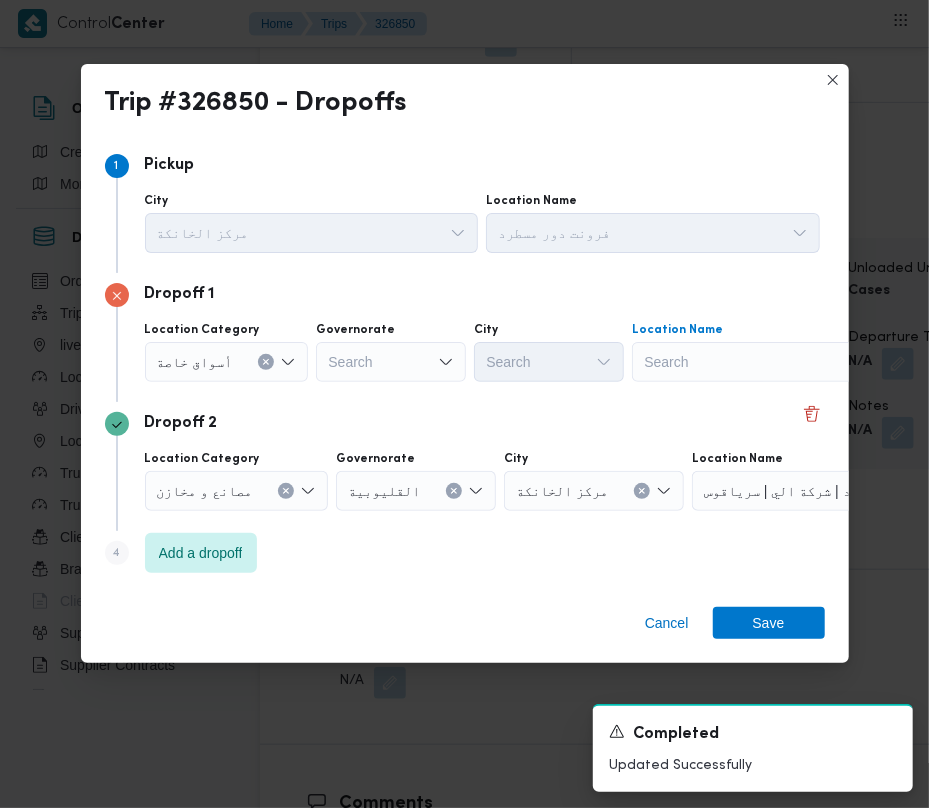 click on "Search" at bounding box center (757, 362) 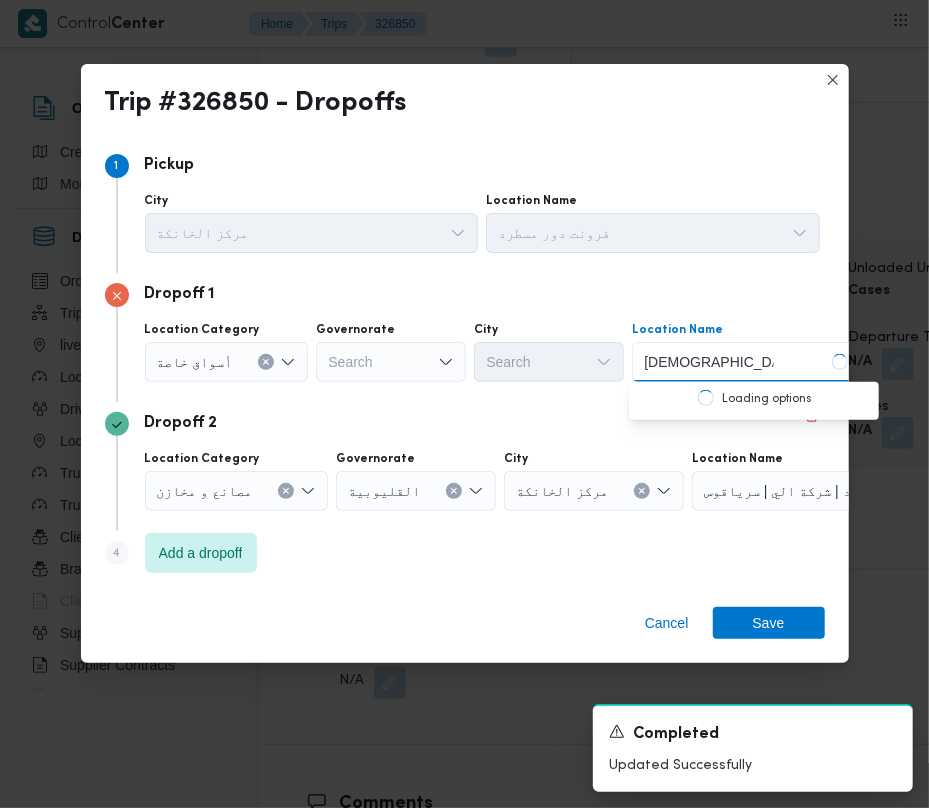 click on "[DEMOGRAPHIC_DATA] درك [PERSON_NAME]" at bounding box center (709, 362) 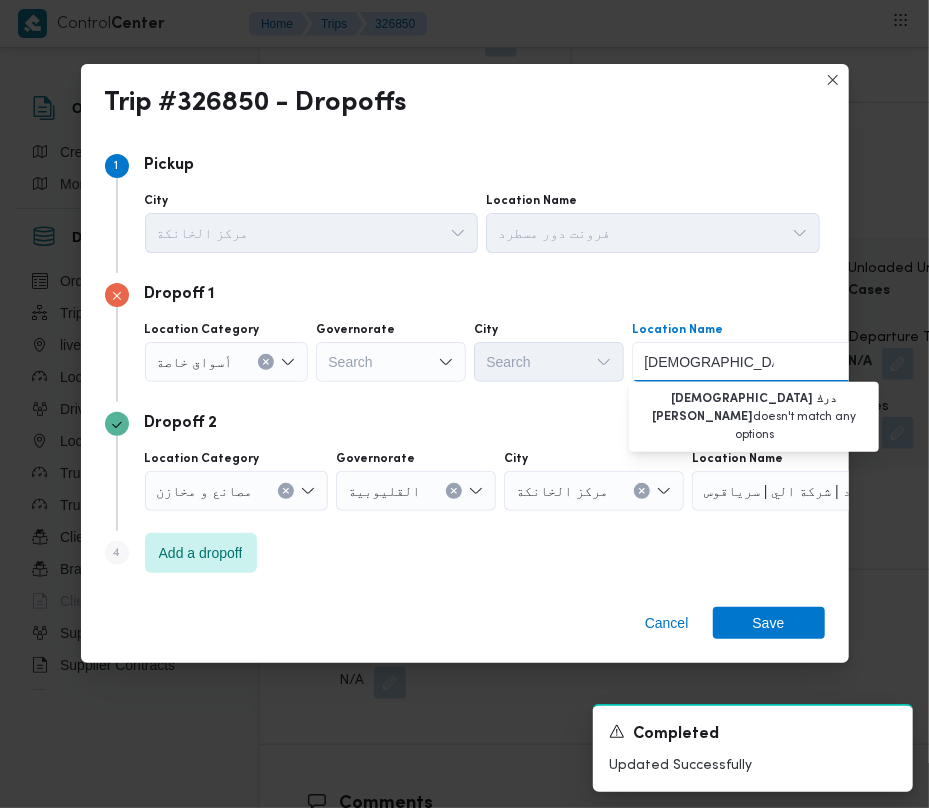 click on "[DEMOGRAPHIC_DATA] درك [PERSON_NAME]" at bounding box center (709, 362) 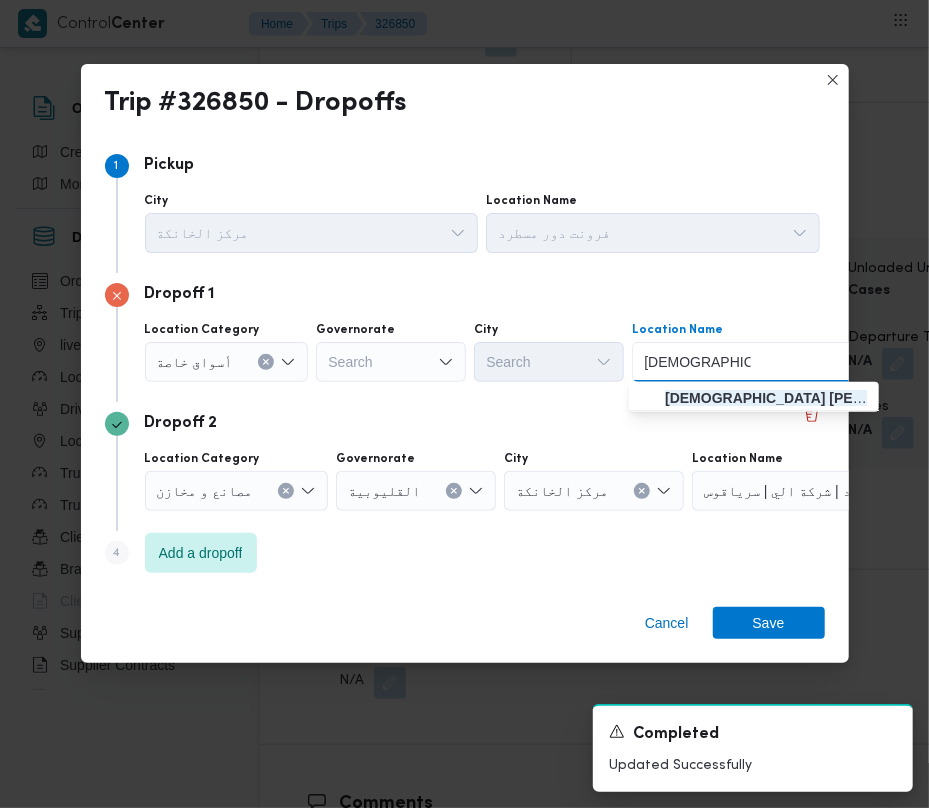 type on "[DEMOGRAPHIC_DATA] [PERSON_NAME]" 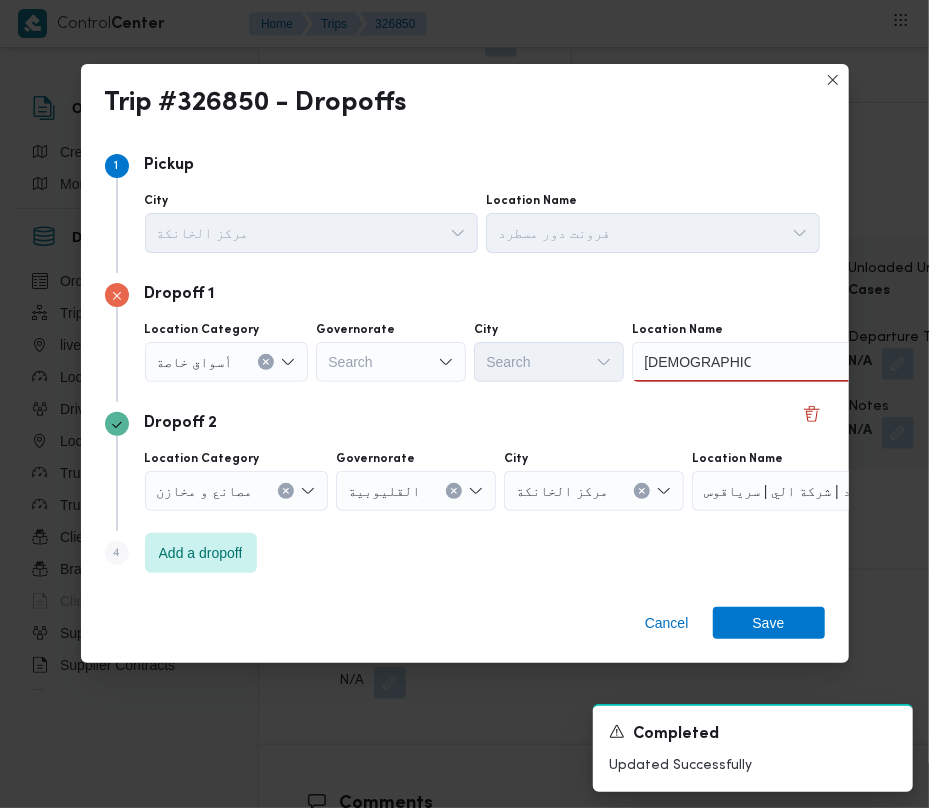 click on "[DEMOGRAPHIC_DATA] [PERSON_NAME] سعودي [PERSON_NAME]" at bounding box center (757, 362) 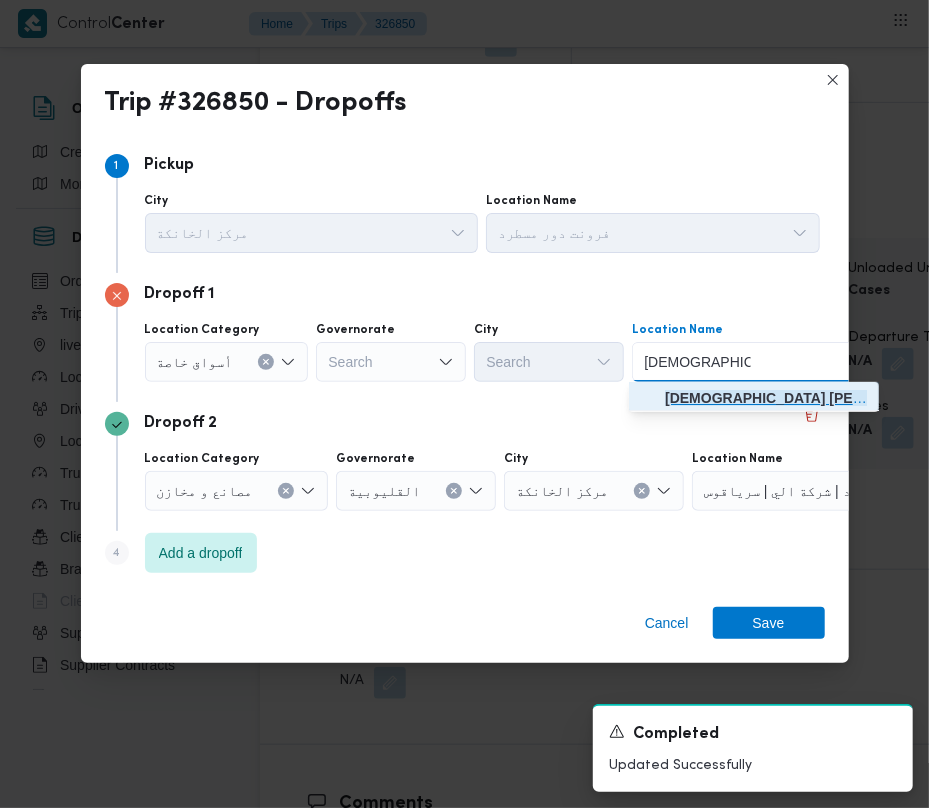 click on "[DEMOGRAPHIC_DATA] [PERSON_NAME]   | [PERSON_NAME] ماركت | null" at bounding box center [766, 398] 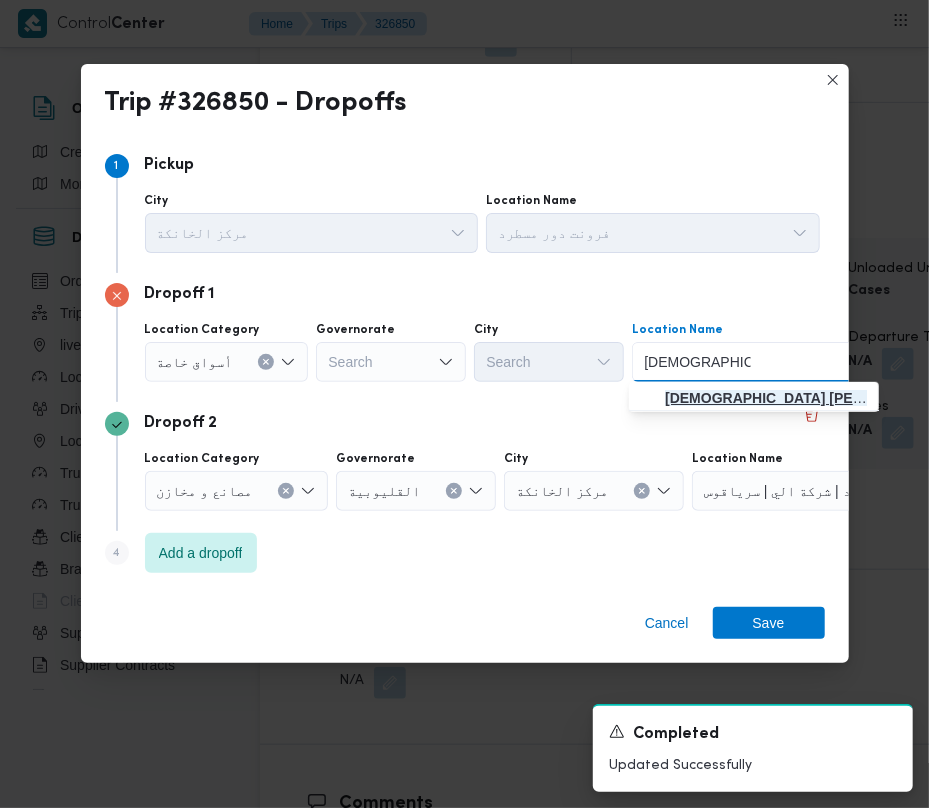 type 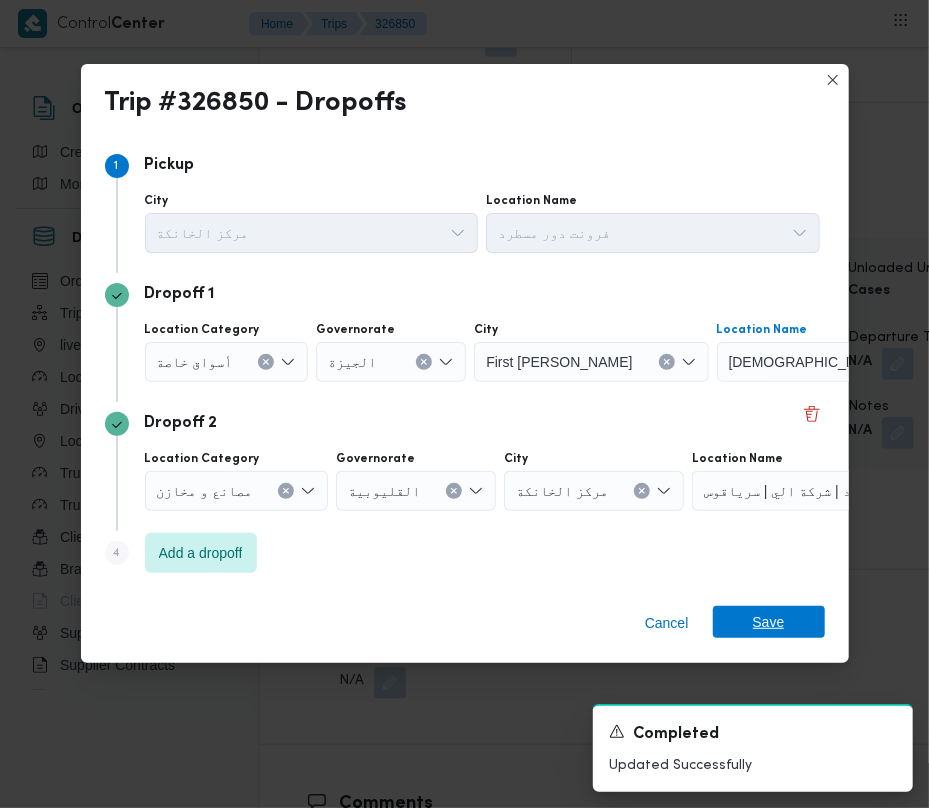 click on "Save" at bounding box center (769, 622) 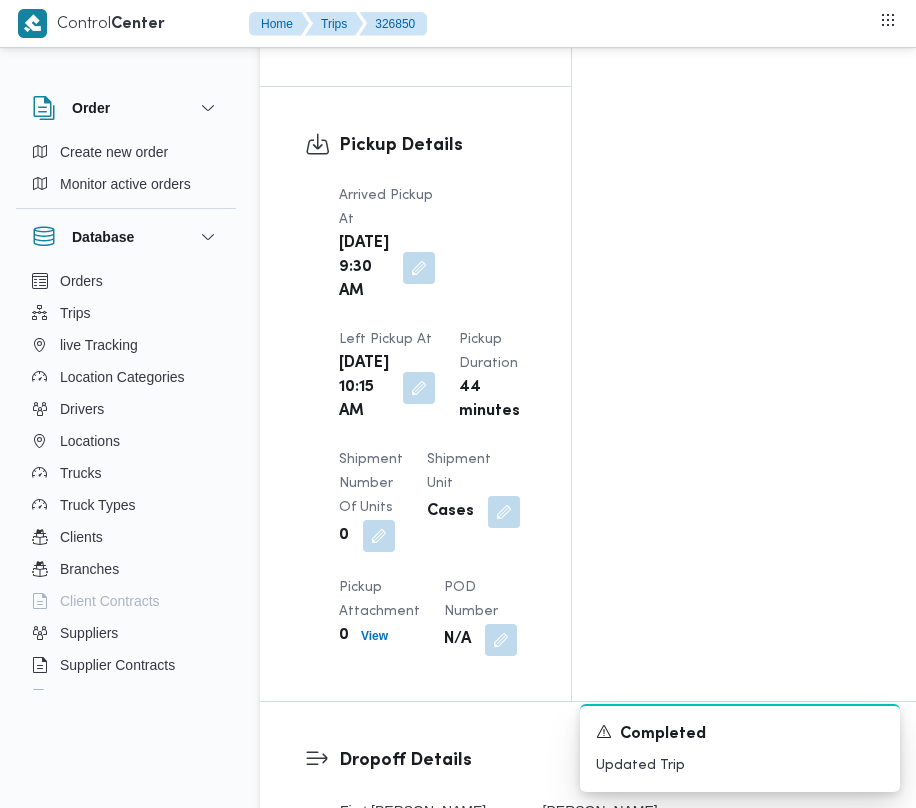 scroll, scrollTop: 0, scrollLeft: 0, axis: both 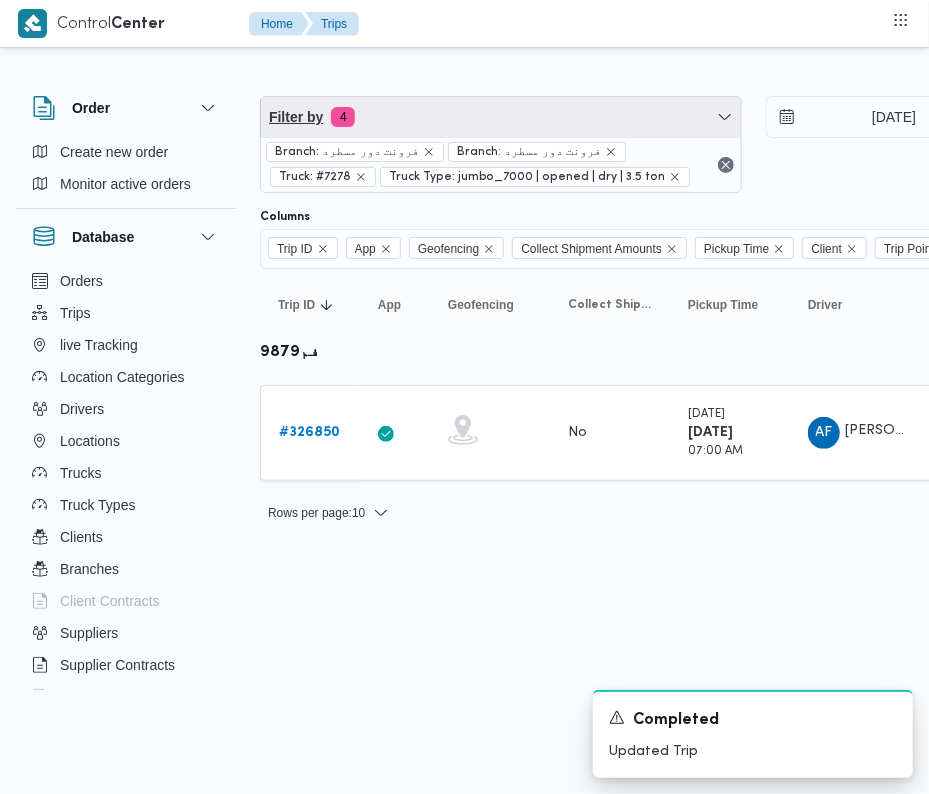 click on "Filter by 4" at bounding box center (501, 117) 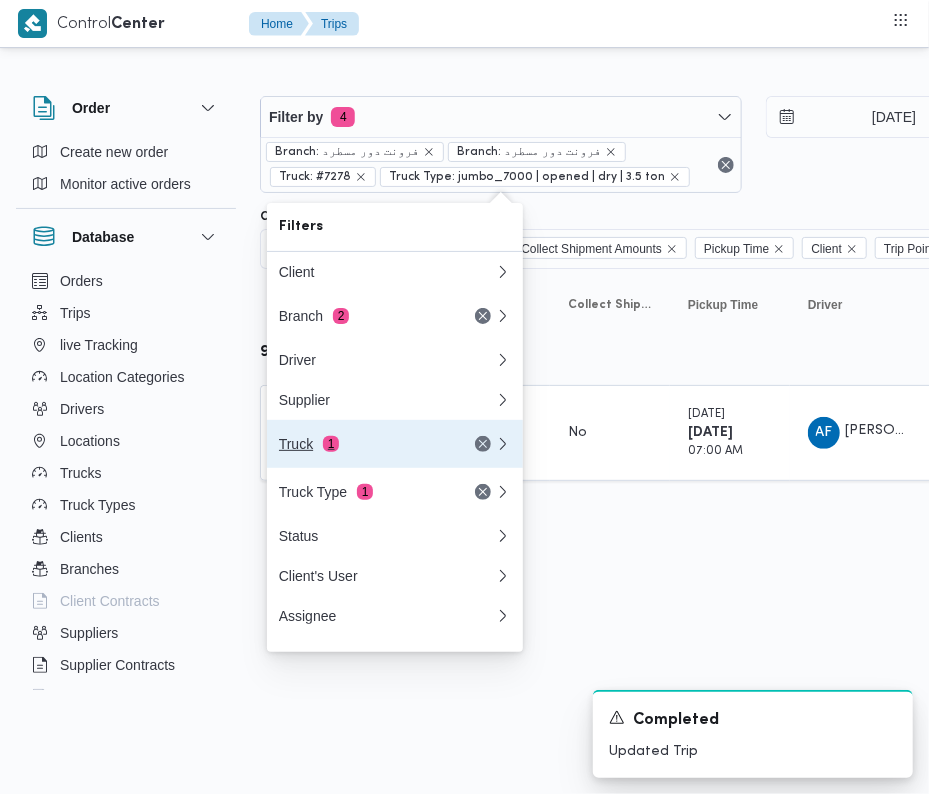 click on "Truck 1" at bounding box center [363, 444] 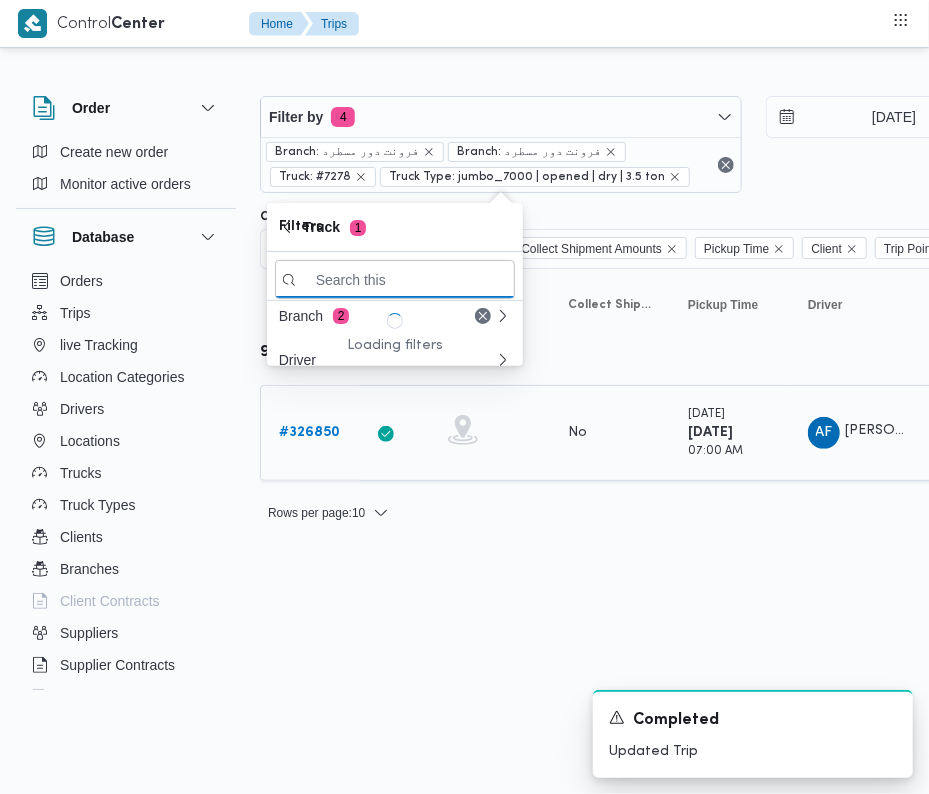 paste on "3976" 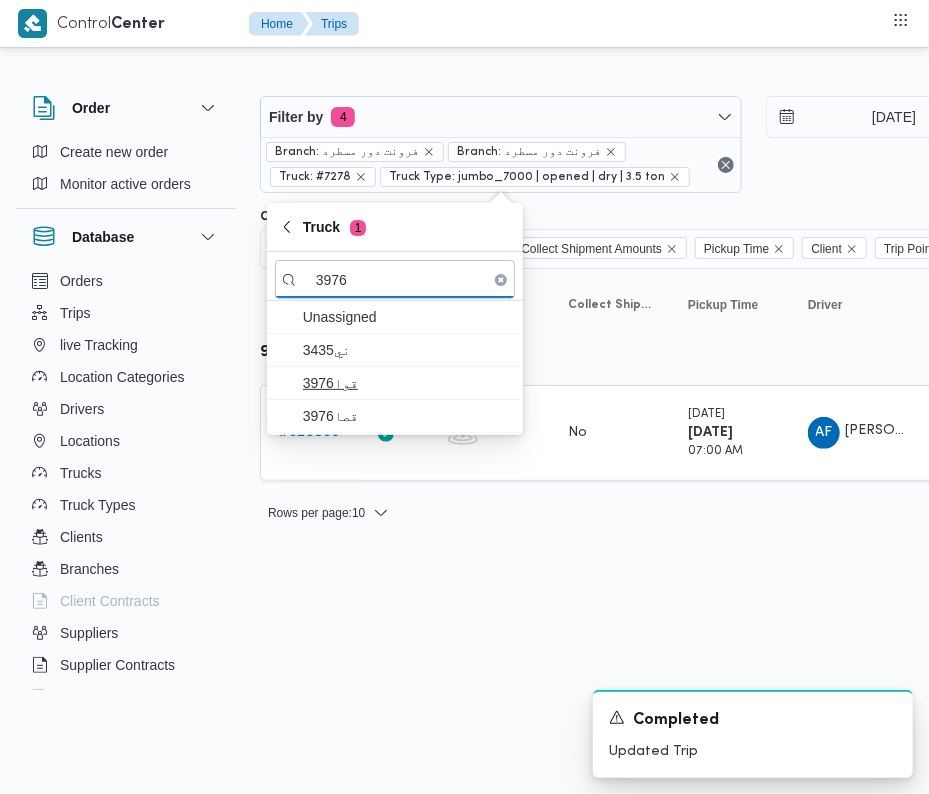 type on "3976" 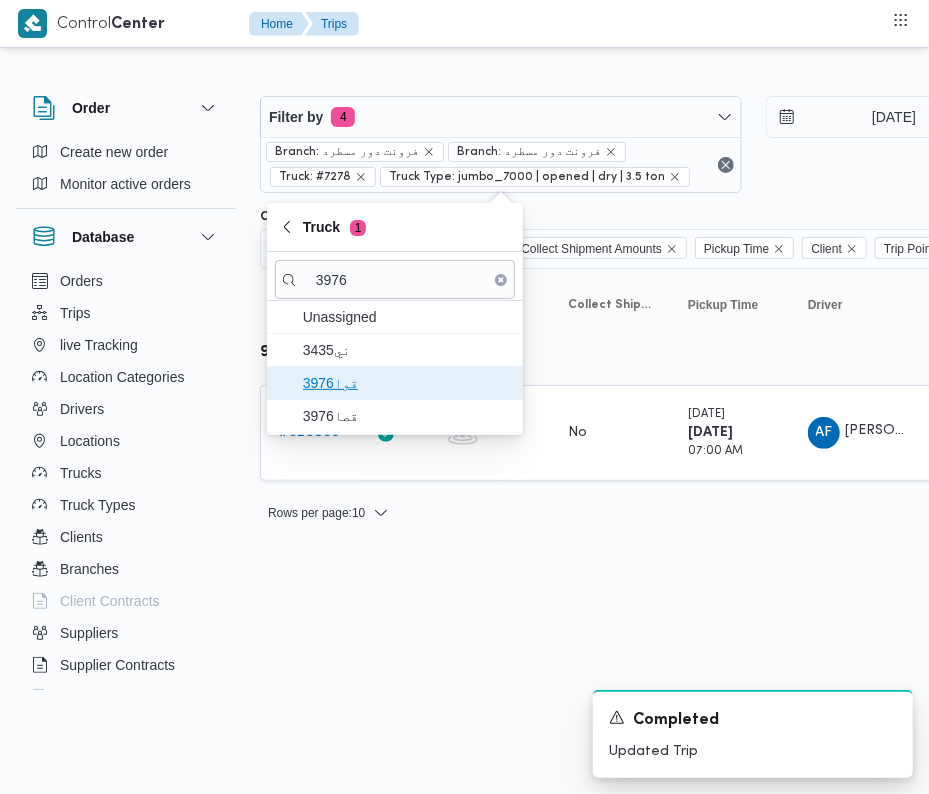 drag, startPoint x: 365, startPoint y: 398, endPoint x: 357, endPoint y: 413, distance: 17 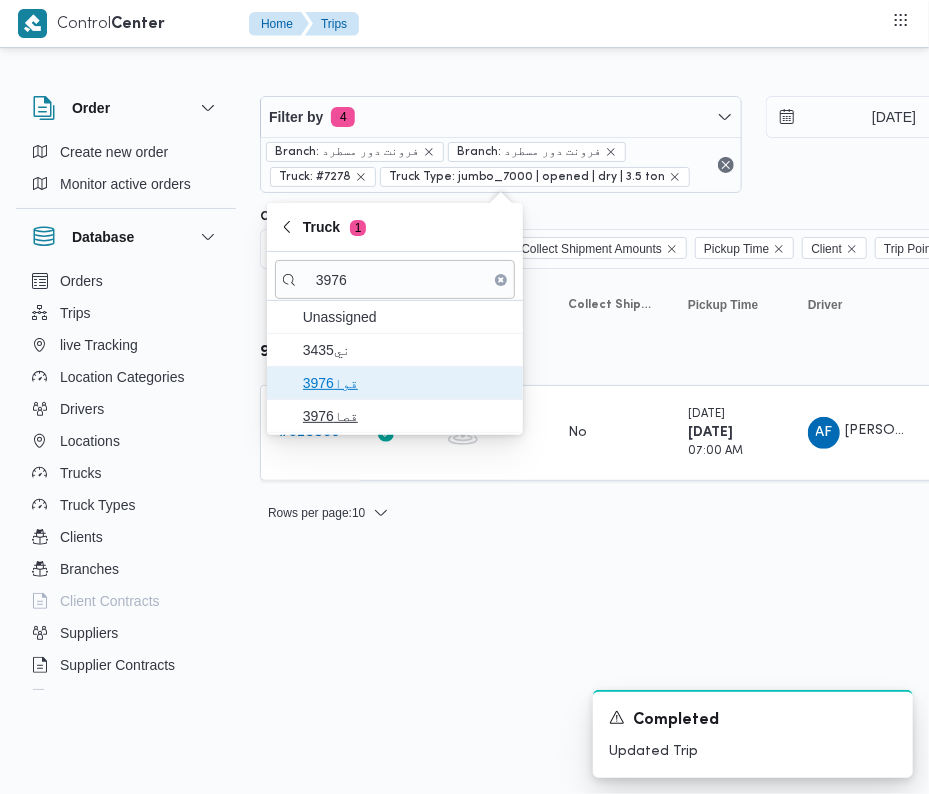 click on "3976قوا" at bounding box center [395, 383] 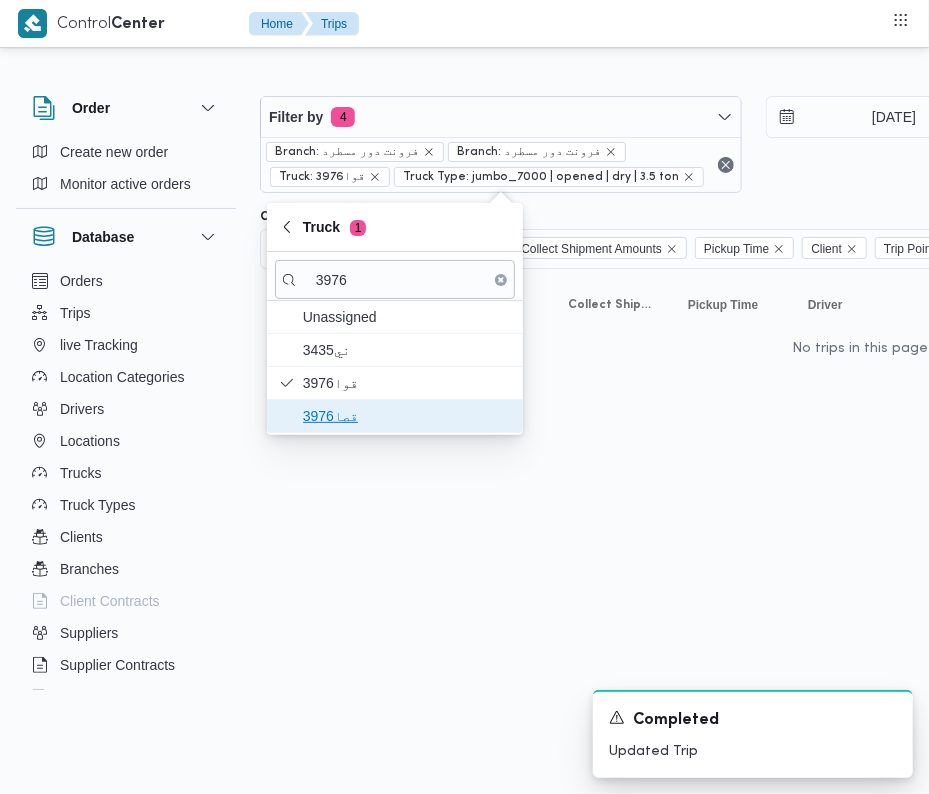 click on "قصا3976" at bounding box center (407, 416) 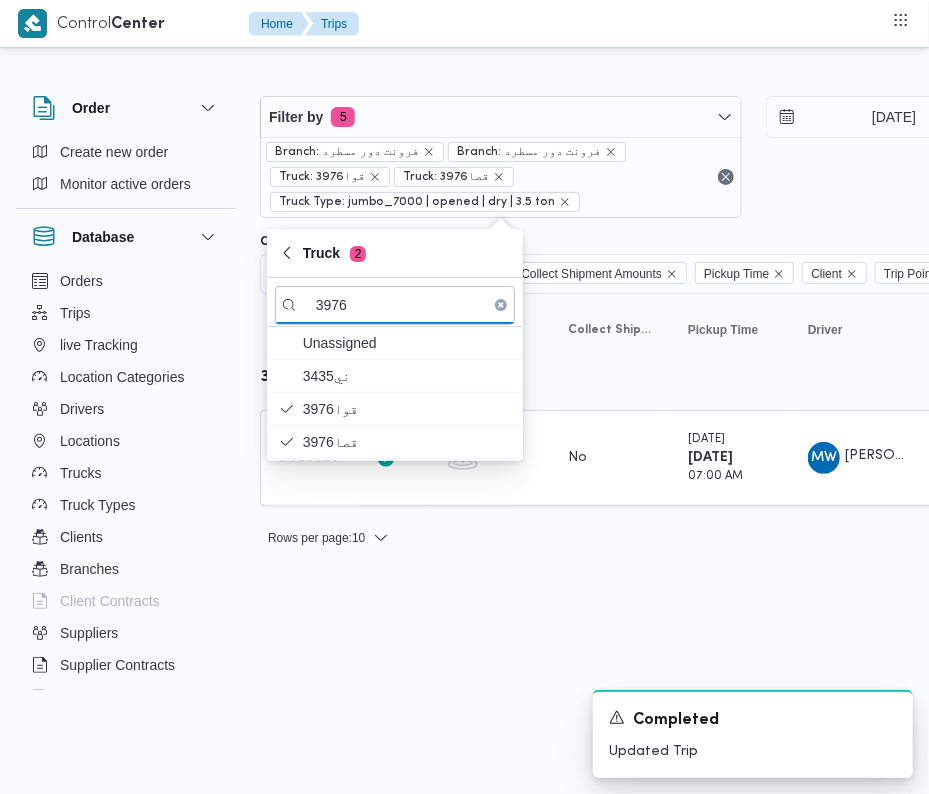 click on "Control  Center Home Trips Order Create new order Monitor active orders Database Orders Trips live Tracking Location Categories Drivers Locations Trucks Truck Types Clients Branches Client Contracts Suppliers Supplier Contracts Devices Users Projects SP Projects Admins organization assignees Tags Filter by 5 Branch: فرونت دور مسطرد Branch: فرونت دور مسطرد  Truck: 3976قوا Truck: قصا3976 Truck Type: jumbo_7000 | opened | dry | 3.5 ton [DATE] → [DATE] Group By Truck Columns Trip ID App Geofencing Collect Shipment Amounts Pickup Time Client Trip Points Driver Supplier Truck Status Platform Sorting Trip ID Click to sort in ascending order App Click to sort in ascending order Geofencing Click to sort in ascending order Collect Shipment Amounts Pickup Time Click to sort in ascending order Client Click to sort in ascending order Trip Points Driver Click to sort in ascending order Supplier Click to sort in ascending order Truck Click to sort in ascending order Status Platform #" at bounding box center [464, 397] 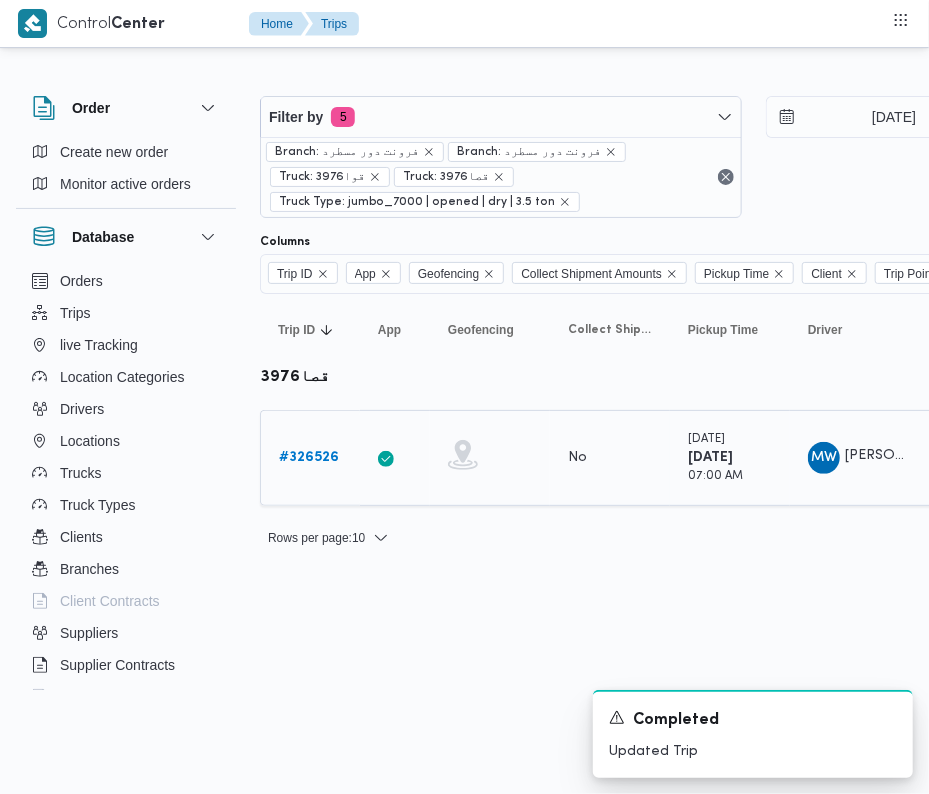click on "# 326526" at bounding box center [309, 457] 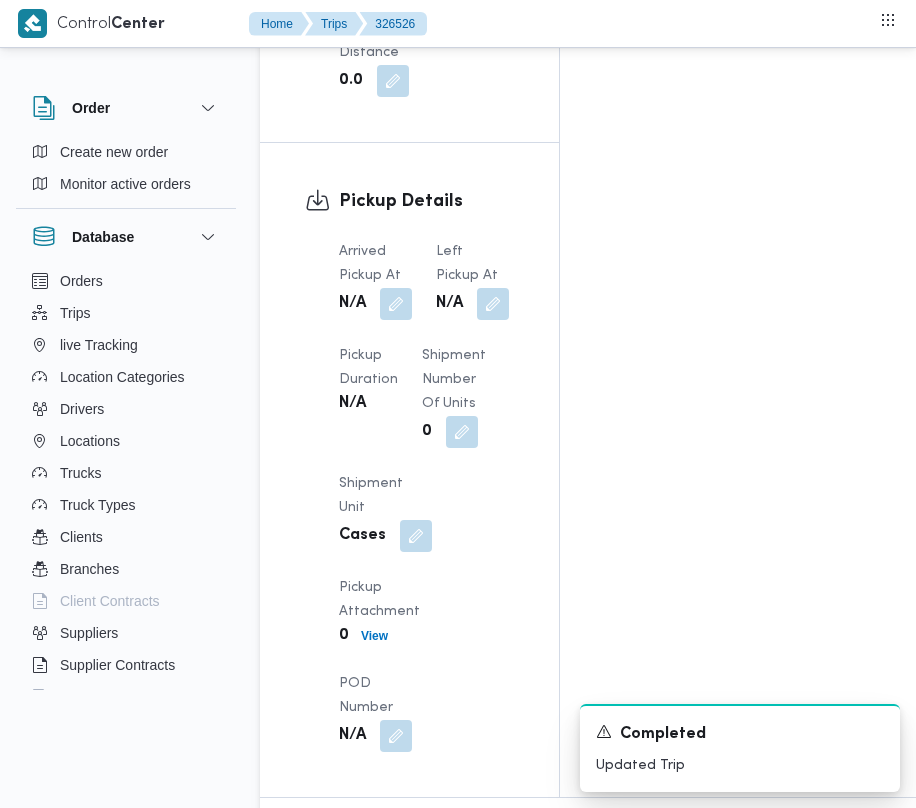 scroll, scrollTop: 3377, scrollLeft: 0, axis: vertical 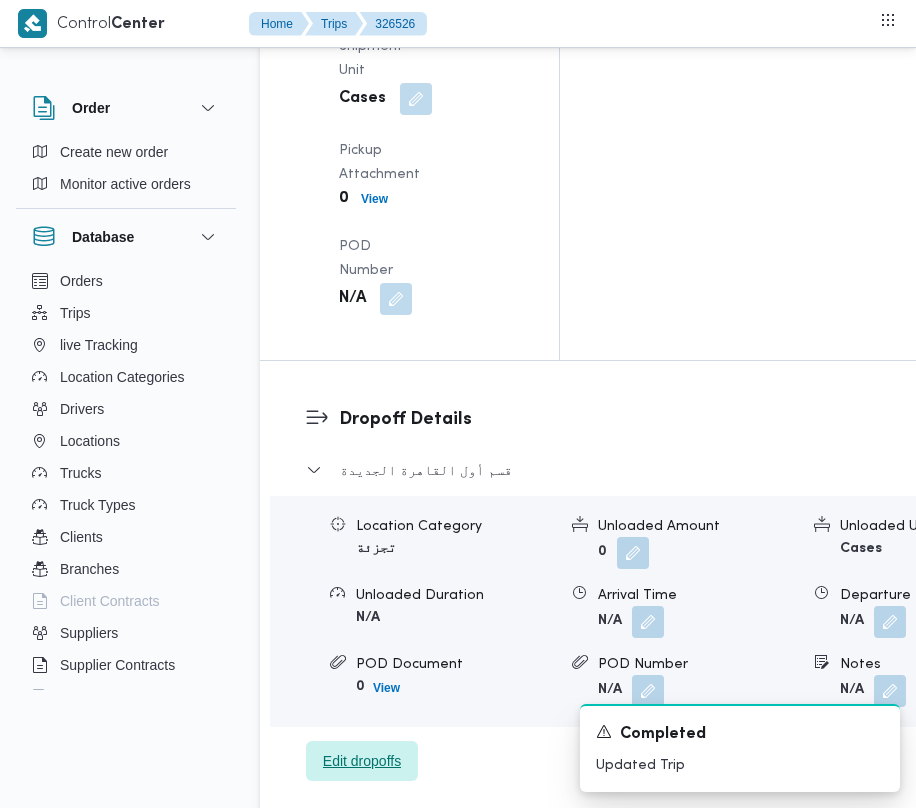 click on "Edit dropoffs" at bounding box center [362, 761] 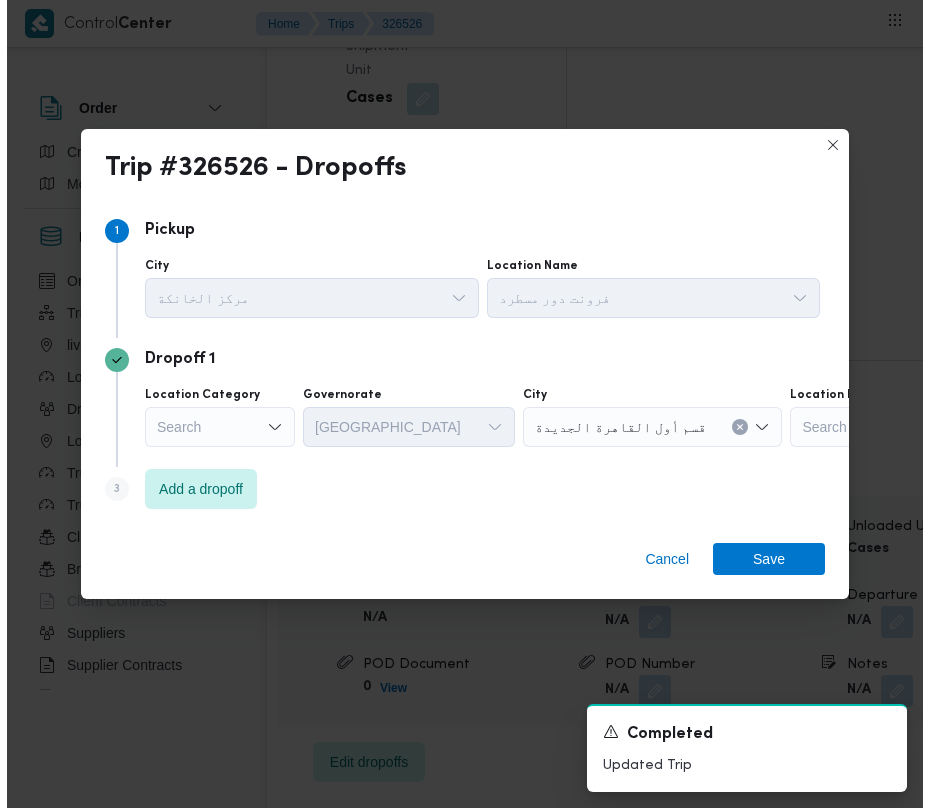 scroll, scrollTop: 2778, scrollLeft: 0, axis: vertical 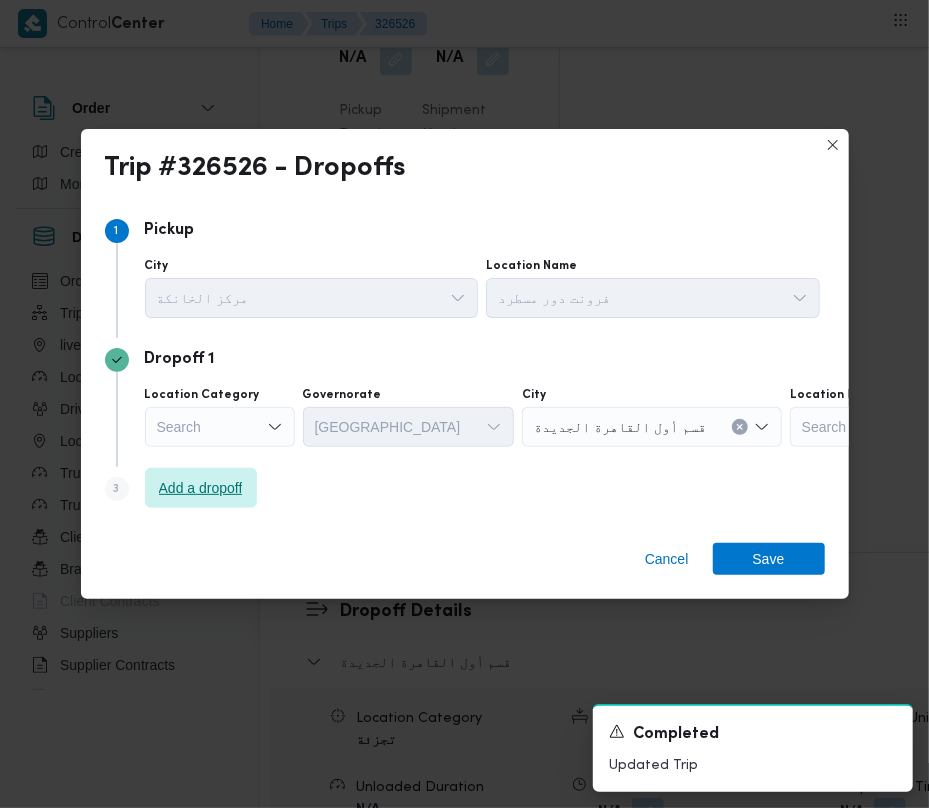 drag, startPoint x: 210, startPoint y: 474, endPoint x: 494, endPoint y: 522, distance: 288.02777 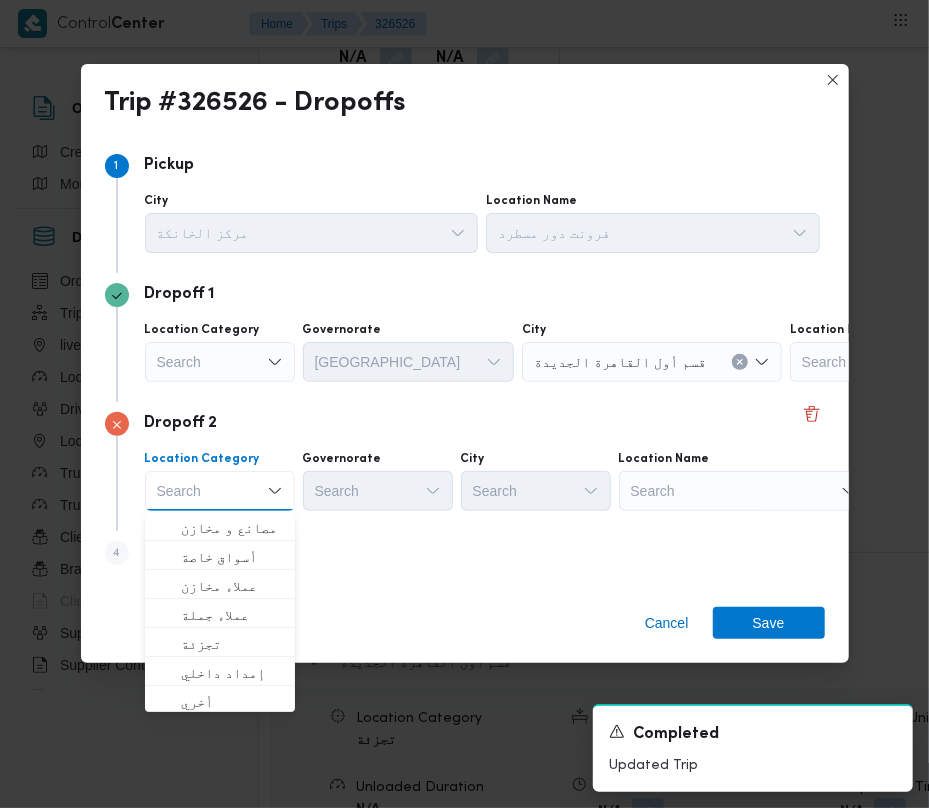 click on "Search" at bounding box center (915, 362) 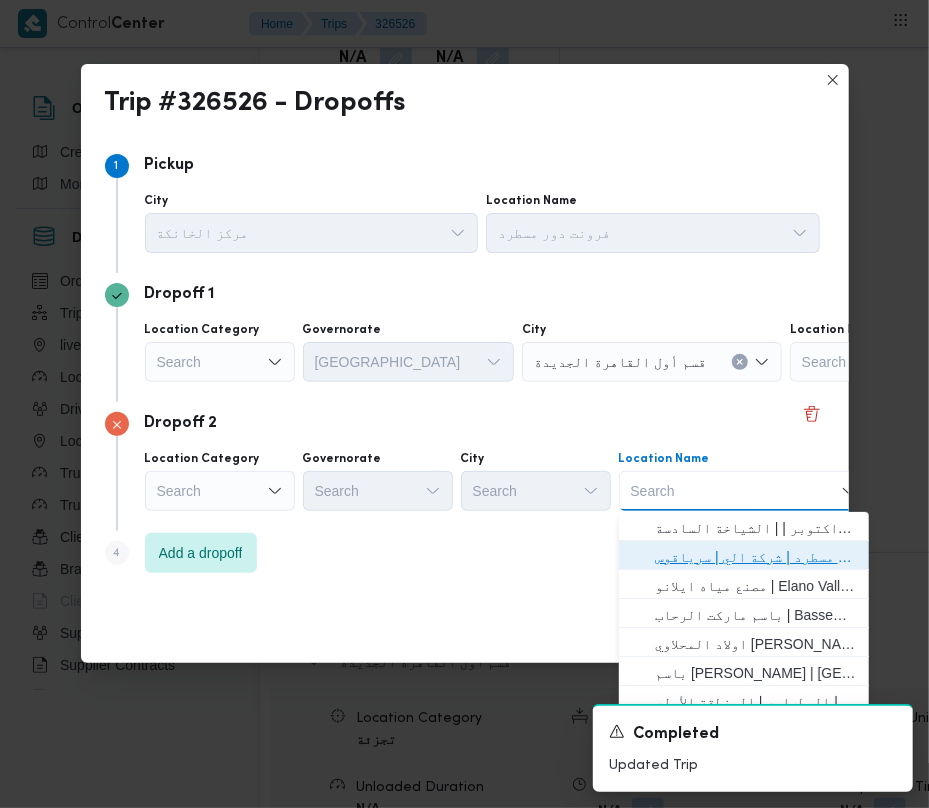 click on "فرونت دور مسطرد | شركة الي | سرياقوس" at bounding box center (756, 557) 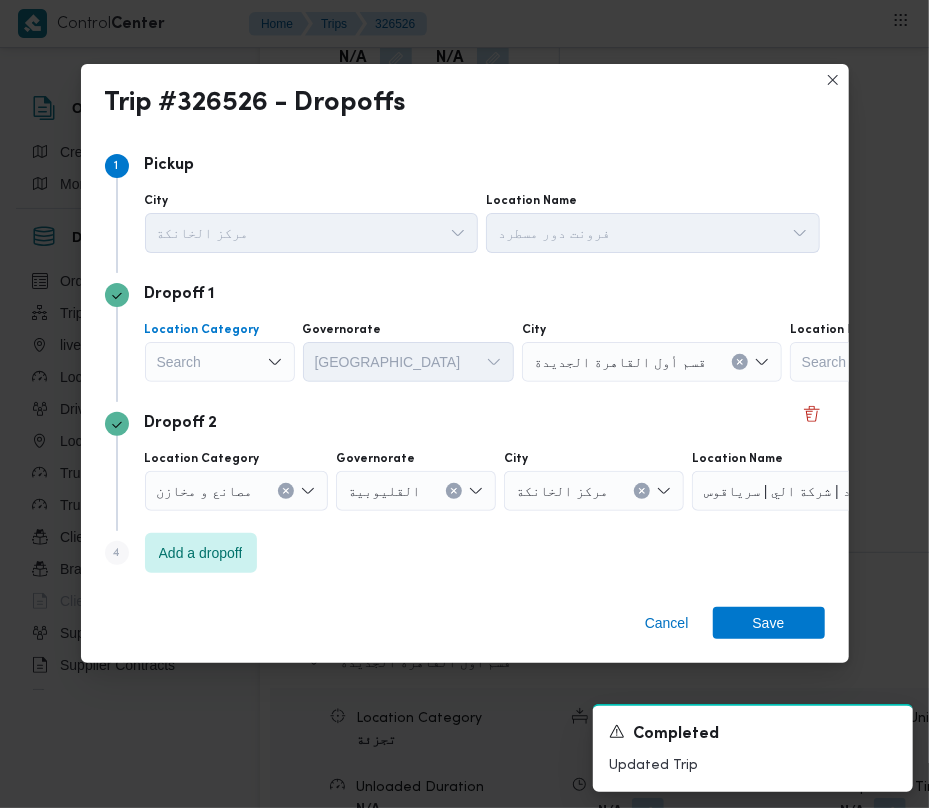 click on "Search" at bounding box center [220, 362] 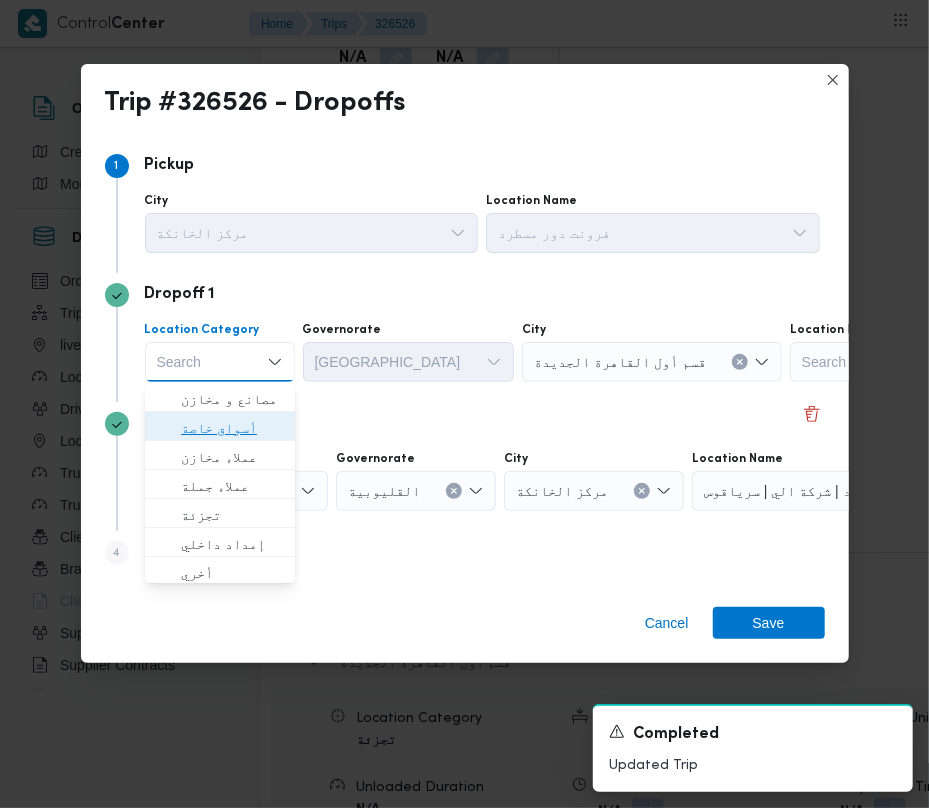 click on "أسواق خاصة" at bounding box center (232, 428) 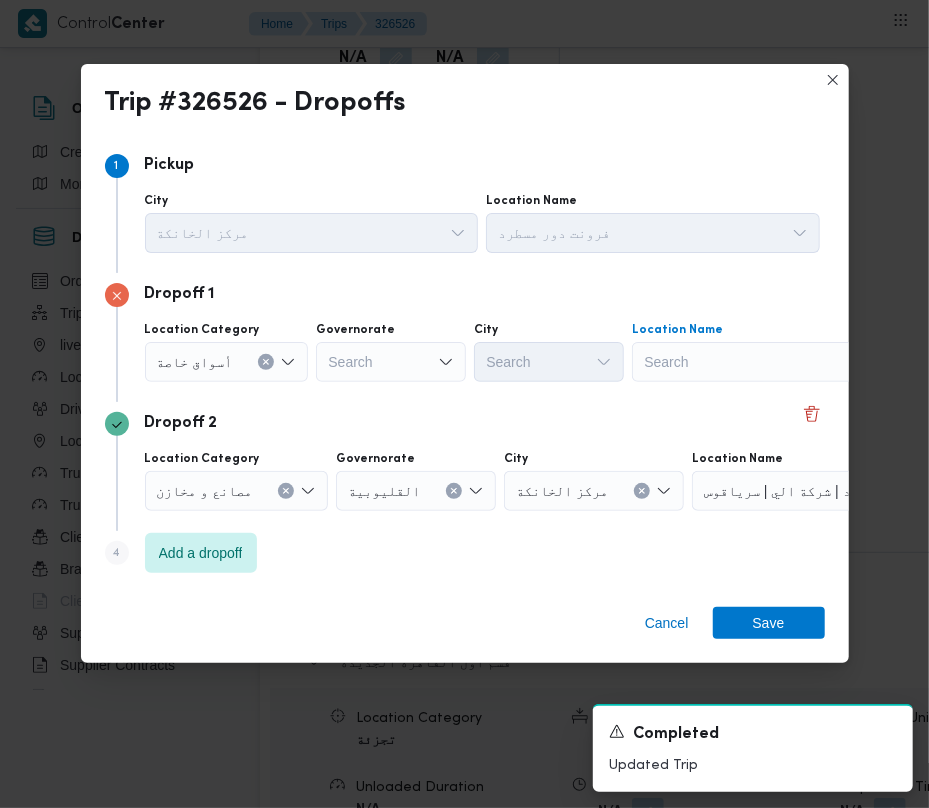 click on "Search" at bounding box center (757, 362) 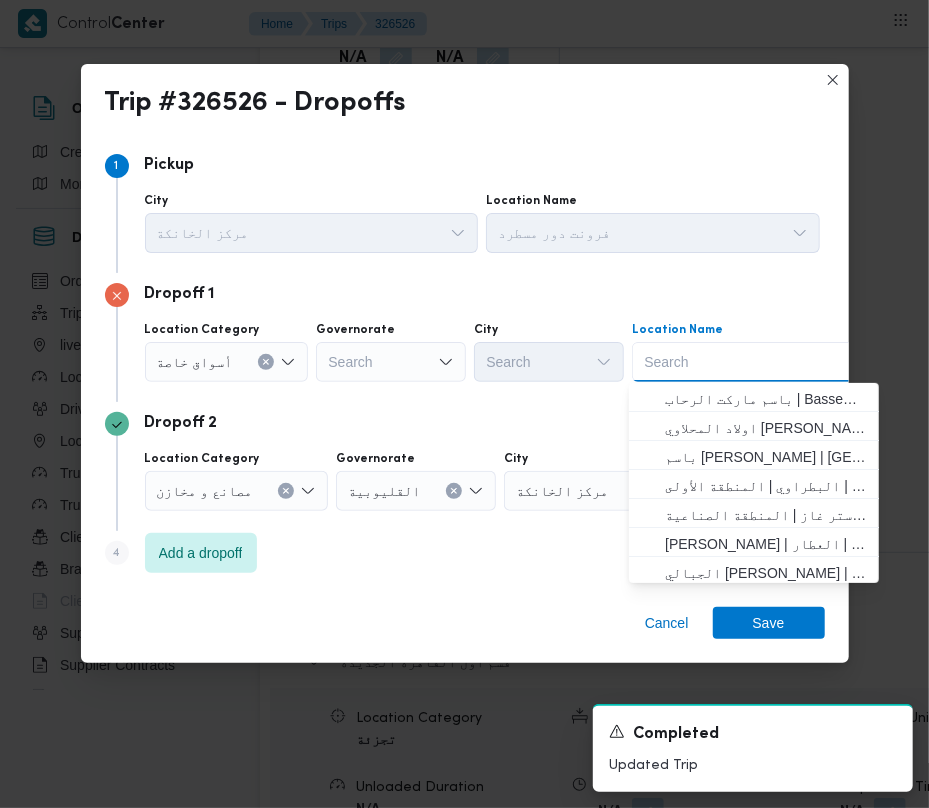 paste on "Metro" 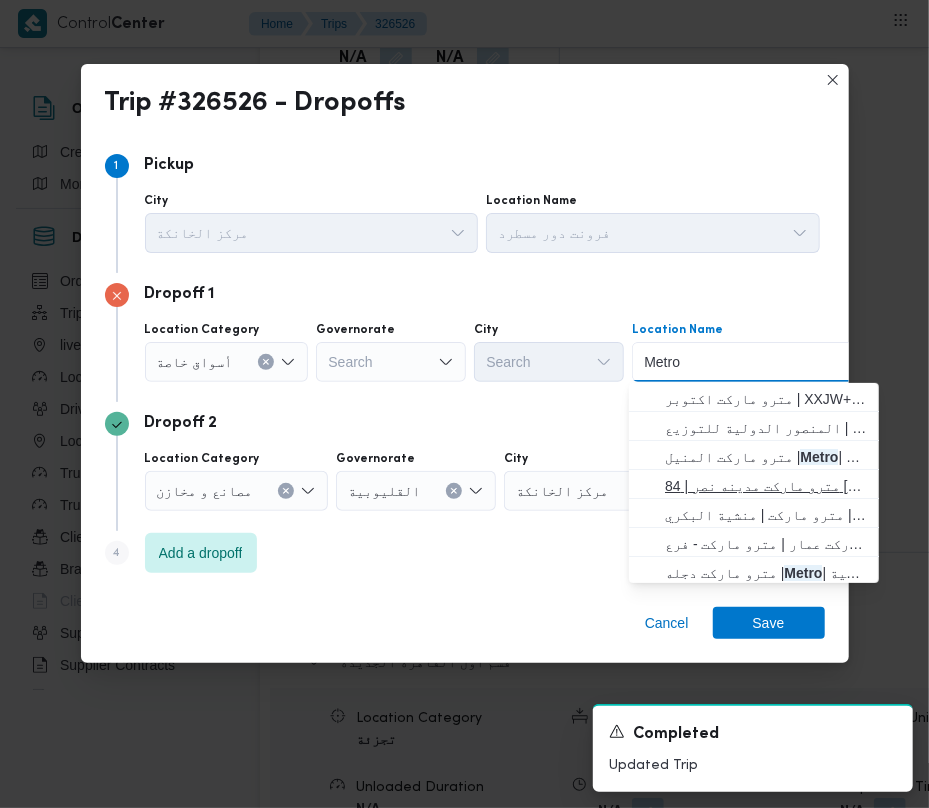 type on "Metro" 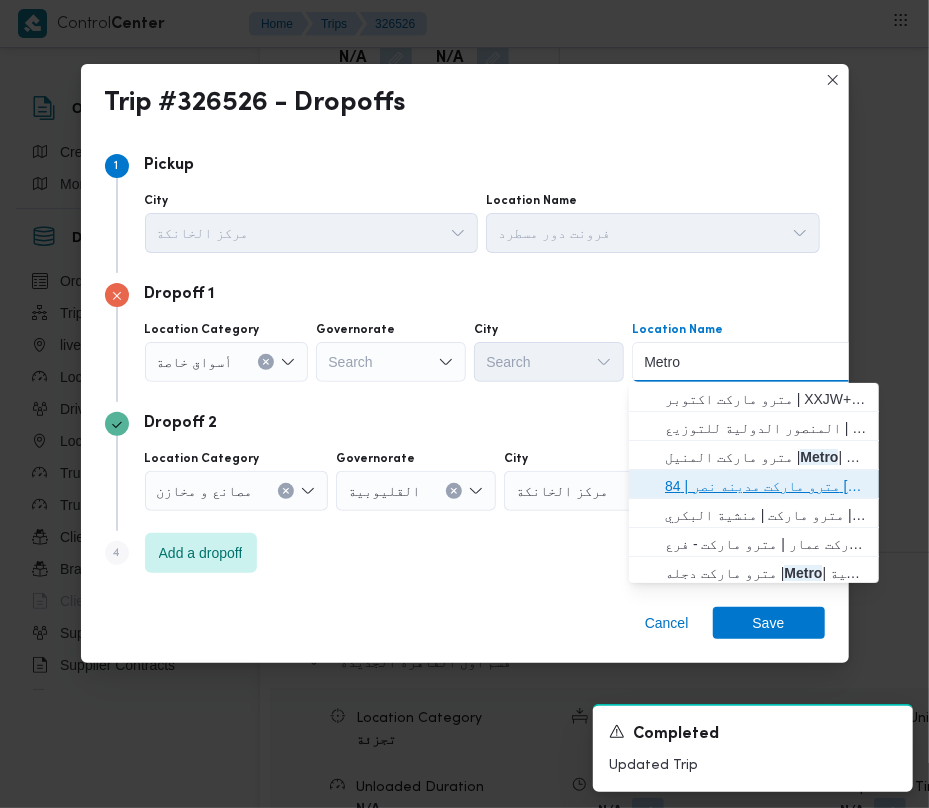 click on "مترو ماركت مدينه نصر | 84 [PERSON_NAME] | المنطقة السادسة" at bounding box center [766, 486] 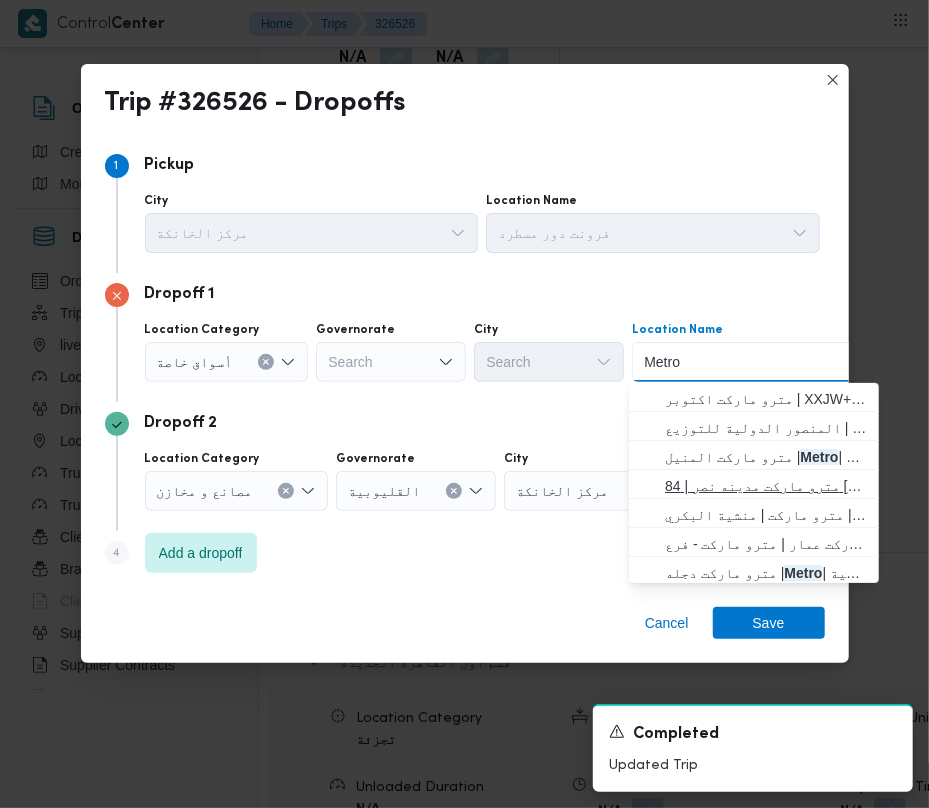 type 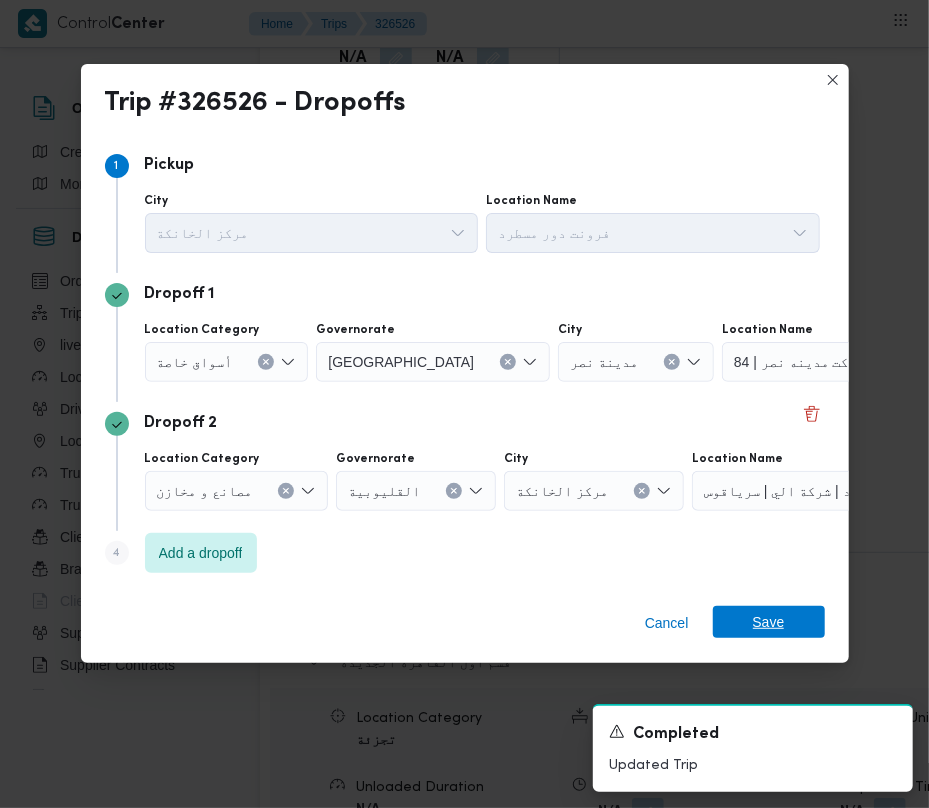 click on "Save" at bounding box center [769, 622] 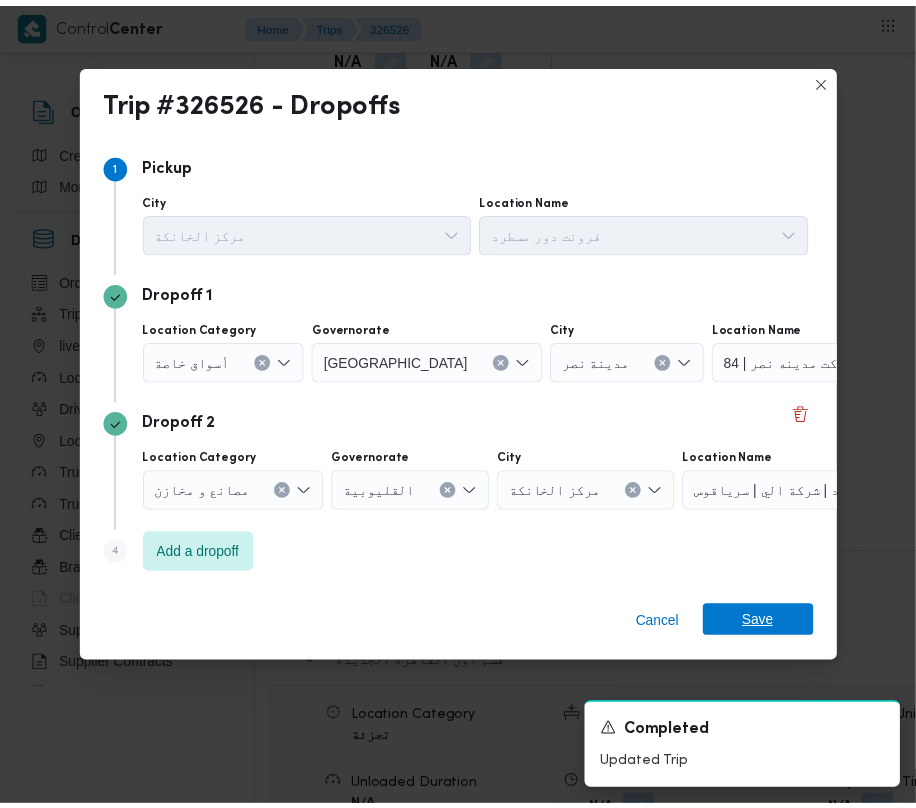 scroll, scrollTop: 2970, scrollLeft: 0, axis: vertical 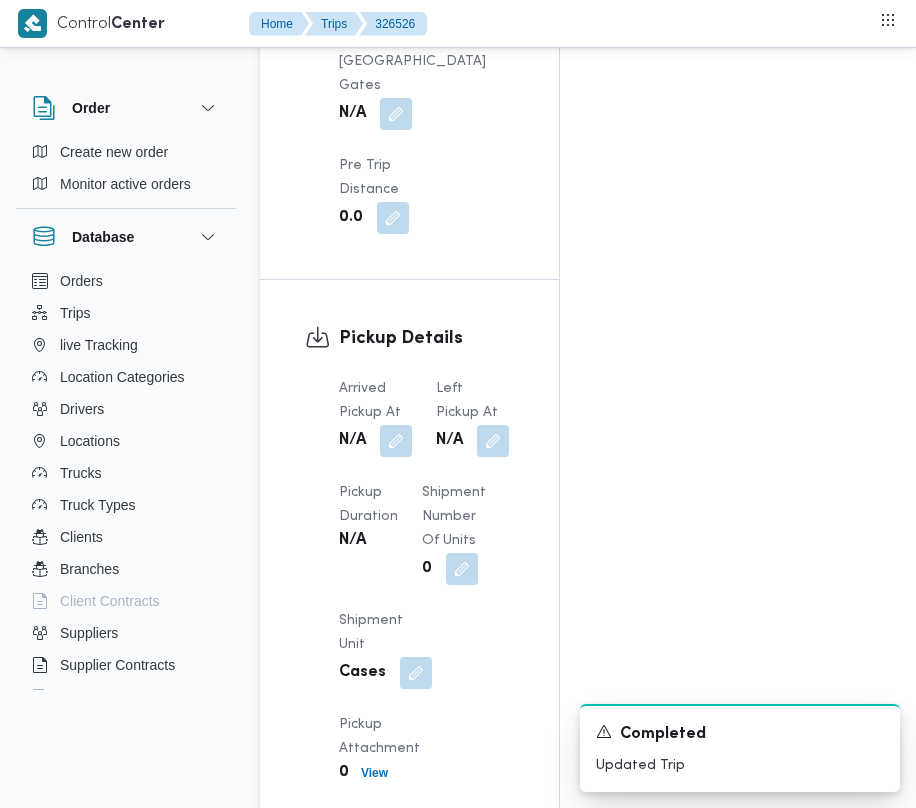 click on "Arrived Pickup At N/A Left Pickup At N/A Pickup Duration N/A Shipment Number of Units 0 Shipment Unit Cases Pickup Attachment 0 View POD Number N/A" at bounding box center (426, 633) 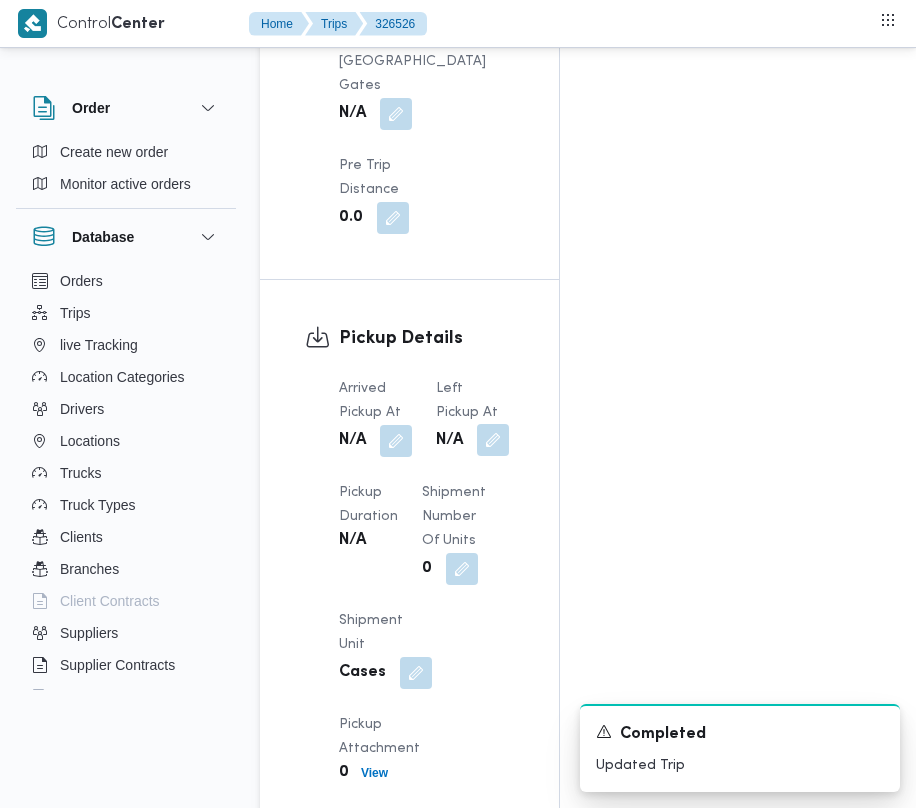 click at bounding box center [493, 440] 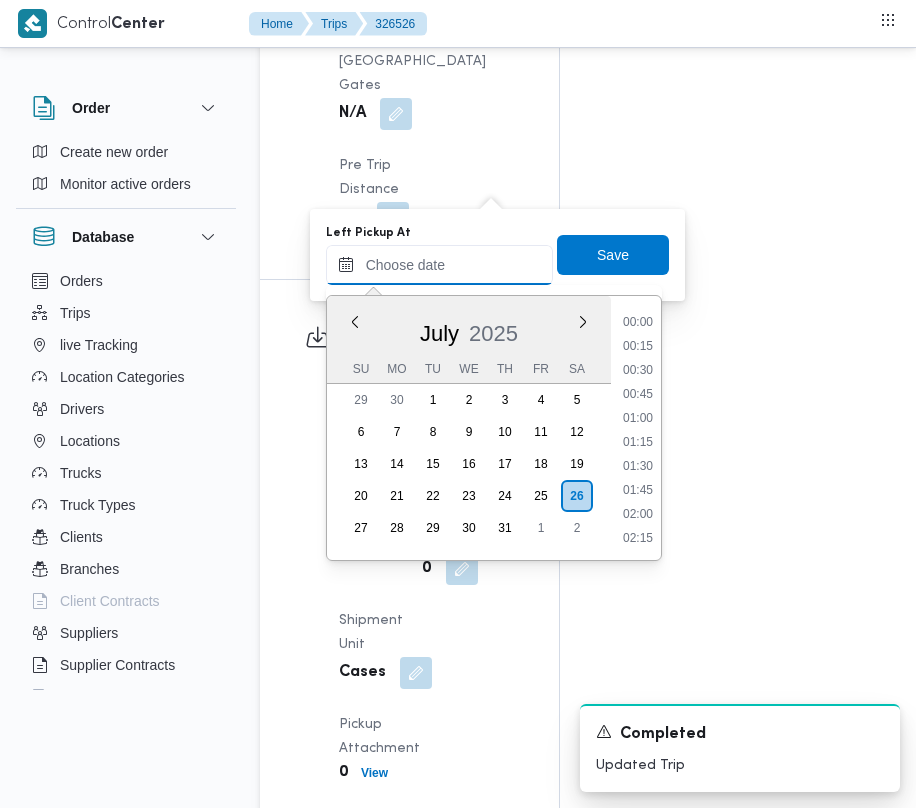 drag, startPoint x: 502, startPoint y: 261, endPoint x: 557, endPoint y: 280, distance: 58.189346 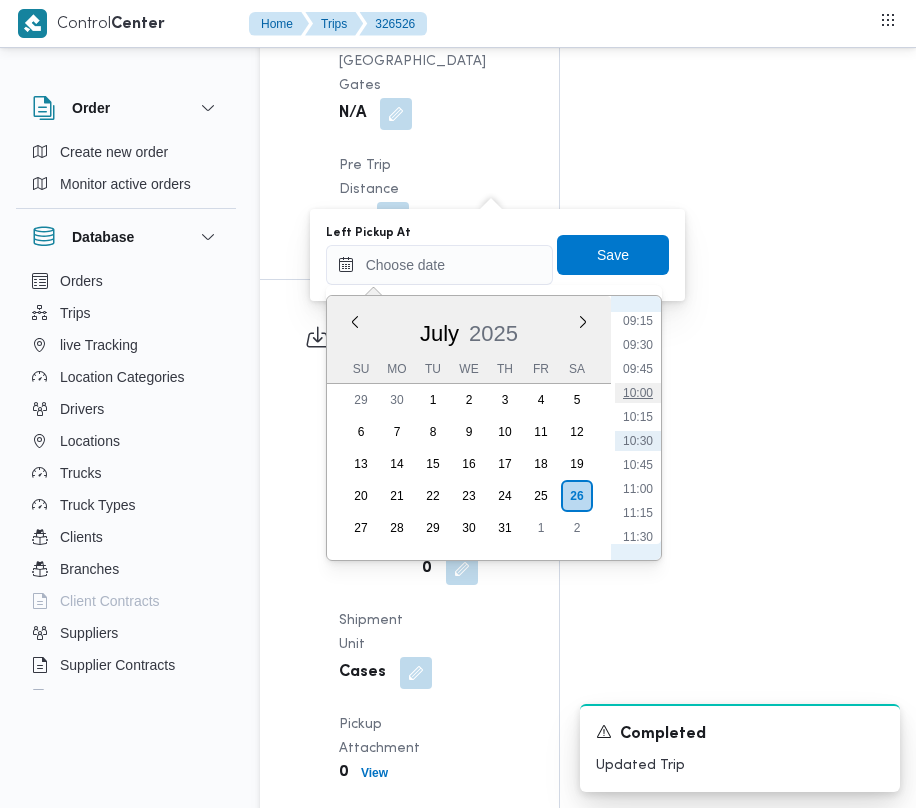 click on "10:00" at bounding box center [638, 393] 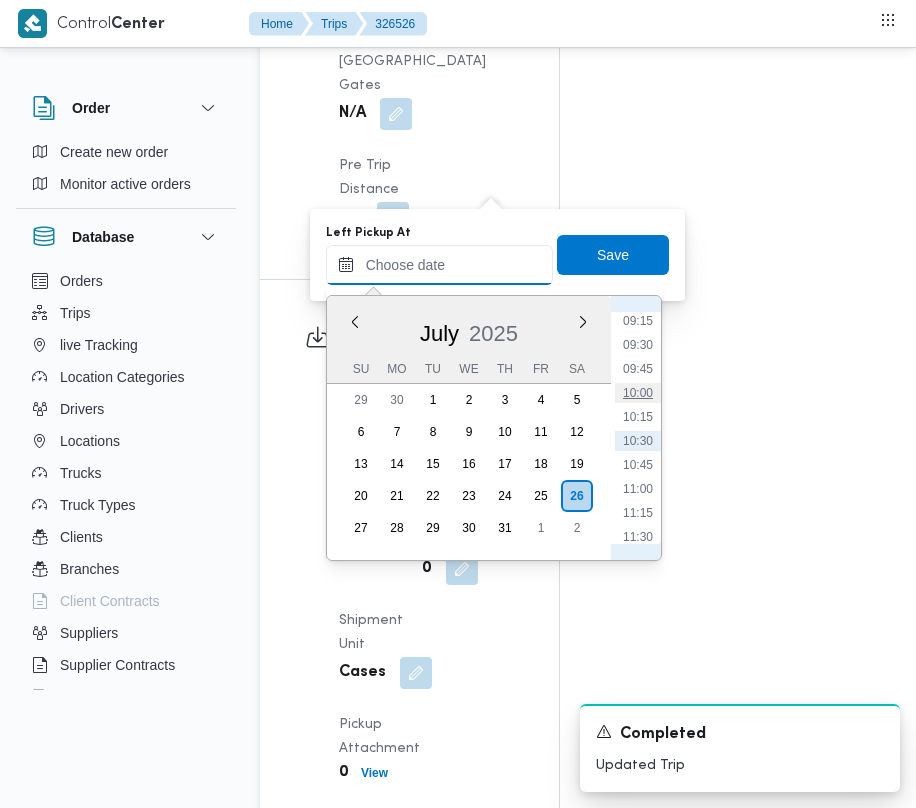 type on "[DATE] 10:00" 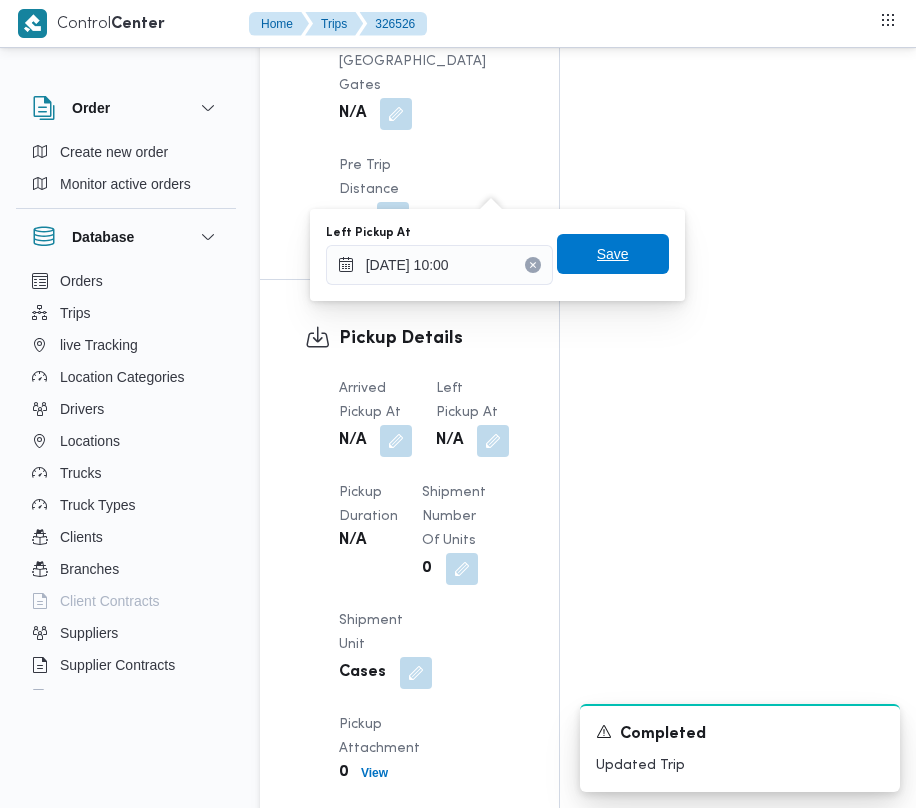 click on "Save" at bounding box center [613, 254] 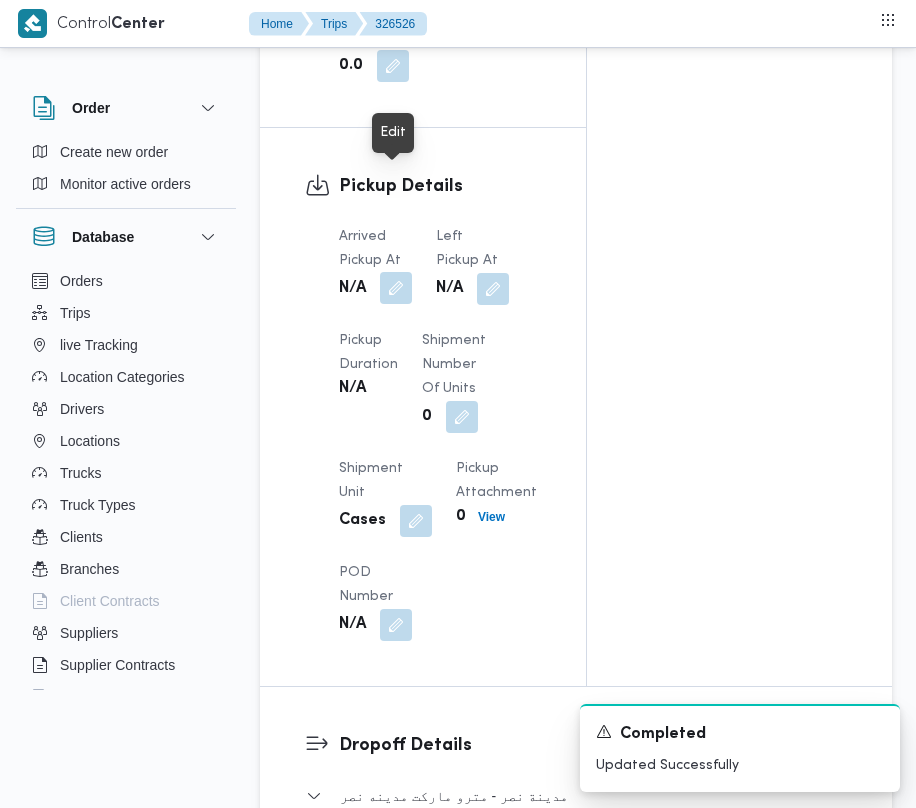 click at bounding box center [396, 288] 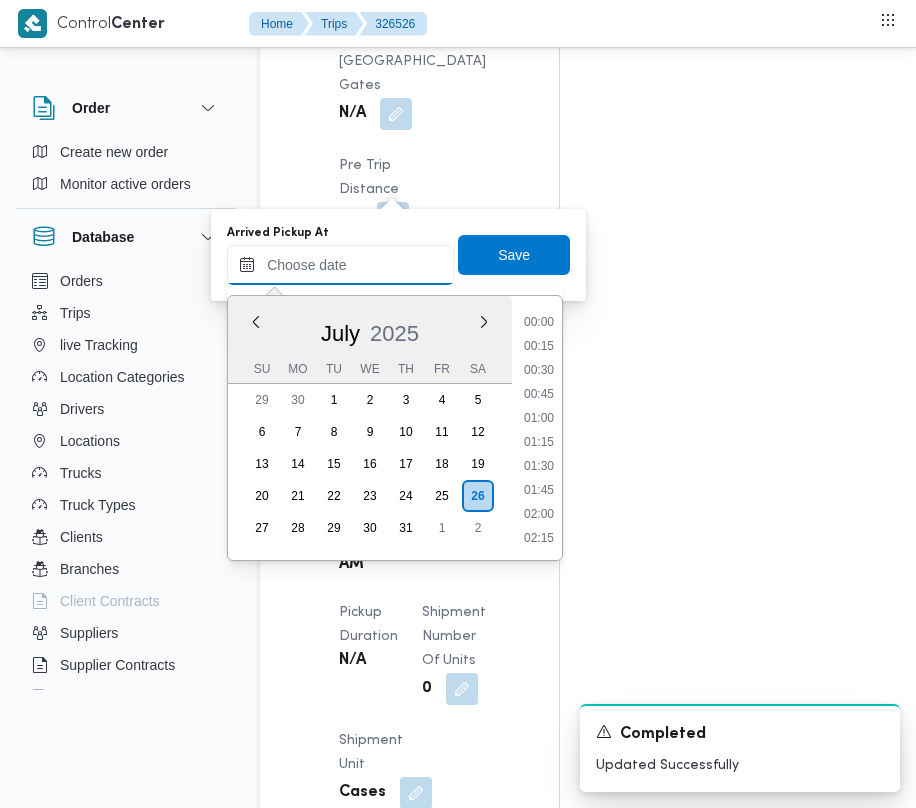 drag, startPoint x: 392, startPoint y: 261, endPoint x: 402, endPoint y: 276, distance: 18.027756 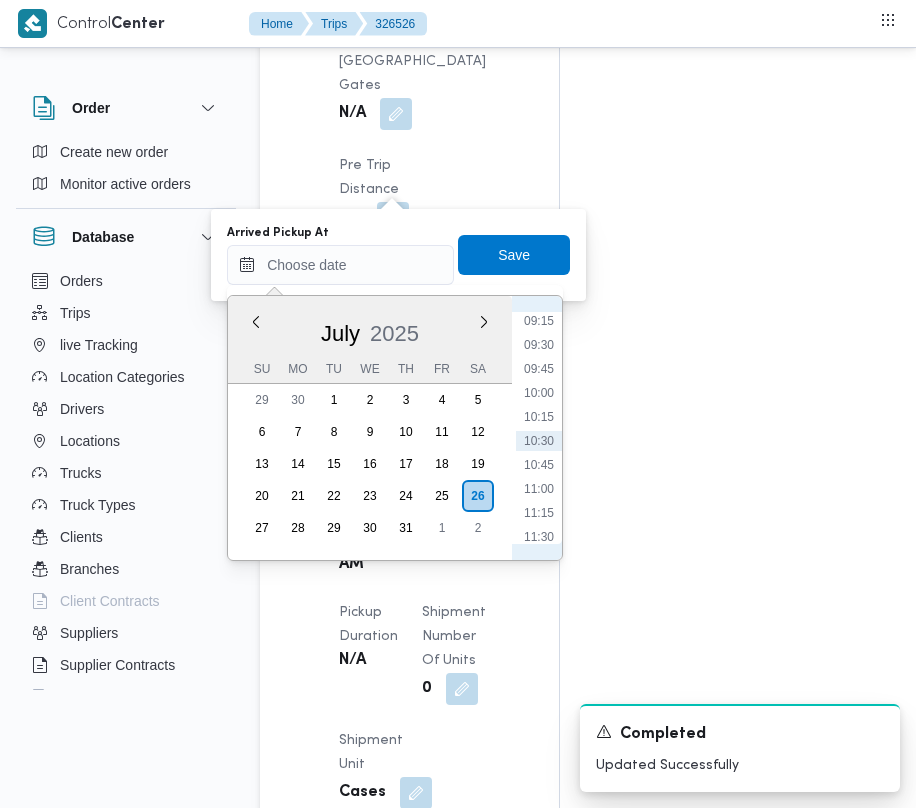 scroll, scrollTop: 693, scrollLeft: 0, axis: vertical 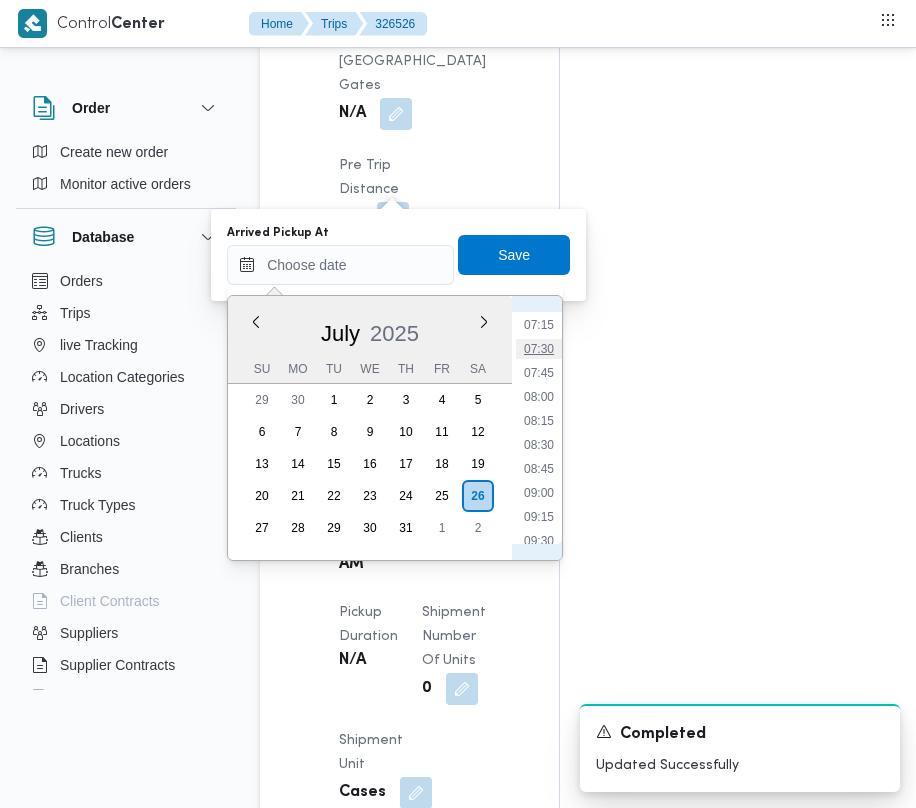click on "07:30" at bounding box center [539, 349] 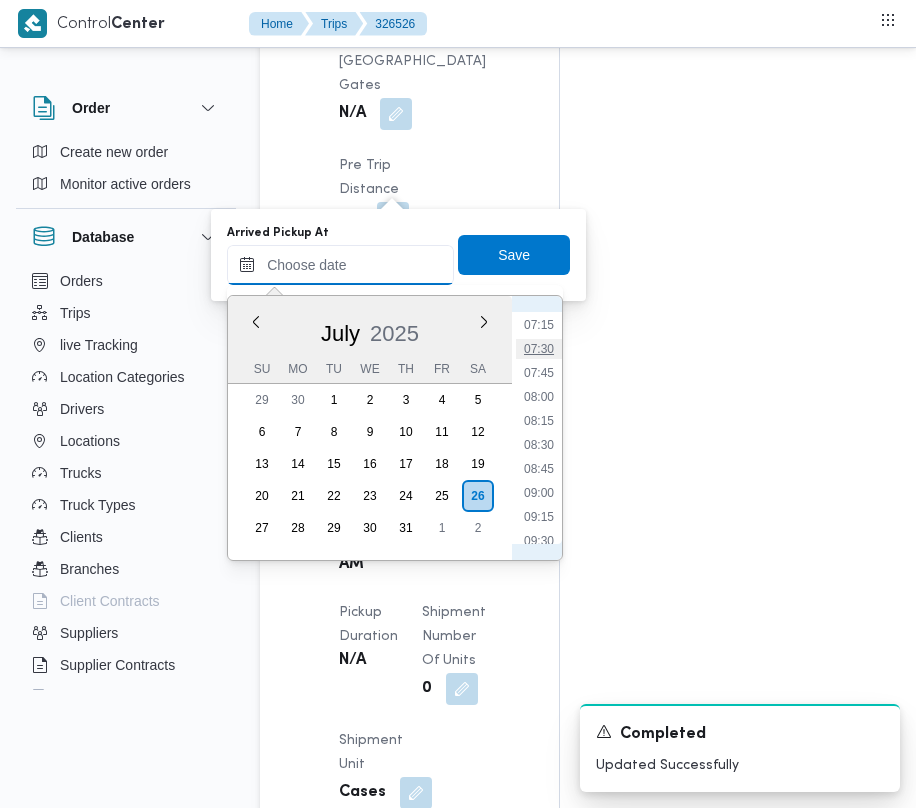 type on "[DATE] 07:30" 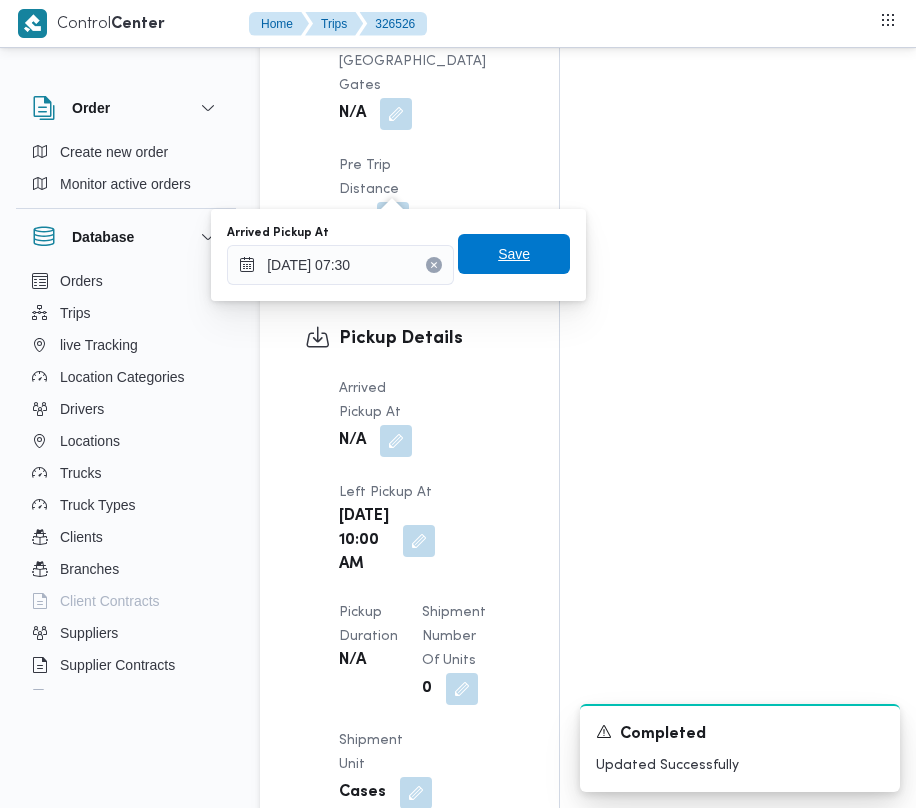 click on "Save" at bounding box center [514, 254] 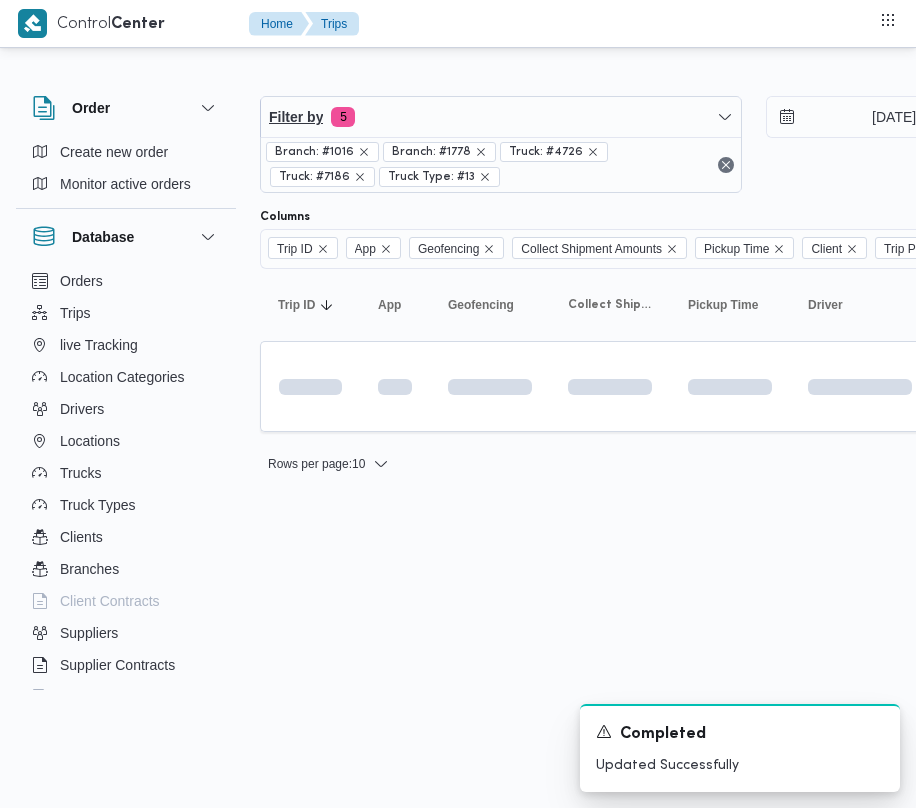 scroll, scrollTop: 0, scrollLeft: 0, axis: both 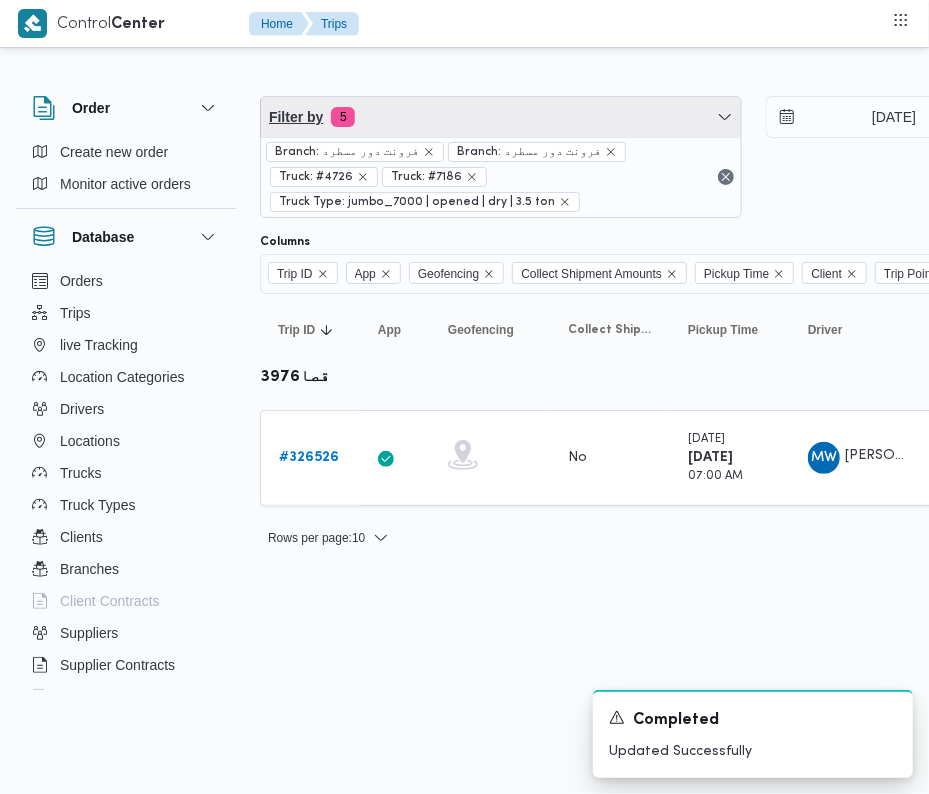 click on "Filter by 5" at bounding box center [501, 117] 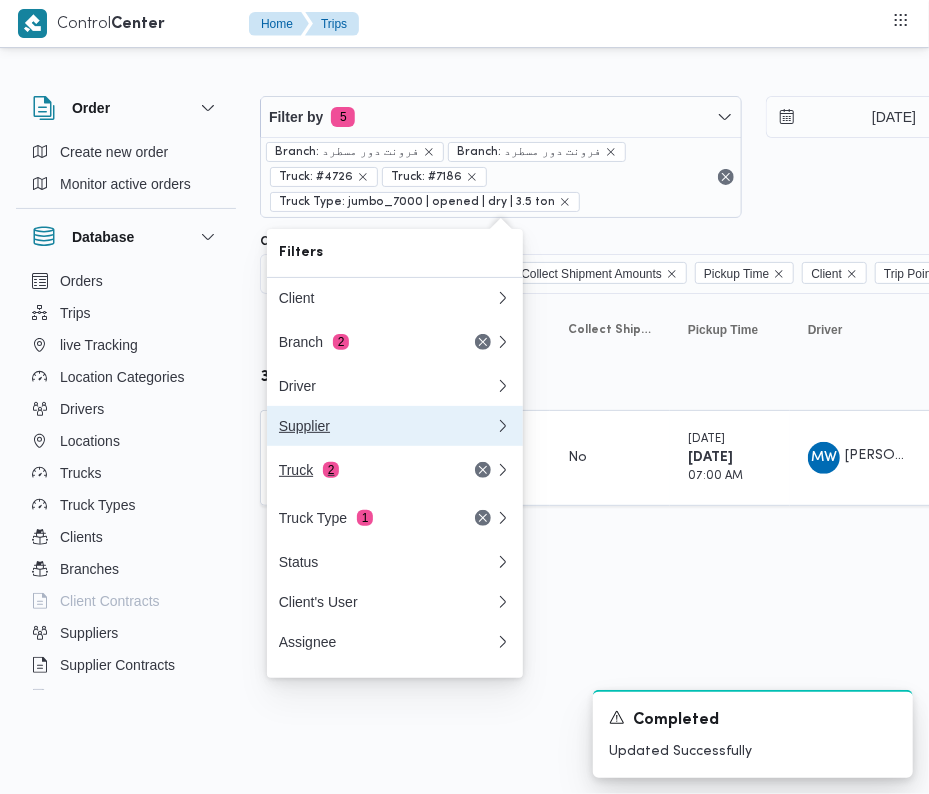 click on "Client Branch 2 Driver Supplier Truck 2 Truck Type 1 Status Client's User Assignee" at bounding box center [395, 470] 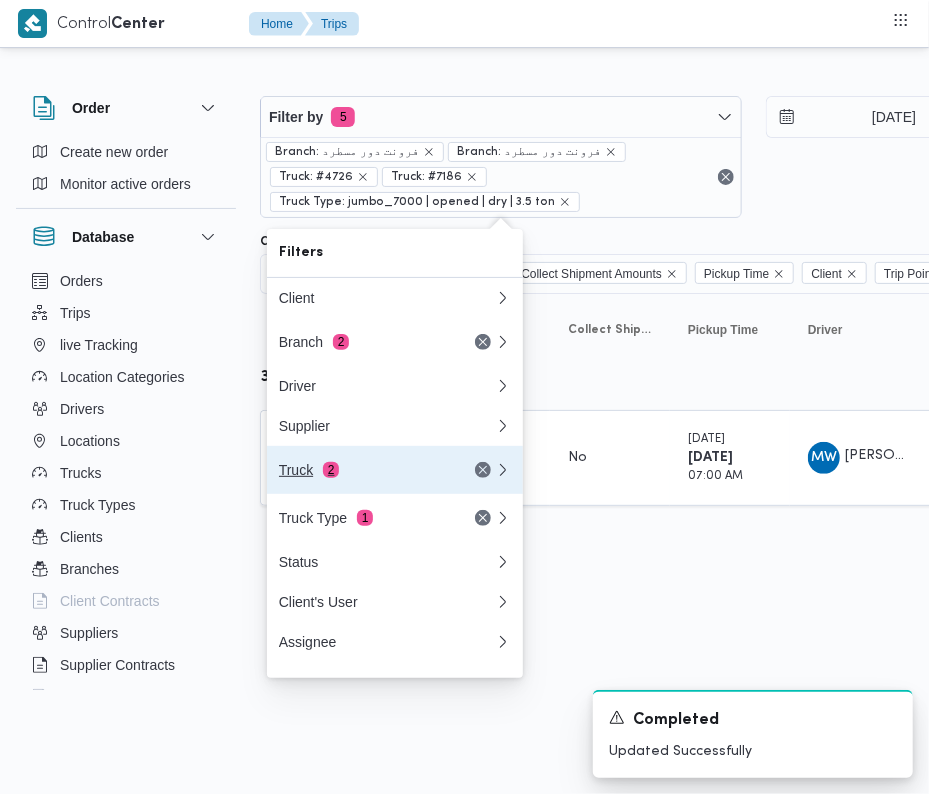 drag, startPoint x: 393, startPoint y: 453, endPoint x: 396, endPoint y: 470, distance: 17.262676 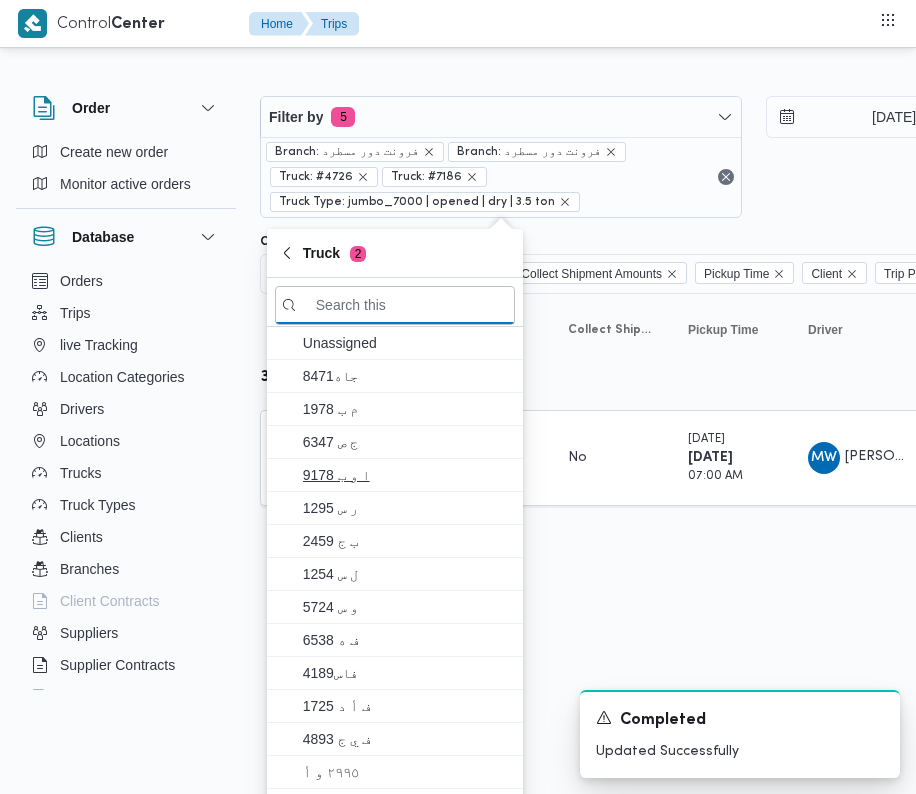 paste on "9879" 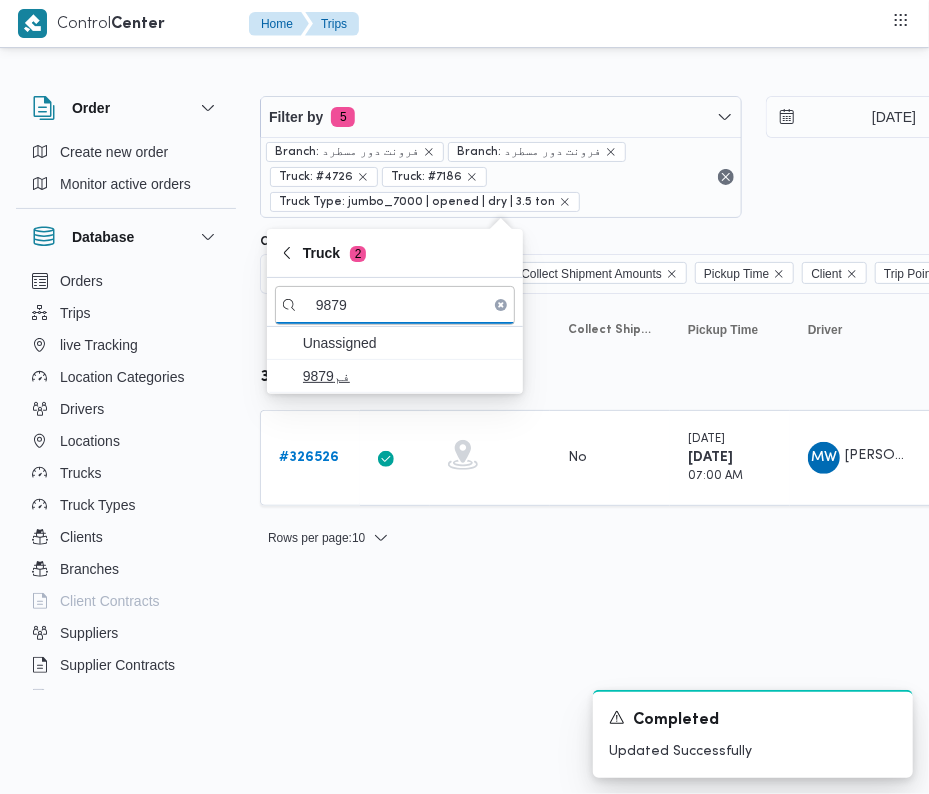 type on "9879" 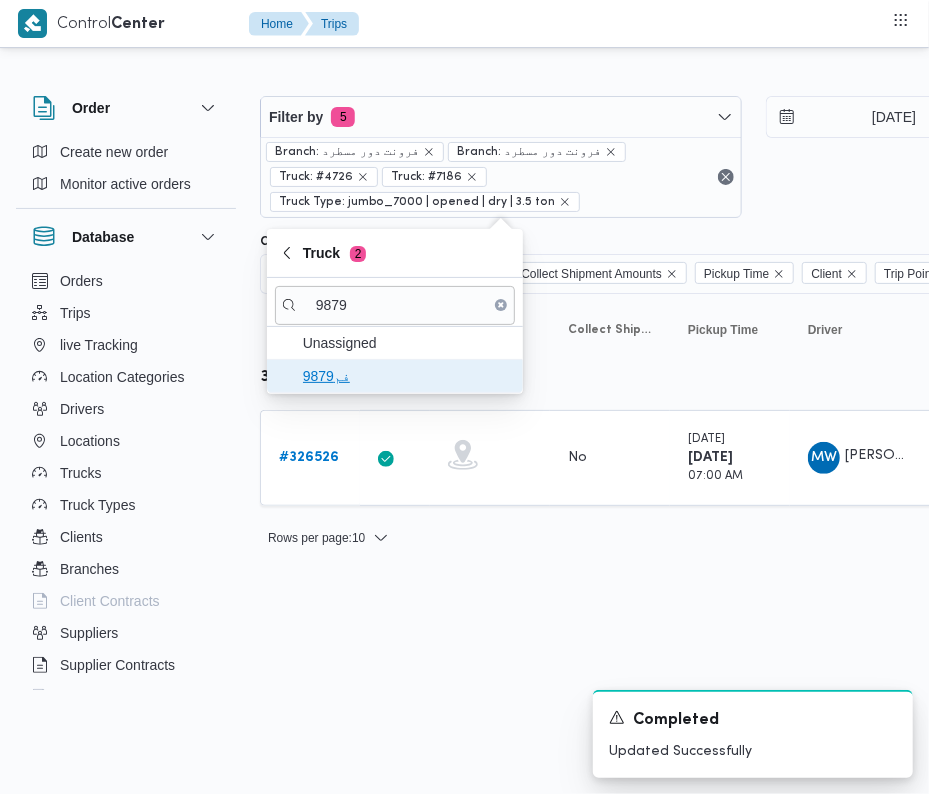 click on "فم9879" at bounding box center [407, 376] 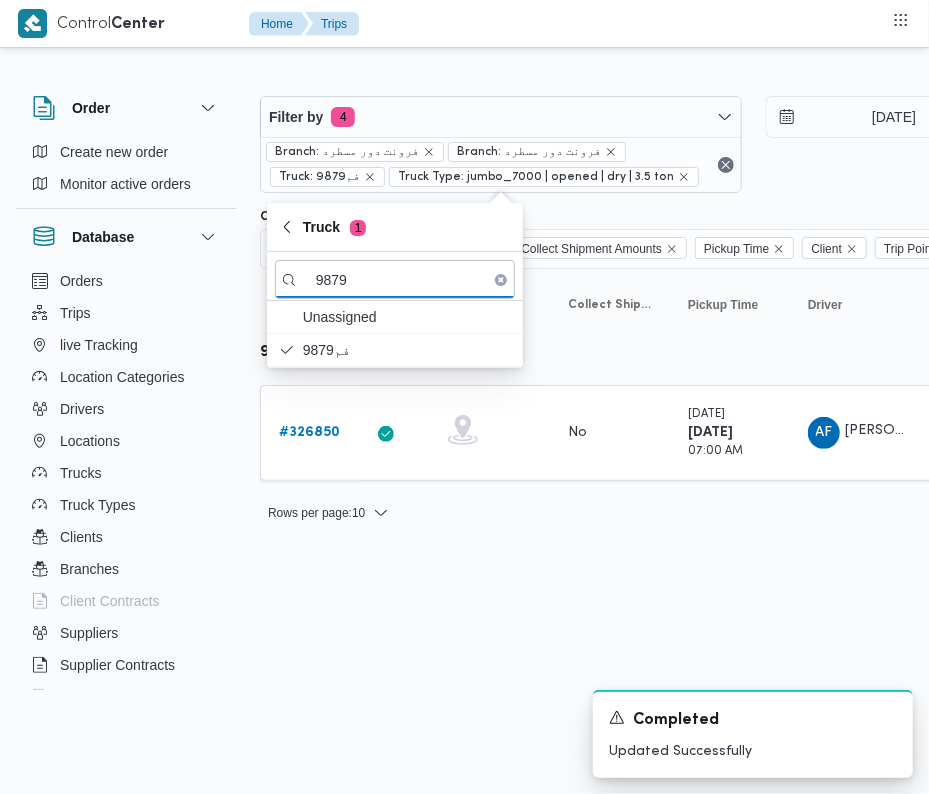 click on "Control  Center Home Trips Order Create new order Monitor active orders Database Orders Trips live Tracking Location Categories Drivers Locations Trucks Truck Types Clients Branches Client Contracts Suppliers Supplier Contracts Devices Users Projects SP Projects Admins organization assignees Tags Filter by 4 Branch: فرونت دور مسطرد Branch: فرونت دور مسطرد  Truck: فم9879 Truck Type: jumbo_7000 | opened | dry | 3.5 ton [DATE] → [DATE] Group By Truck Columns Trip ID App Geofencing Collect Shipment Amounts Pickup Time Client Trip Points Driver Supplier Truck Status Platform Sorting Trip ID Click to sort in ascending order App Click to sort in ascending order Geofencing Click to sort in ascending order Collect Shipment Amounts Pickup Time Click to sort in ascending order Client Click to sort in ascending order Trip Points Driver Click to sort in ascending order Supplier Click to sort in ascending order Truck Click to sort in ascending order Status Platform Actions فم9879 # App" at bounding box center (464, 397) 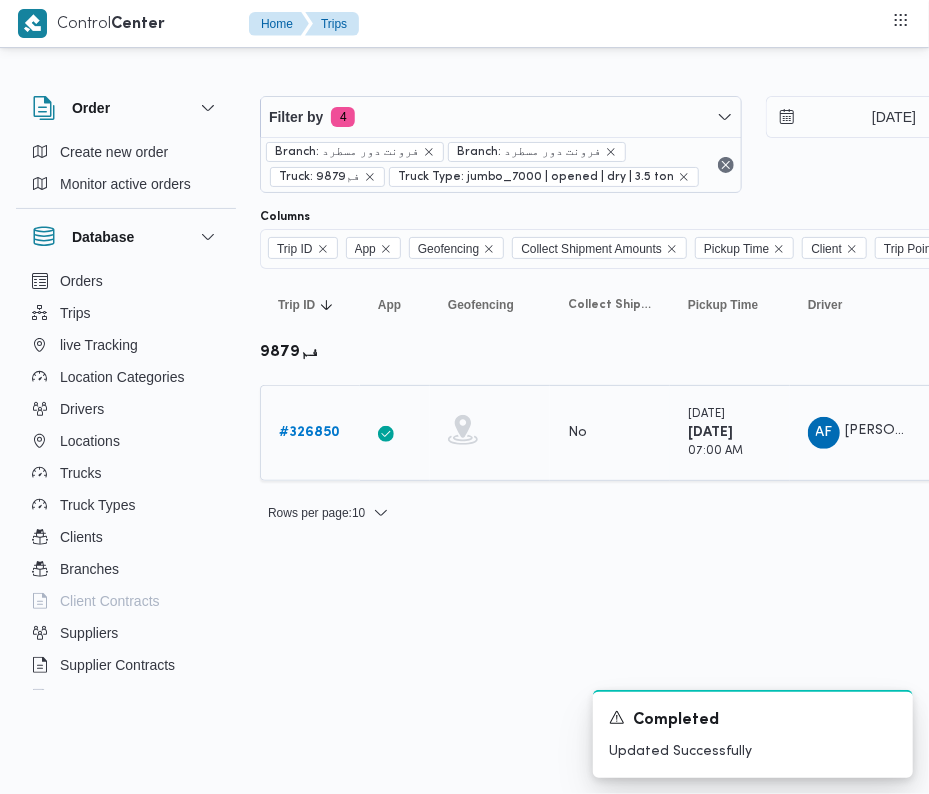 click on "Trip ID # 326850" at bounding box center (310, 433) 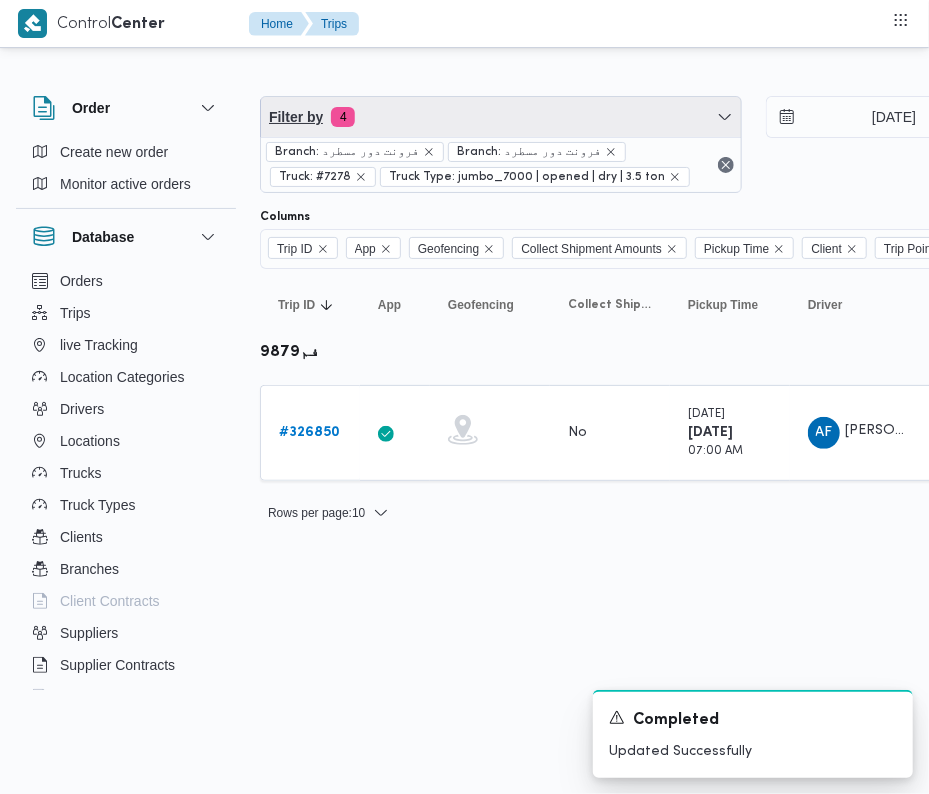 click on "Filter by 4" at bounding box center (501, 117) 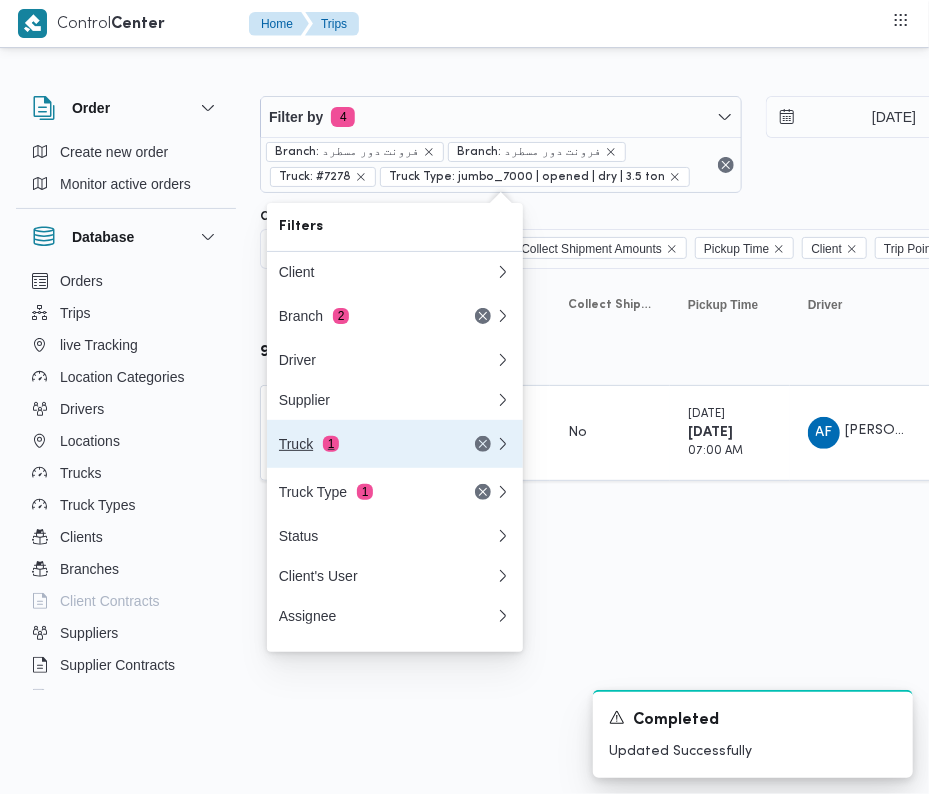 click on "Truck 1" at bounding box center (363, 444) 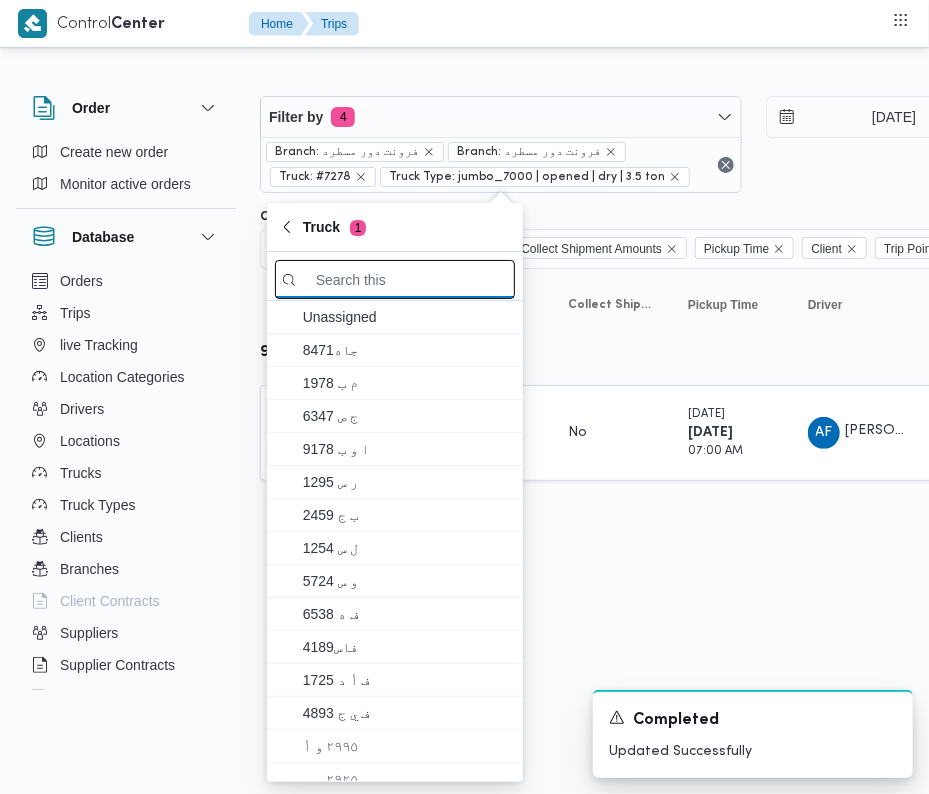 paste on "4796" 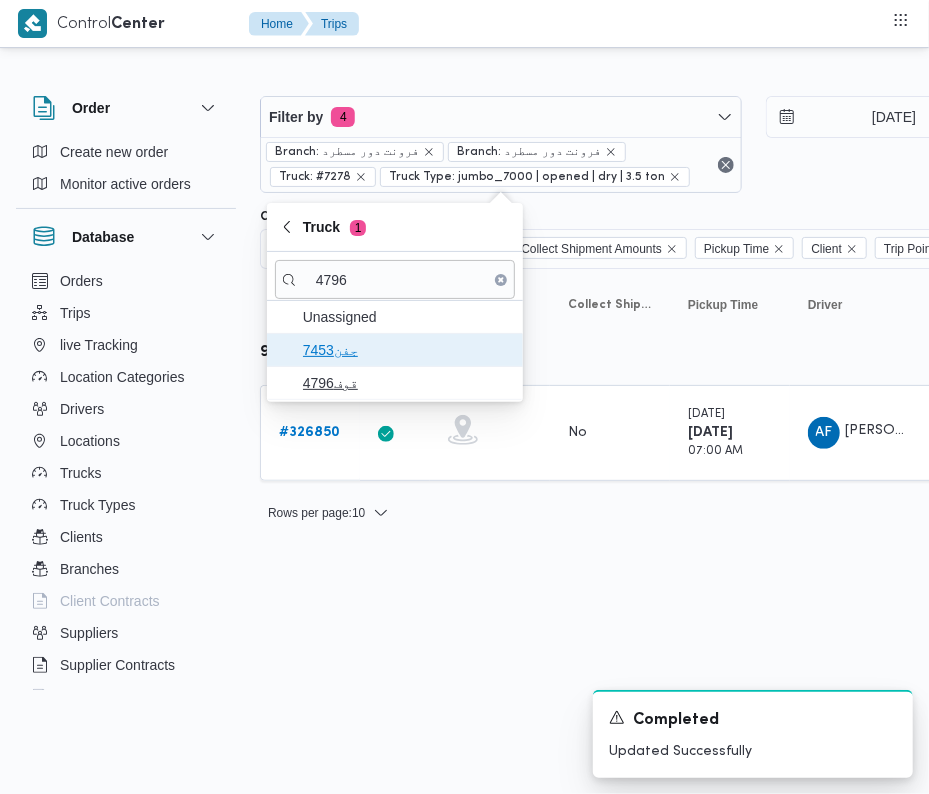 drag, startPoint x: 368, startPoint y: 352, endPoint x: 349, endPoint y: 372, distance: 27.58623 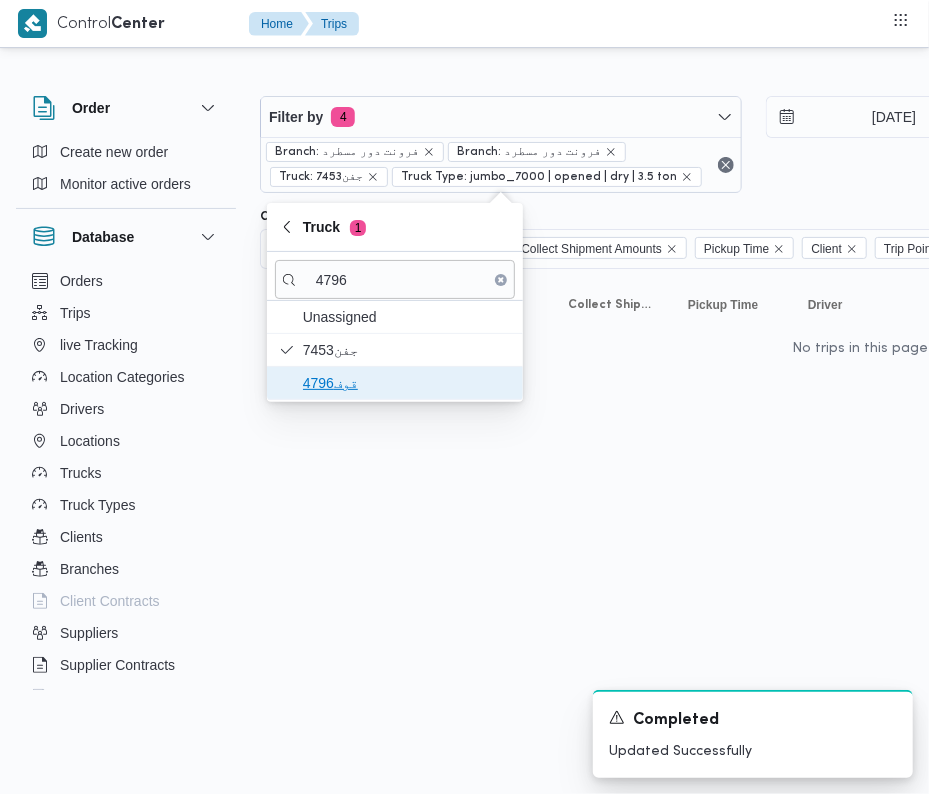 click on "قوف4796" at bounding box center (407, 383) 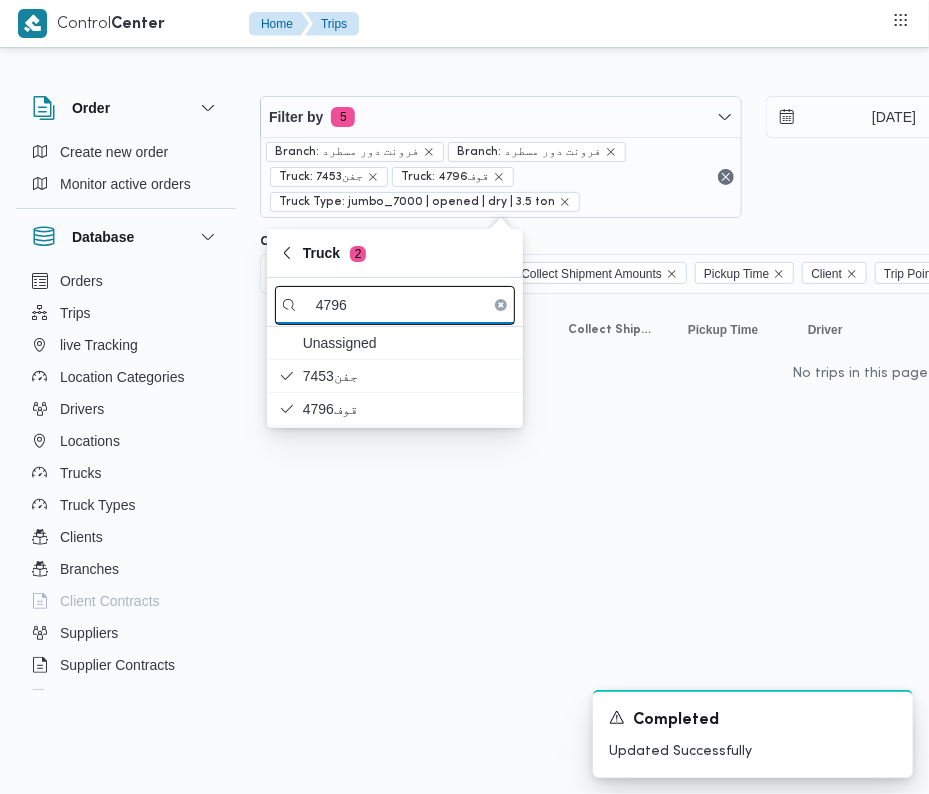 click on "4796" at bounding box center (395, 305) 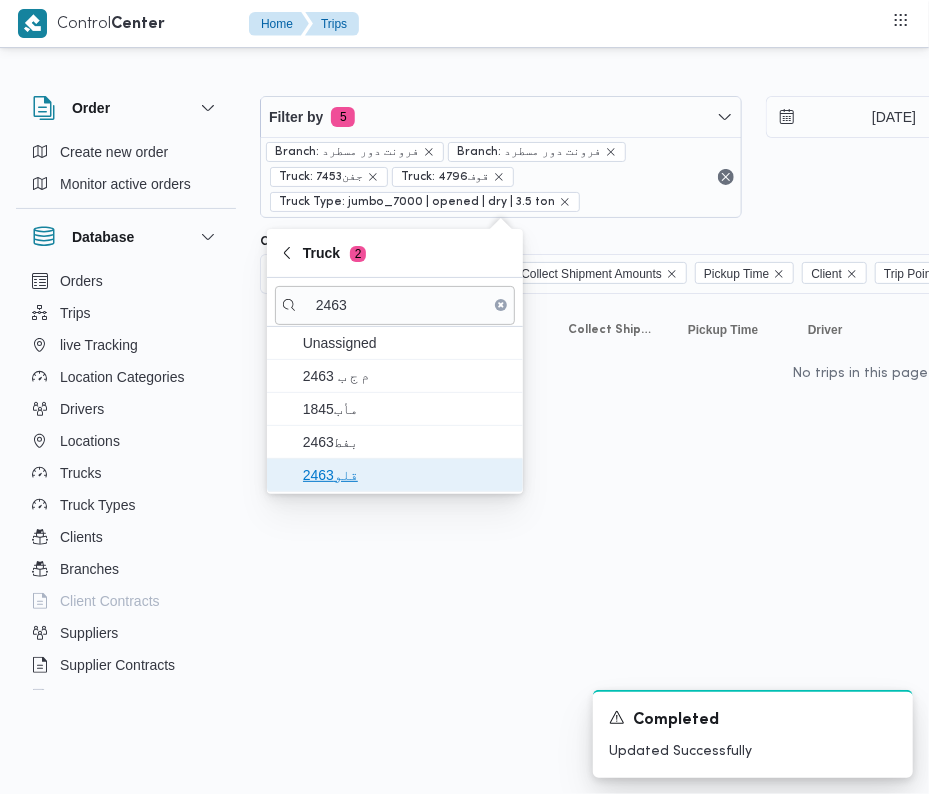 click on "قلو2463" at bounding box center (395, 475) 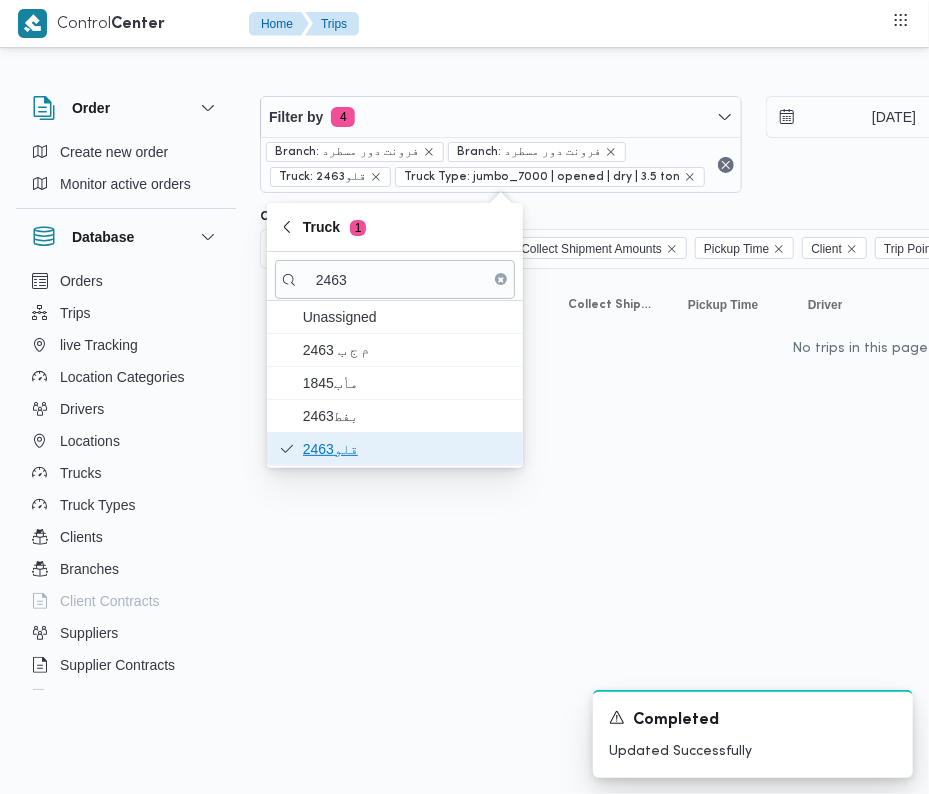 click on "قلو2463" at bounding box center (395, 449) 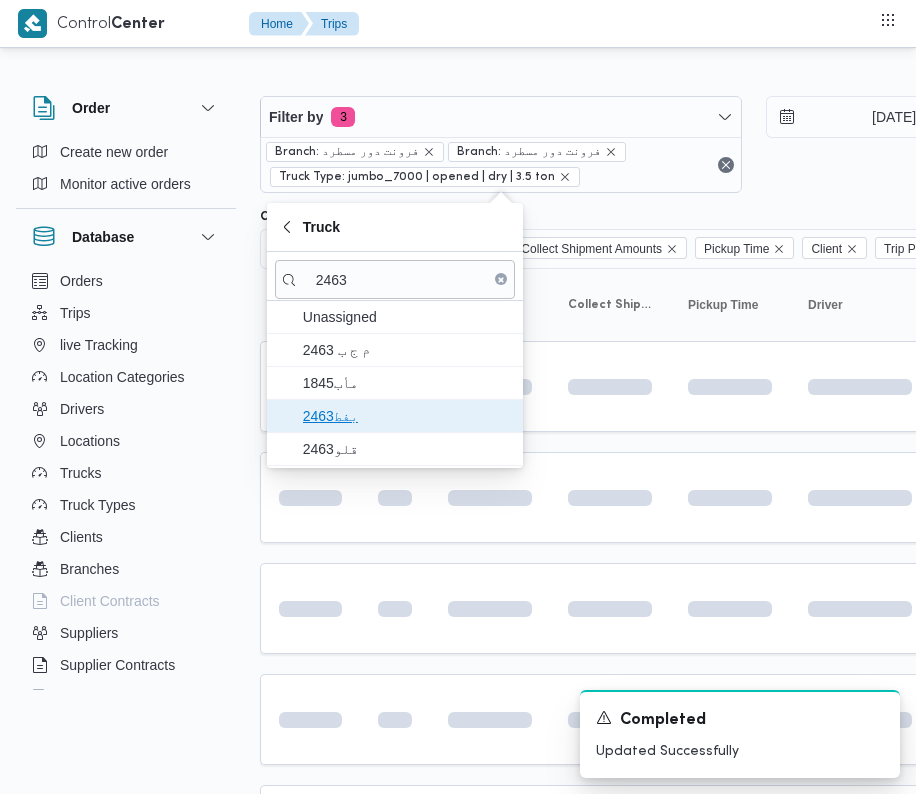 click on "بفط2463" at bounding box center [407, 416] 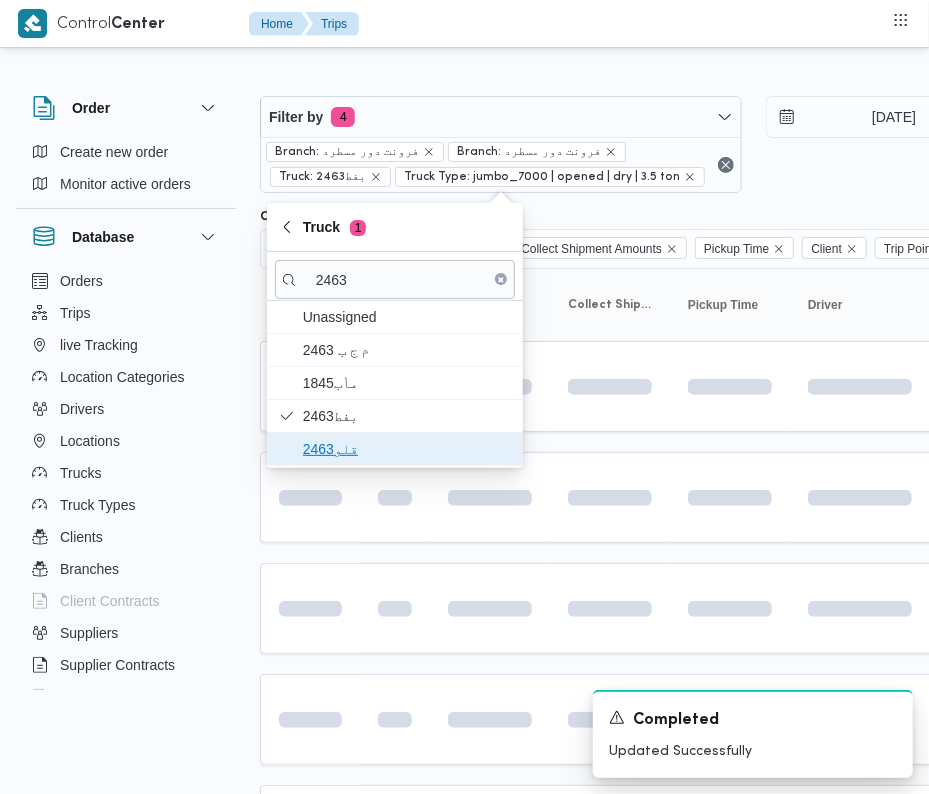 click on "قلو2463" at bounding box center (407, 449) 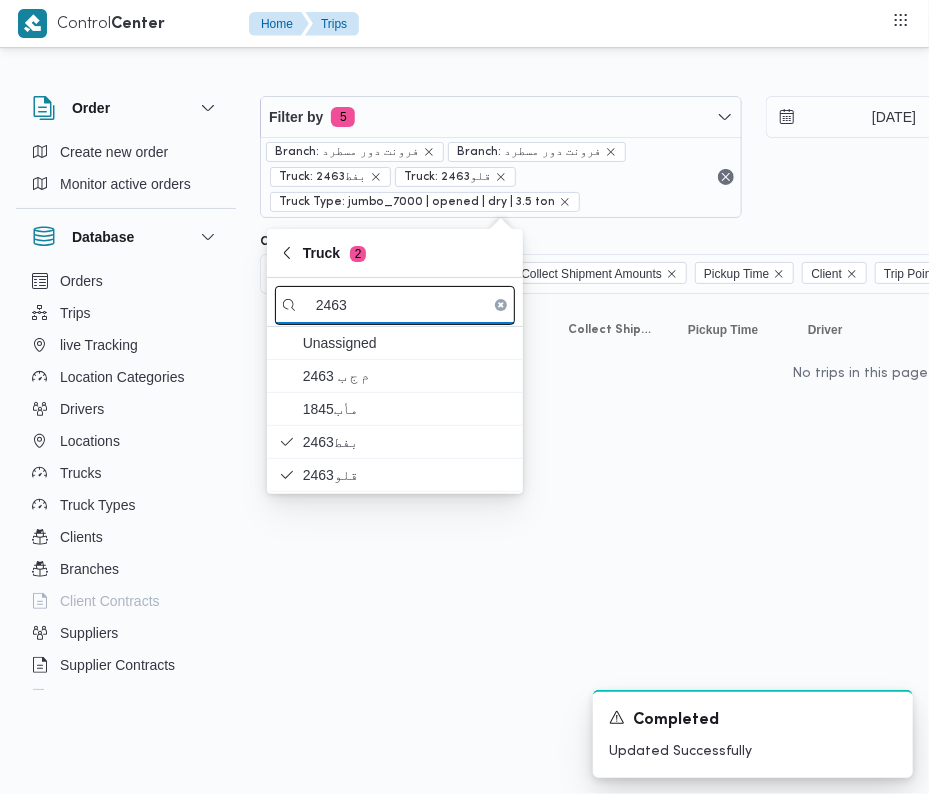 click on "2463" at bounding box center (395, 305) 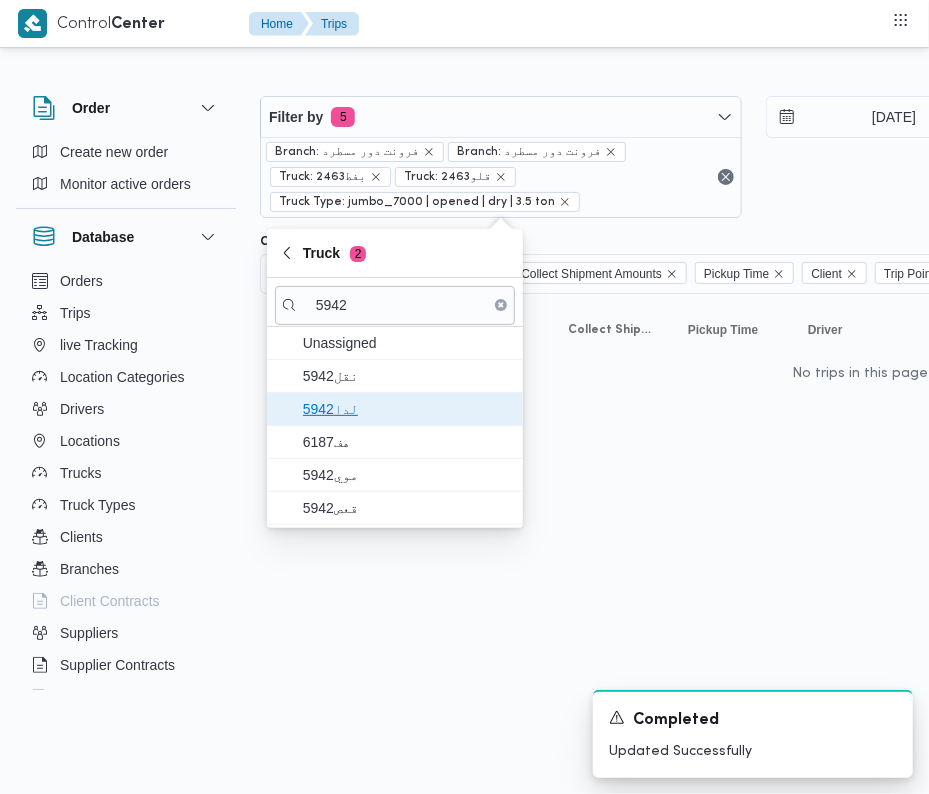 click on "5942لدا" at bounding box center [407, 409] 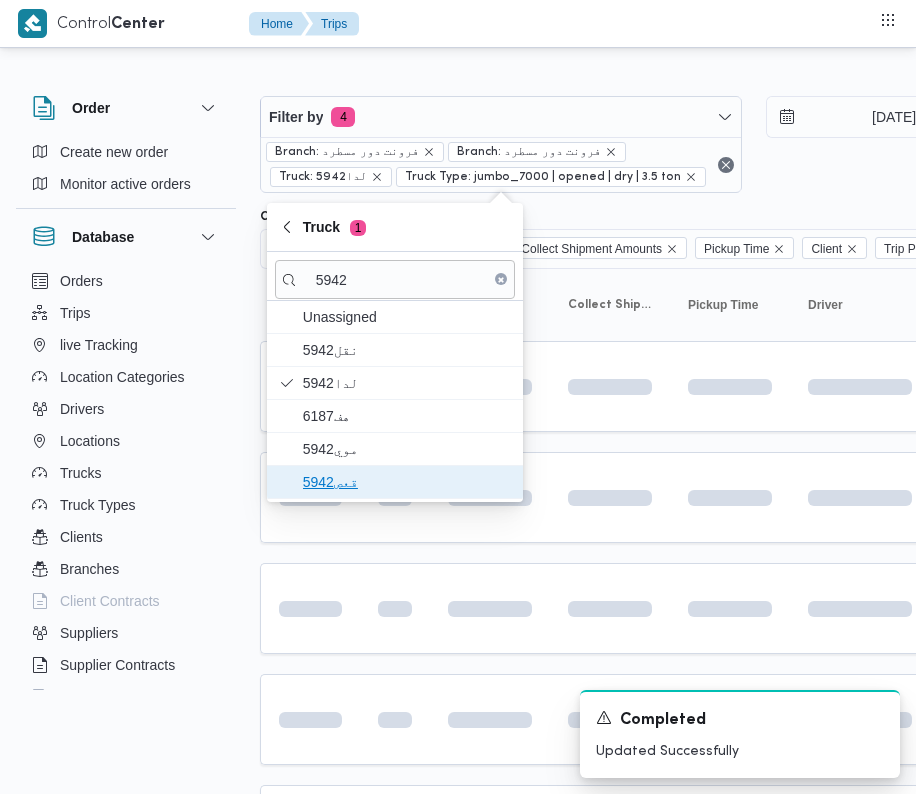 click on "قعص5942" at bounding box center (407, 482) 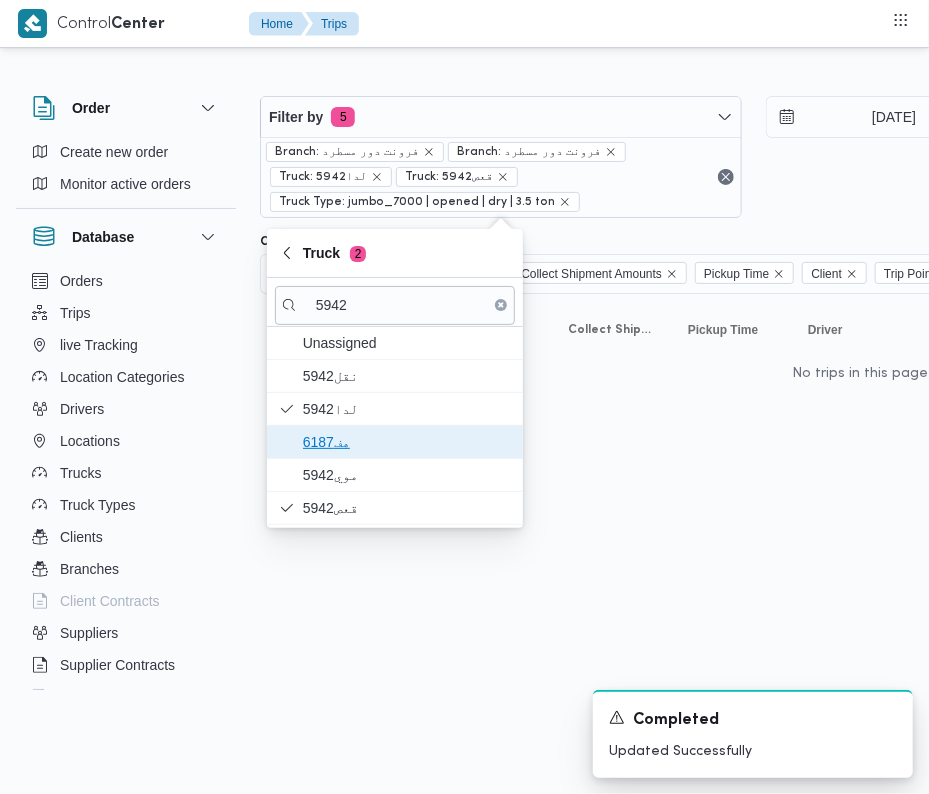 click on "هف6187" at bounding box center (407, 442) 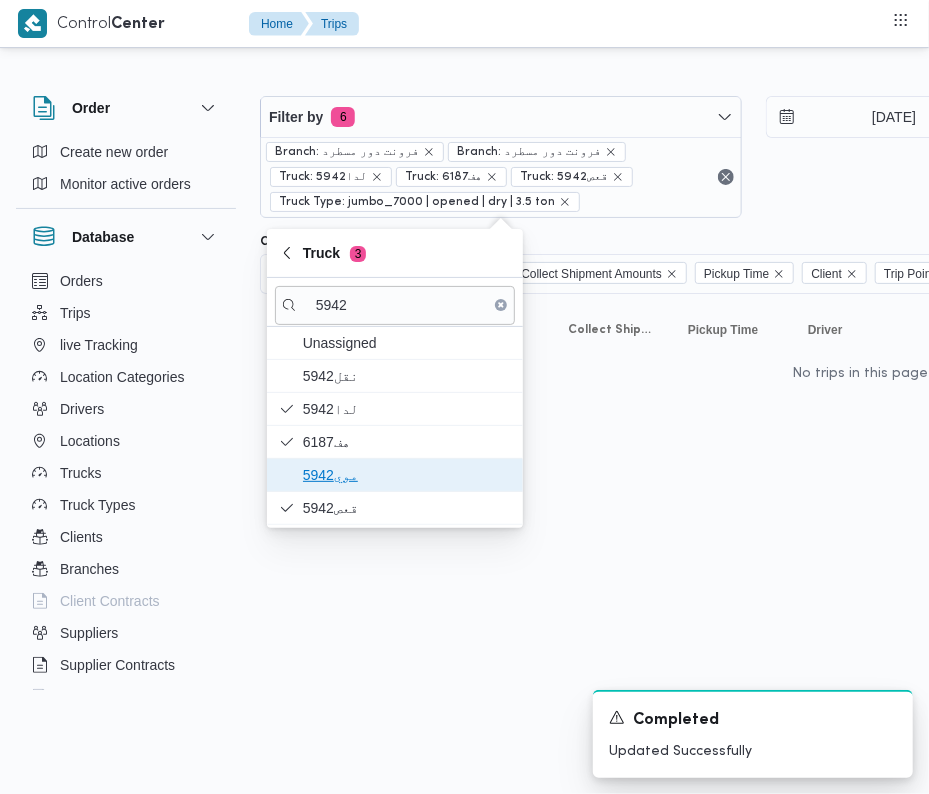 click on "موي5942" at bounding box center (407, 475) 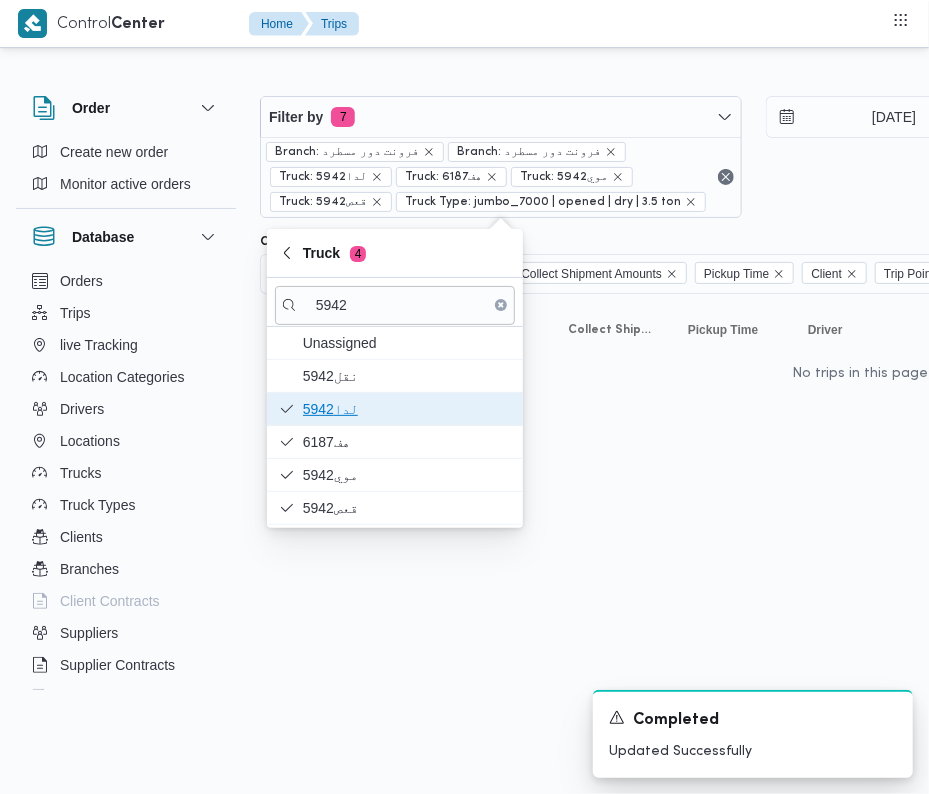 click on "5942لدا" at bounding box center (407, 409) 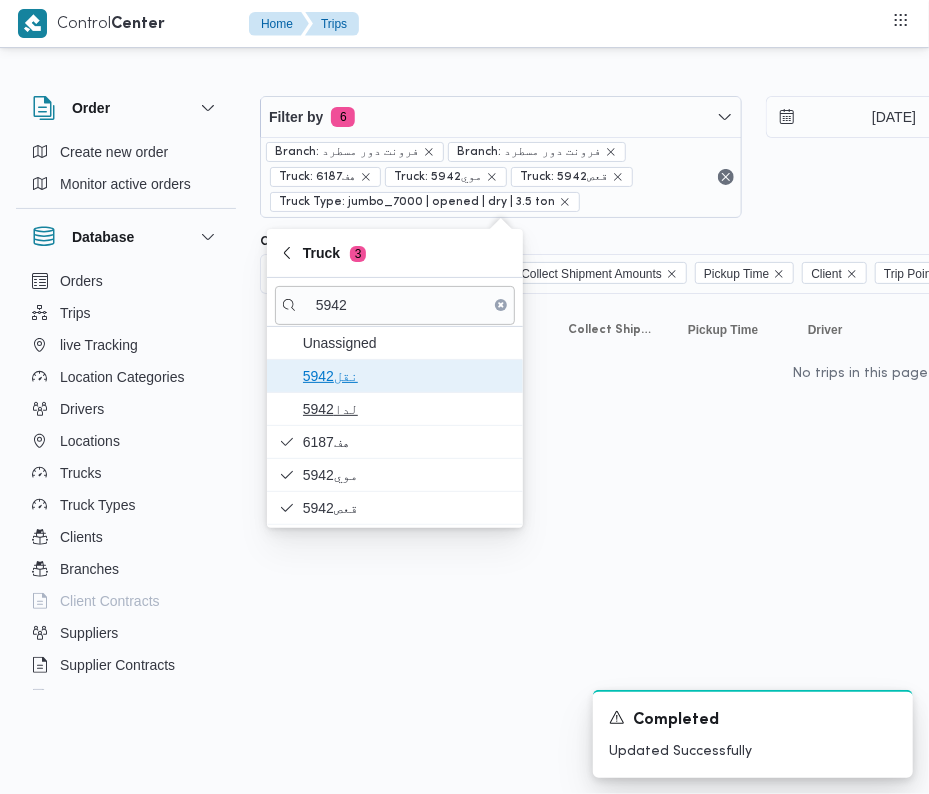 drag, startPoint x: 348, startPoint y: 374, endPoint x: 344, endPoint y: 401, distance: 27.294687 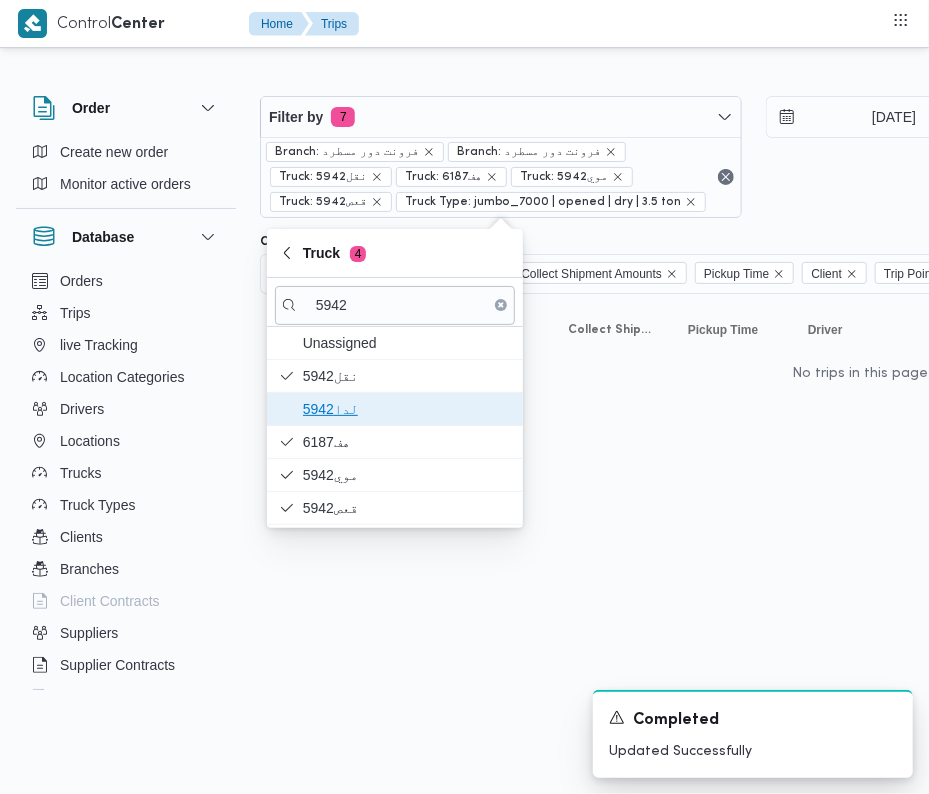 click on "5942لدا" at bounding box center [407, 409] 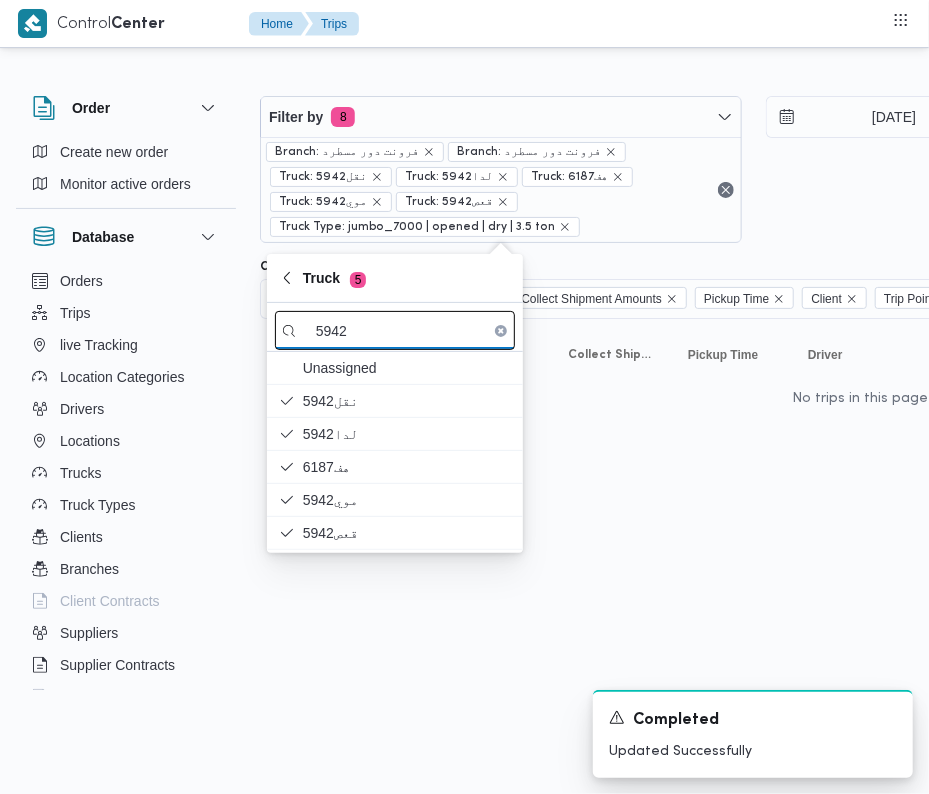 click on "5942" at bounding box center [395, 330] 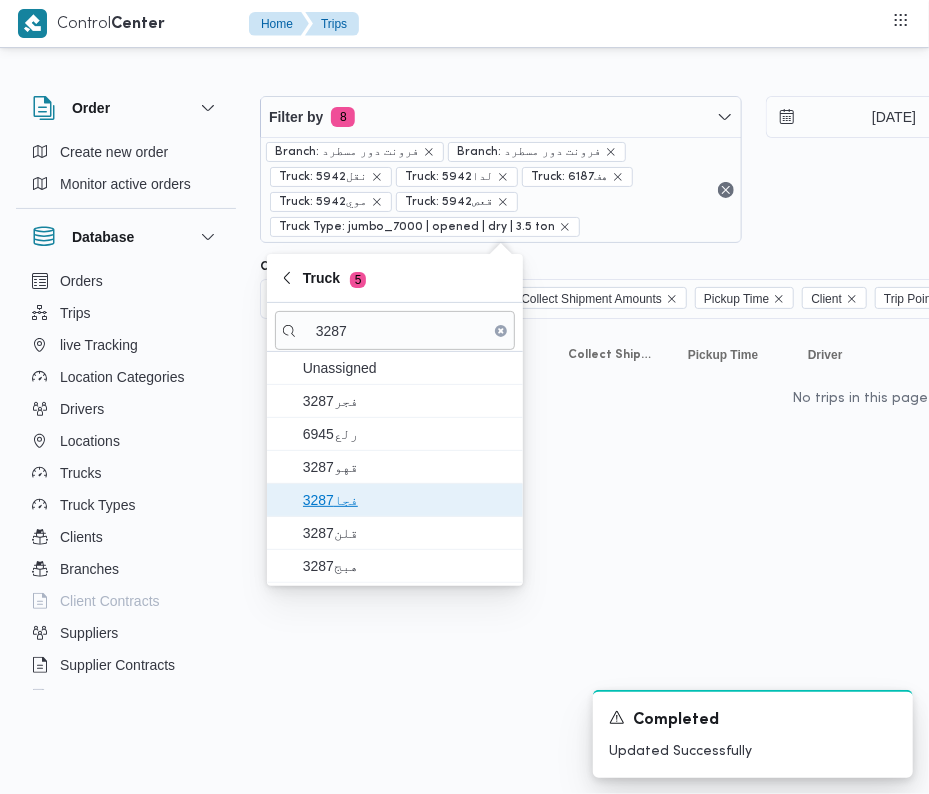 click on "فجا3287" at bounding box center [407, 500] 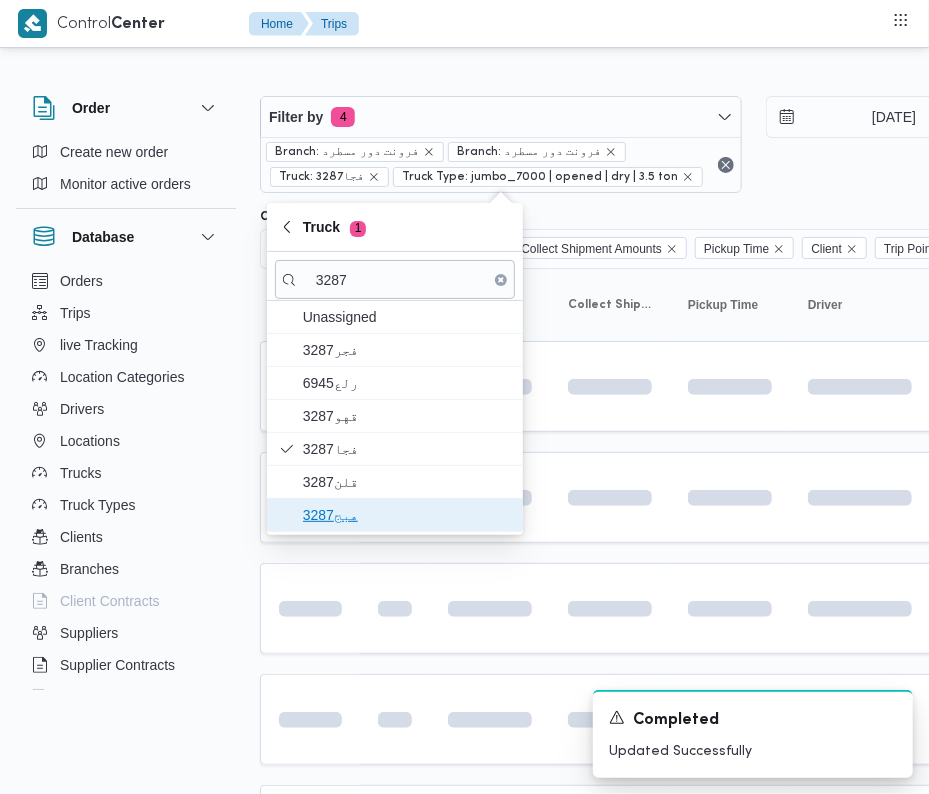 click on "هبج3287" at bounding box center (407, 515) 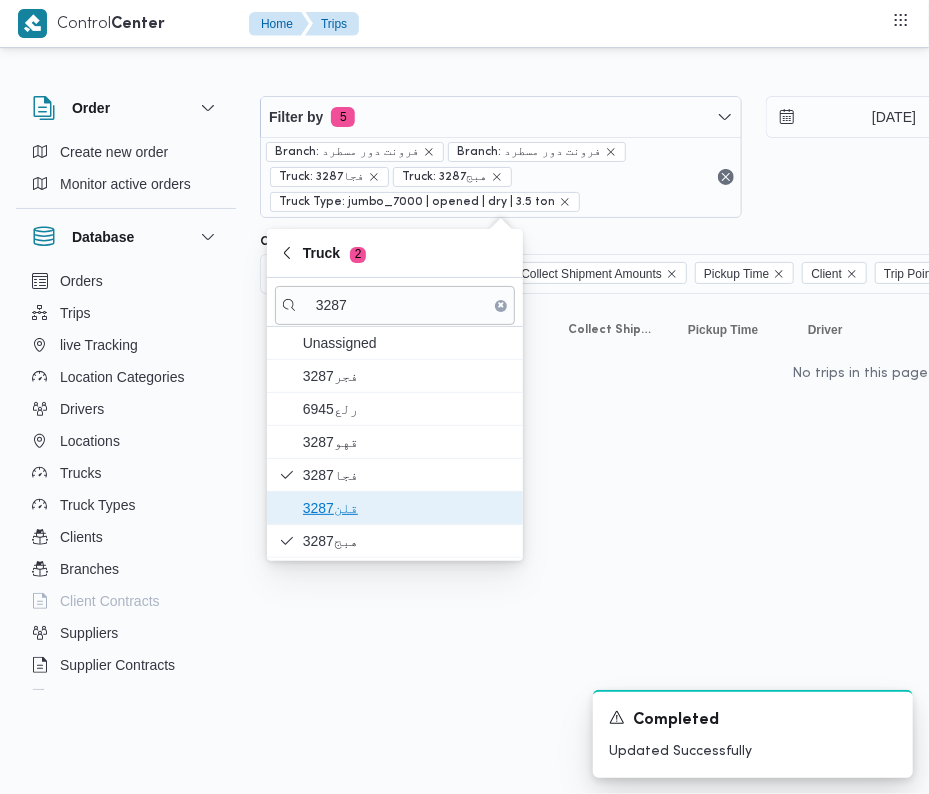 click on "قلن3287" at bounding box center [407, 508] 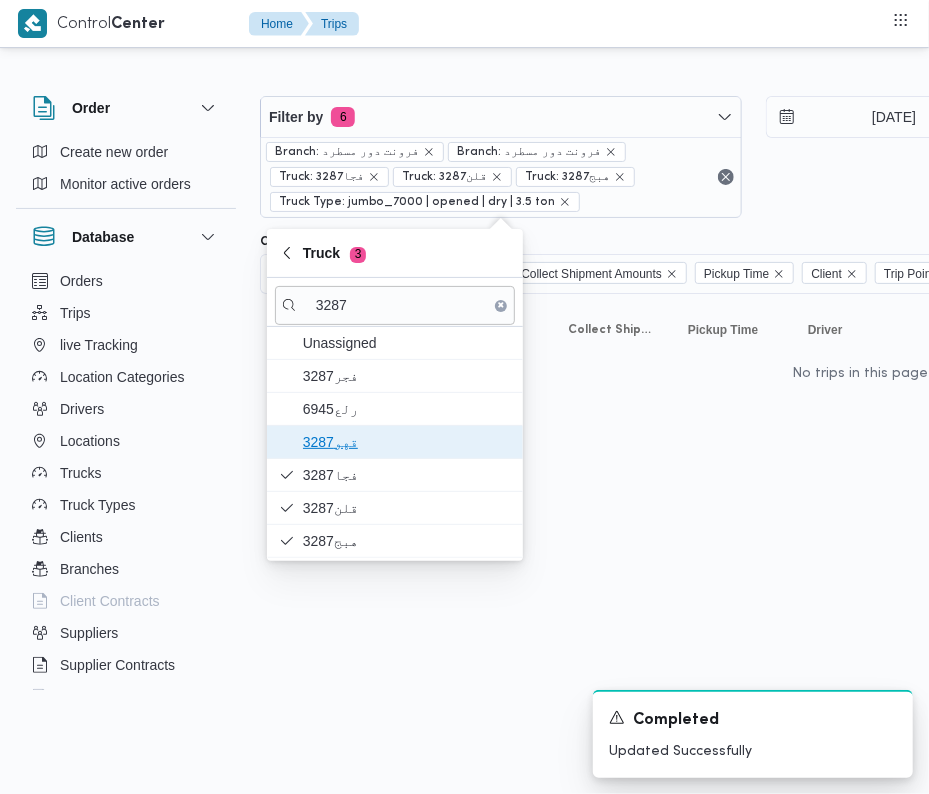 click on "3287قهو" at bounding box center [407, 442] 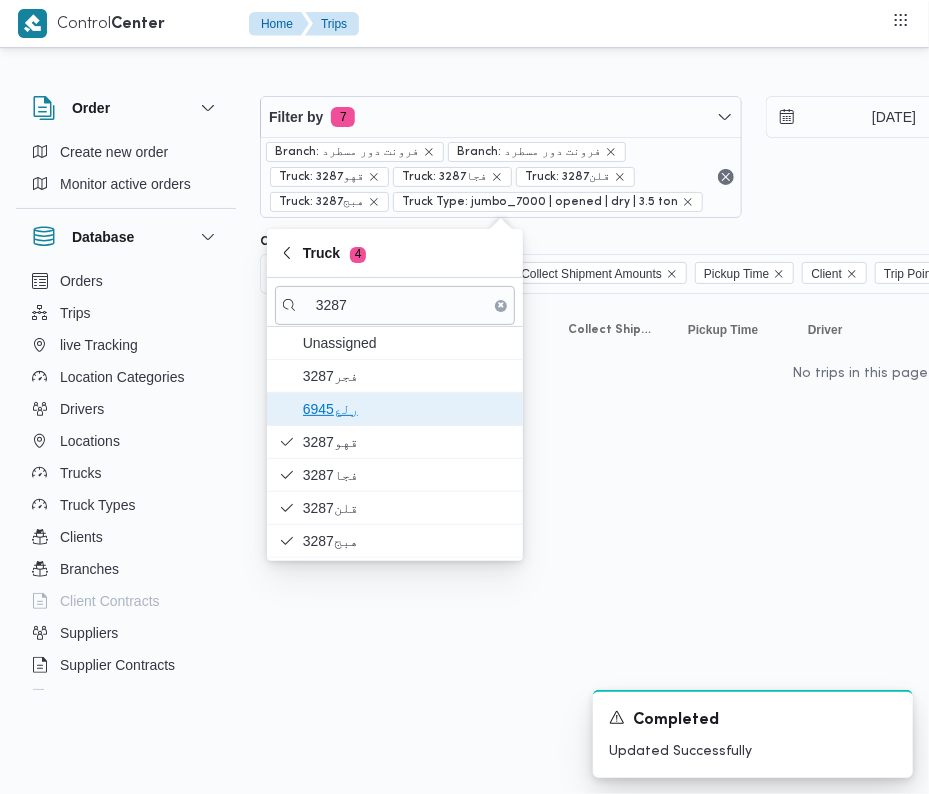 click on "6945رلع" at bounding box center [407, 409] 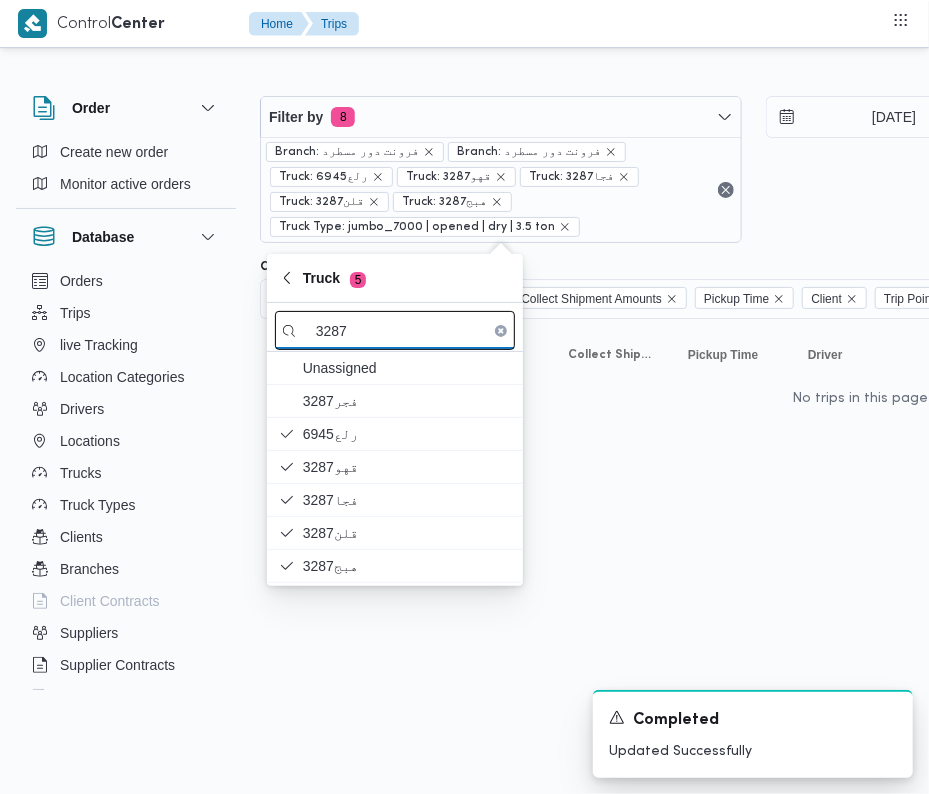 click on "3287" at bounding box center [395, 330] 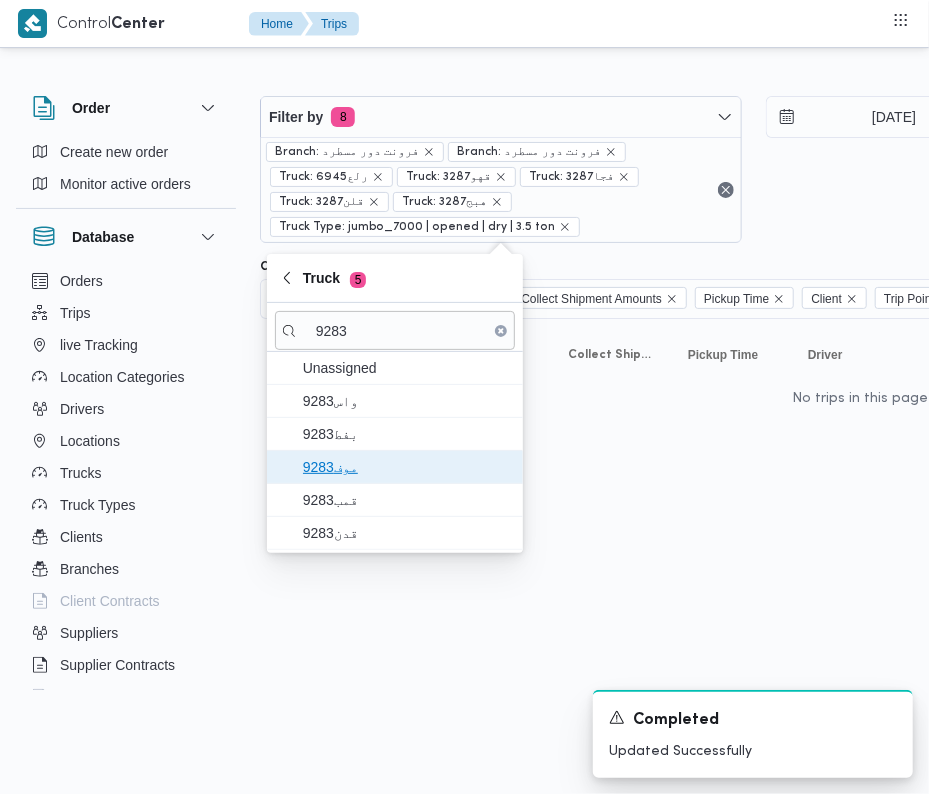 click on "9283موف" at bounding box center [395, 467] 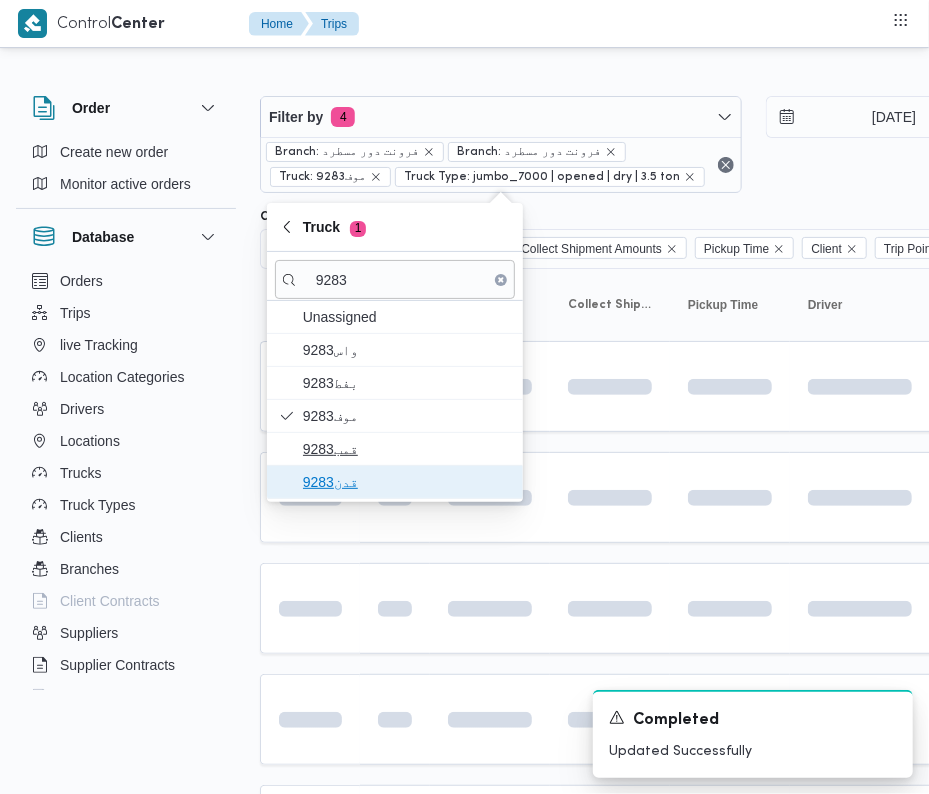 click on "قدن9283" at bounding box center [407, 482] 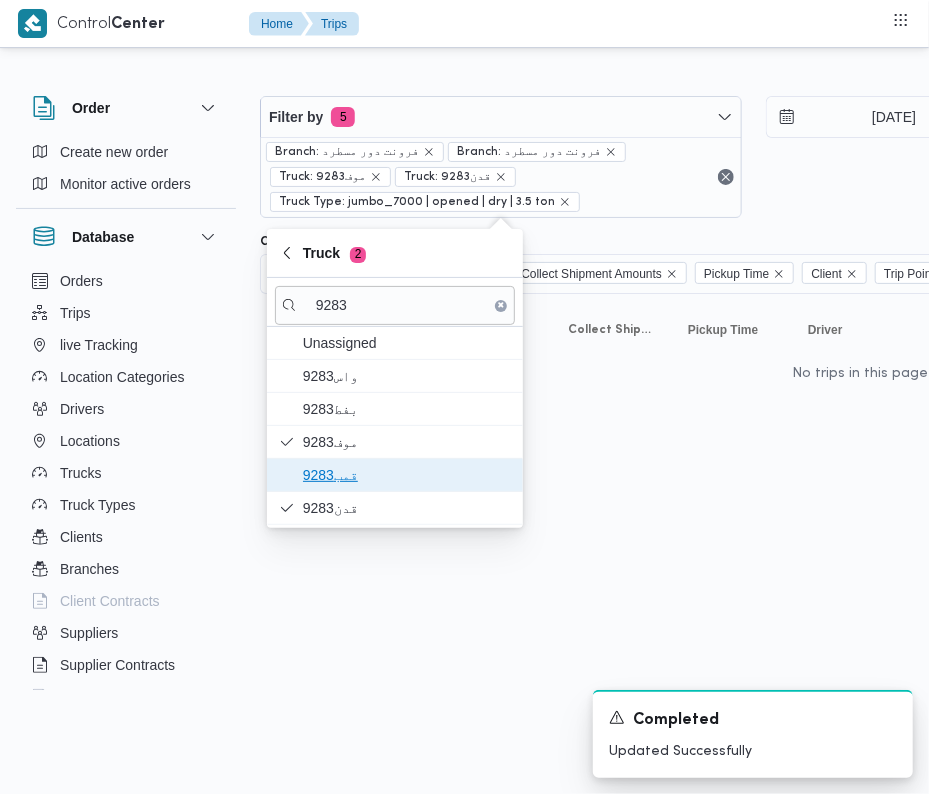 click on "قمب9283" at bounding box center (395, 475) 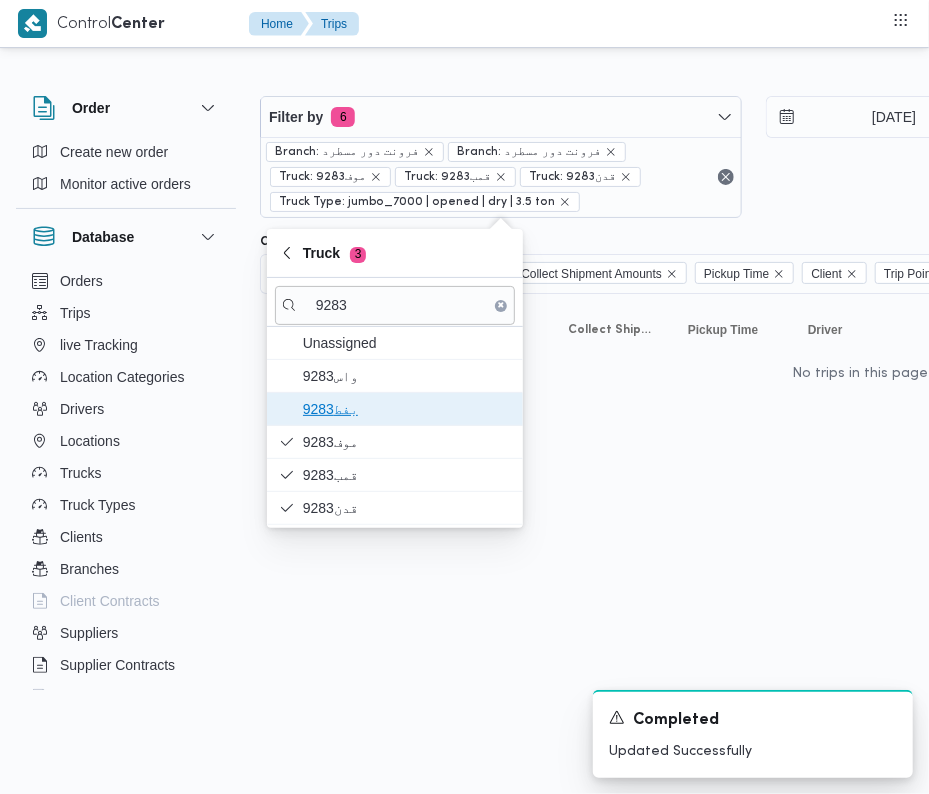 click on "9283بفط" at bounding box center (407, 409) 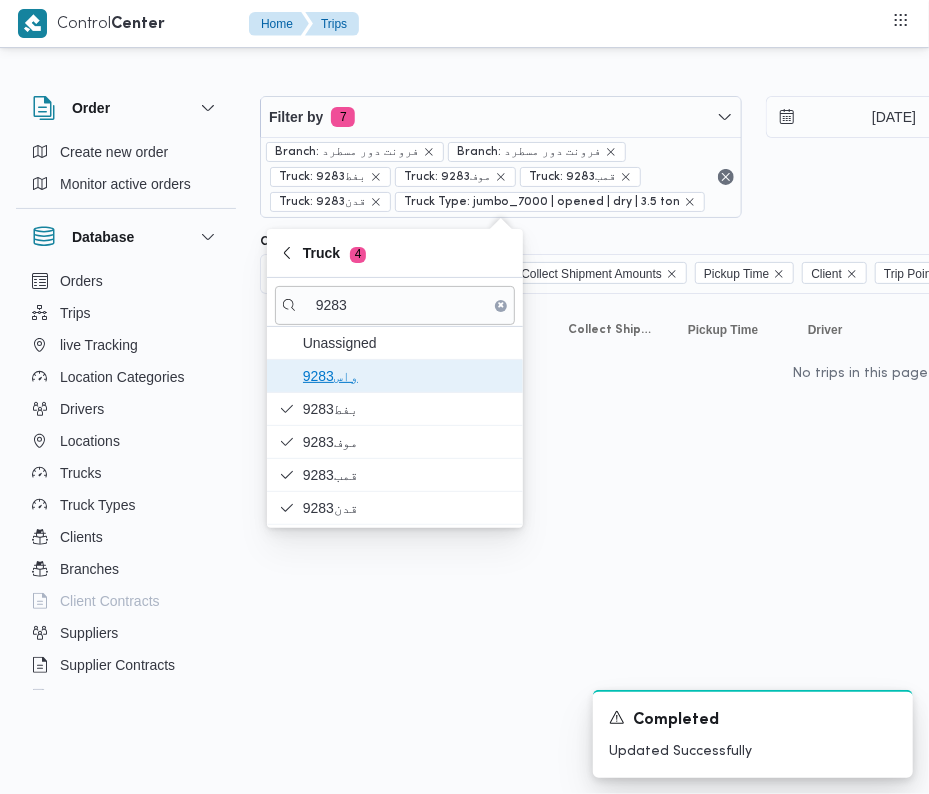 click on "واس9283" at bounding box center (407, 376) 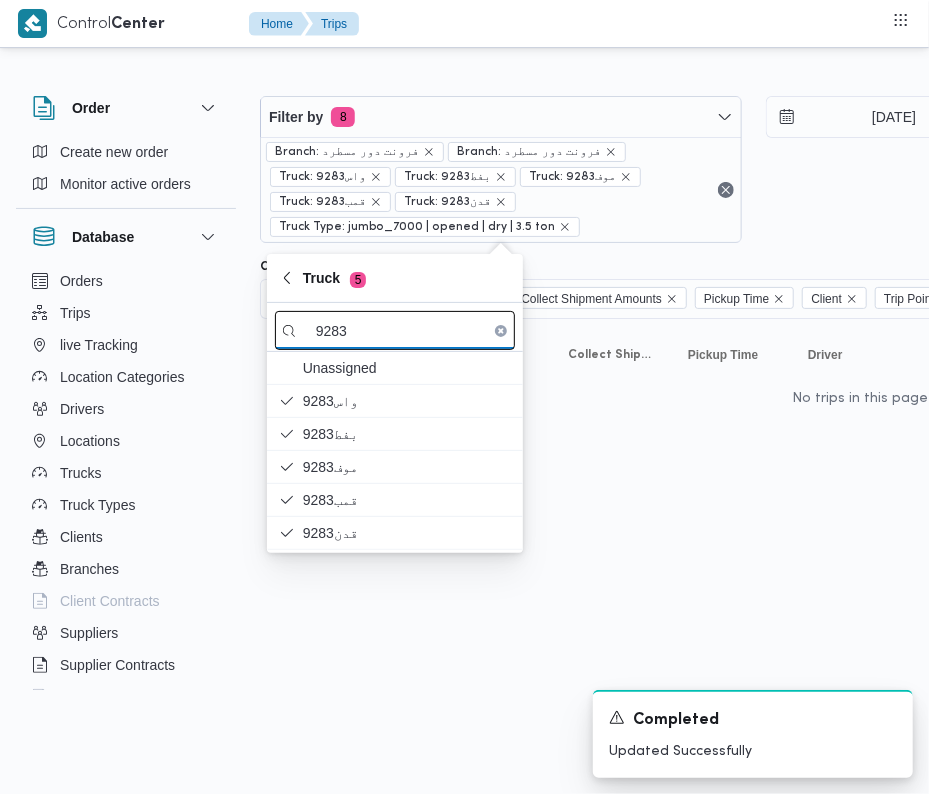click on "9283" at bounding box center (395, 330) 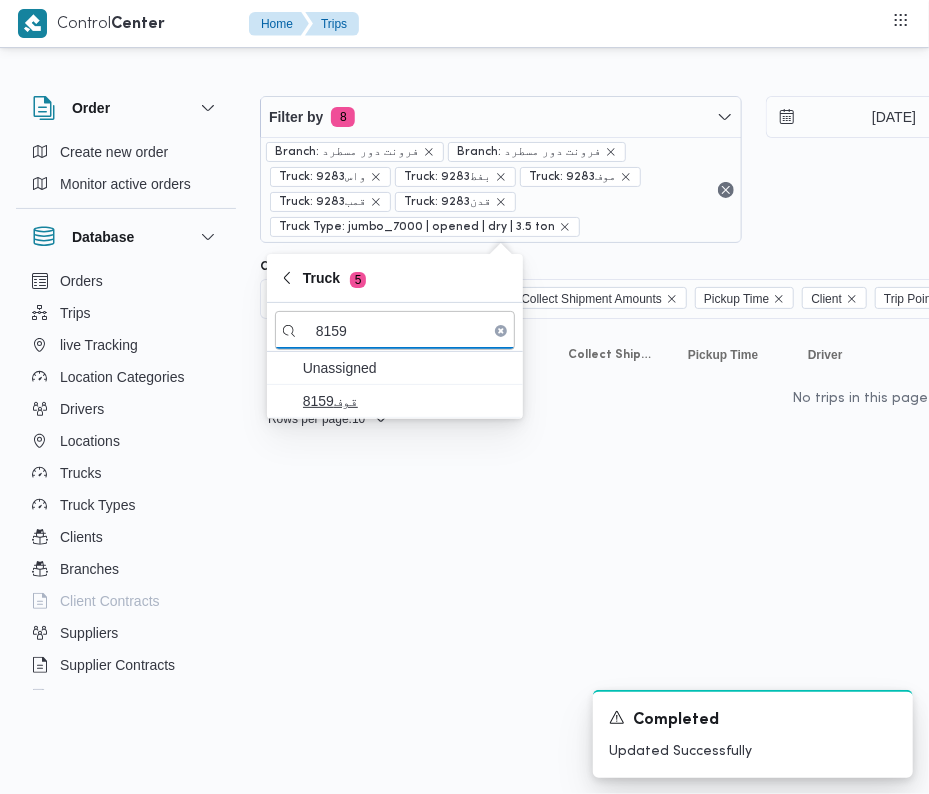 type on "8159" 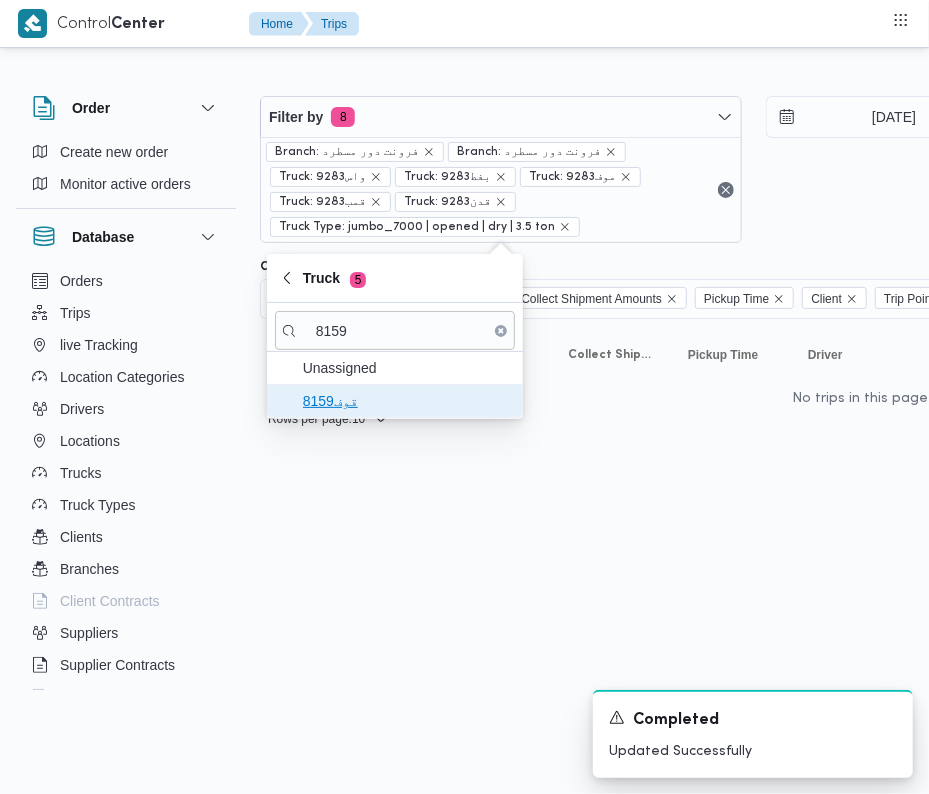 click on "قوف8159" at bounding box center (407, 401) 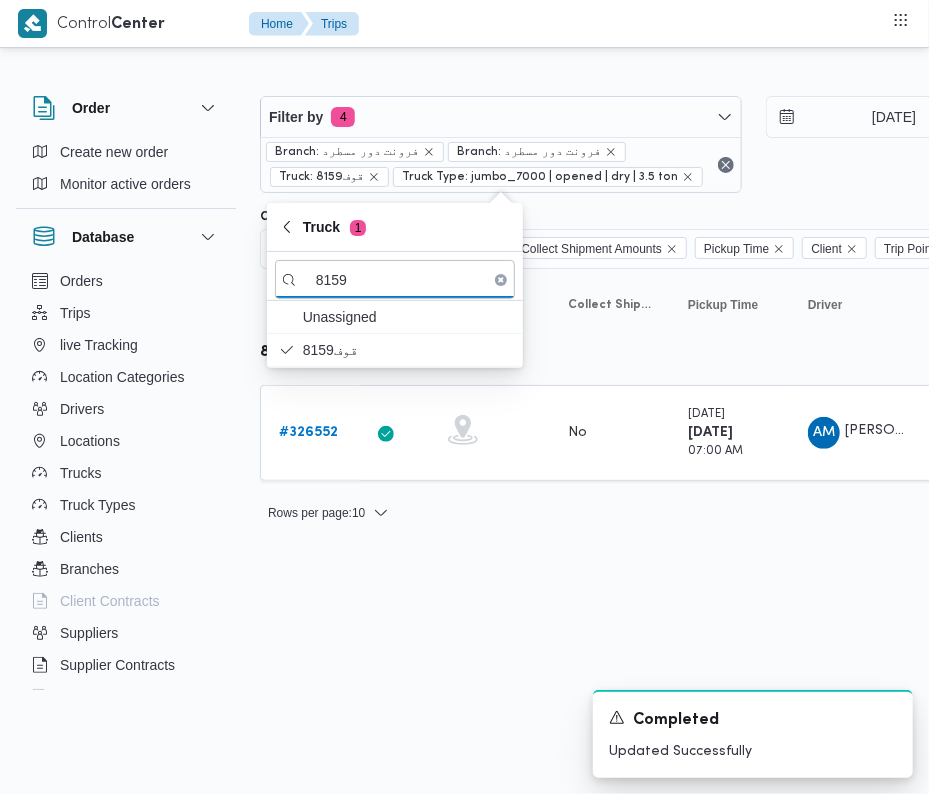 click on "Control  Center Home Trips Order Create new order Monitor active orders Database Orders Trips live Tracking Location Categories Drivers Locations Trucks Truck Types Clients Branches Client Contracts Suppliers Supplier Contracts Devices Users Projects SP Projects Admins organization assignees Tags Filter by 4 Branch: فرونت دور مسطرد Branch: فرونت دور مسطرد  Truck: قوف8159 Truck Type: jumbo_7000 | opened | dry | 3.5 ton [DATE] → [DATE] Group By Truck Columns Trip ID App Geofencing Collect Shipment Amounts Pickup Time Client Trip Points Driver Supplier Truck Status Platform Sorting Trip ID Click to sort in ascending order App Click to sort in ascending order Geofencing Click to sort in ascending order Collect Shipment Amounts Pickup Time Click to sort in ascending order Client Click to sort in ascending order Trip Points Driver Click to sort in ascending order Supplier Click to sort in ascending order Truck Click to sort in ascending order Status Platform Actions قوف8159 #" at bounding box center (464, 397) 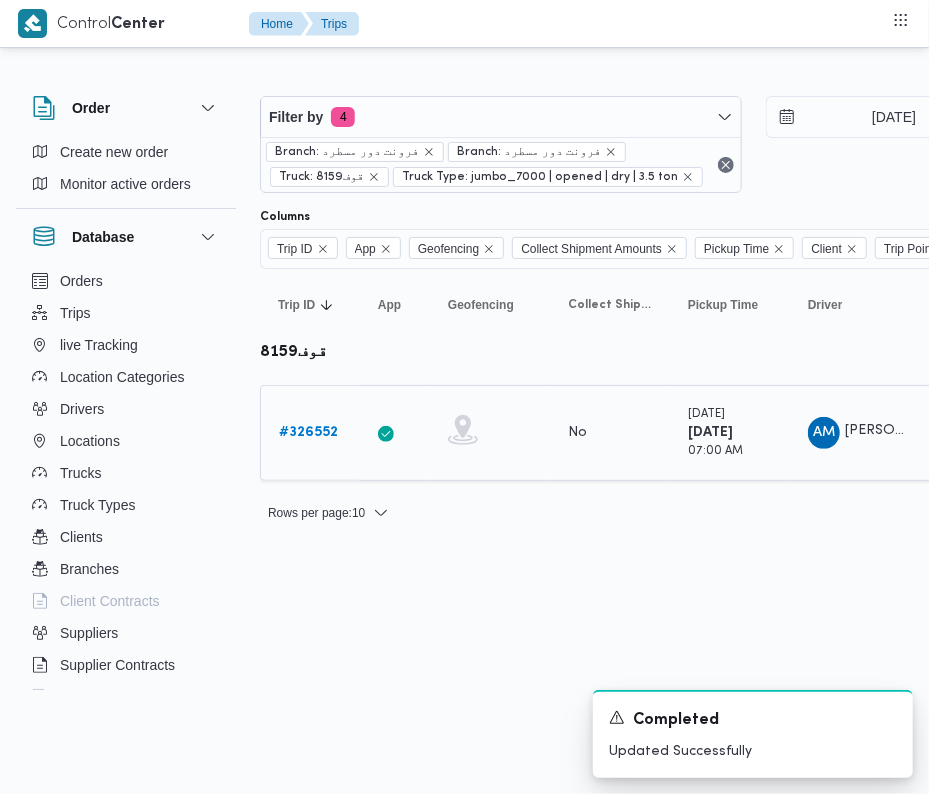 click on "# 326552" at bounding box center (310, 433) 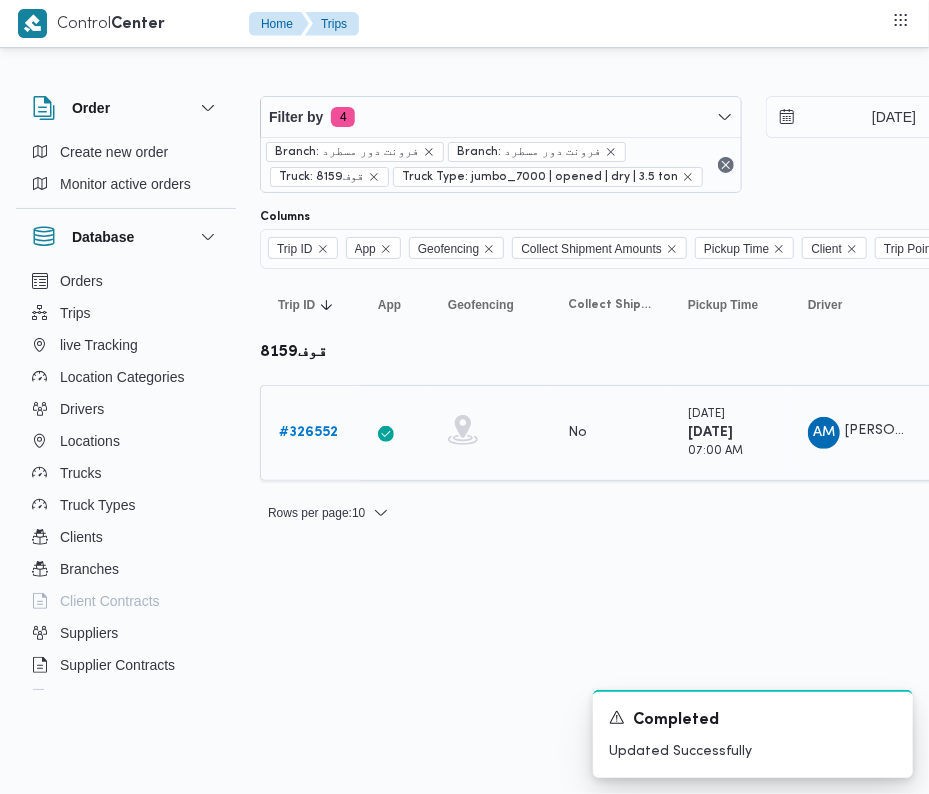 click on "# 326552" at bounding box center (308, 433) 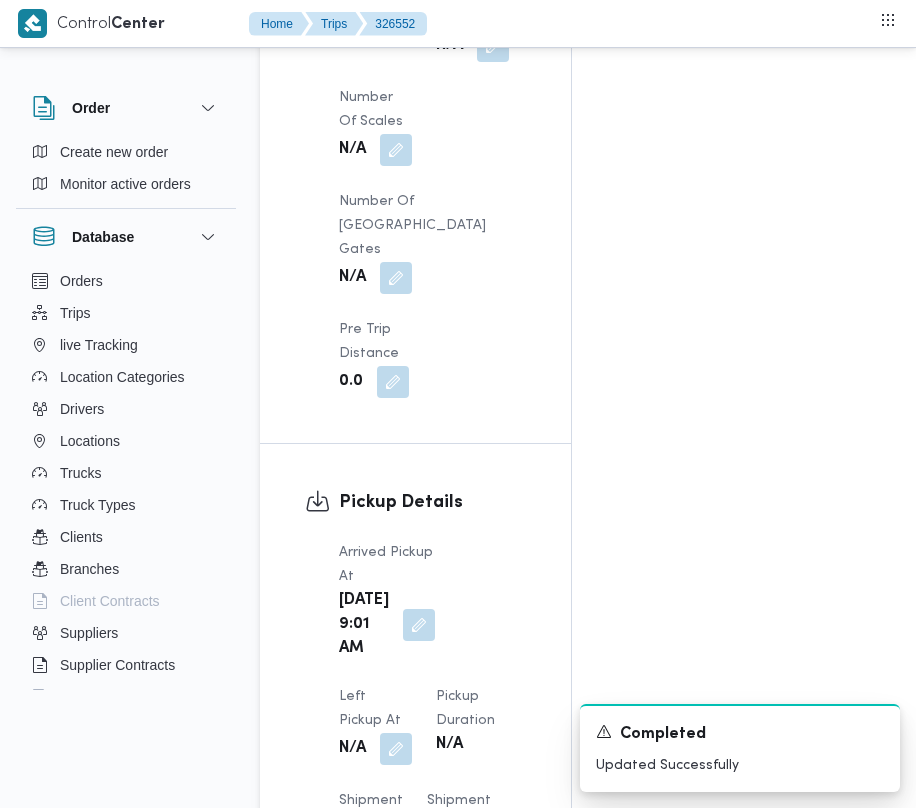 scroll, scrollTop: 3377, scrollLeft: 0, axis: vertical 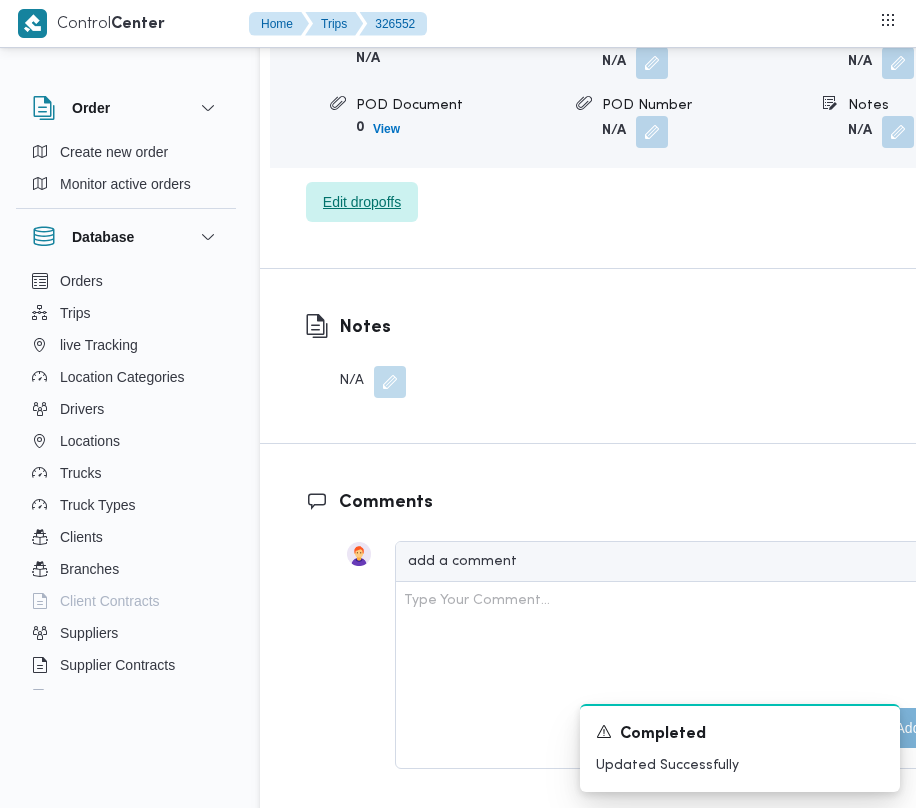 click on "Edit dropoffs" at bounding box center [362, 202] 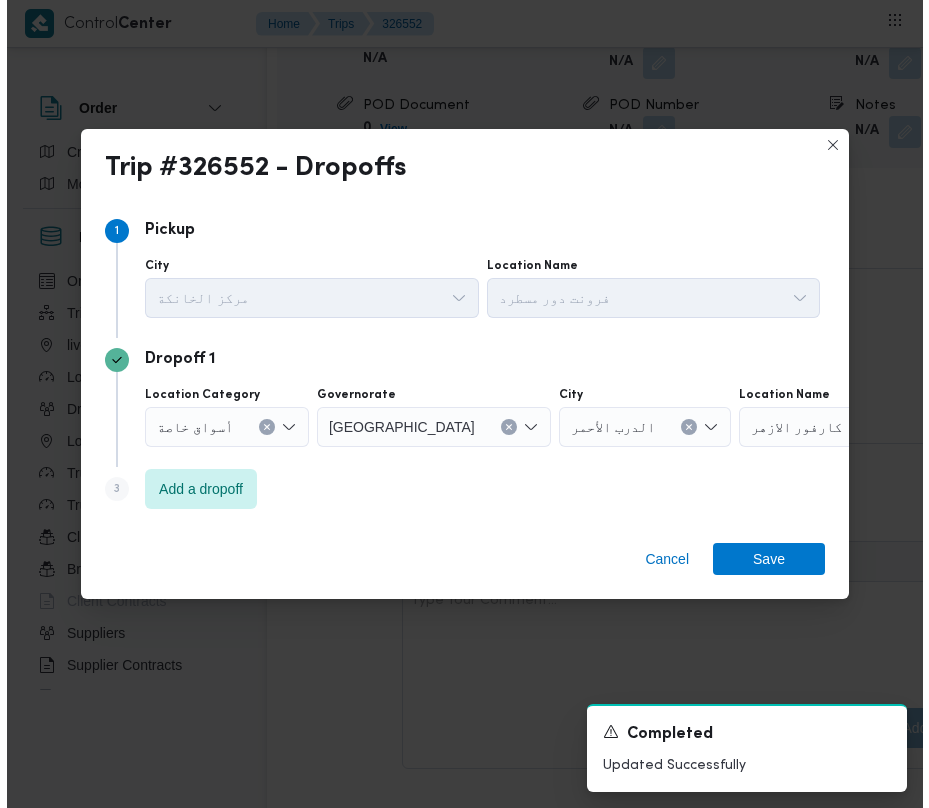 scroll, scrollTop: 3185, scrollLeft: 0, axis: vertical 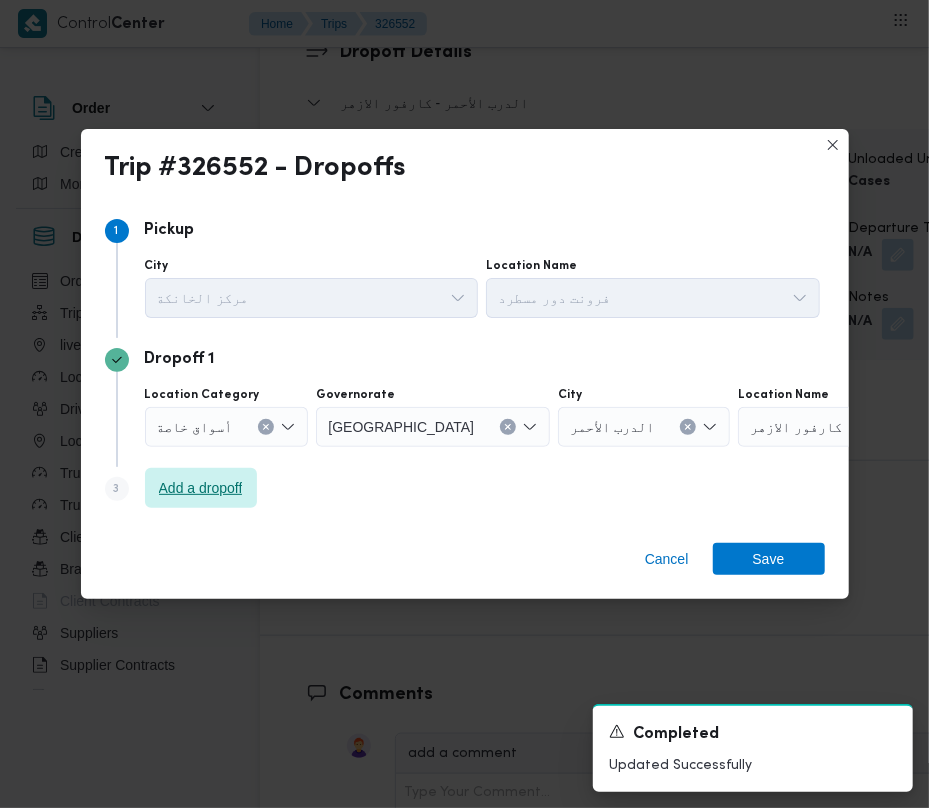 click on "Add a dropoff" at bounding box center [201, 488] 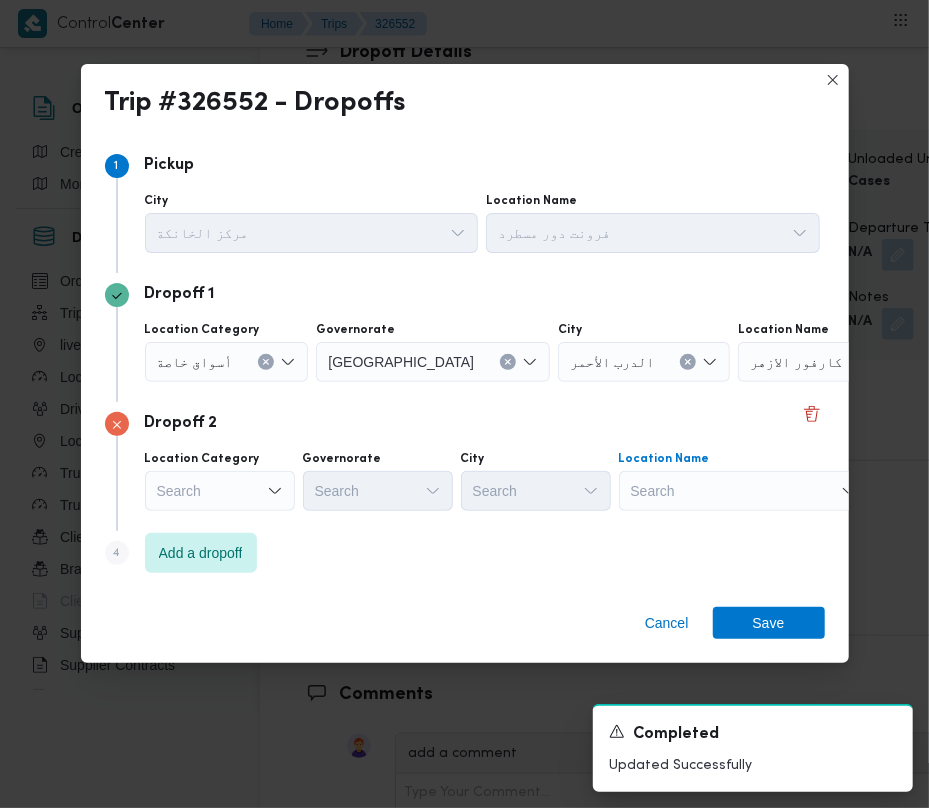 drag, startPoint x: 634, startPoint y: 490, endPoint x: 672, endPoint y: 513, distance: 44.418465 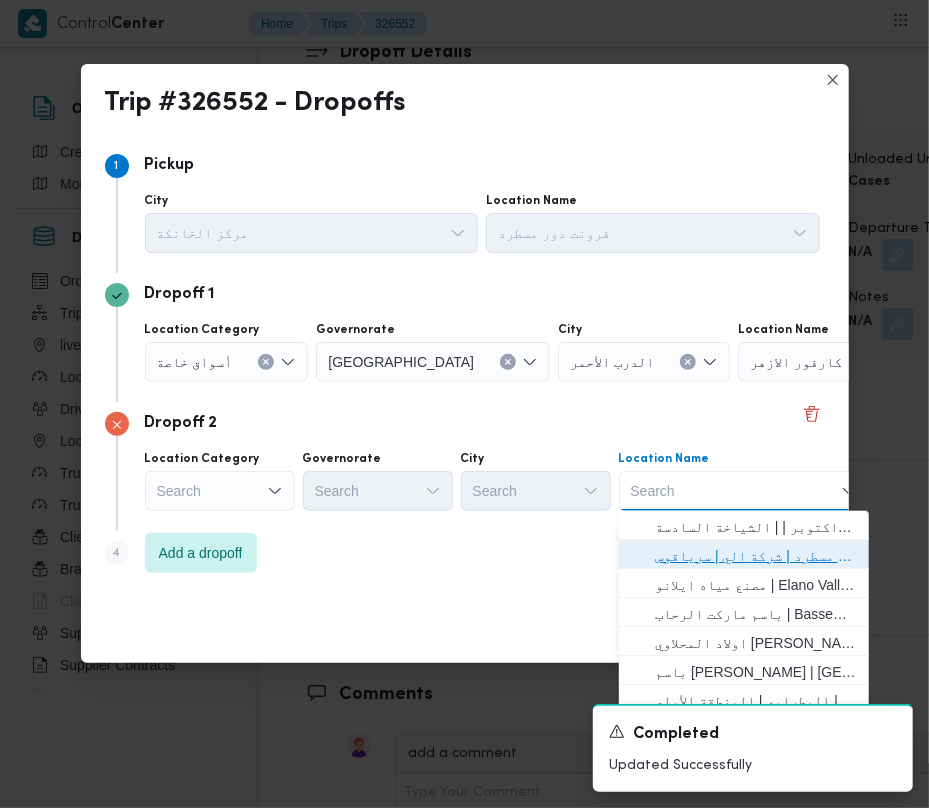 click on "فرونت دور مسطرد | شركة الي | سرياقوس" at bounding box center (756, 556) 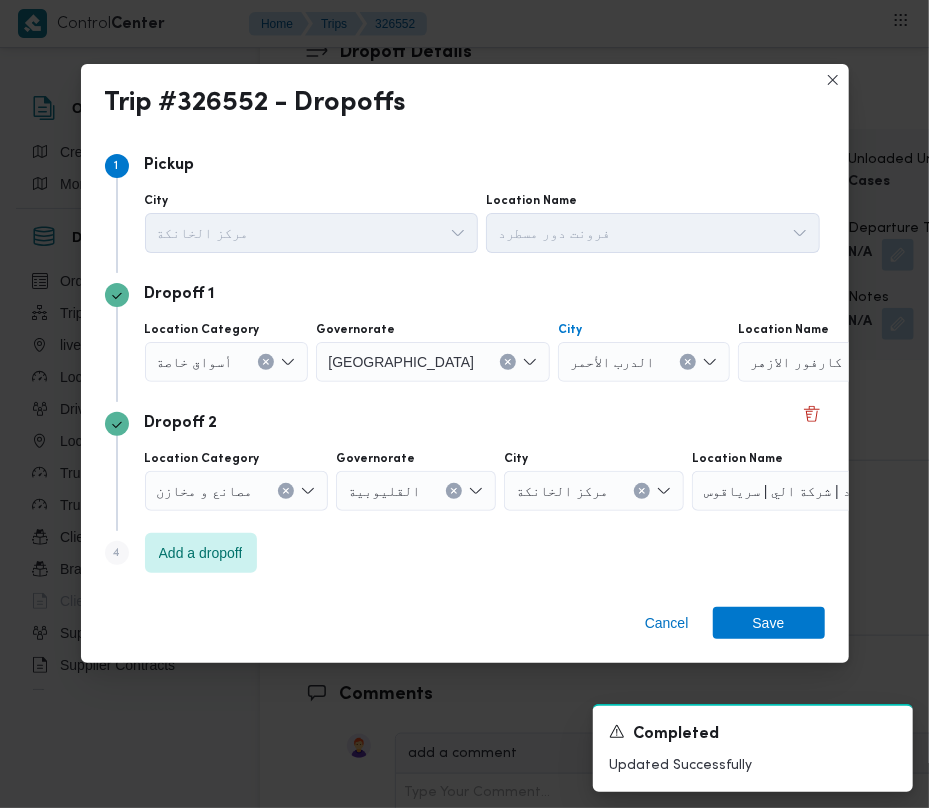 click 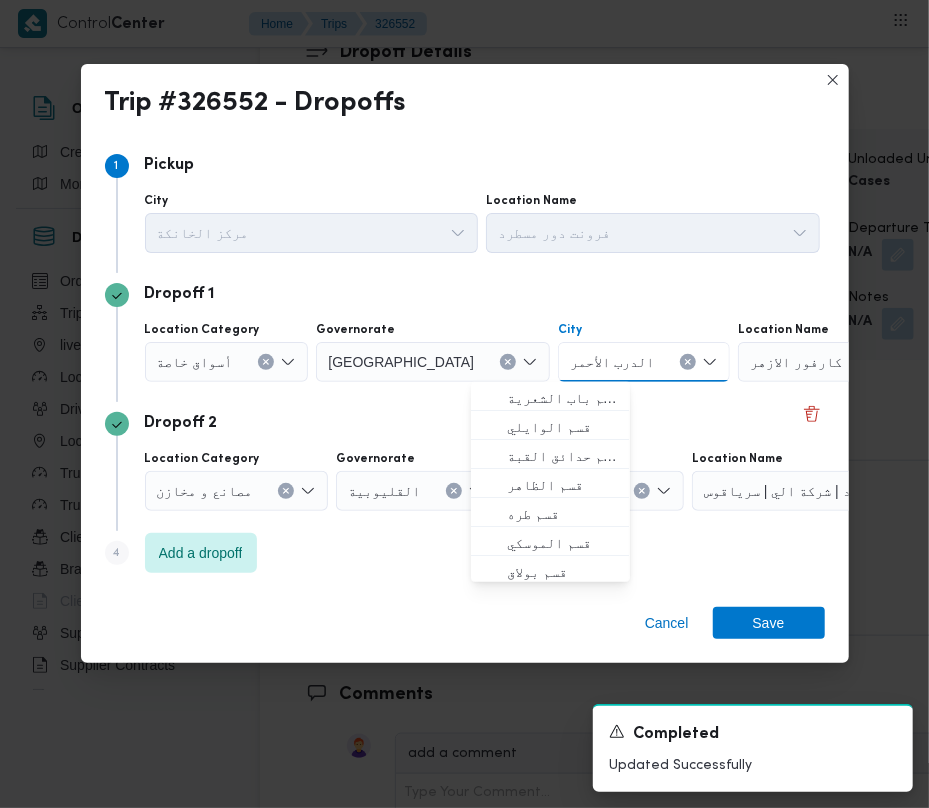 click 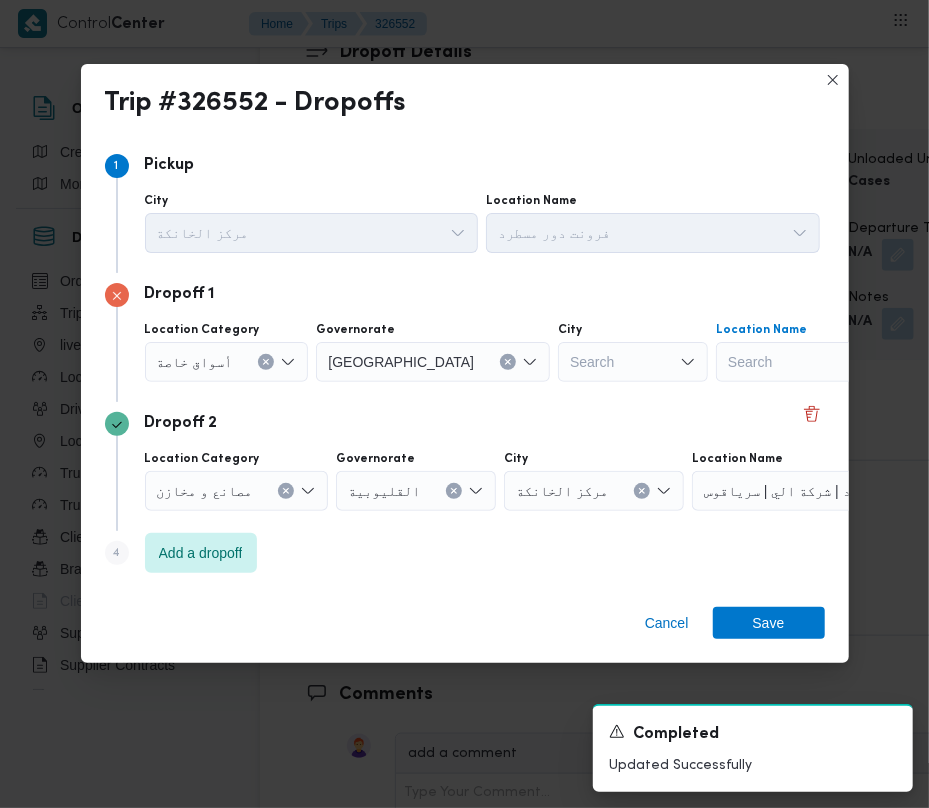 click on "Search" at bounding box center (841, 362) 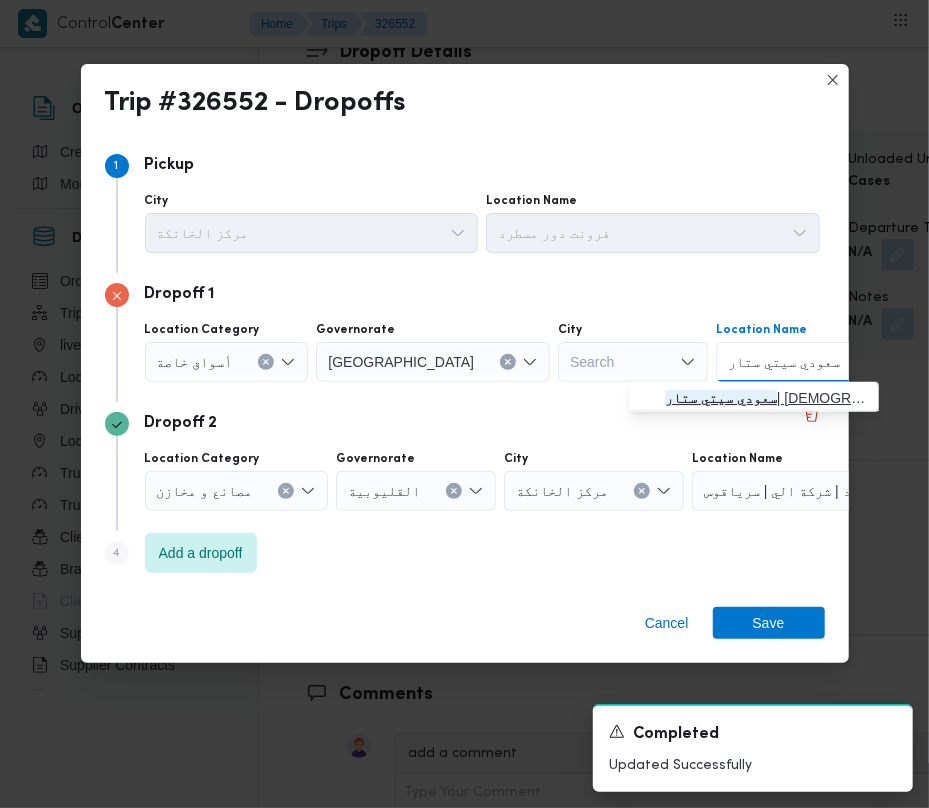 type on "سعودي سيتي ستار" 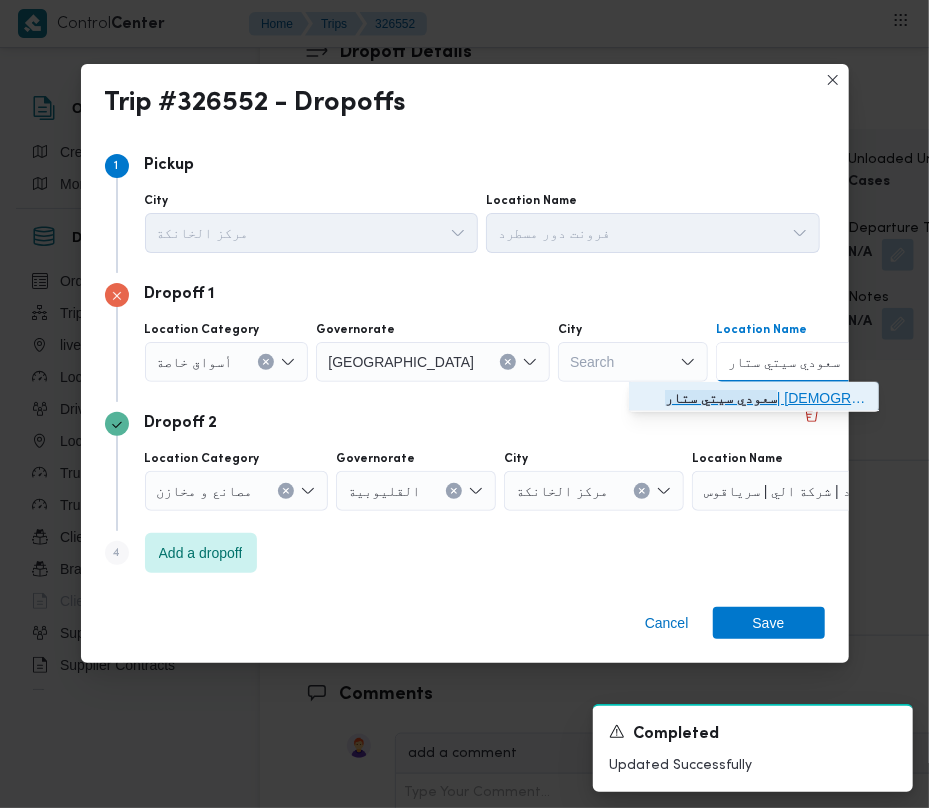 click on "سعودي سيتي ستار   | سعودي سوبر ماركت - فرع سيتي ستارز | مساكن المهندسين" at bounding box center [766, 398] 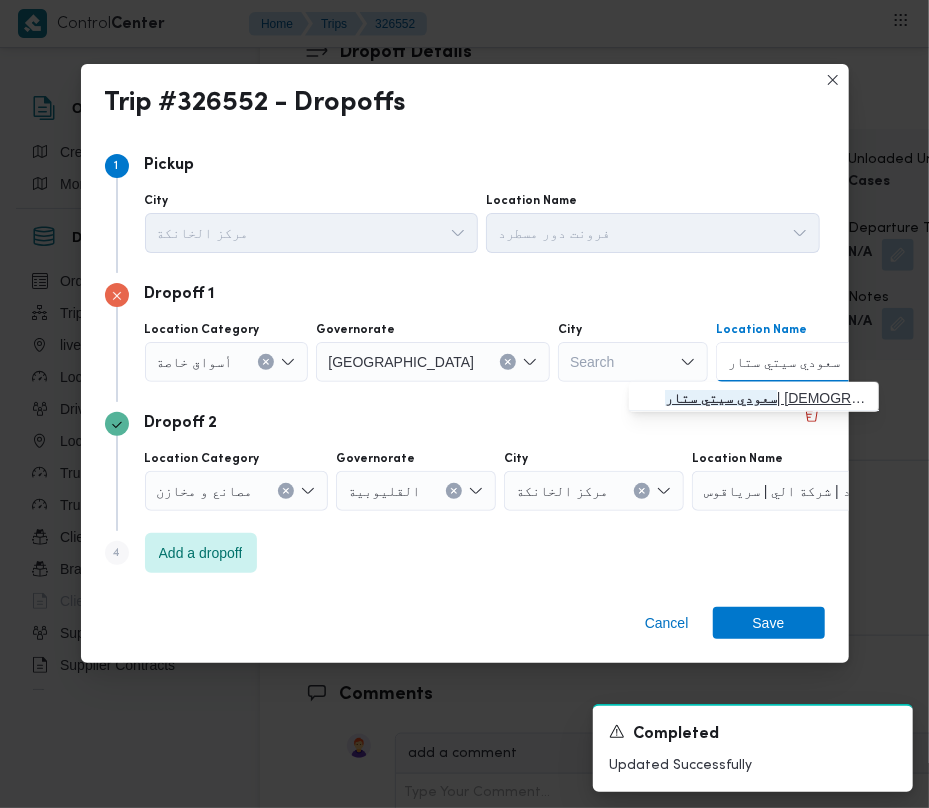 type 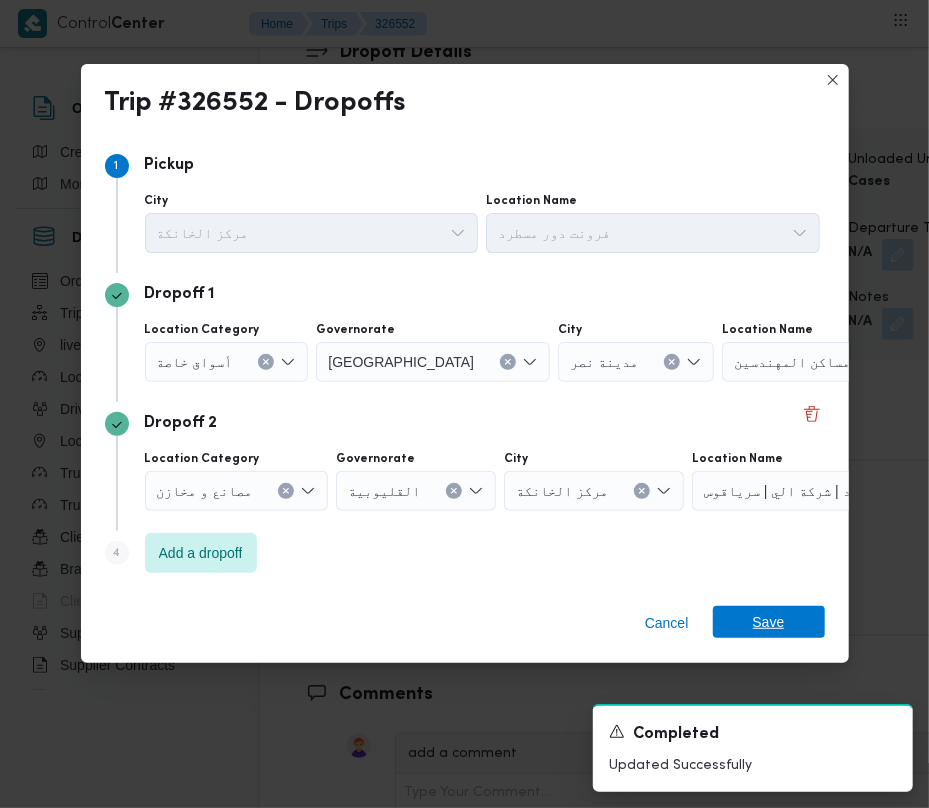 drag, startPoint x: 789, startPoint y: 617, endPoint x: 840, endPoint y: 502, distance: 125.80143 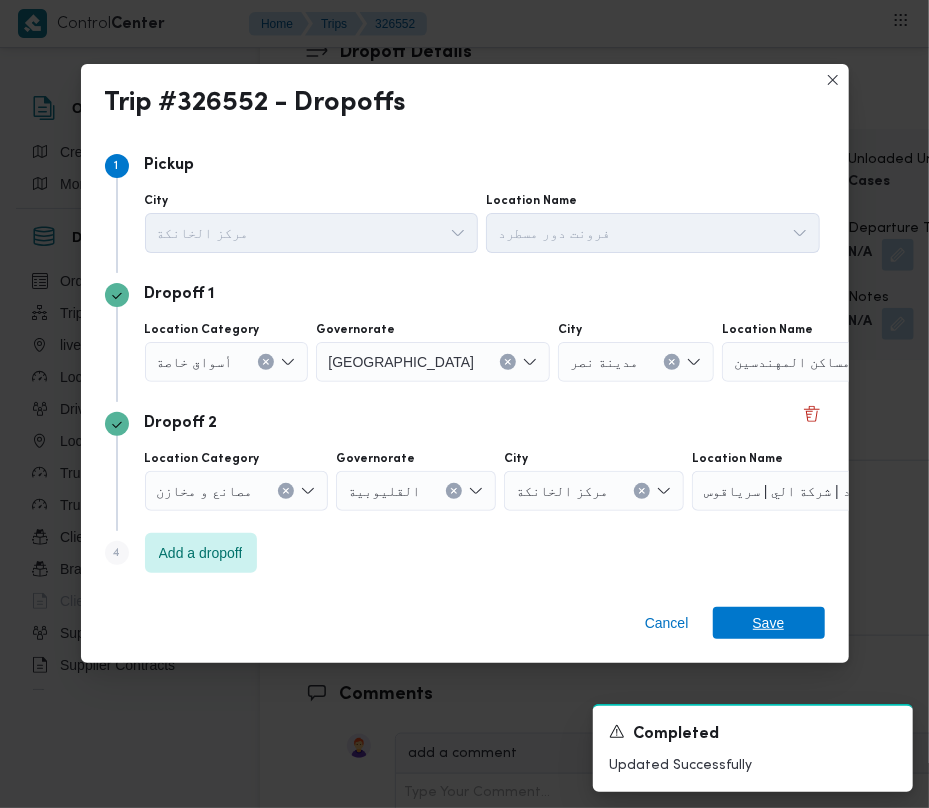 click on "Save" at bounding box center [769, 623] 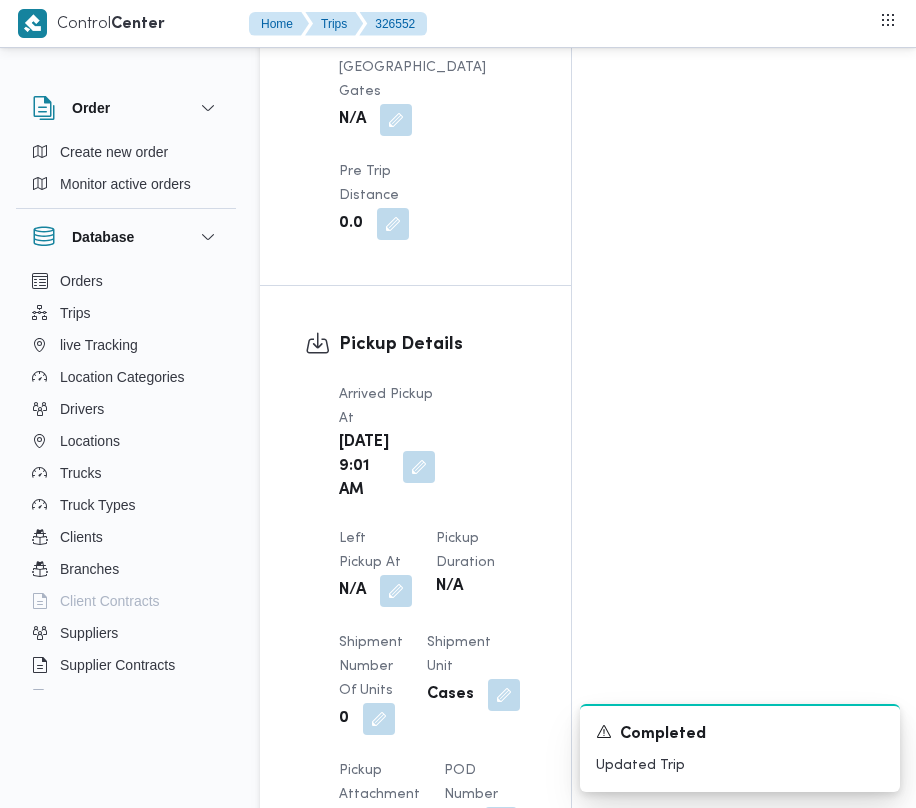 scroll, scrollTop: 2285, scrollLeft: 0, axis: vertical 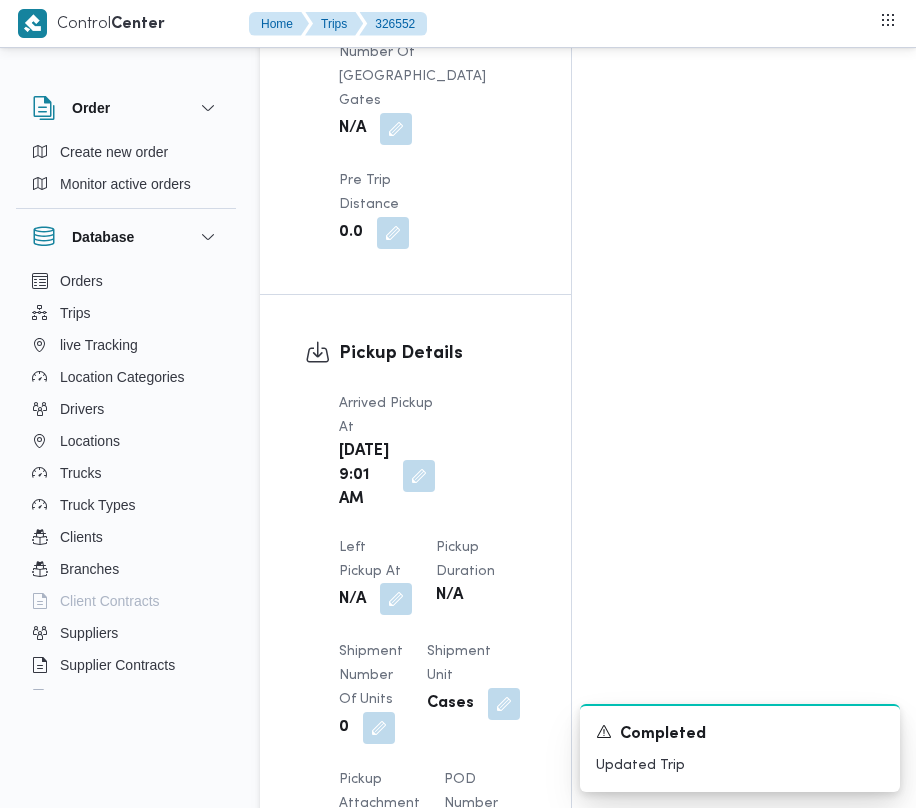click at bounding box center [396, 599] 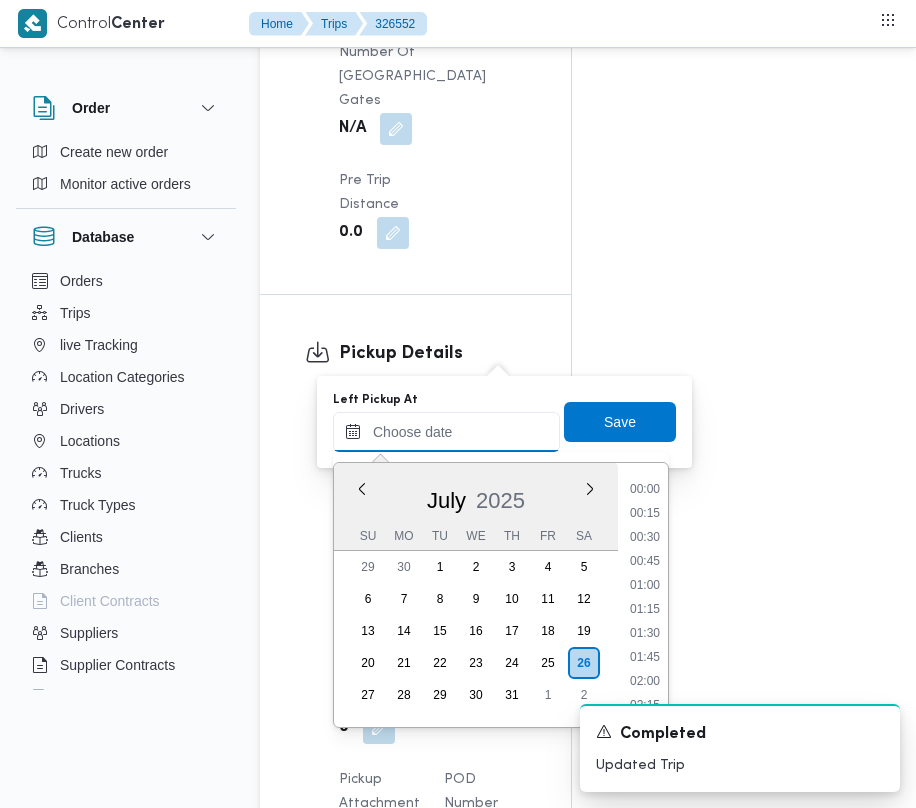 click on "Left Pickup At" at bounding box center (446, 432) 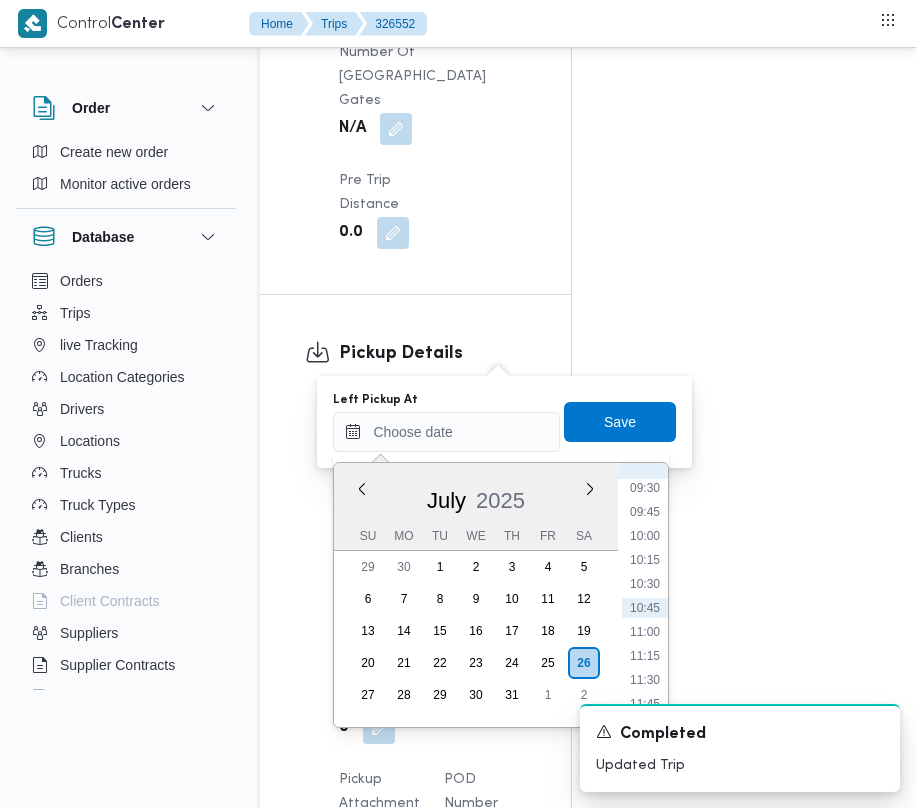 scroll, scrollTop: 929, scrollLeft: 0, axis: vertical 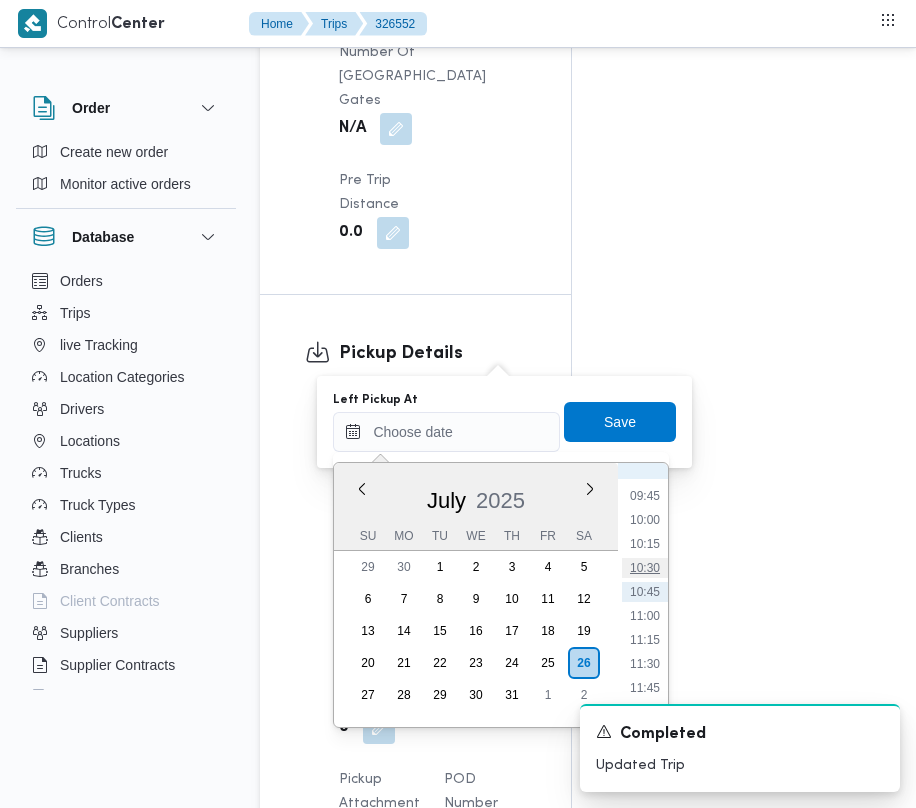 click on "10:30" at bounding box center [645, 568] 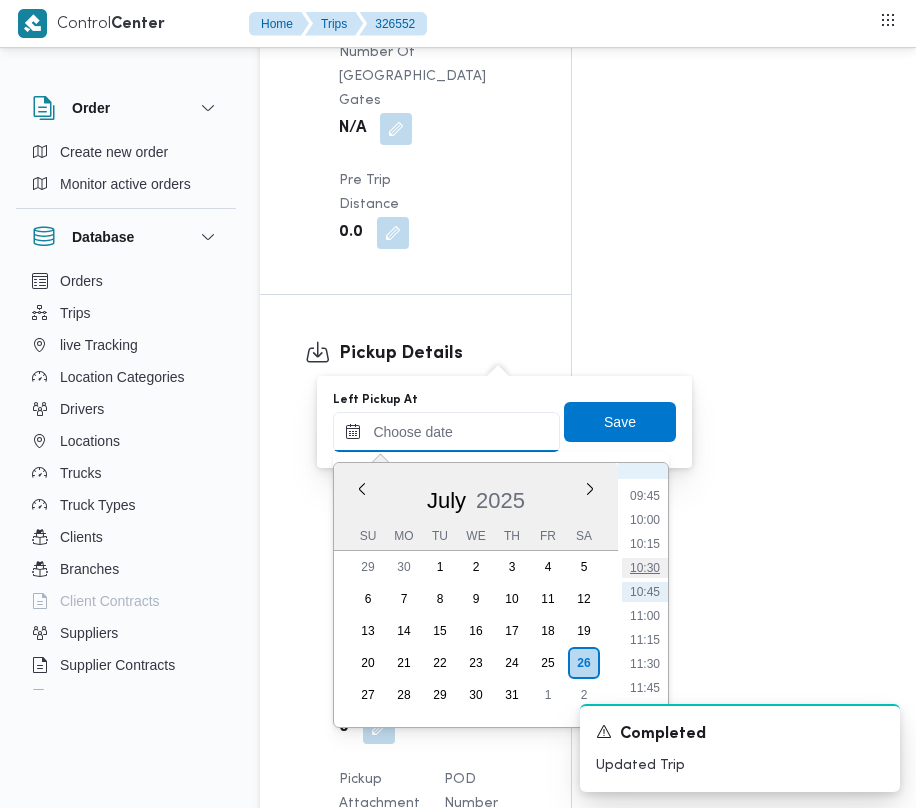 type on "[DATE] 10:30" 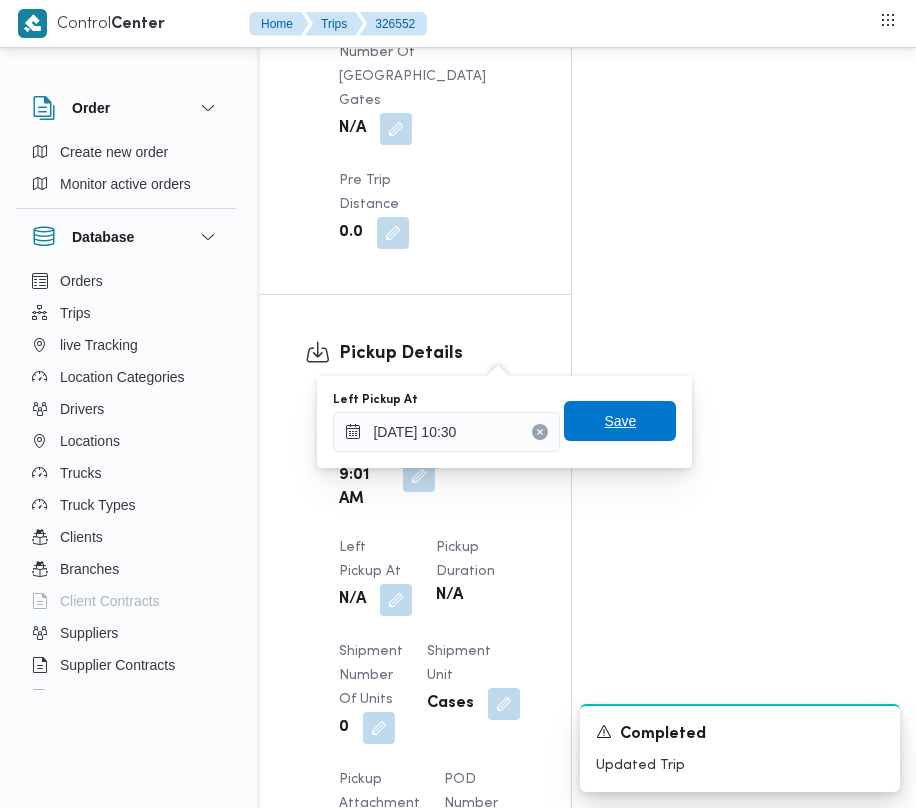 click on "Save" at bounding box center [620, 421] 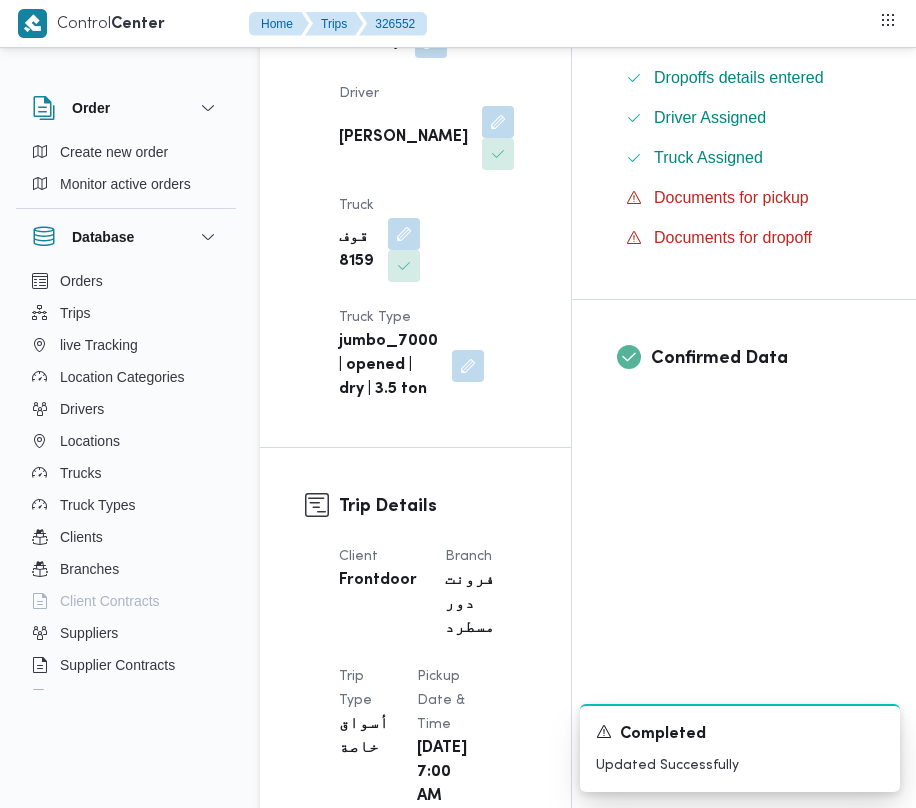 scroll, scrollTop: 0, scrollLeft: 0, axis: both 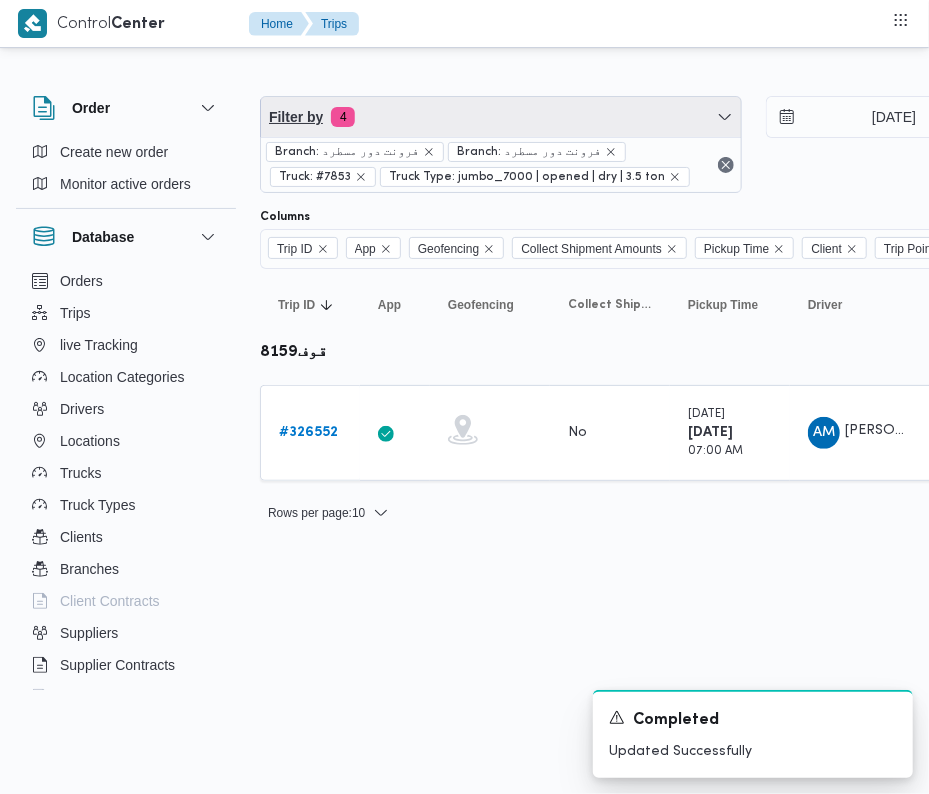 click on "Filter by 4" at bounding box center [501, 117] 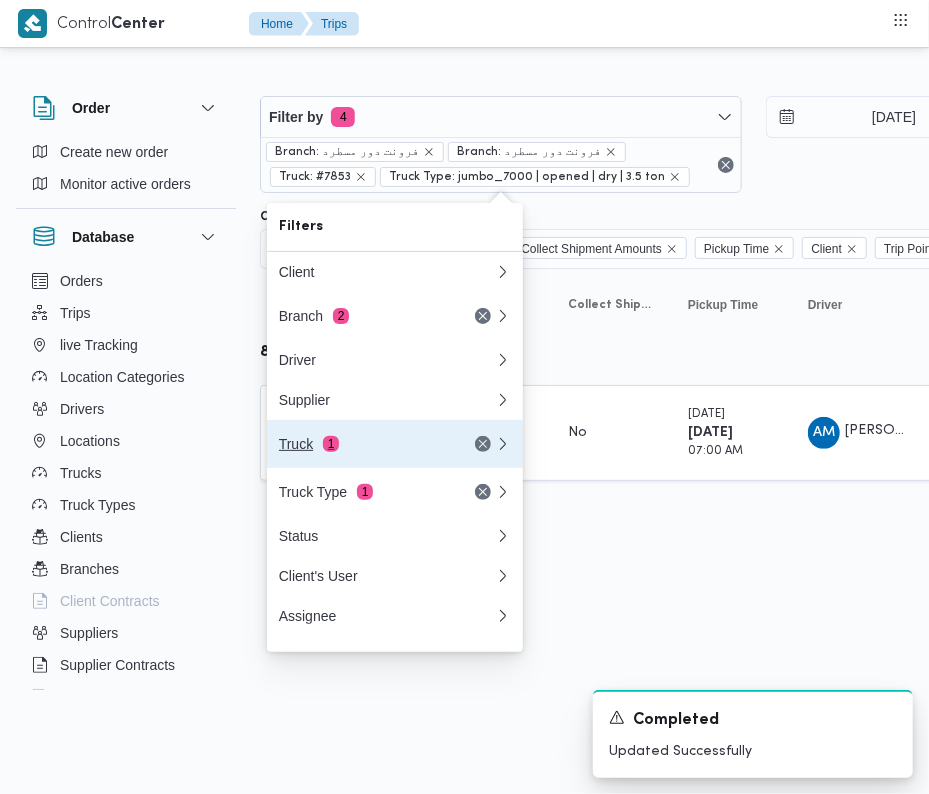 click on "Truck 1" at bounding box center [363, 444] 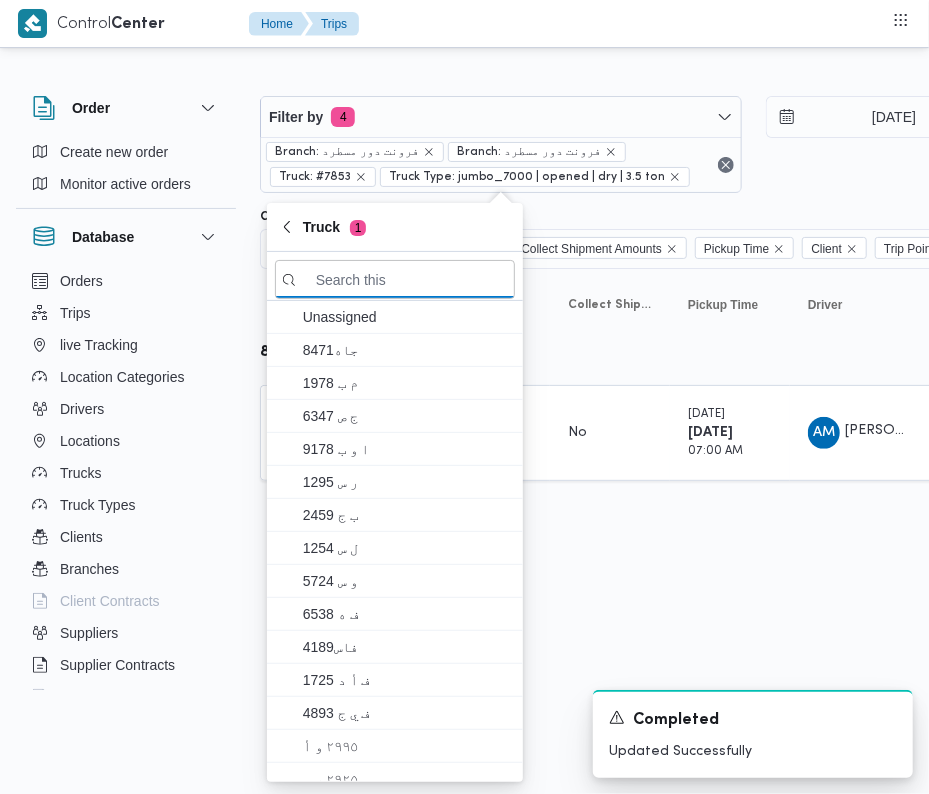 paste on "5319" 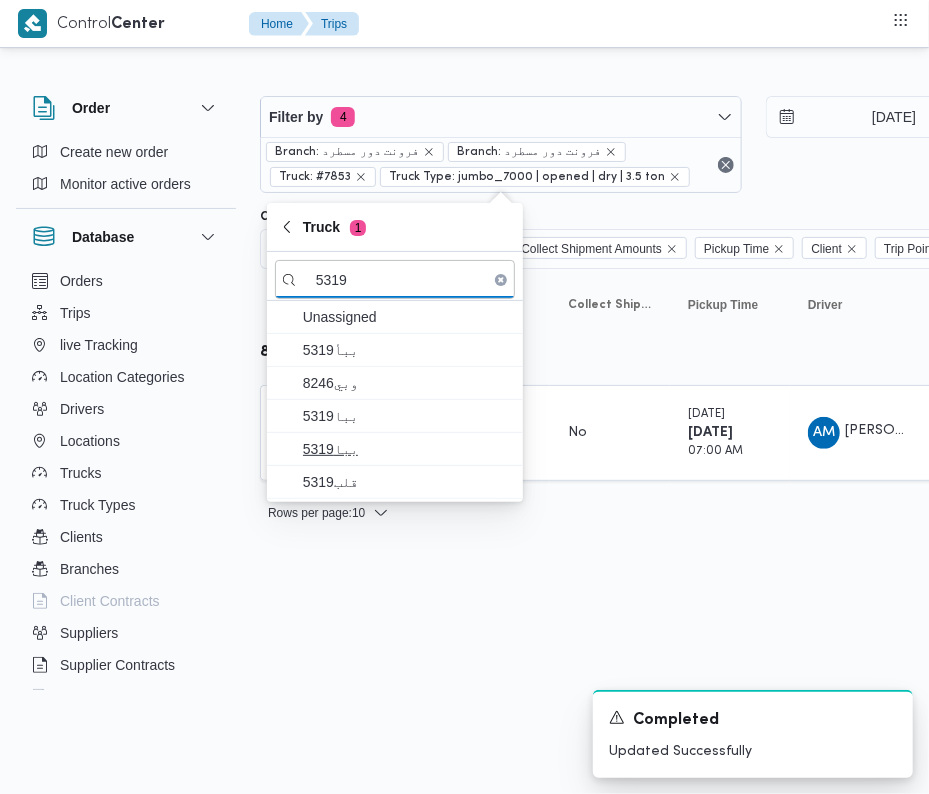 type on "5319" 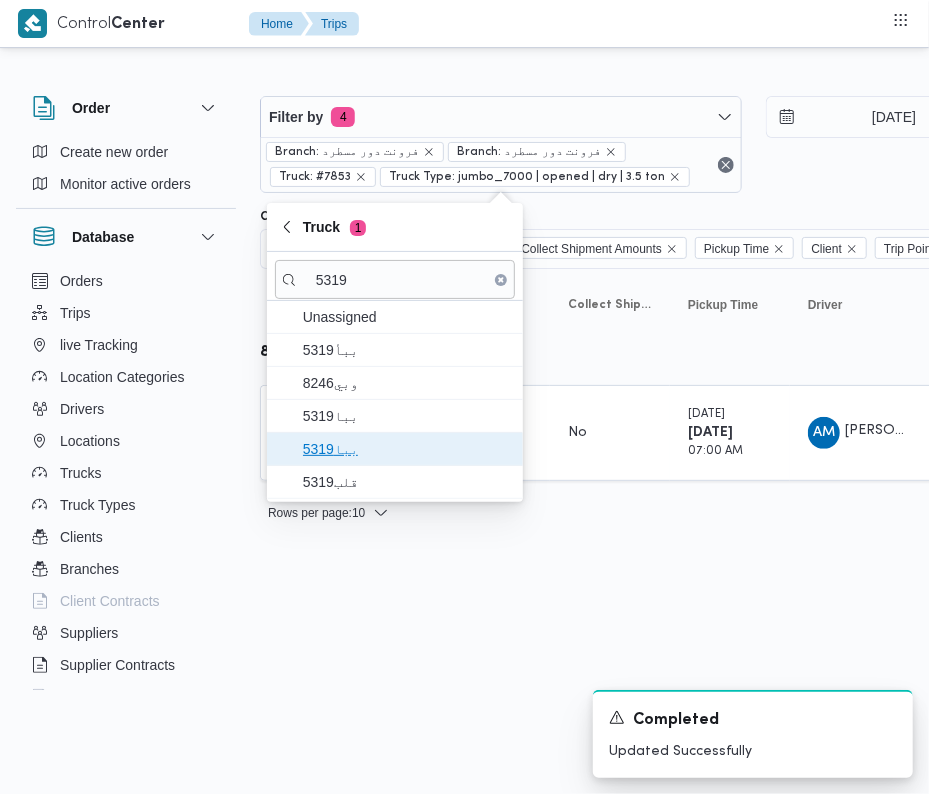 click on "ببا5319" at bounding box center (407, 449) 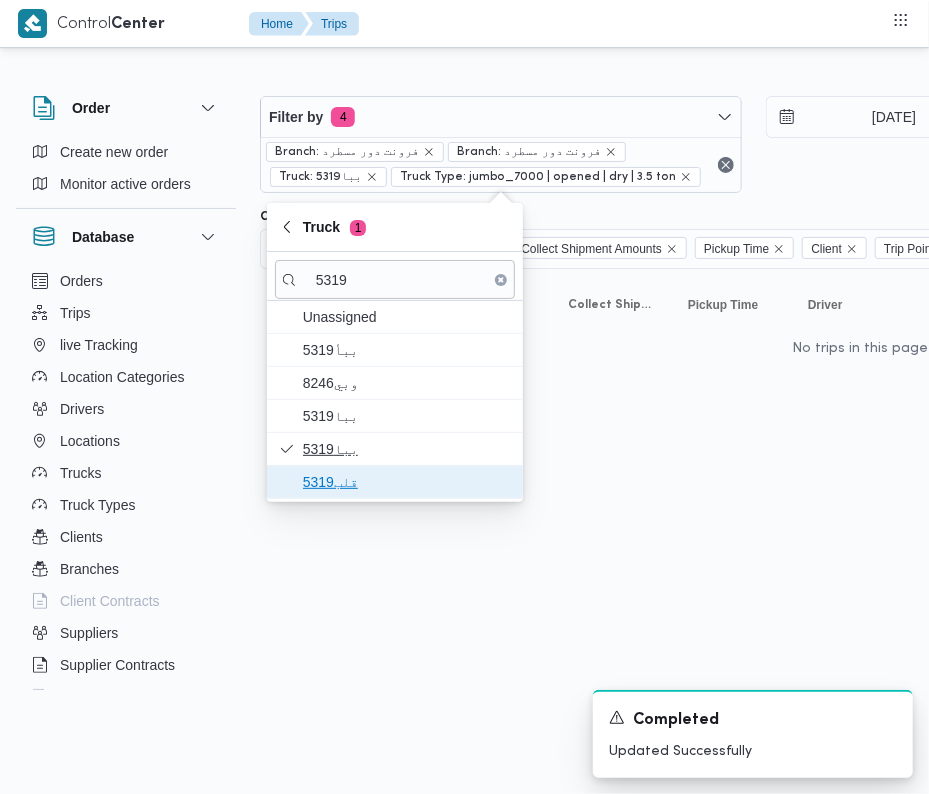 click on "قلب5319" at bounding box center [407, 482] 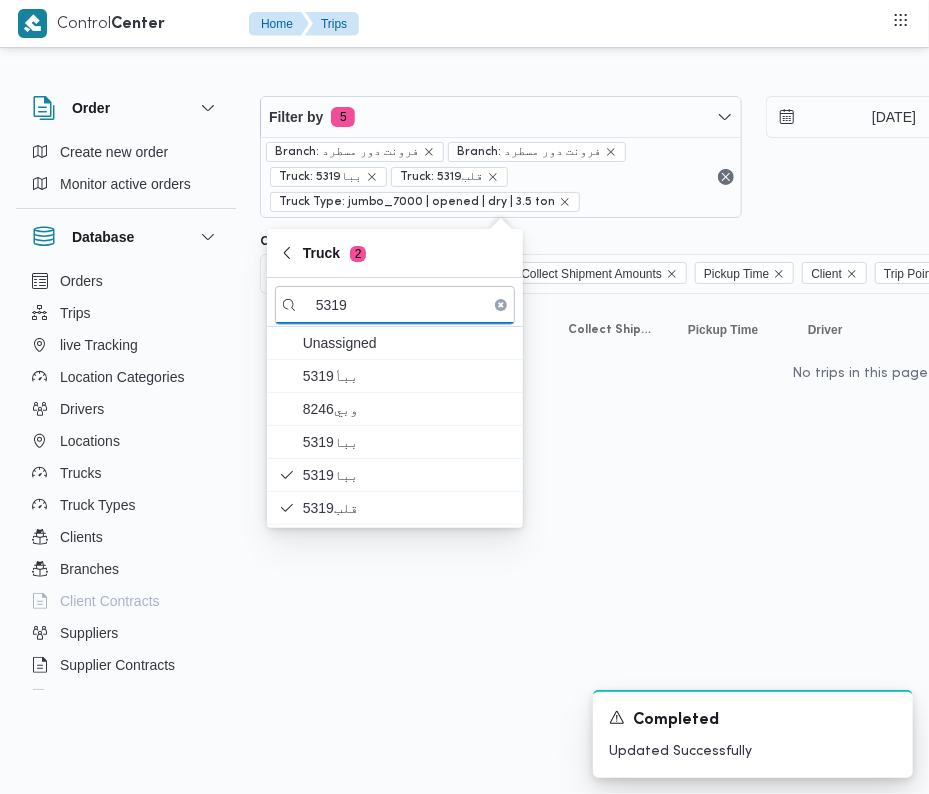 click on "Control  Center Home Trips Order Create new order Monitor active orders Database Orders Trips live Tracking Location Categories Drivers Locations Trucks Truck Types Clients Branches Client Contracts Suppliers Supplier Contracts Devices Users Projects SP Projects Admins organization assignees Tags Filter by 5 Branch: فرونت دور مسطرد Branch: فرونت دور مسطرد  Truck: ببا5319 Truck: قلب5319 Truck Type: jumbo_7000 | opened | dry | 3.5 ton [DATE] → [DATE] Group By Truck Columns Trip ID App Geofencing Collect Shipment Amounts Pickup Time Client Trip Points Driver Supplier Truck Status Platform Sorting Trip ID Click to sort in ascending order App Click to sort in ascending order Geofencing Click to sort in ascending order Collect Shipment Amounts Pickup Time Click to sort in ascending order Client Click to sort in ascending order Trip Points Driver Click to sort in ascending order Supplier Click to sort in ascending order Truck Click to sort in ascending order Status Platform :" at bounding box center [464, 397] 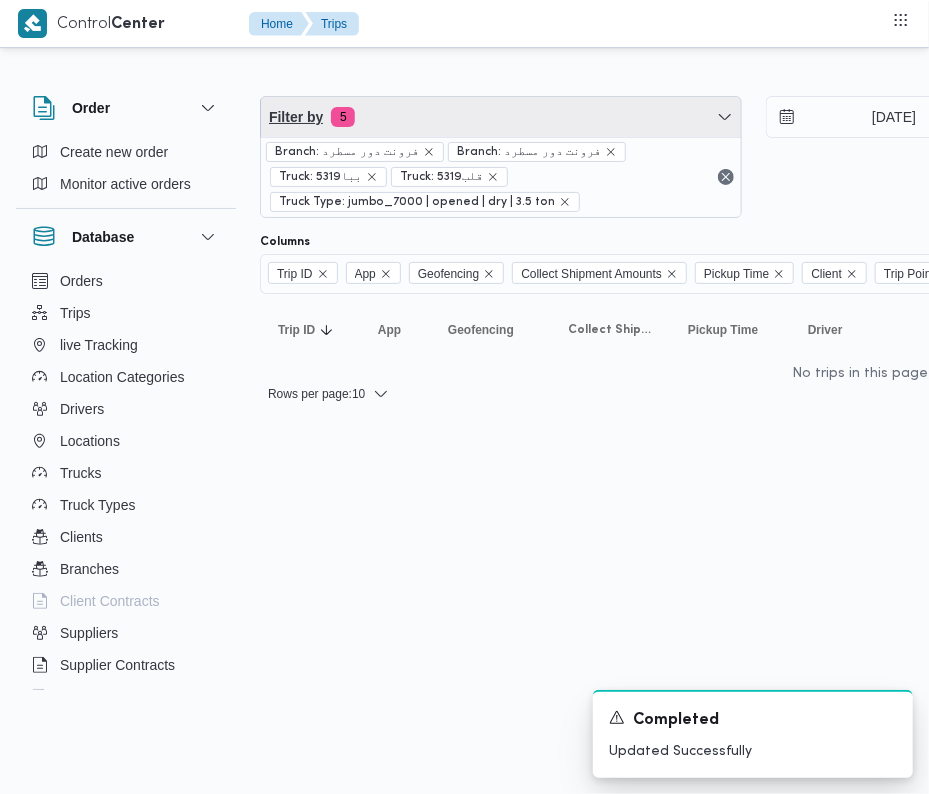 click on "Filter by 5" at bounding box center (501, 117) 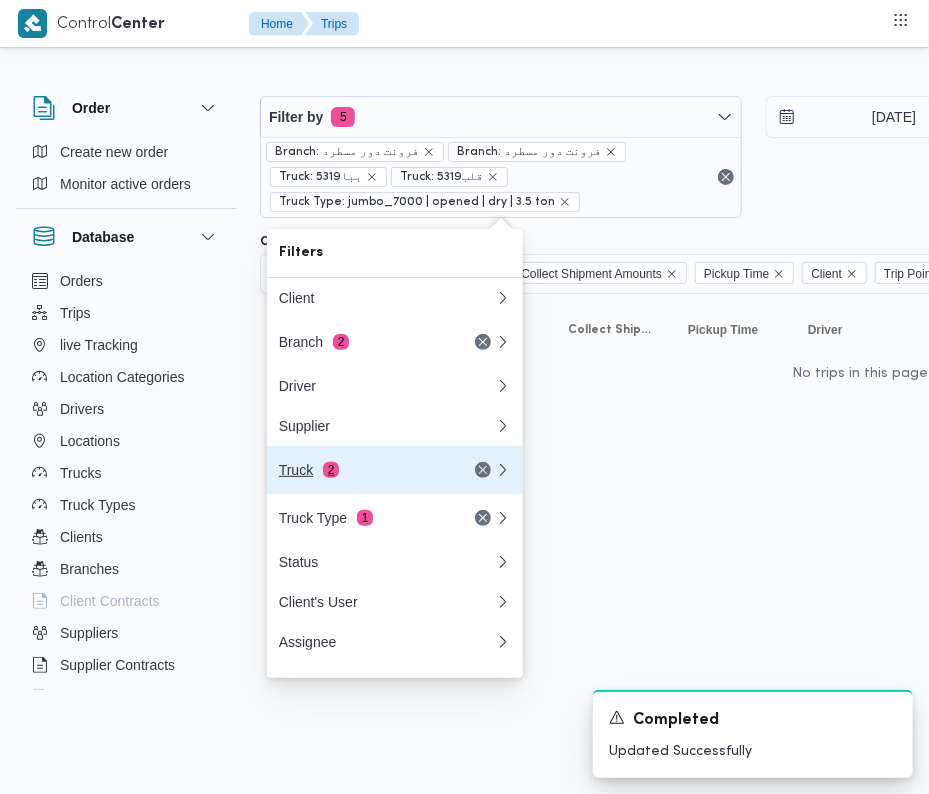 click on "Truck 2" at bounding box center [363, 470] 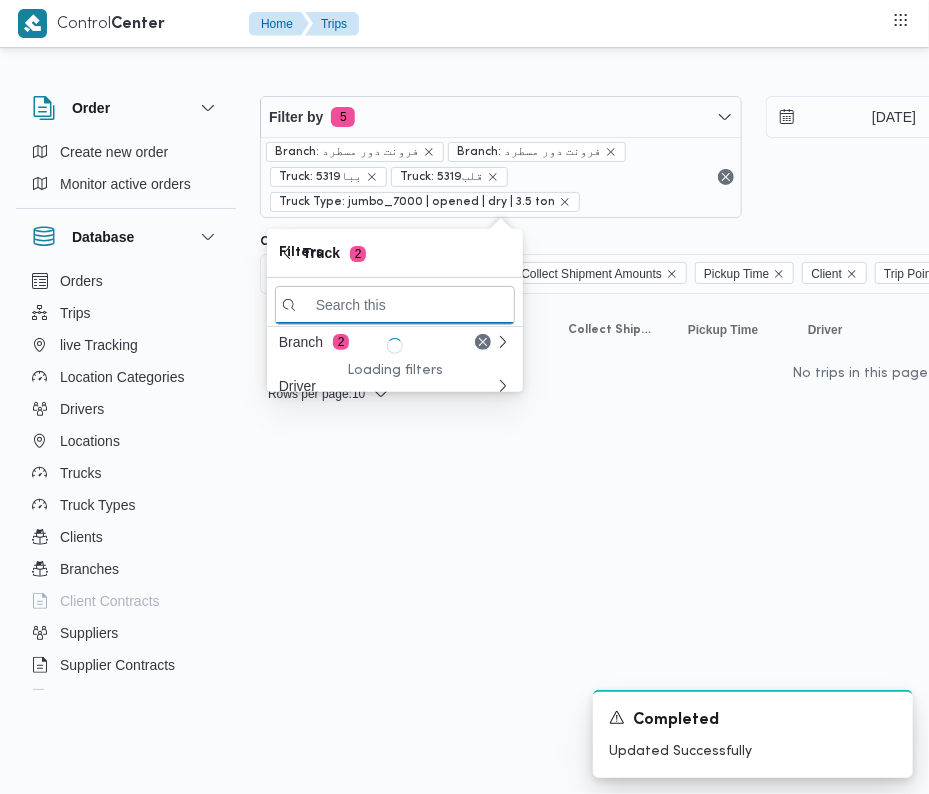 paste on "5319" 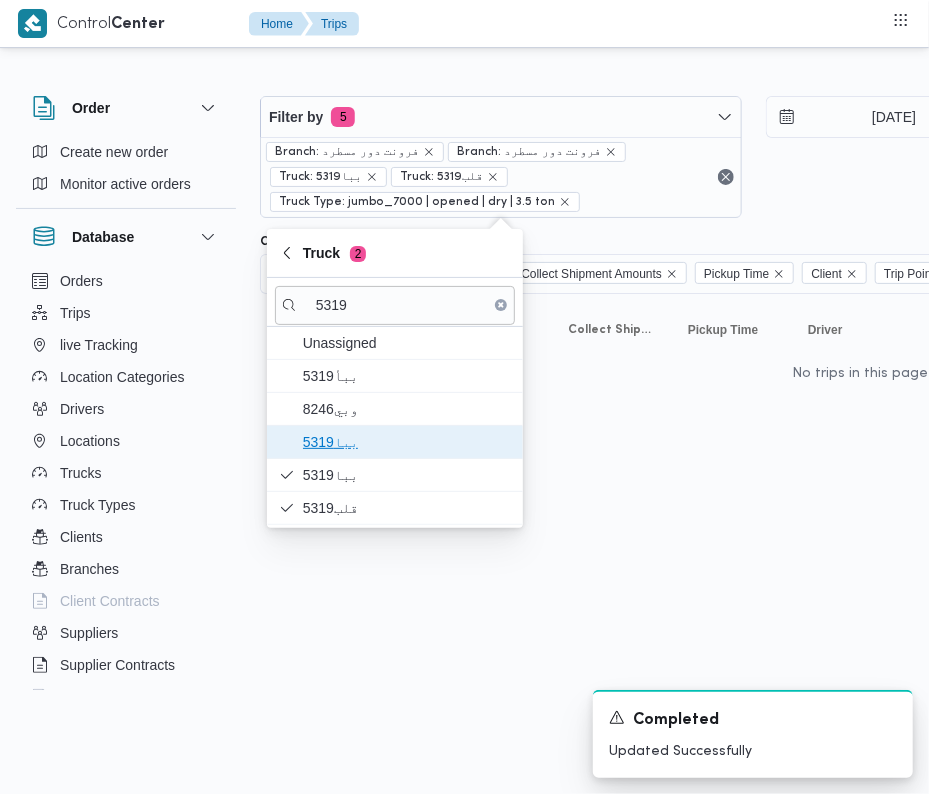 click on "ببا5319" at bounding box center [407, 442] 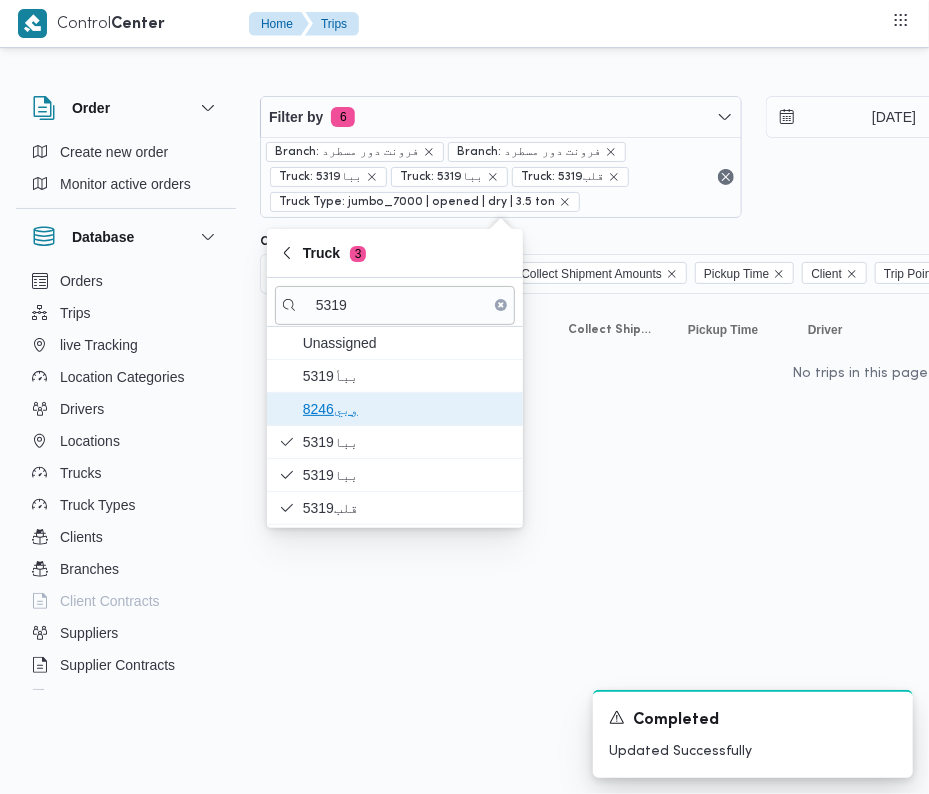 click on "وبي8246" at bounding box center (407, 409) 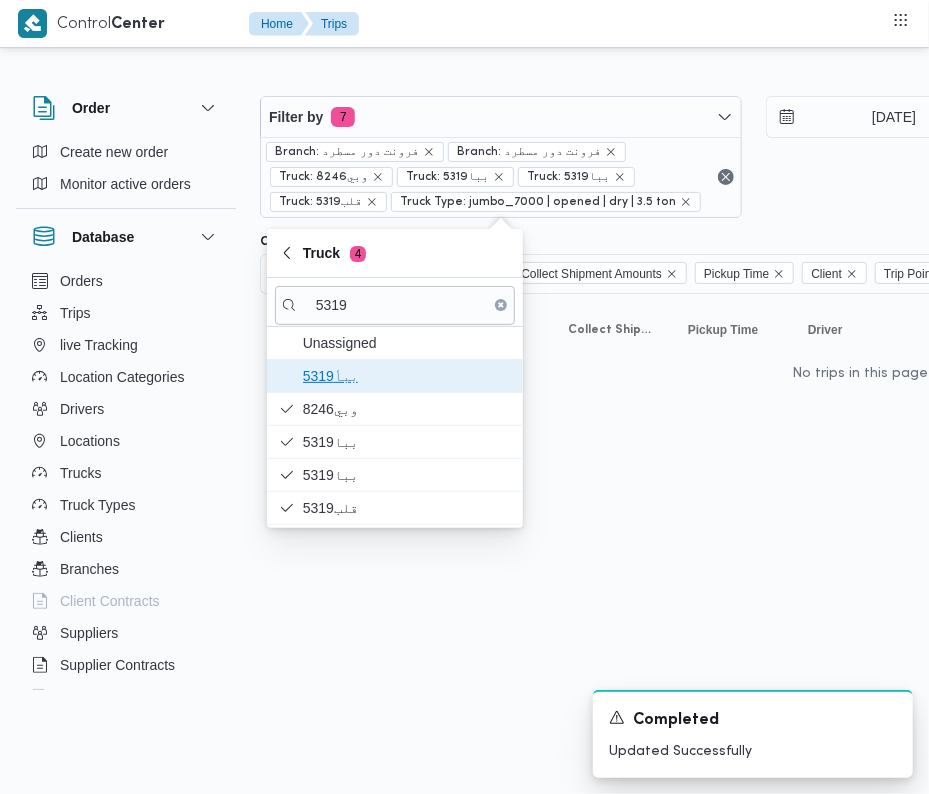 click on "5319ببأ" at bounding box center (407, 376) 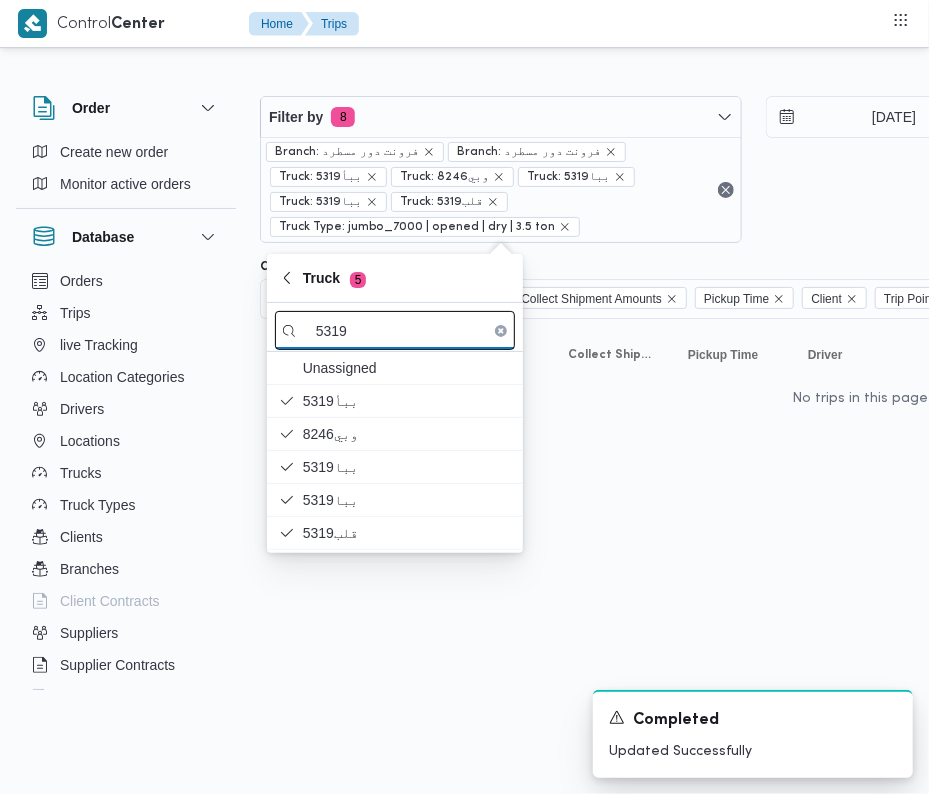 click on "5319" at bounding box center (395, 330) 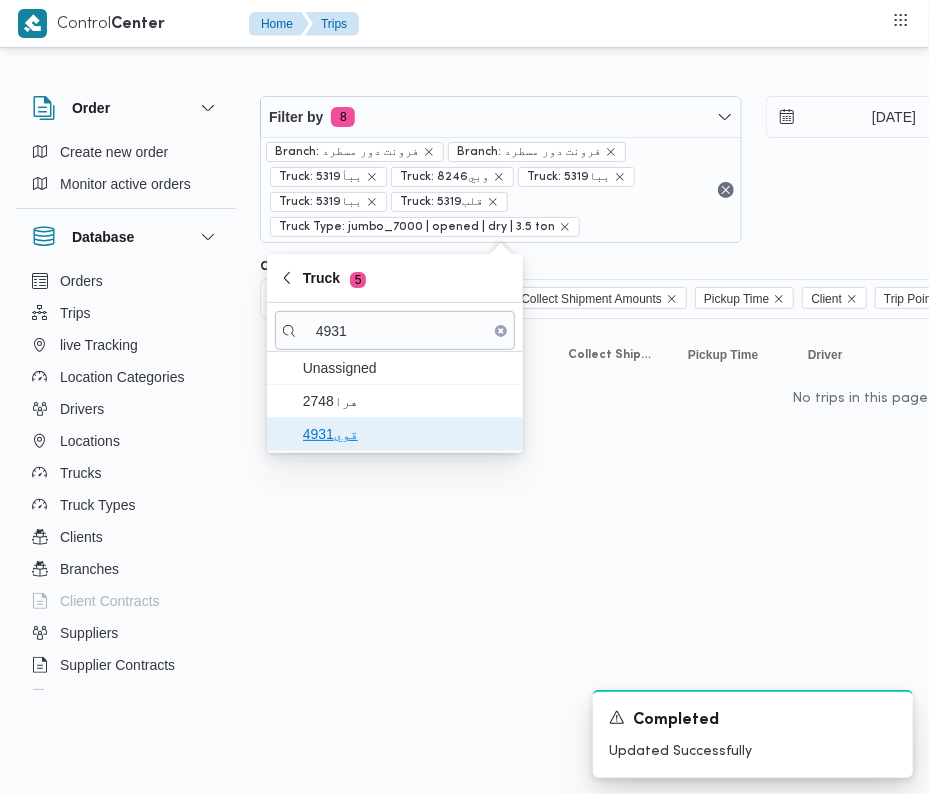 click on "قوي4931" at bounding box center (407, 434) 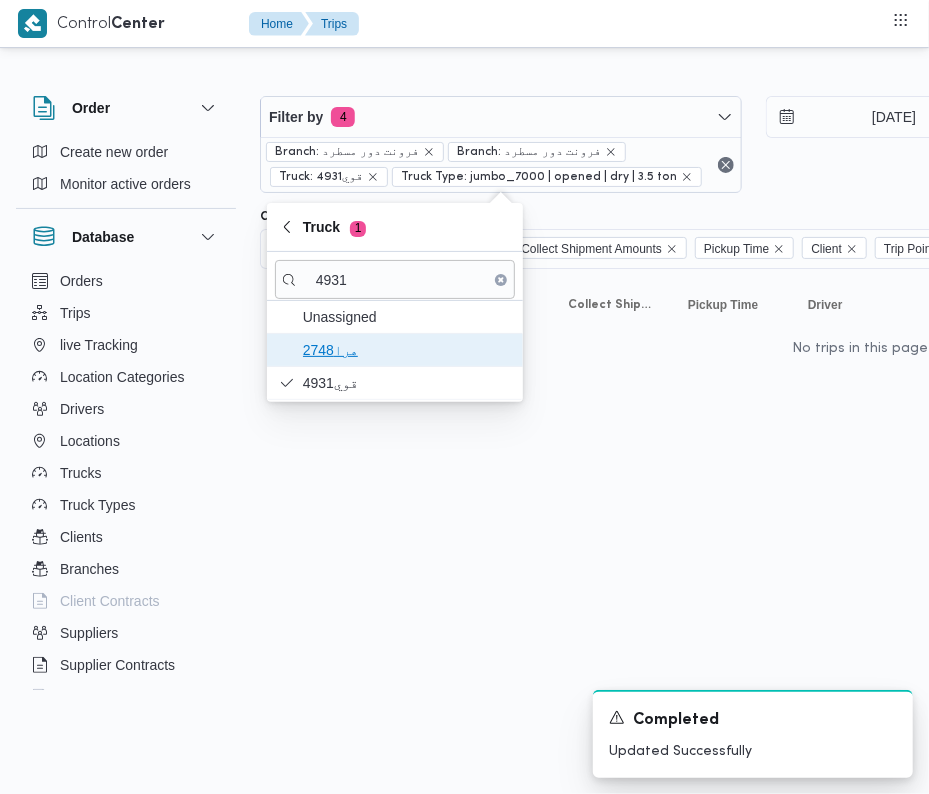 click on "هرا2748" at bounding box center [407, 350] 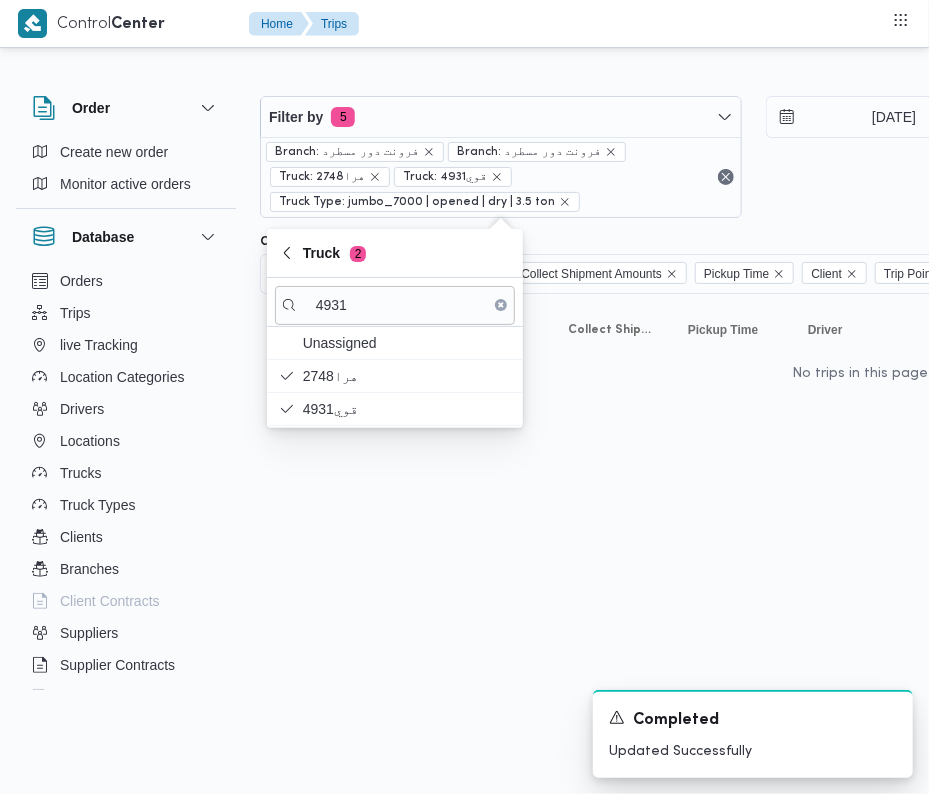 click on "4931" at bounding box center [395, 302] 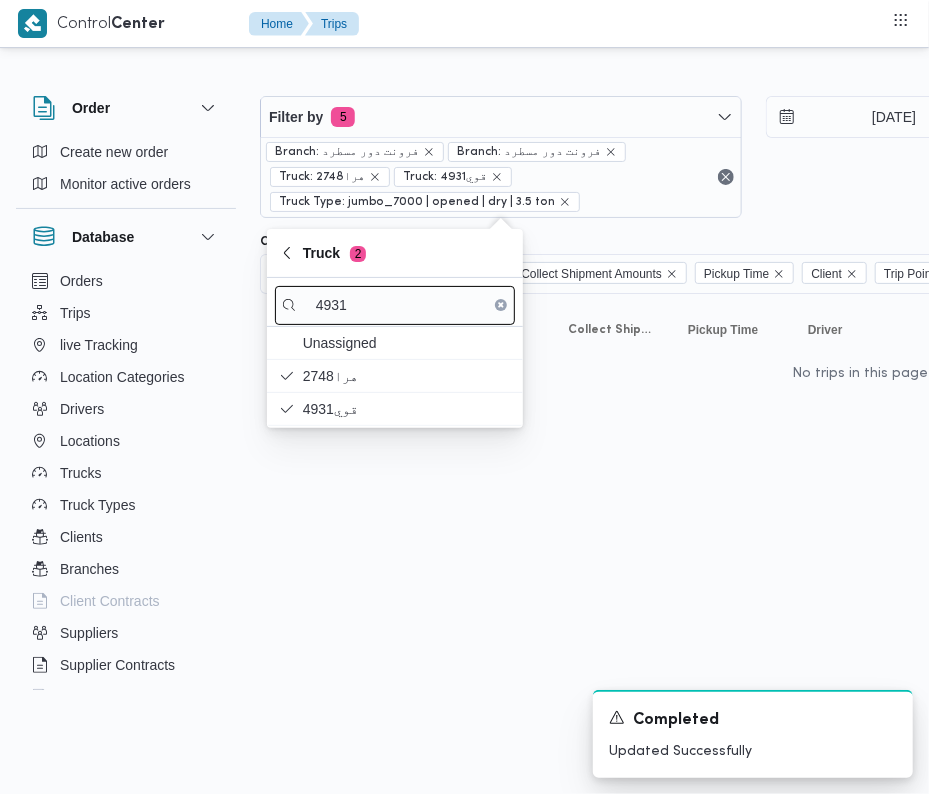 click on "4931" at bounding box center [395, 302] 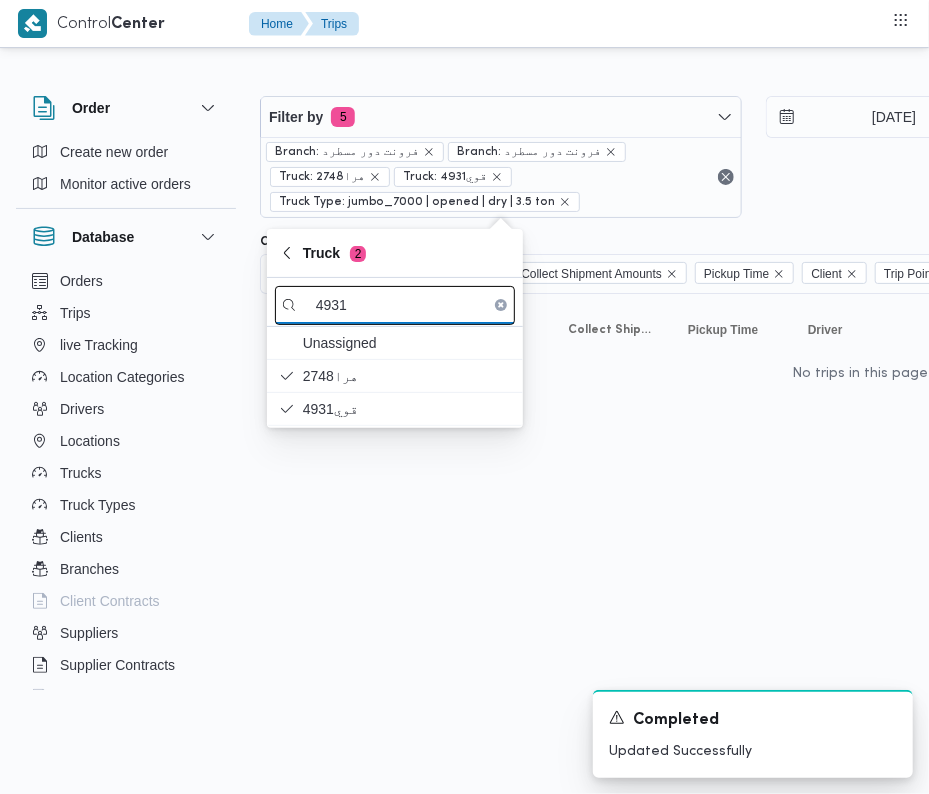 click on "4931" at bounding box center (395, 305) 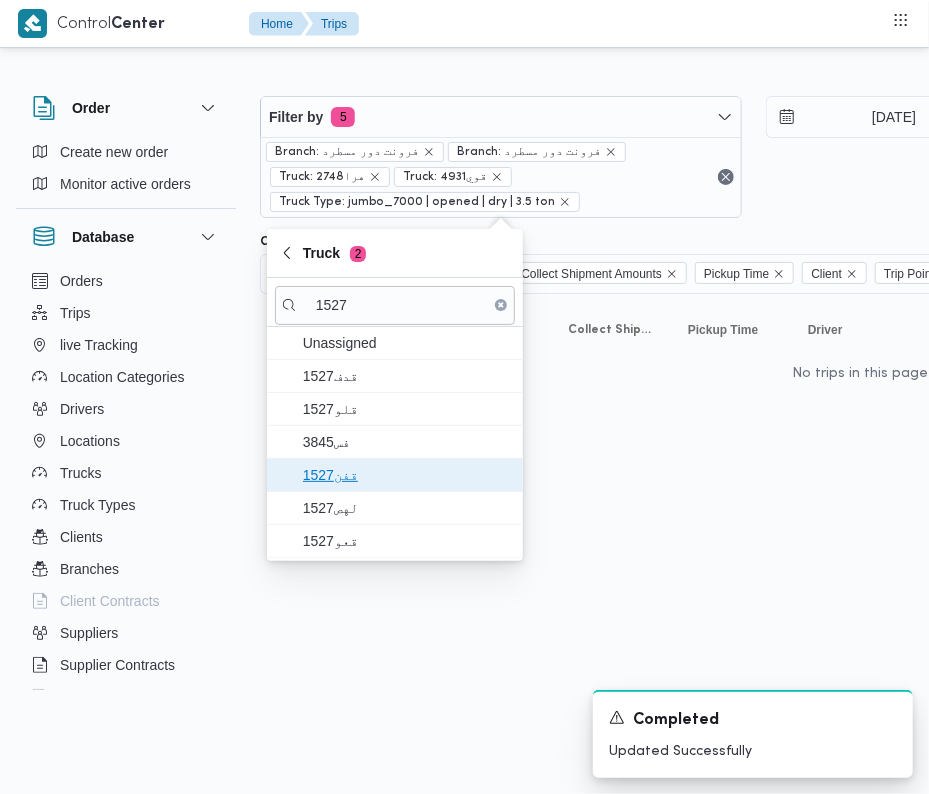 click on "1527قفن" at bounding box center [407, 475] 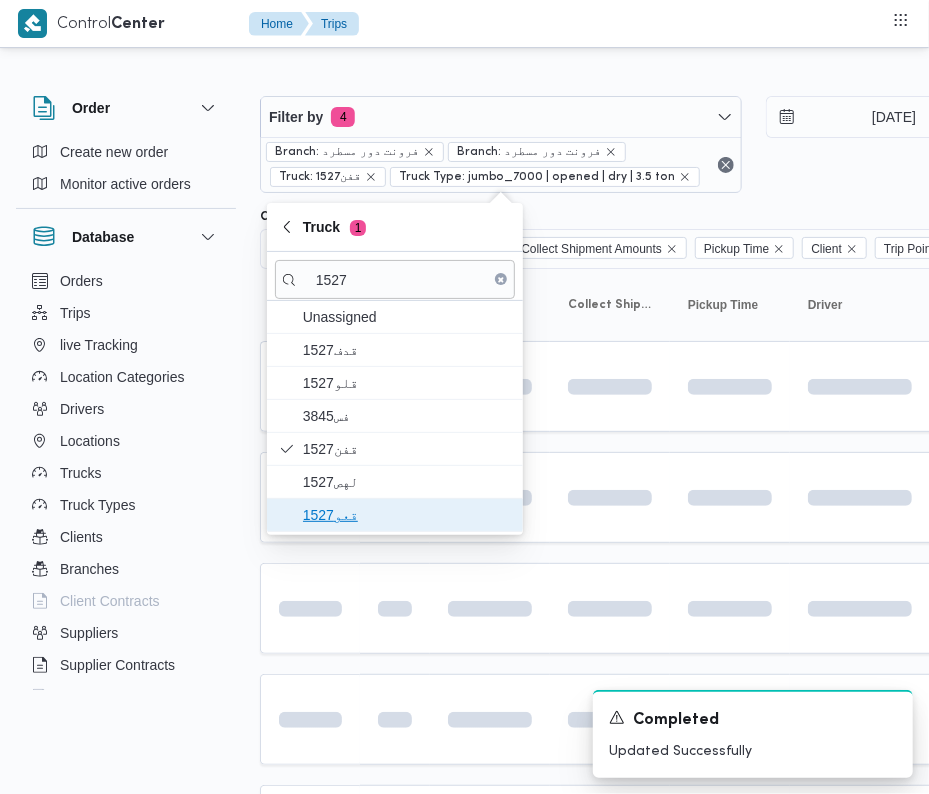 click on "قعو1527" at bounding box center (395, 515) 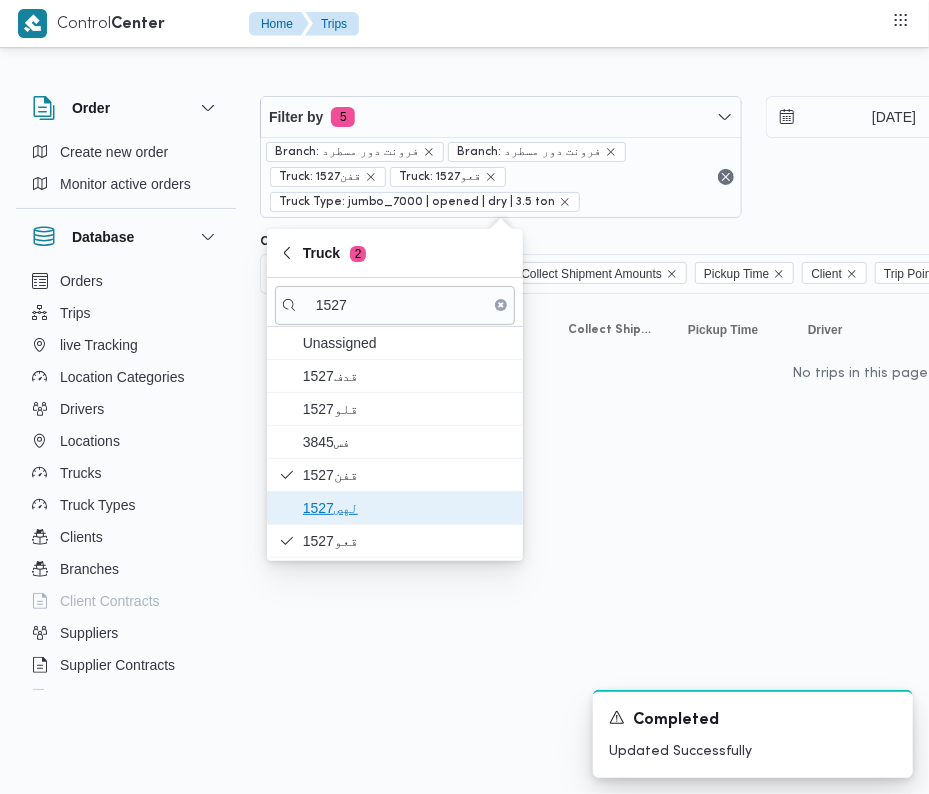 click on "1527لهص" at bounding box center (407, 508) 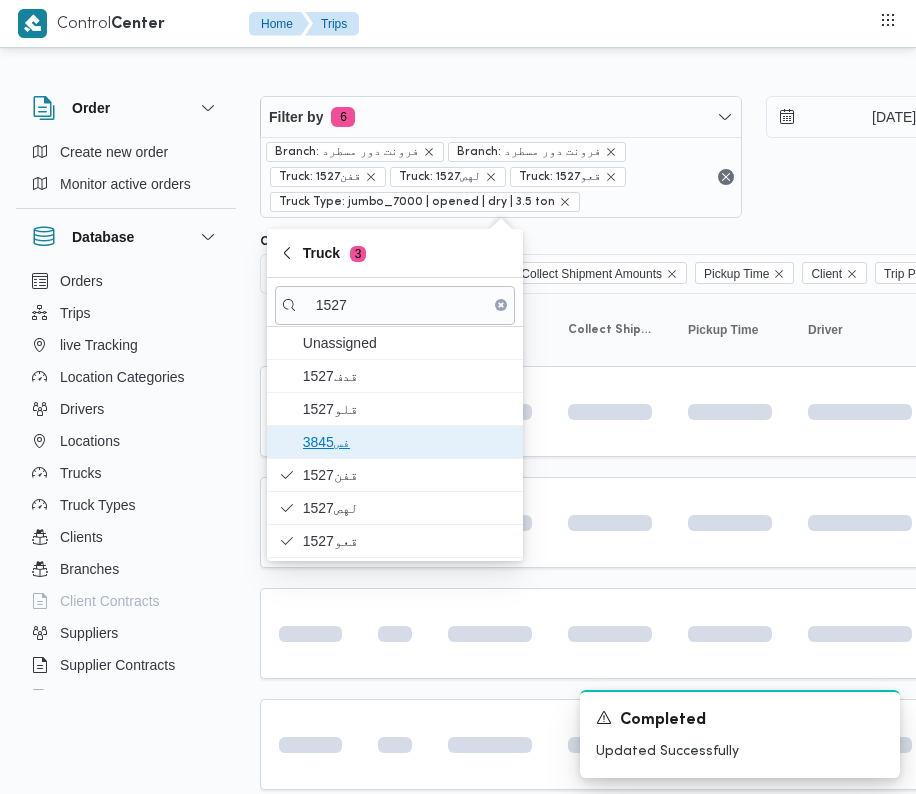 click on "3845فس" at bounding box center [407, 442] 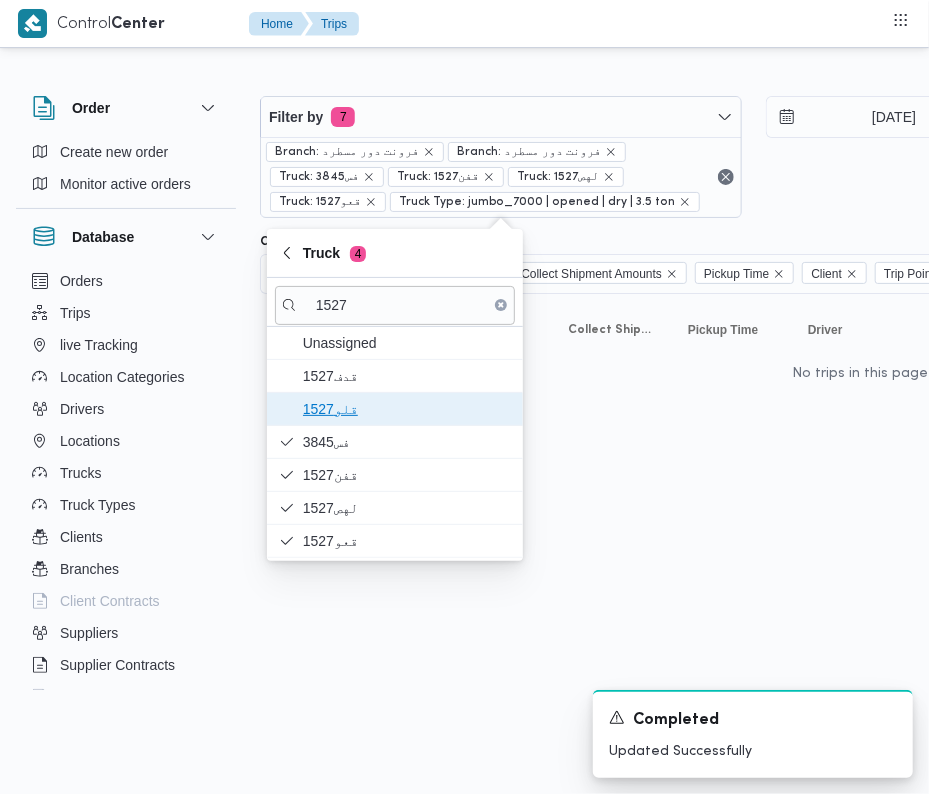 click on "قلو1527" at bounding box center [407, 409] 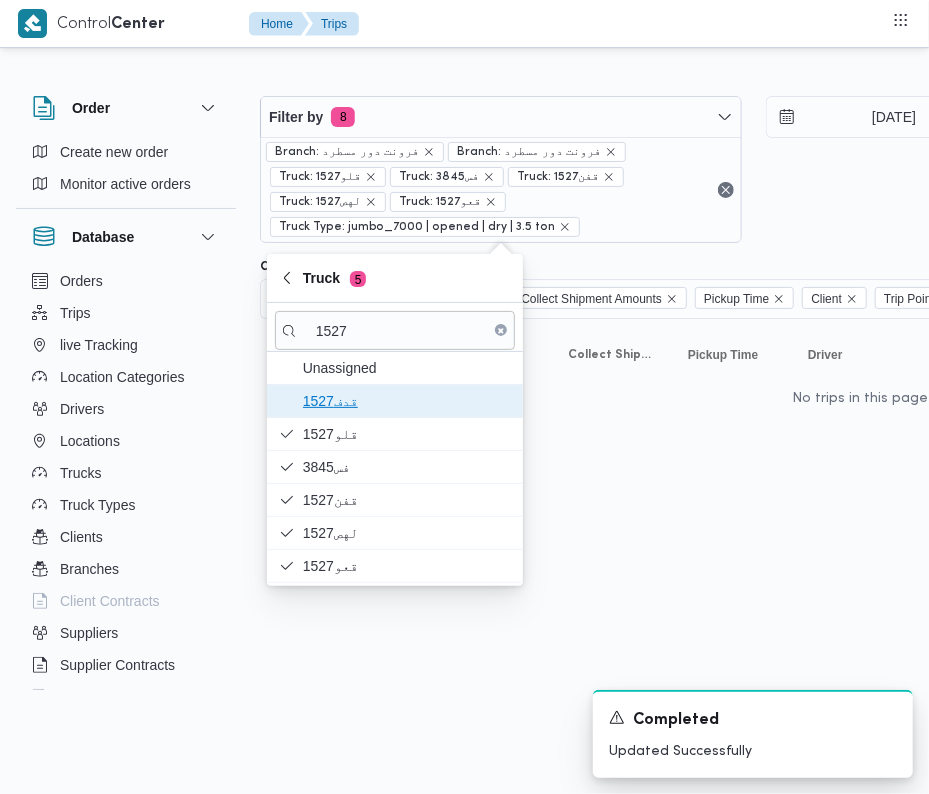click on "قدف1527" at bounding box center (395, 401) 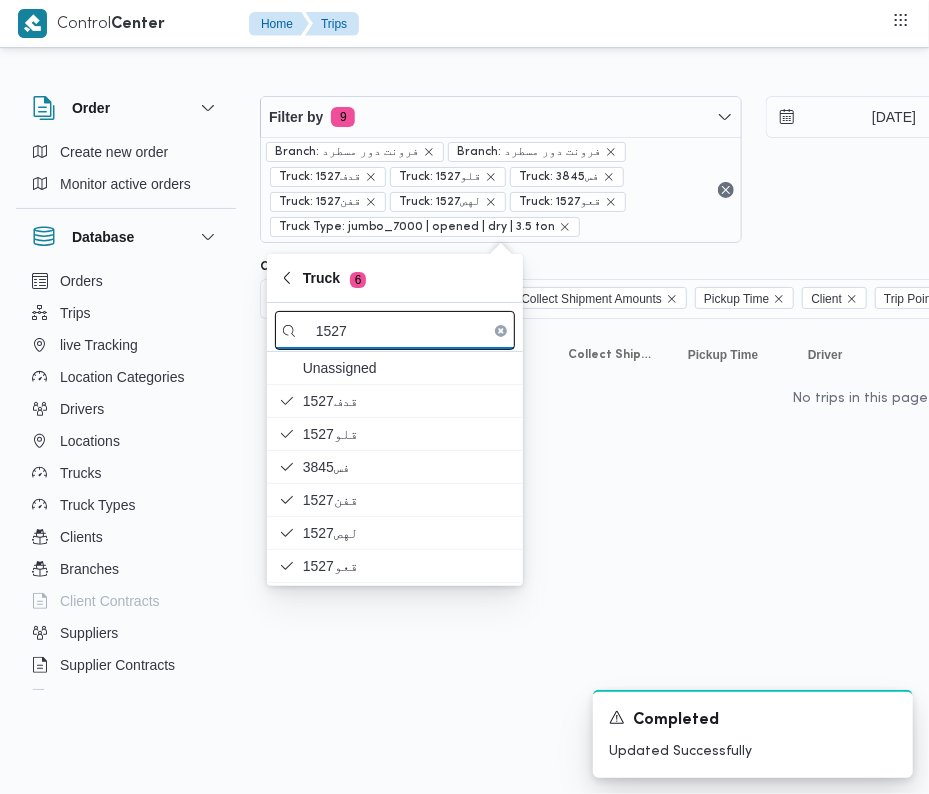 click on "1527" at bounding box center [395, 330] 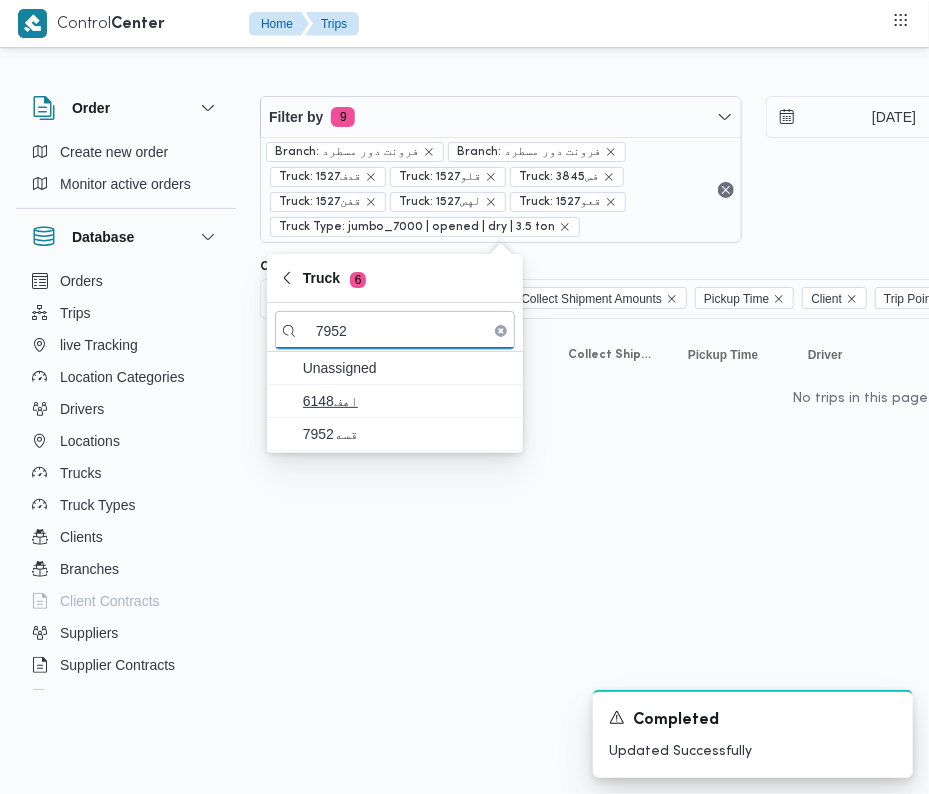 type on "7952" 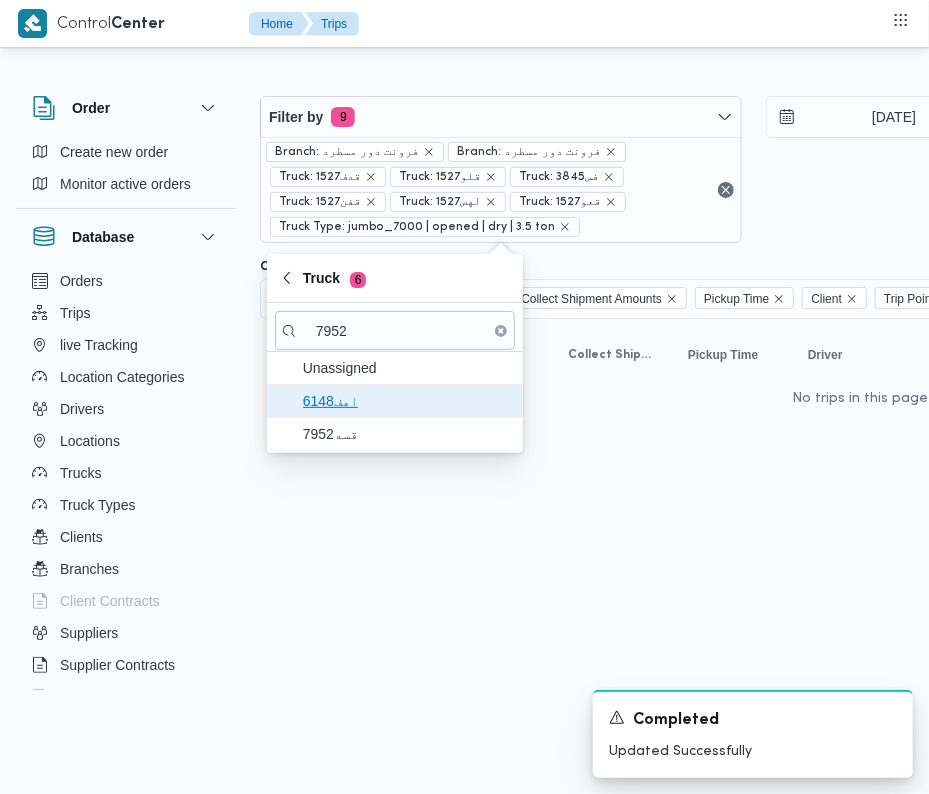 click on "اهف6148" at bounding box center (407, 401) 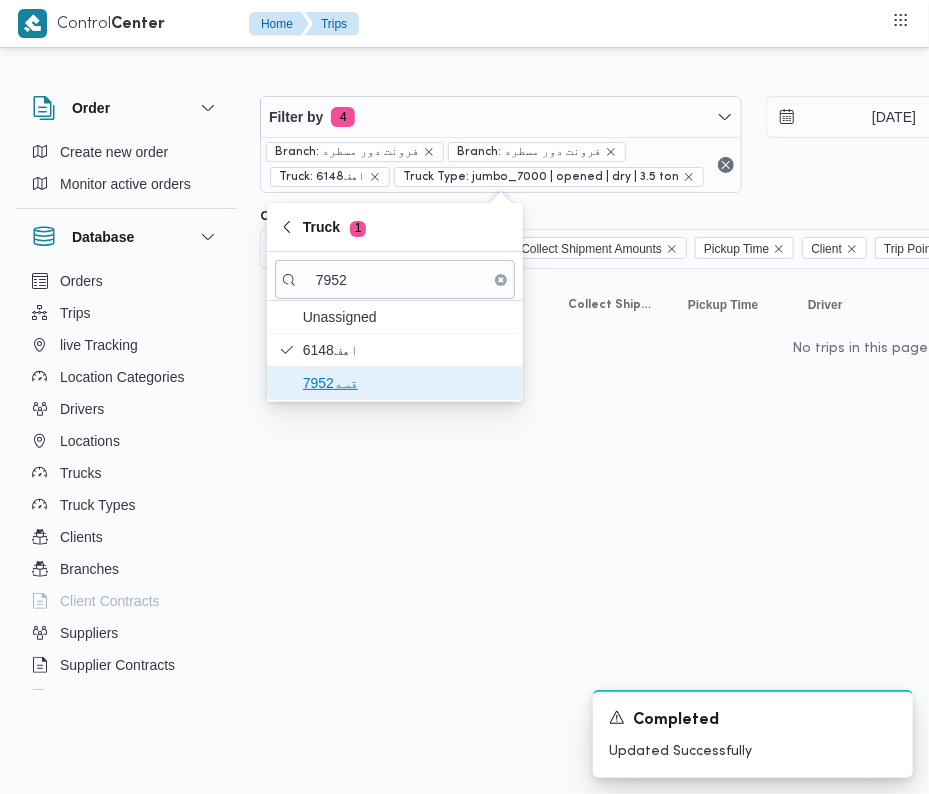 click on "قسه7952" at bounding box center [407, 383] 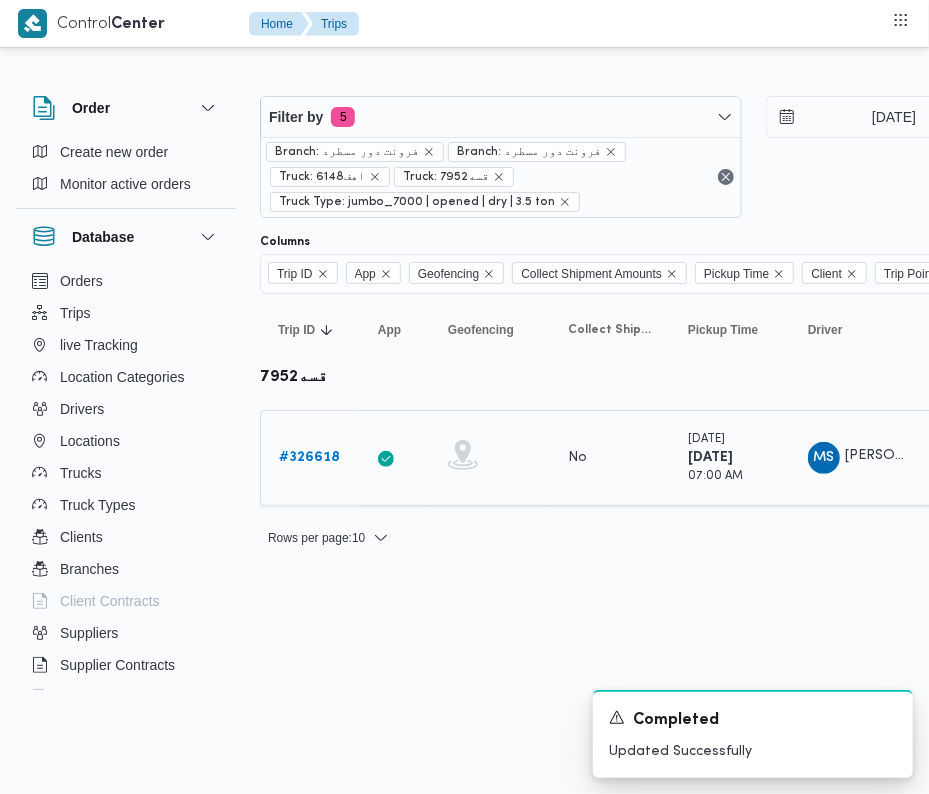 click on "# 326618" at bounding box center (309, 457) 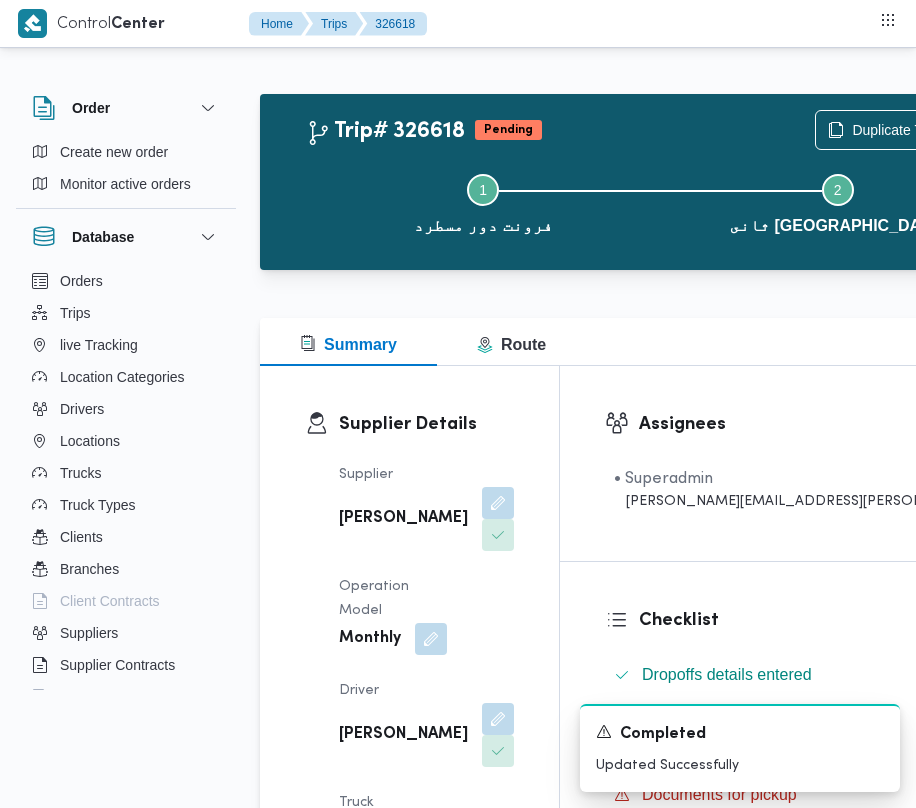 scroll, scrollTop: 2533, scrollLeft: 0, axis: vertical 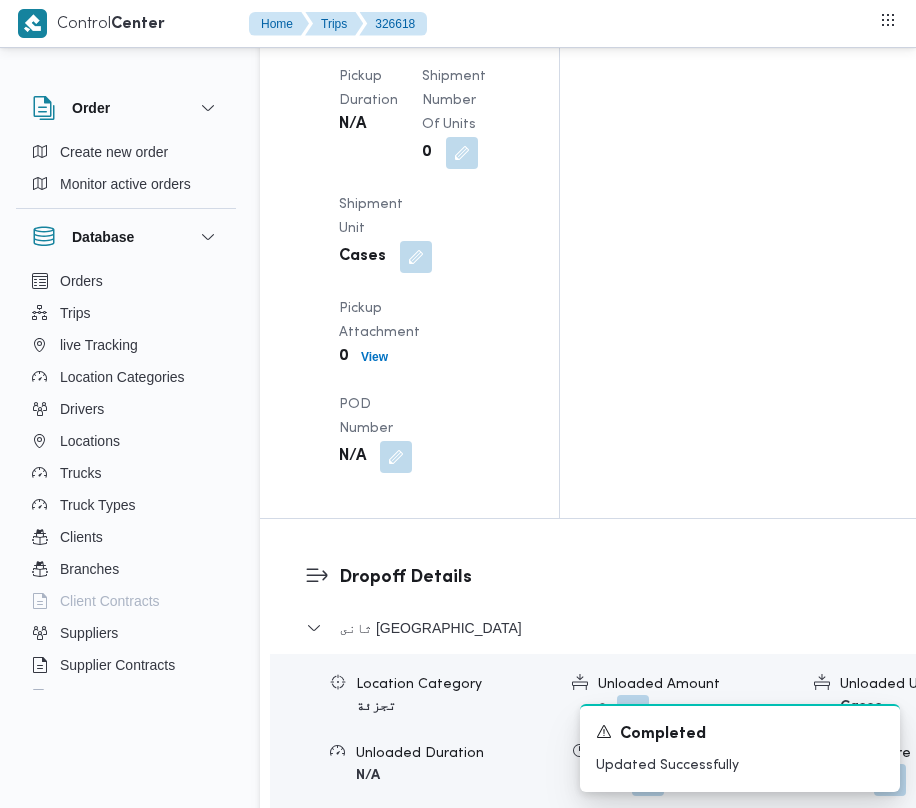 click on "Edit dropoffs" at bounding box center [362, 919] 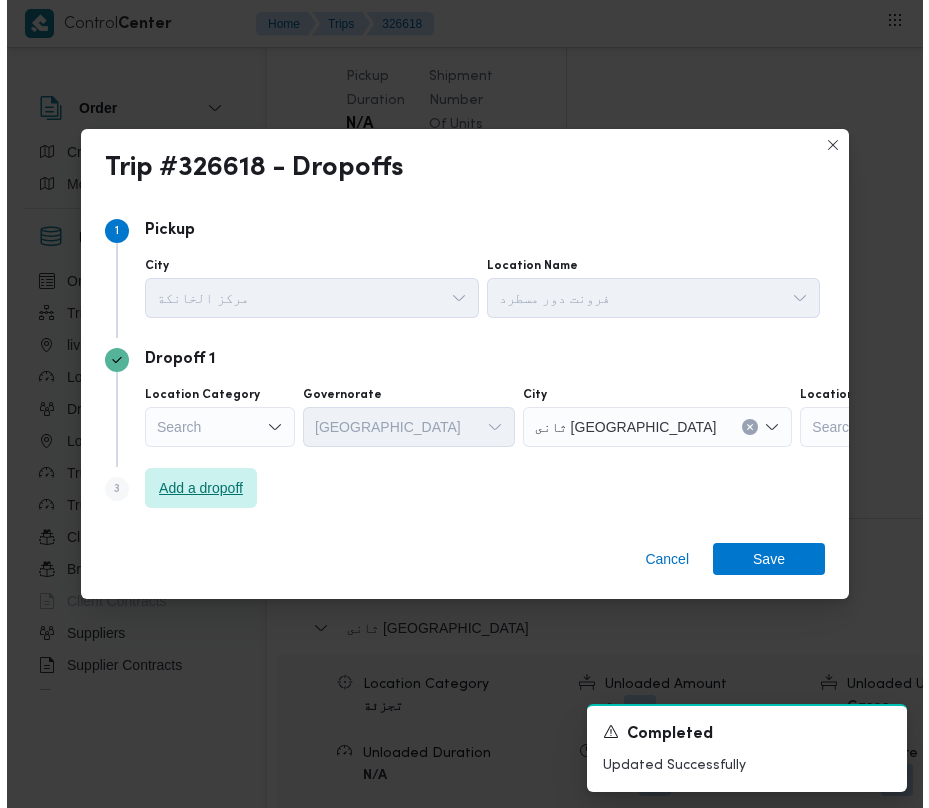 scroll, scrollTop: 2732, scrollLeft: 0, axis: vertical 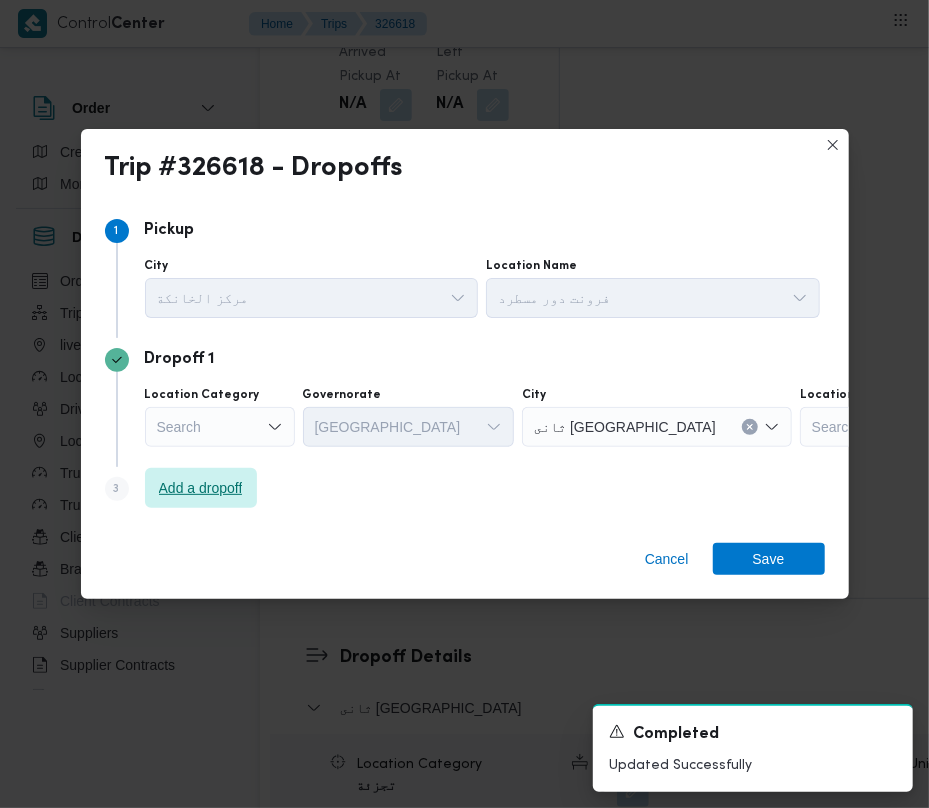 click on "Add a dropoff" at bounding box center [201, 488] 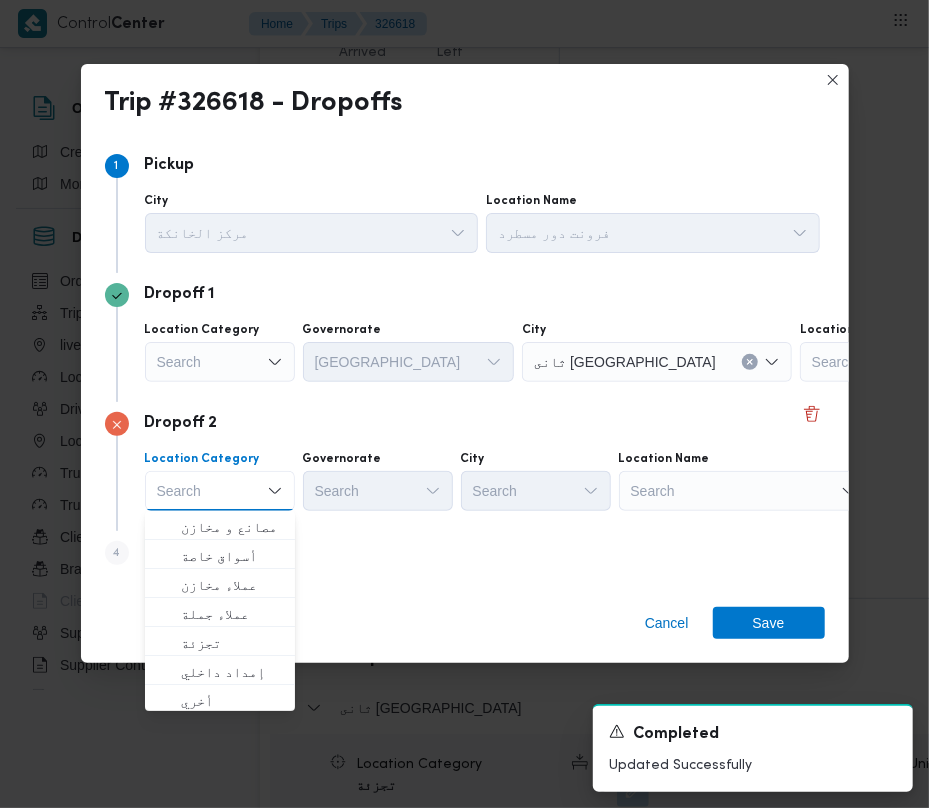 click on "Search" at bounding box center (925, 362) 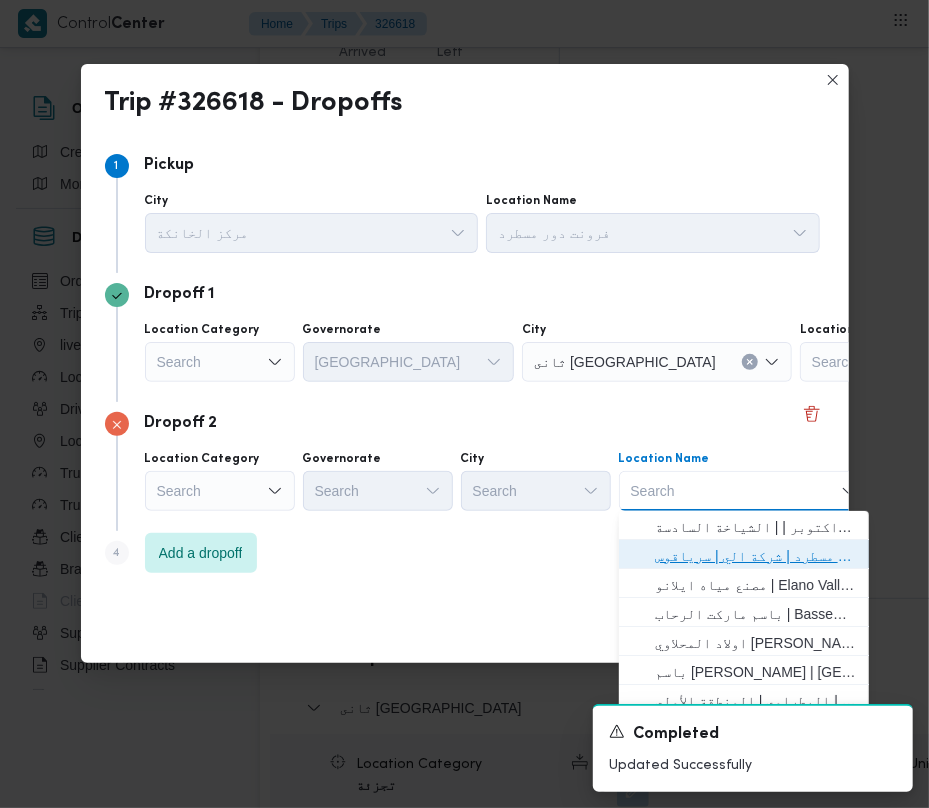 click on "فرونت دور مسطرد | شركة الي | سرياقوس" at bounding box center [756, 556] 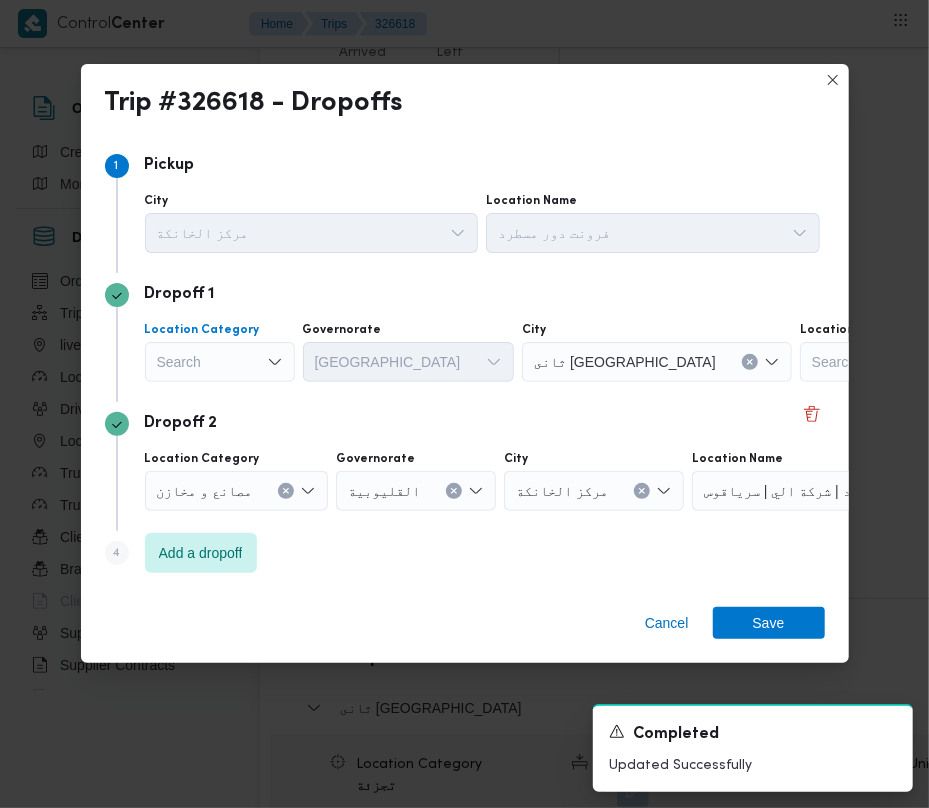 click on "Search" at bounding box center (220, 362) 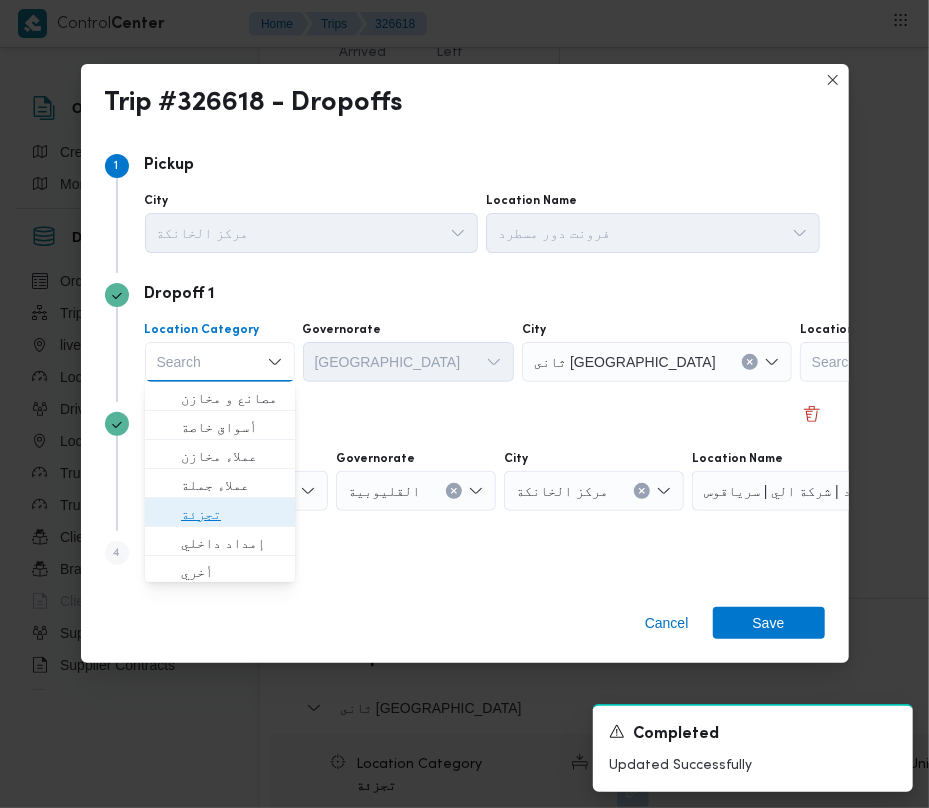 drag, startPoint x: 241, startPoint y: 516, endPoint x: 269, endPoint y: 454, distance: 68.0294 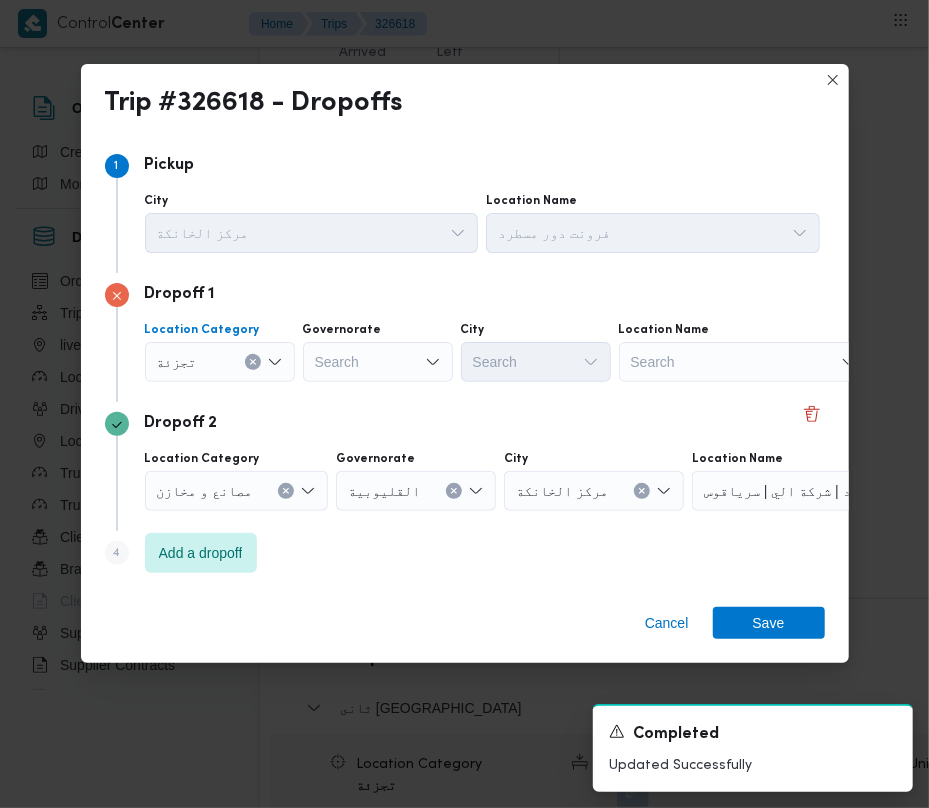 click on "Search" at bounding box center [378, 362] 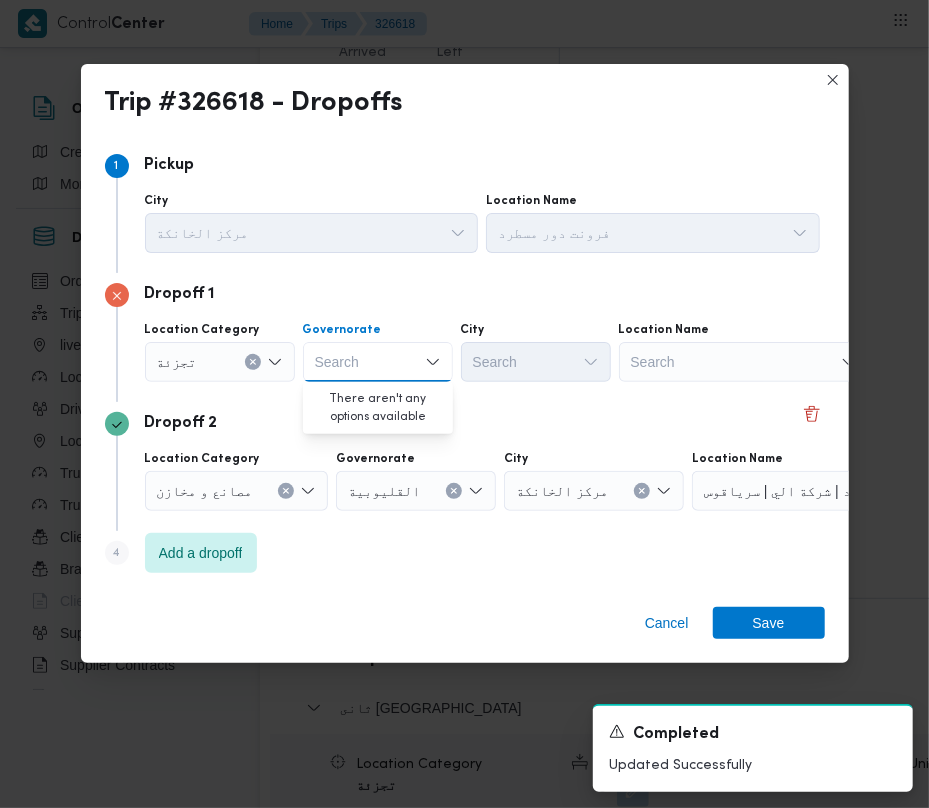 paste on "القليوبية" 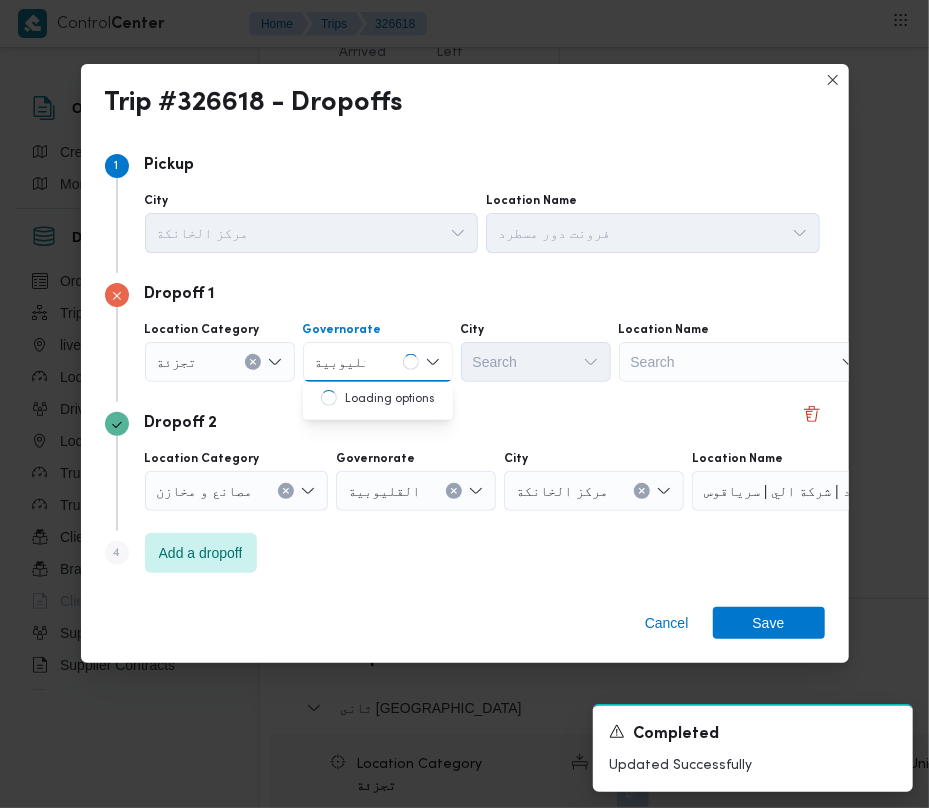 type on "القليوبية" 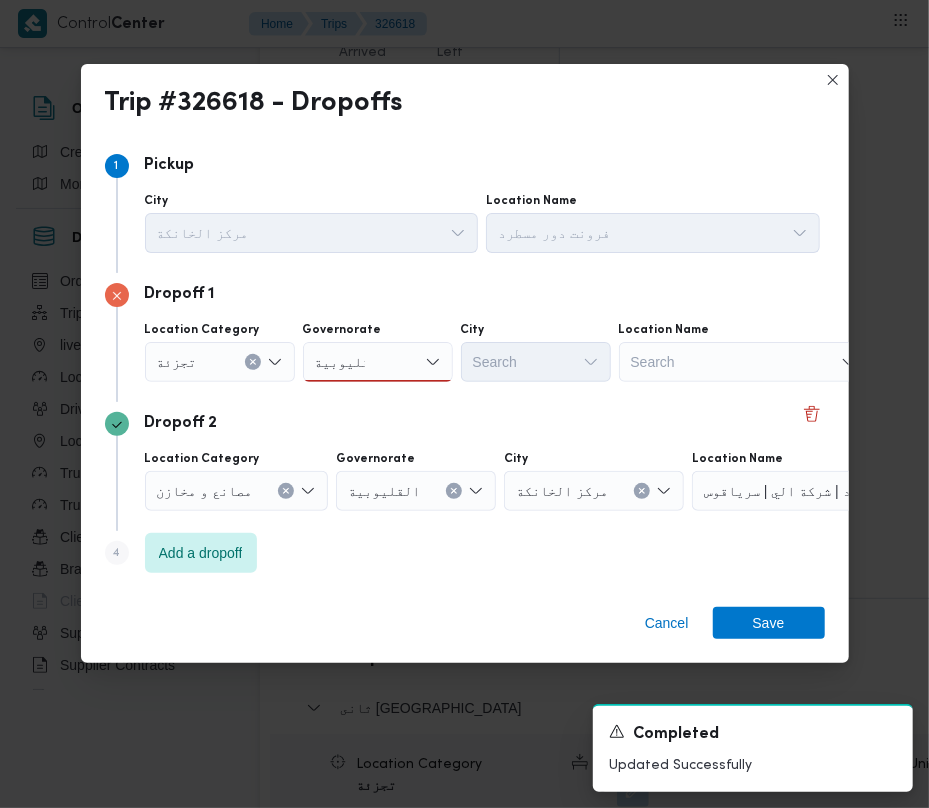 drag, startPoint x: 381, startPoint y: 364, endPoint x: 385, endPoint y: 377, distance: 13.601471 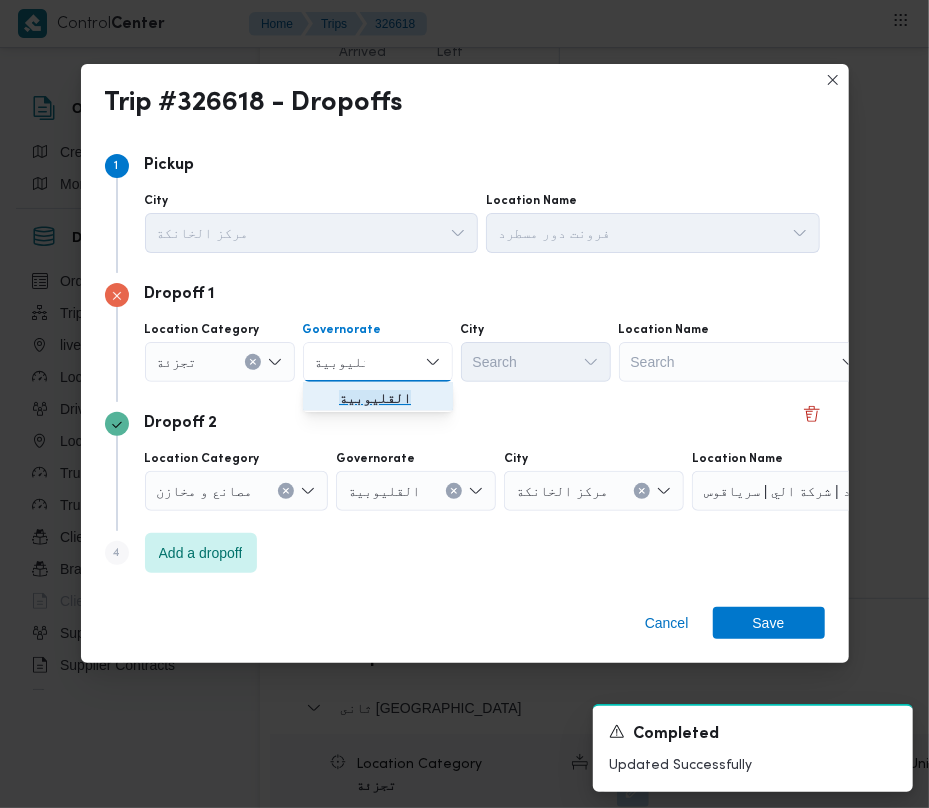 click on "القليوبية" at bounding box center [390, 398] 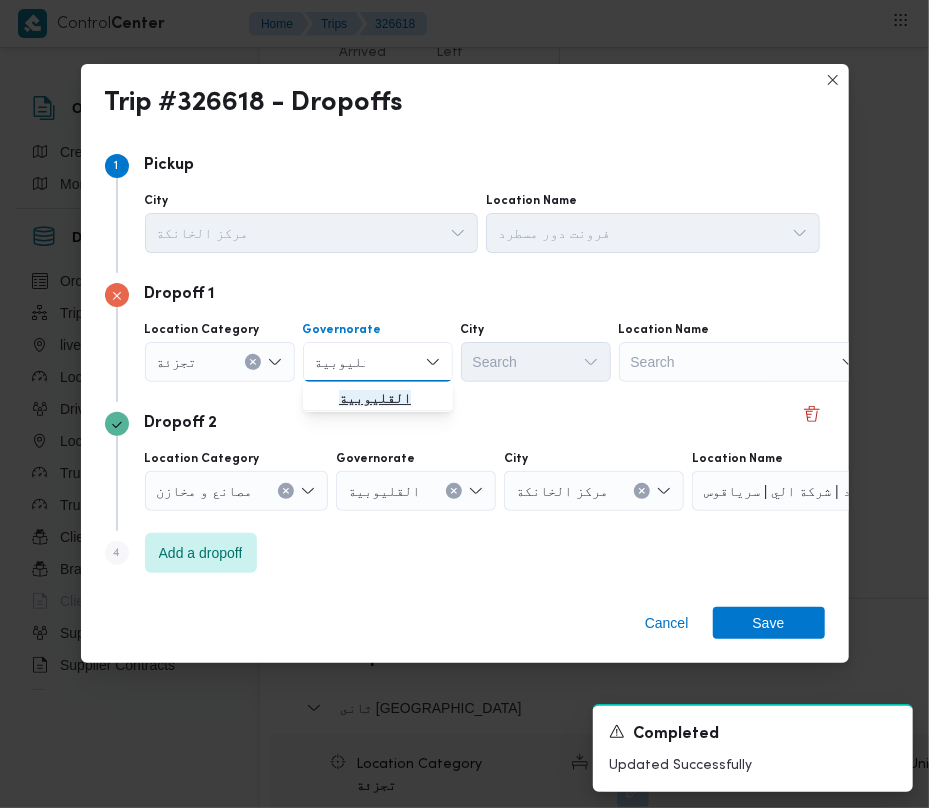 type 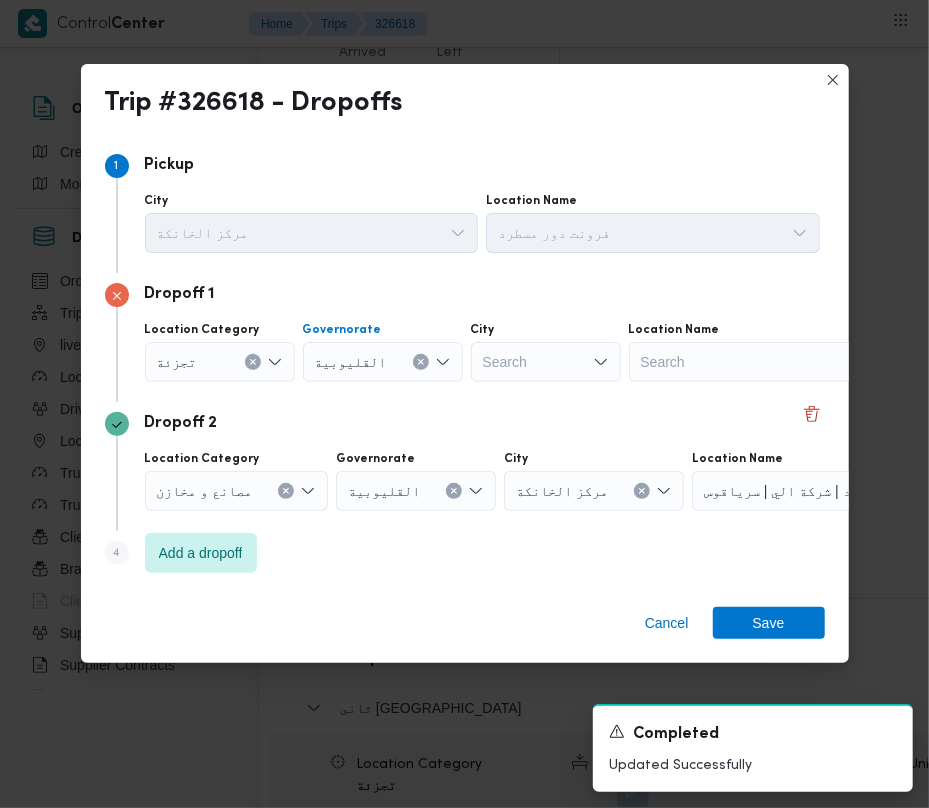 click on "Search" at bounding box center [546, 362] 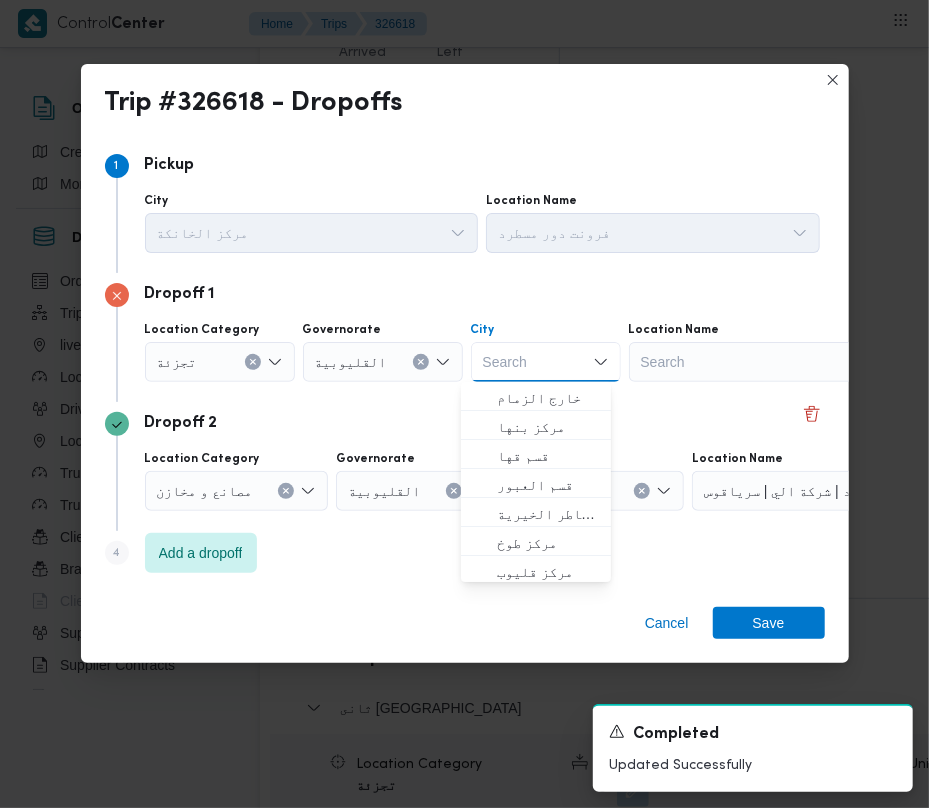 paste on "العبور" 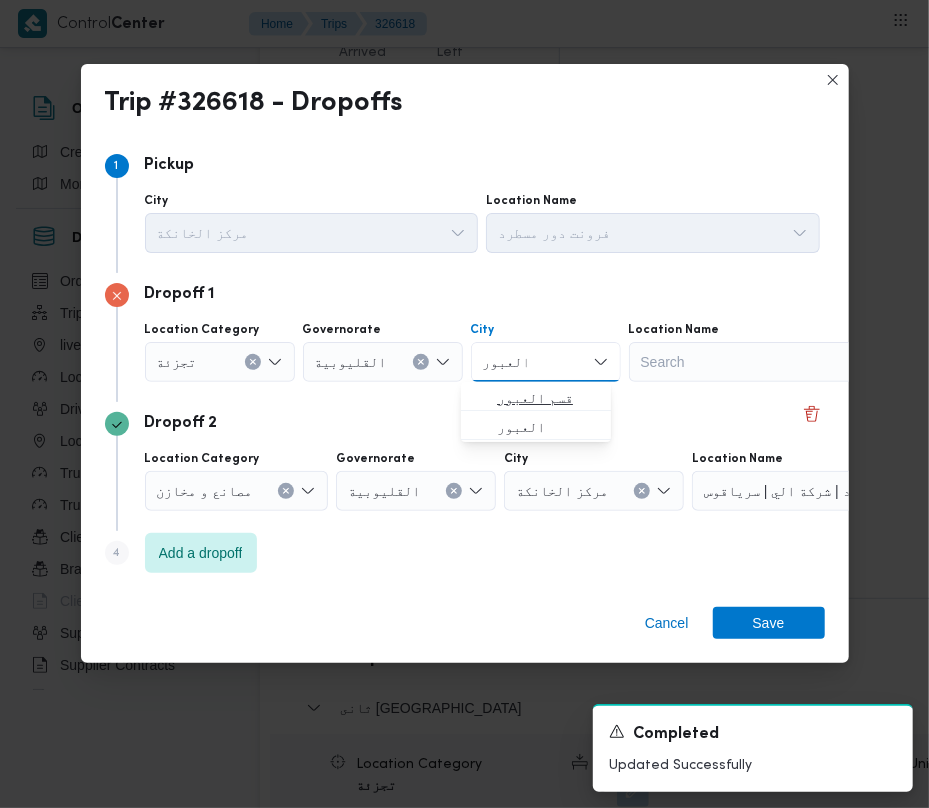 type on "العبور" 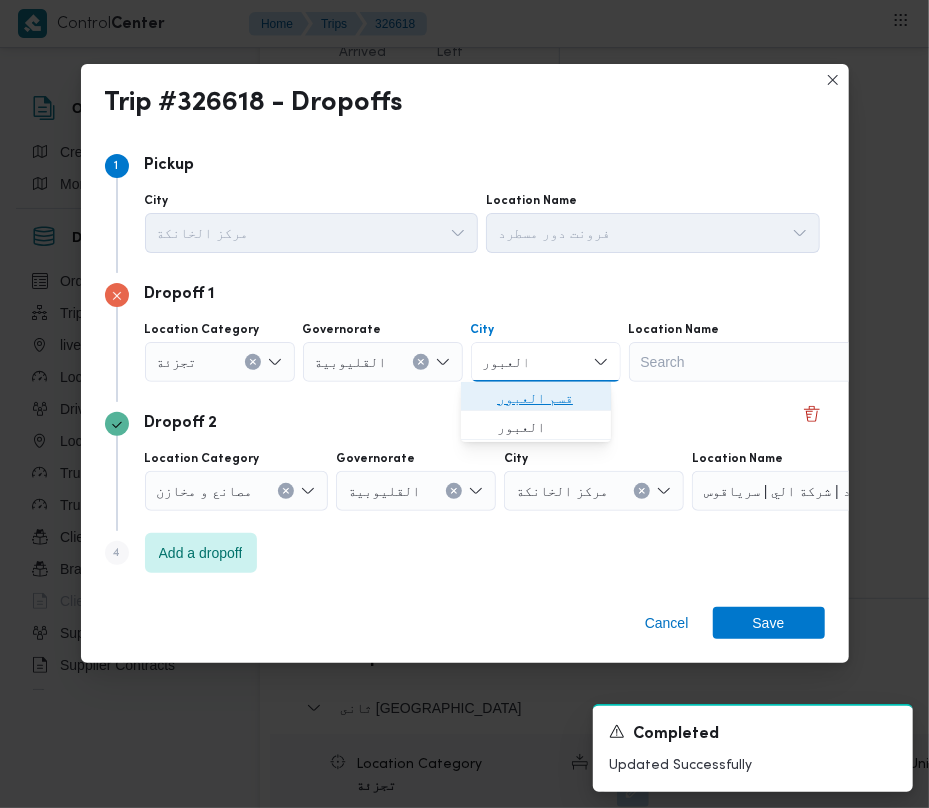click on "قسم العبور" at bounding box center [548, 398] 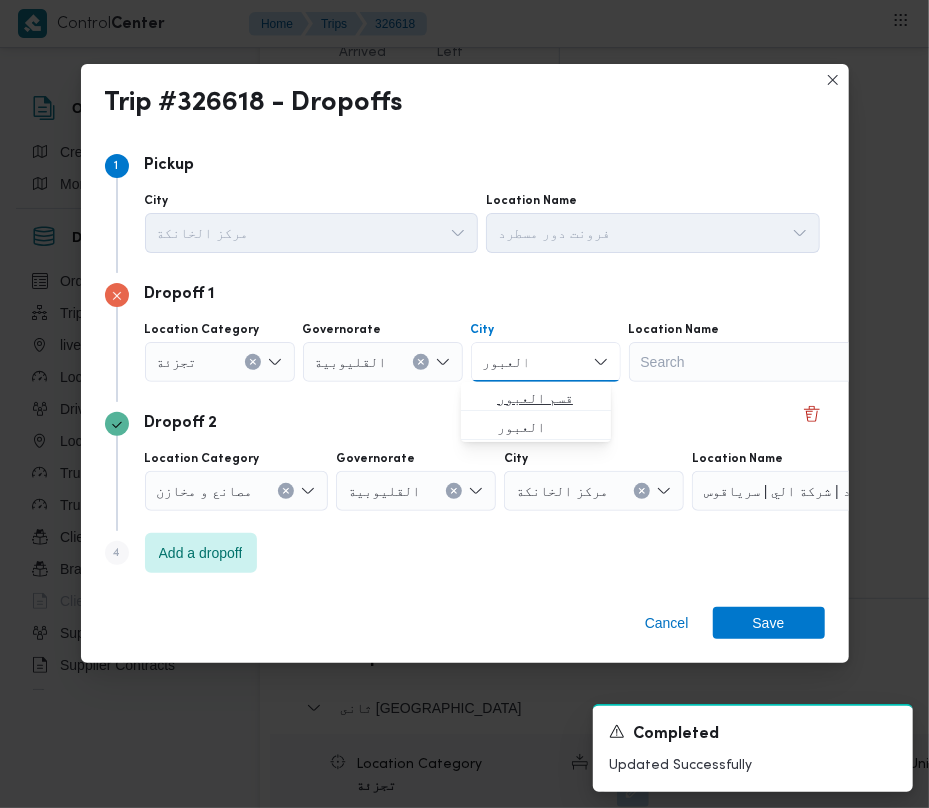 type 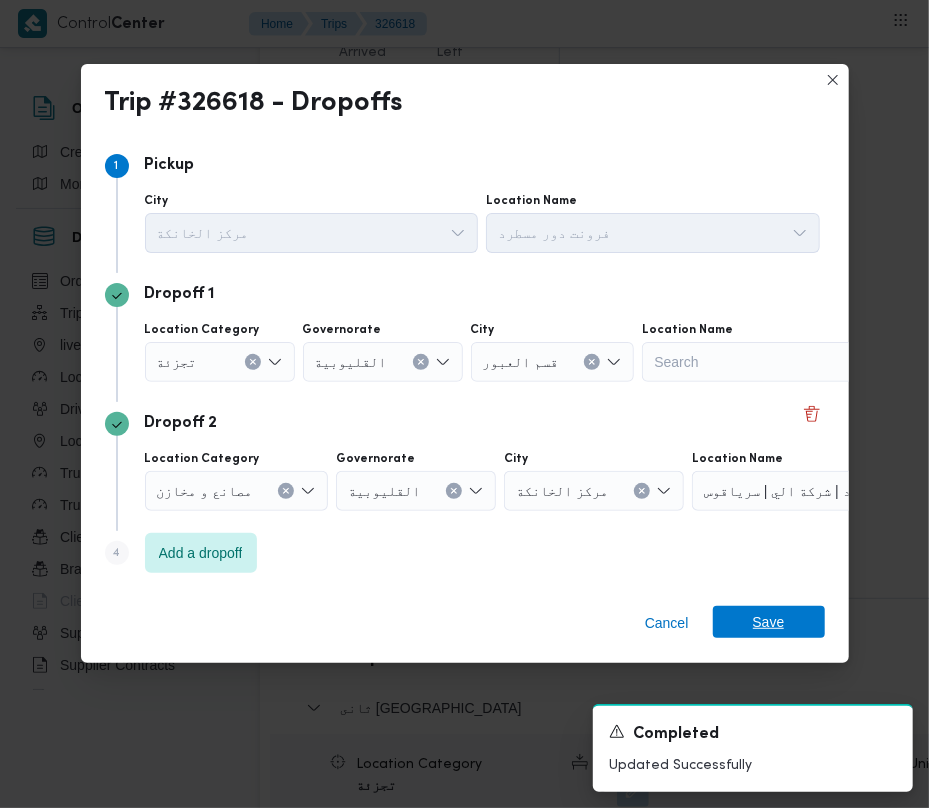 click on "Save" at bounding box center (769, 622) 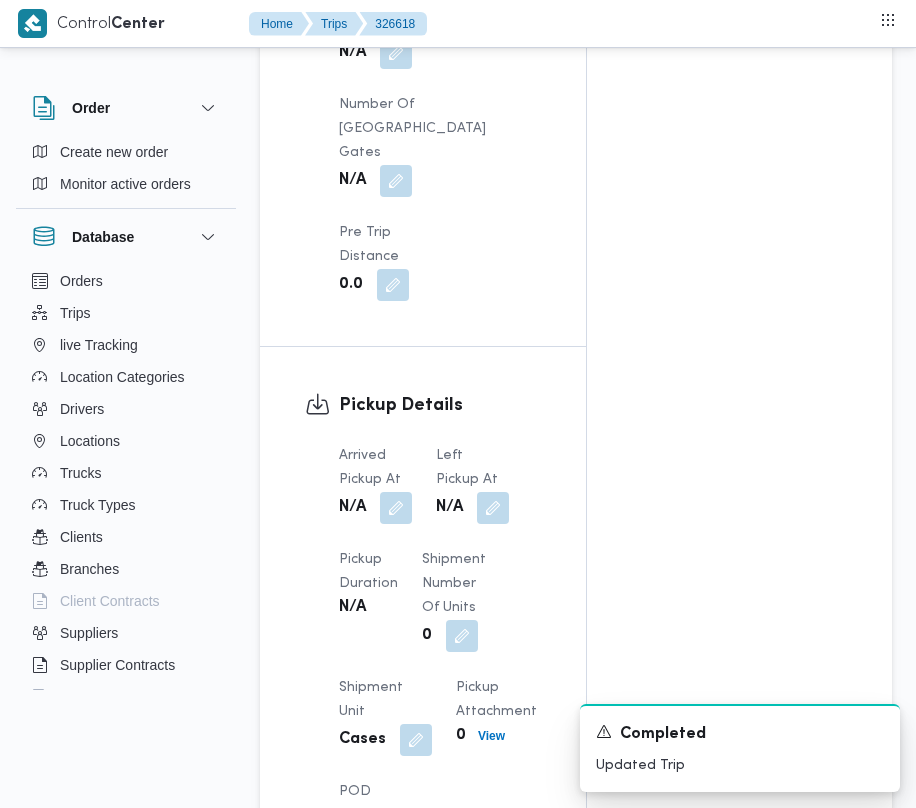 scroll, scrollTop: 2144, scrollLeft: 0, axis: vertical 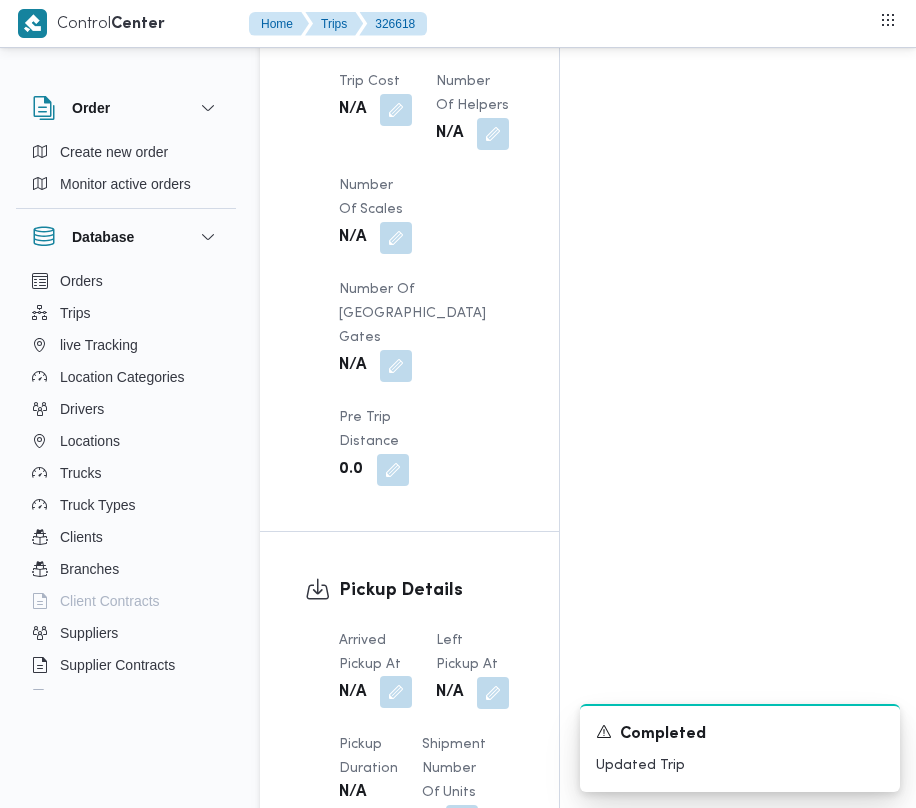 click at bounding box center (396, 692) 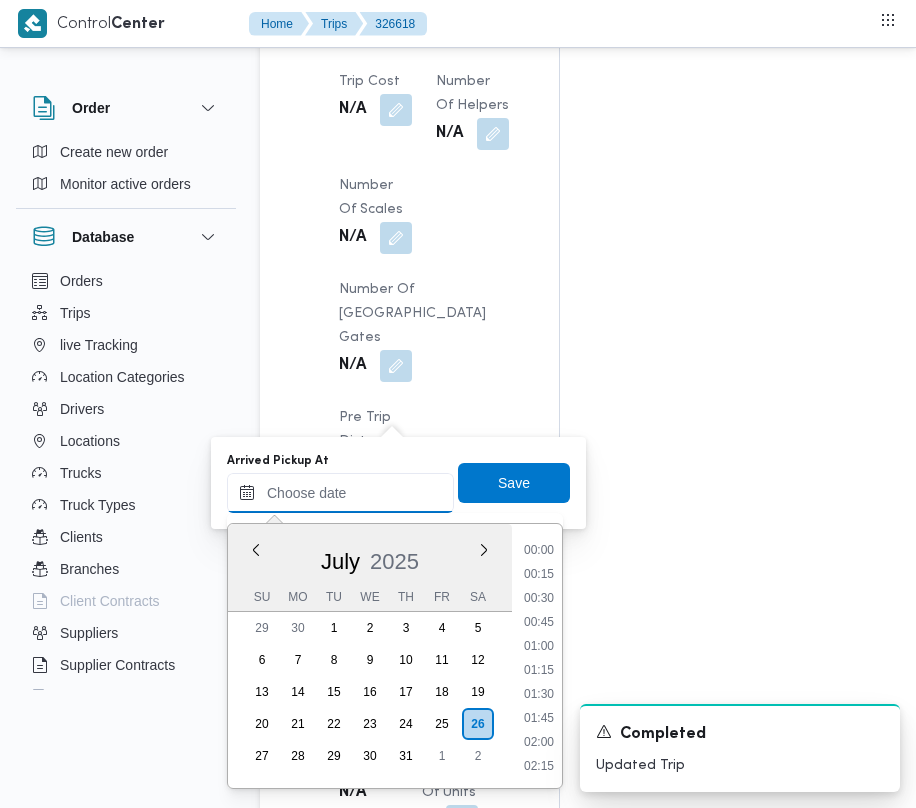 click on "Arrived Pickup At" at bounding box center (340, 493) 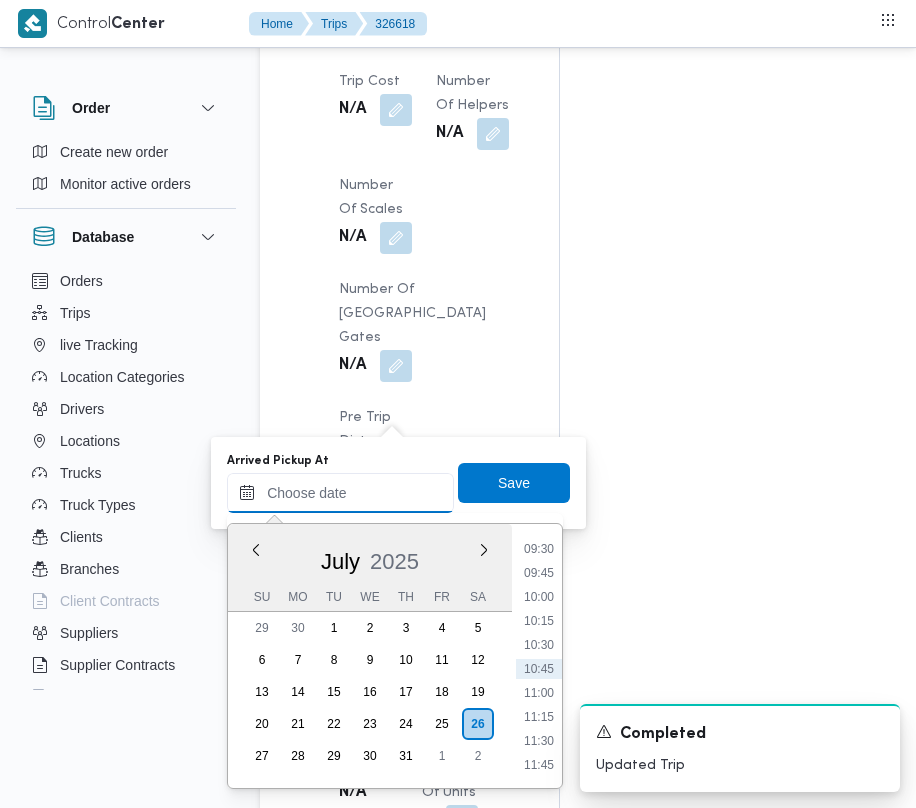 paste on "[DATE] 07:30" 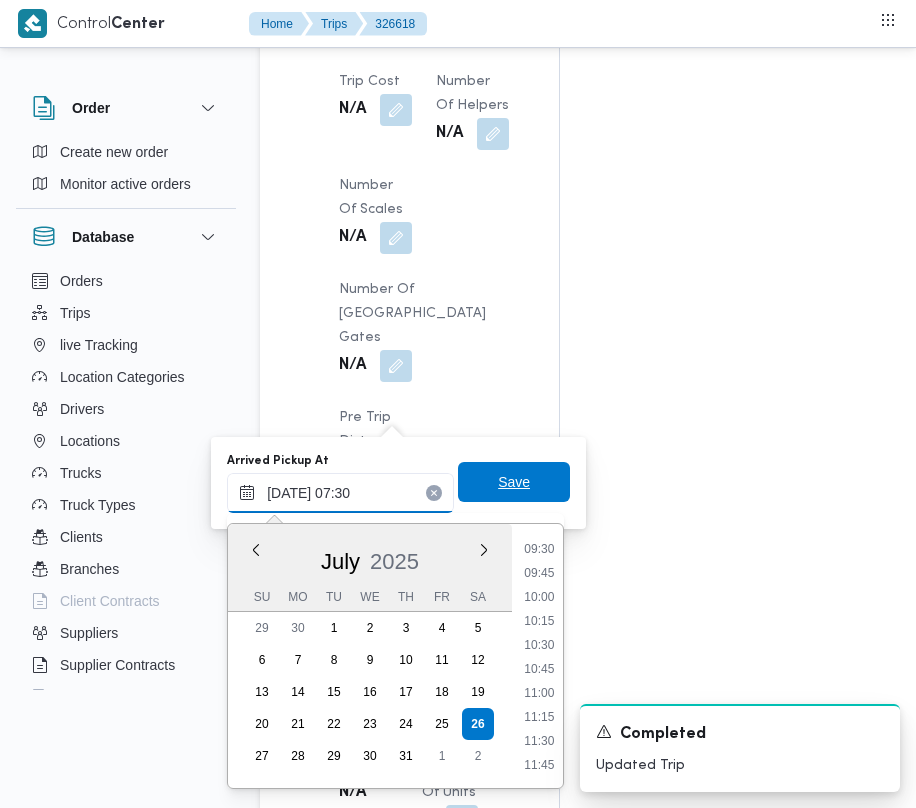 scroll, scrollTop: 720, scrollLeft: 0, axis: vertical 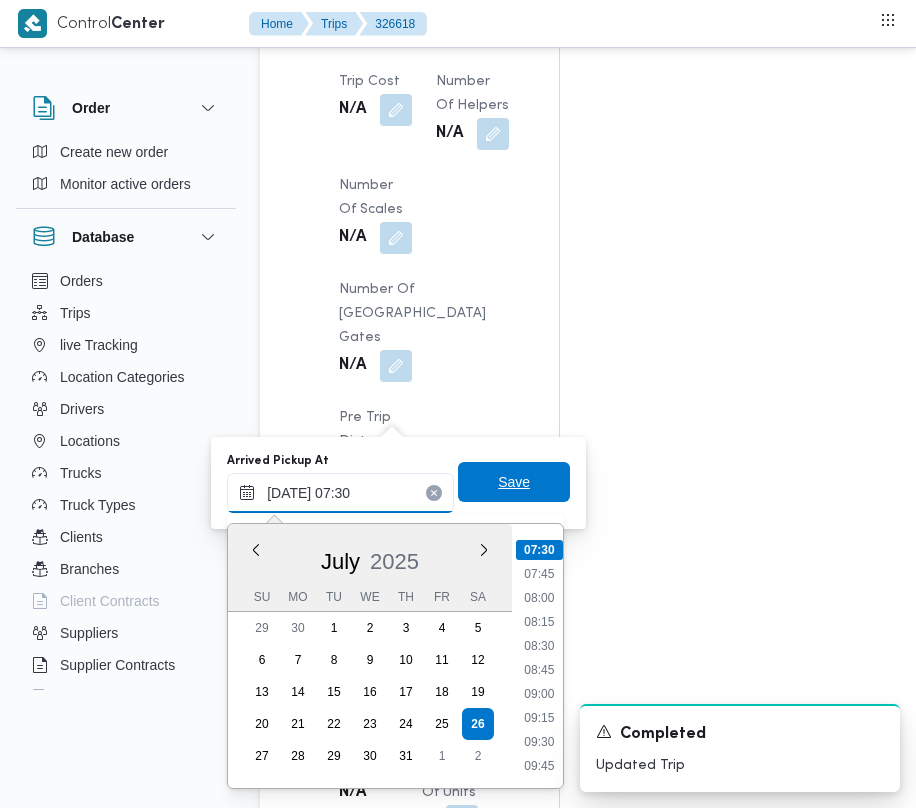 type on "[DATE] 07:30" 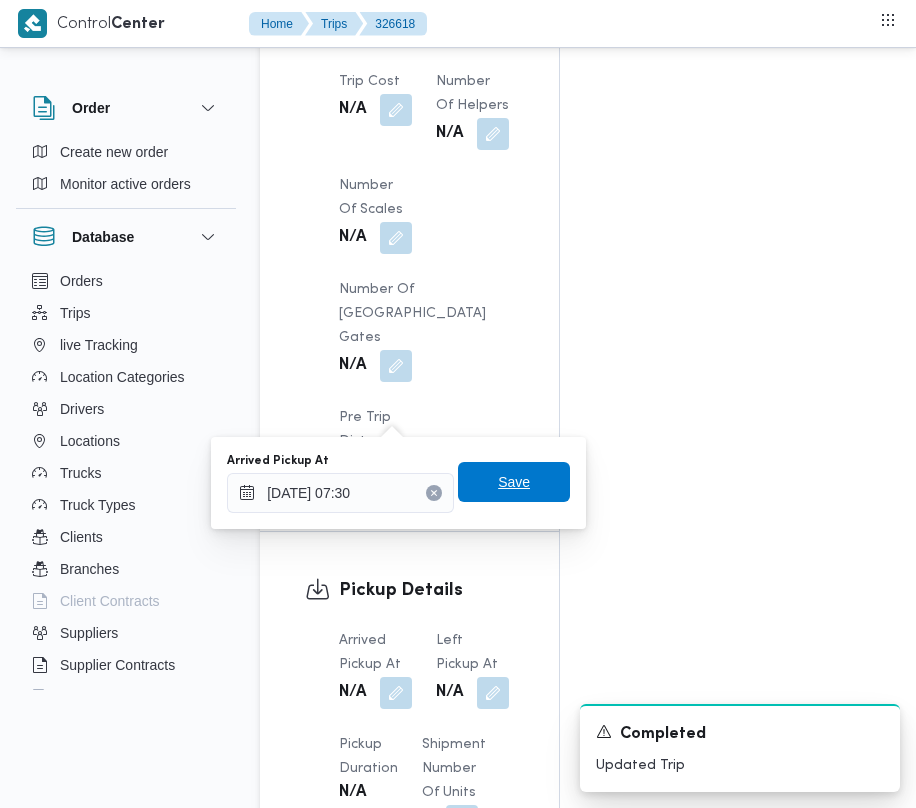 click on "Save" at bounding box center [514, 482] 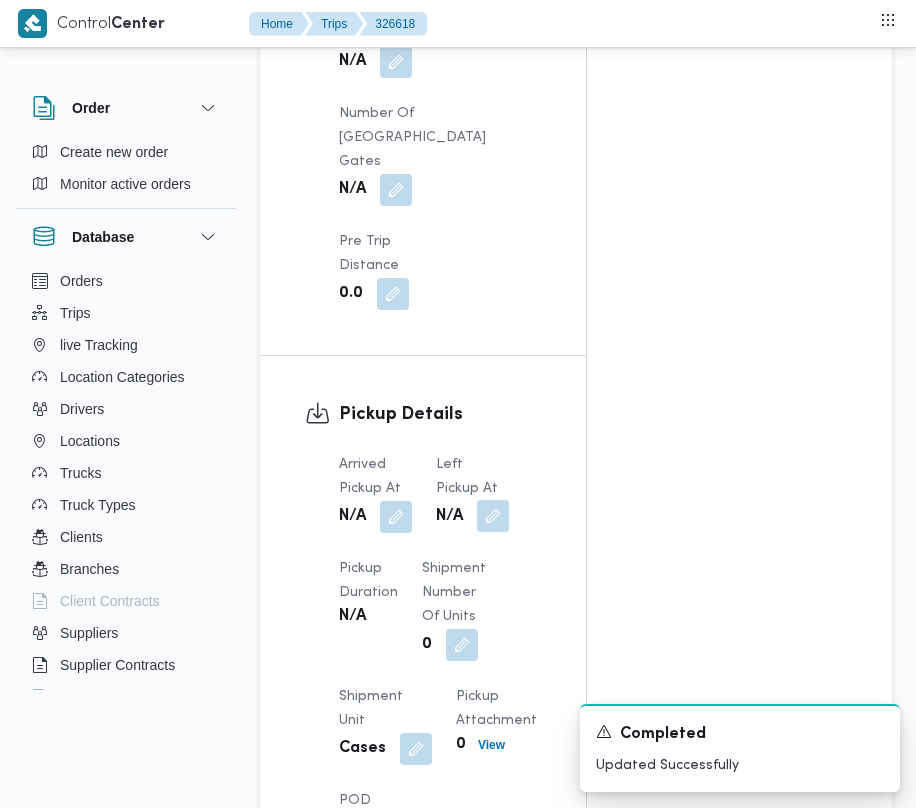 click at bounding box center [493, 516] 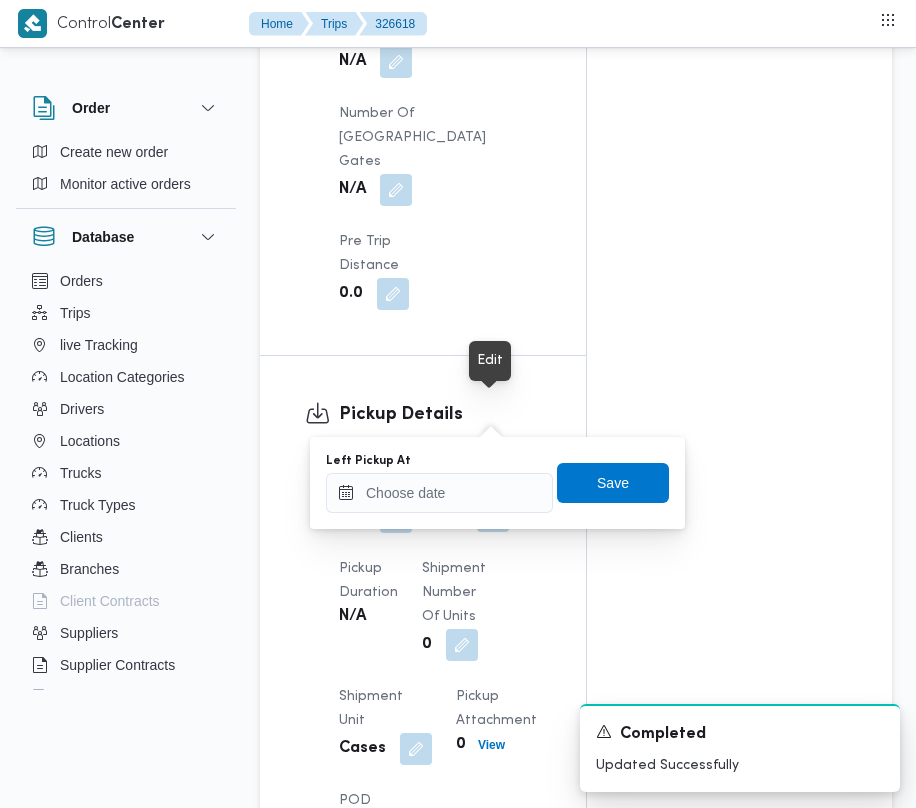 click at bounding box center (493, 516) 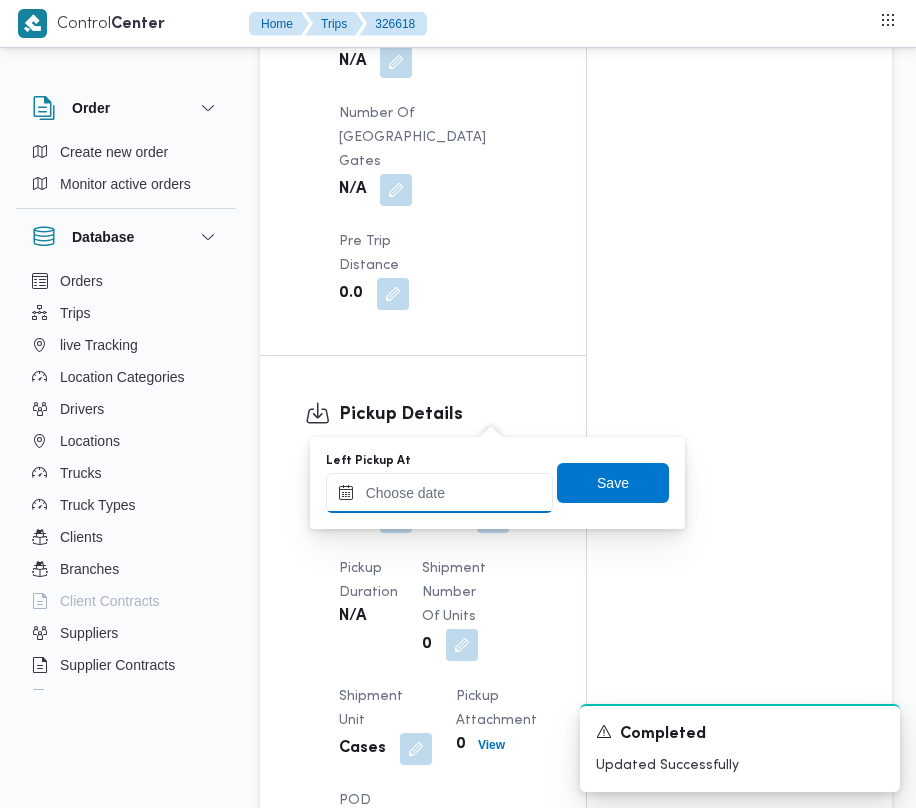 click on "Left Pickup At" at bounding box center (439, 493) 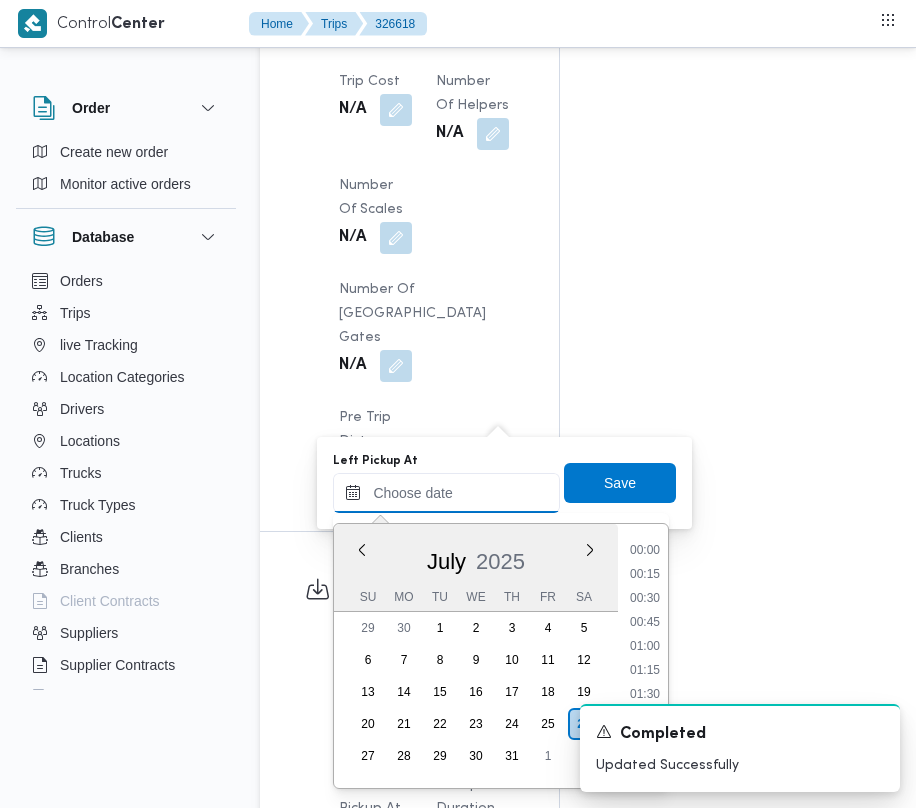 paste on "[DATE] 07:30" 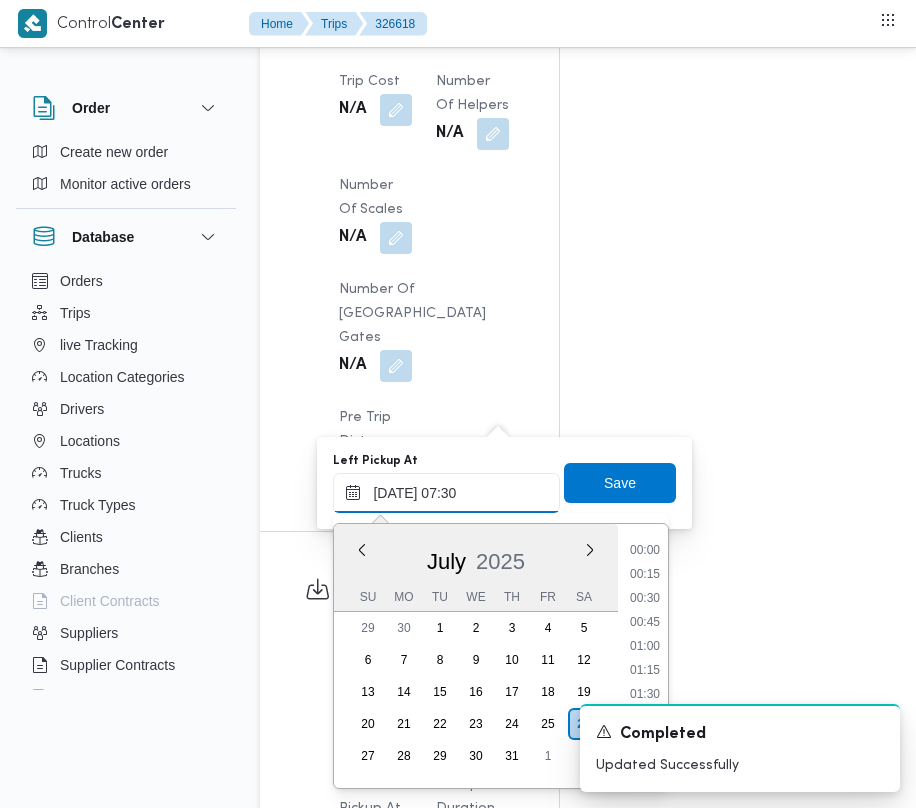 scroll, scrollTop: 720, scrollLeft: 0, axis: vertical 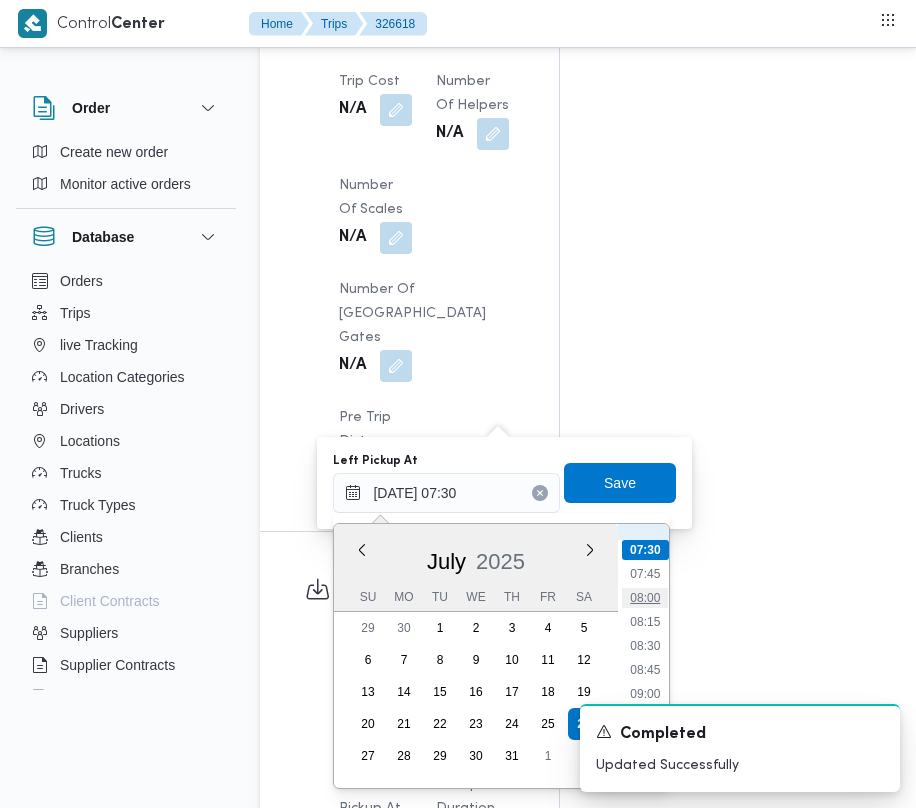 click on "08:00" at bounding box center (646, 598) 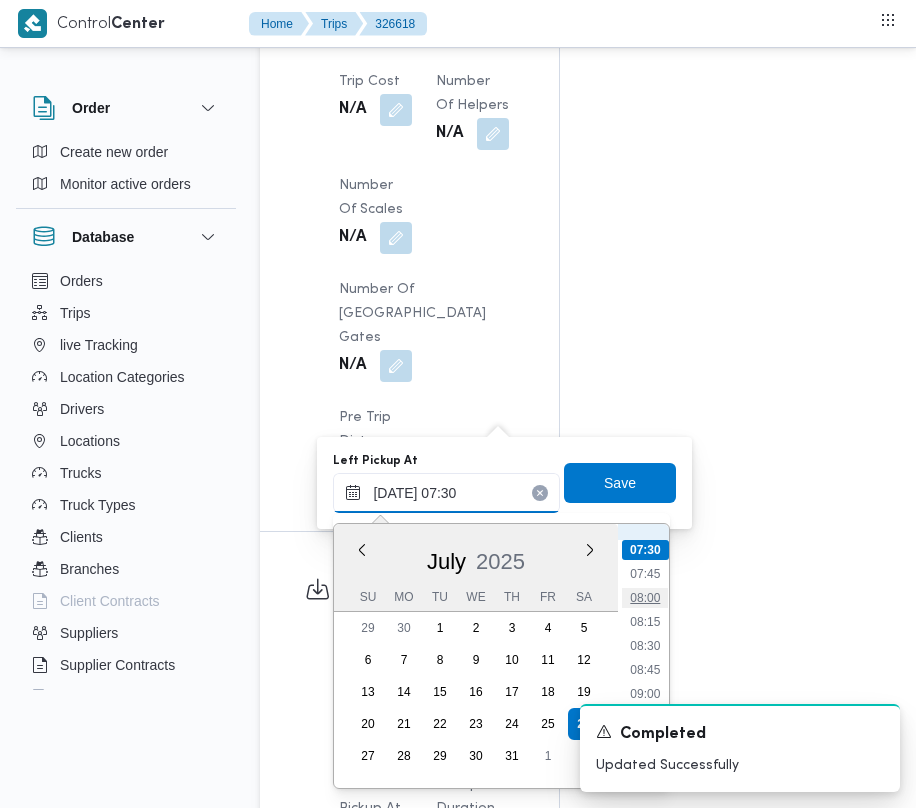 type on "[DATE] 08:00" 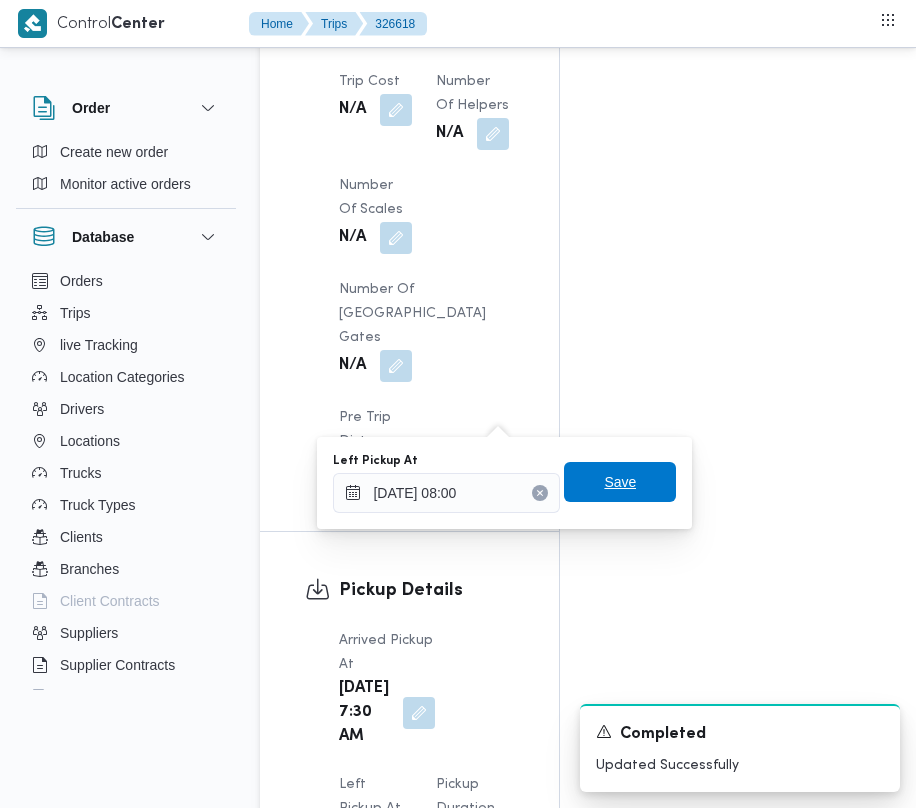 click on "Save" at bounding box center [620, 482] 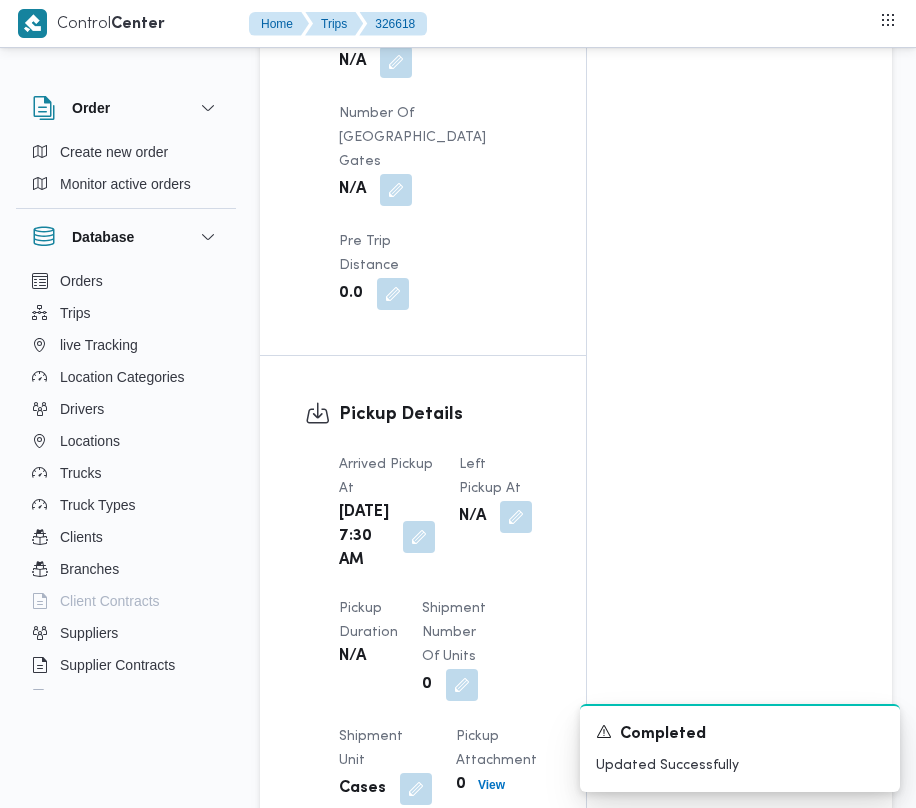 click on "Pickup Details Arrived Pickup At [DATE] 7:30 AM Left Pickup At N/A Pickup Duration N/A Shipment Number of Units 0 Shipment Unit Cases Pickup Attachment 0 View POD Number N/A" at bounding box center (423, 655) 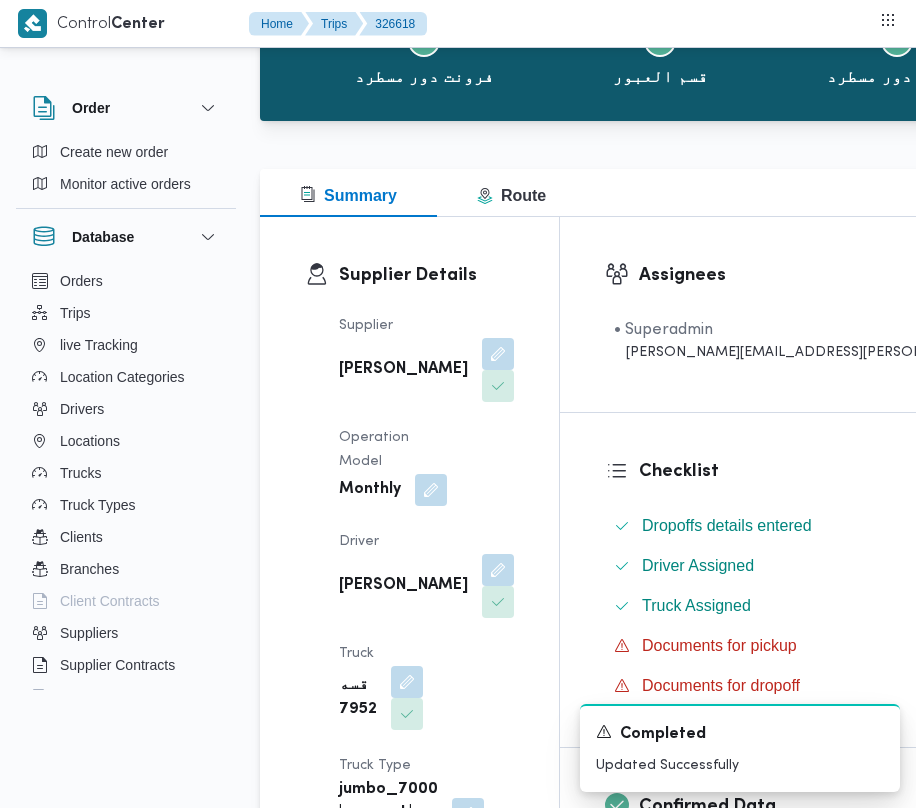 scroll, scrollTop: 0, scrollLeft: 0, axis: both 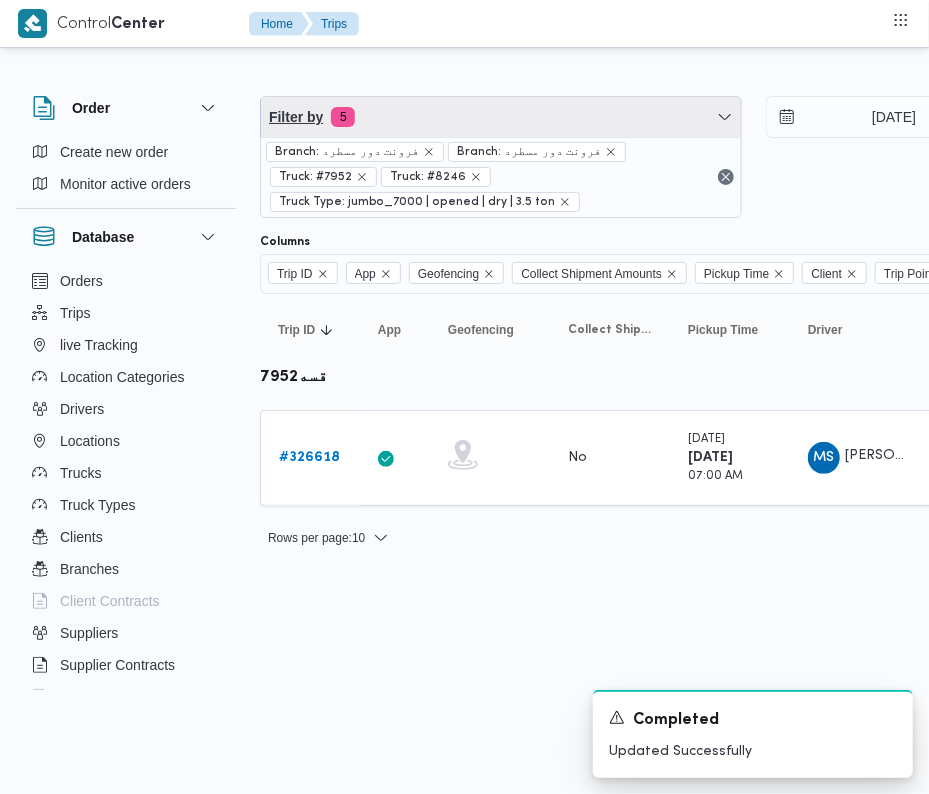click on "Filter by 5" at bounding box center [501, 117] 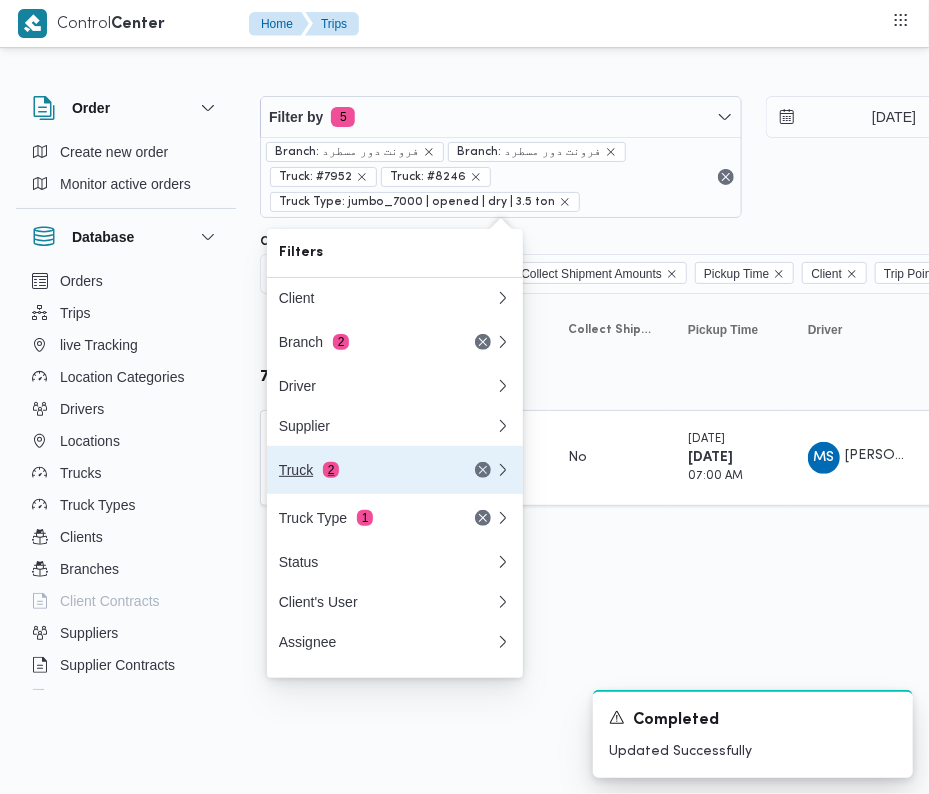 click on "Truck 2" at bounding box center [395, 470] 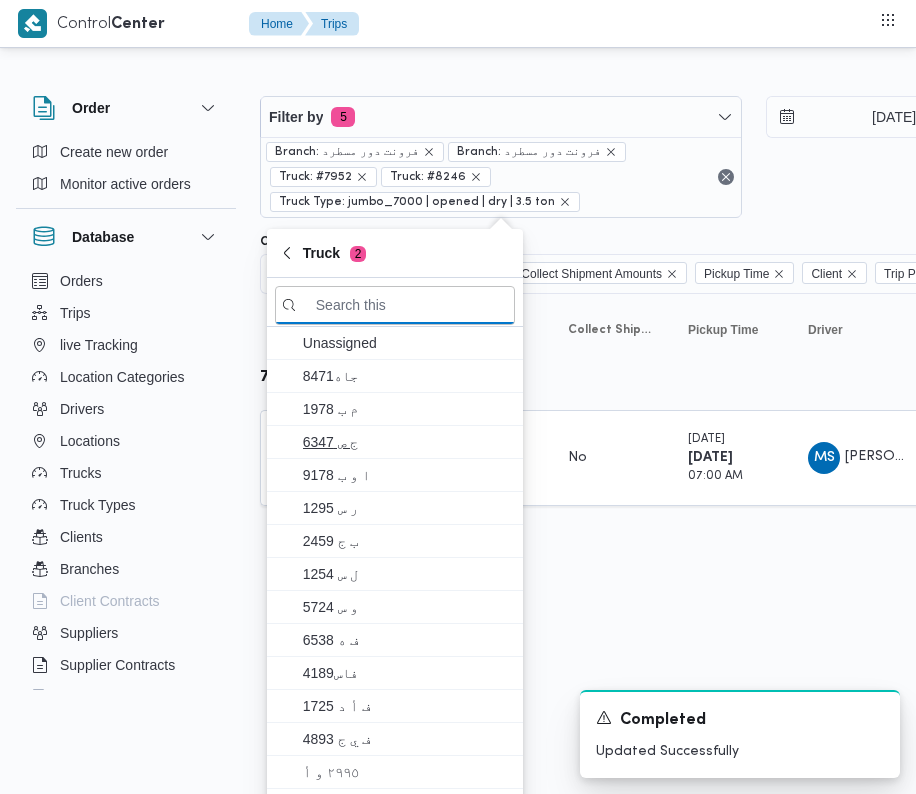 paste on "4238" 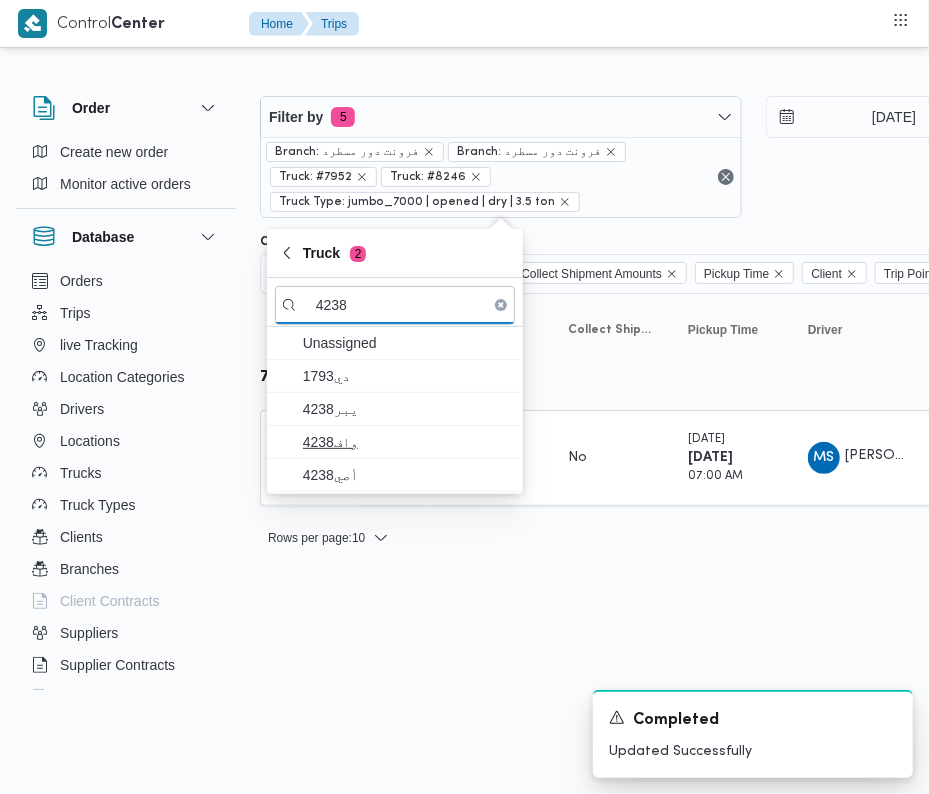 type on "4238" 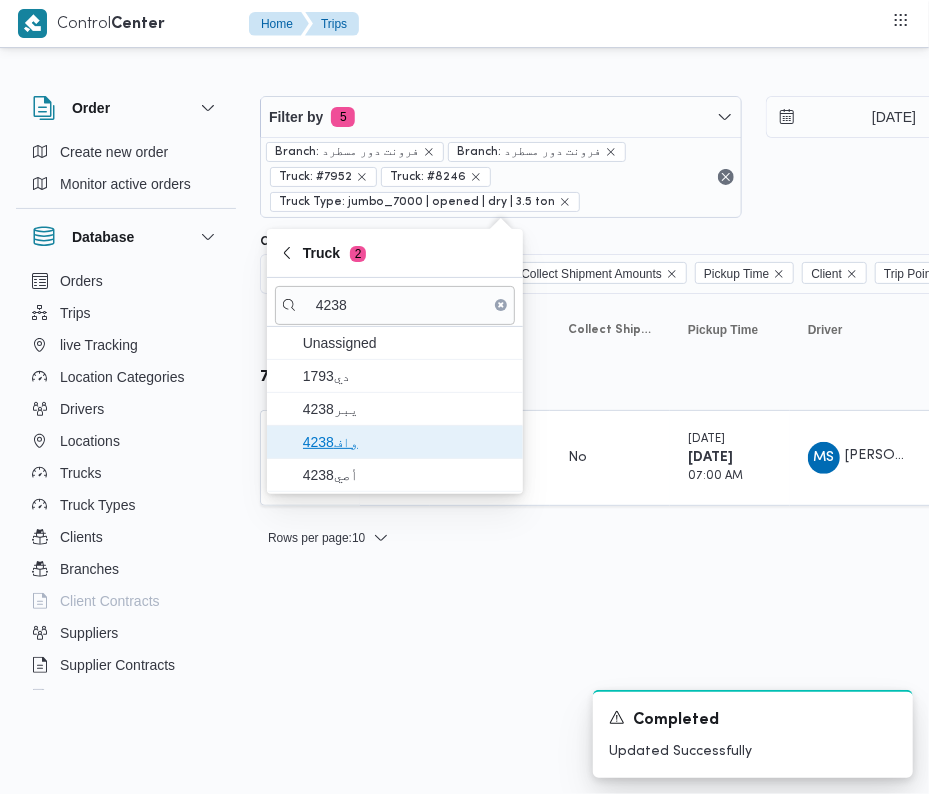 click on "4238واف" at bounding box center (407, 442) 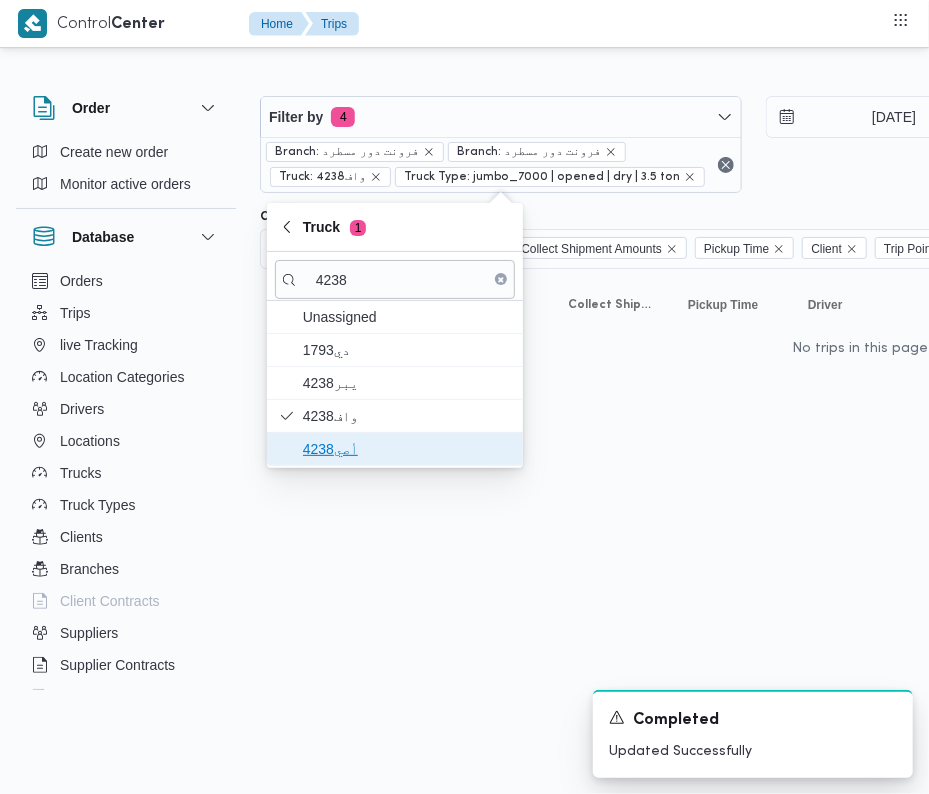 click on "أصي4238" at bounding box center (407, 449) 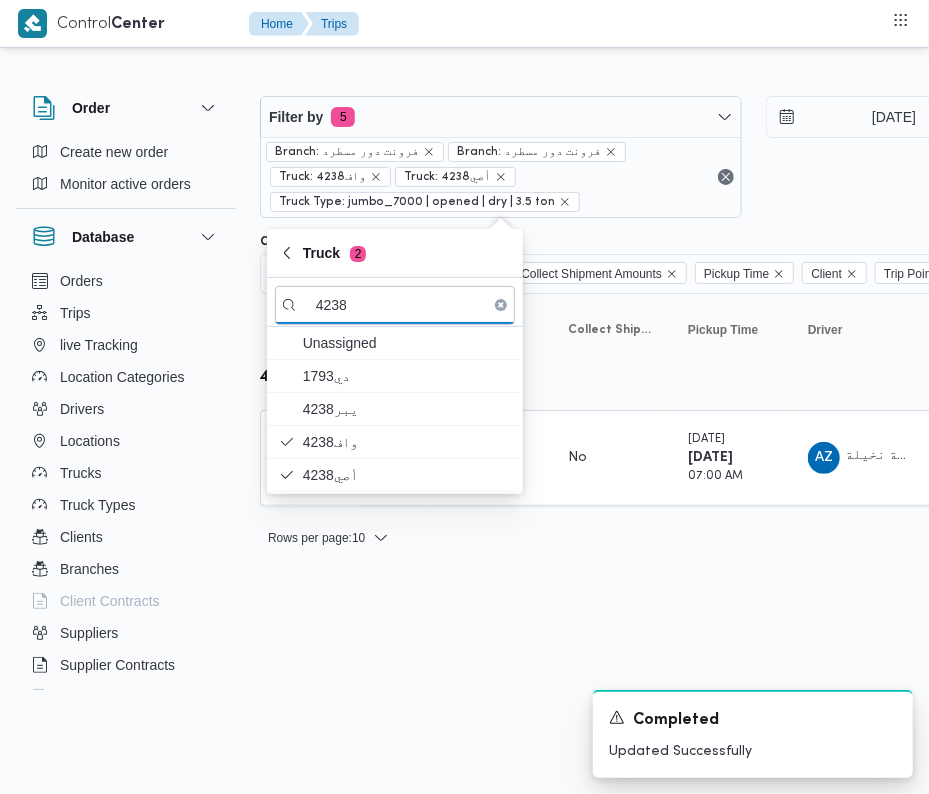 click on "Control  Center Home Trips Order Create new order Monitor active orders Database Orders Trips live Tracking Location Categories Drivers Locations Trucks Truck Types Clients Branches Client Contracts Suppliers Supplier Contracts Devices Users Projects SP Projects Admins organization assignees Tags Filter by 5 Branch: فرونت دور مسطرد Branch: فرونت دور مسطرد  Truck: 4238واف Truck: أصي4238 Truck Type: jumbo_7000 | opened | dry | 3.5 ton [DATE] → [DATE] Group By Truck Columns Trip ID App Geofencing Collect Shipment Amounts Pickup Time Client Trip Points Driver Supplier Truck Status Platform Sorting Trip ID Click to sort in ascending order App Click to sort in ascending order Geofencing Click to sort in ascending order Collect Shipment Amounts Pickup Time Click to sort in ascending order Client Click to sort in ascending order Trip Points Driver Click to sort in ascending order Supplier Click to sort in ascending order Truck Click to sort in ascending order Status Platform #" at bounding box center (464, 397) 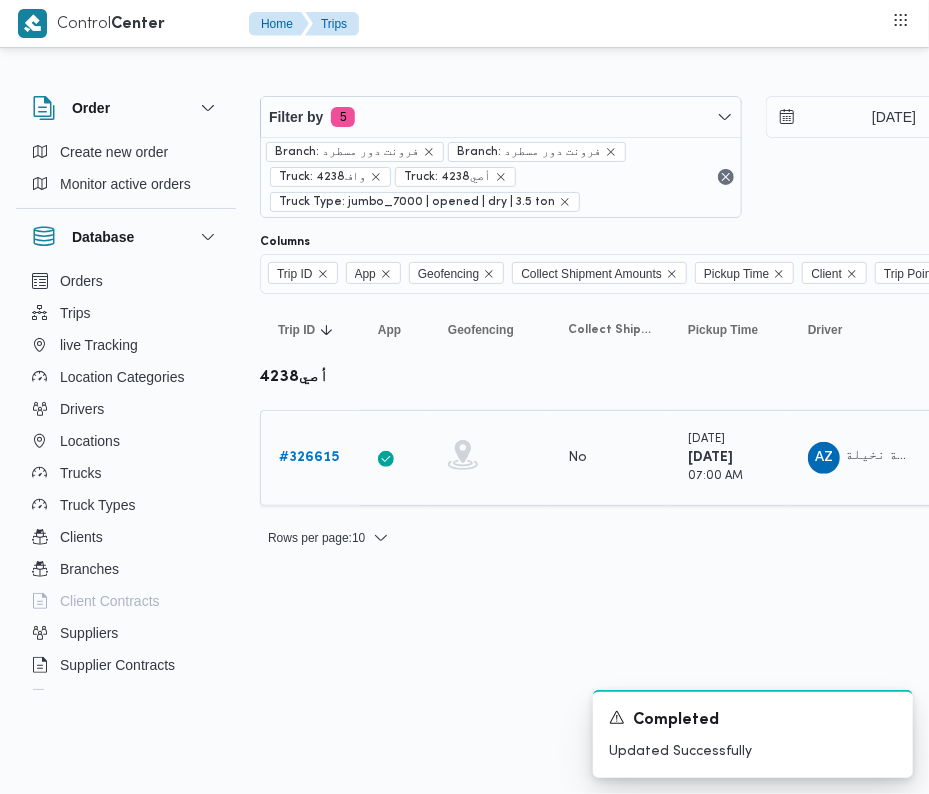 click on "# 326615" at bounding box center [309, 457] 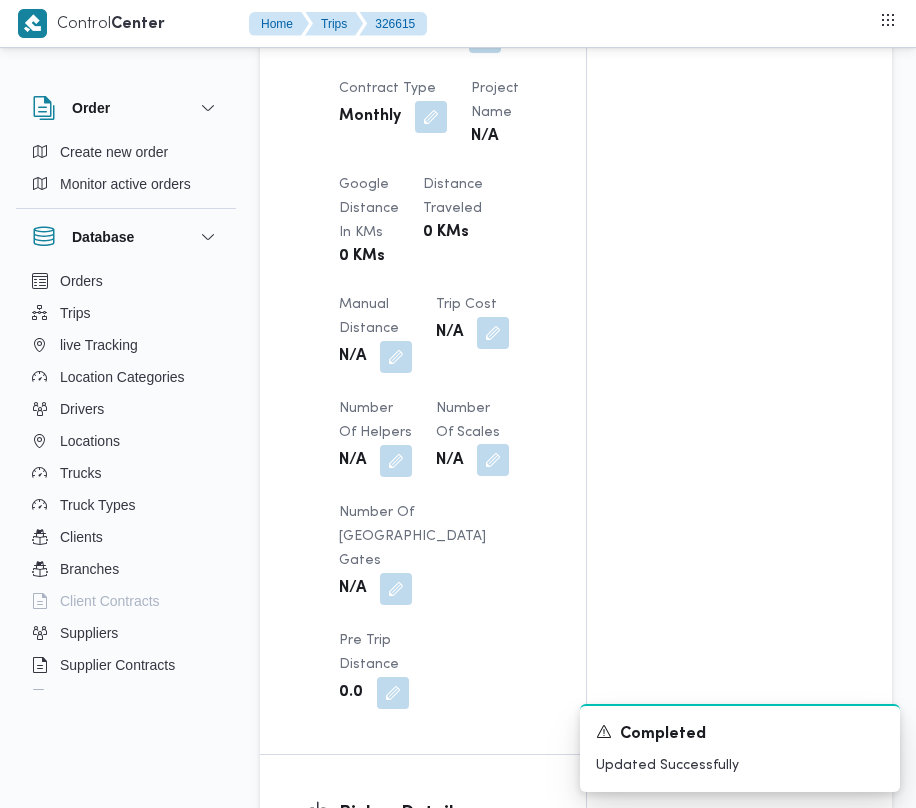 scroll, scrollTop: 2533, scrollLeft: 0, axis: vertical 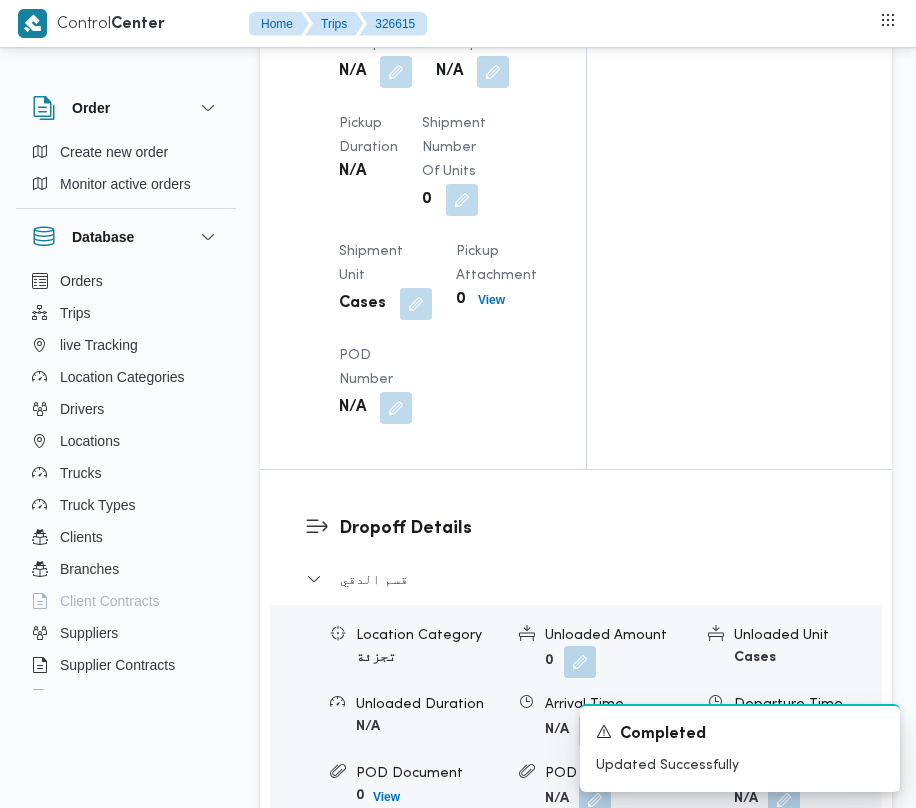 click on "Edit dropoffs" at bounding box center [362, 870] 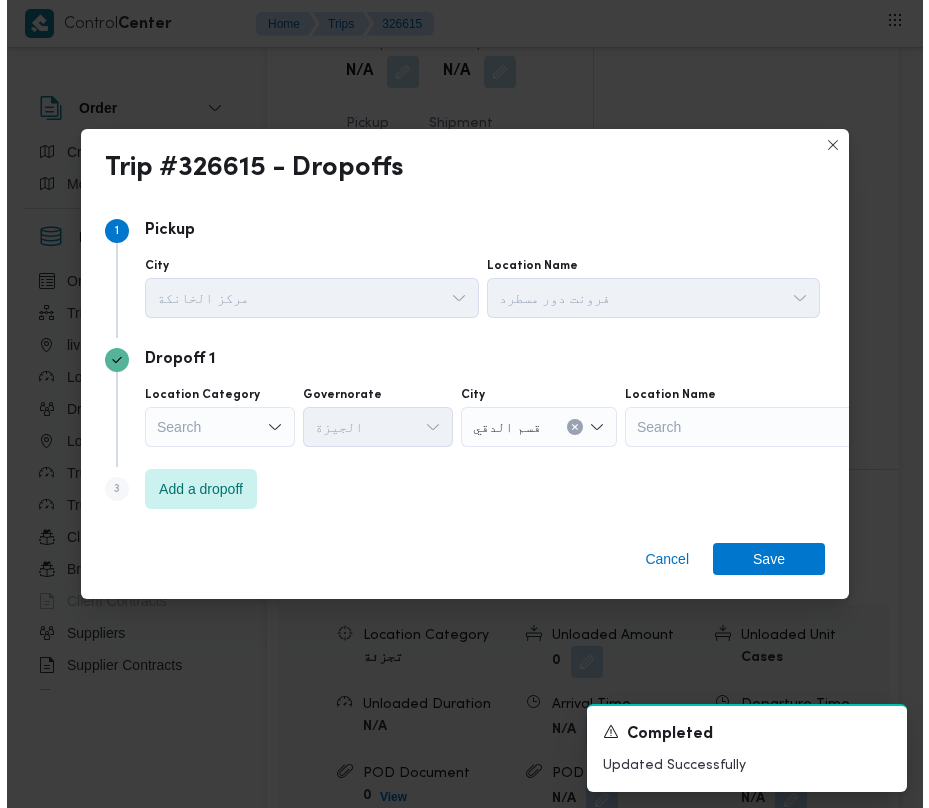 scroll, scrollTop: 2541, scrollLeft: 0, axis: vertical 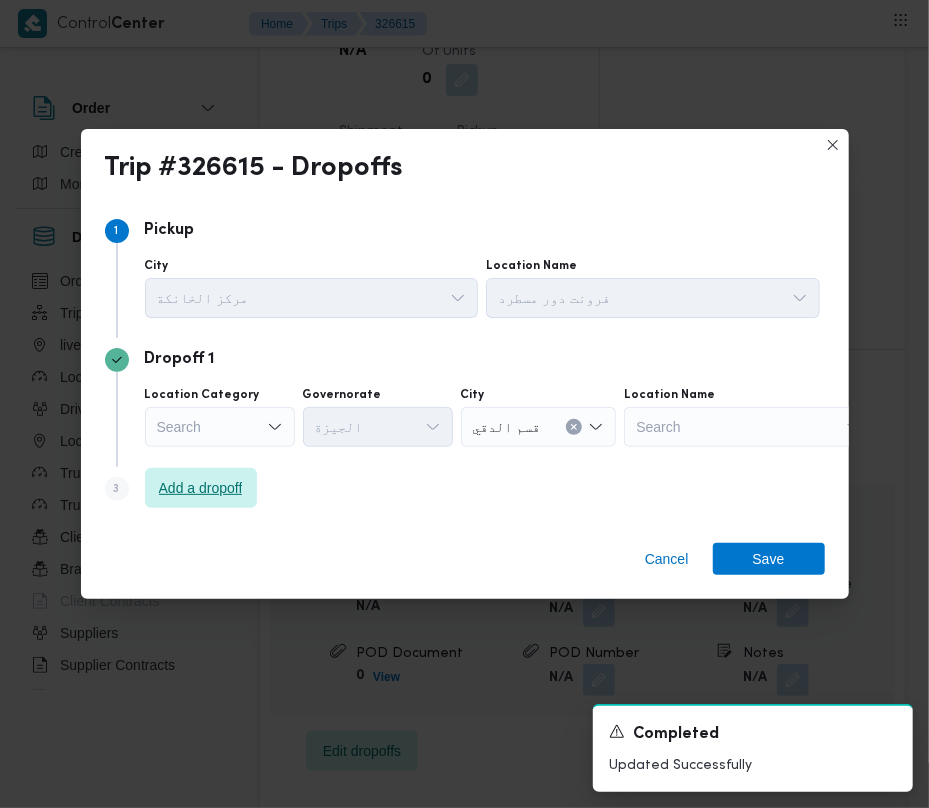 click on "Add a dropoff" at bounding box center (201, 488) 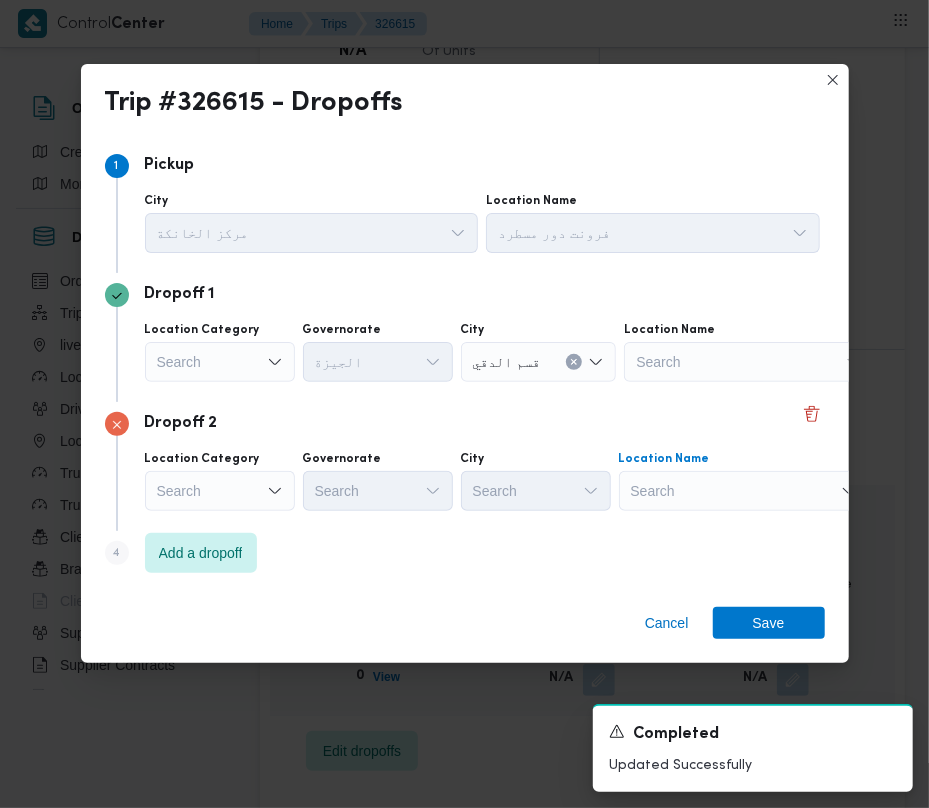 click on "Search" at bounding box center [749, 362] 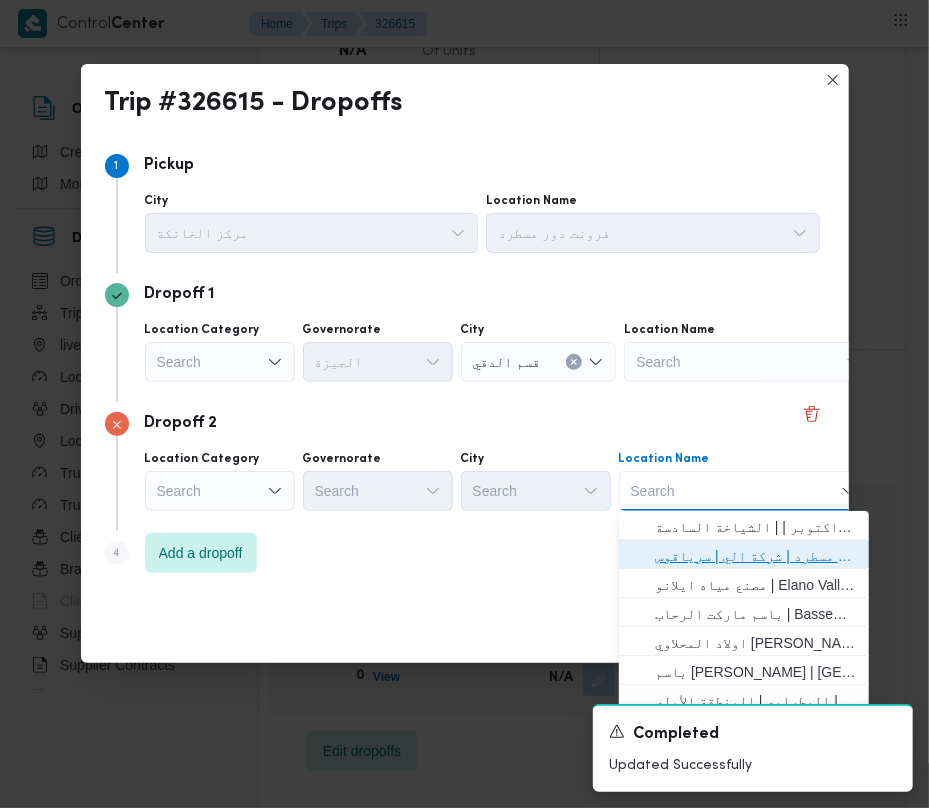 click on "فرونت دور مسطرد | شركة الي | سرياقوس" at bounding box center (756, 556) 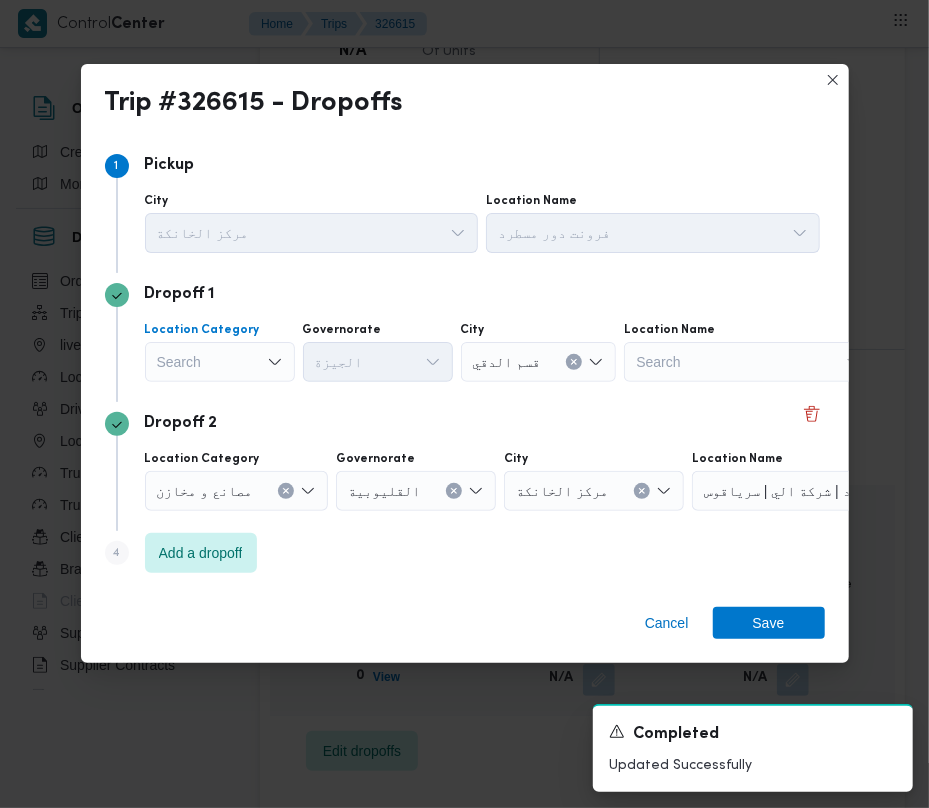 click on "Search" at bounding box center (220, 362) 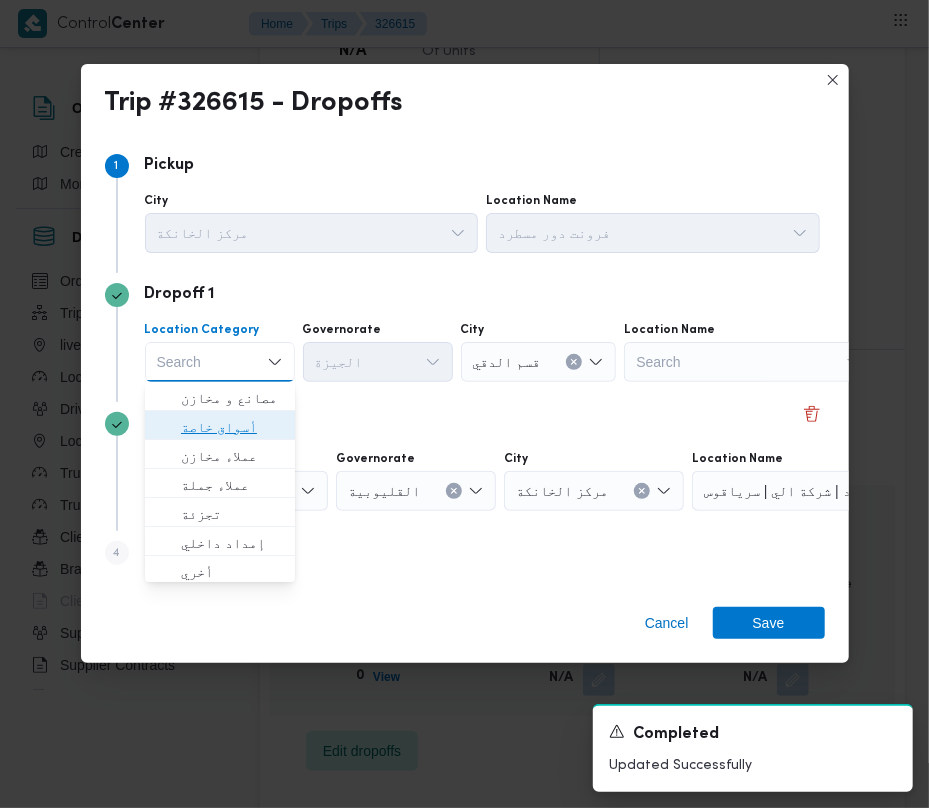 click on "أسواق خاصة" at bounding box center (232, 427) 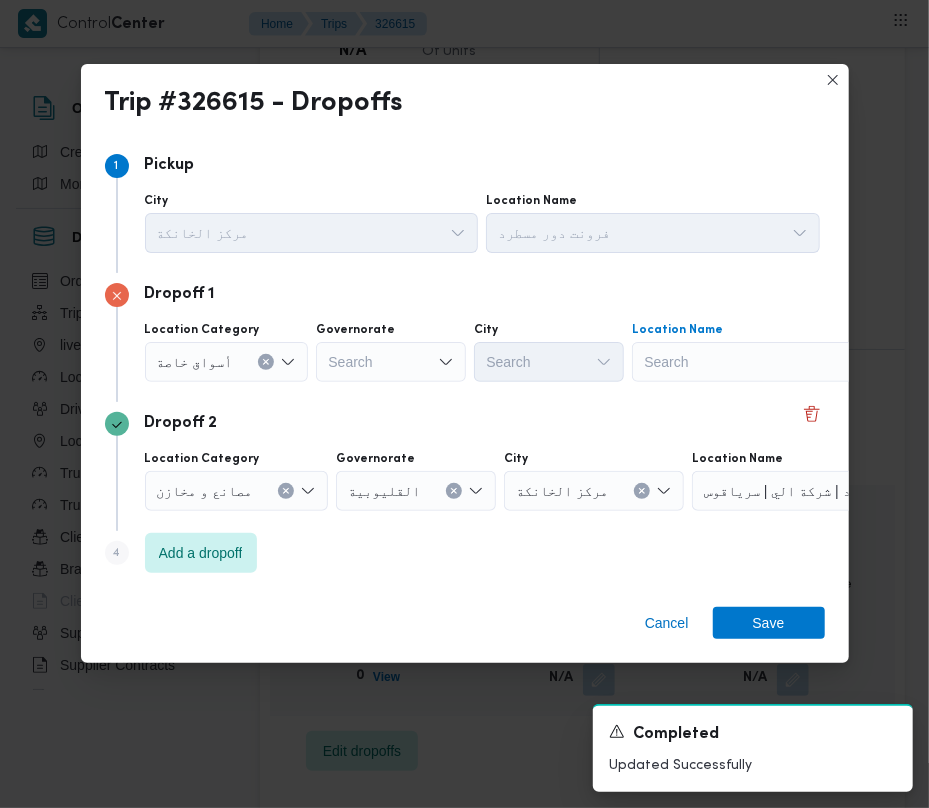 click on "Search" at bounding box center [757, 362] 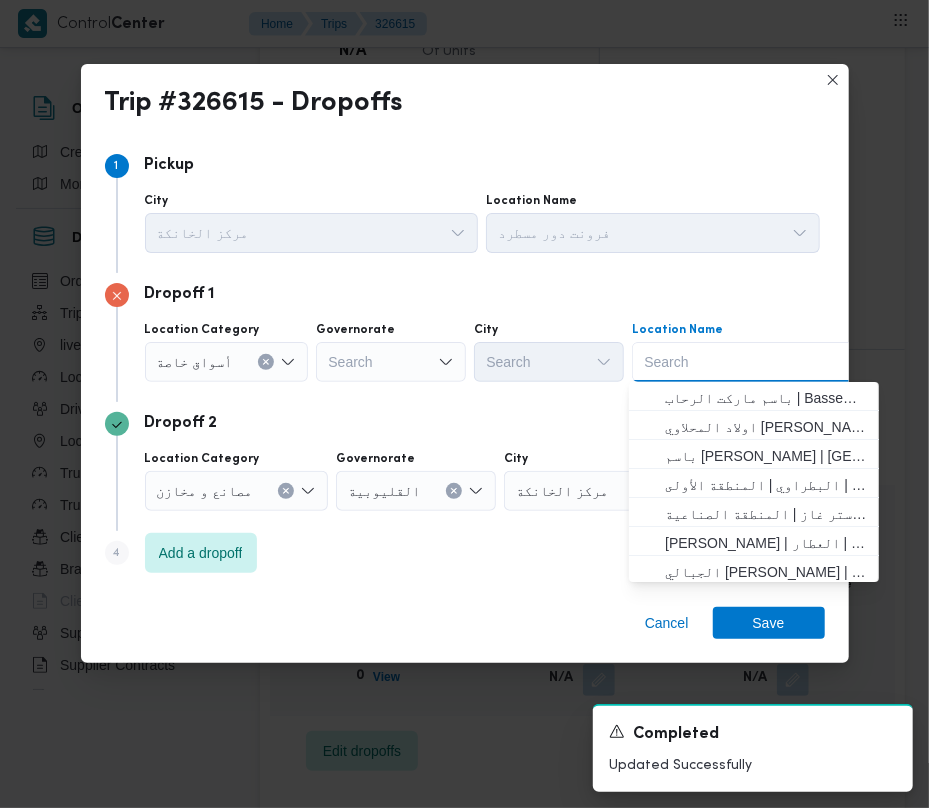 paste on "كارفور" 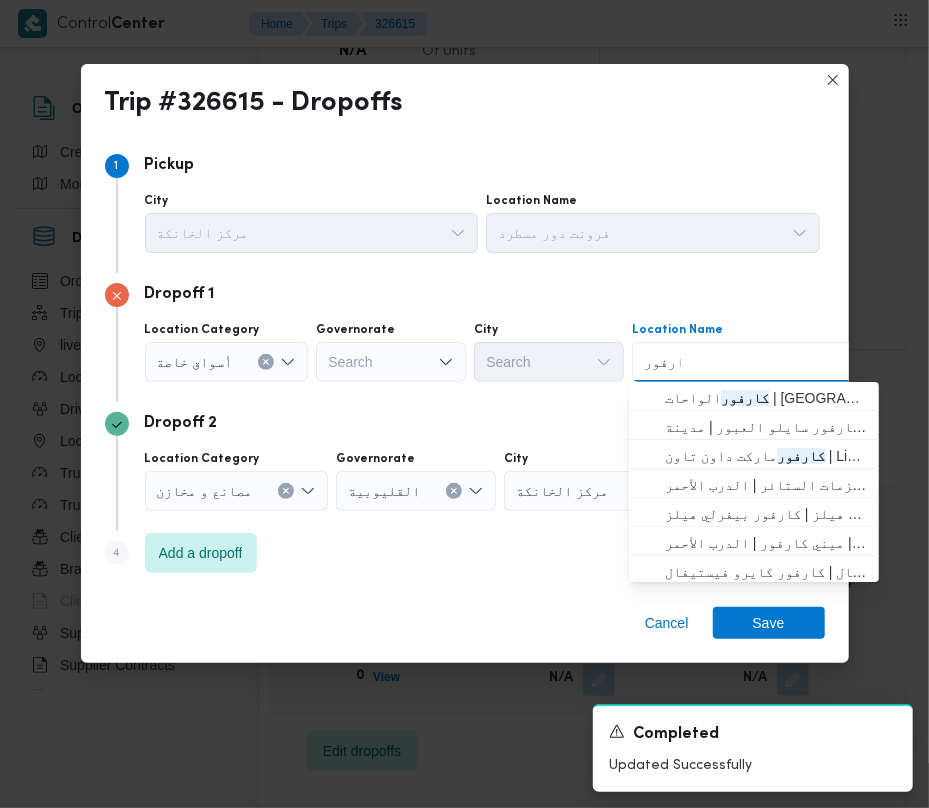 type on "كارفور مد" 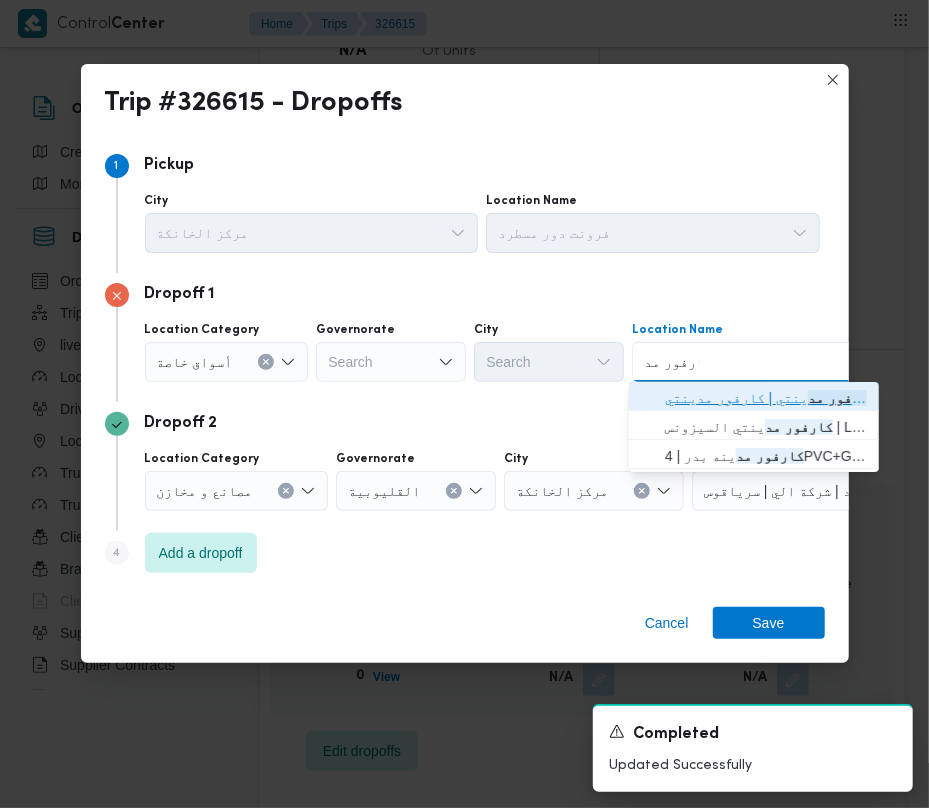 click on "كارفور مد ينتي  | كارفور مدينتي | null" at bounding box center (766, 398) 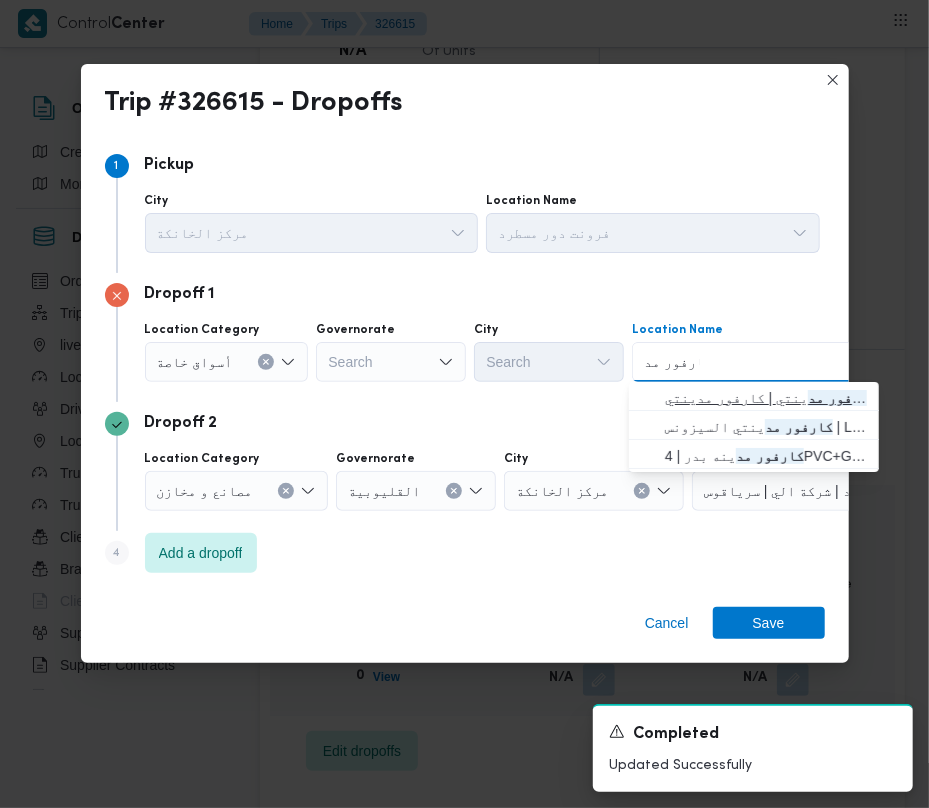 type 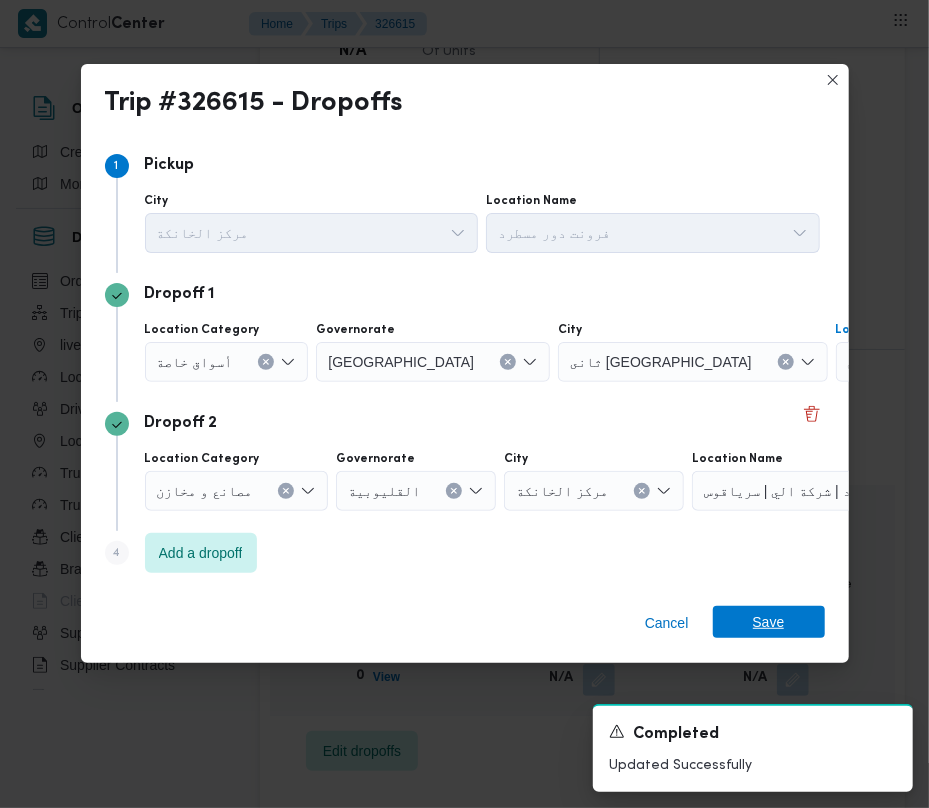 click on "Save" at bounding box center [769, 622] 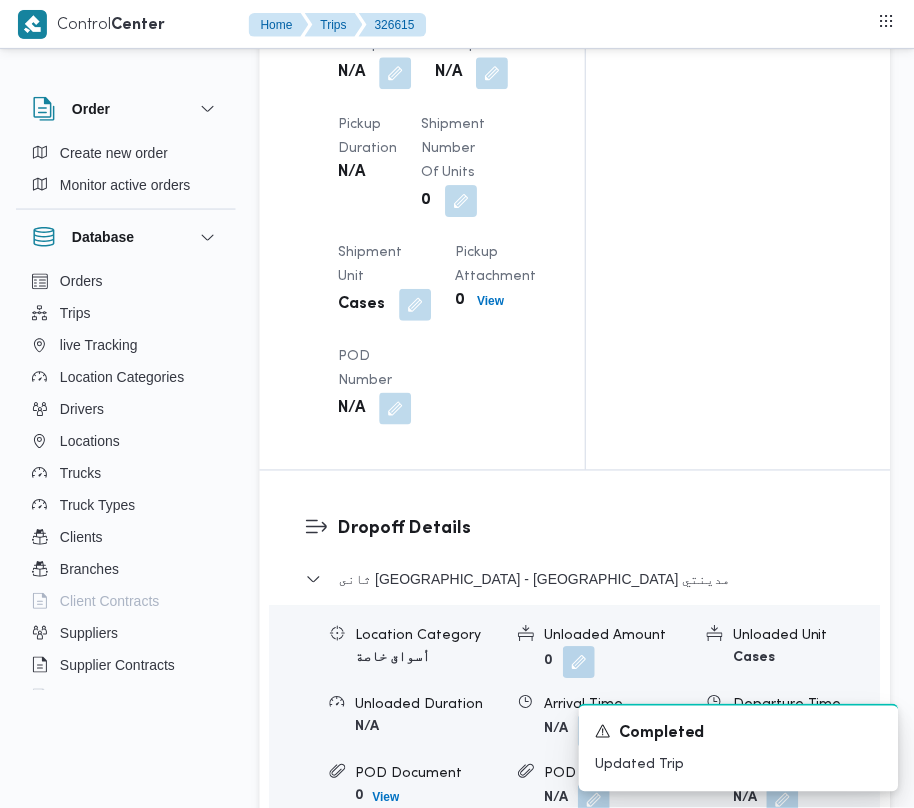 scroll, scrollTop: 1826, scrollLeft: 0, axis: vertical 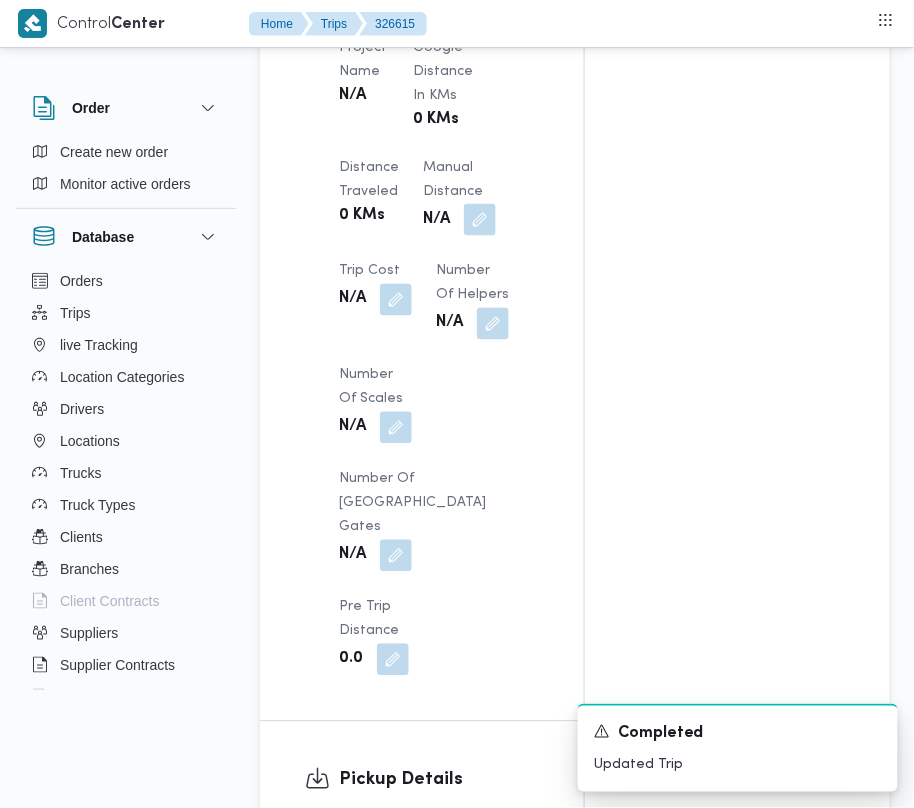 click at bounding box center [396, 882] 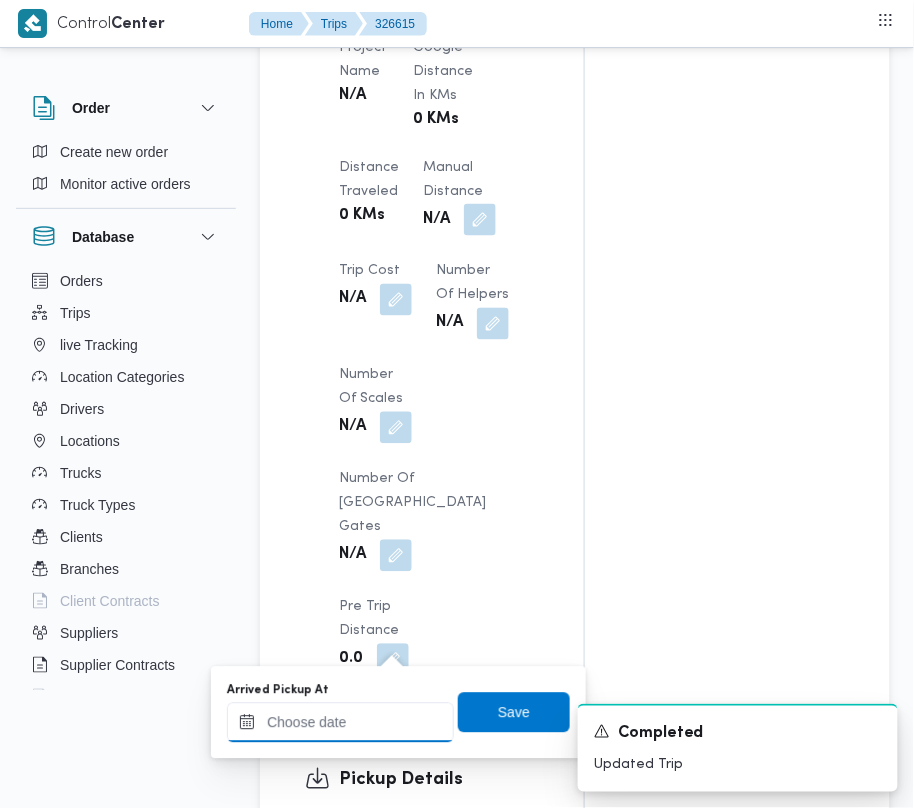 click on "Arrived Pickup At" at bounding box center (340, 723) 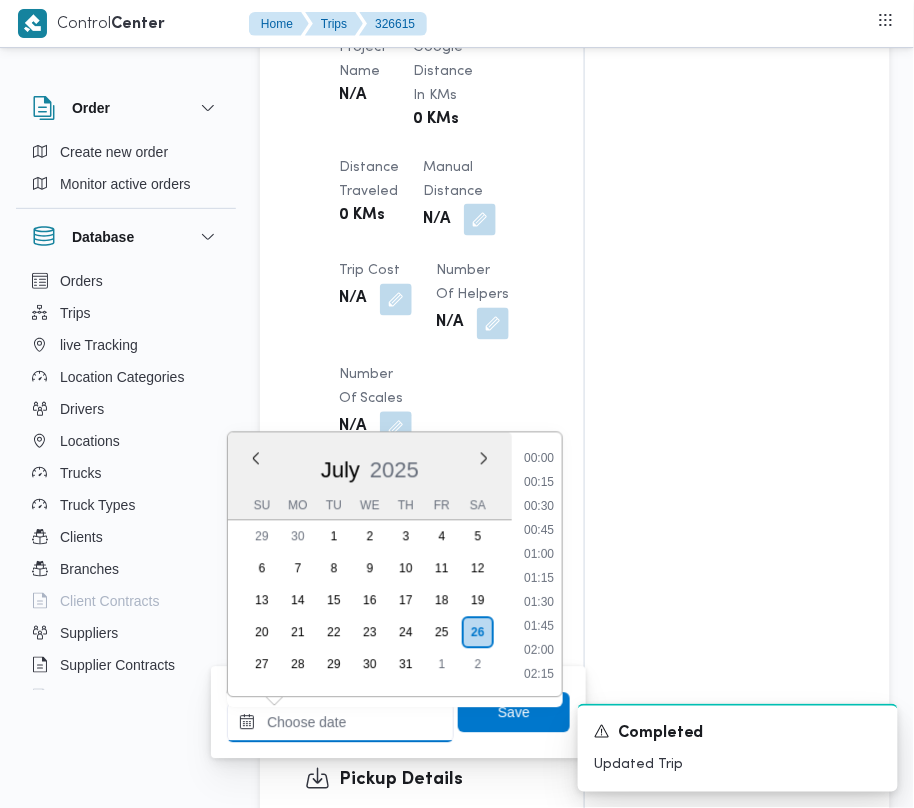 paste on "[DATE] 07:30" 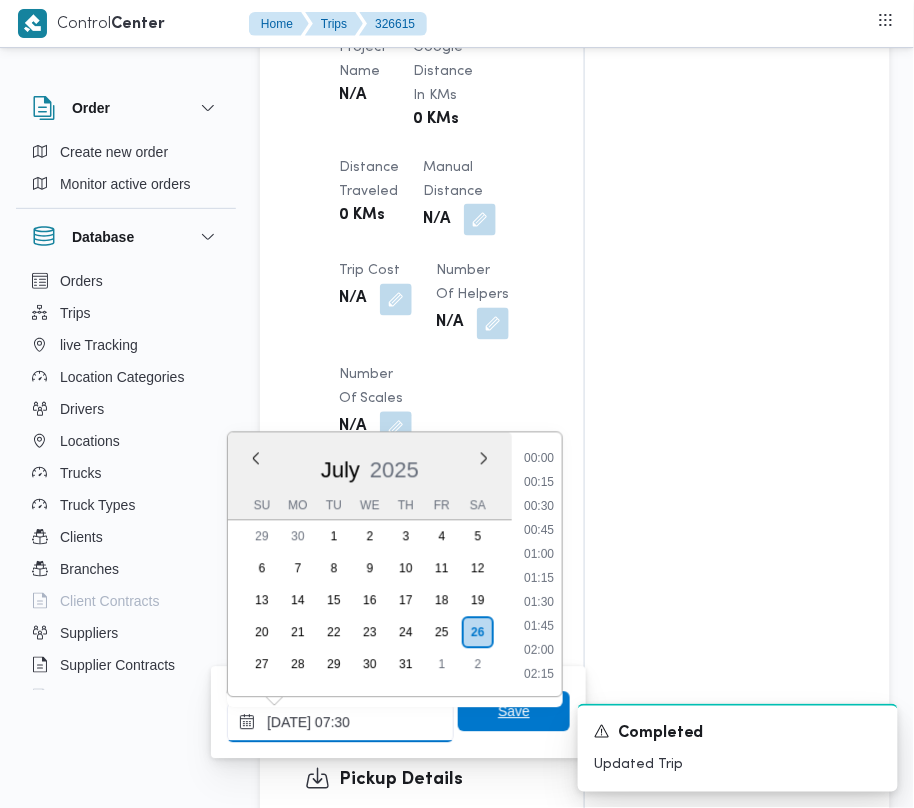 scroll, scrollTop: 720, scrollLeft: 0, axis: vertical 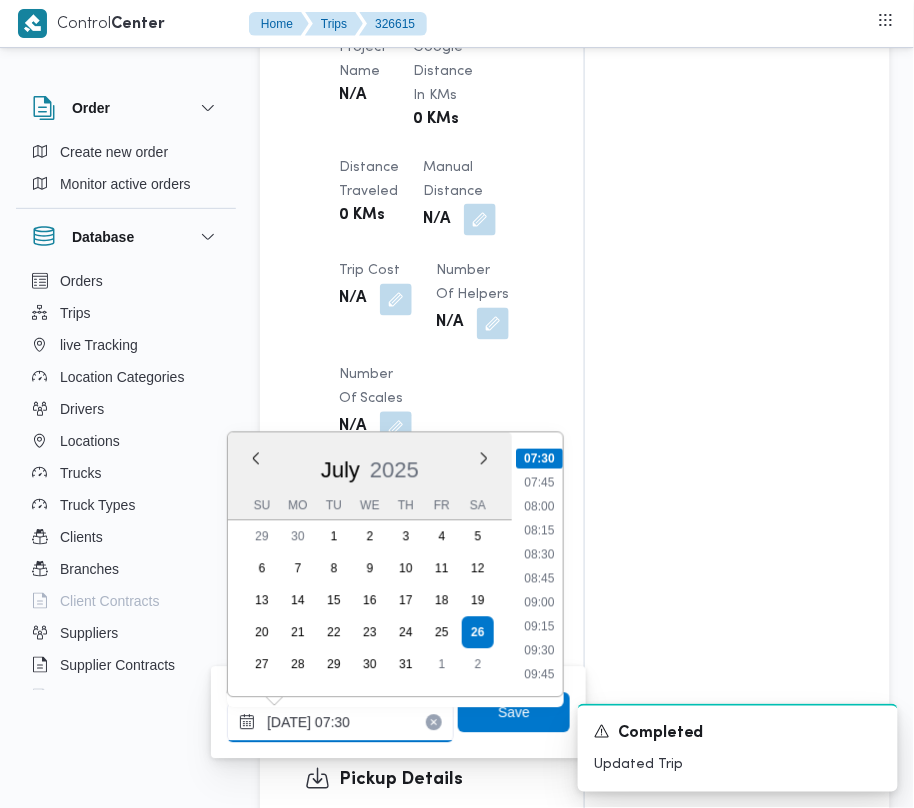 type on "[DATE] 07:30" 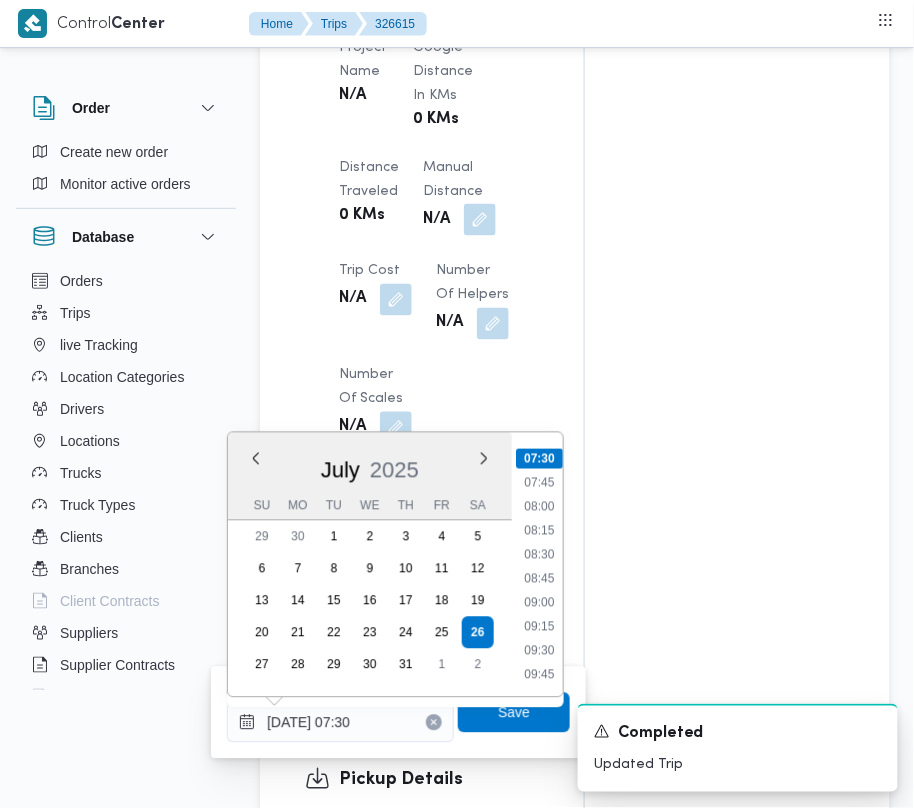 type 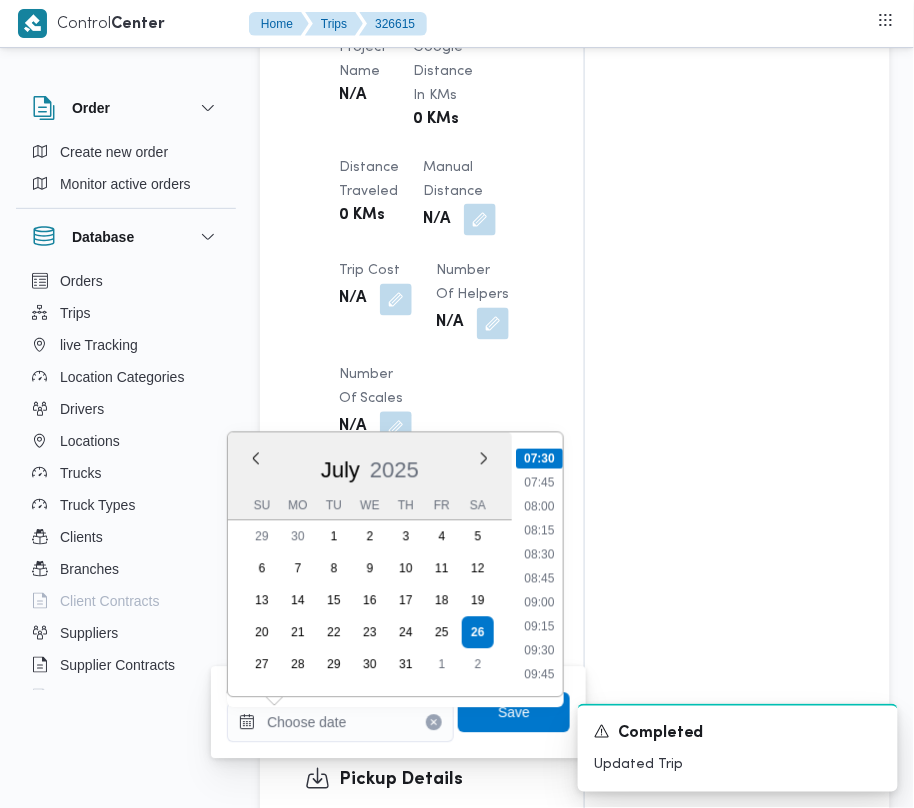 click on "A new notification appears Completed Updated Trip" at bounding box center (714, 748) 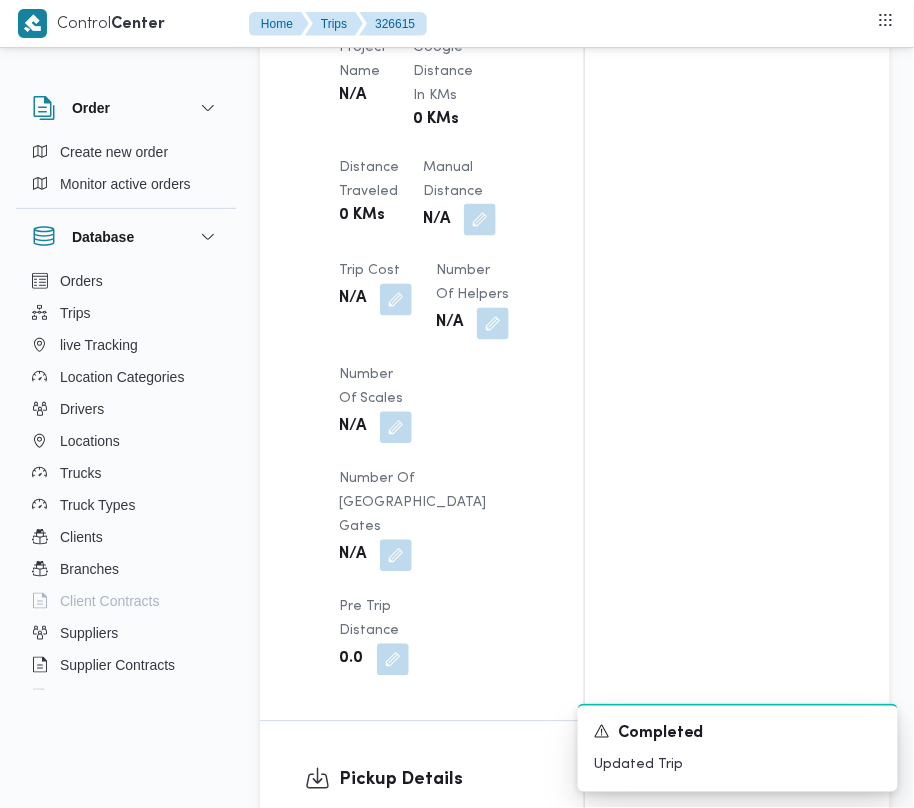 drag, startPoint x: 494, startPoint y: 618, endPoint x: 497, endPoint y: 636, distance: 18.248287 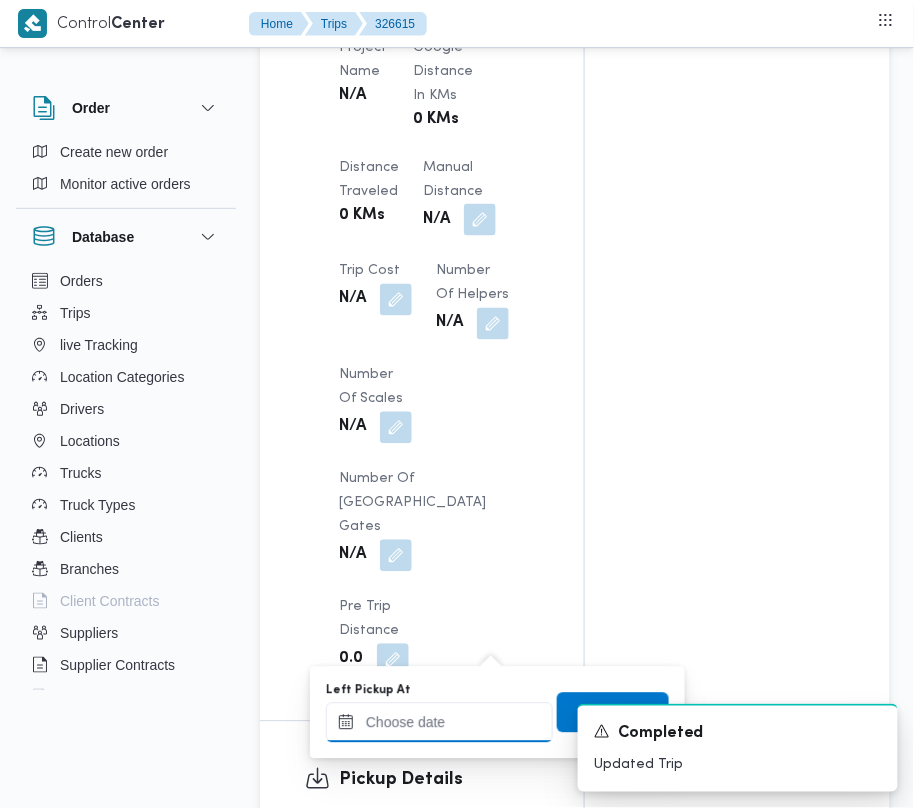 click on "Left Pickup At" at bounding box center (439, 723) 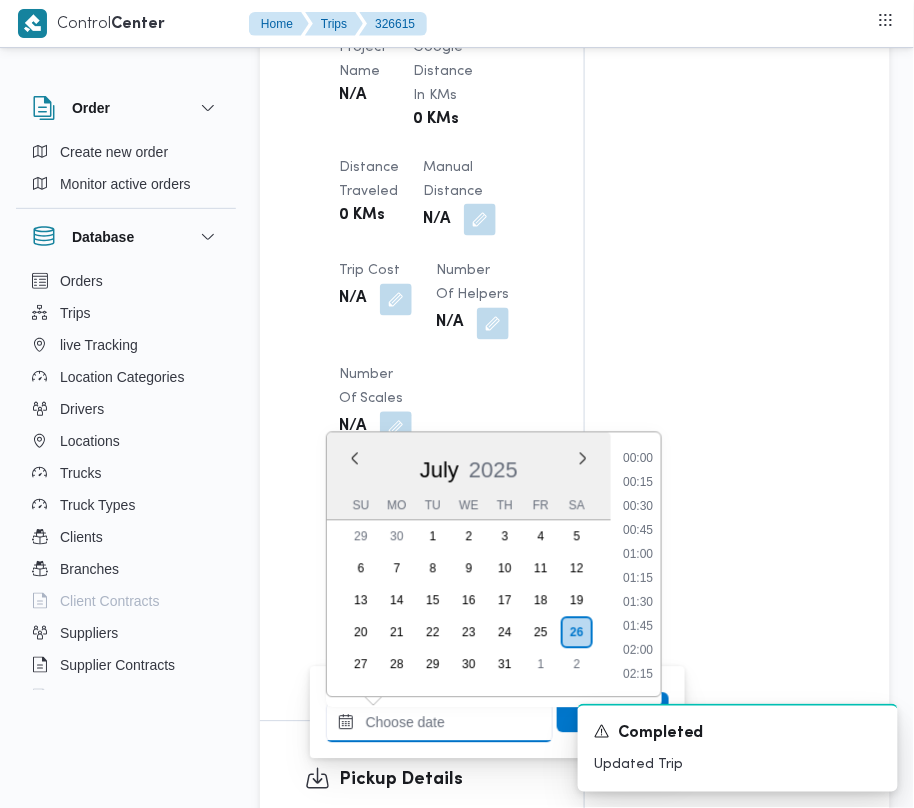 paste on "[DATE] 07:30" 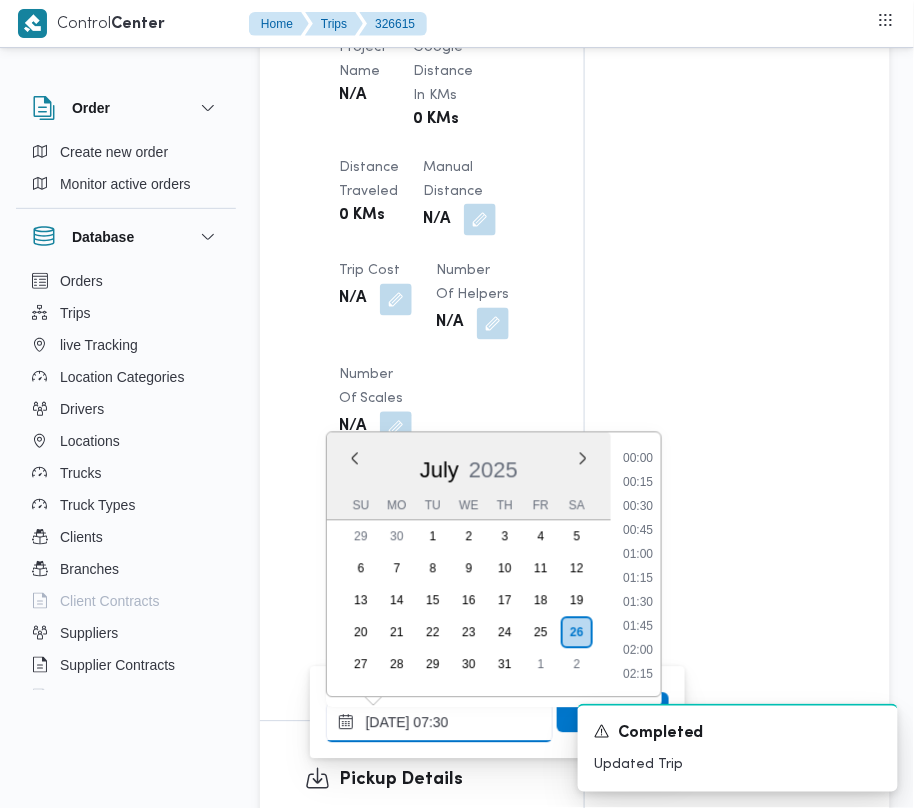 scroll, scrollTop: 720, scrollLeft: 0, axis: vertical 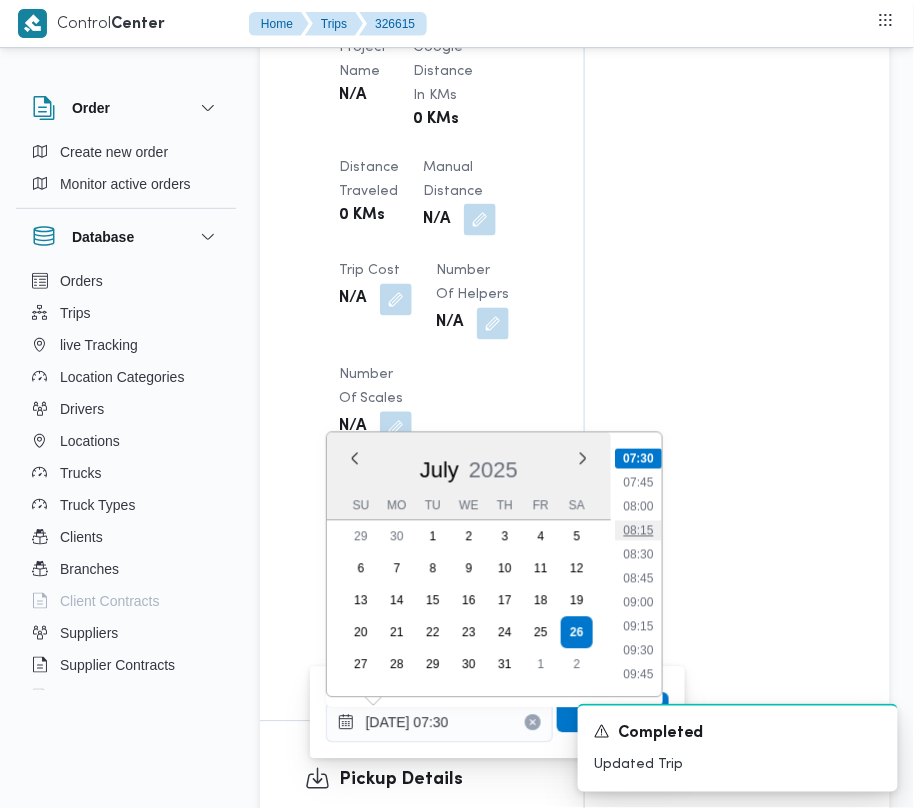 click on "08:15" at bounding box center [638, 531] 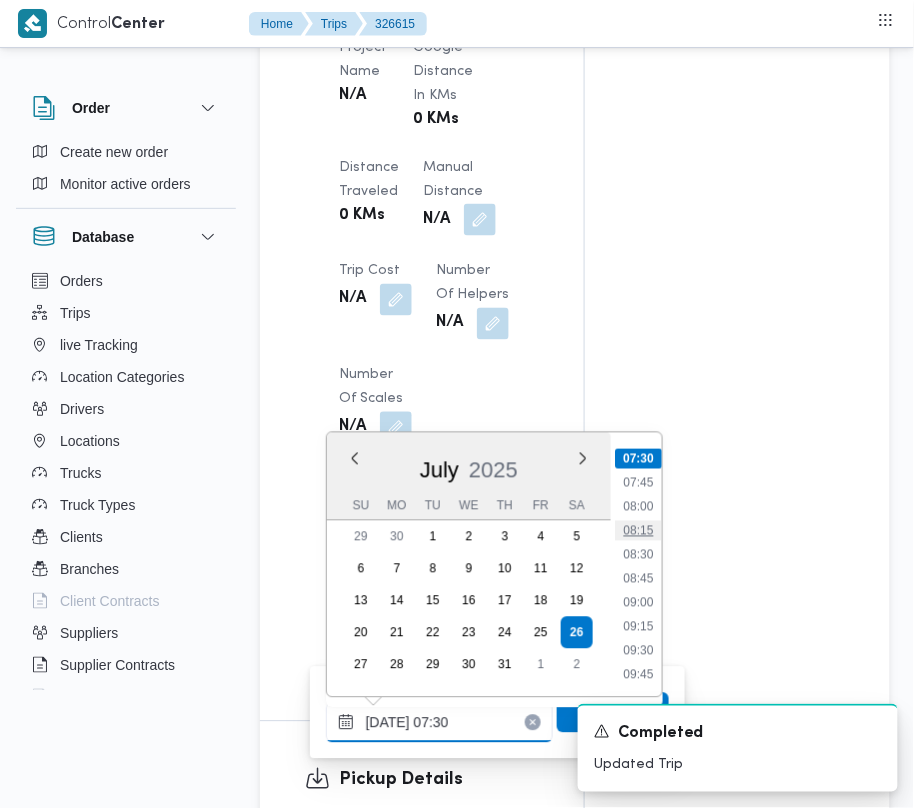 type on "[DATE] 08:15" 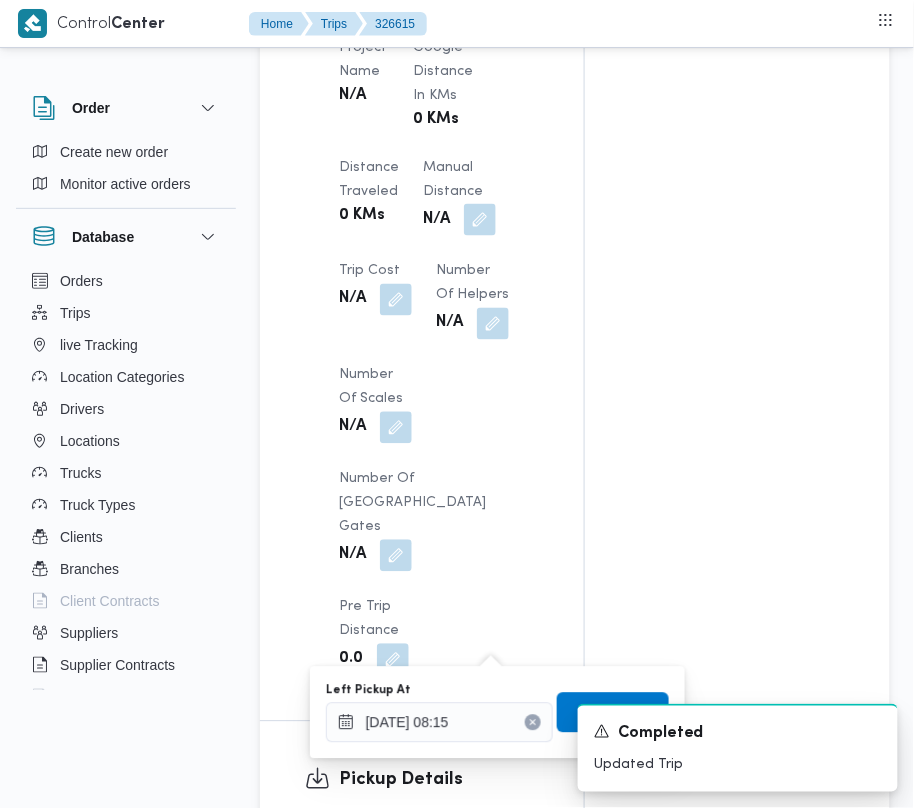 type 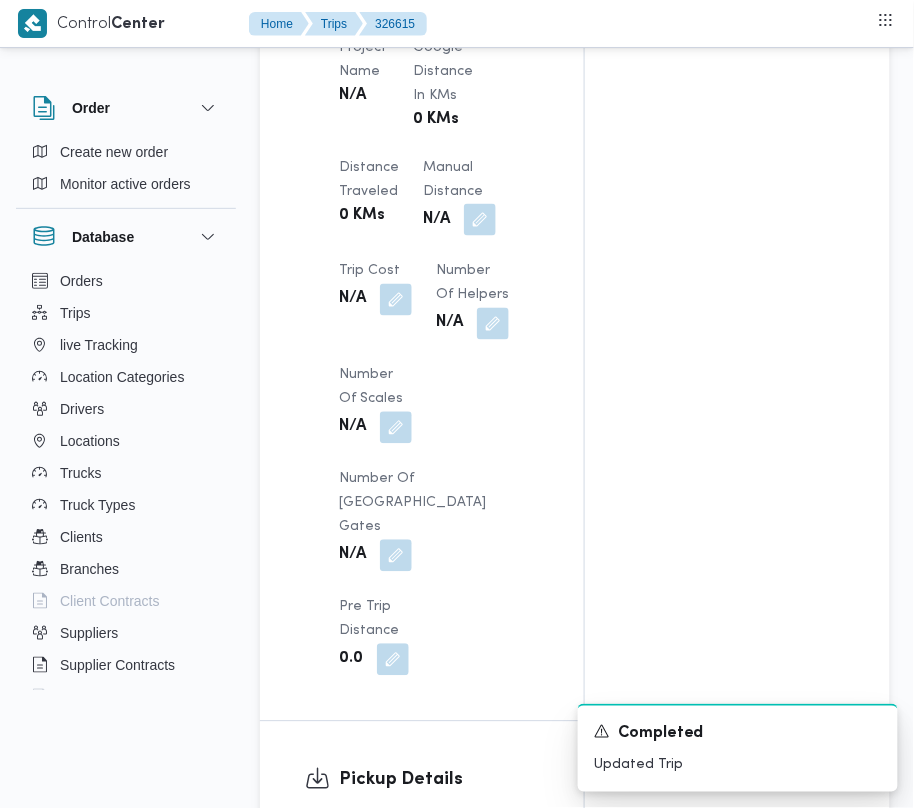 click on "A new notification appears Completed Updated Trip" at bounding box center [714, 748] 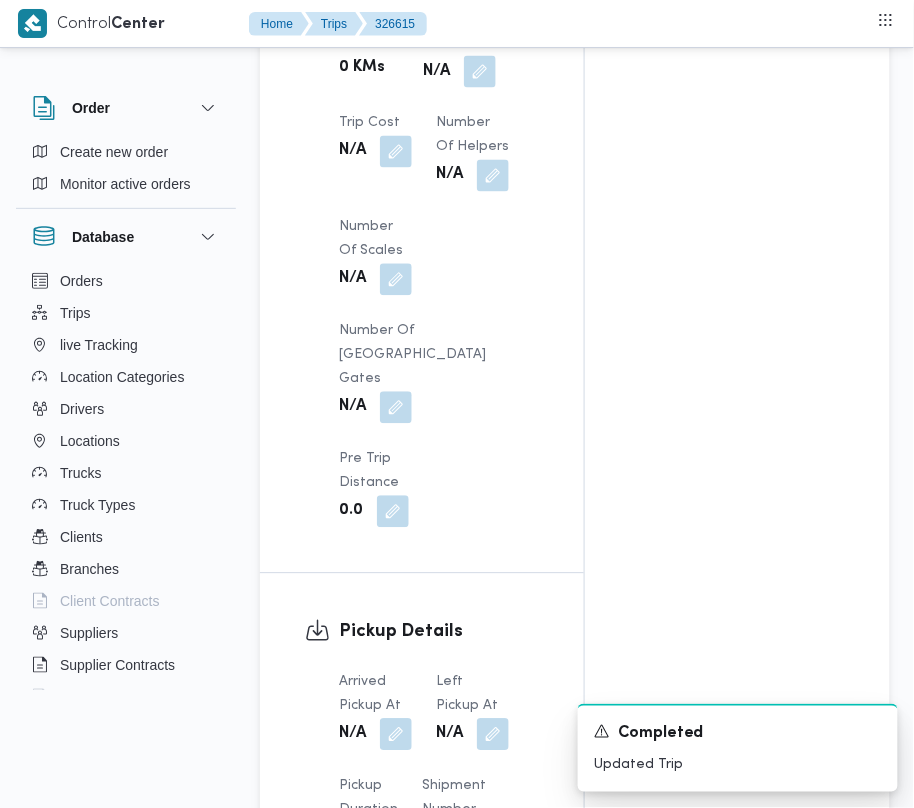scroll, scrollTop: 1990, scrollLeft: 0, axis: vertical 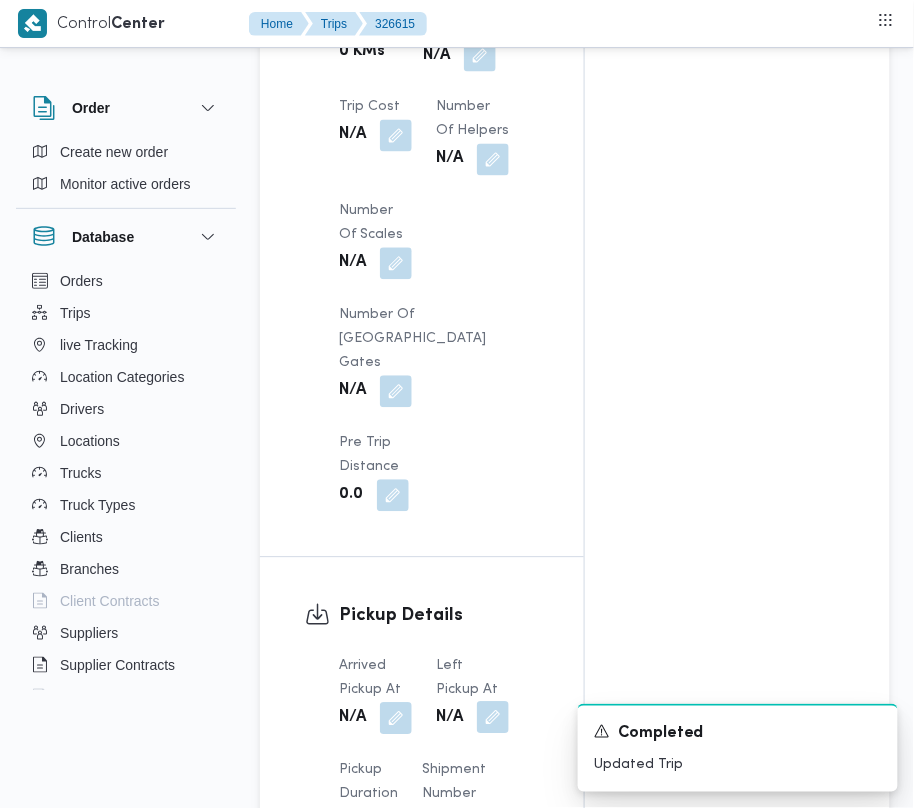 drag, startPoint x: 496, startPoint y: 476, endPoint x: 492, endPoint y: 492, distance: 16.492422 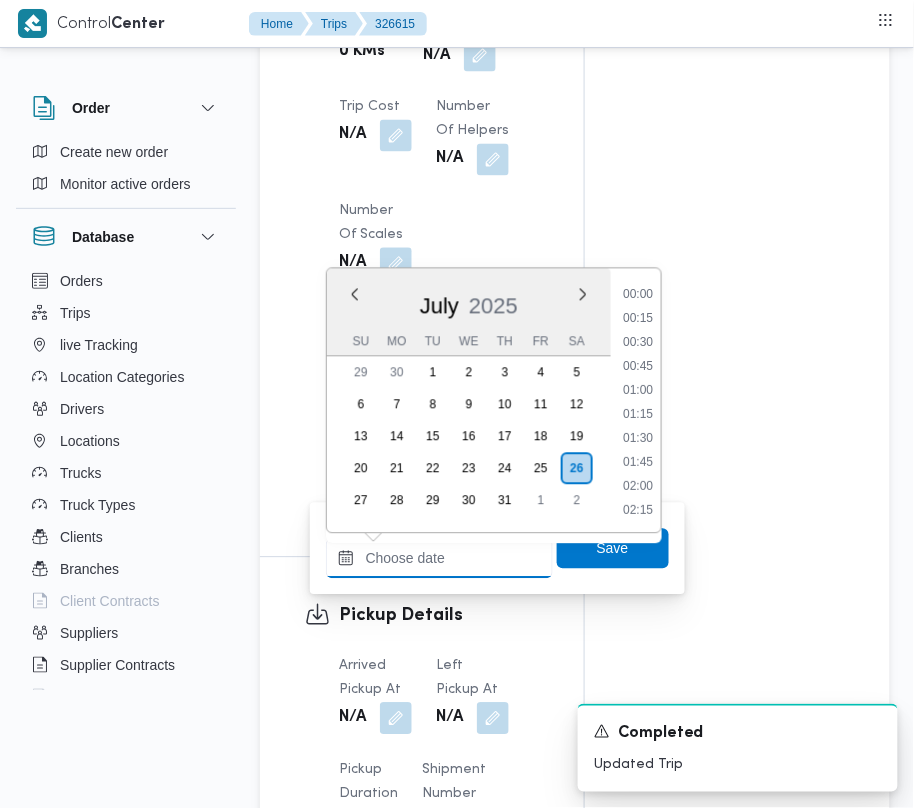 click on "Left Pickup At" at bounding box center [439, 559] 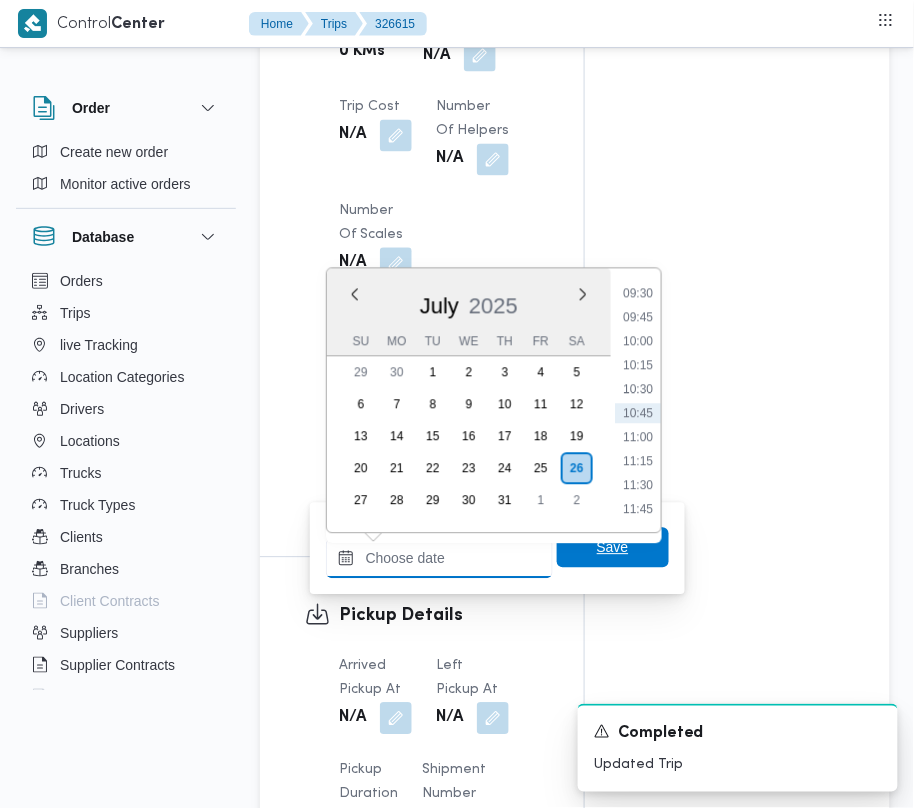 paste on "[DATE] 07:30" 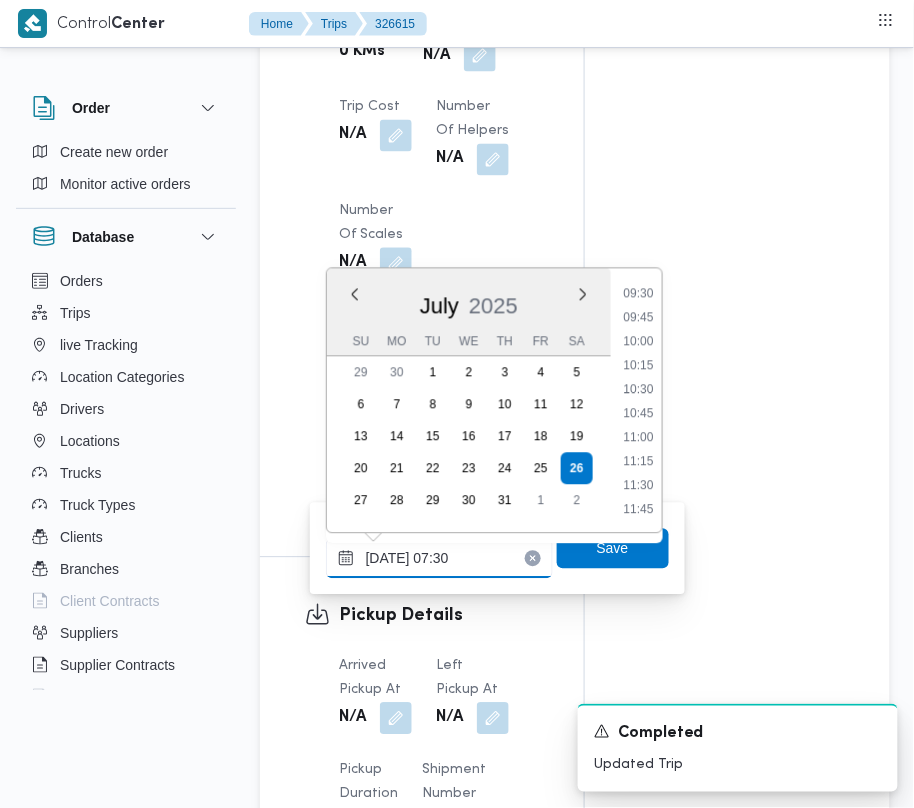 scroll, scrollTop: 720, scrollLeft: 0, axis: vertical 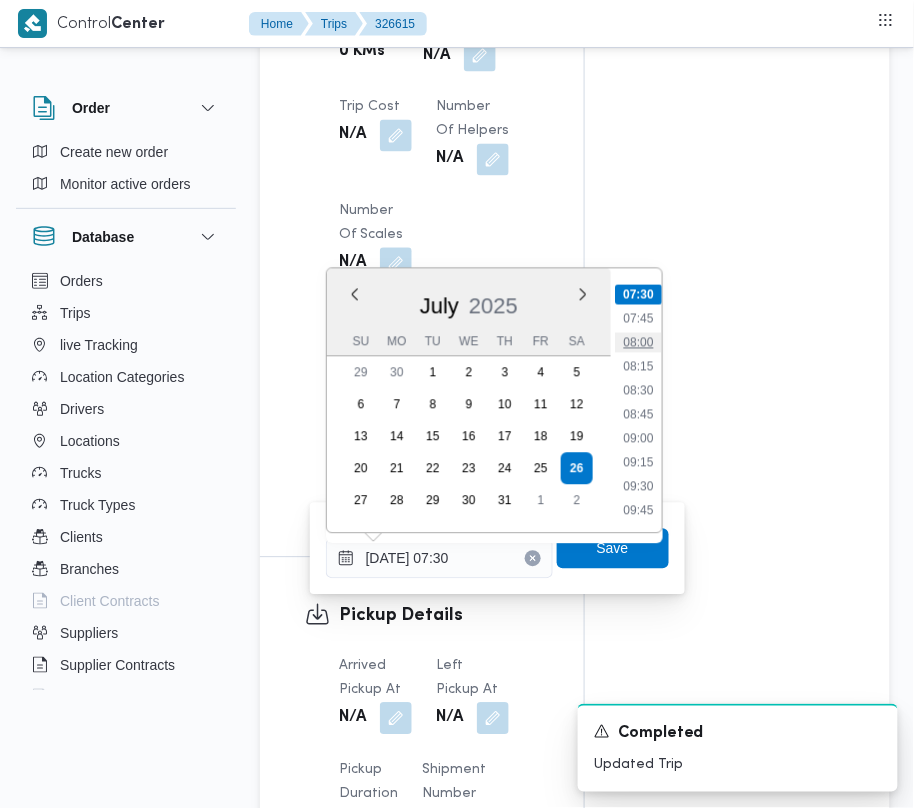 click on "08:00" at bounding box center [638, 343] 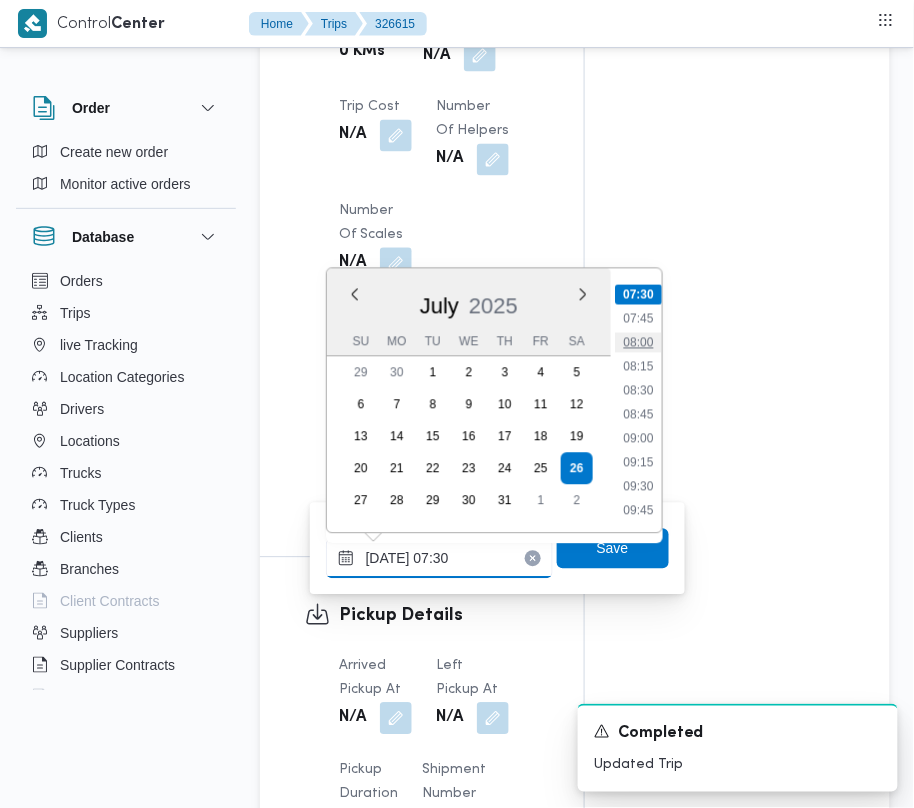 type on "[DATE] 08:00" 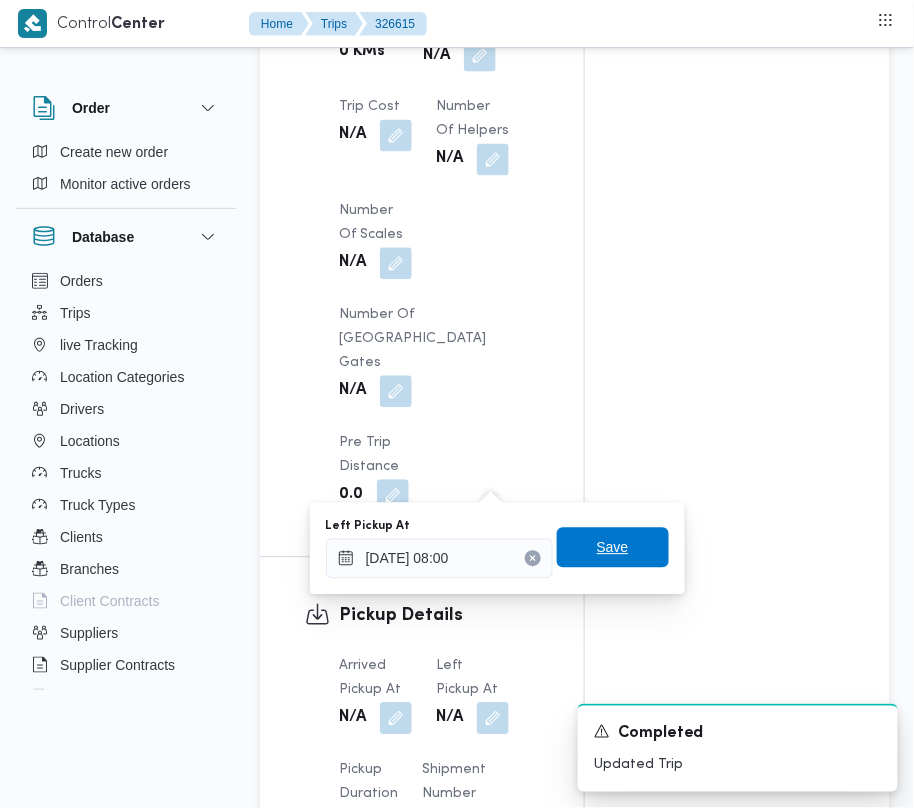 click on "Save" at bounding box center (613, 548) 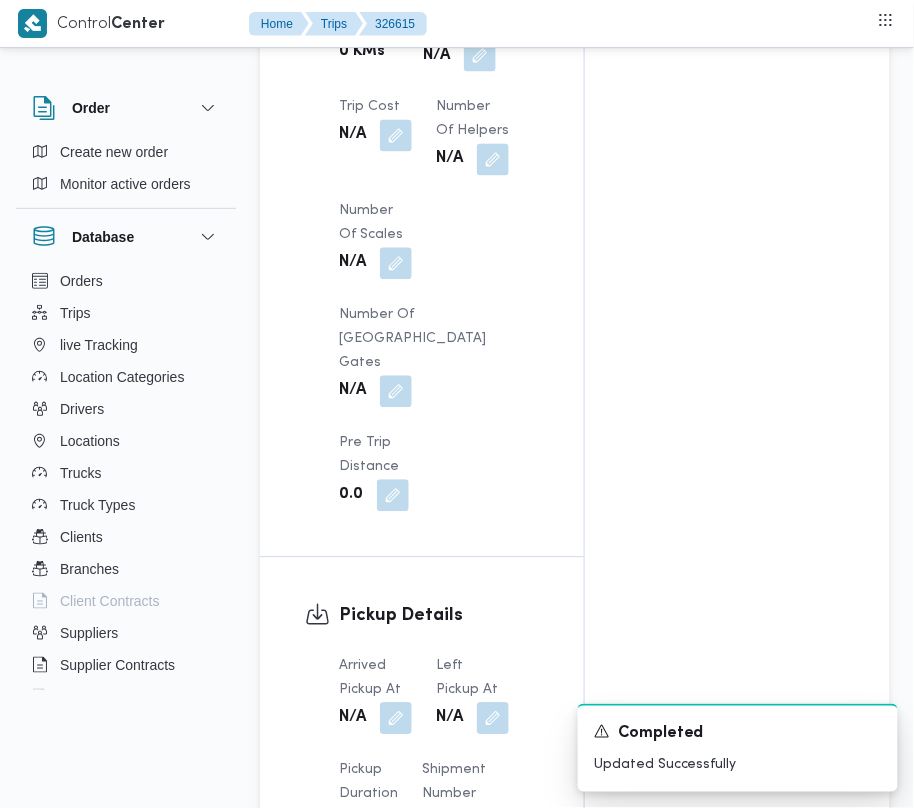 click on "Assignees Checklist Dropoffs details entered Driver Assigned Truck Assigned Documents for pickup Documents for dropoff Confirmed Data" at bounding box center [737, -254] 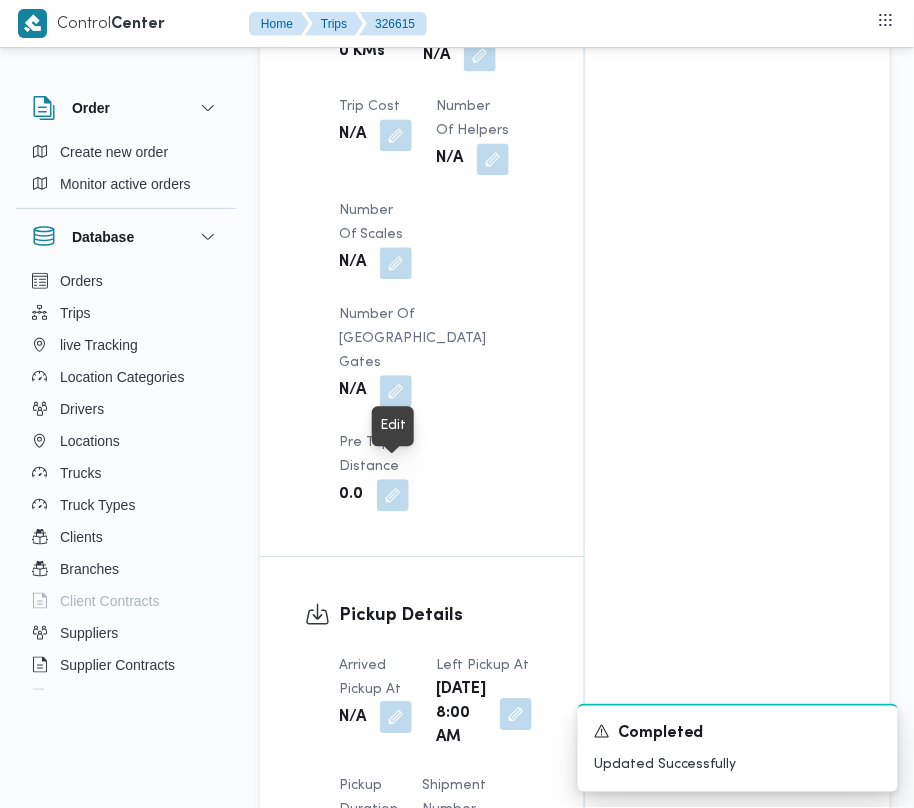 click at bounding box center [396, 718] 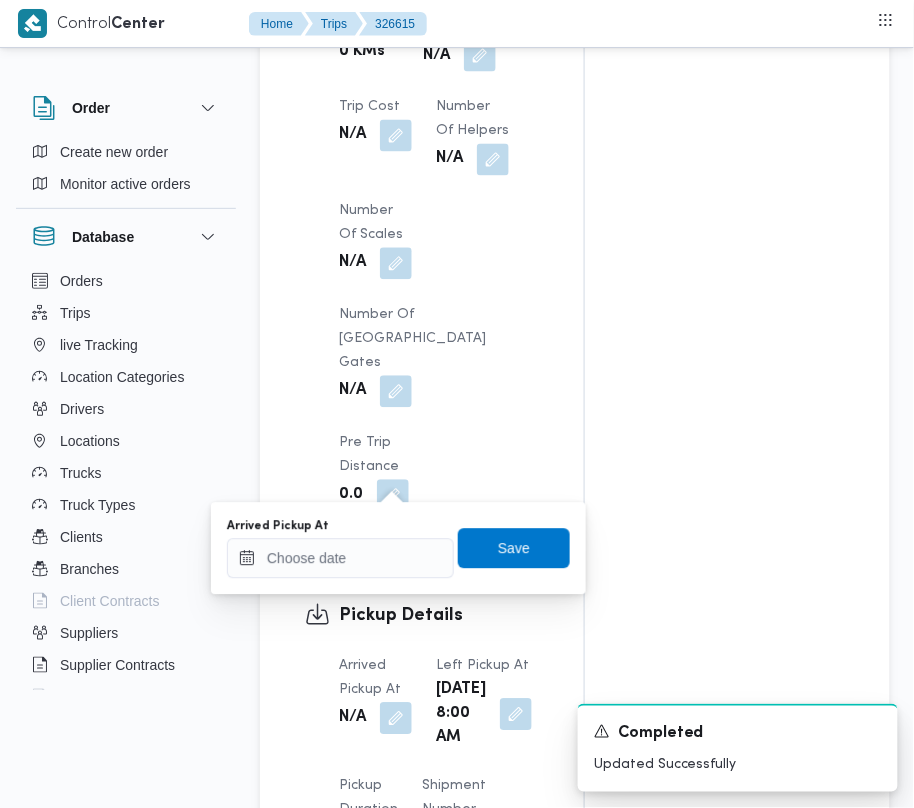 click on "You are in a dialog. To close this dialog, hit escape. Arrived Pickup At Save" at bounding box center (398, 549) 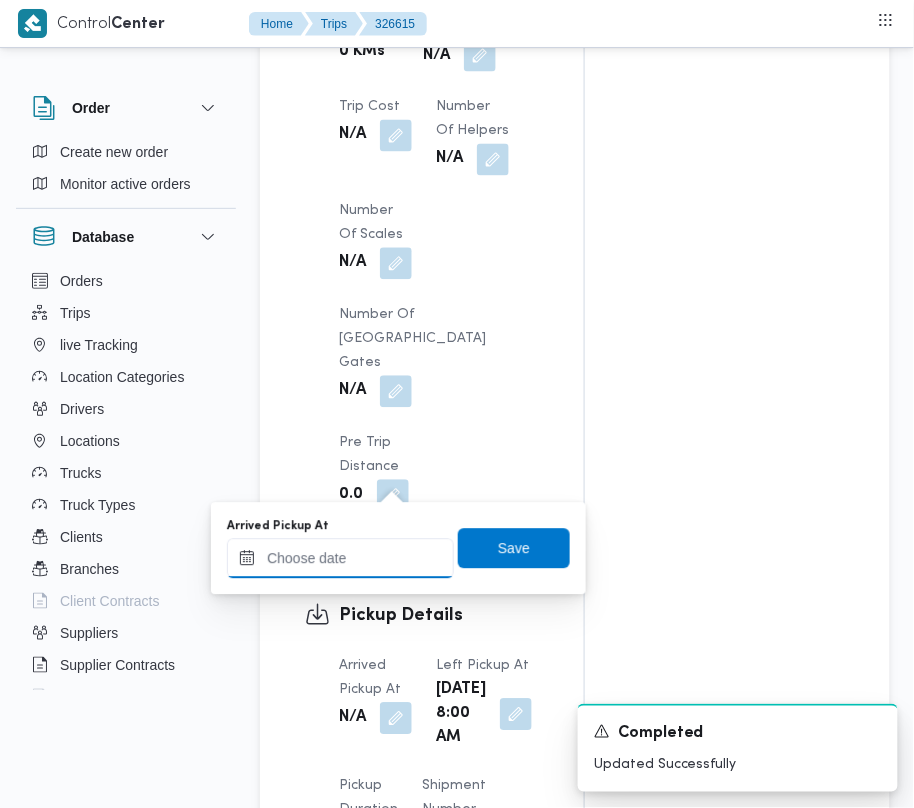 click on "Arrived Pickup At" at bounding box center [340, 559] 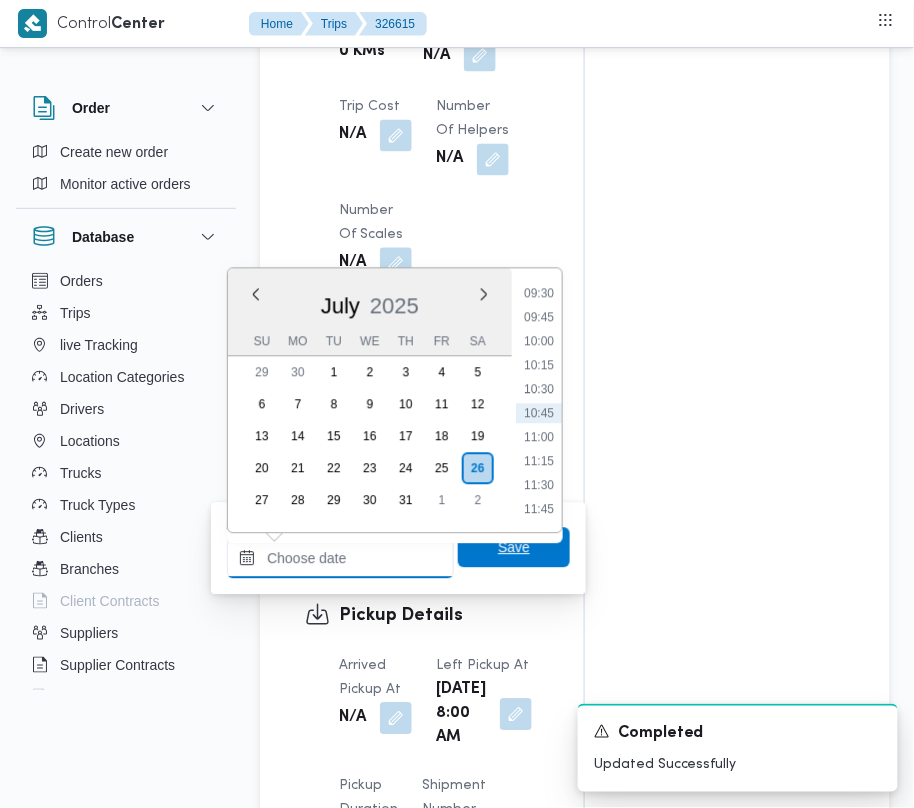 paste on "[DATE] 07:30" 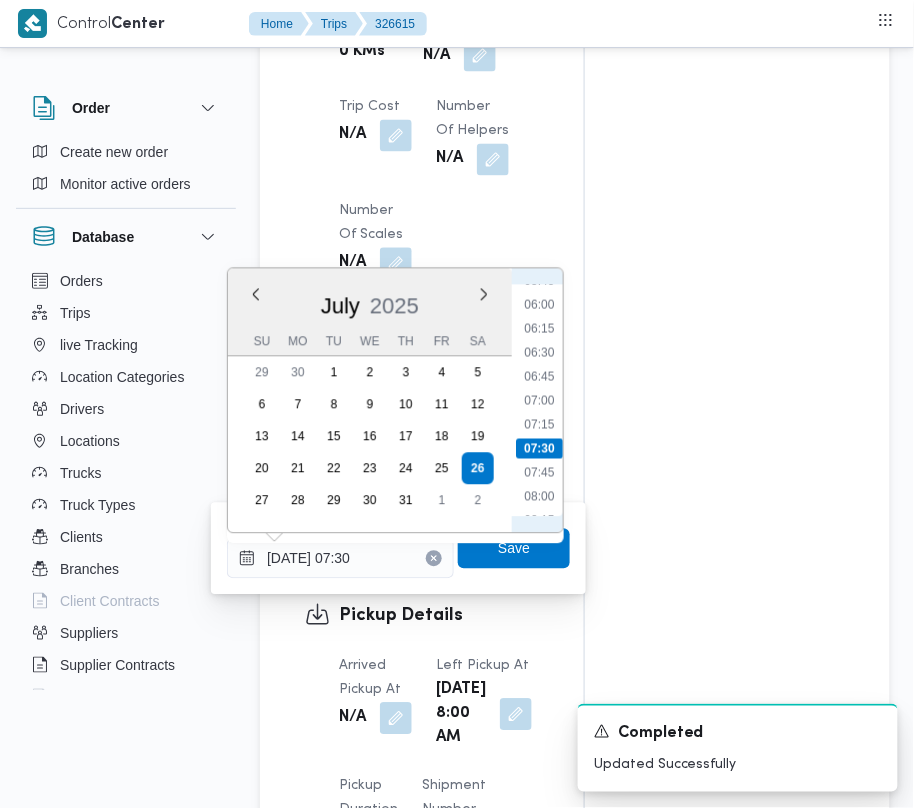 scroll, scrollTop: 521, scrollLeft: 0, axis: vertical 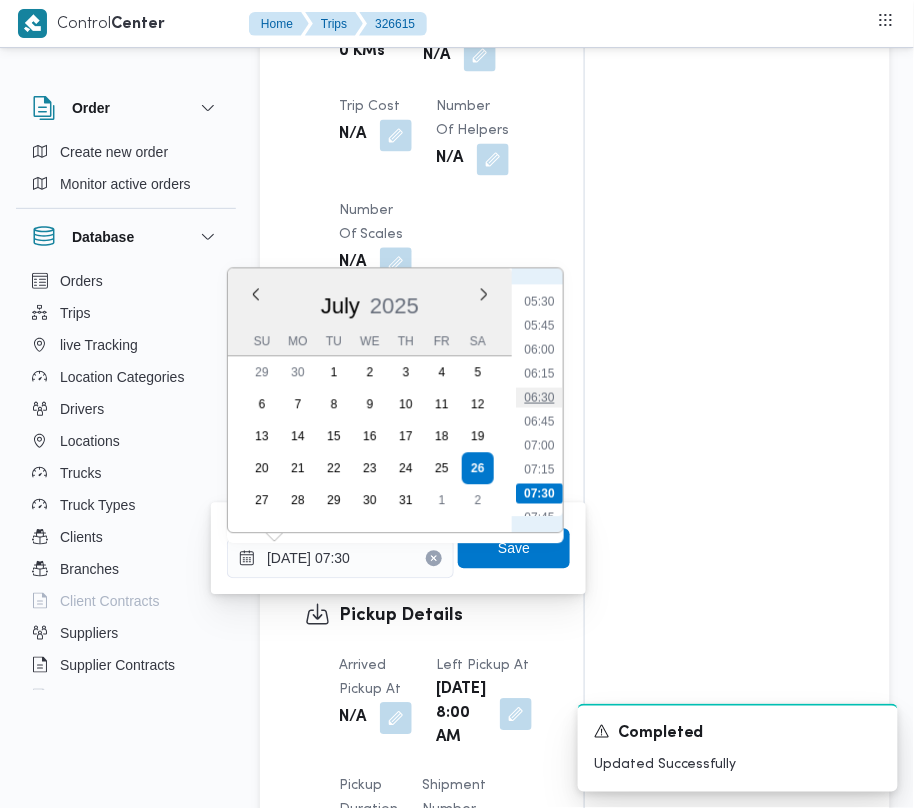 click on "06:30" at bounding box center (539, 398) 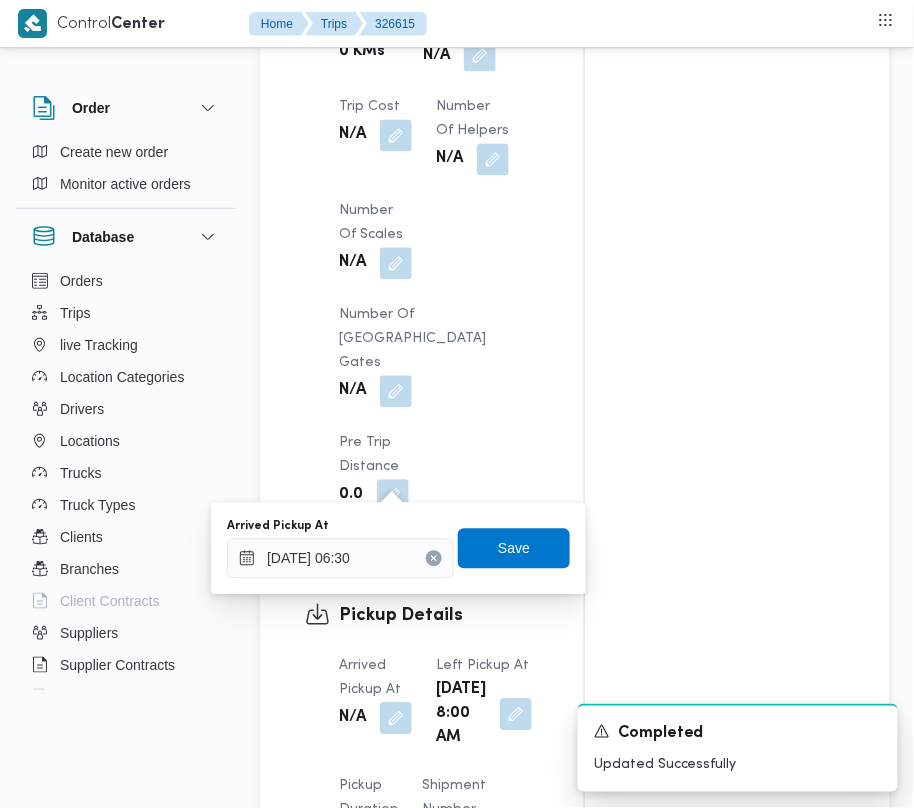 click on "Arrived Pickup At [DATE] 06:30 Save" at bounding box center [398, 549] 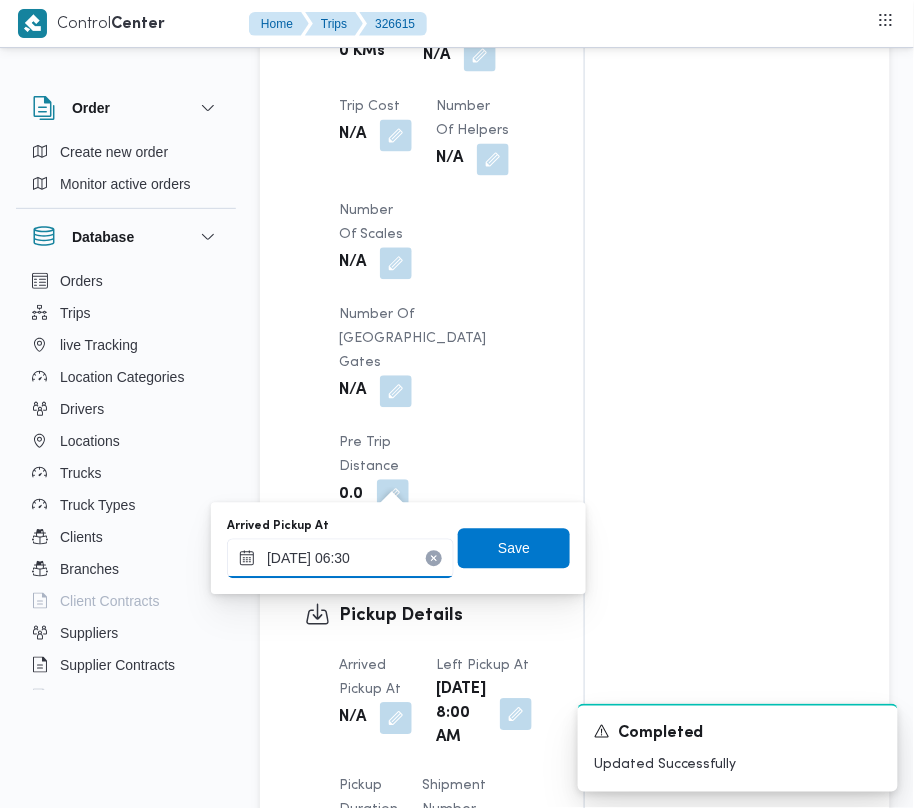 click on "[DATE] 06:30" at bounding box center [340, 559] 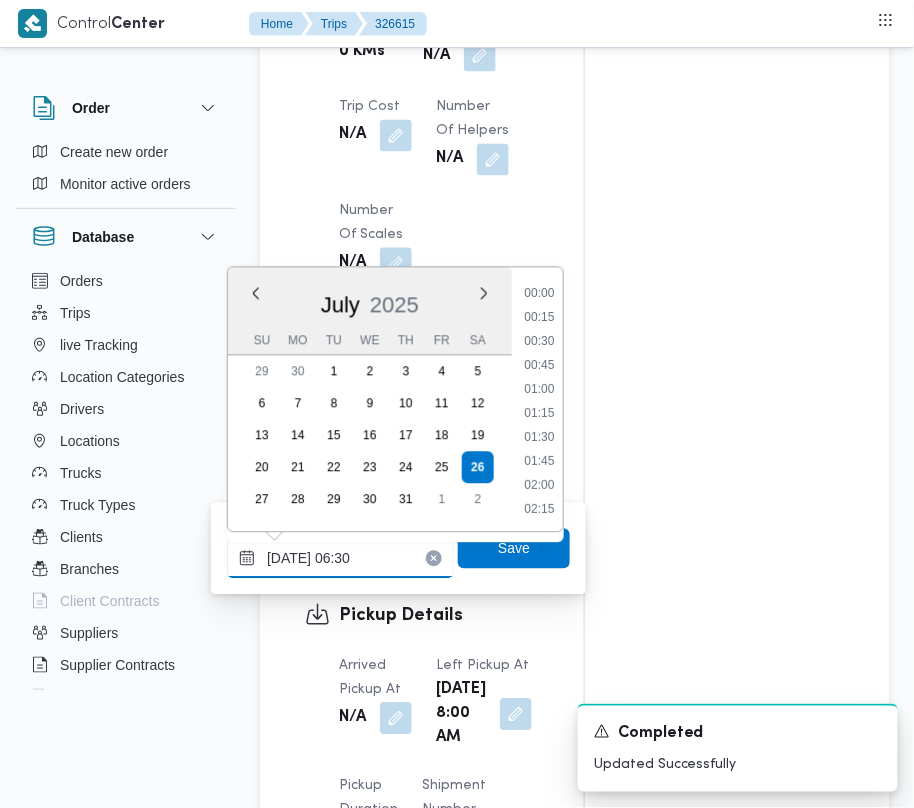 scroll, scrollTop: 504, scrollLeft: 0, axis: vertical 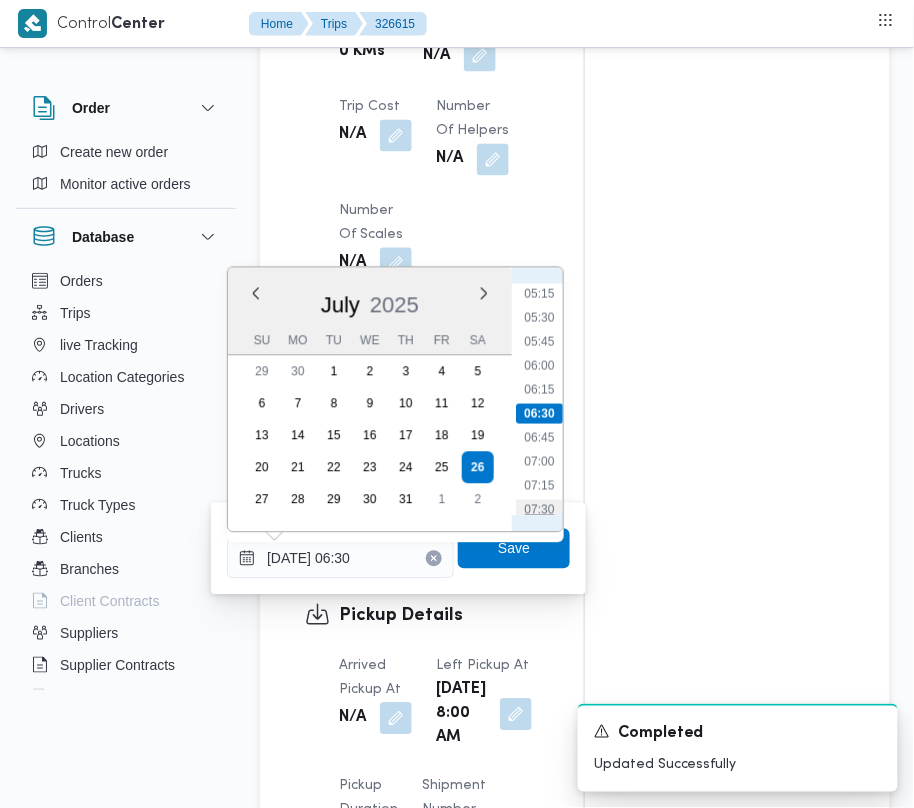click on "07:30" at bounding box center [539, 510] 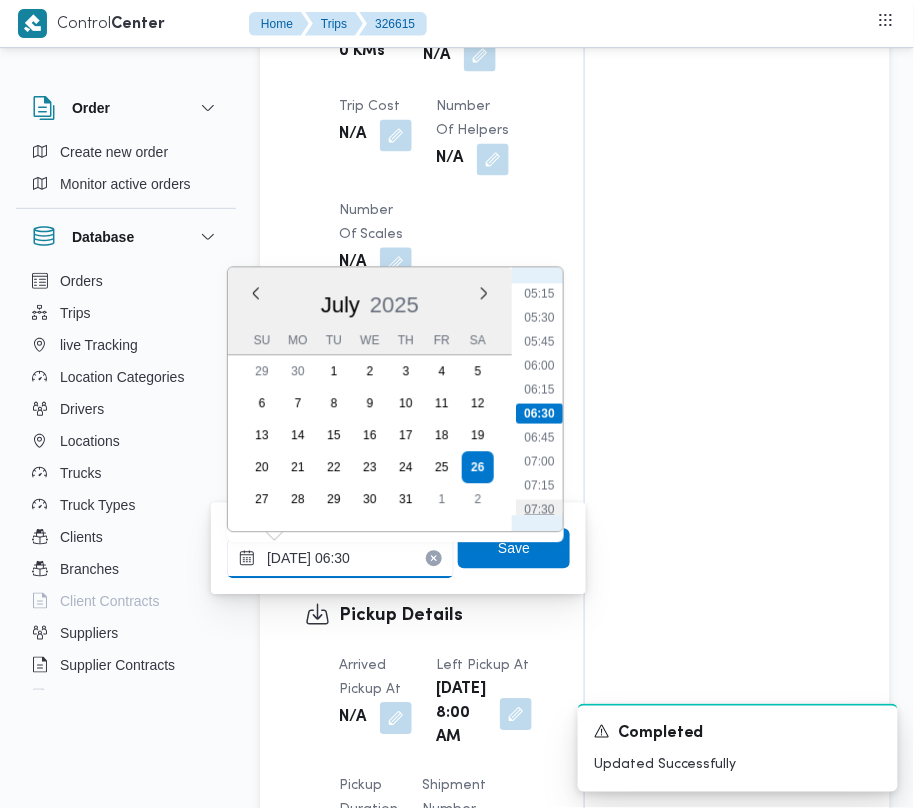 type on "[DATE] 07:30" 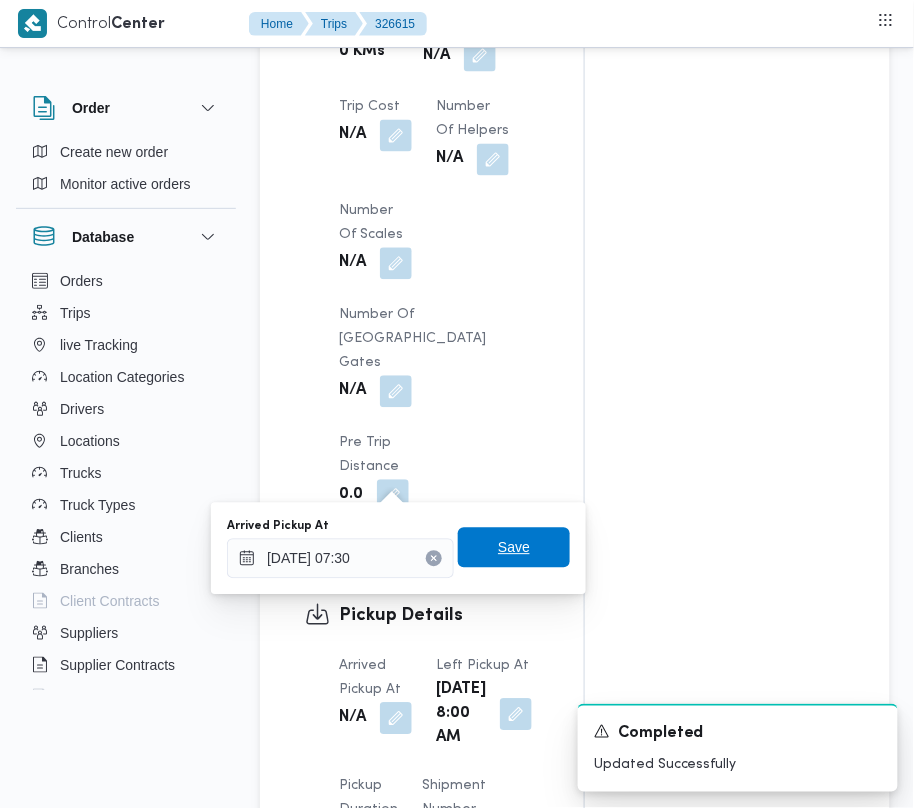 click on "Save" at bounding box center (514, 548) 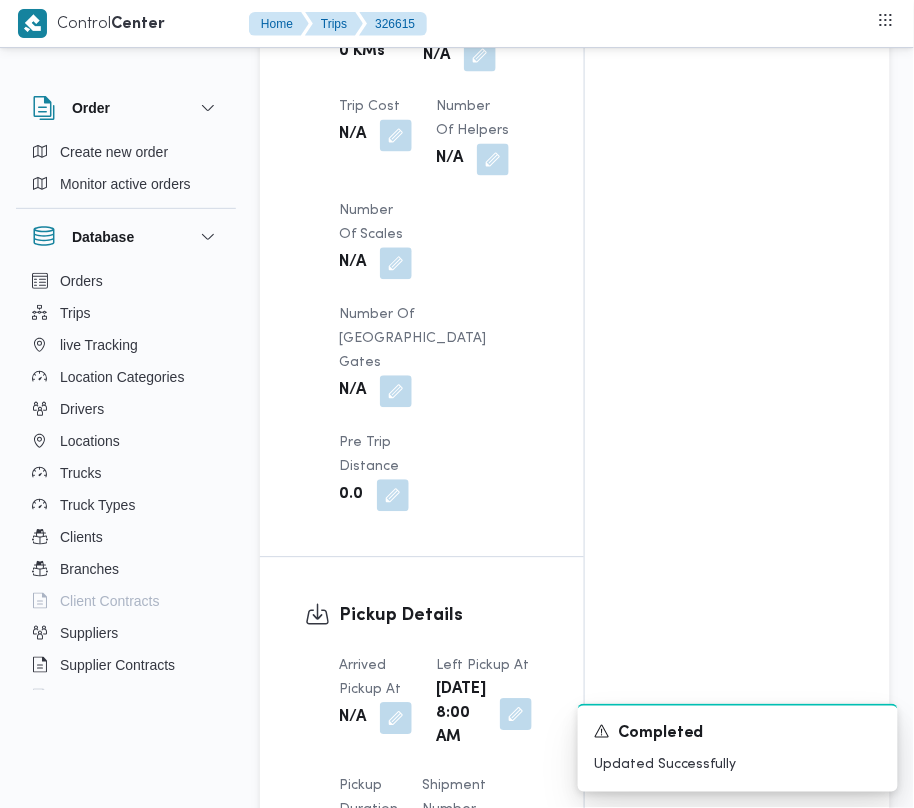 click on "Arrived Pickup At N/A Left Pickup At [DATE] 8:00 AM Pickup Duration N/A Shipment Number of Units 0 Shipment Unit Cases Pickup Attachment 0 View POD Number N/A" at bounding box center (439, 871) 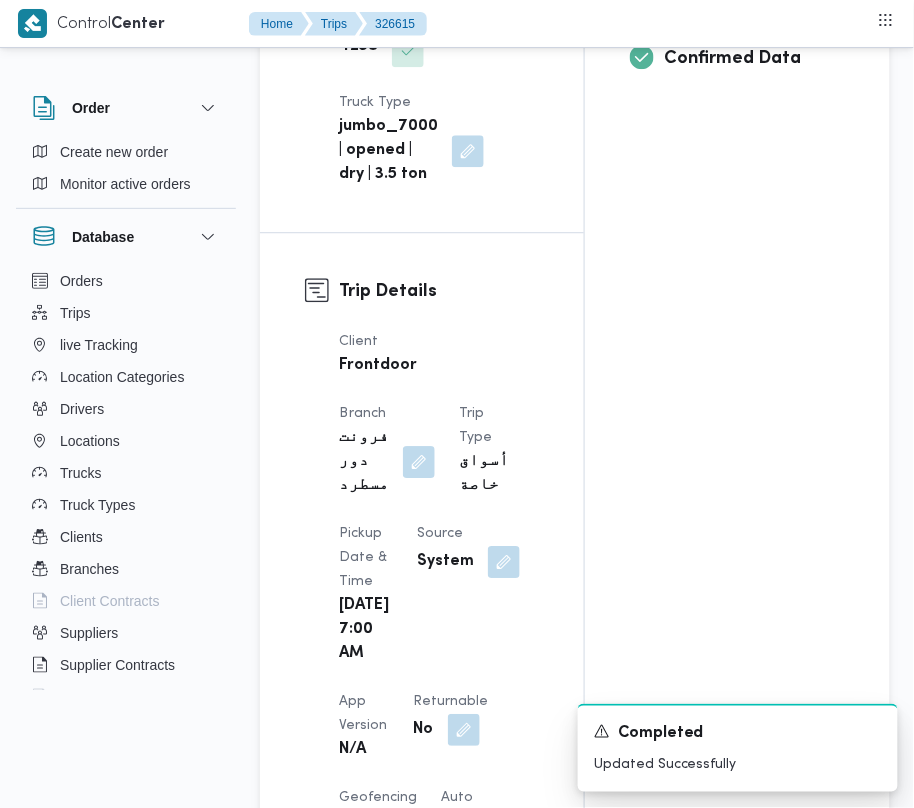 scroll, scrollTop: 0, scrollLeft: 0, axis: both 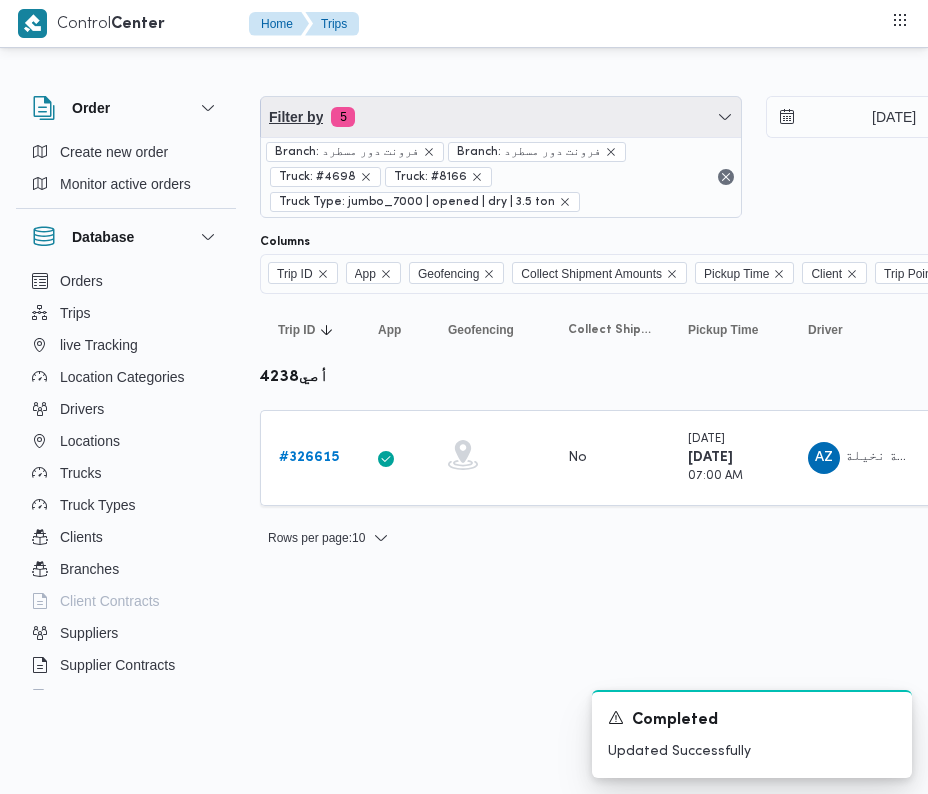 click on "Filter by 5" at bounding box center (501, 117) 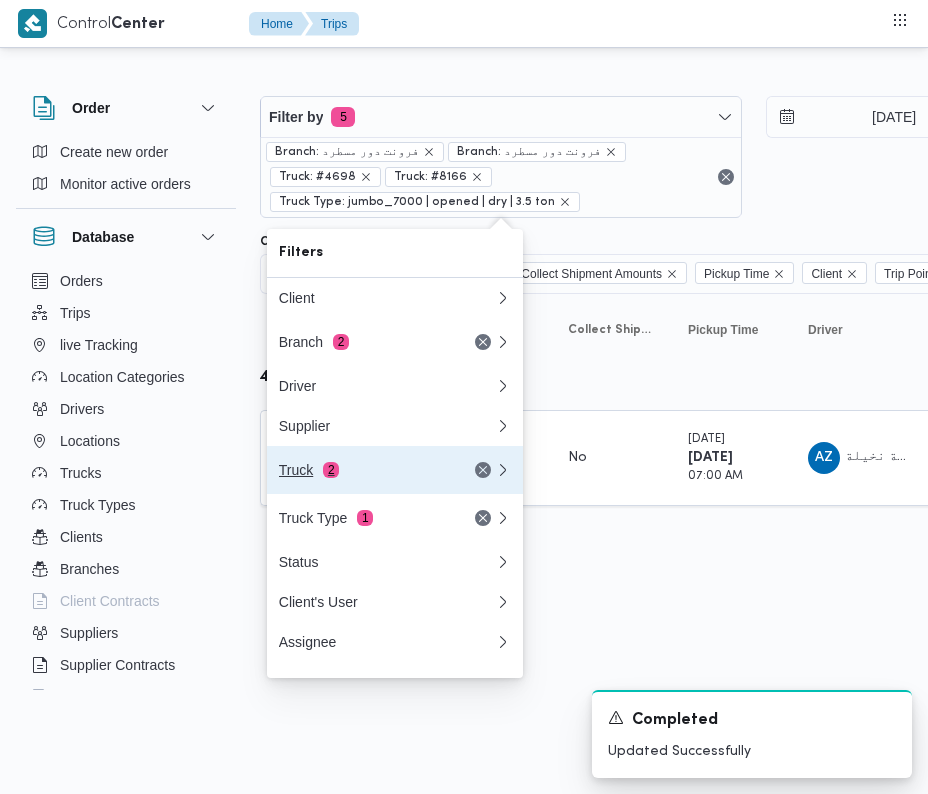 click on "Truck 2" at bounding box center [387, 470] 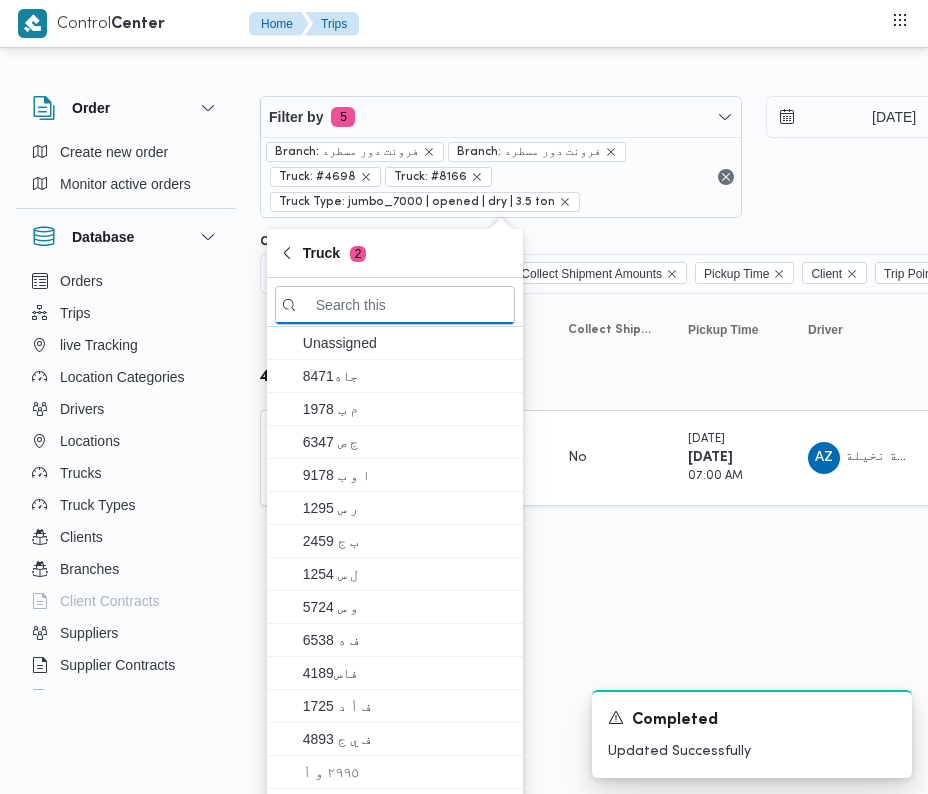 paste on "2595" 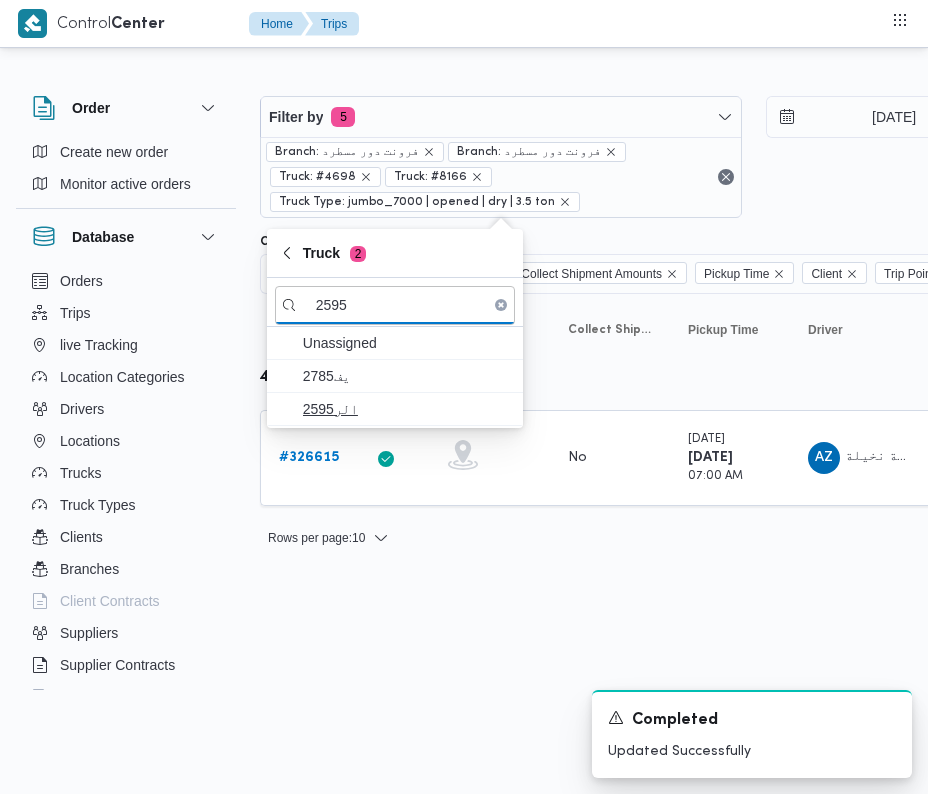 type on "2595" 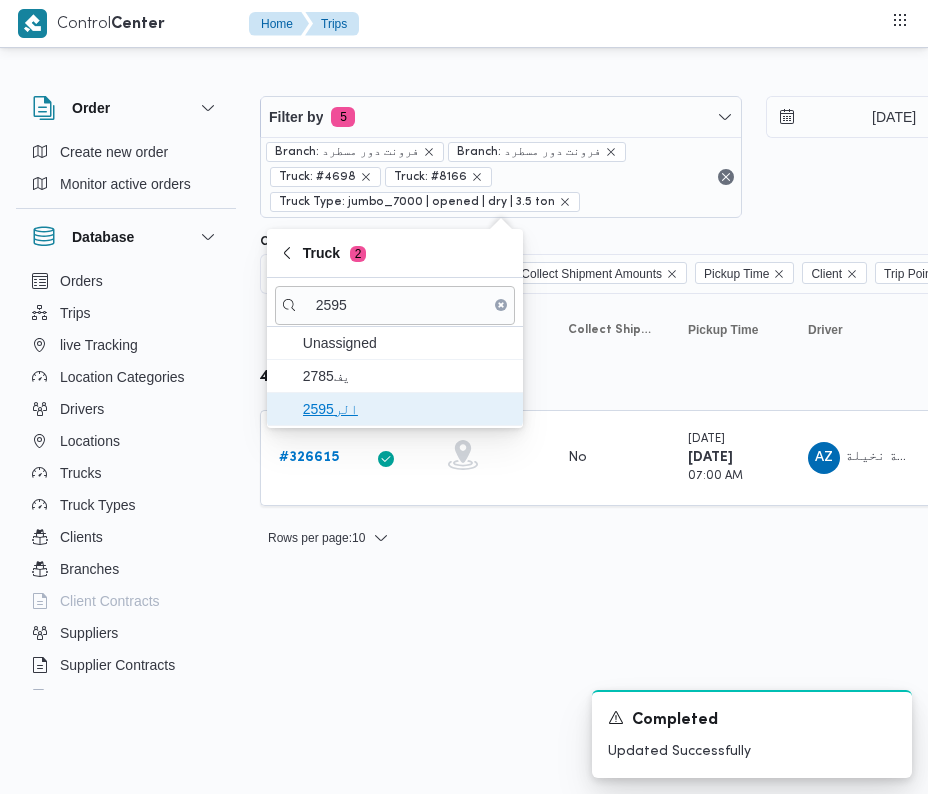 click on "الر2595" at bounding box center (407, 409) 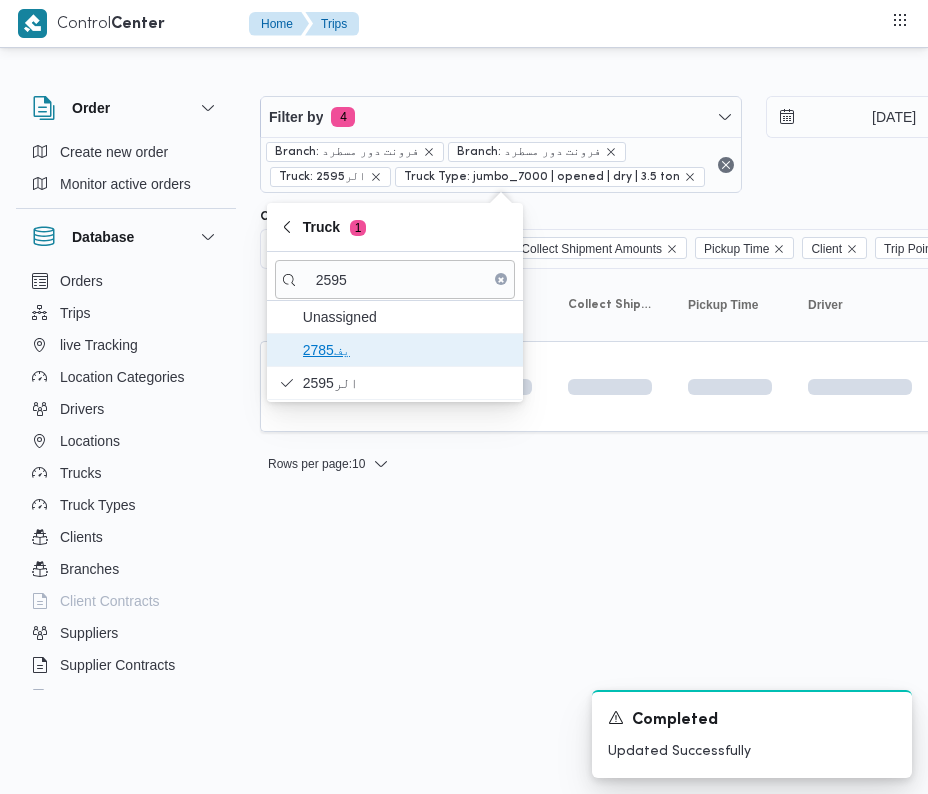click on "يف2785" at bounding box center [407, 350] 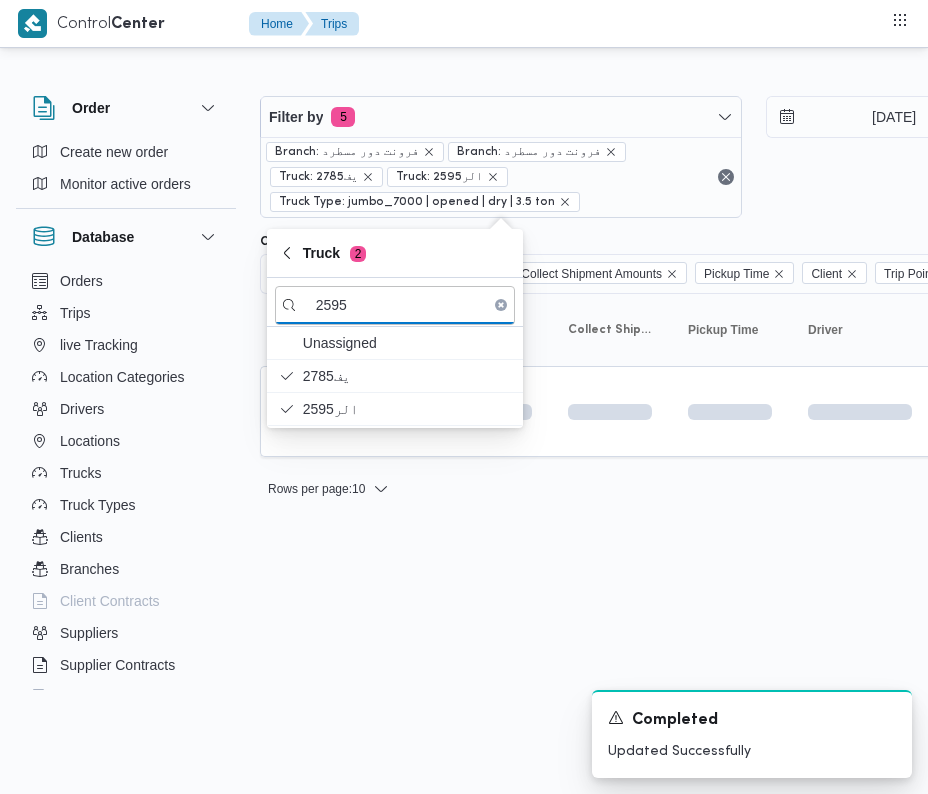 click on "Control  Center Home Trips Order Create new order Monitor active orders Database Orders Trips live Tracking Location Categories Drivers Locations Trucks Truck Types Clients Branches Client Contracts Suppliers Supplier Contracts Devices Users Projects SP Projects Admins organization assignees Tags Filter by 5 Branch: فرونت دور مسطرد Branch: فرونت دور مسطرد  Truck: يف2785 Truck: الر2595 Truck Type: jumbo_7000 | opened | dry | 3.5 ton [DATE] → [DATE] Group By Truck Columns Trip ID App Geofencing Collect Shipment Amounts Pickup Time Client Trip Points Driver Supplier Truck Status Platform Sorting Trip ID Click to sort in ascending order App Click to sort in ascending order Geofencing Click to sort in ascending order Collect Shipment Amounts Pickup Time Click to sort in ascending order Client Click to sort in ascending order Trip Points Driver Click to sort in ascending order Supplier Click to sort in ascending order Truck Click to sort in ascending order Status Platform :  1" at bounding box center (464, 397) 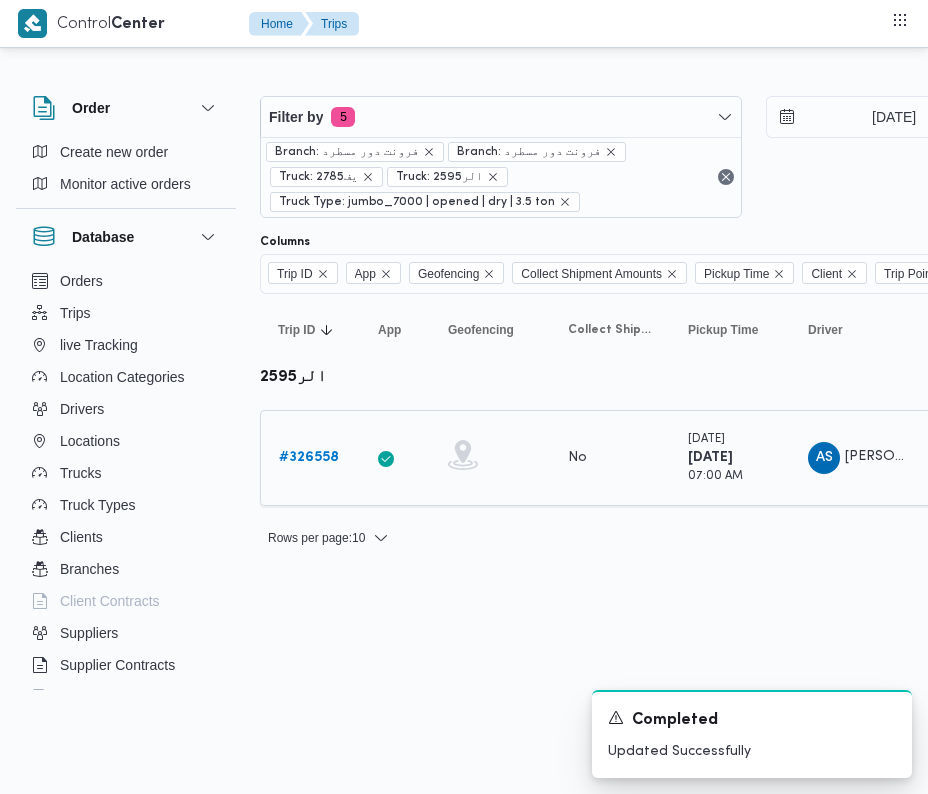 click on "# 326558" at bounding box center (310, 458) 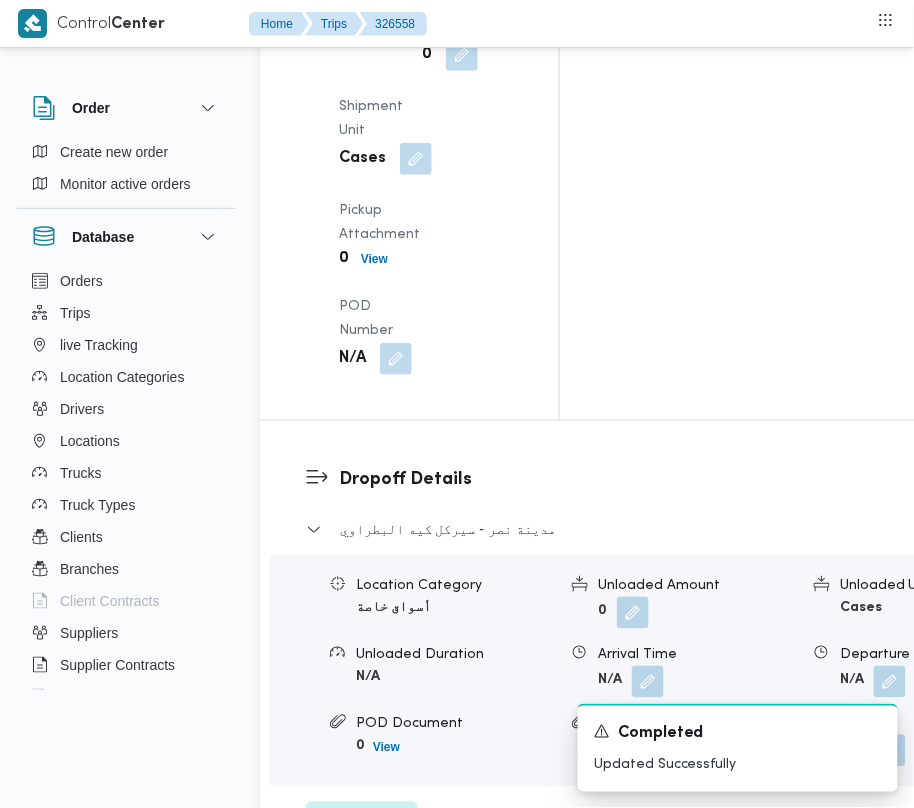 scroll, scrollTop: 2902, scrollLeft: 0, axis: vertical 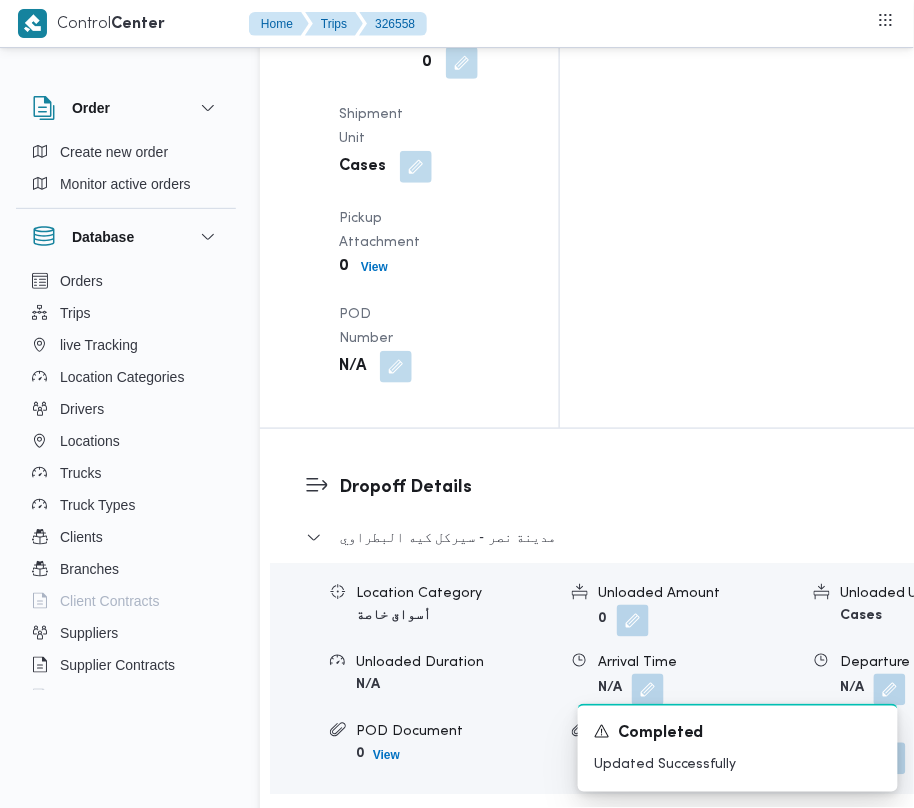 click on "مدينة نصر -
سيركل كيه البطراوي Location Category أسواق خاصة Unloaded Amount 0 Unloaded Unit Cases Unloaded Duration N/A Arrival Time N/A Departure Time N/A POD Document 0 View POD Number N/A Notes N/A Edit dropoffs" at bounding box center [656, 688] 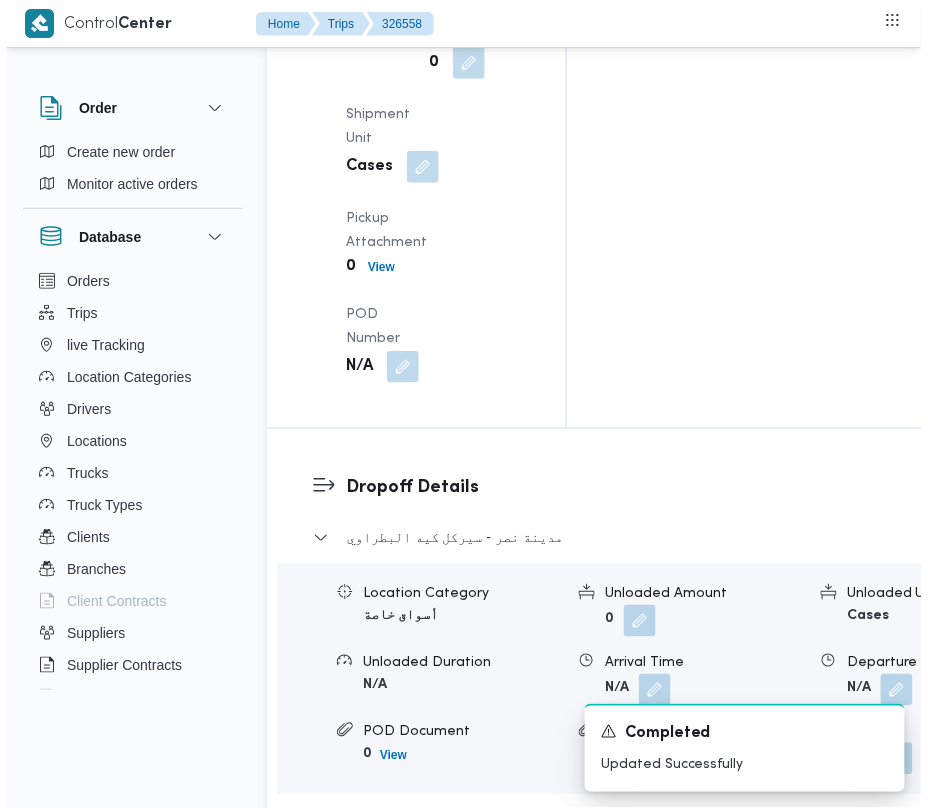 scroll, scrollTop: 2822, scrollLeft: 0, axis: vertical 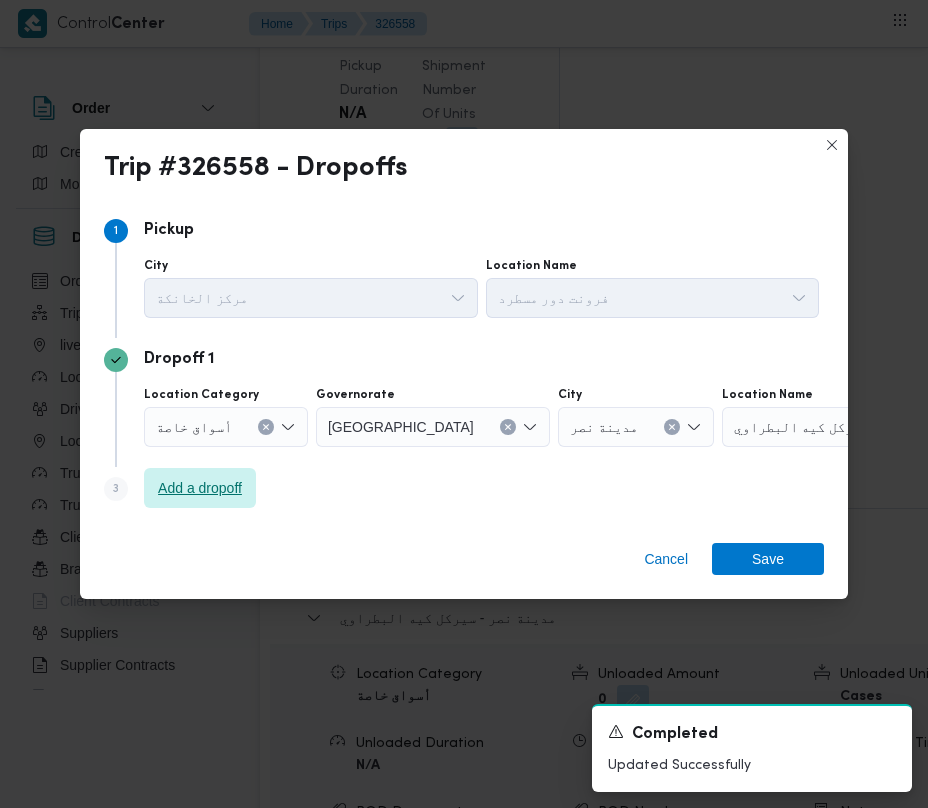 click on "Add a dropoff" at bounding box center (200, 488) 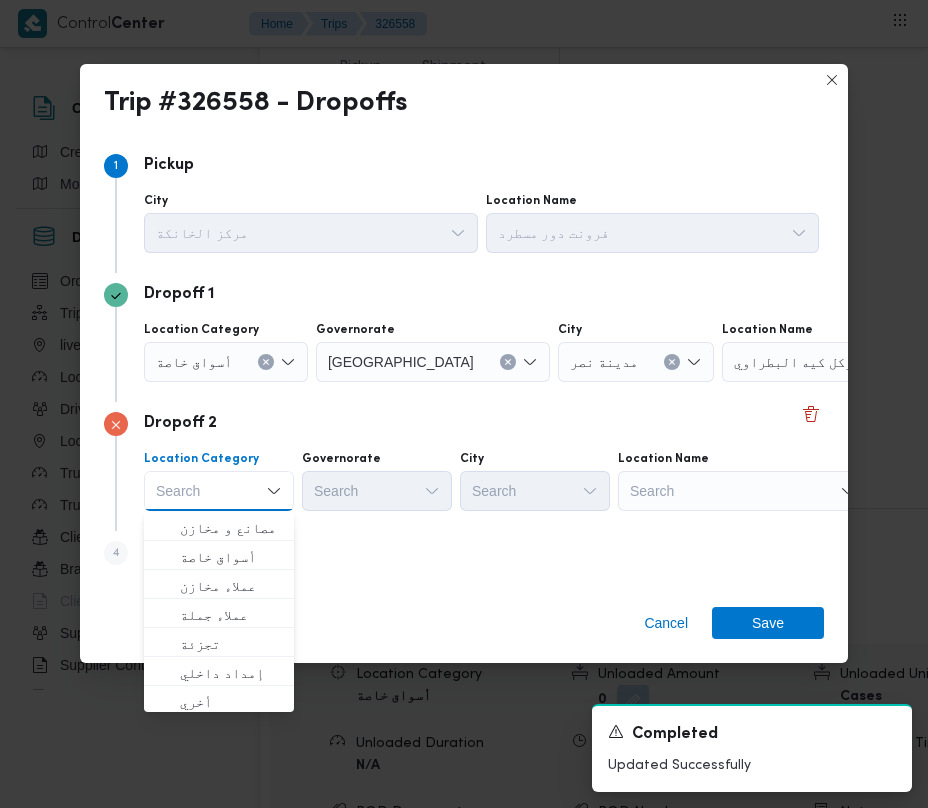 click on "Search" at bounding box center [847, 362] 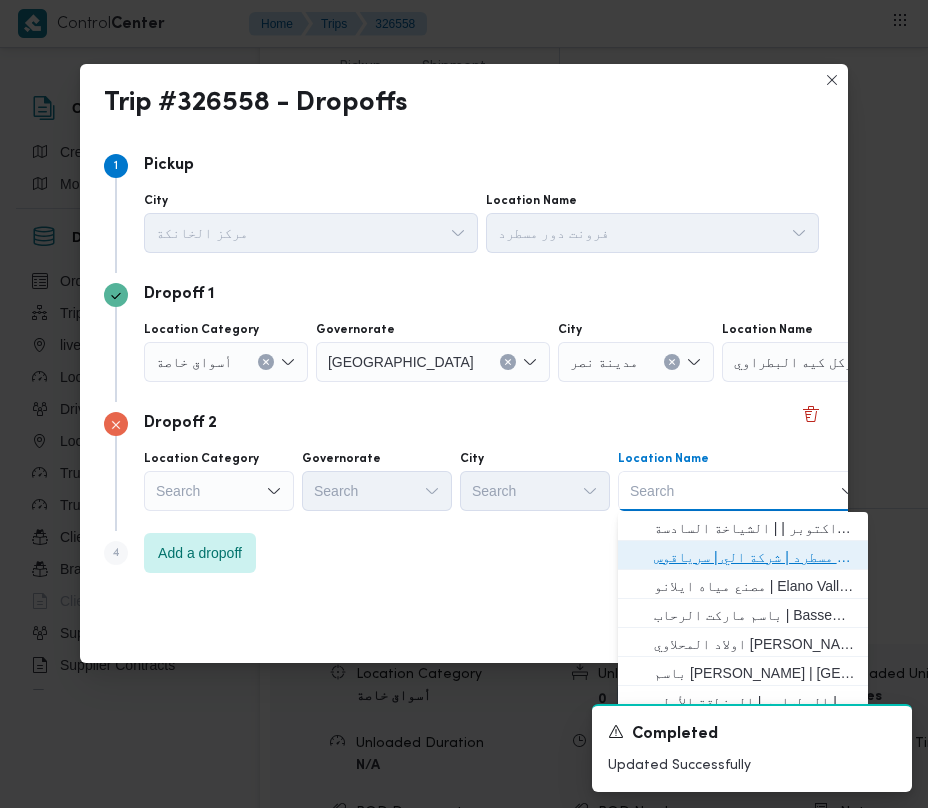 drag, startPoint x: 750, startPoint y: 554, endPoint x: 677, endPoint y: 517, distance: 81.84131 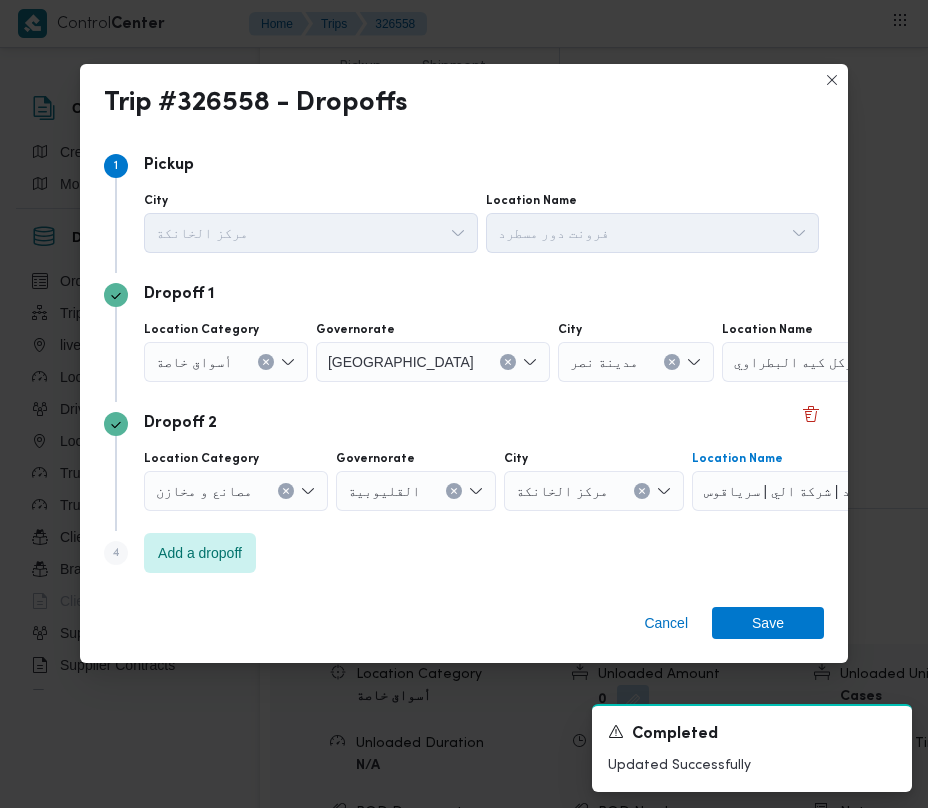 click on "أسواق خاصة" at bounding box center (194, 361) 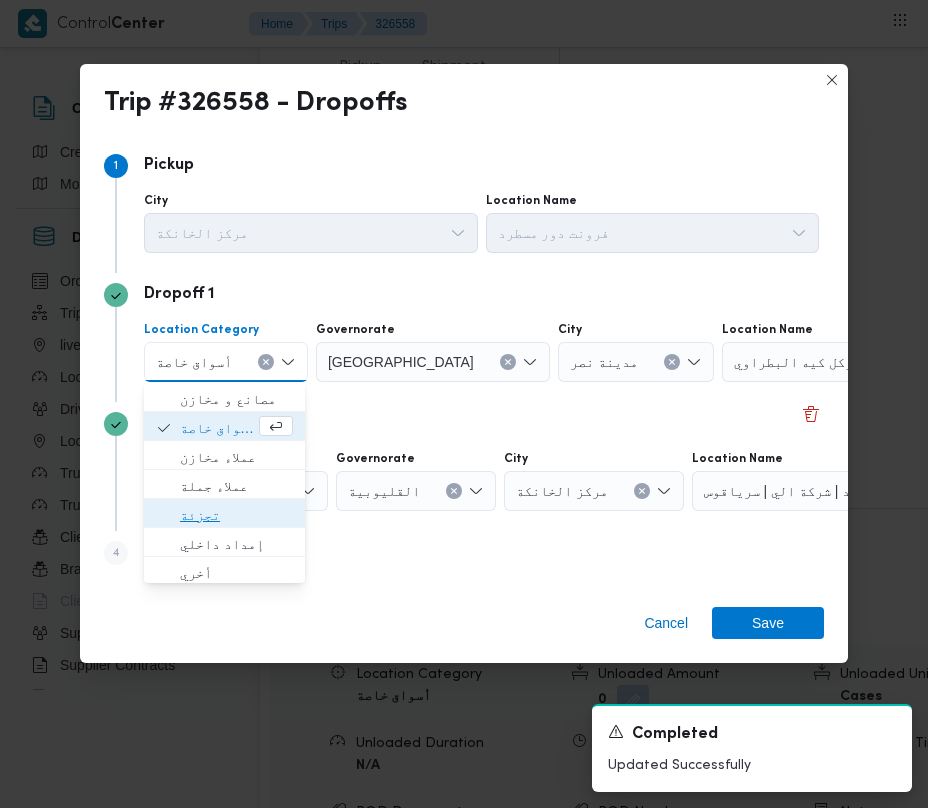 click on "تجزئة" at bounding box center (236, 515) 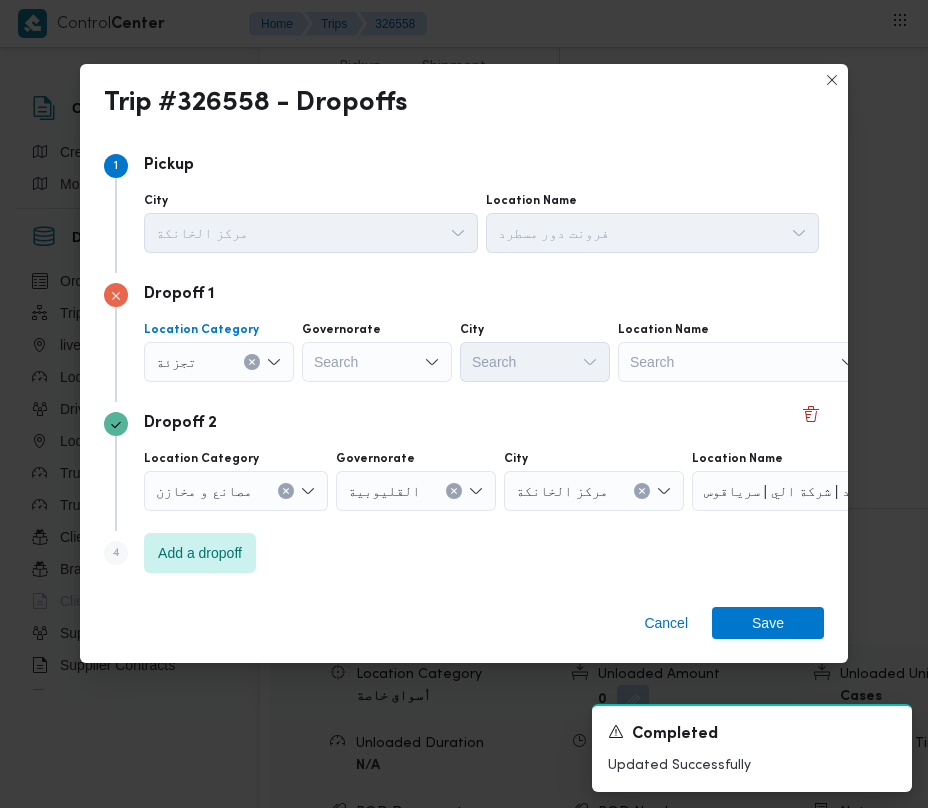 click on "Search" at bounding box center (377, 362) 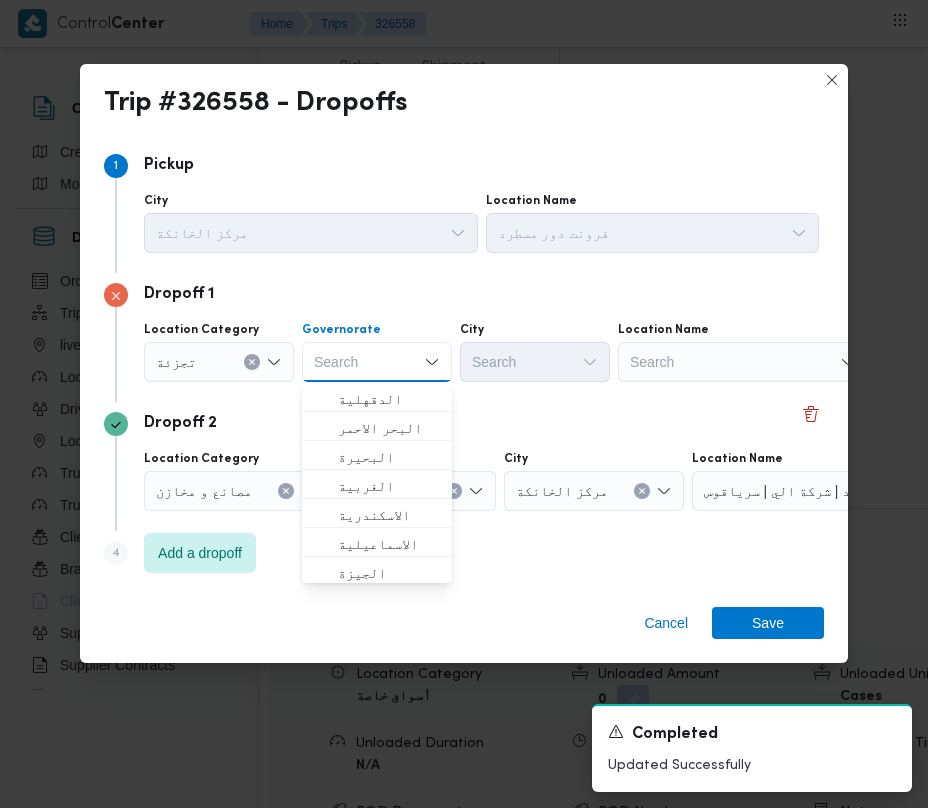 paste on "جيزة" 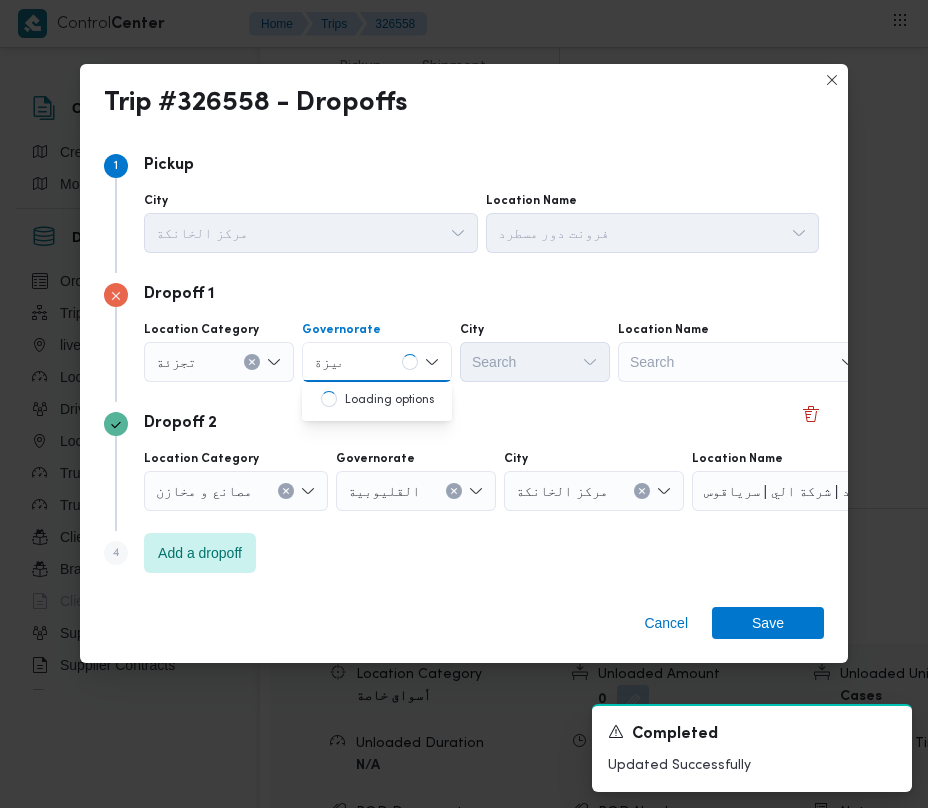 type on "جيزة" 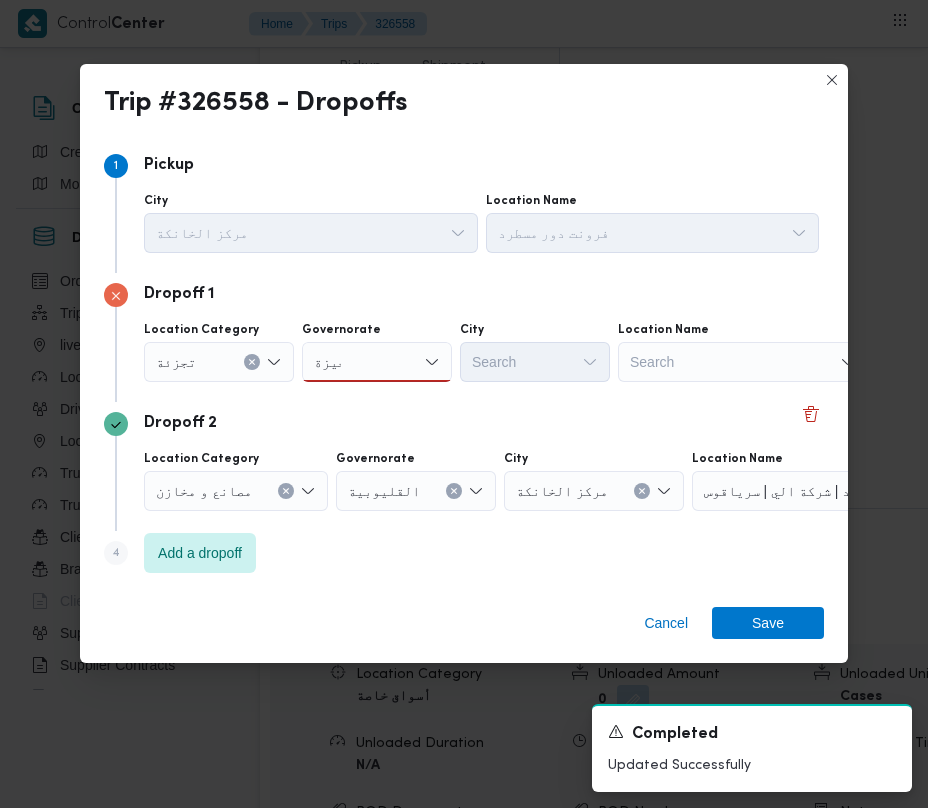 click on "جيزة جيزة" at bounding box center (377, 362) 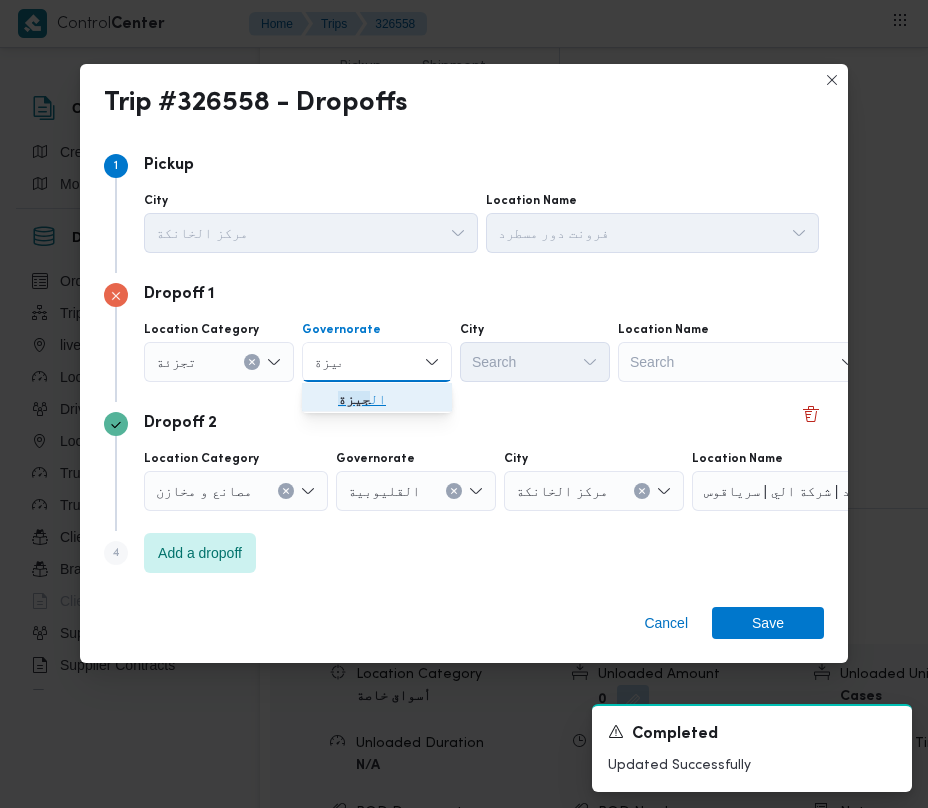 click on "ال جيزة" at bounding box center [389, 399] 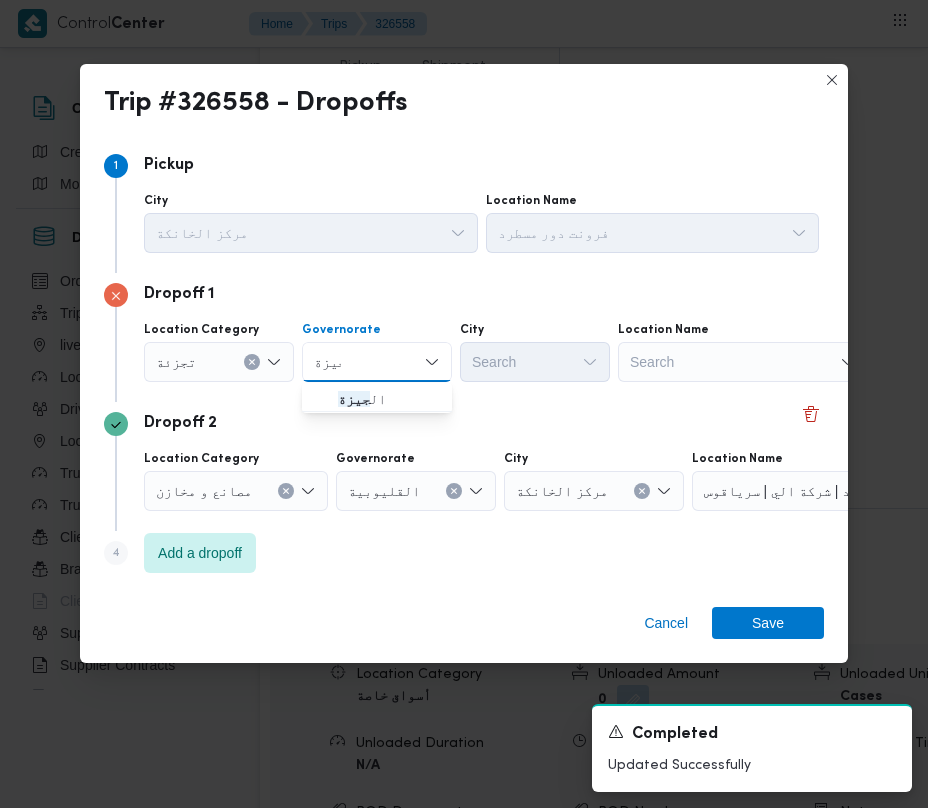 type 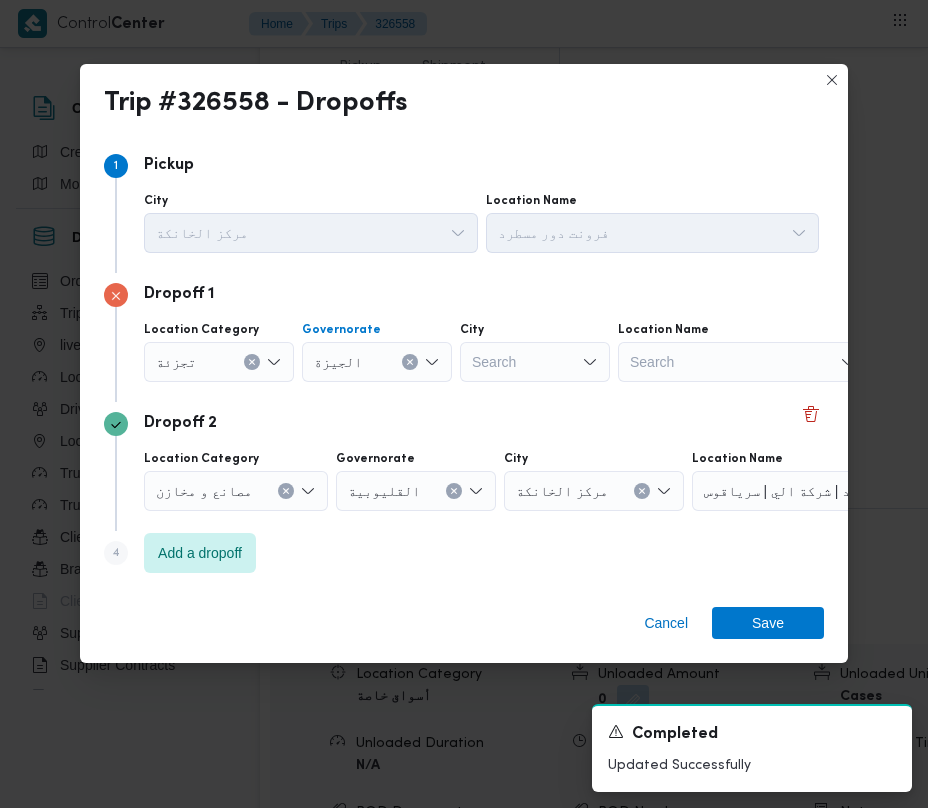 click on "Search" at bounding box center (535, 362) 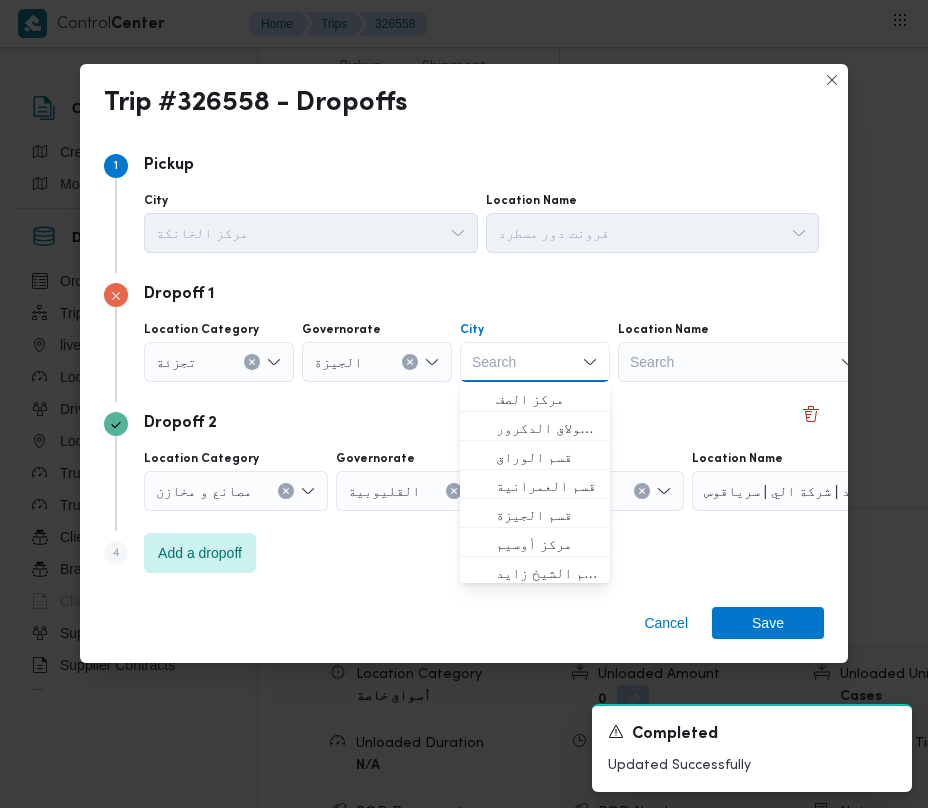 paste on "أكتوبر" 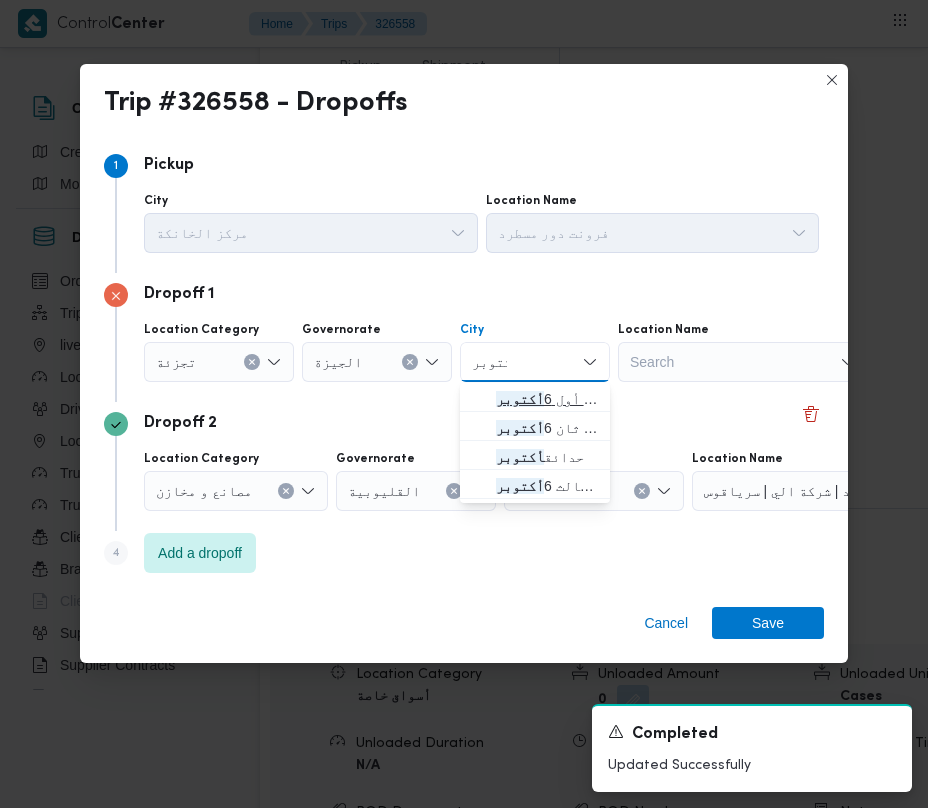 type on "أكتوبر" 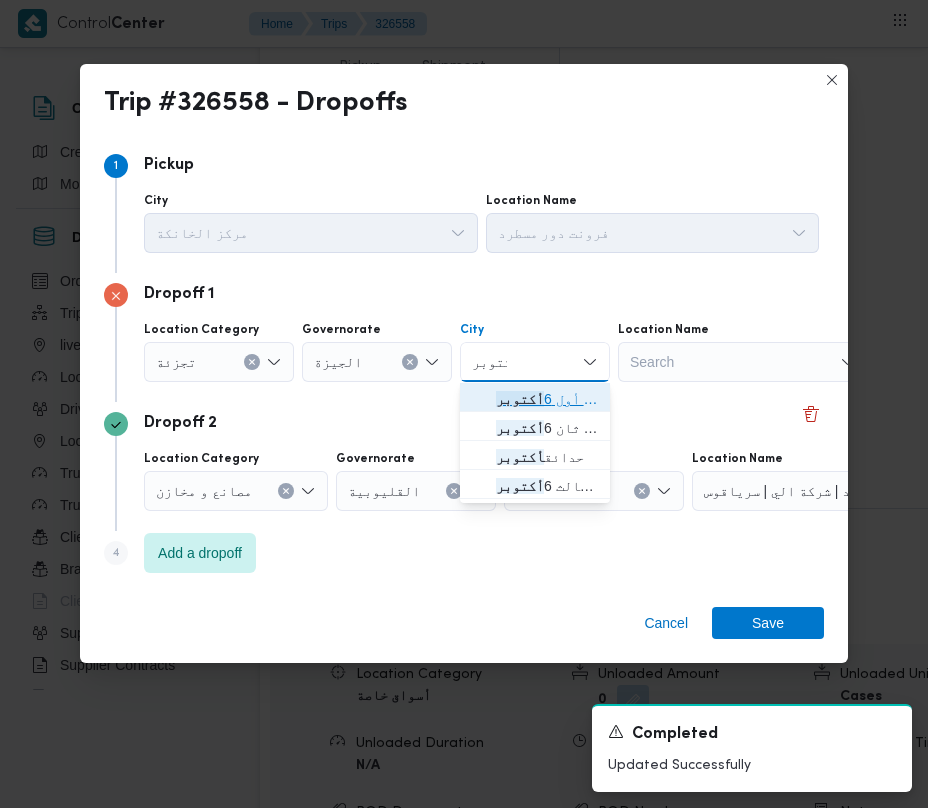 click on "أكتوبر" at bounding box center [520, 399] 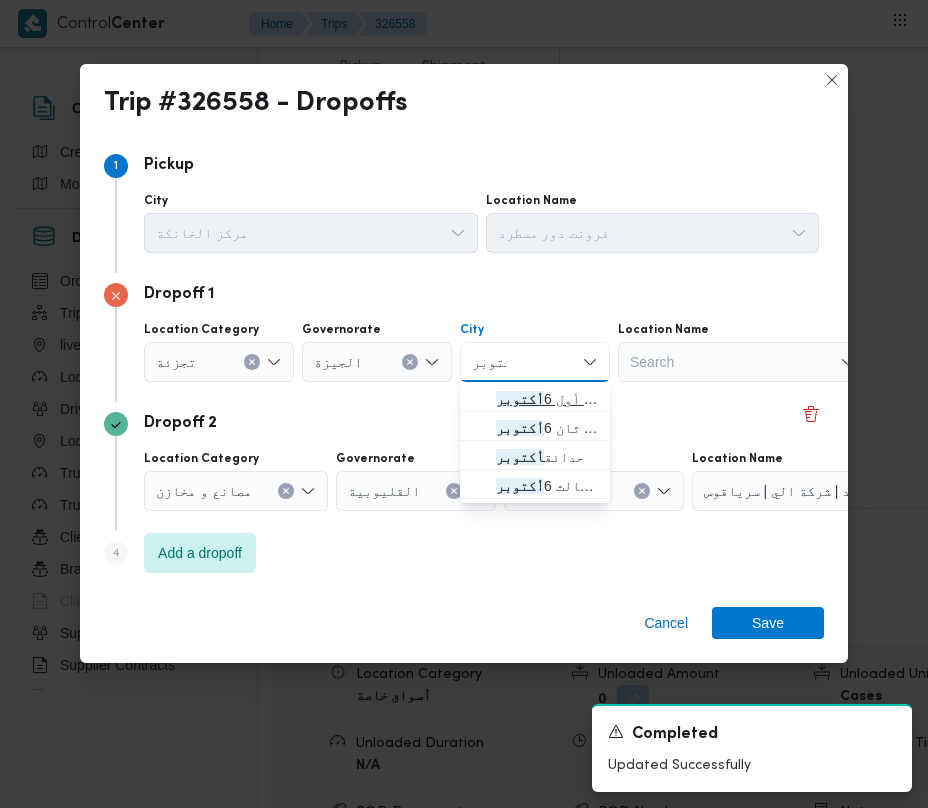 type 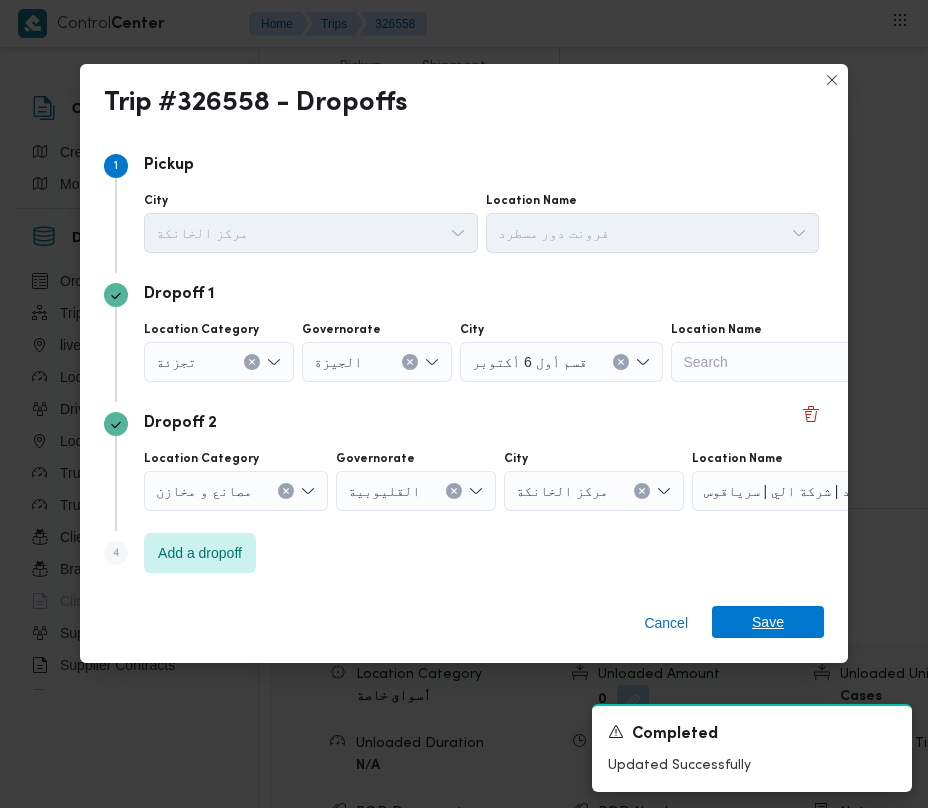 click on "Save" at bounding box center (768, 622) 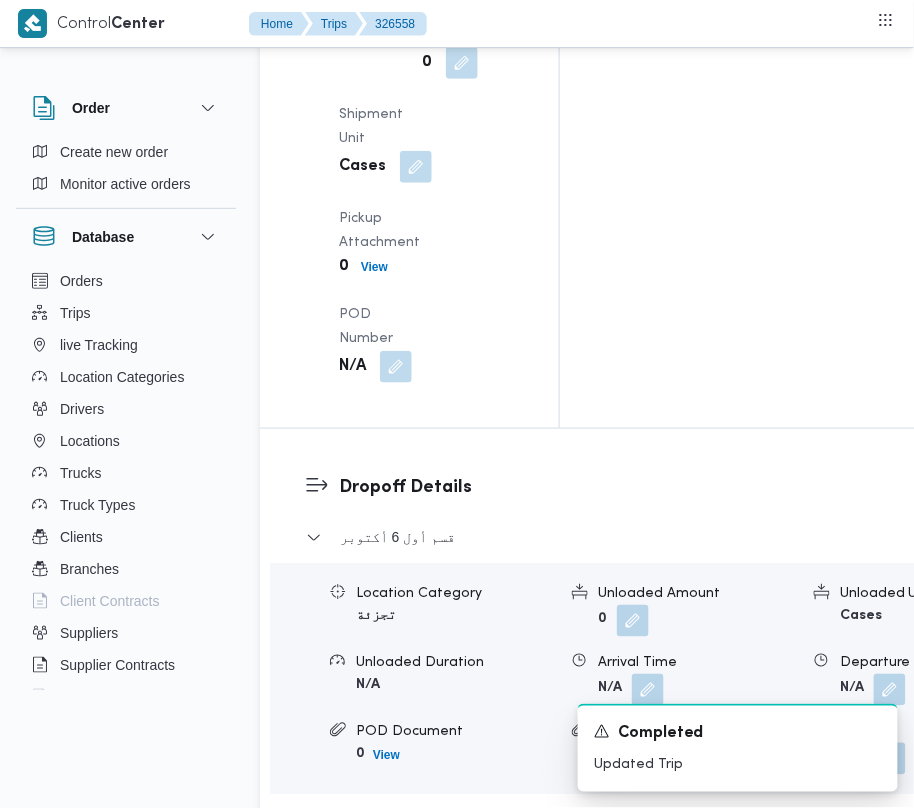 scroll, scrollTop: 2196, scrollLeft: 0, axis: vertical 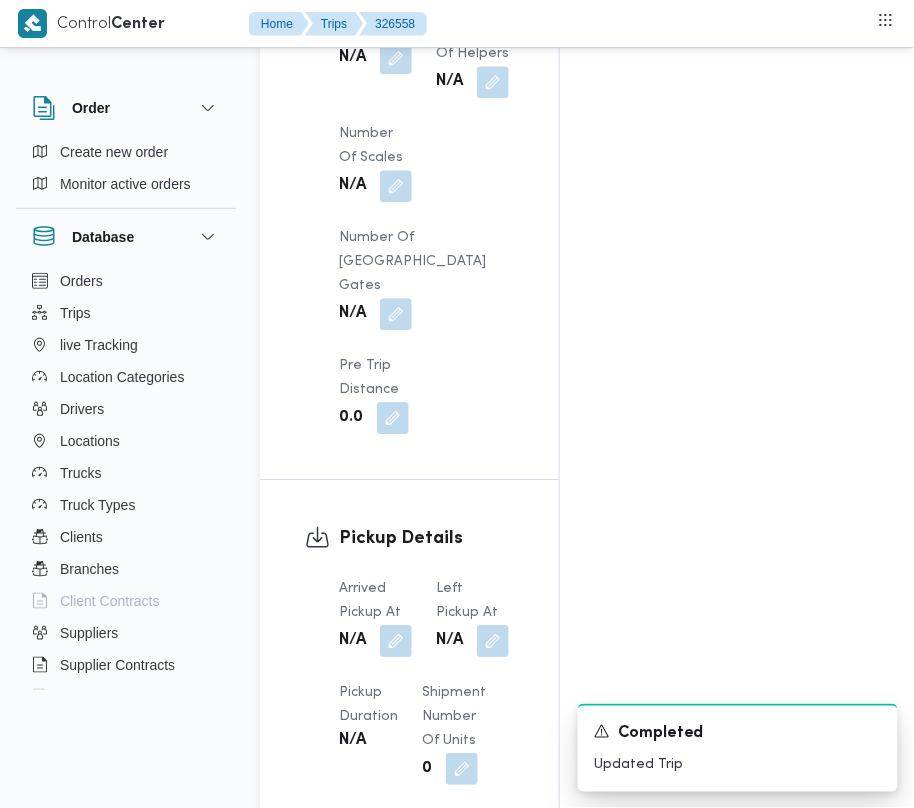 click on "Arrived Pickup At N/A Left Pickup At N/A Pickup Duration N/A Shipment Number of Units 0 Shipment Unit Cases Pickup Attachment 0 View POD Number N/A" at bounding box center [426, 833] 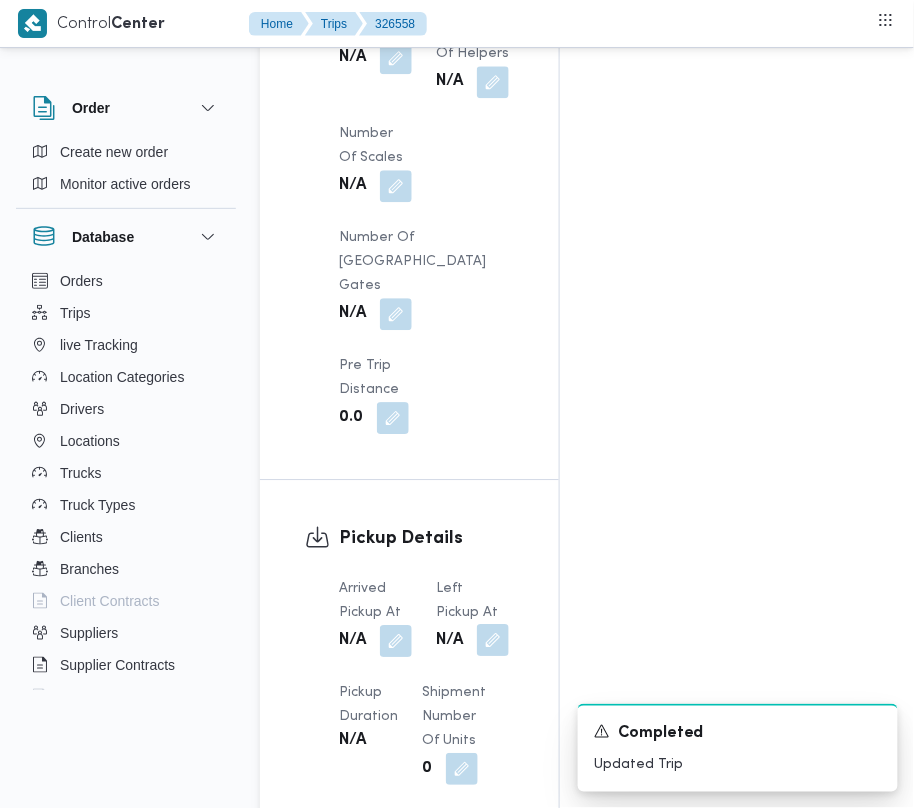 click at bounding box center (493, 640) 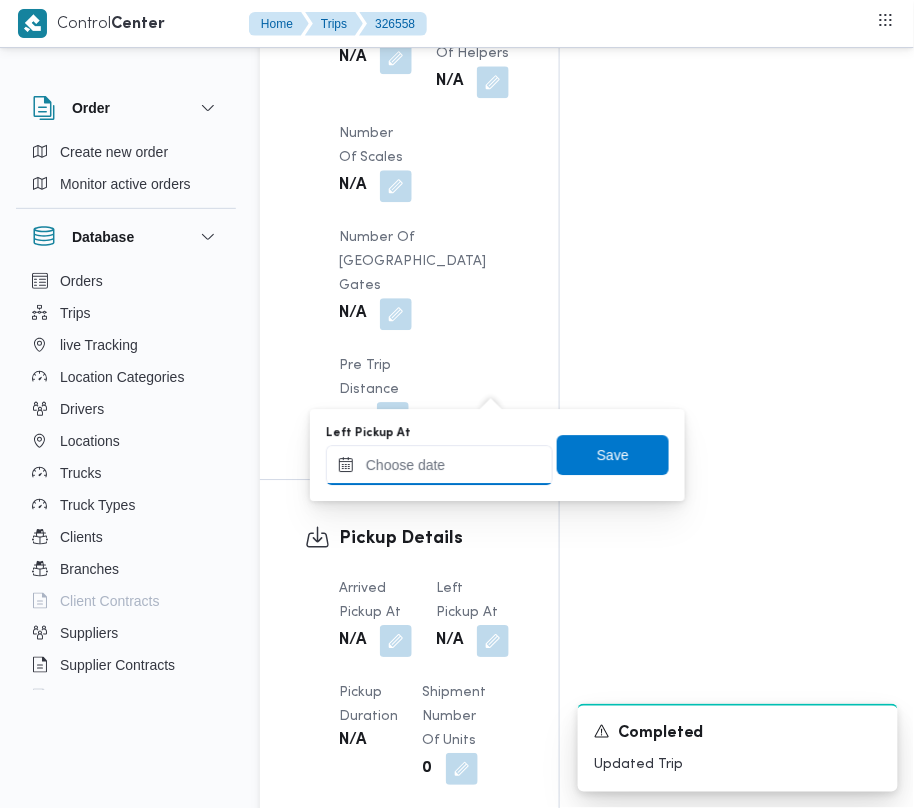 click on "Left Pickup At" at bounding box center (439, 465) 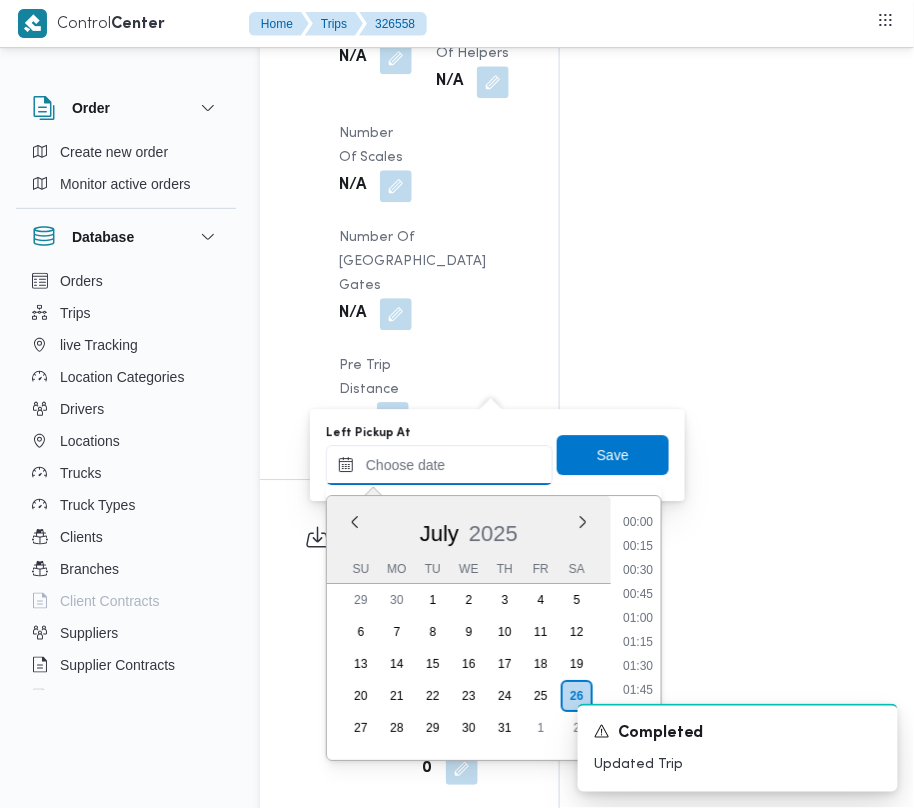 scroll, scrollTop: 913, scrollLeft: 0, axis: vertical 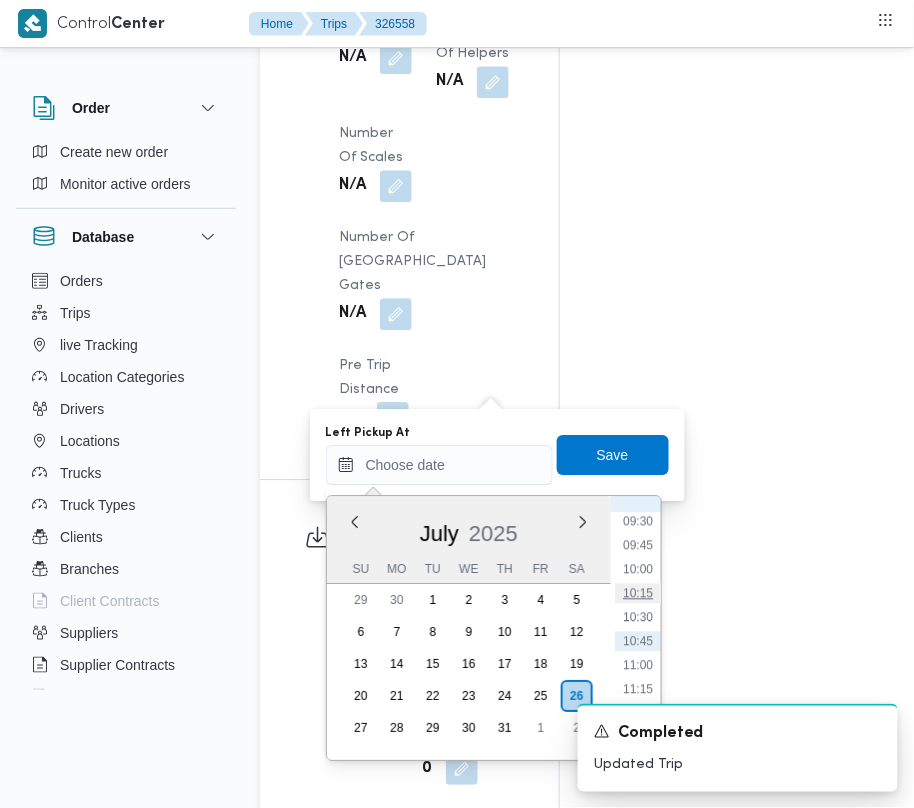 click on "10:15" at bounding box center [638, 593] 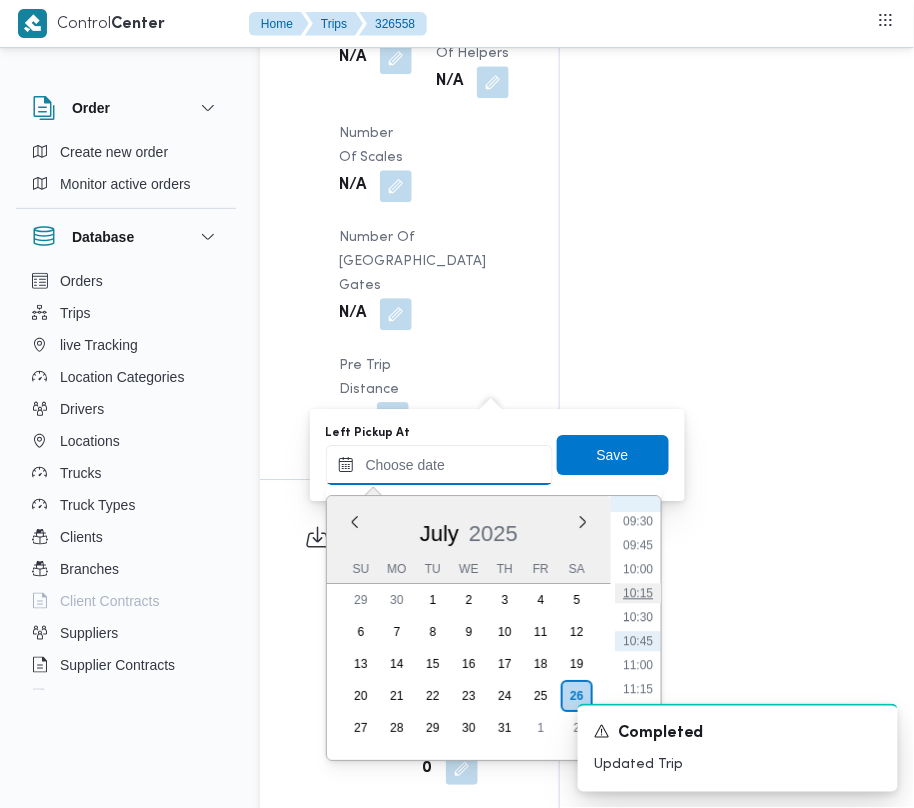 type on "[DATE] 10:15" 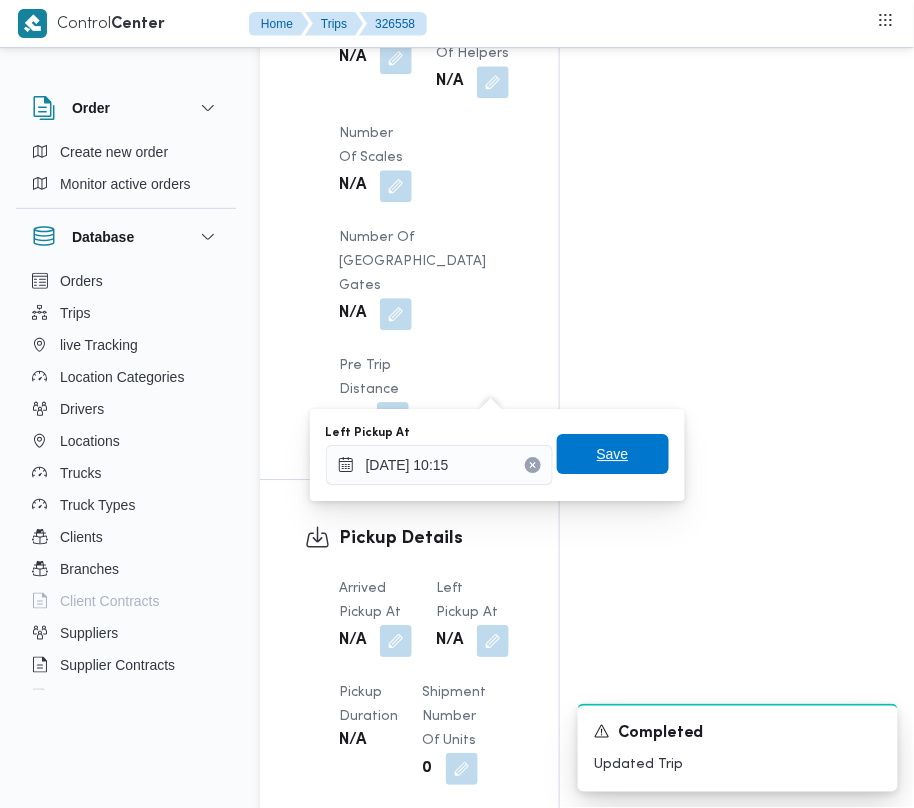 click on "Save" at bounding box center [613, 454] 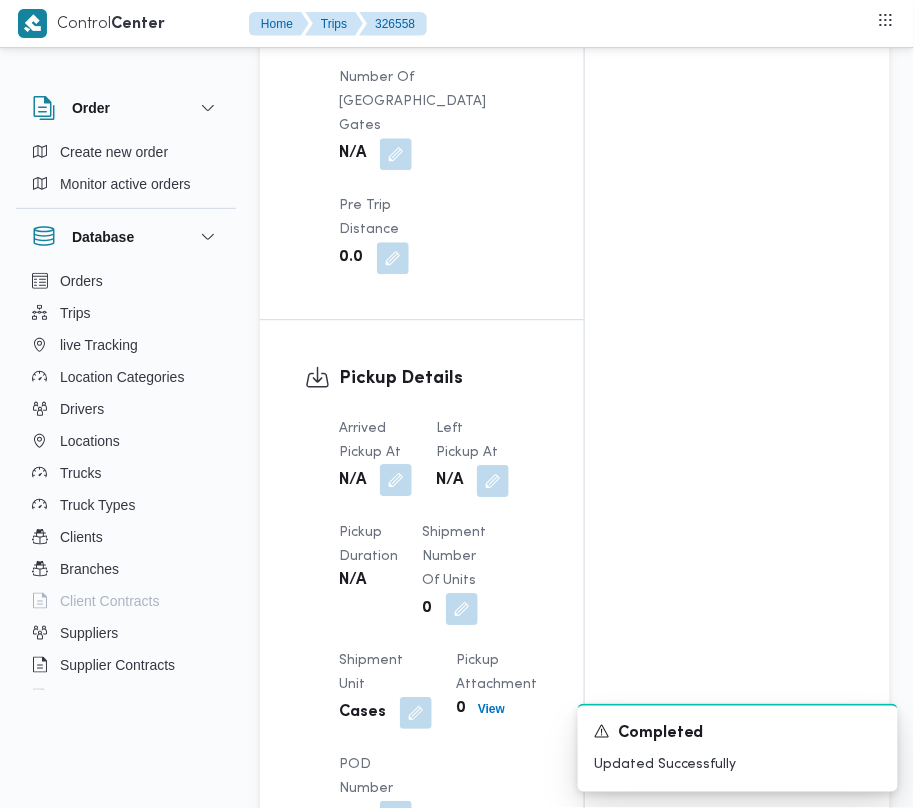click at bounding box center [396, 480] 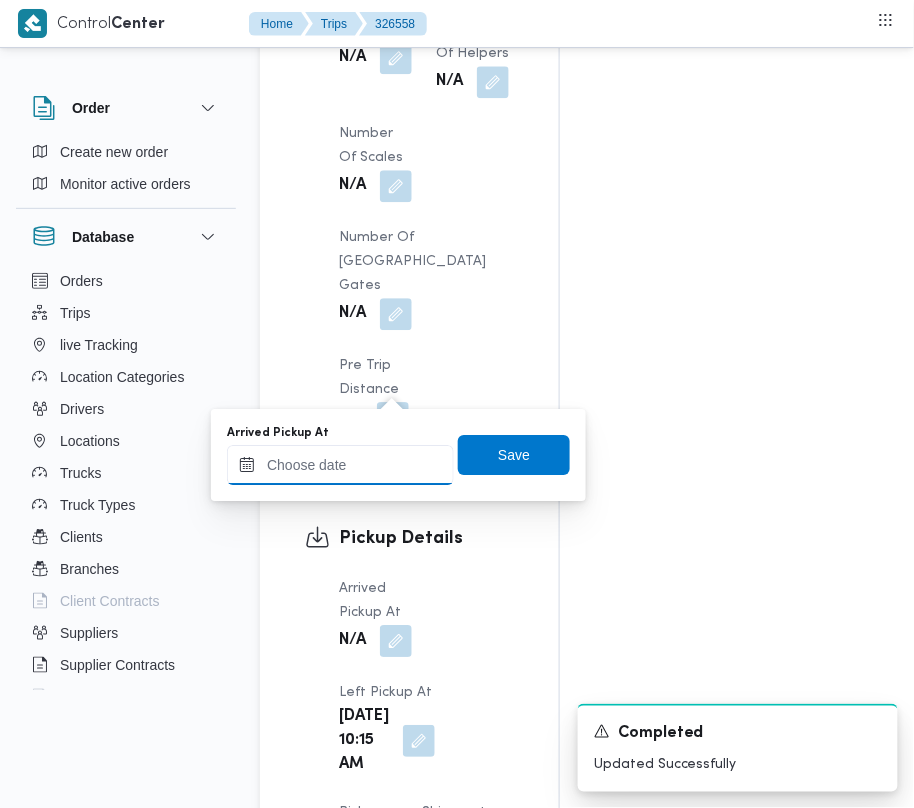 click on "Arrived Pickup At" at bounding box center (340, 465) 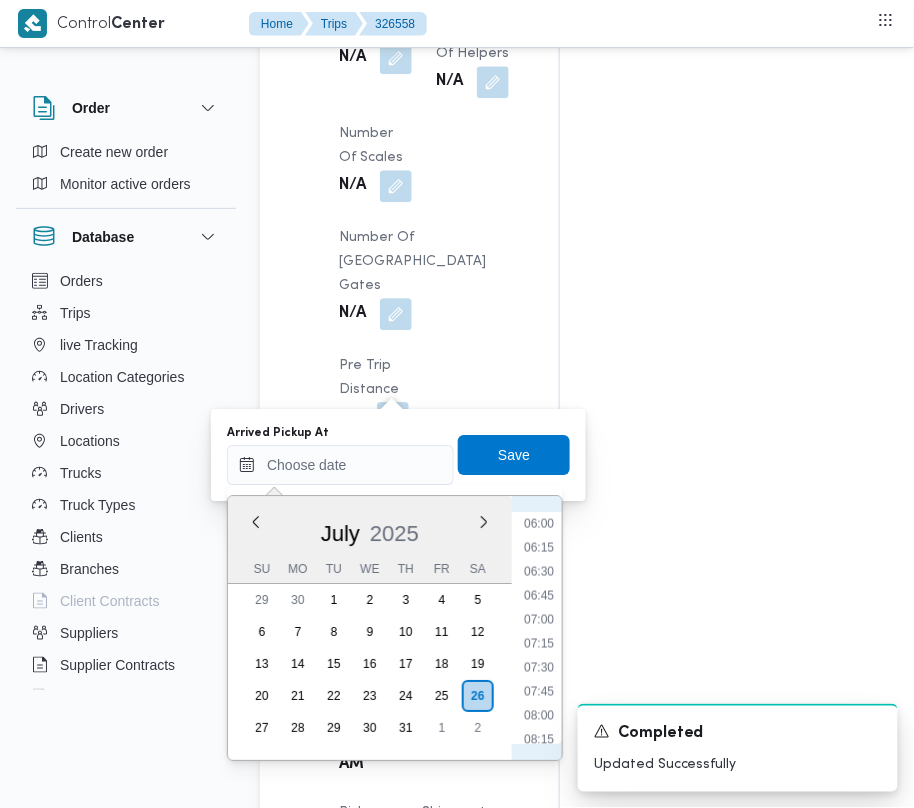 scroll, scrollTop: 521, scrollLeft: 0, axis: vertical 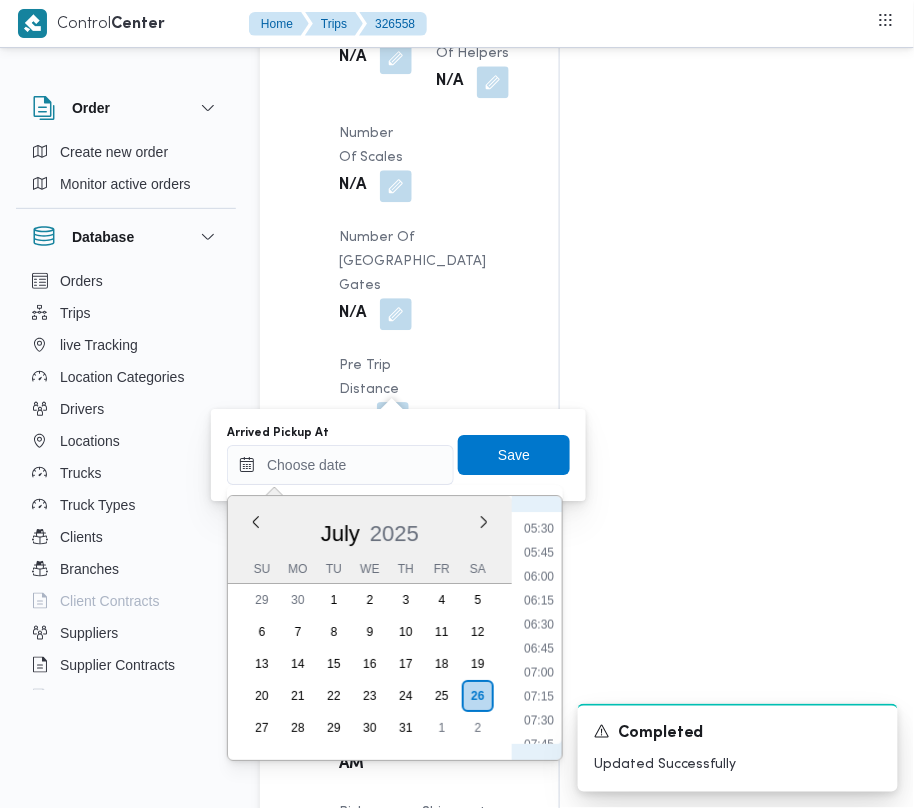 click on "06:45" at bounding box center [539, 649] 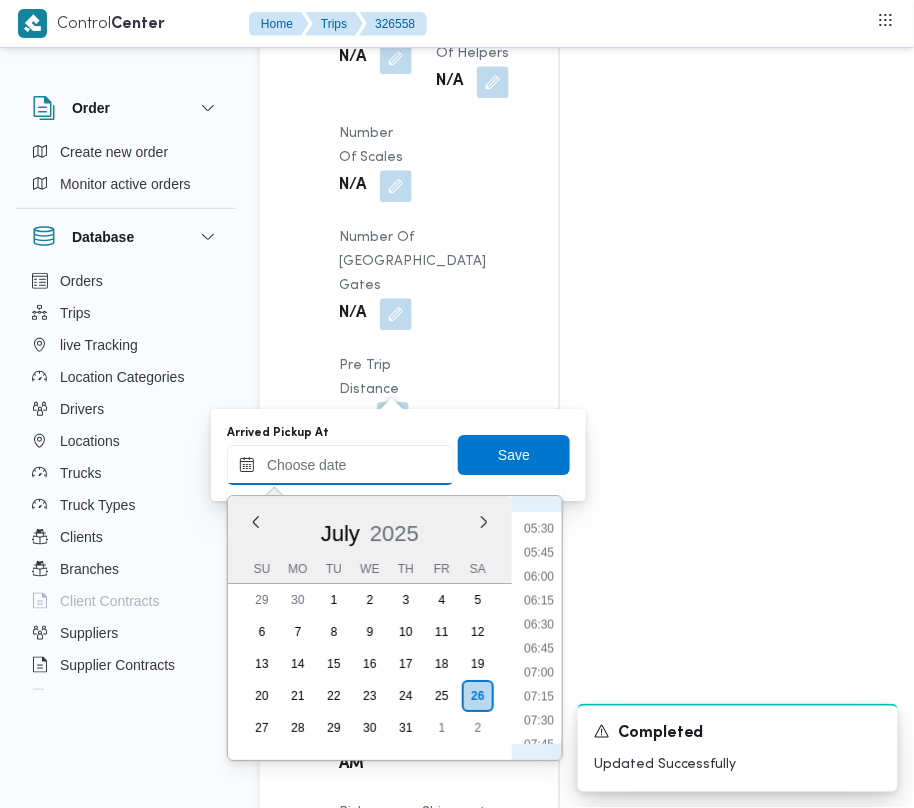 type on "[DATE] 06:45" 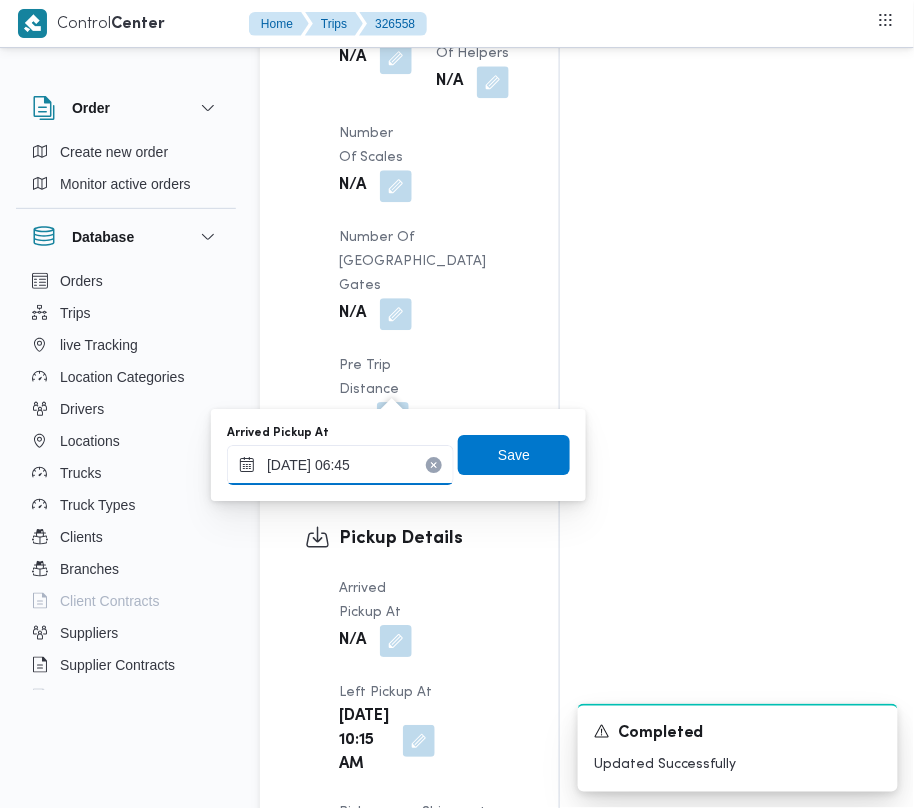 click on "[DATE] 06:45" at bounding box center (340, 465) 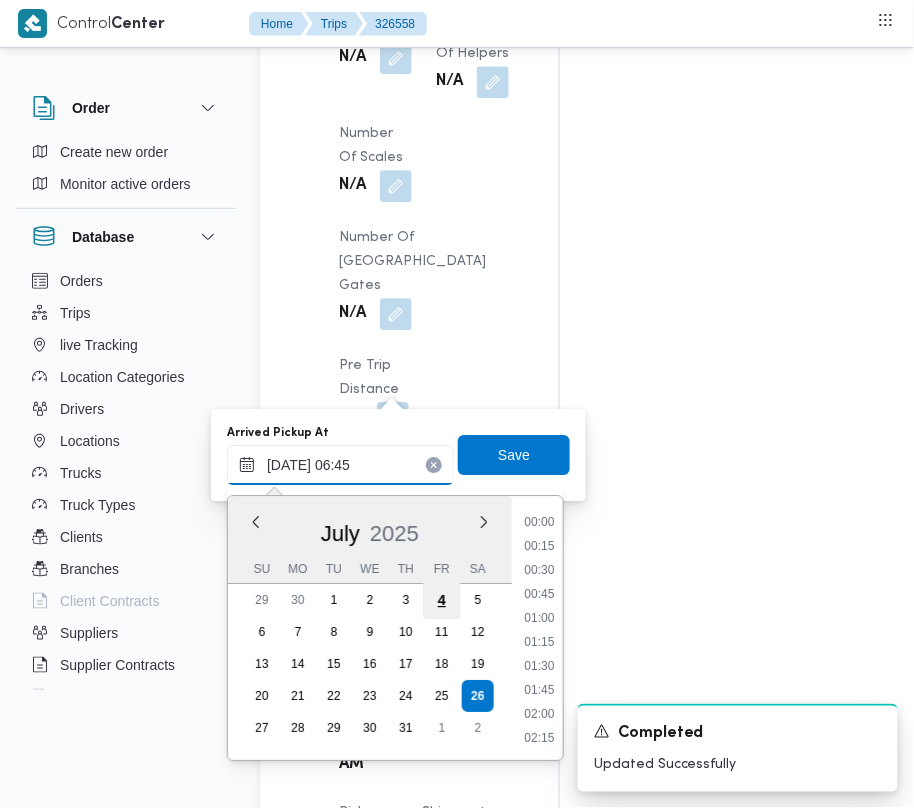 scroll, scrollTop: 528, scrollLeft: 0, axis: vertical 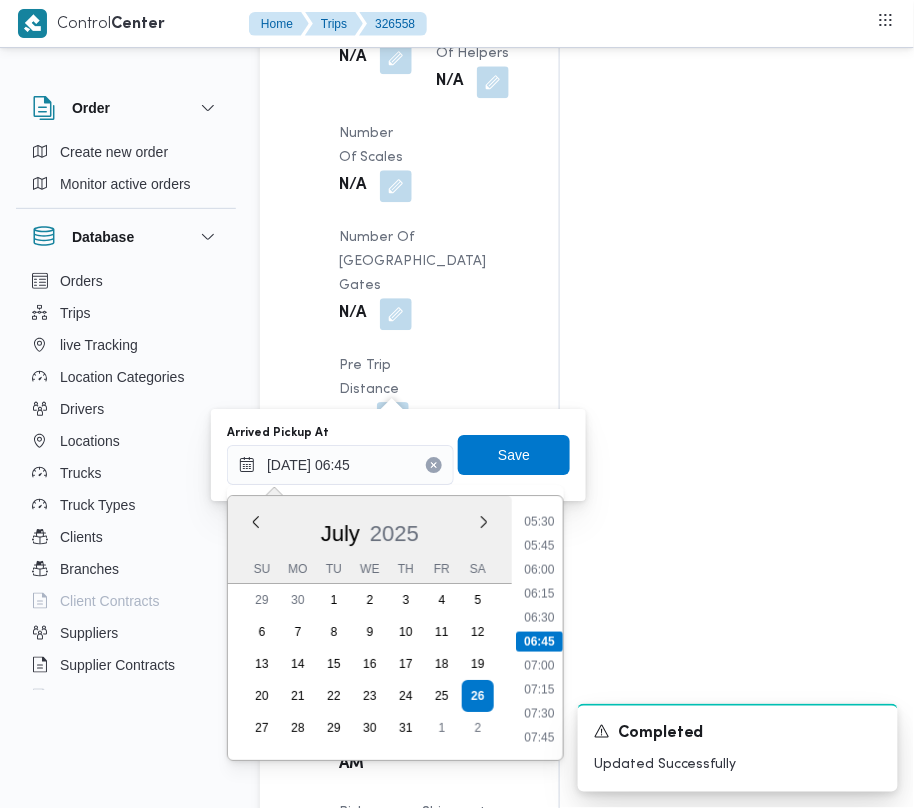 click on "A new notification appears Completed Updated Successfully" at bounding box center (714, 748) 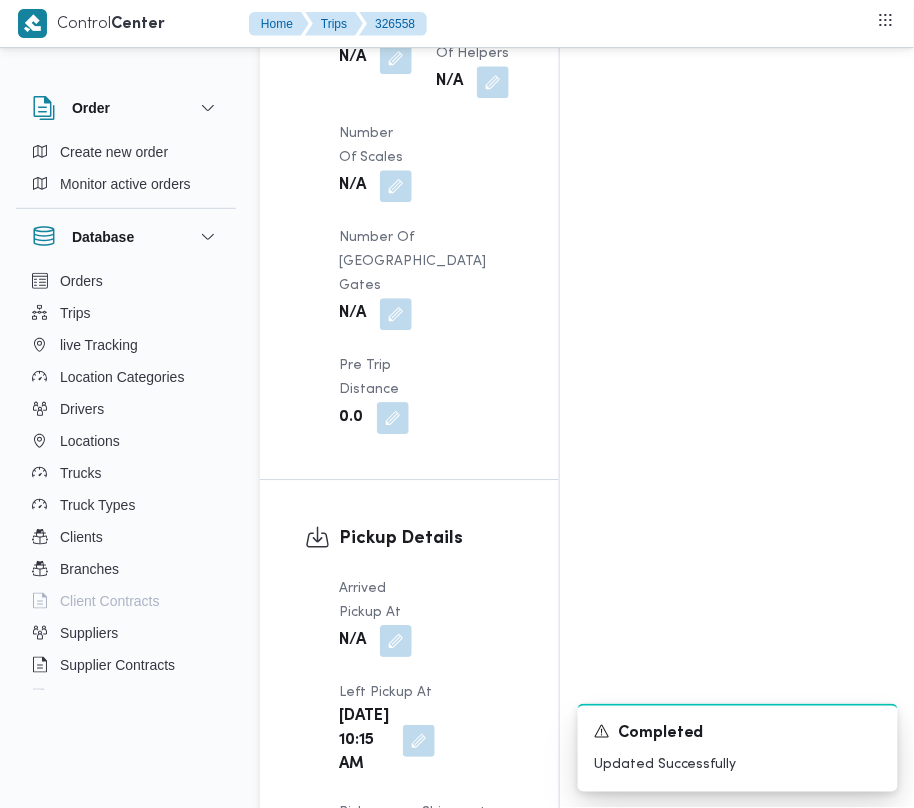 click on "N/A" at bounding box center [375, 641] 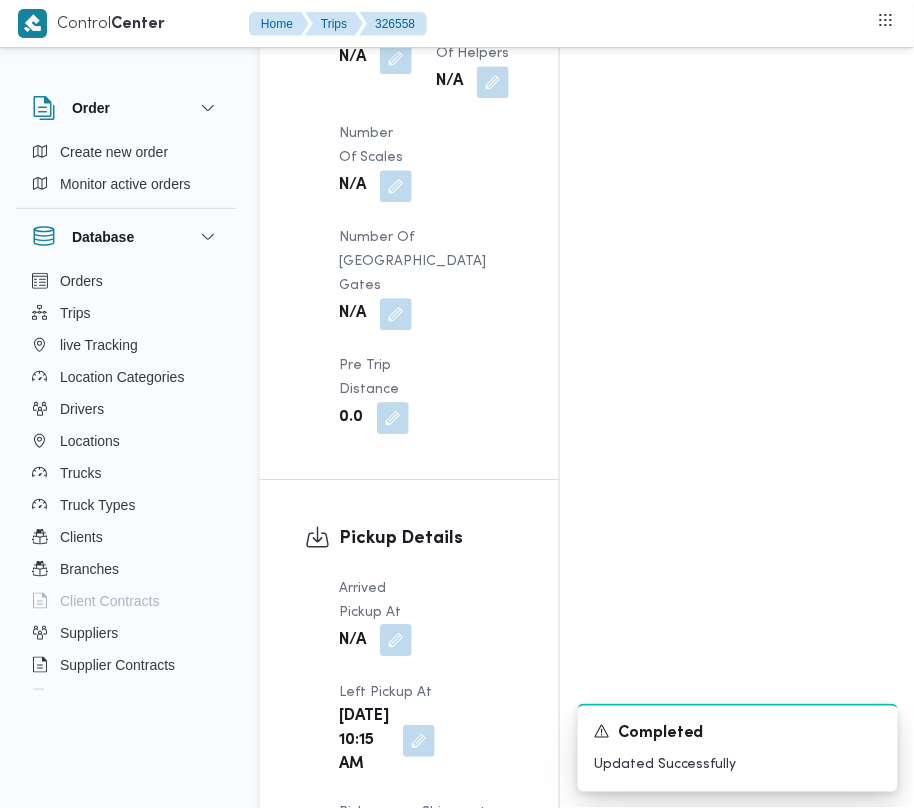 click at bounding box center (396, 640) 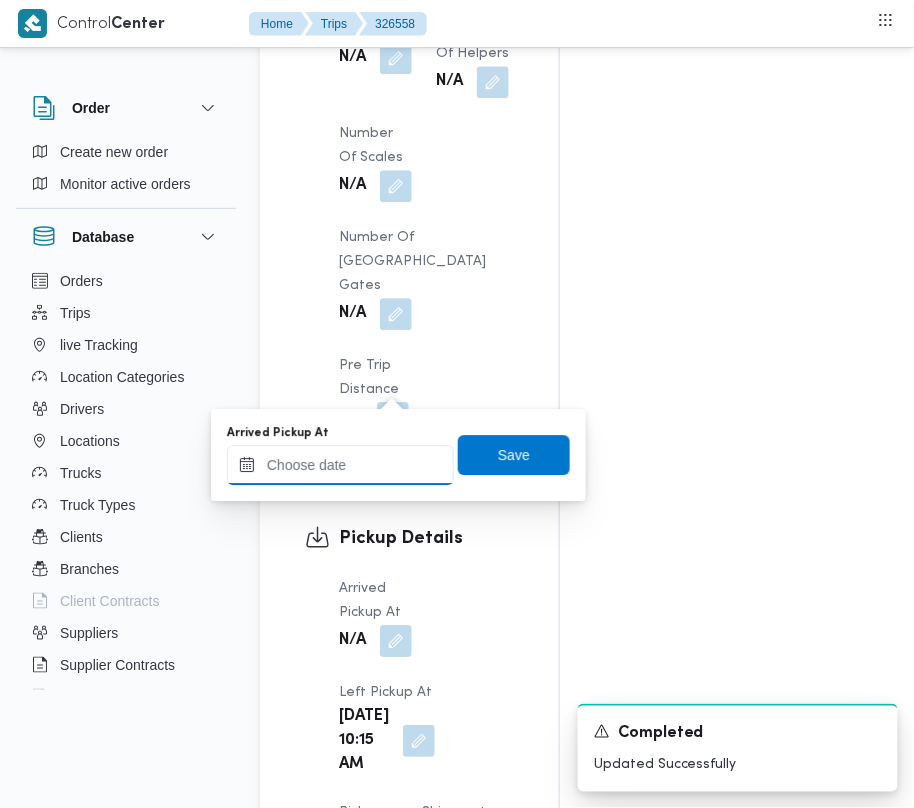 click on "Arrived Pickup At" at bounding box center [340, 465] 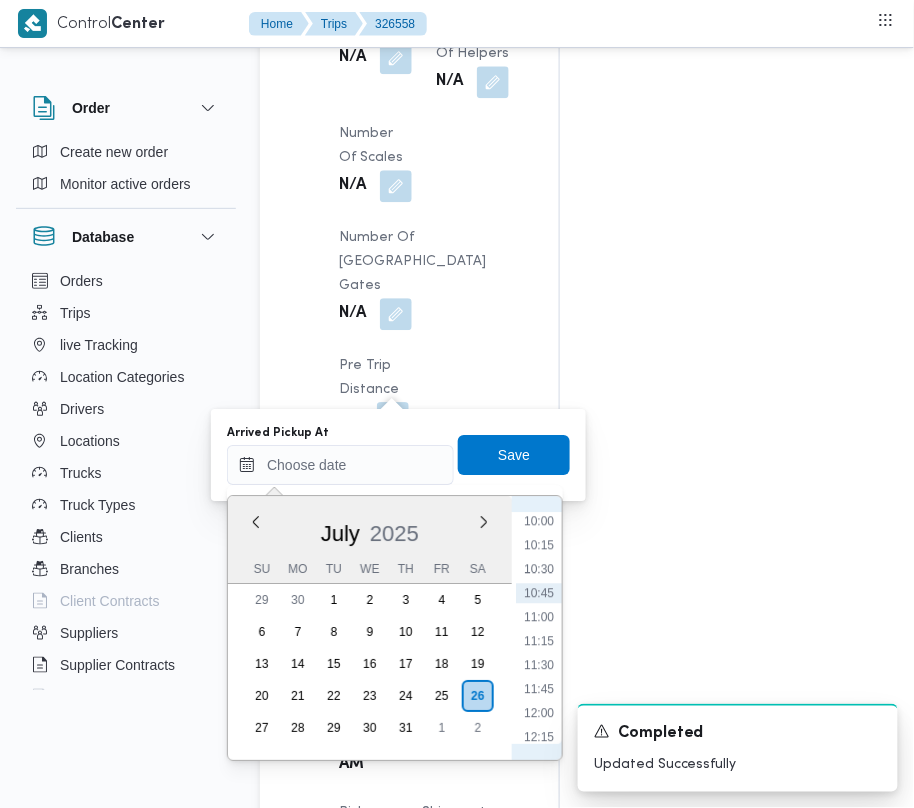 scroll, scrollTop: 765, scrollLeft: 0, axis: vertical 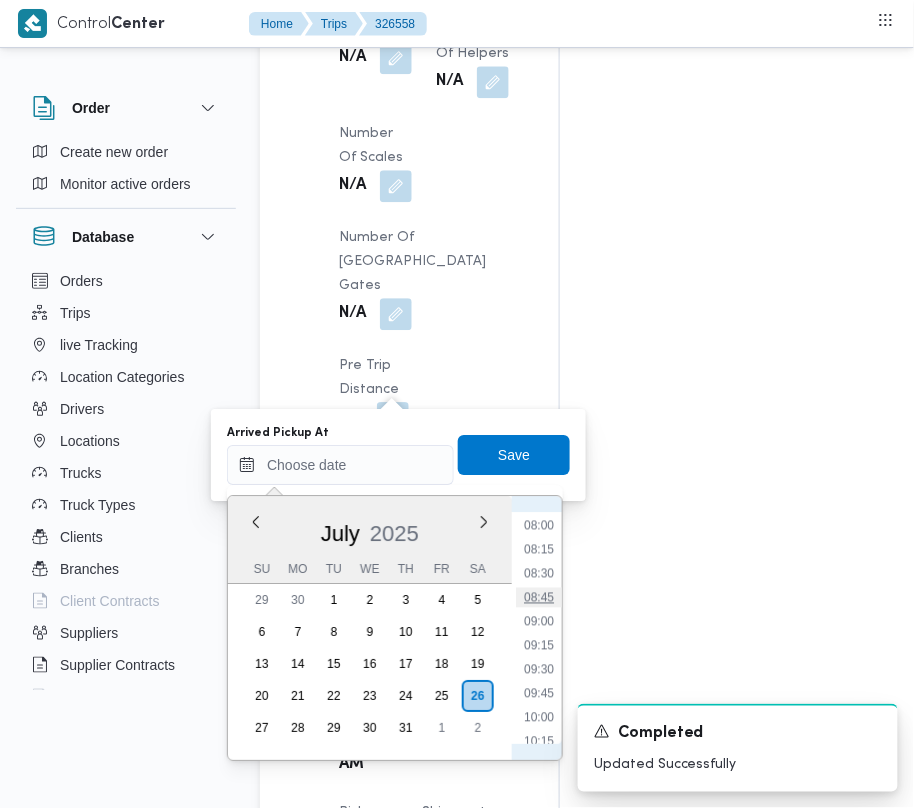 click on "08:45" at bounding box center (539, 597) 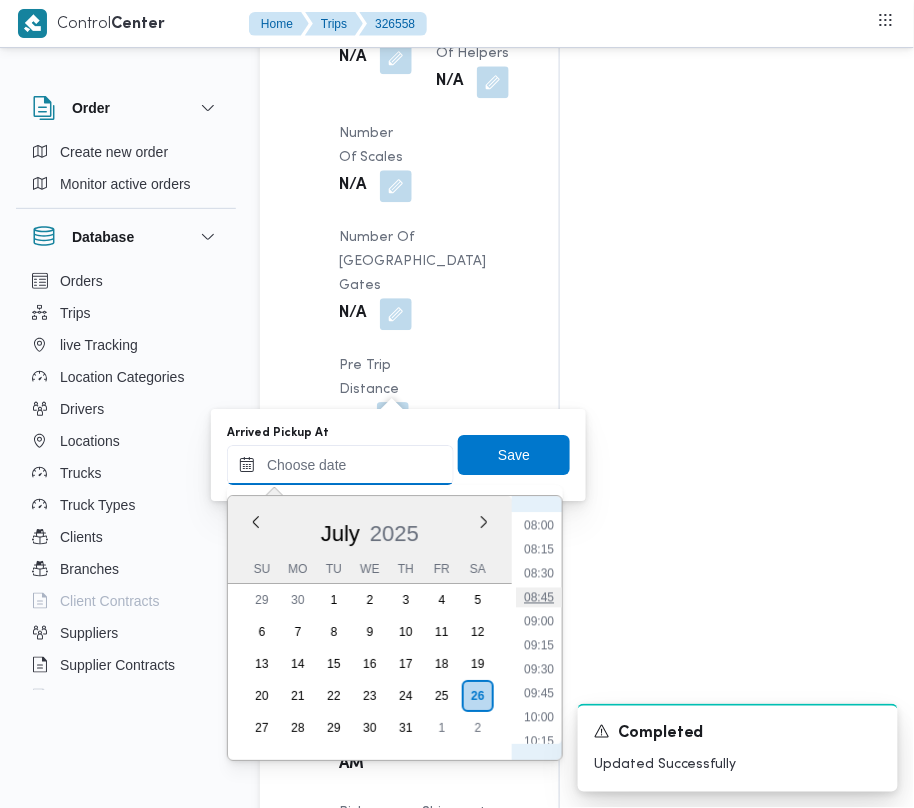 type on "[DATE] 08:45" 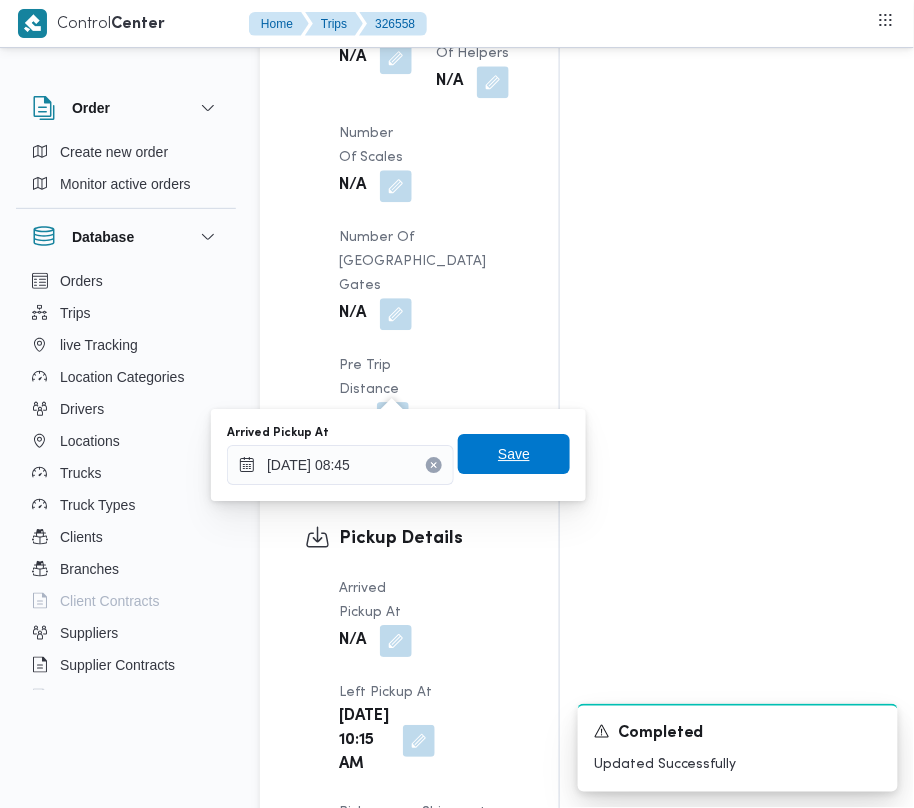 click on "Save" at bounding box center (514, 454) 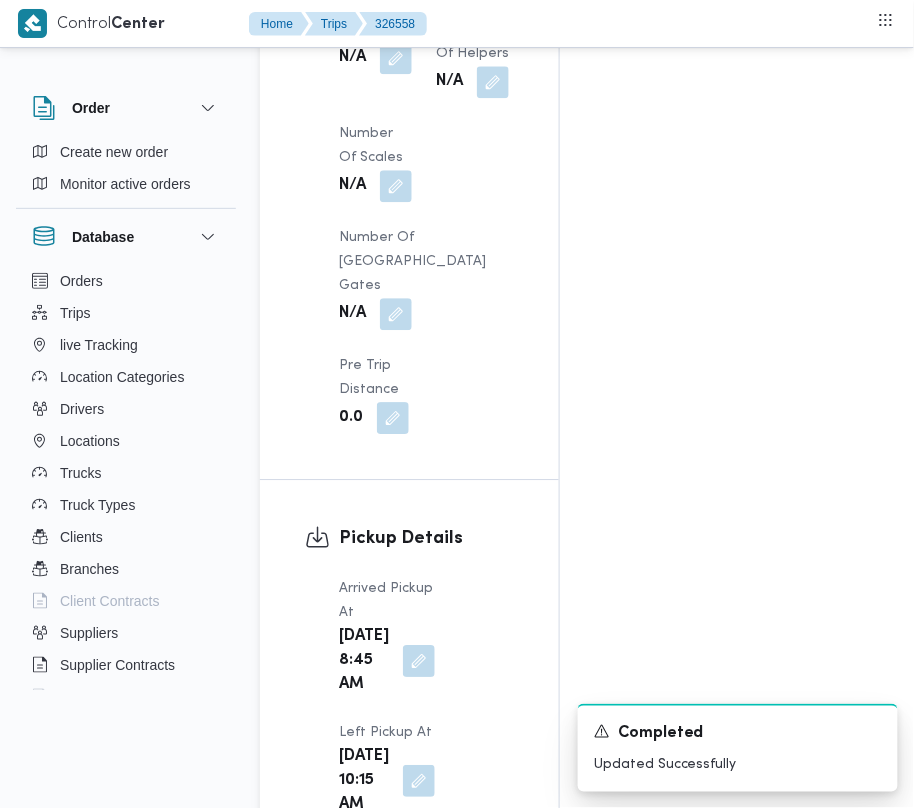 click on "Assignees •   Superadmin [EMAIL_ADDRESS][PERSON_NAME][DOMAIN_NAME] Checklist Dropoffs details entered Driver Assigned Truck Assigned Documents for pickup Documents for dropoff Confirmed Data" at bounding box center (805, -260) 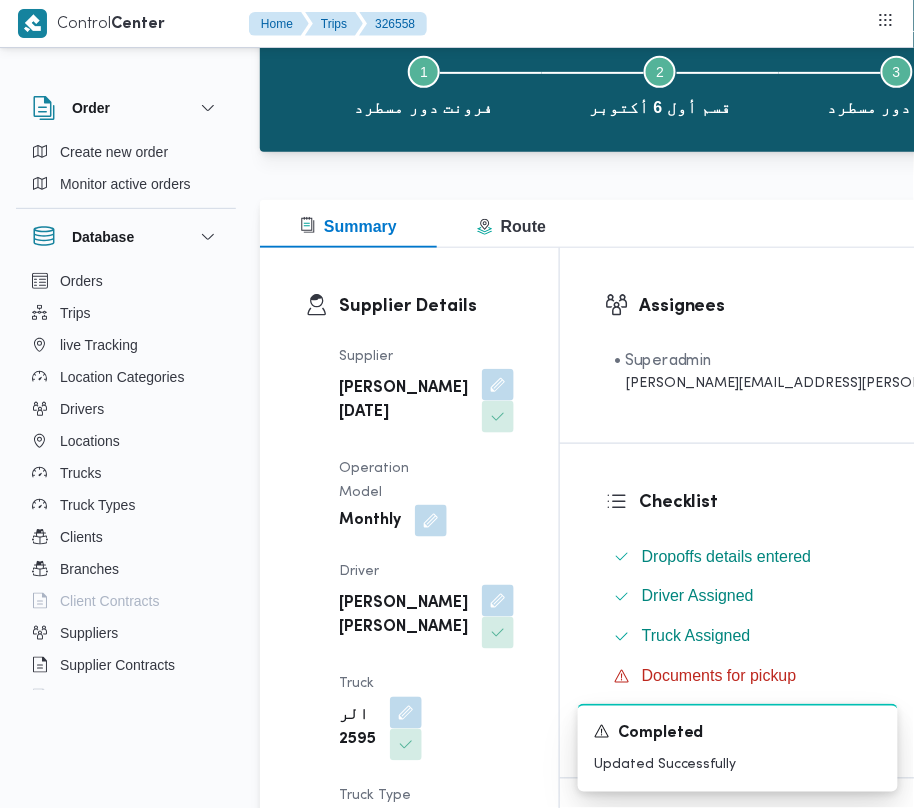 scroll, scrollTop: 0, scrollLeft: 0, axis: both 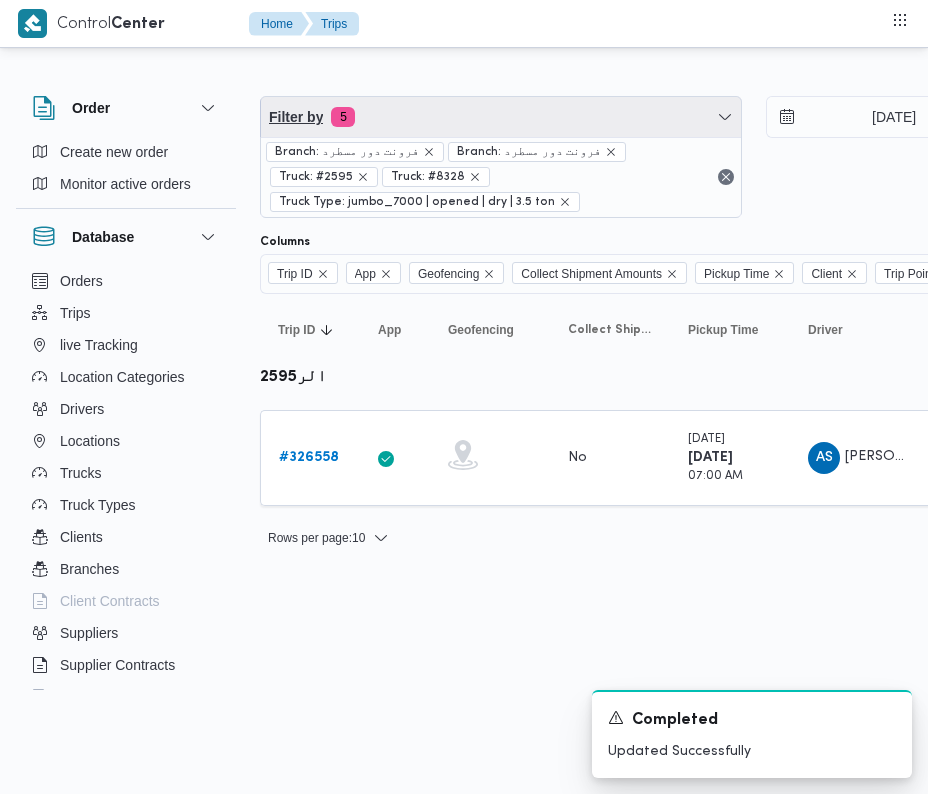 click on "Filter by 5" at bounding box center (501, 117) 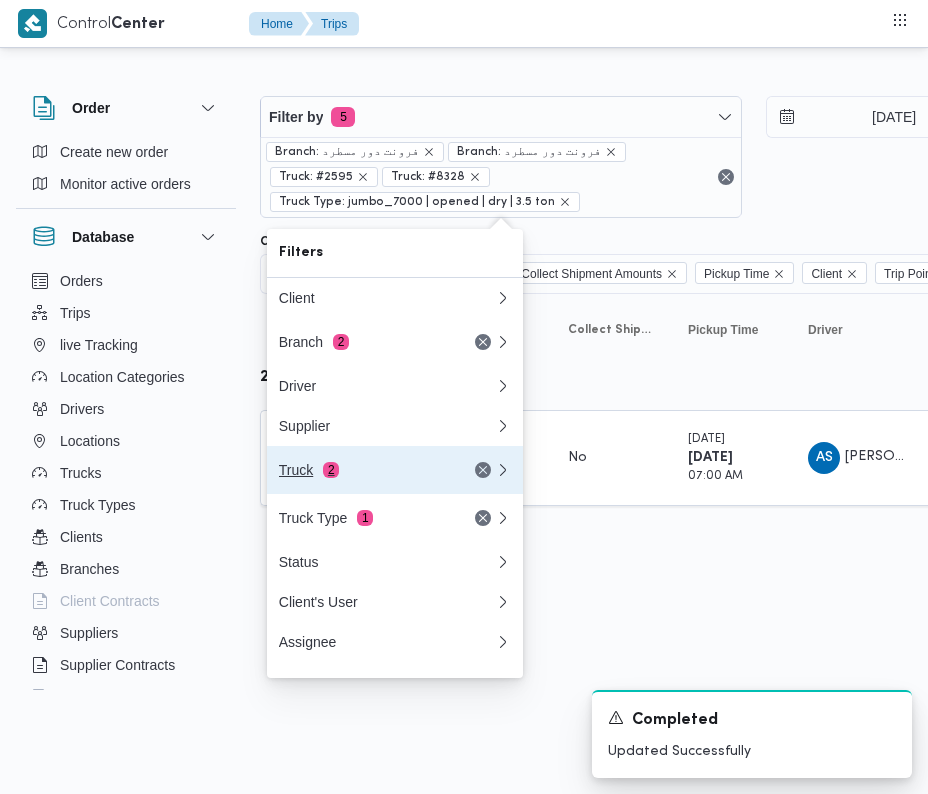 click on "Truck 2" at bounding box center (395, 470) 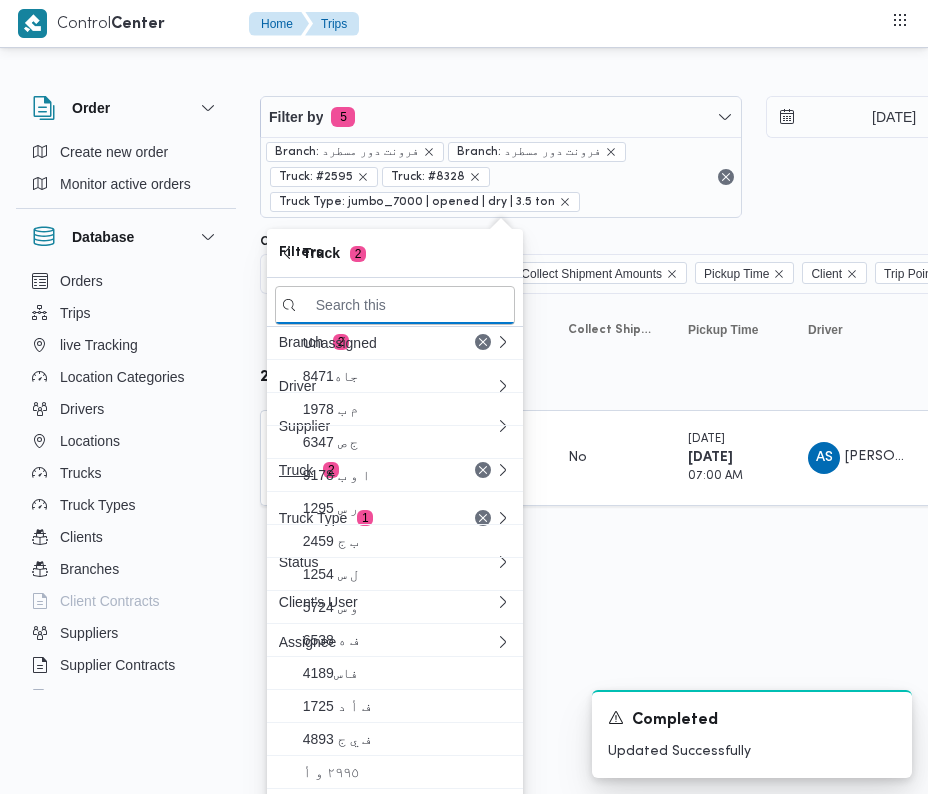 paste on "9465" 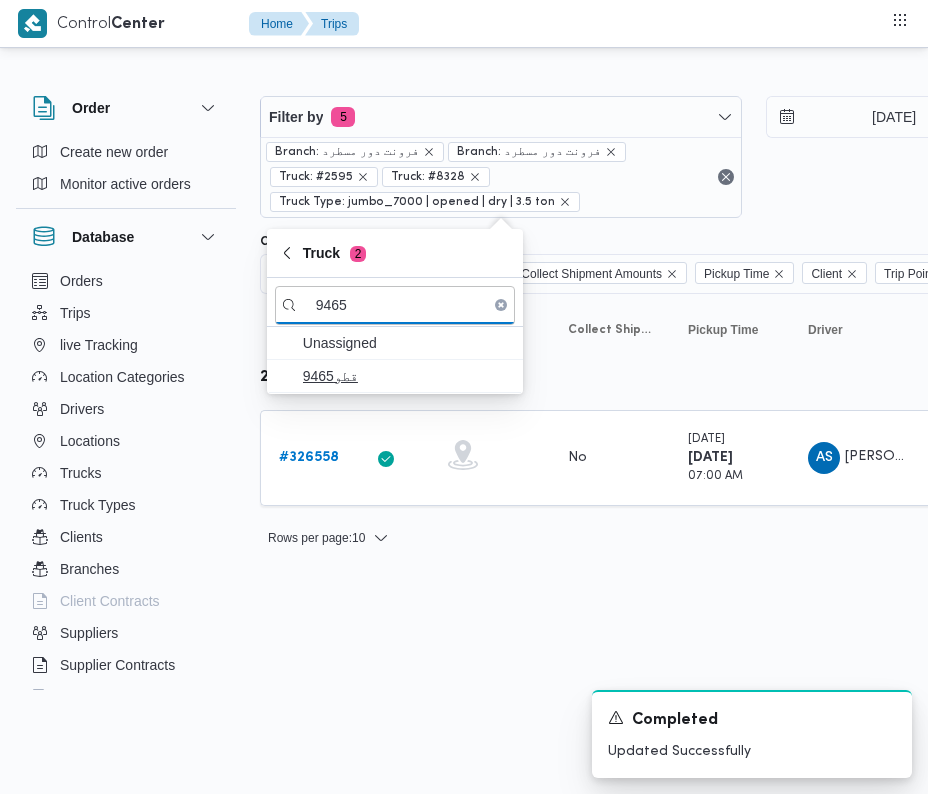 type on "9465" 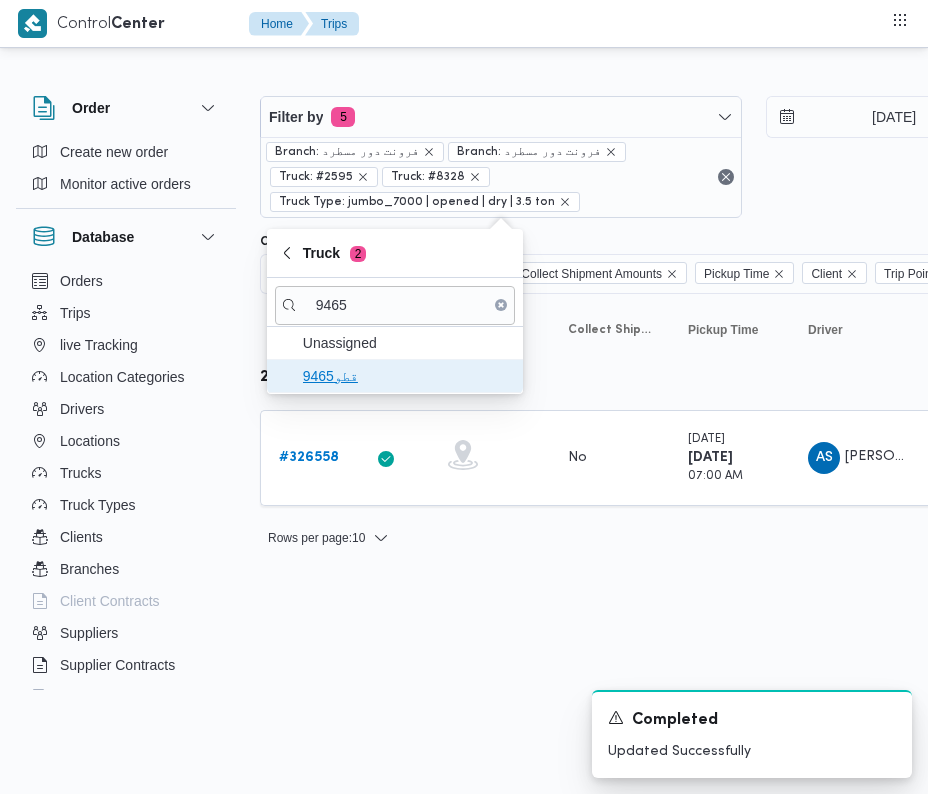 click on "قطو9465" at bounding box center [407, 376] 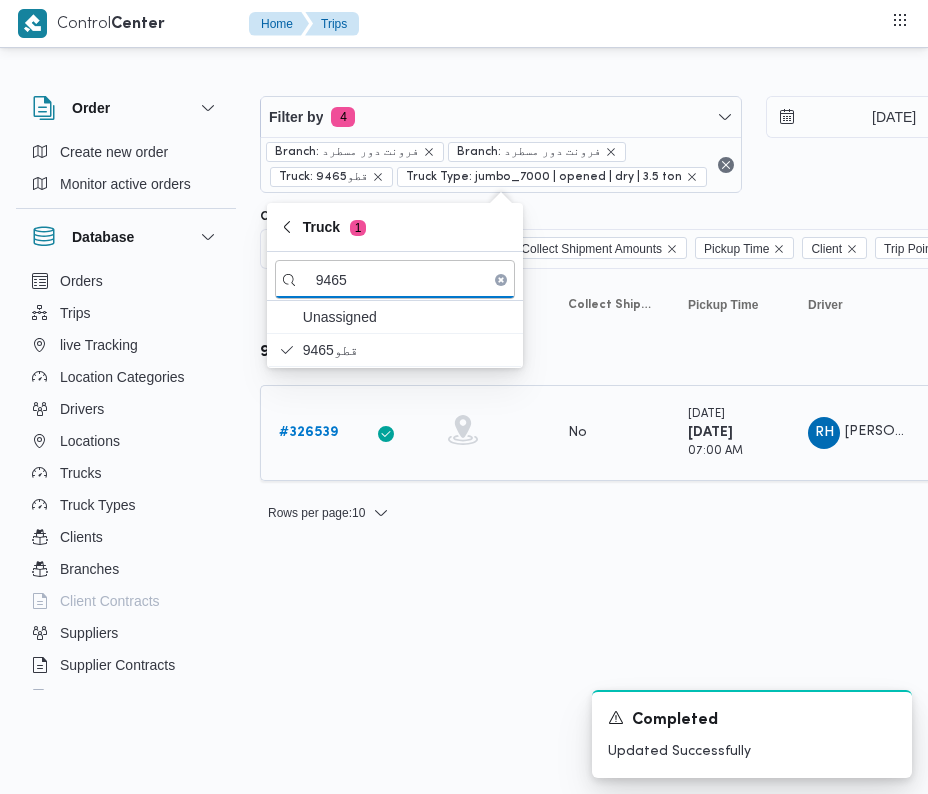 click on "# 326539" at bounding box center [308, 433] 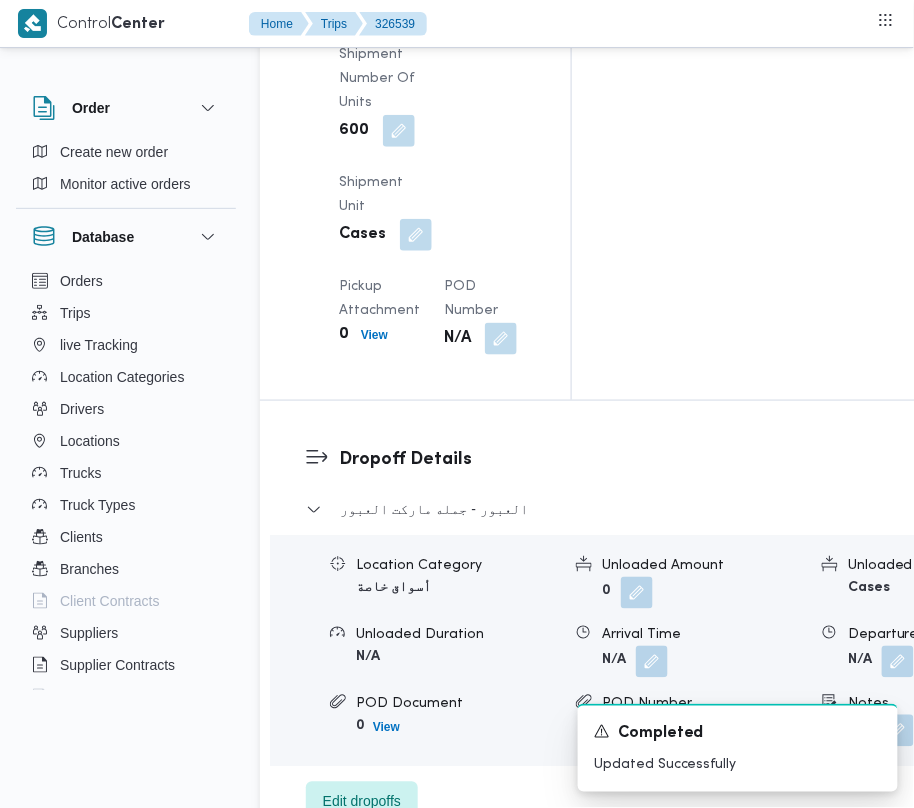 scroll, scrollTop: 2974, scrollLeft: 0, axis: vertical 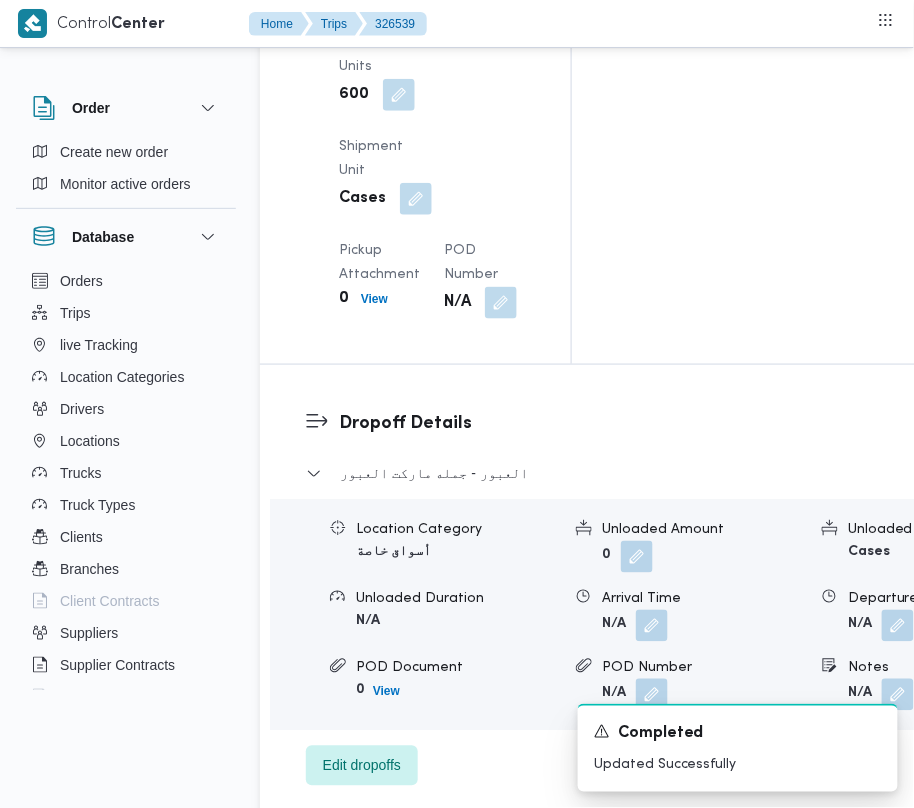 click on "العبور -
جمله ماركت العبور Location Category أسواق خاصة Unloaded Amount 0 Unloaded Unit Cases Unloaded Duration N/A Arrival Time N/A Departure Time N/A POD Document 0 View POD Number N/A Notes N/A Edit dropoffs" at bounding box center [662, 624] 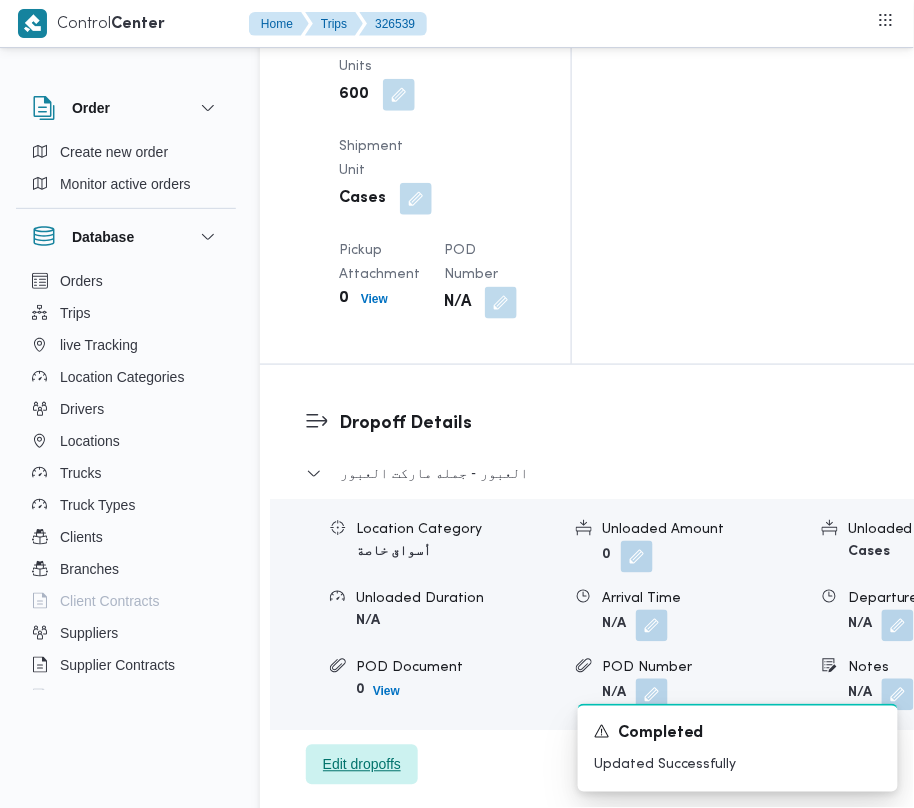 click on "Edit dropoffs" at bounding box center (362, 765) 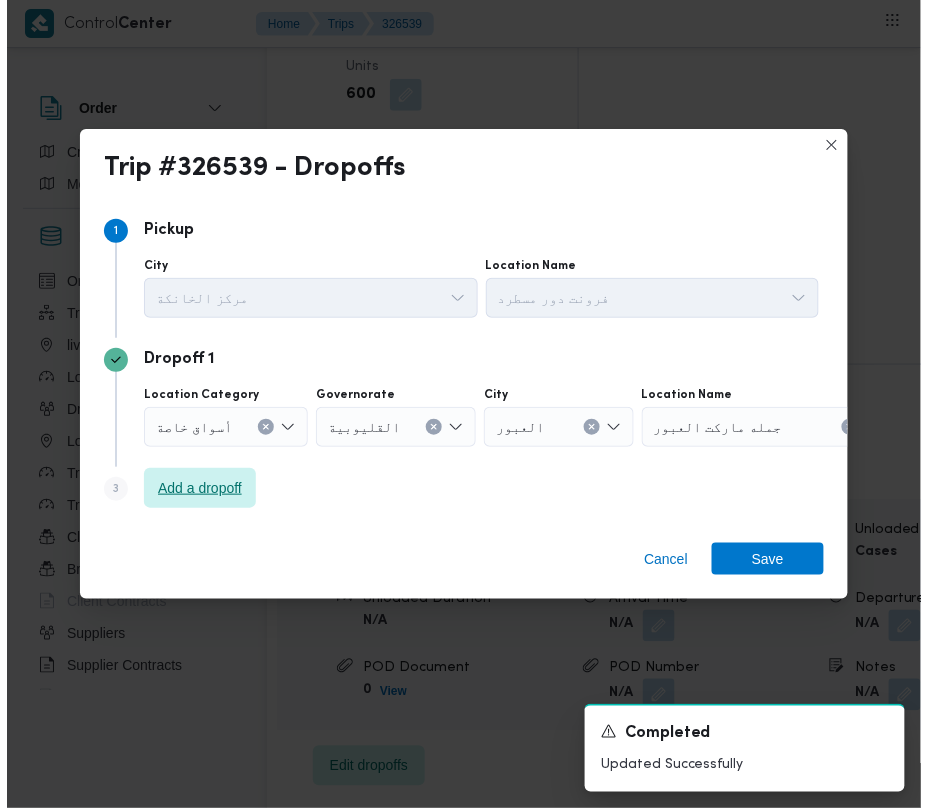 scroll, scrollTop: 2766, scrollLeft: 0, axis: vertical 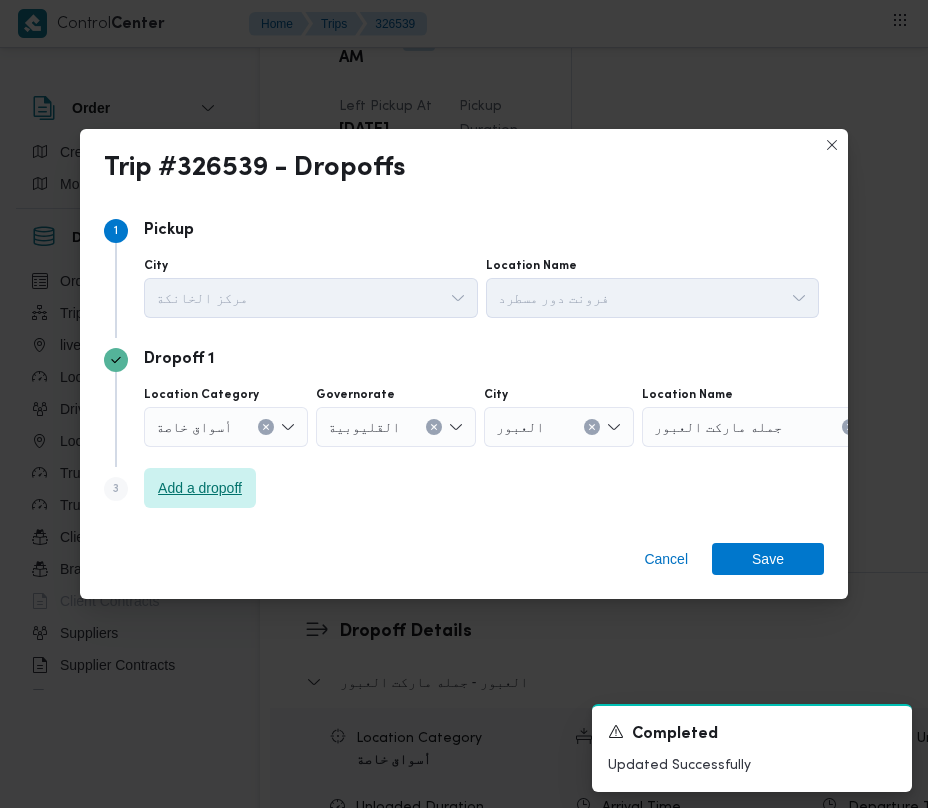 click on "Add a dropoff" at bounding box center (200, 488) 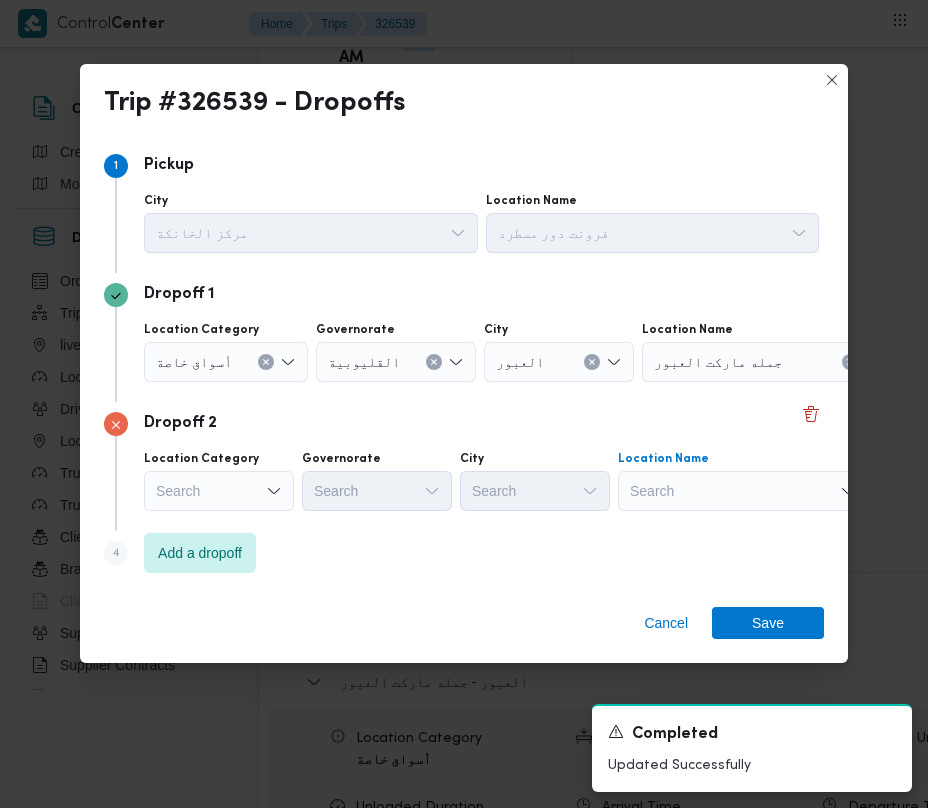 click on "Search" at bounding box center (767, 362) 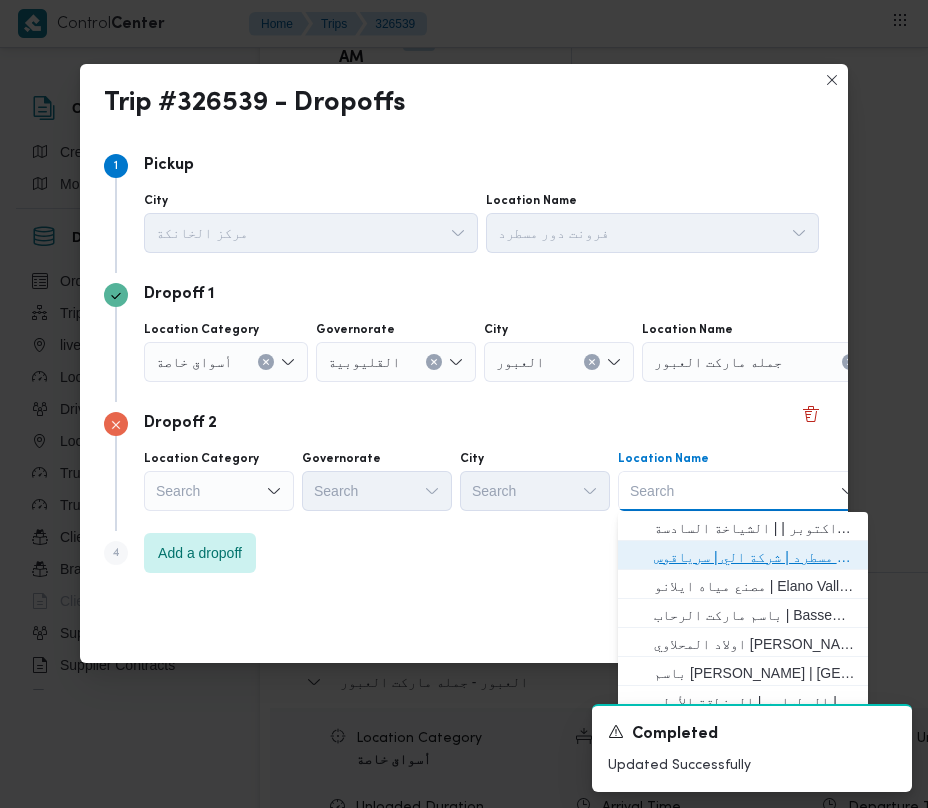 click on "فرونت دور مسطرد | شركة الي | سرياقوس" at bounding box center [755, 557] 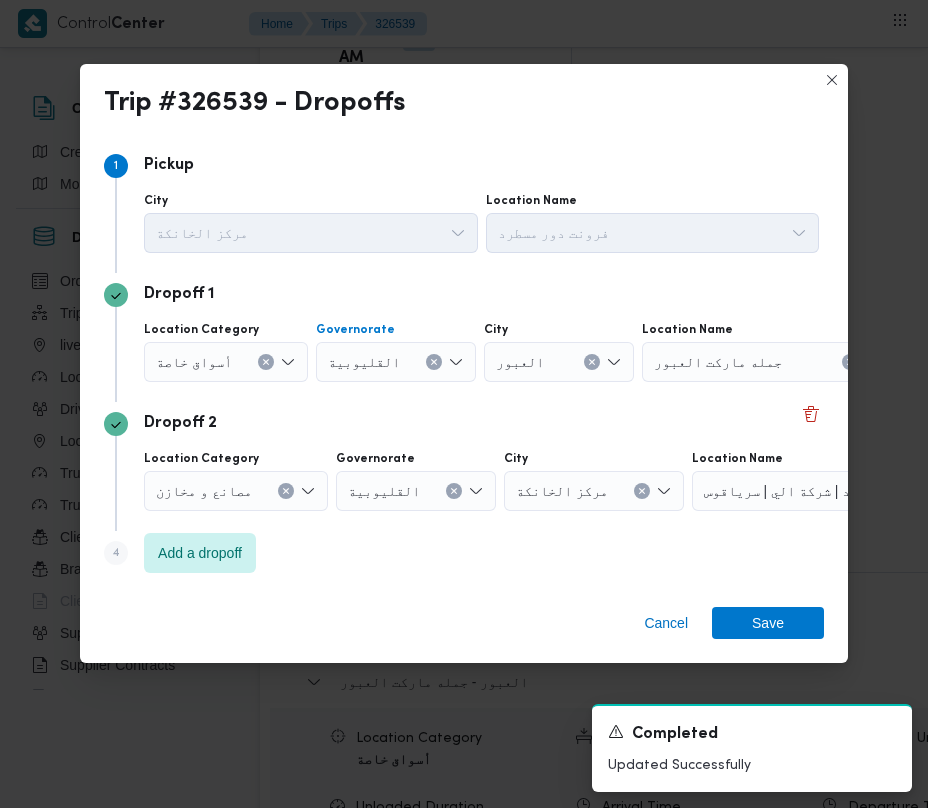 click at bounding box center [434, 362] 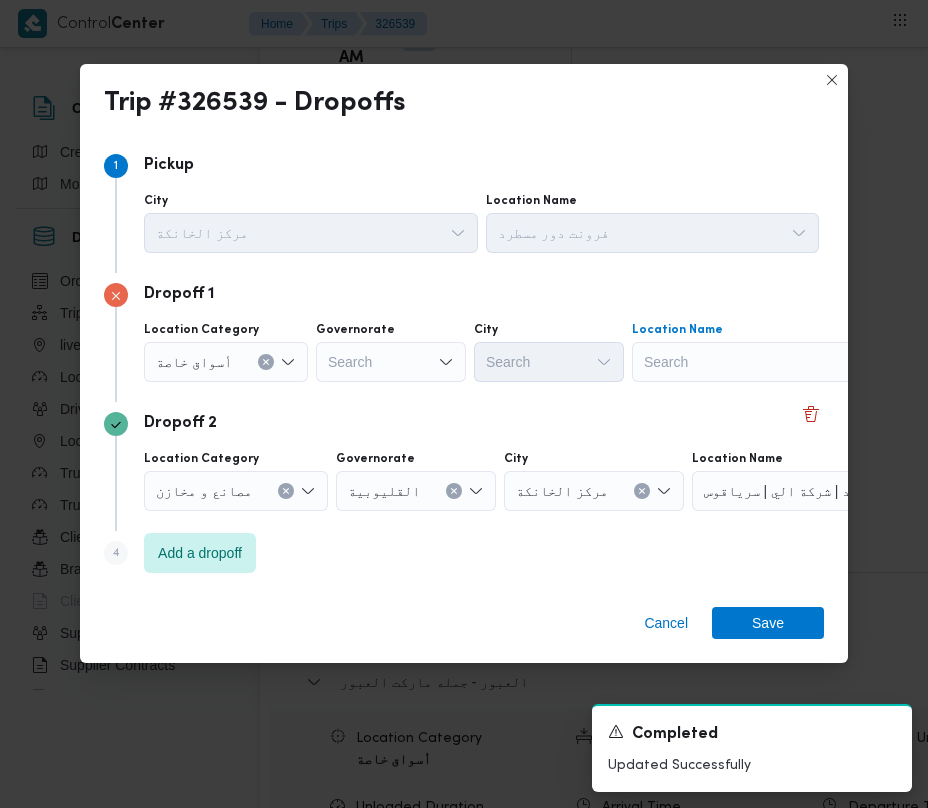 drag, startPoint x: 674, startPoint y: 342, endPoint x: 706, endPoint y: 352, distance: 33.526108 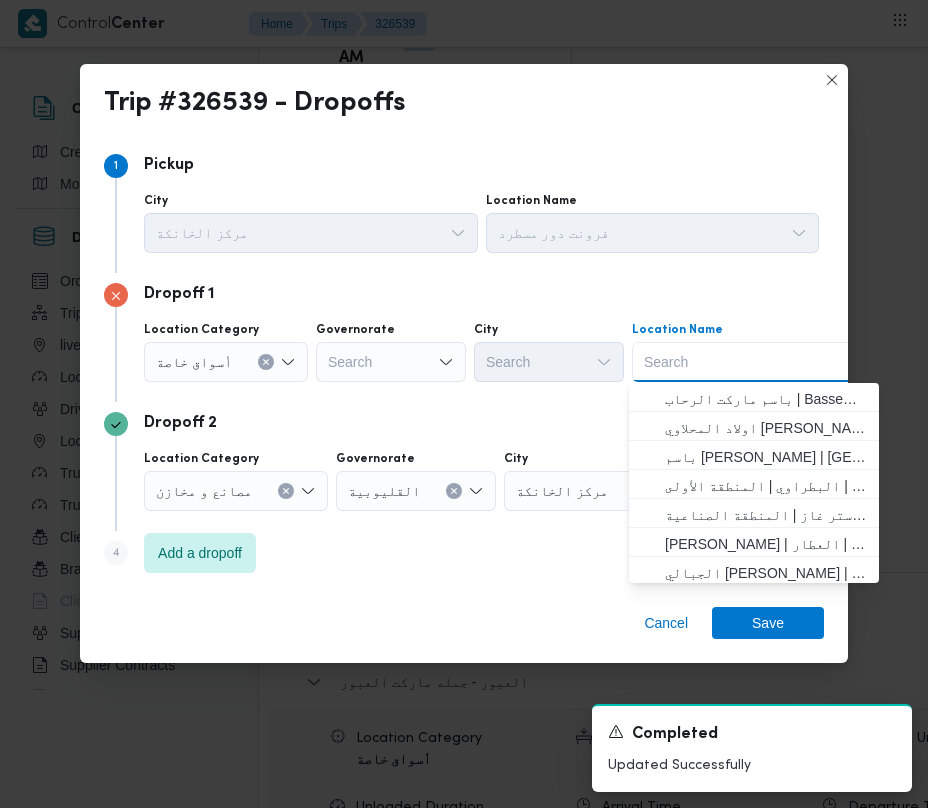 paste on "جودز مارت" 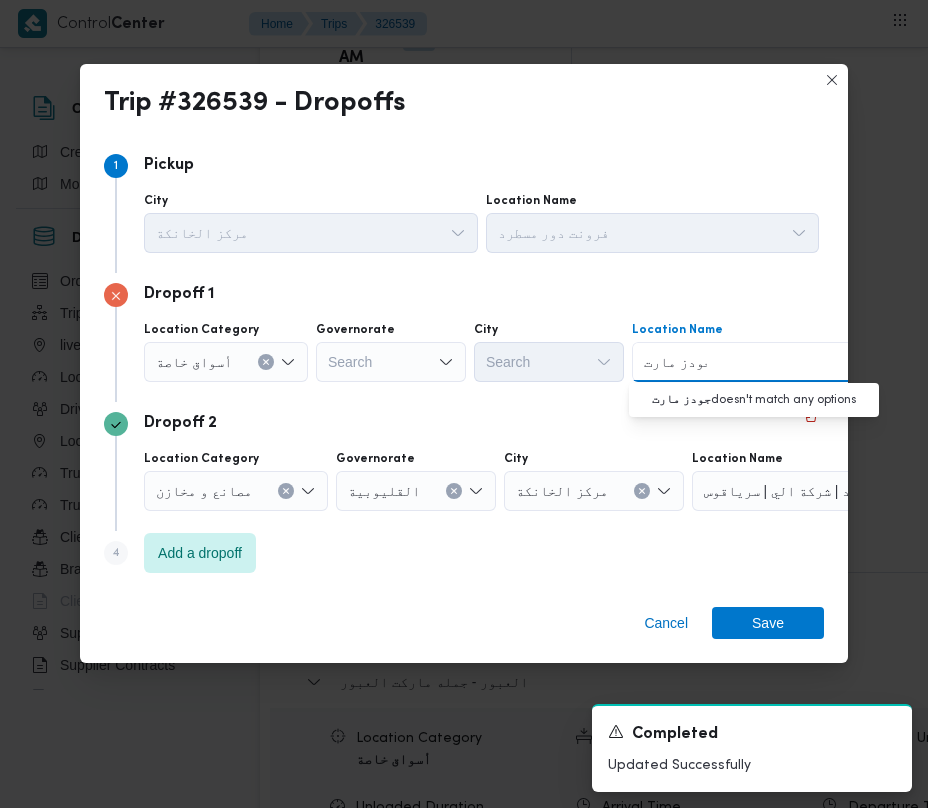 click on "جودز مارت" at bounding box center [675, 362] 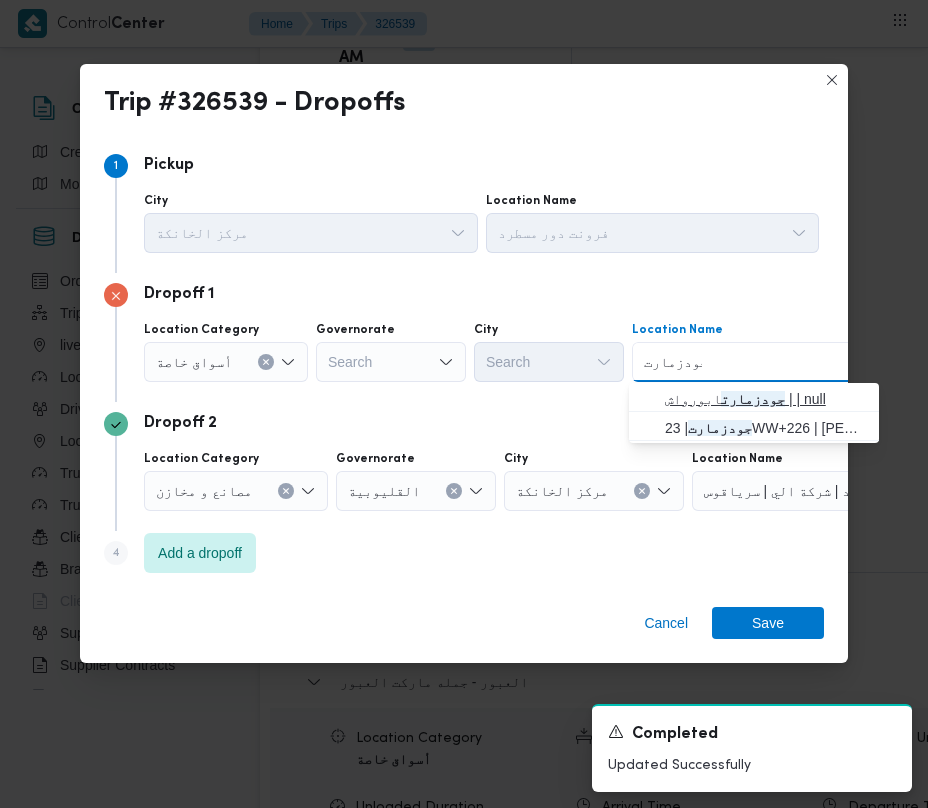 type on "جودزمارت" 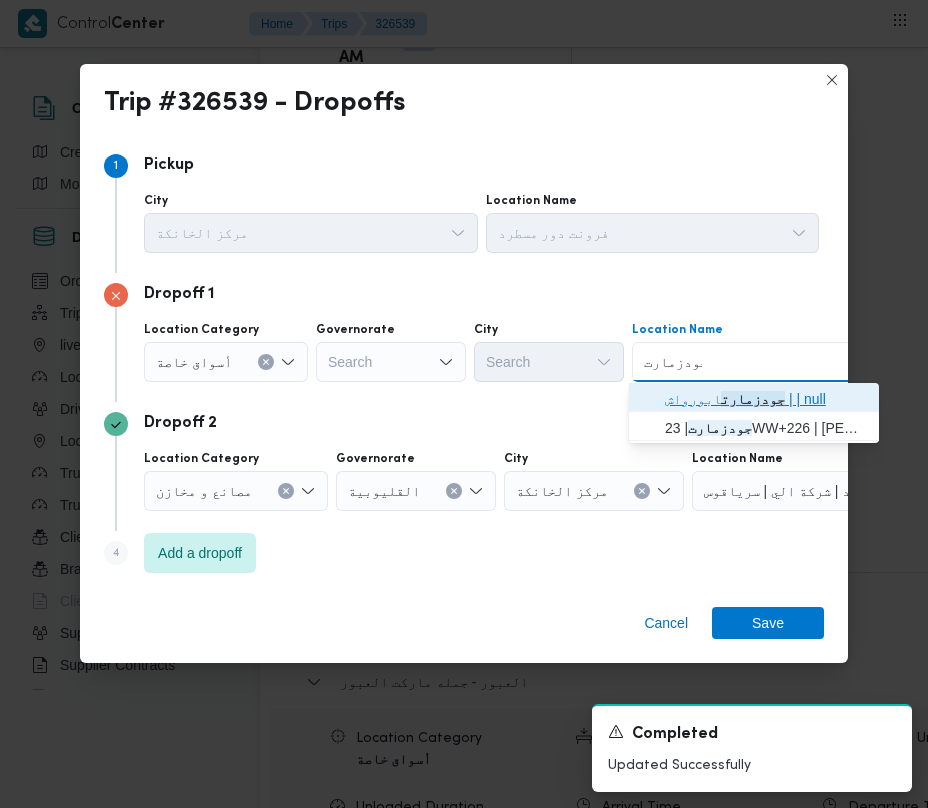 click on "جودزمارت  ابورواش  |  | null" at bounding box center [766, 399] 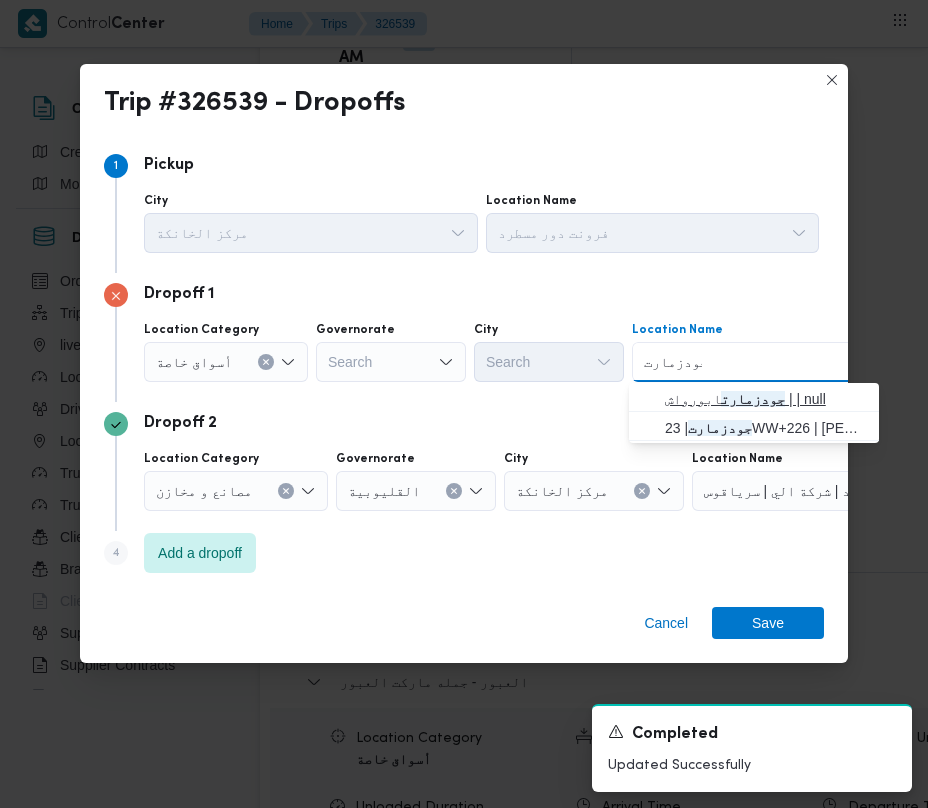 type 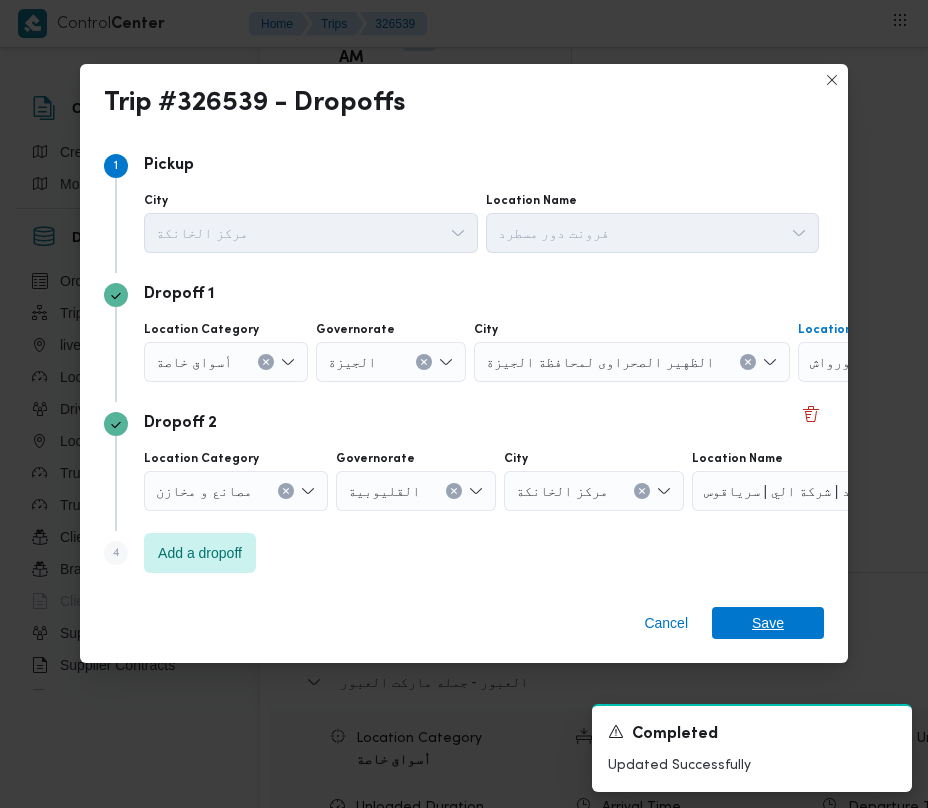 drag, startPoint x: 758, startPoint y: 617, endPoint x: 757, endPoint y: 584, distance: 33.01515 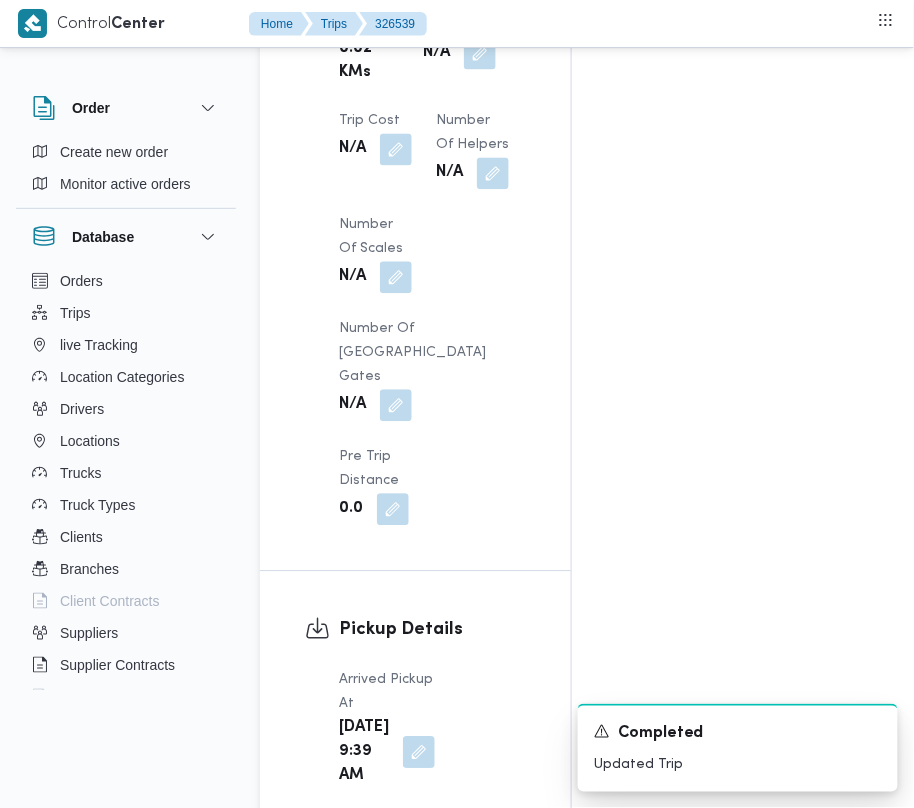 scroll, scrollTop: 0, scrollLeft: 0, axis: both 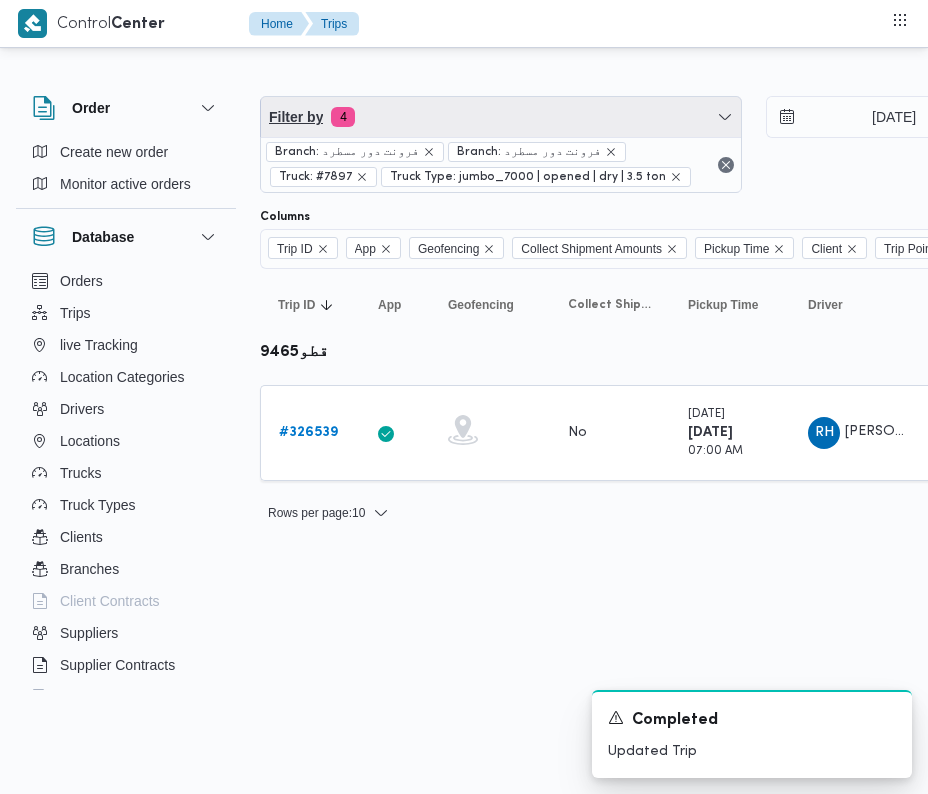click on "Filter by 4" at bounding box center [501, 117] 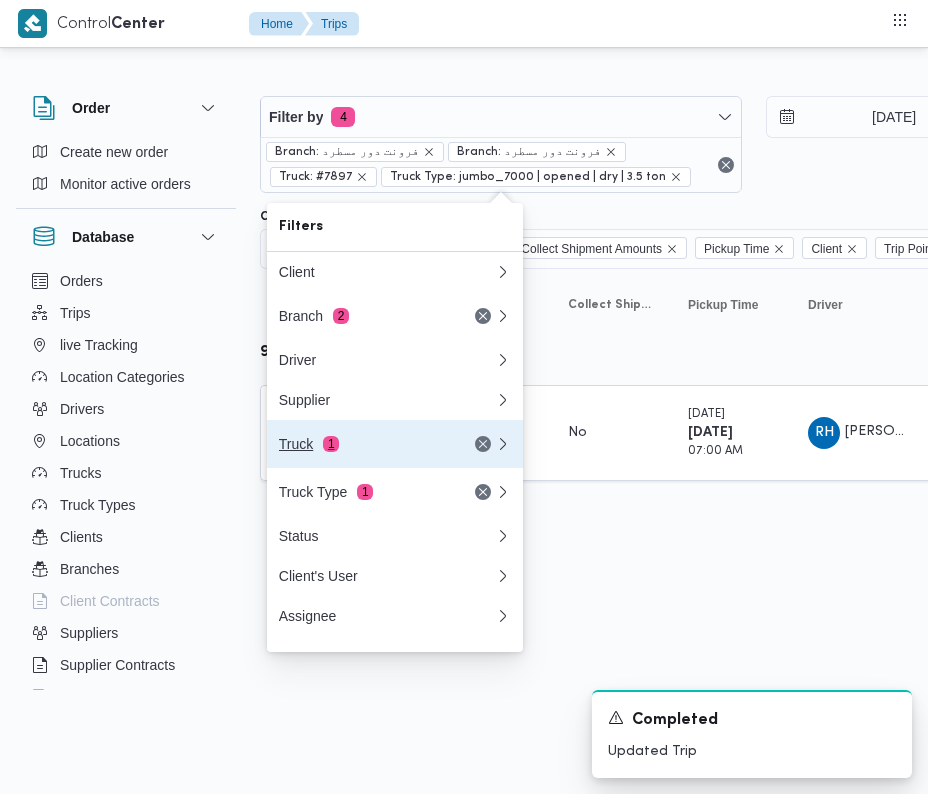 click on "Truck 1" at bounding box center [363, 444] 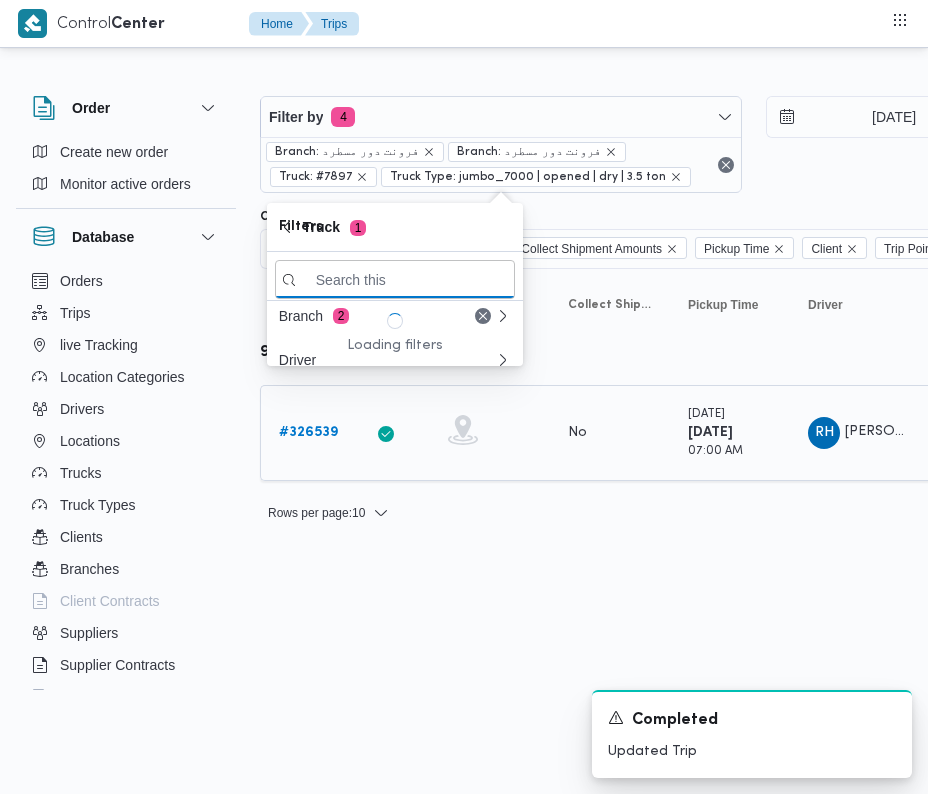 paste on "7349" 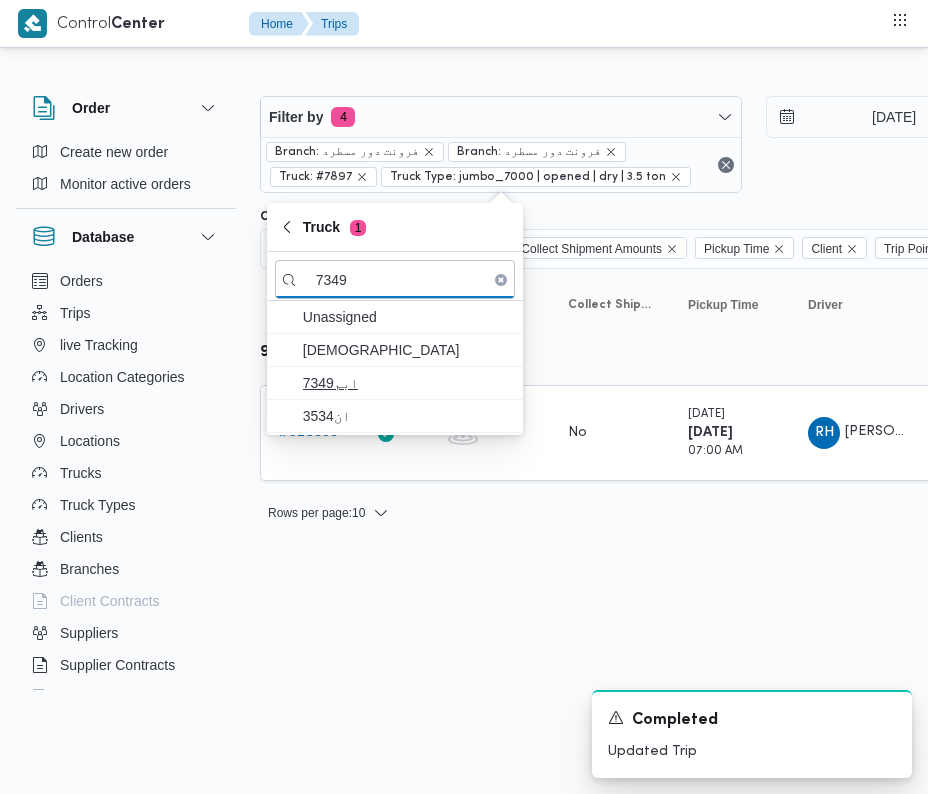 type on "7349" 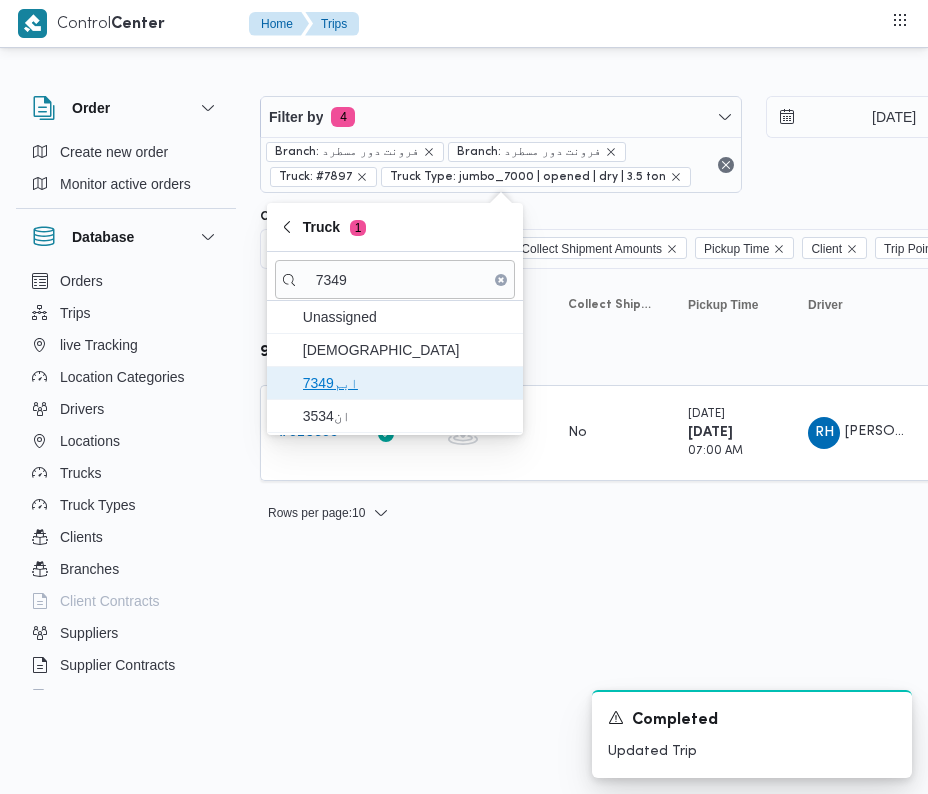 drag, startPoint x: 328, startPoint y: 376, endPoint x: 242, endPoint y: 377, distance: 86.00581 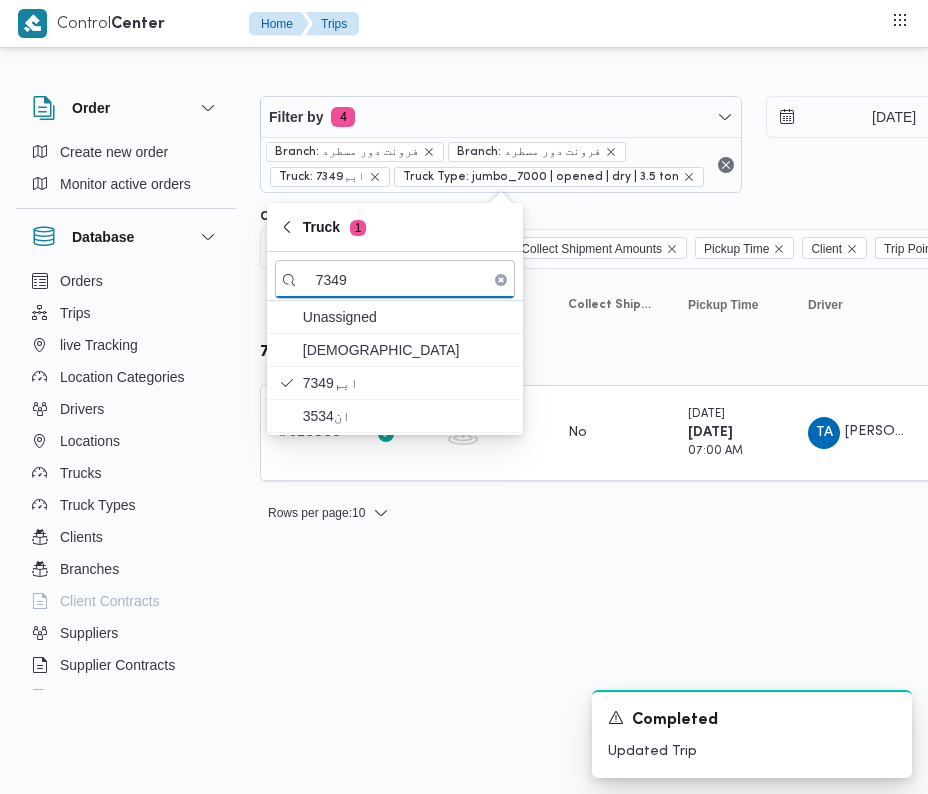 click on "Control  Center Home Trips Order Create new order Monitor active orders Database Orders Trips live Tracking Location Categories Drivers Locations Trucks Truck Types Clients Branches Client Contracts Suppliers Supplier Contracts Devices Users Projects SP Projects Admins organization assignees Tags Filter by 4 Branch: فرونت دور مسطرد Branch: فرونت دور مسطرد  Truck: ابم7349 Truck Type: jumbo_7000 | opened | dry | 3.5 ton [DATE] → [DATE] Group By Truck Columns Trip ID App Geofencing Collect Shipment Amounts Pickup Time Client Trip Points Driver Supplier Truck Status Platform Sorting Trip ID Click to sort in ascending order App Click to sort in ascending order Geofencing Click to sort in ascending order Collect Shipment Amounts Pickup Time Click to sort in ascending order Client Click to sort in ascending order Trip Points Driver Click to sort in ascending order Supplier Click to sort in ascending order Truck Click to sort in ascending order Status Platform Actions ابم7349 #" at bounding box center [464, 397] 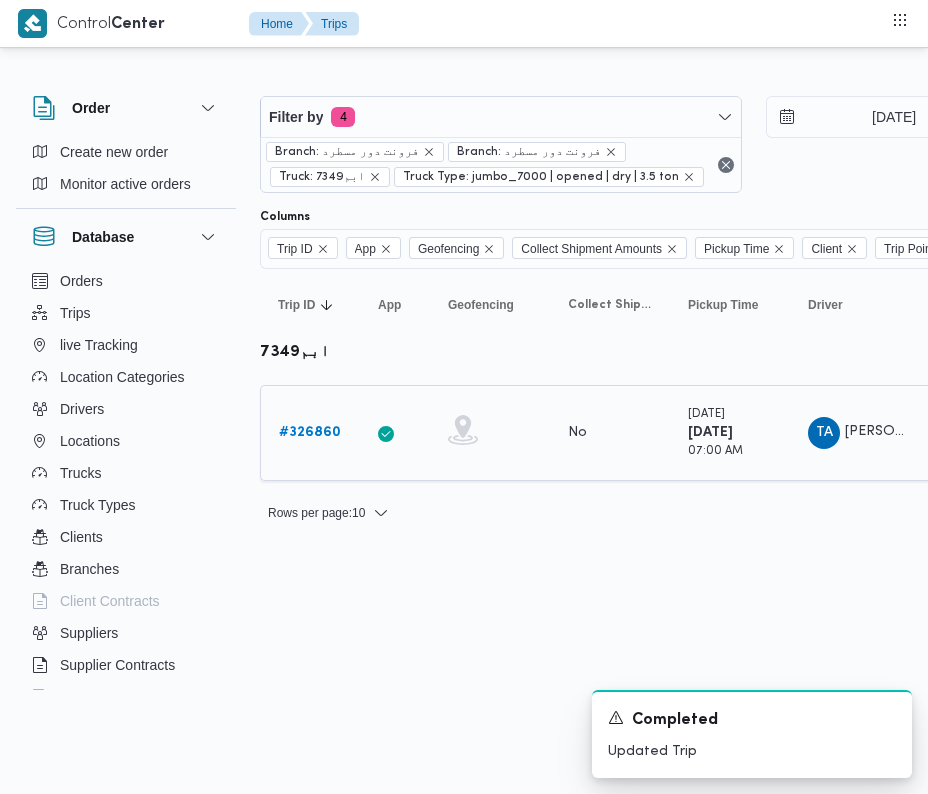 click on "# 326860" at bounding box center (310, 432) 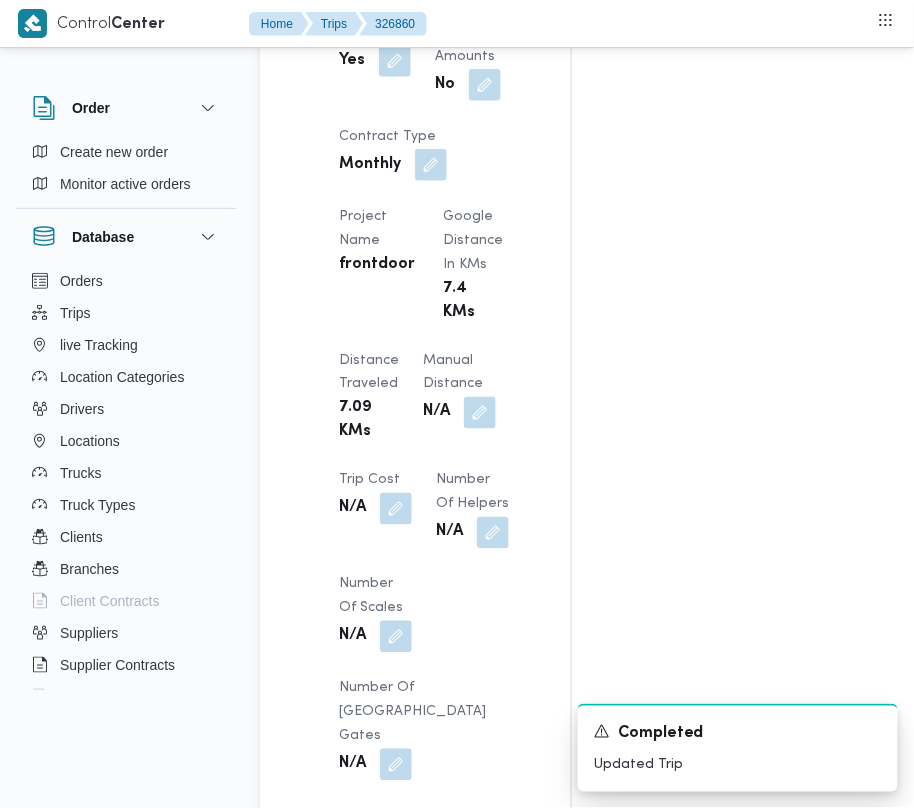 scroll, scrollTop: 2533, scrollLeft: 0, axis: vertical 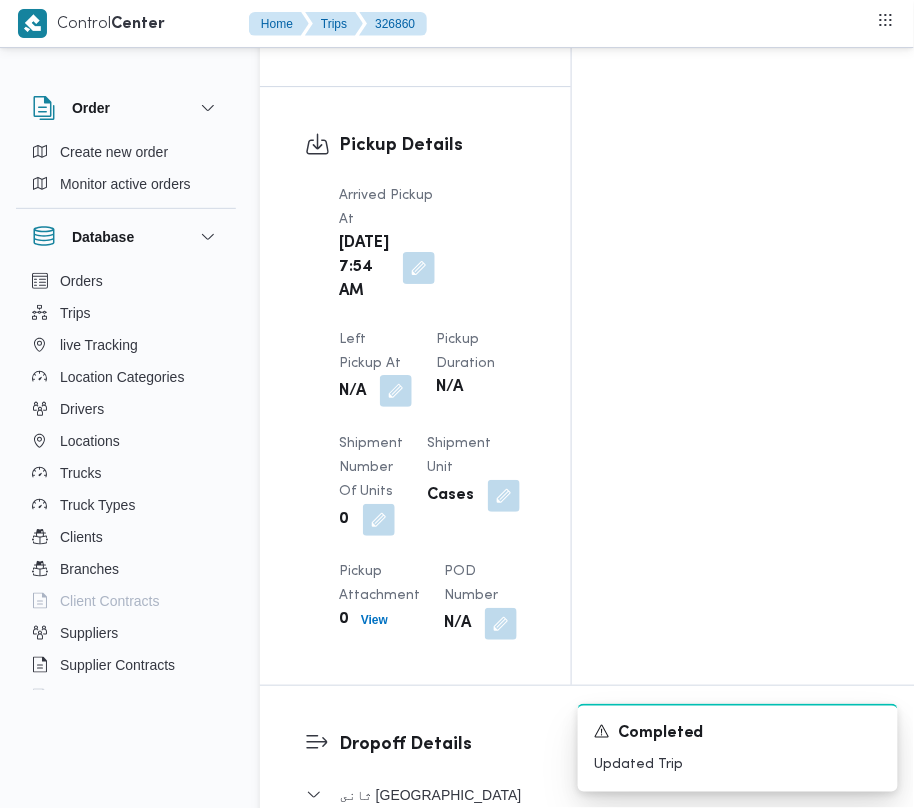 click at bounding box center (396, 391) 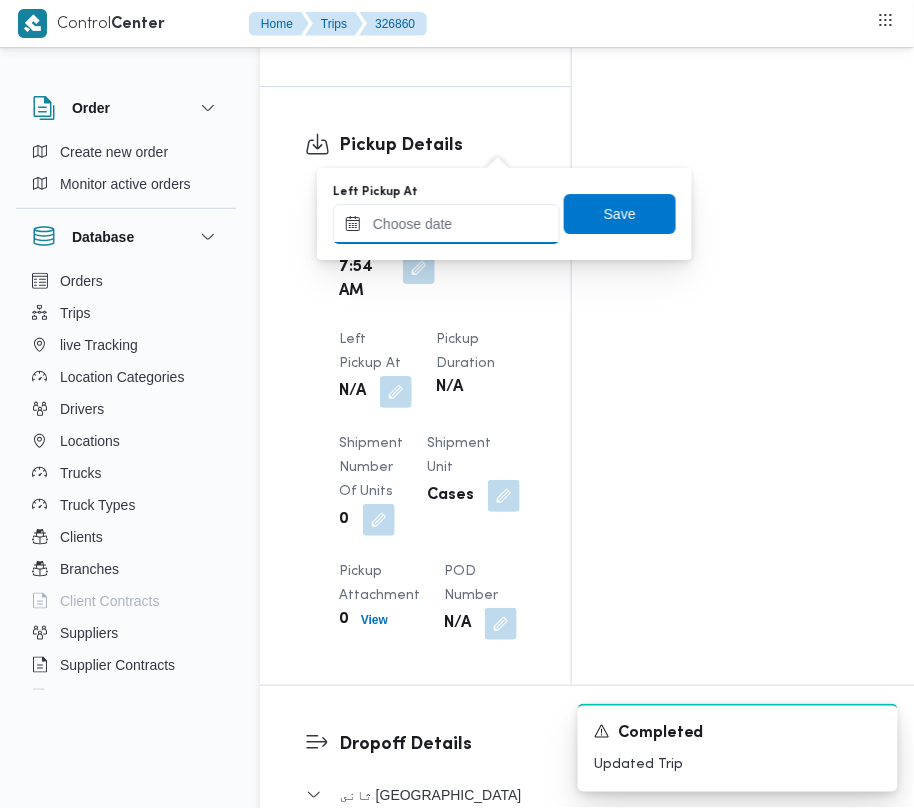 click on "Left Pickup At" at bounding box center (446, 224) 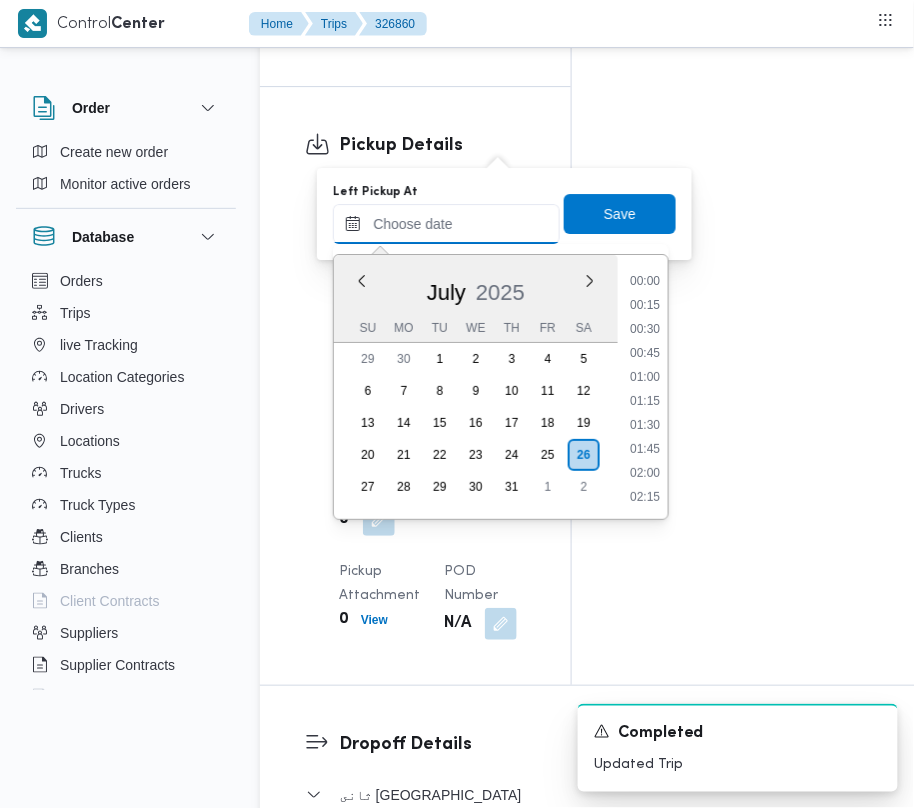 scroll, scrollTop: 913, scrollLeft: 0, axis: vertical 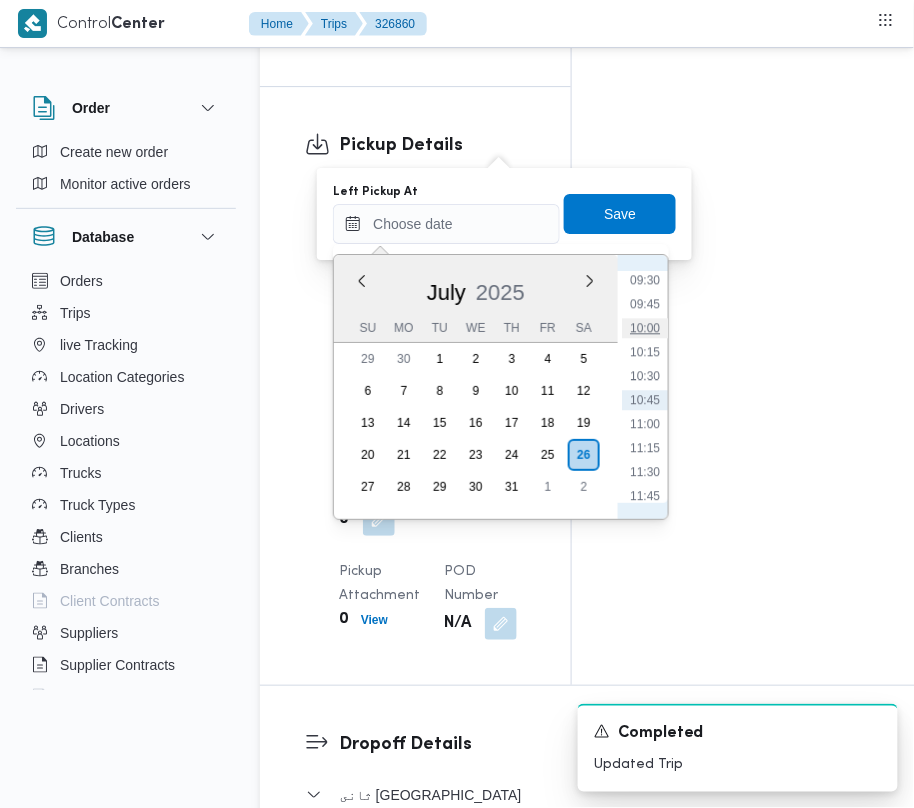 click on "10:00" at bounding box center [645, 328] 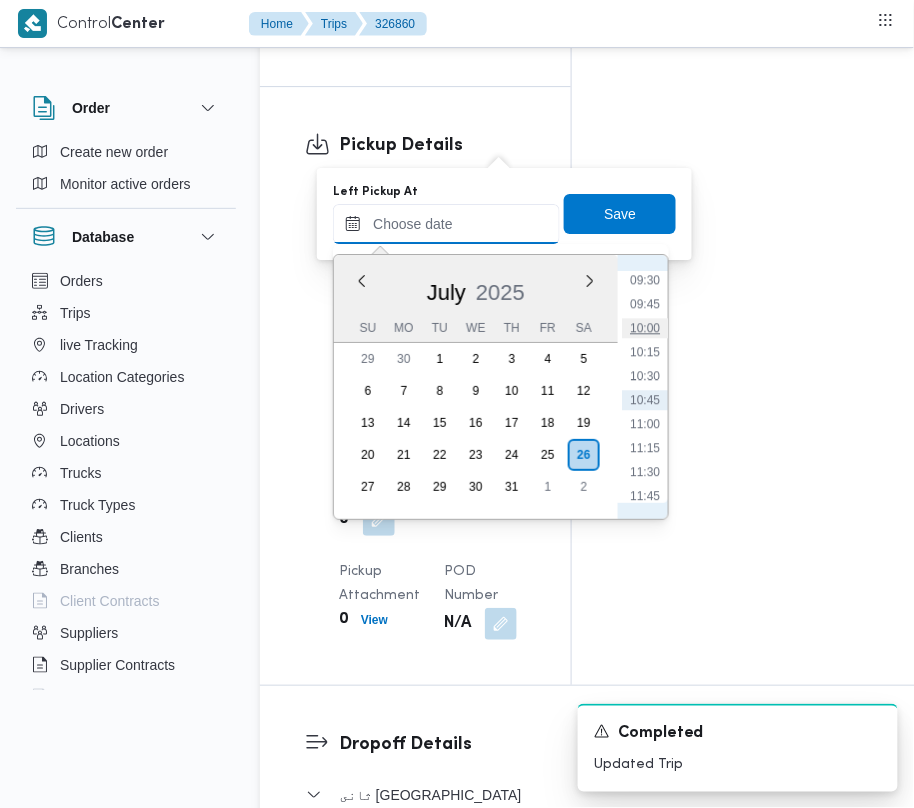 type on "[DATE] 10:00" 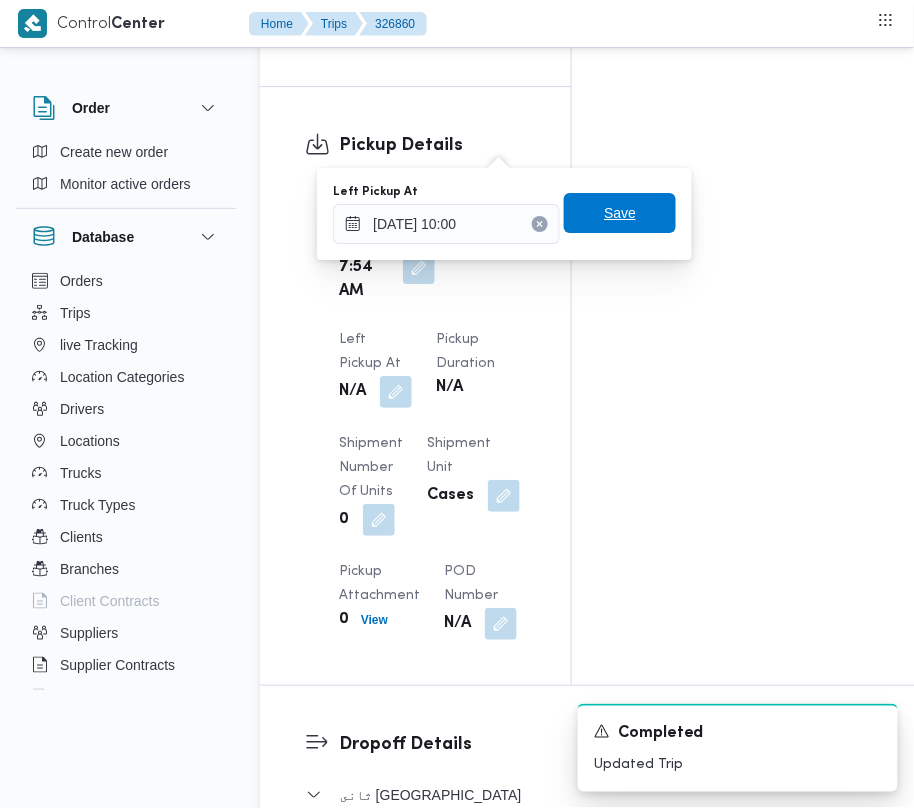 click on "Save" at bounding box center (620, 213) 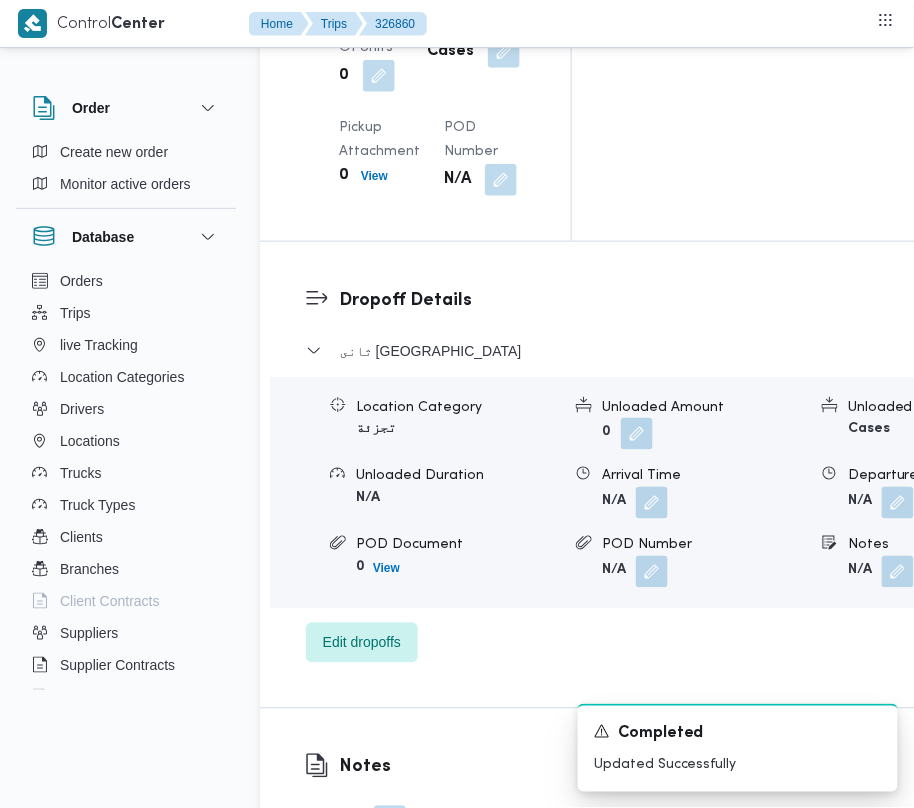 scroll, scrollTop: 3054, scrollLeft: 0, axis: vertical 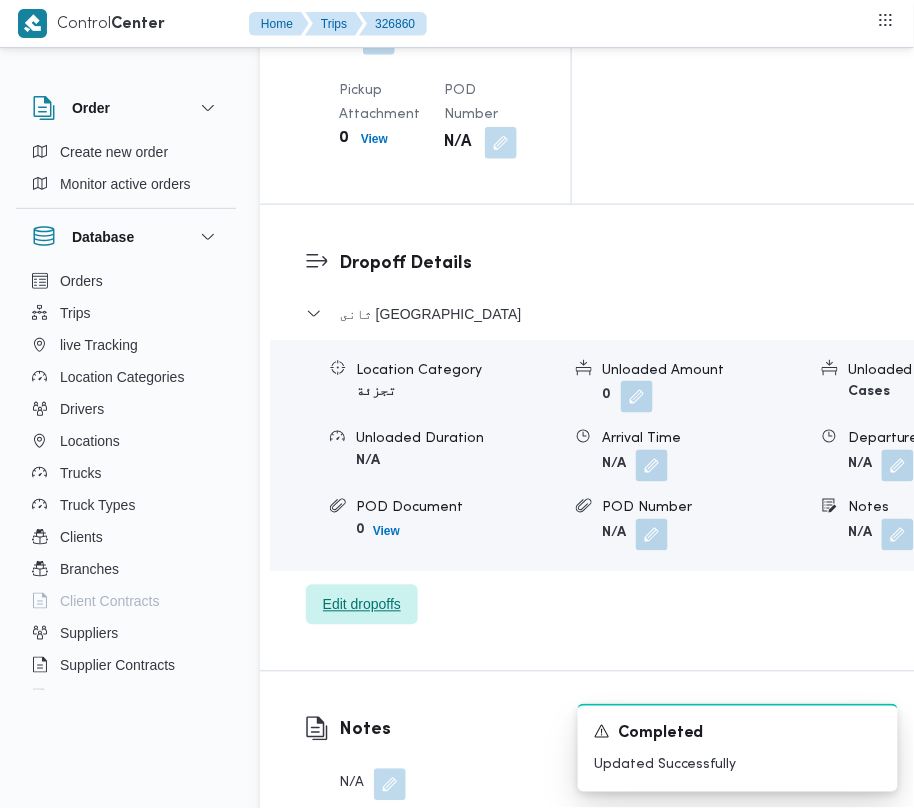 click on "Edit dropoffs" at bounding box center [362, 605] 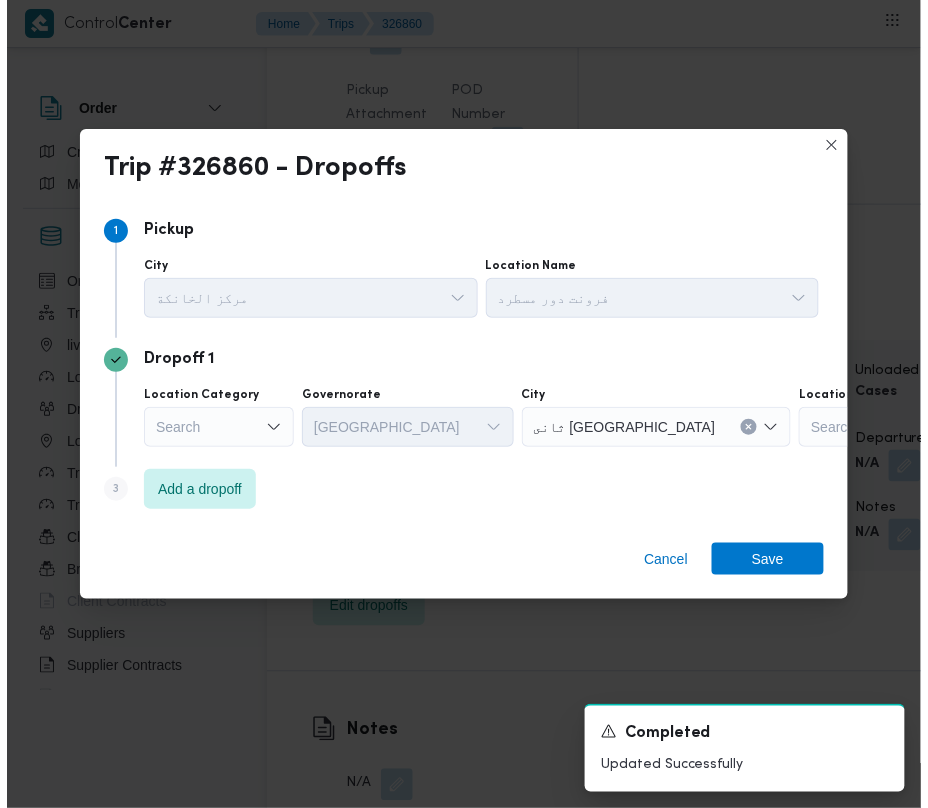 scroll, scrollTop: 2950, scrollLeft: 0, axis: vertical 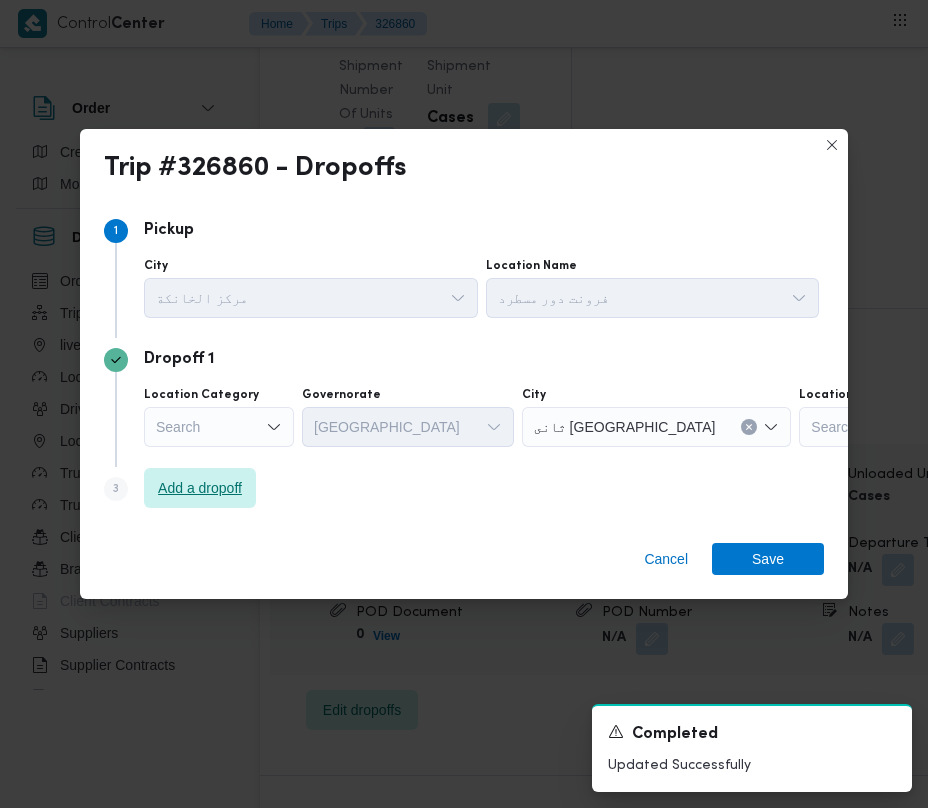 click on "Add a dropoff" at bounding box center [200, 488] 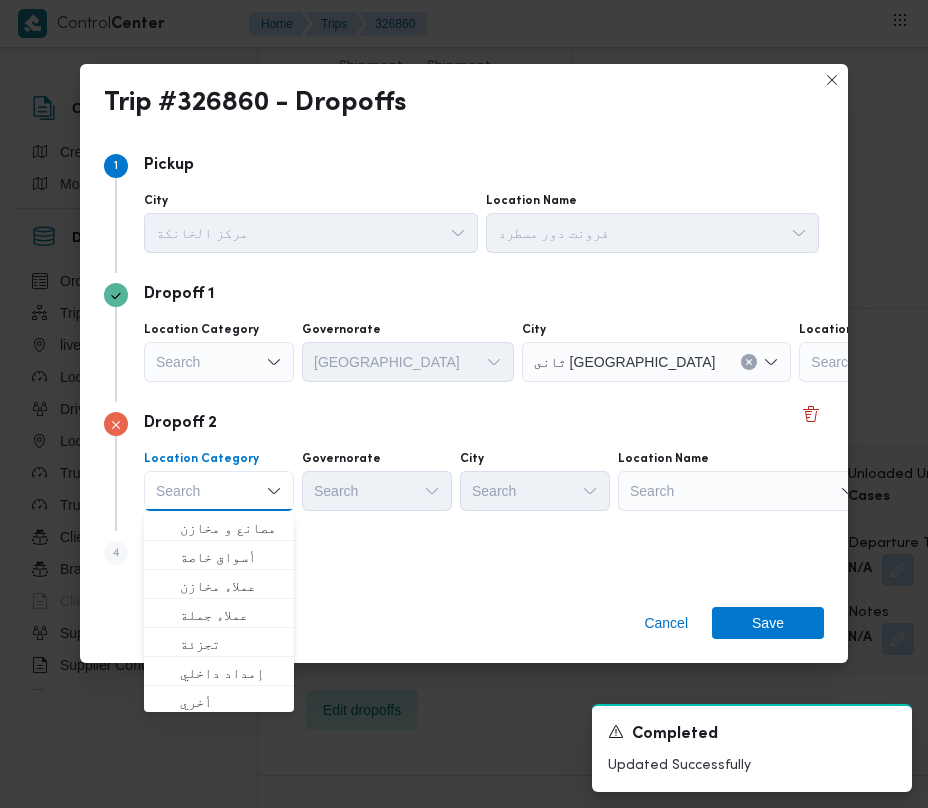 click on "Search" at bounding box center [924, 362] 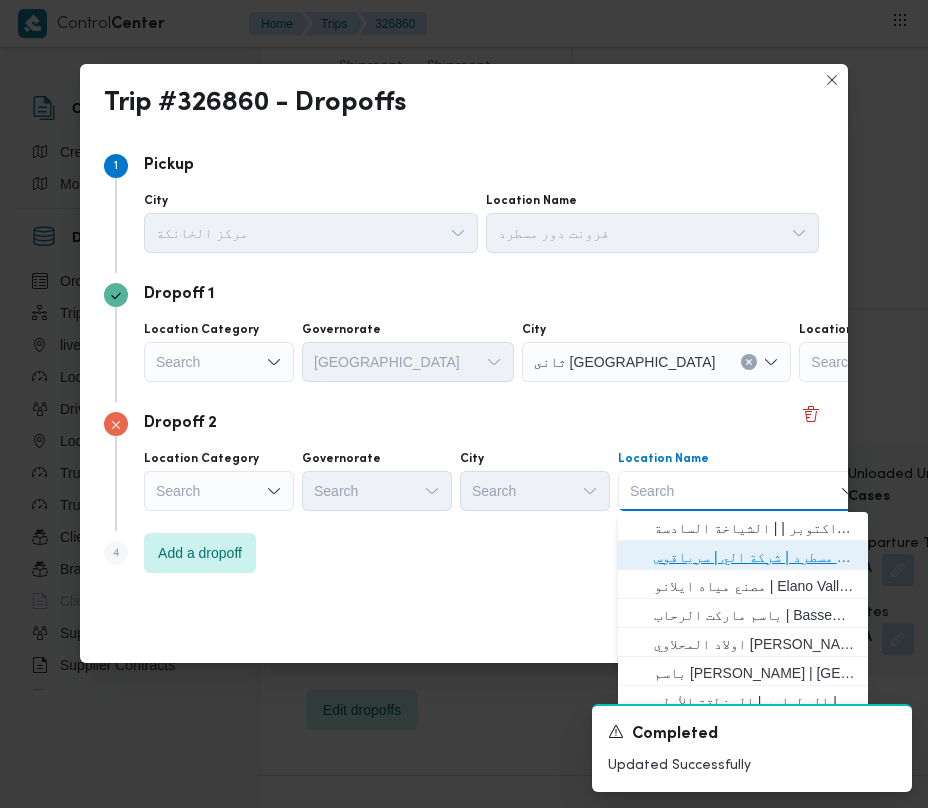 click on "فرونت دور مسطرد | شركة الي | سرياقوس" at bounding box center [755, 557] 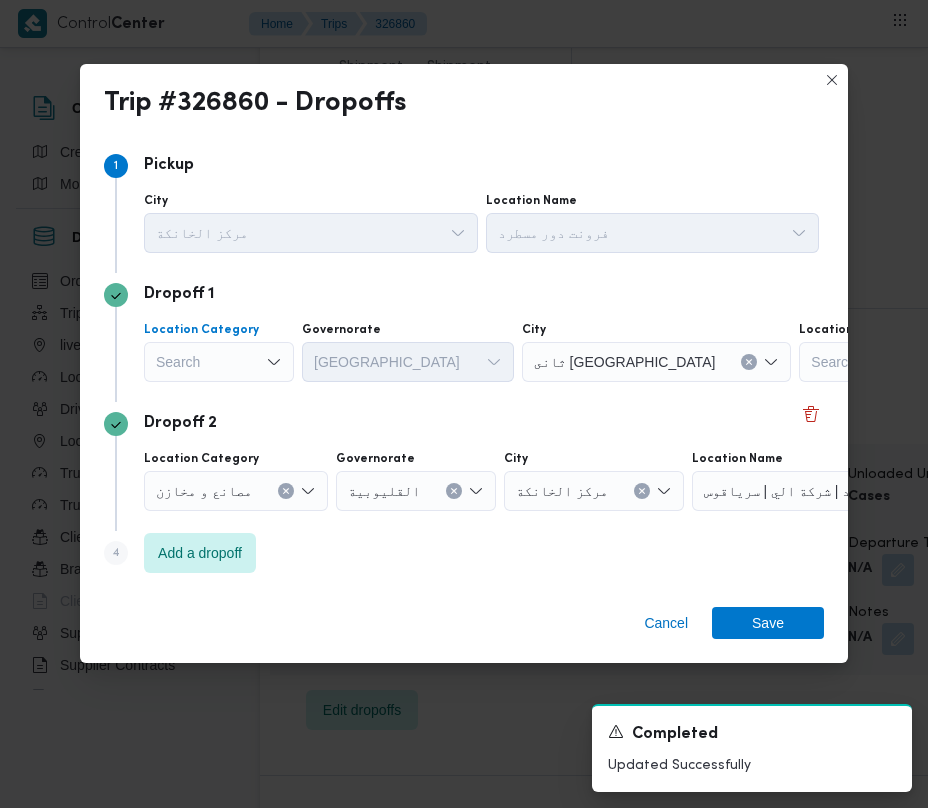 click on "Search" at bounding box center (219, 362) 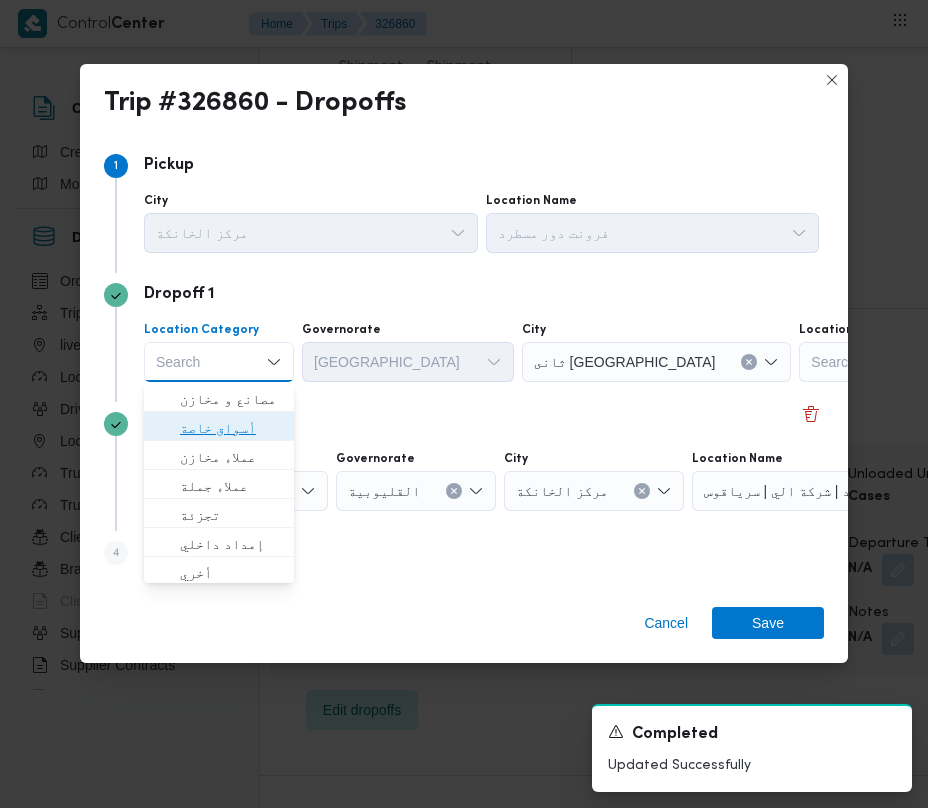click on "أسواق خاصة" at bounding box center [231, 428] 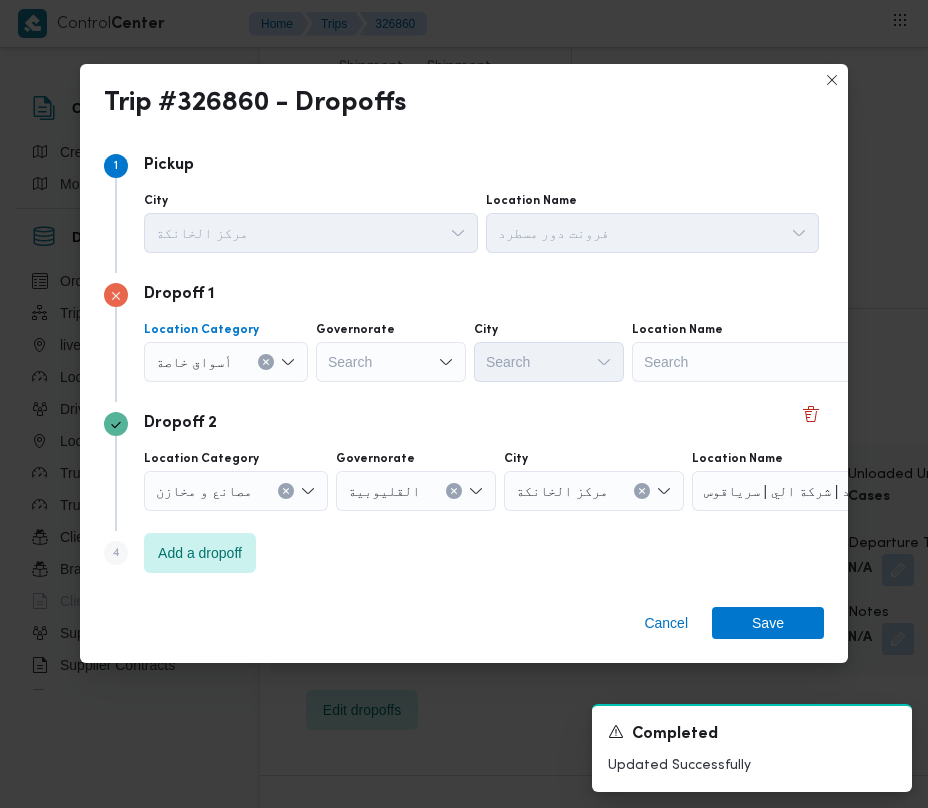 click on "Search" at bounding box center [757, 362] 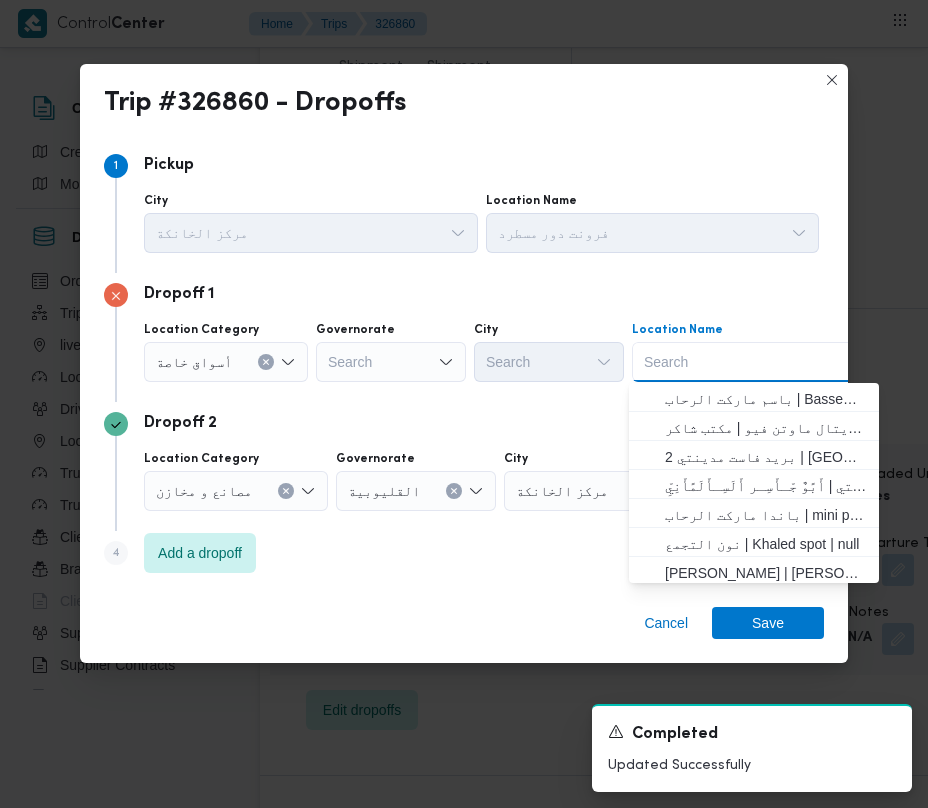paste on "سعودي الدقي" 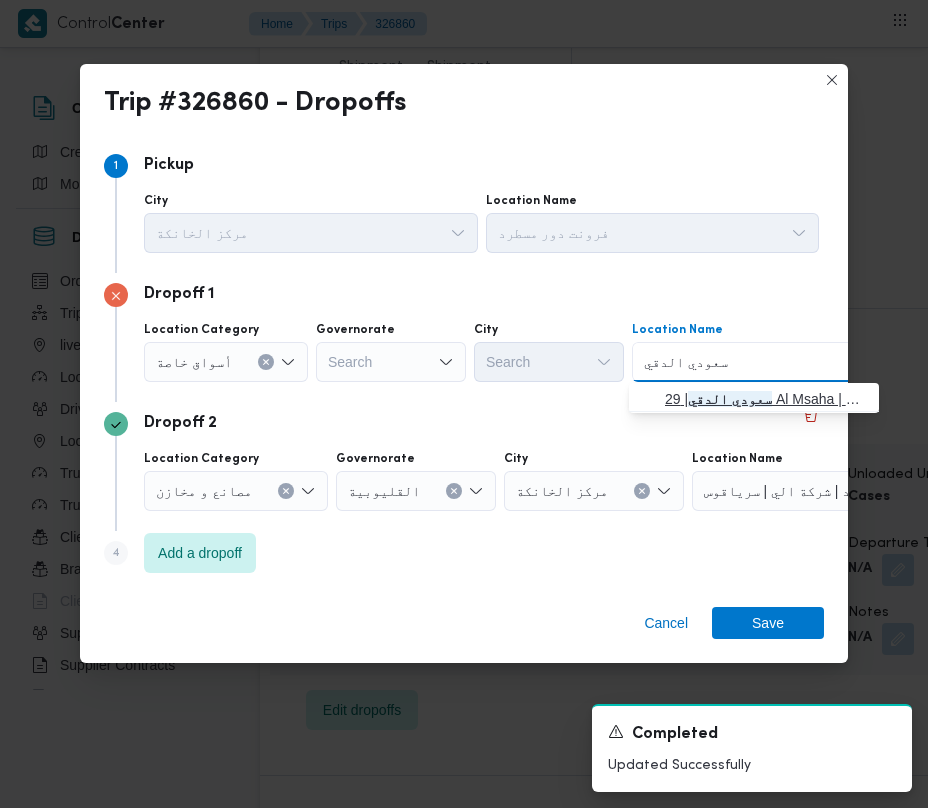 type on "سعودي الدقي" 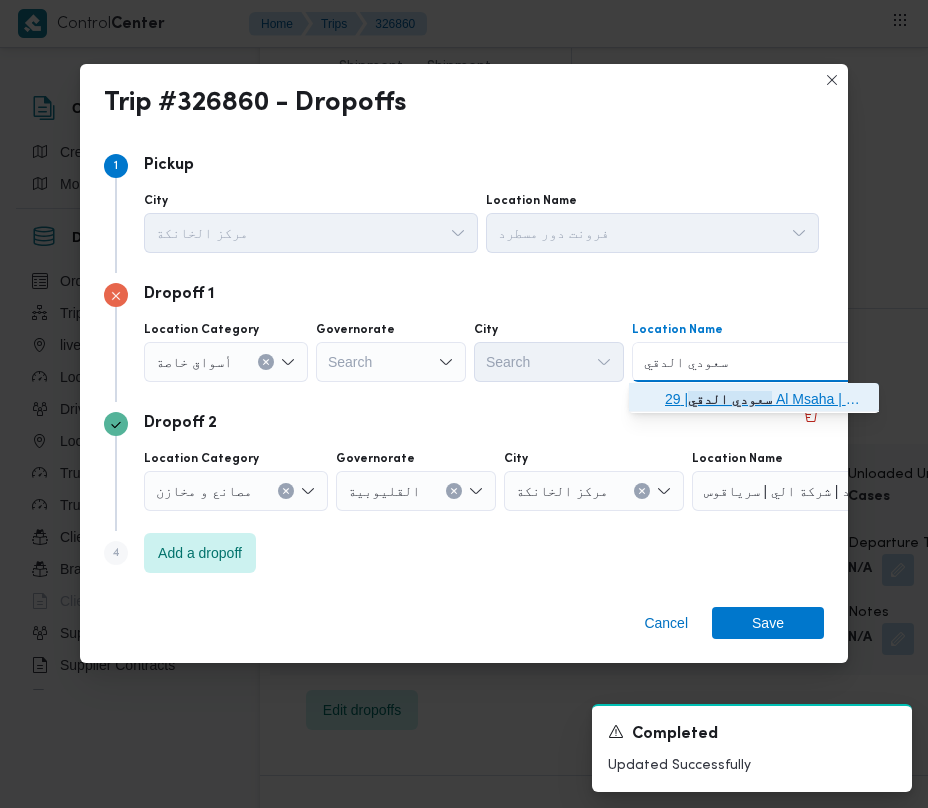 click on "سعودي الدقي  | 29 Al Msaha | الدقي أ" at bounding box center (766, 399) 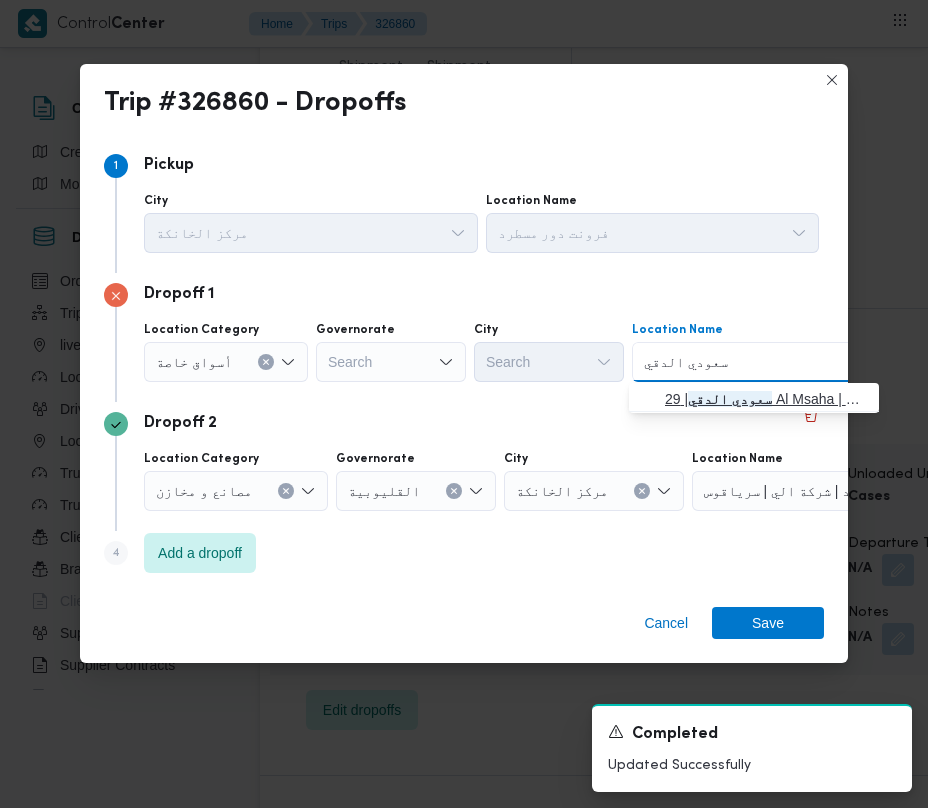 type 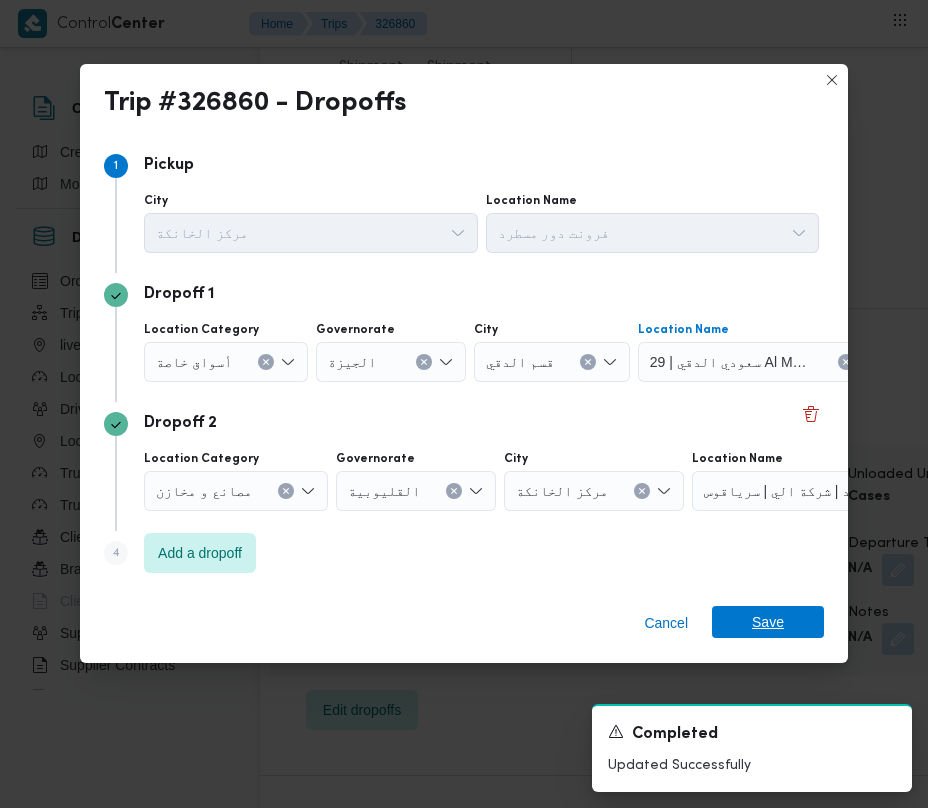 click on "Save" at bounding box center (768, 622) 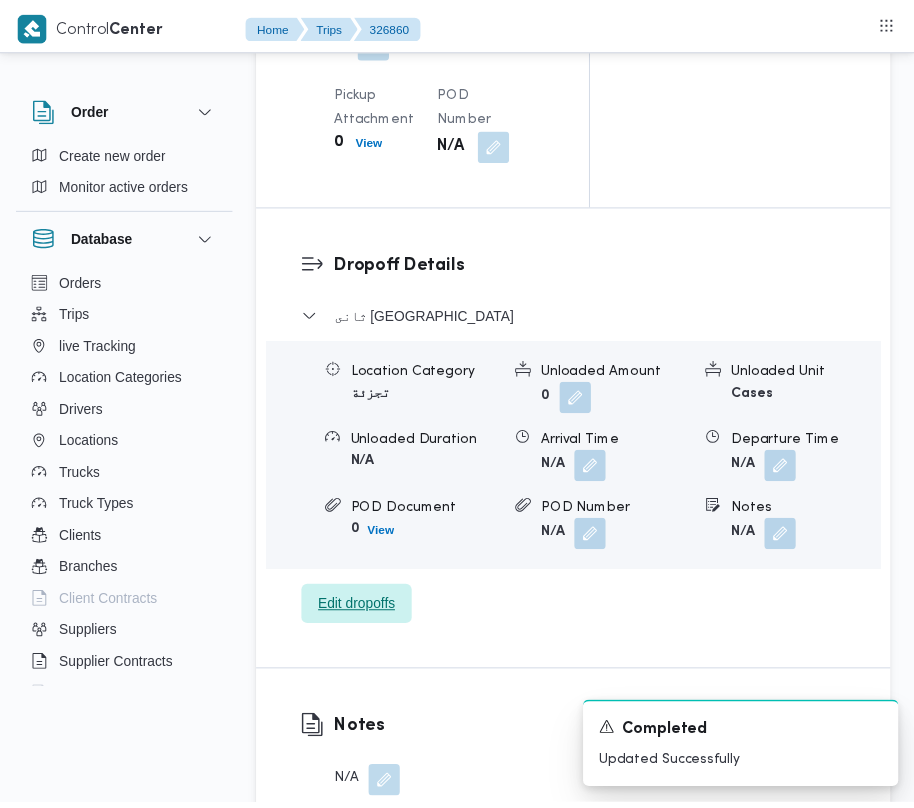 scroll, scrollTop: 3054, scrollLeft: 0, axis: vertical 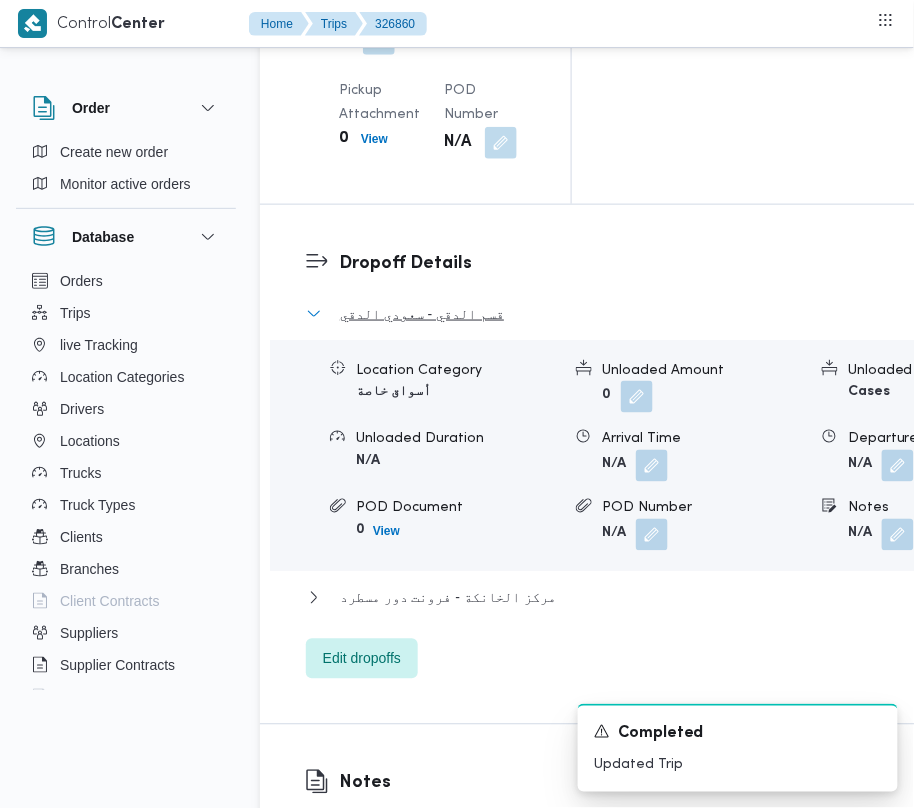 click on "قسم الدقي -
سعودي الدقي" at bounding box center (422, 314) 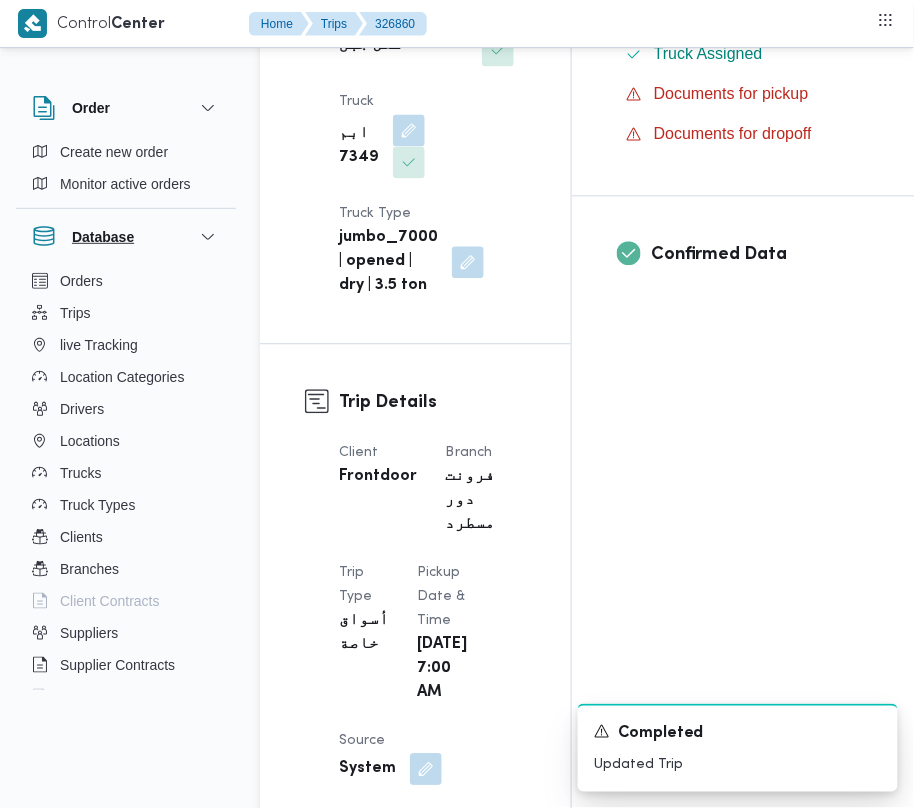 scroll, scrollTop: 0, scrollLeft: 0, axis: both 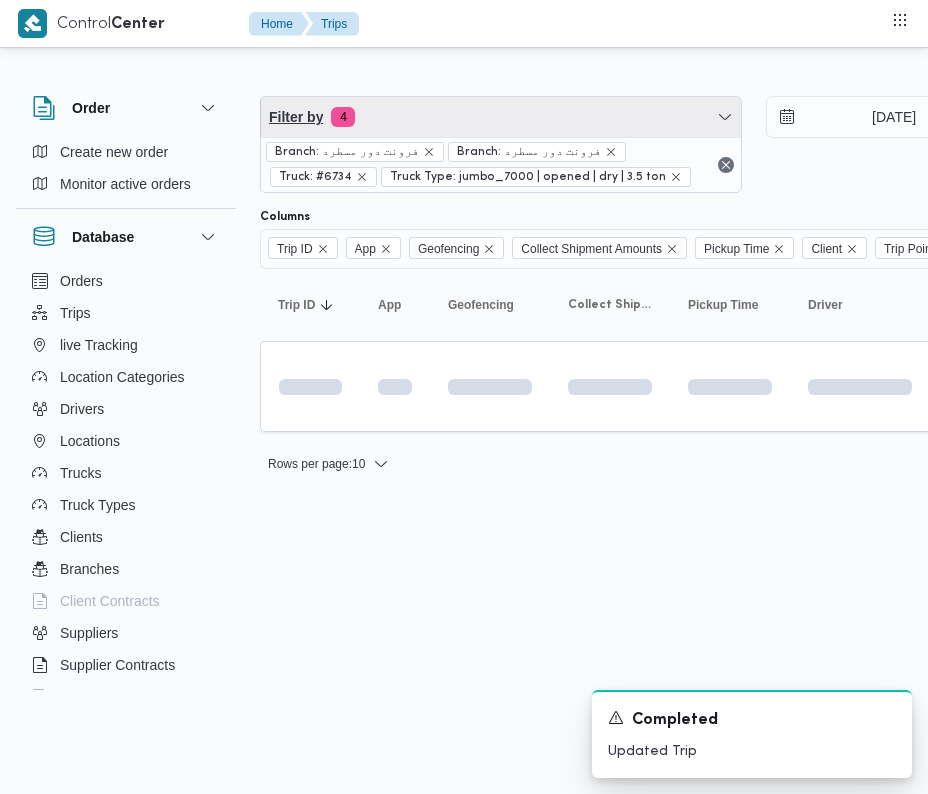 click on "Filter by 4" at bounding box center [501, 117] 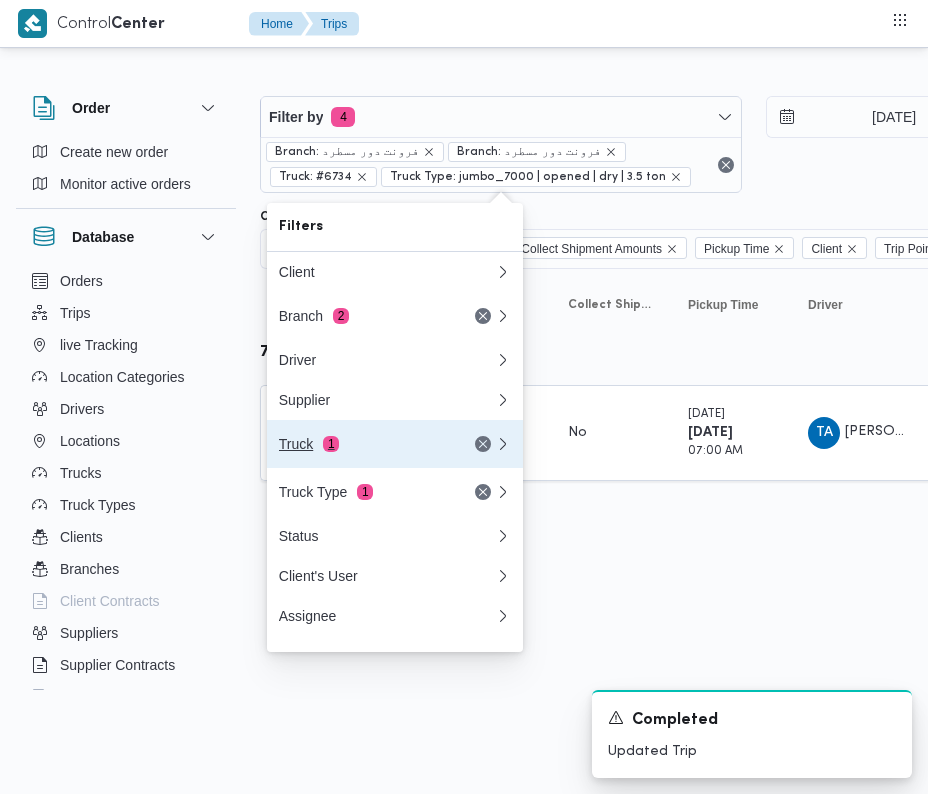 click on "Truck 1" at bounding box center (363, 444) 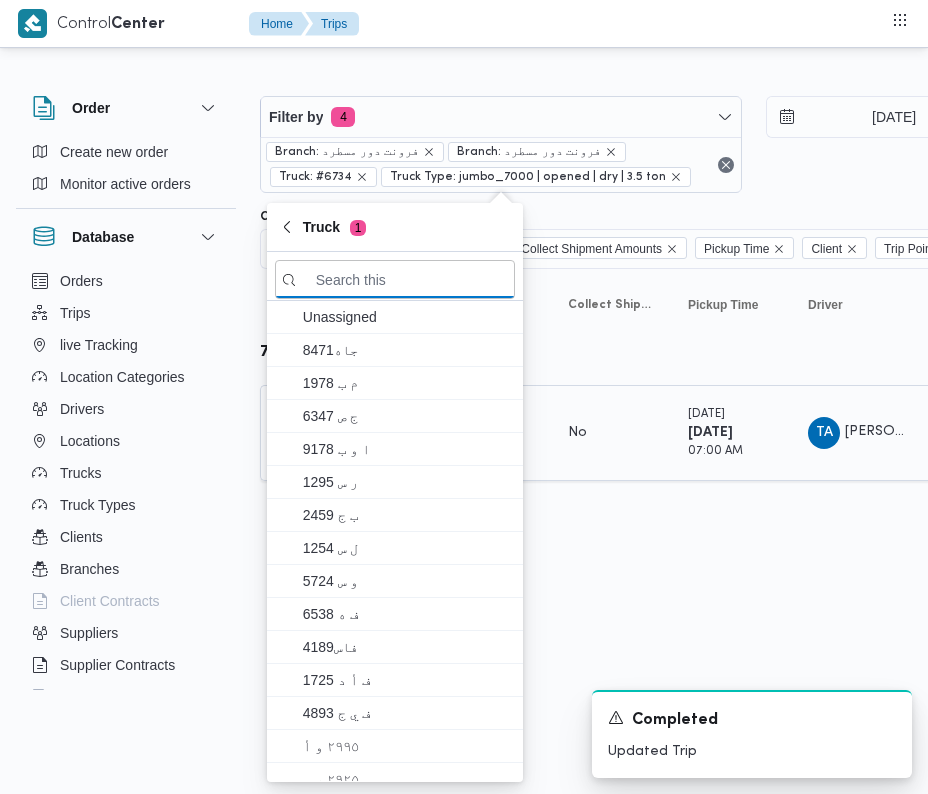 paste on "8321" 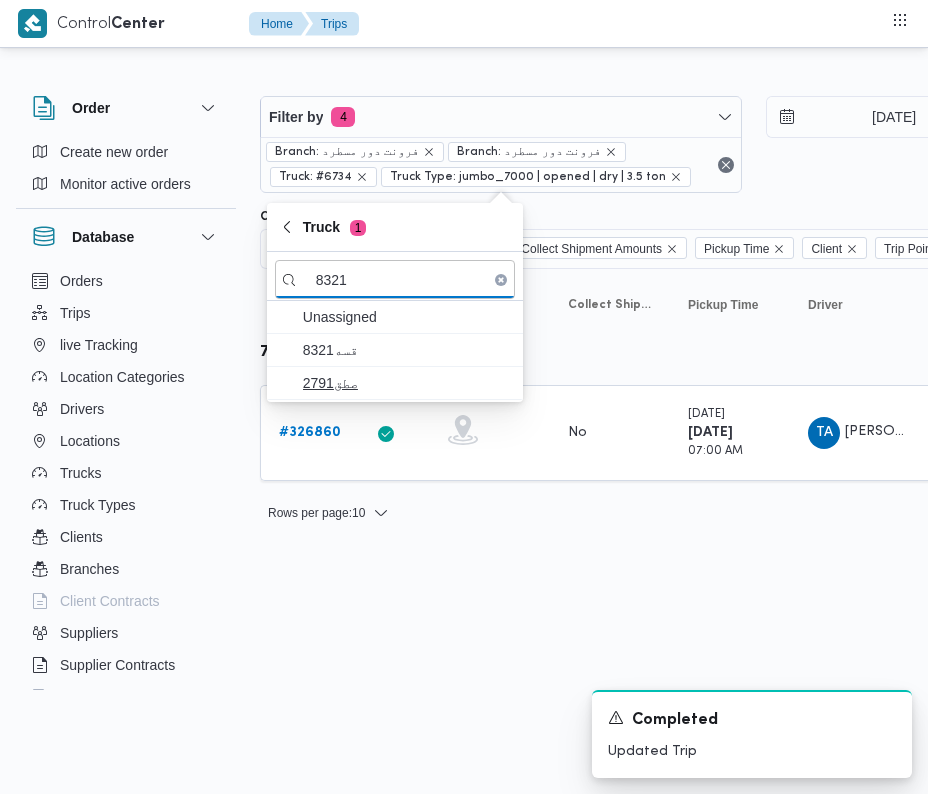 type on "8321" 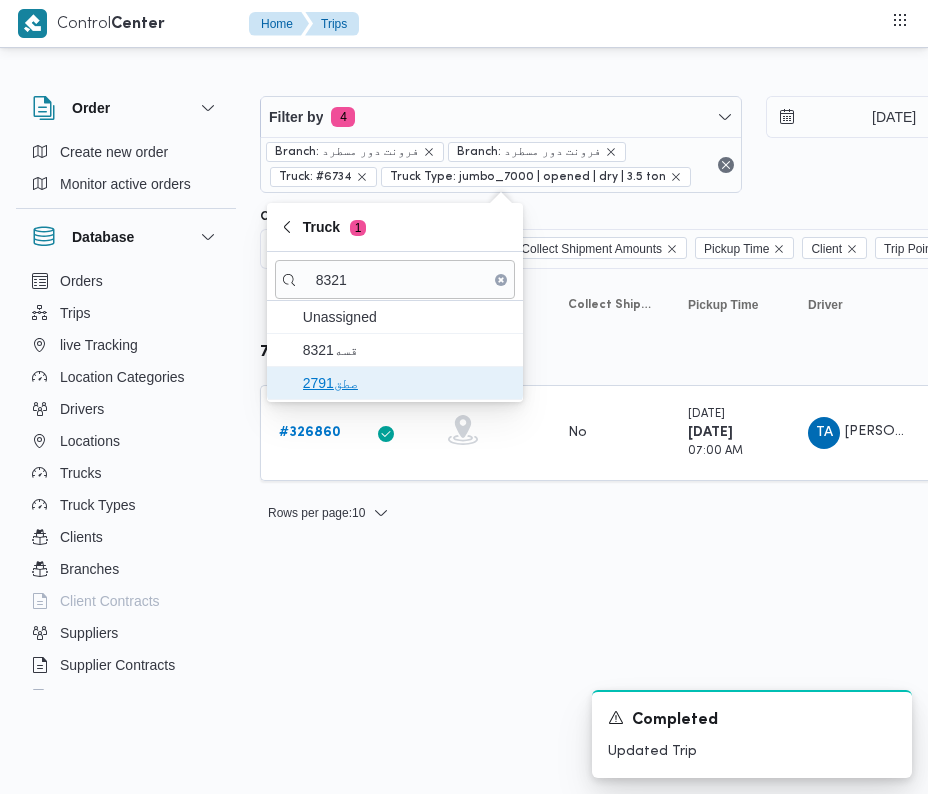 click on "صطق2791" at bounding box center (407, 383) 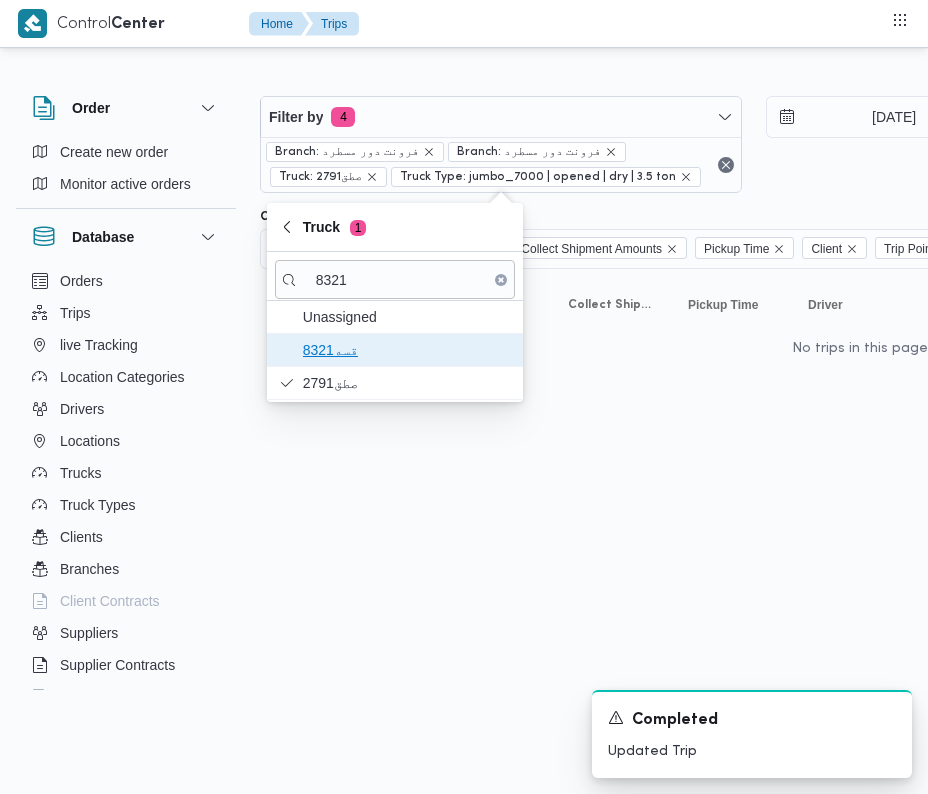 click on "قسه8321" at bounding box center (407, 350) 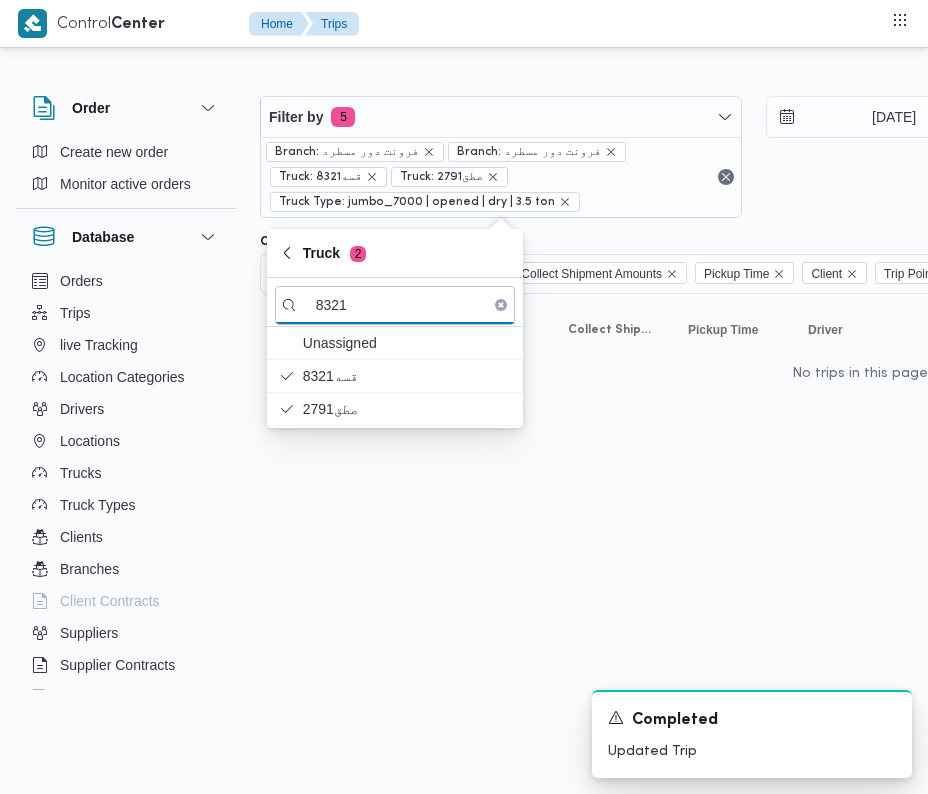 click on "Control  Center Home Trips Order Create new order Monitor active orders Database Orders Trips live Tracking Location Categories Drivers Locations Trucks Truck Types Clients Branches Client Contracts Suppliers Supplier Contracts Devices Users Projects SP Projects Admins organization assignees Tags Filter by 5 Branch: فرونت دور مسطرد Branch: فرونت دور مسطرد  Truck: قسه8321 Truck: صطق2791 Truck Type: jumbo_7000 | opened | dry | 3.5 ton [DATE] → [DATE] Group By Truck Columns Trip ID App Geofencing Collect Shipment Amounts Pickup Time Client Trip Points Driver Supplier Truck Status Platform Sorting Trip ID Click to sort in ascending order App Click to sort in ascending order Geofencing Click to sort in ascending order Collect Shipment Amounts Pickup Time Click to sort in ascending order Client Click to sort in ascending order Trip Points Driver Click to sort in ascending order Supplier Click to sort in ascending order Truck Click to sort in ascending order Status Platform :" at bounding box center [464, 397] 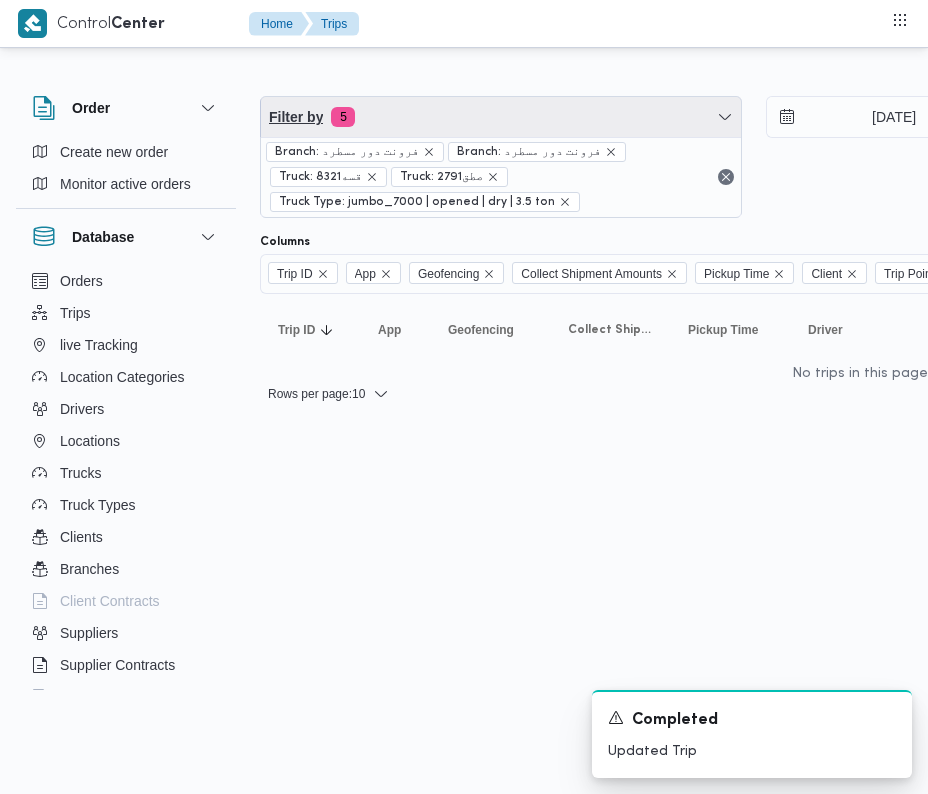 click on "Filter by 5" at bounding box center [501, 117] 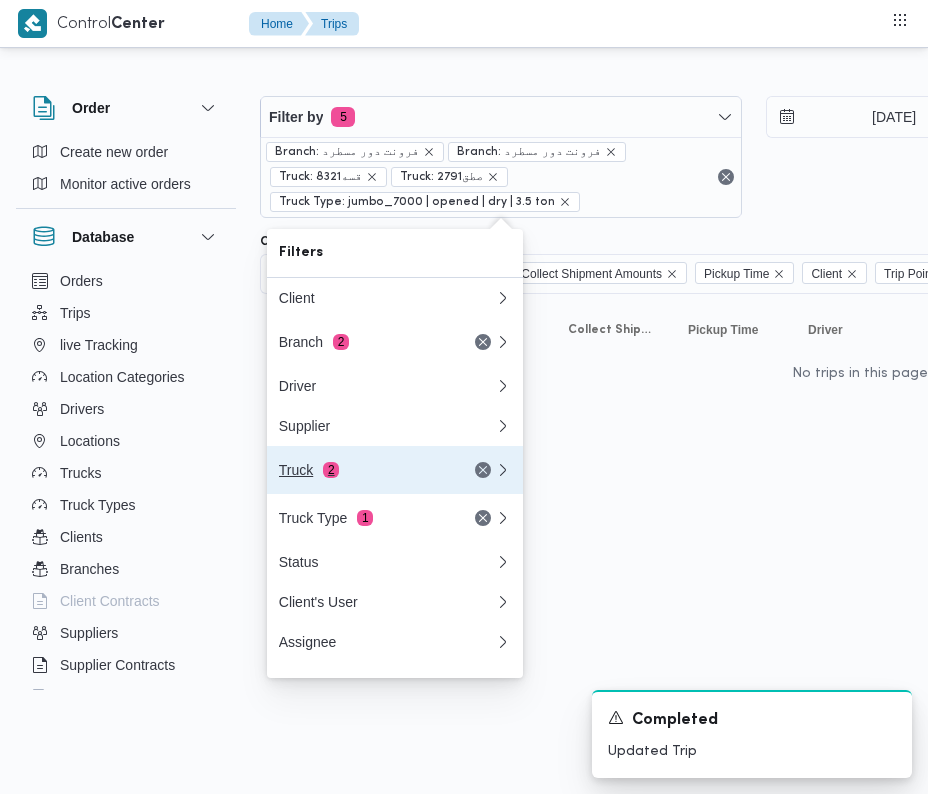 click on "Truck 2" at bounding box center [363, 470] 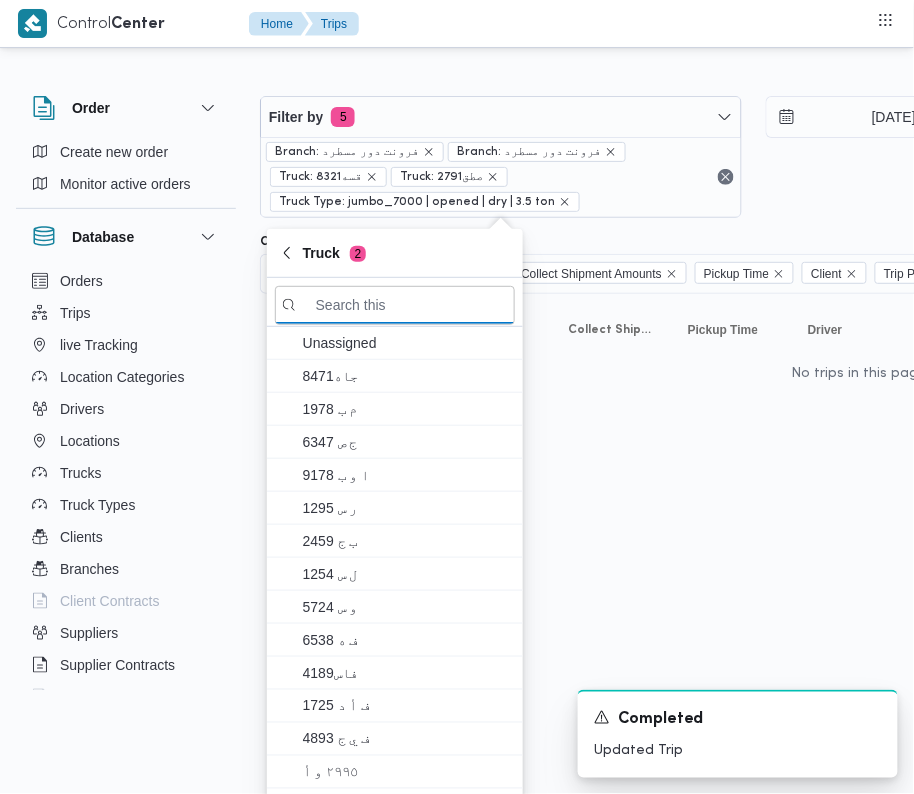 paste on "3865" 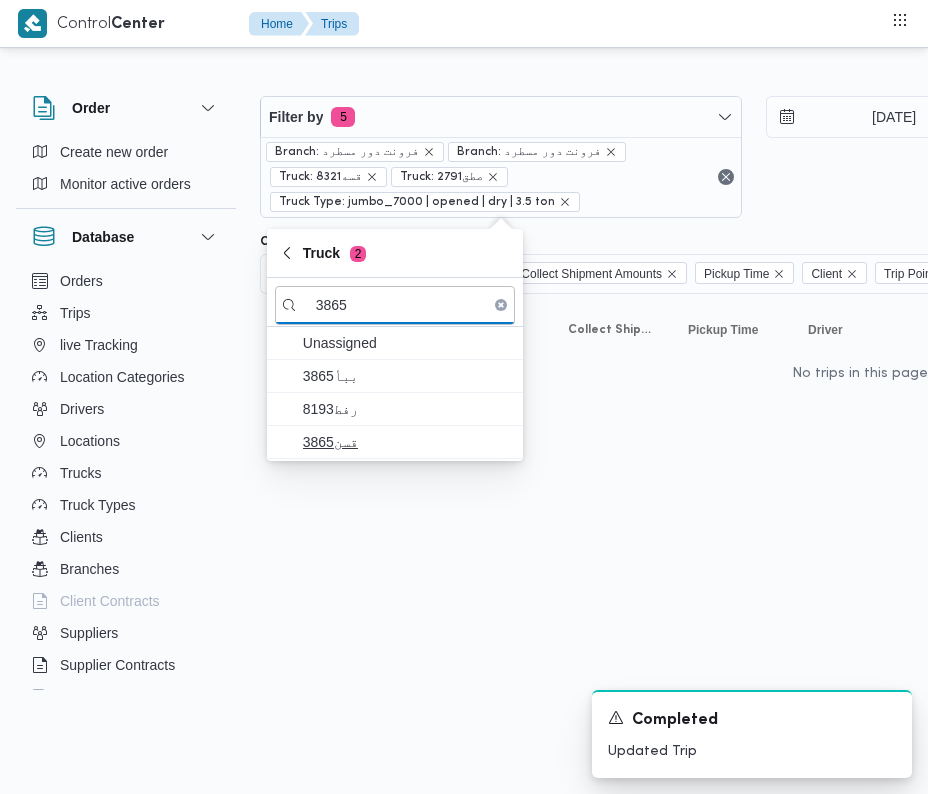 type on "3865" 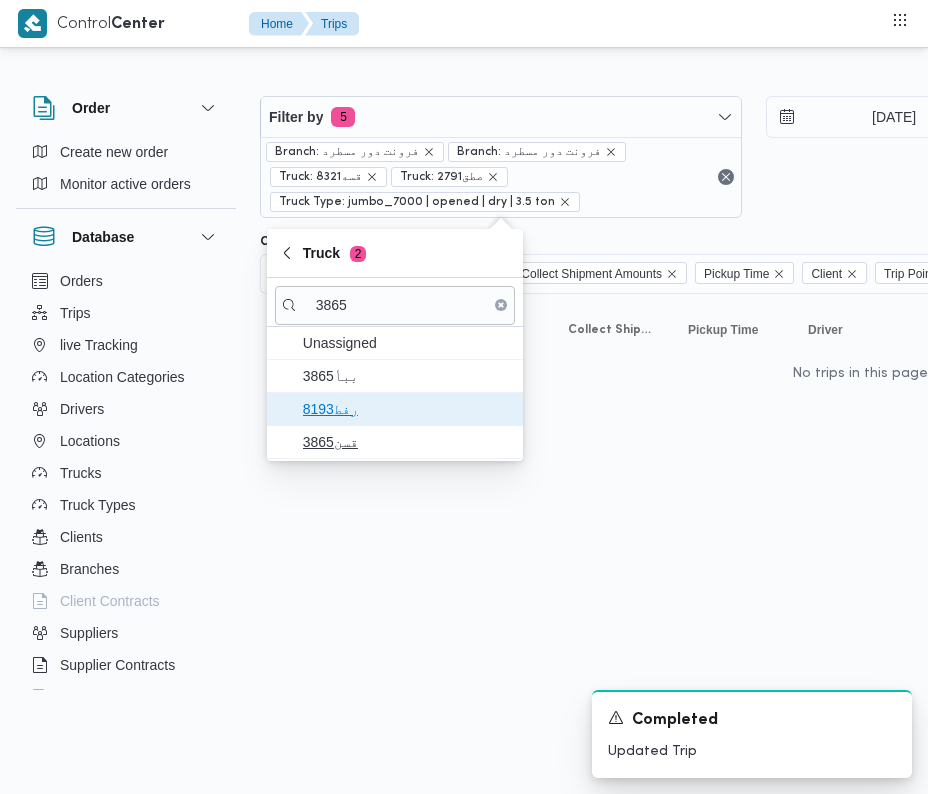 click on "8193رفط" at bounding box center [407, 409] 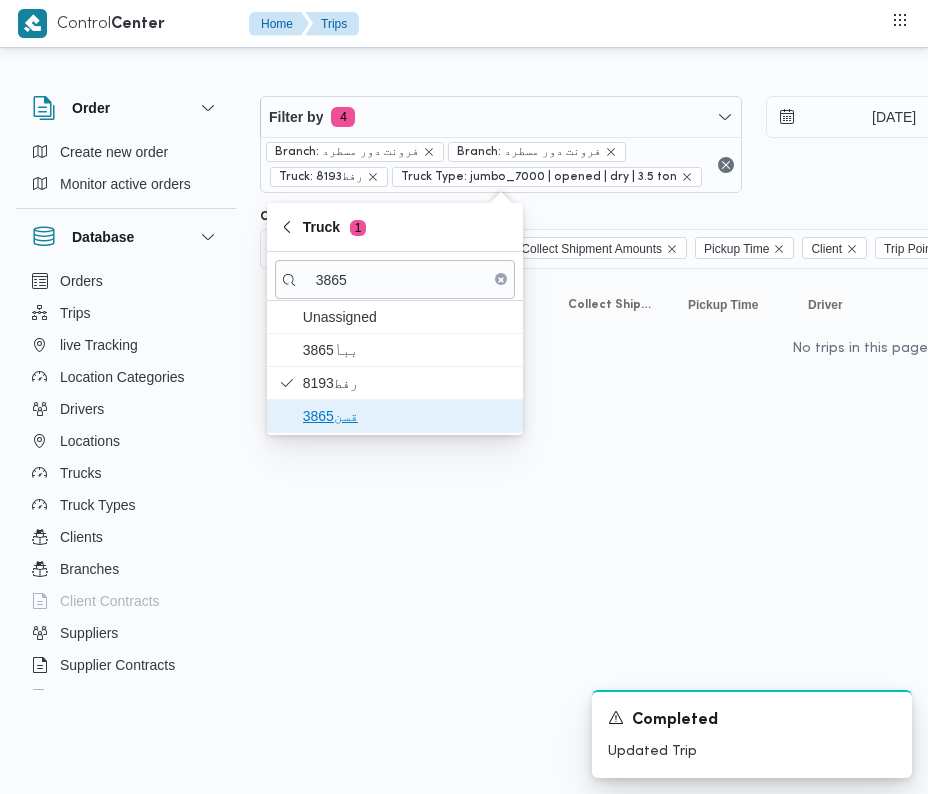 click on "قسن3865" at bounding box center [407, 416] 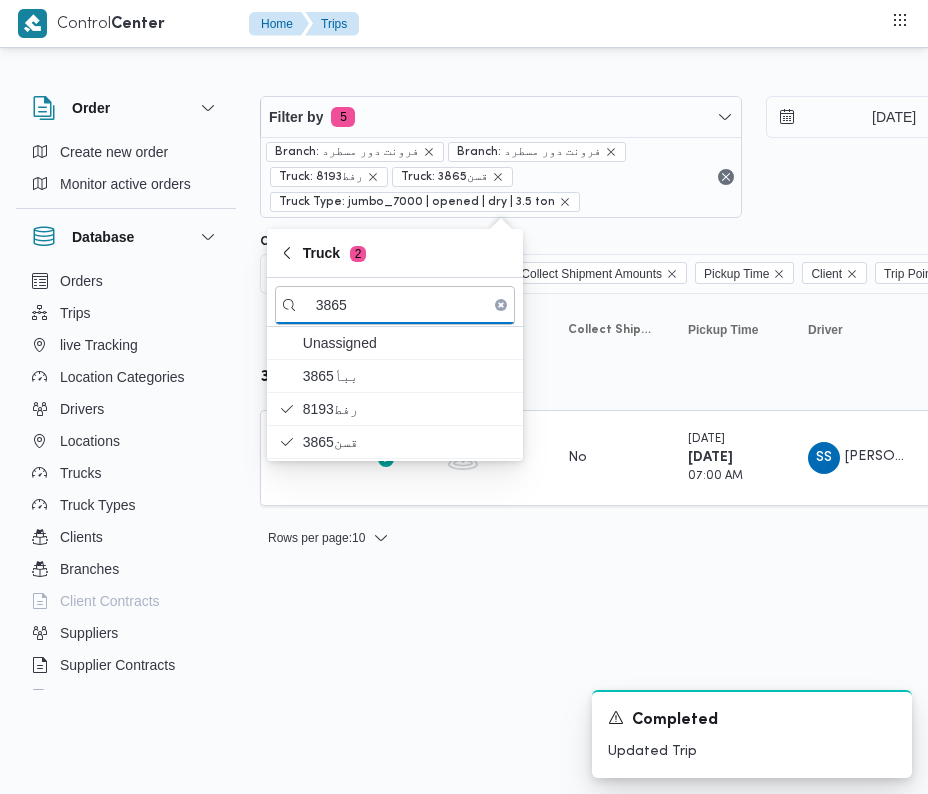 click on "Control  Center Home Trips Order Create new order Monitor active orders Database Orders Trips live Tracking Location Categories Drivers Locations Trucks Truck Types Clients Branches Client Contracts Suppliers Supplier Contracts Devices Users Projects SP Projects Admins organization assignees Tags Filter by 5 Branch: فرونت دور مسطرد Branch: فرونت دور مسطرد  Truck: 8193رفط Truck: قسن3865 Truck Type: jumbo_7000 | opened | dry | 3.5 ton [DATE] → [DATE] Group By Truck Columns Trip ID App Geofencing Collect Shipment Amounts Pickup Time Client Trip Points Driver Supplier Truck Status Platform Sorting Trip ID Click to sort in ascending order App Click to sort in ascending order Geofencing Click to sort in ascending order Collect Shipment Amounts Pickup Time Click to sort in ascending order Client Click to sort in ascending order Trip Points Driver Click to sort in ascending order Supplier Click to sort in ascending order Truck Click to sort in ascending order Status Platform #" at bounding box center [464, 397] 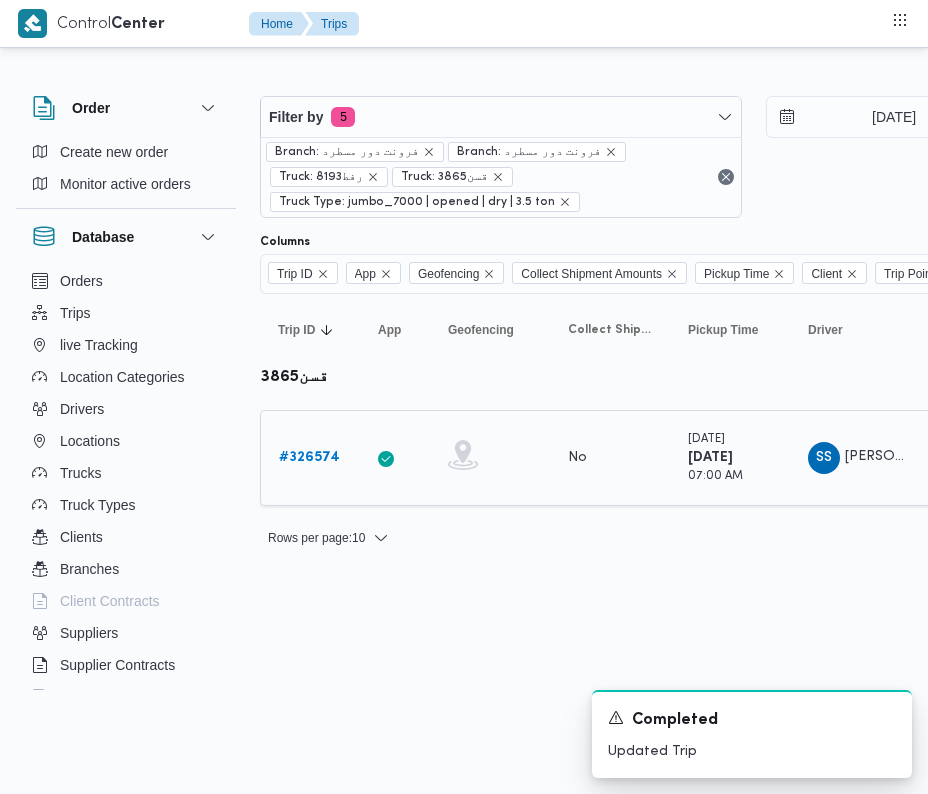 click on "# 326574" at bounding box center (309, 457) 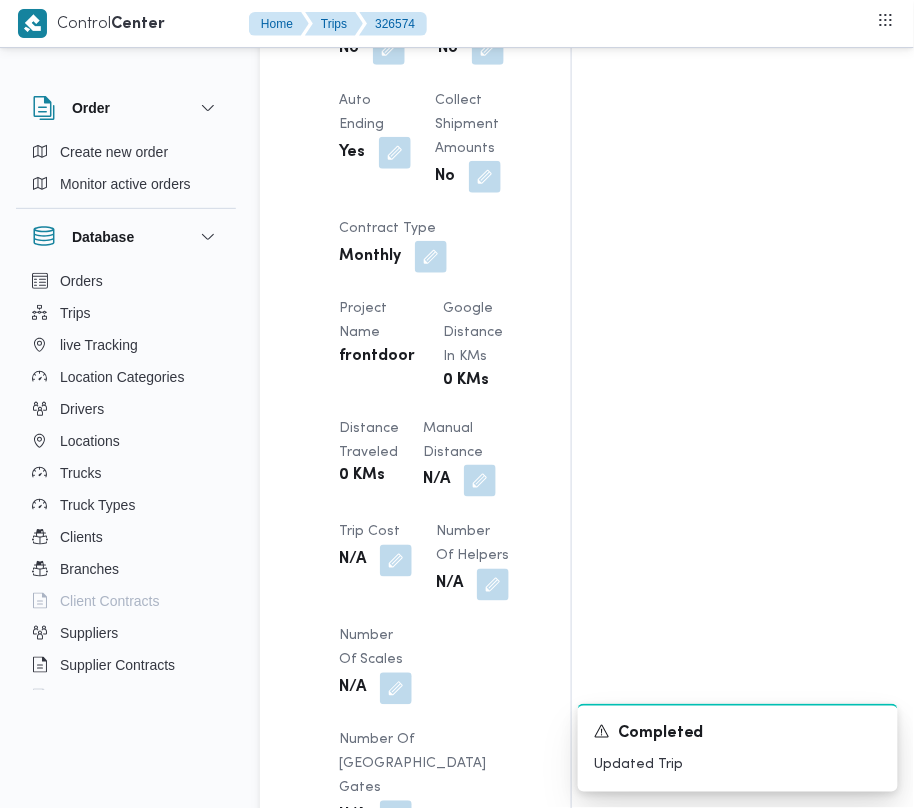 scroll, scrollTop: 2533, scrollLeft: 0, axis: vertical 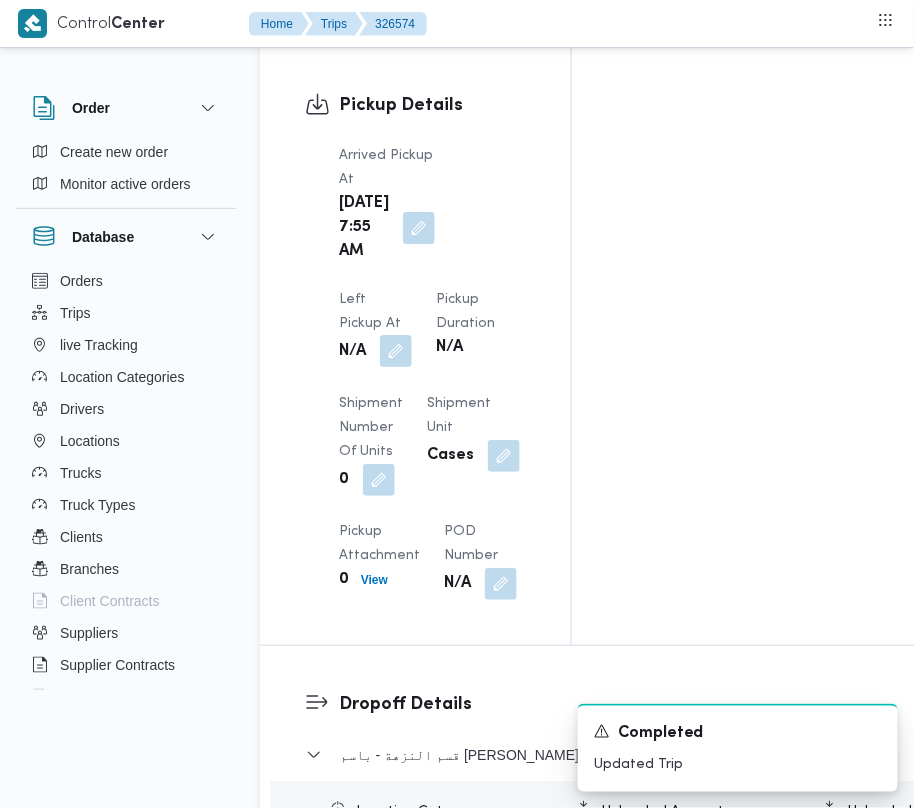click at bounding box center (396, 351) 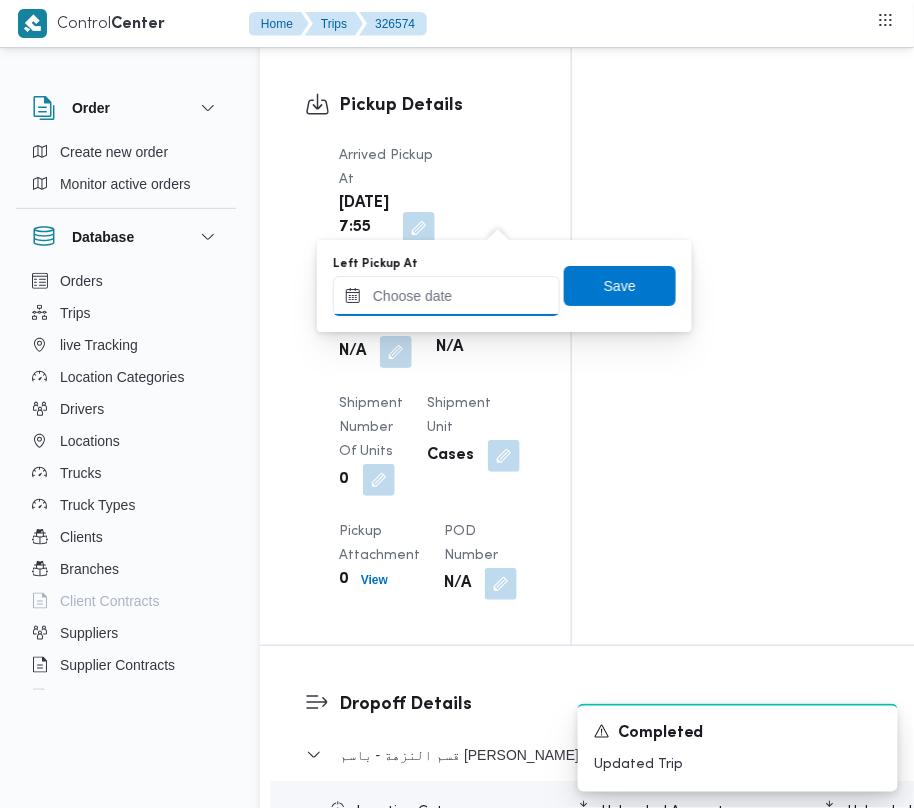 click on "Left Pickup At" at bounding box center (446, 296) 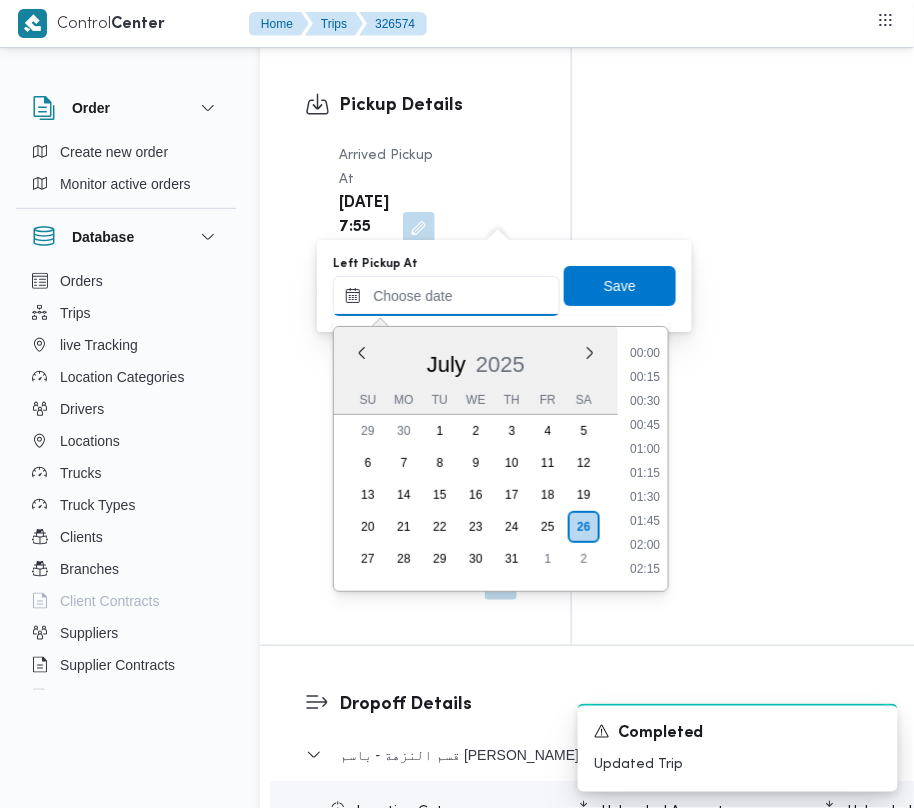 scroll, scrollTop: 913, scrollLeft: 0, axis: vertical 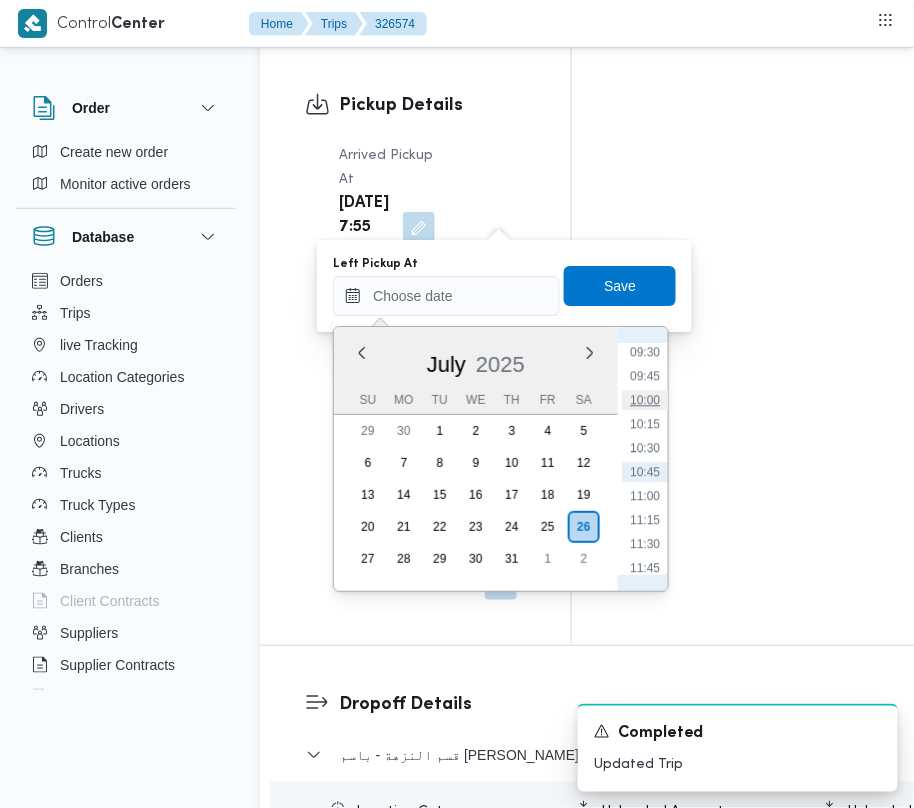 click on "10:00" at bounding box center (645, 400) 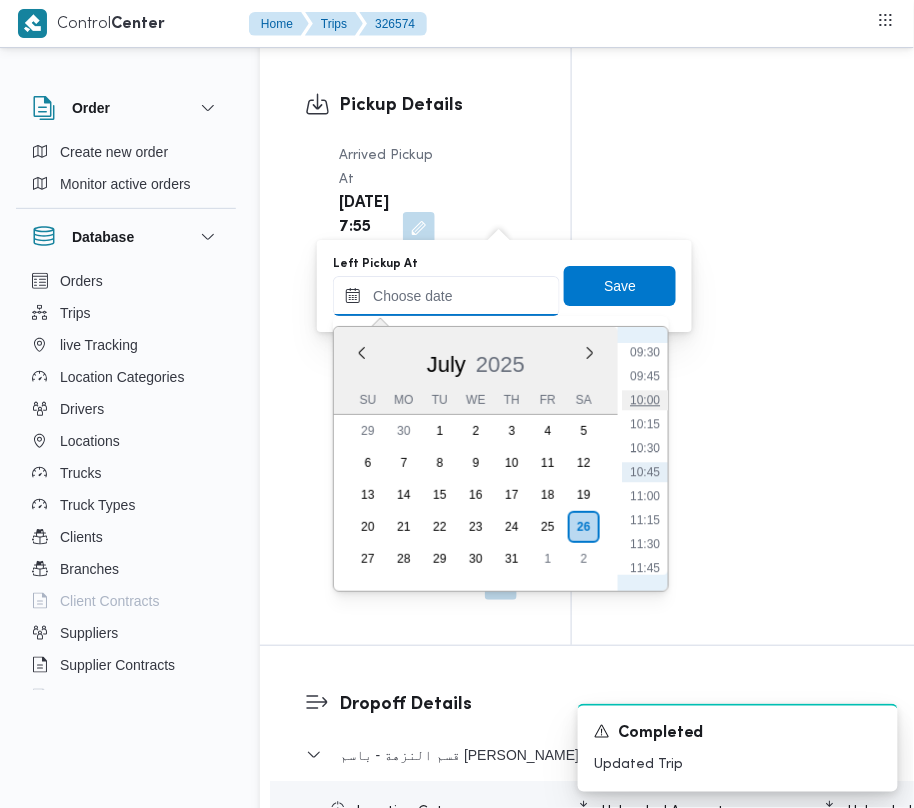 type on "[DATE] 10:00" 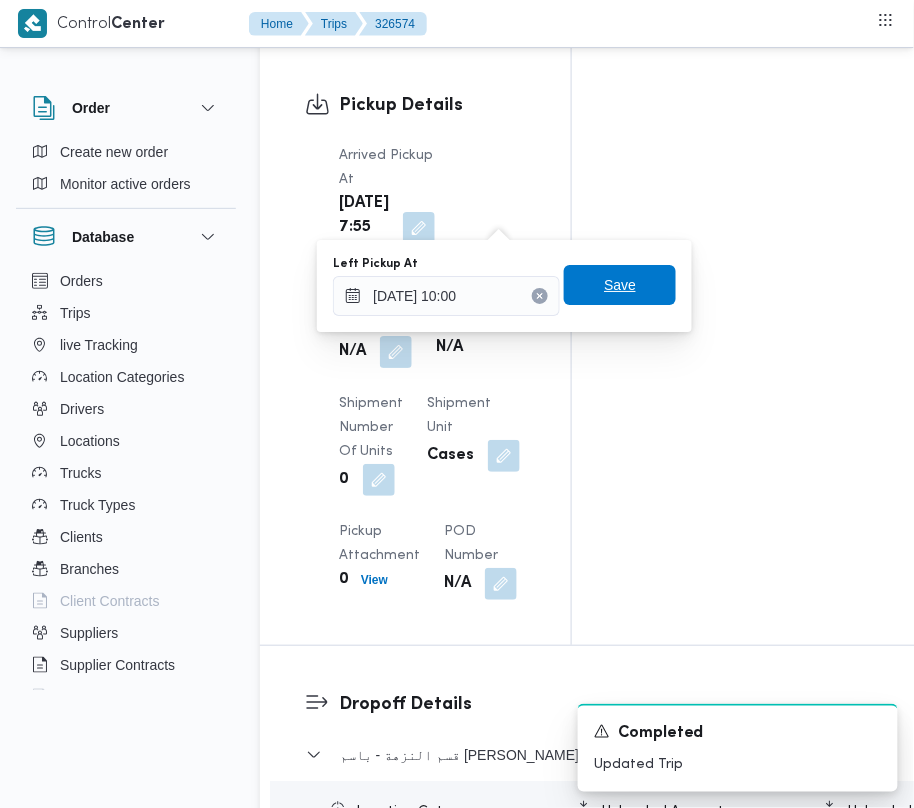 click on "Save" at bounding box center [620, 285] 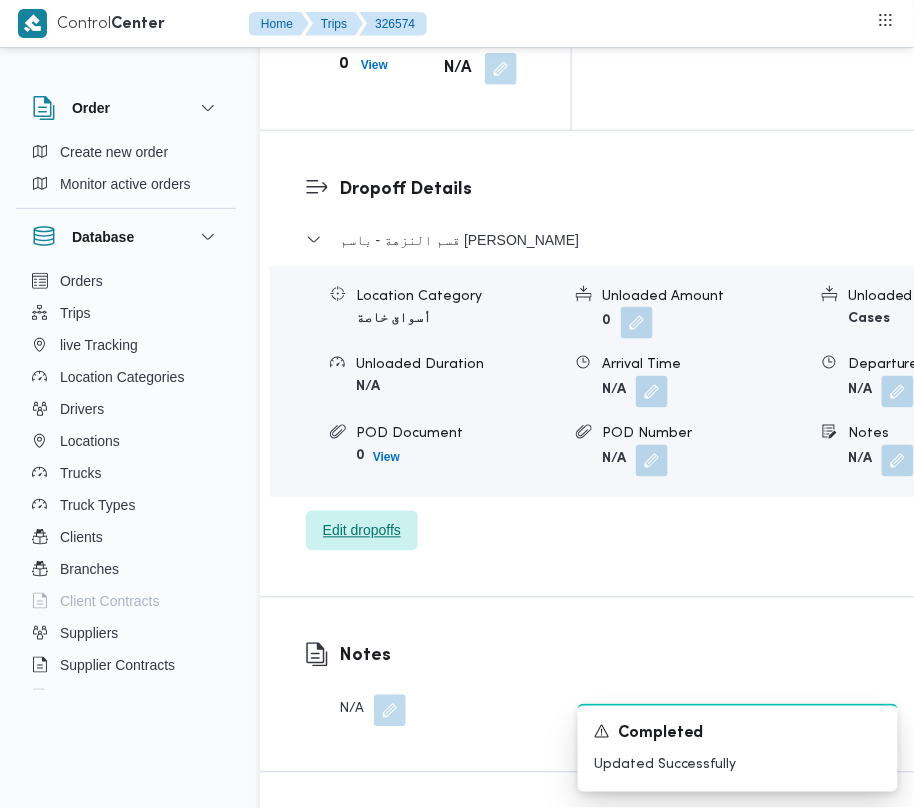 click on "Edit dropoffs" at bounding box center [362, 531] 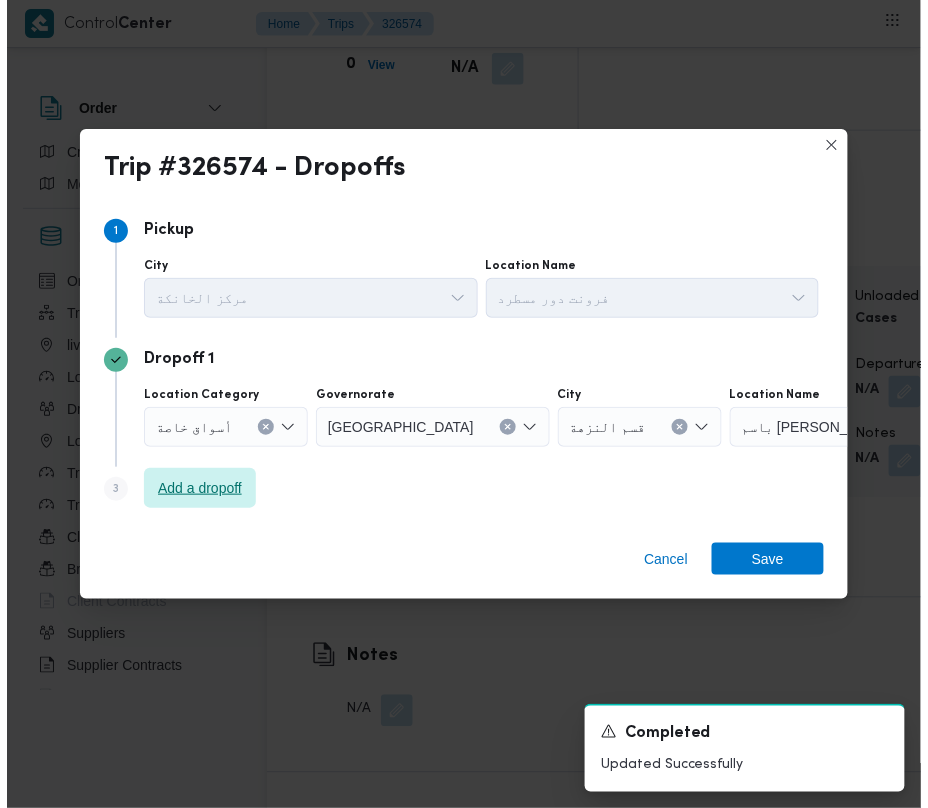 scroll, scrollTop: 2784, scrollLeft: 0, axis: vertical 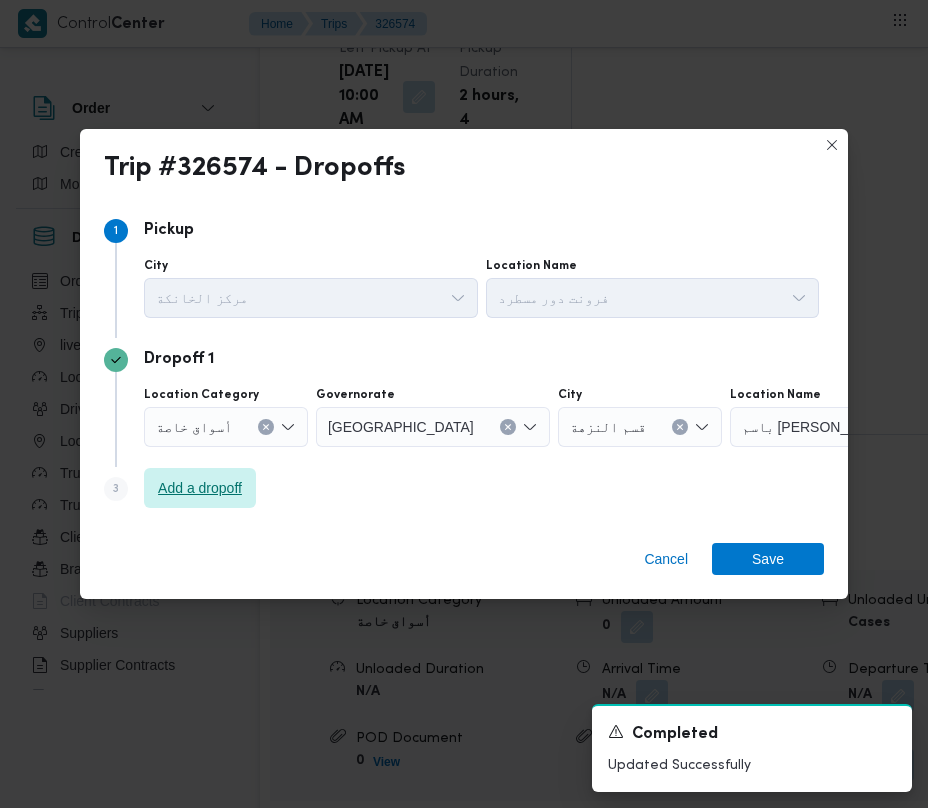 click on "Add a dropoff" at bounding box center (200, 488) 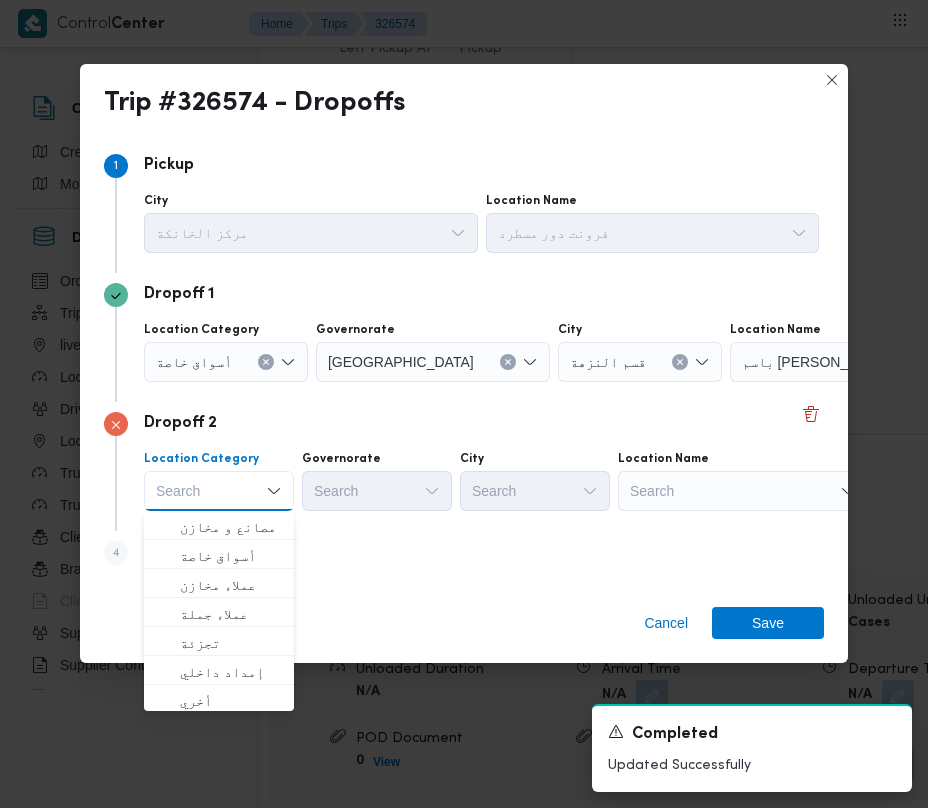 click on "Search" at bounding box center [855, 362] 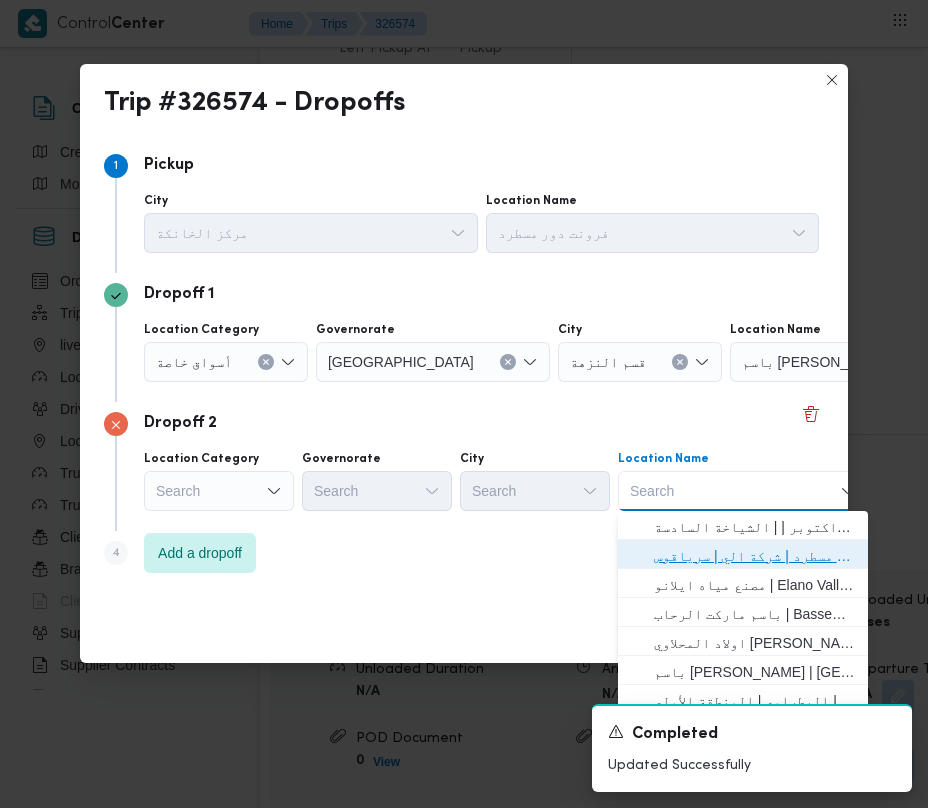 click on "فرونت دور مسطرد | شركة الي | سرياقوس" at bounding box center [755, 556] 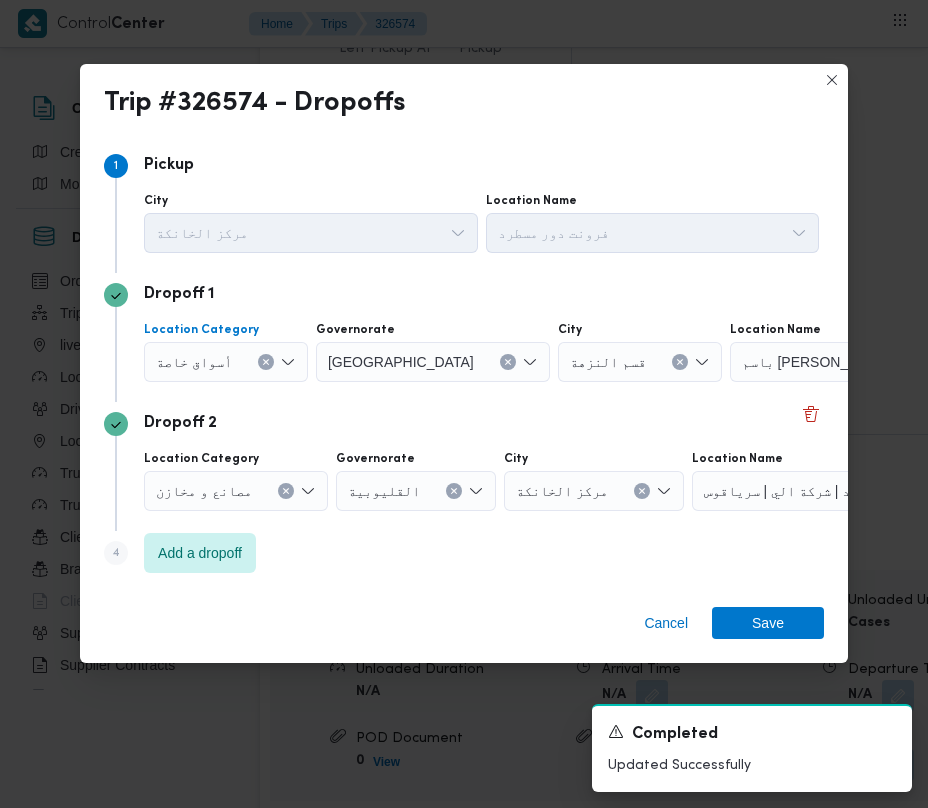 click on "أسواق خاصة" at bounding box center [194, 361] 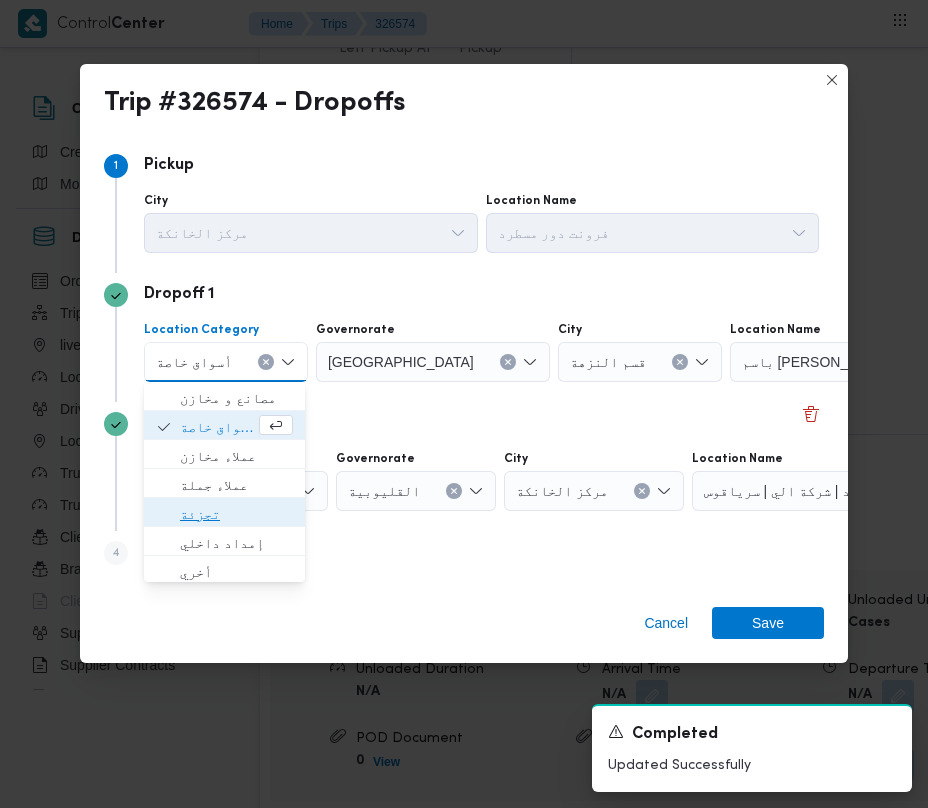click on "تجزئة" at bounding box center (236, 514) 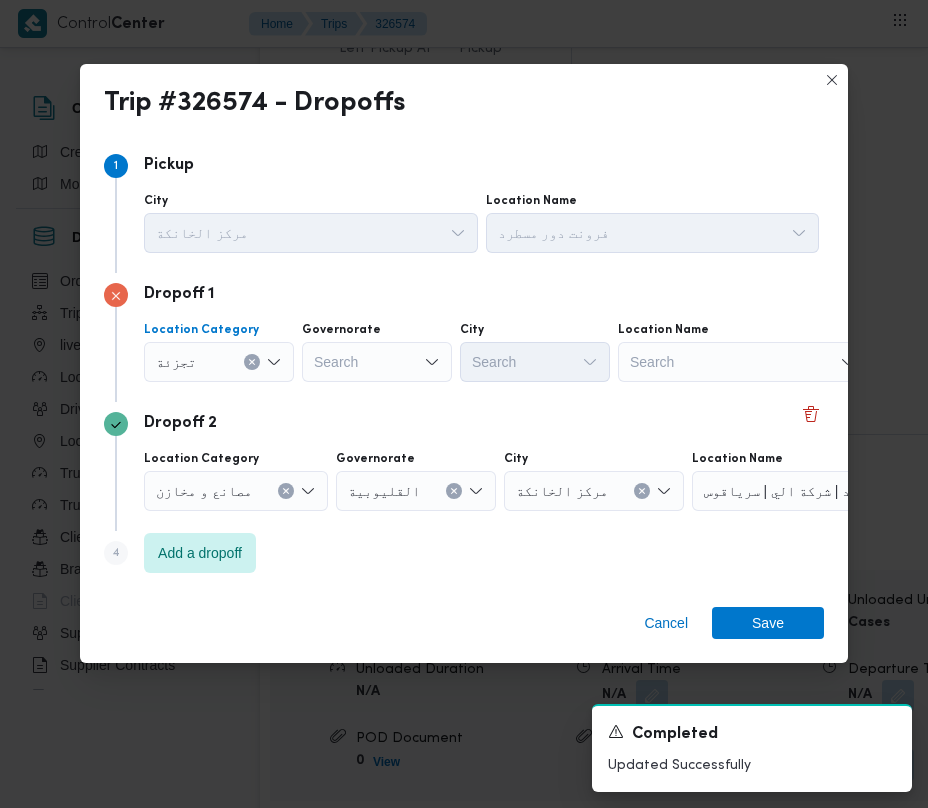 click on "Search" at bounding box center (377, 362) 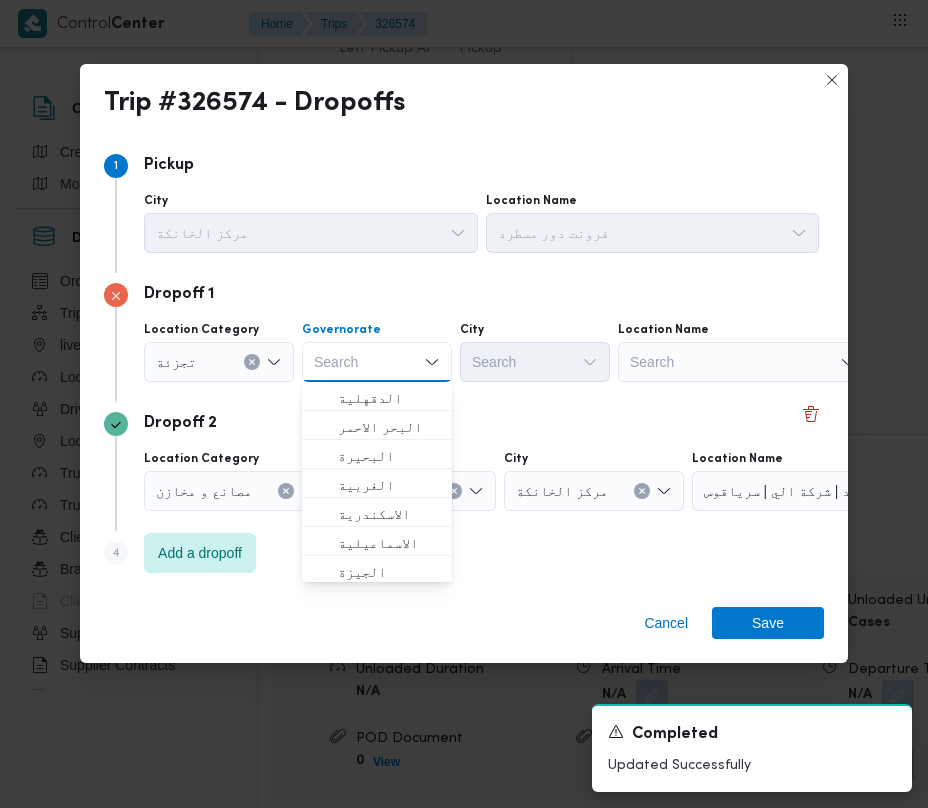 paste on "[GEOGRAPHIC_DATA]" 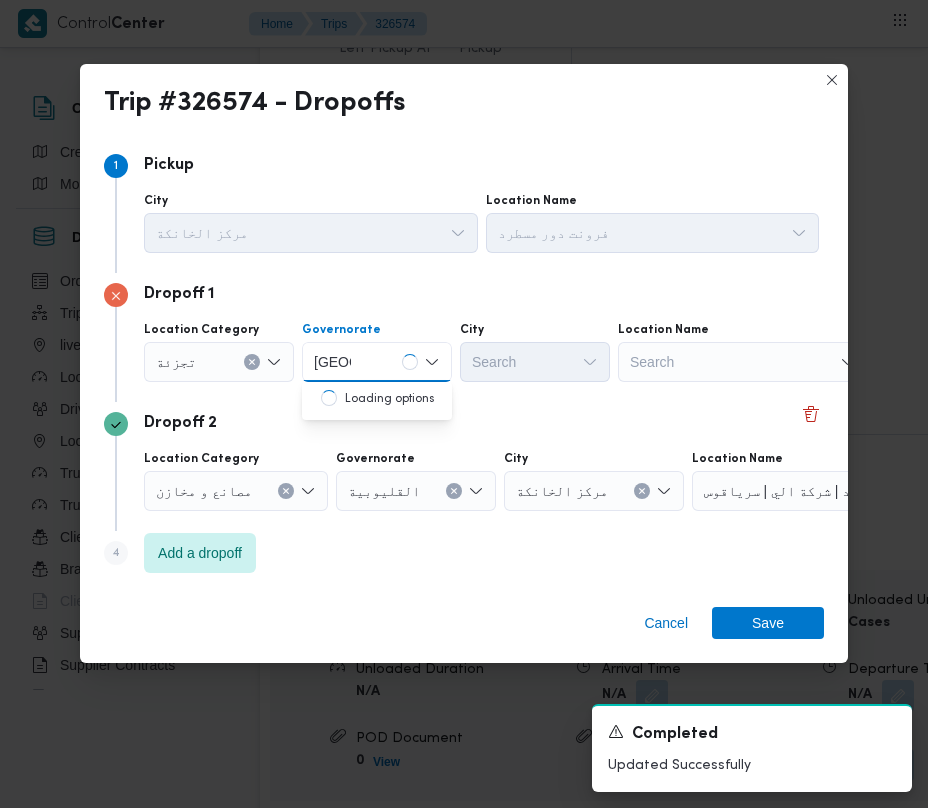 type on "[GEOGRAPHIC_DATA]" 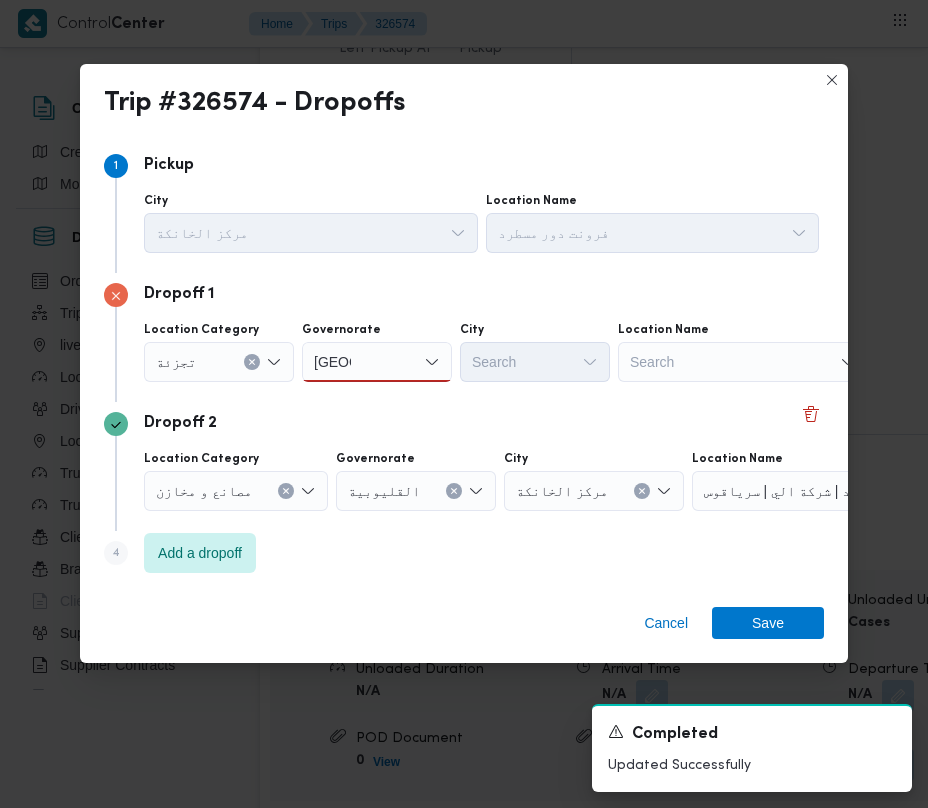 drag, startPoint x: 389, startPoint y: 354, endPoint x: 386, endPoint y: 369, distance: 15.297058 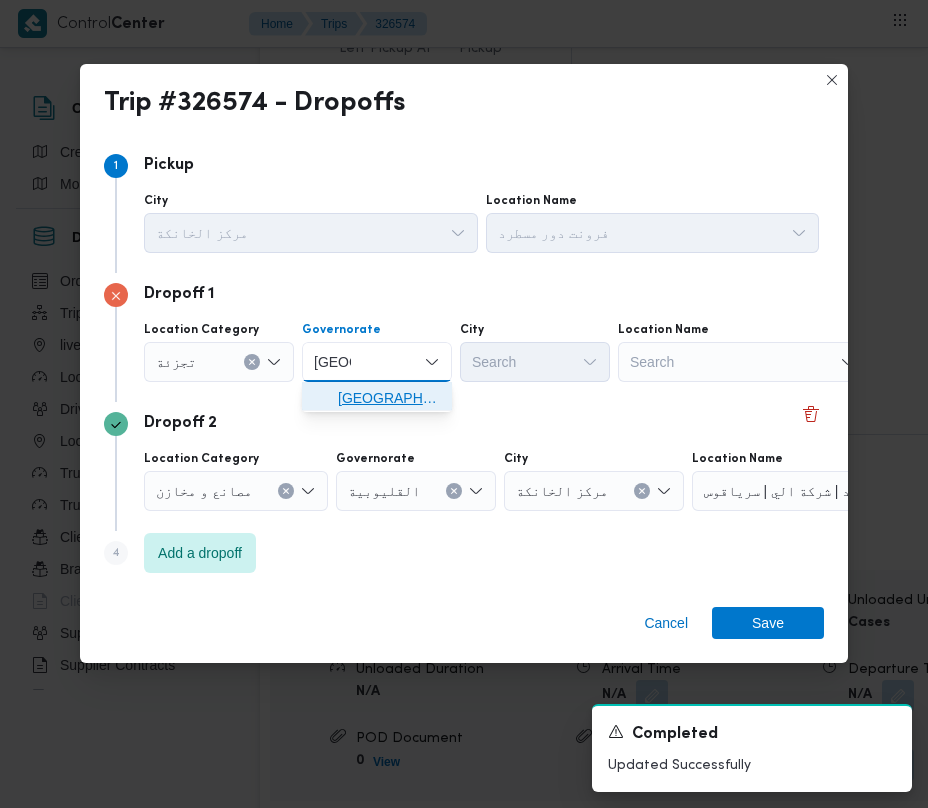 click on "[GEOGRAPHIC_DATA]" at bounding box center (389, 398) 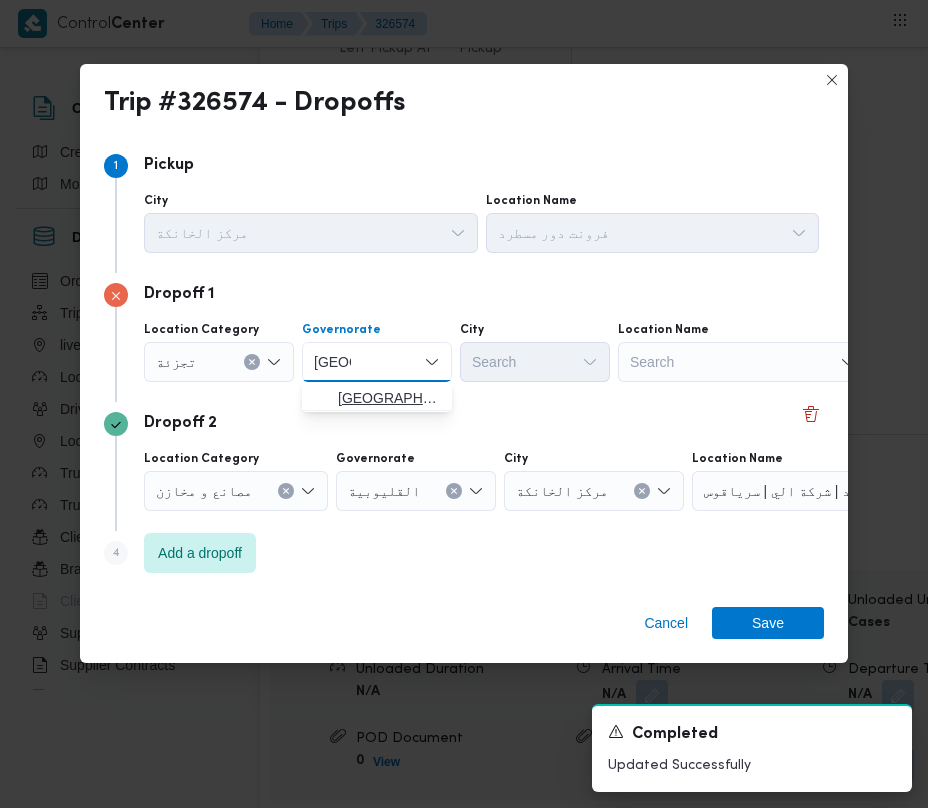 type 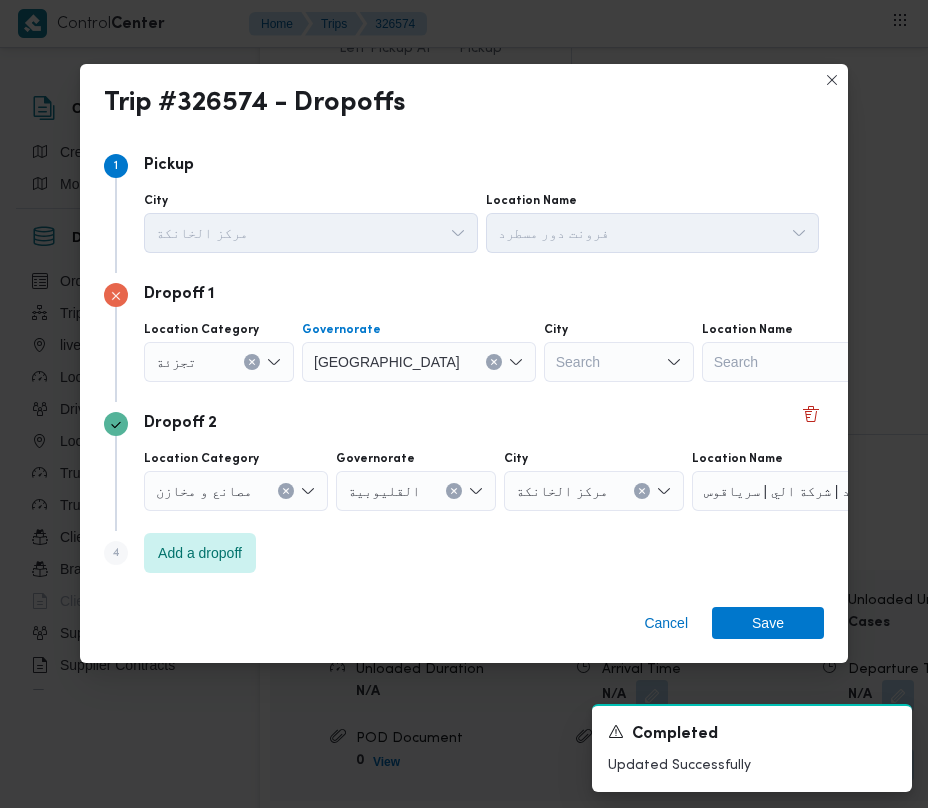 click on "Search" at bounding box center [619, 362] 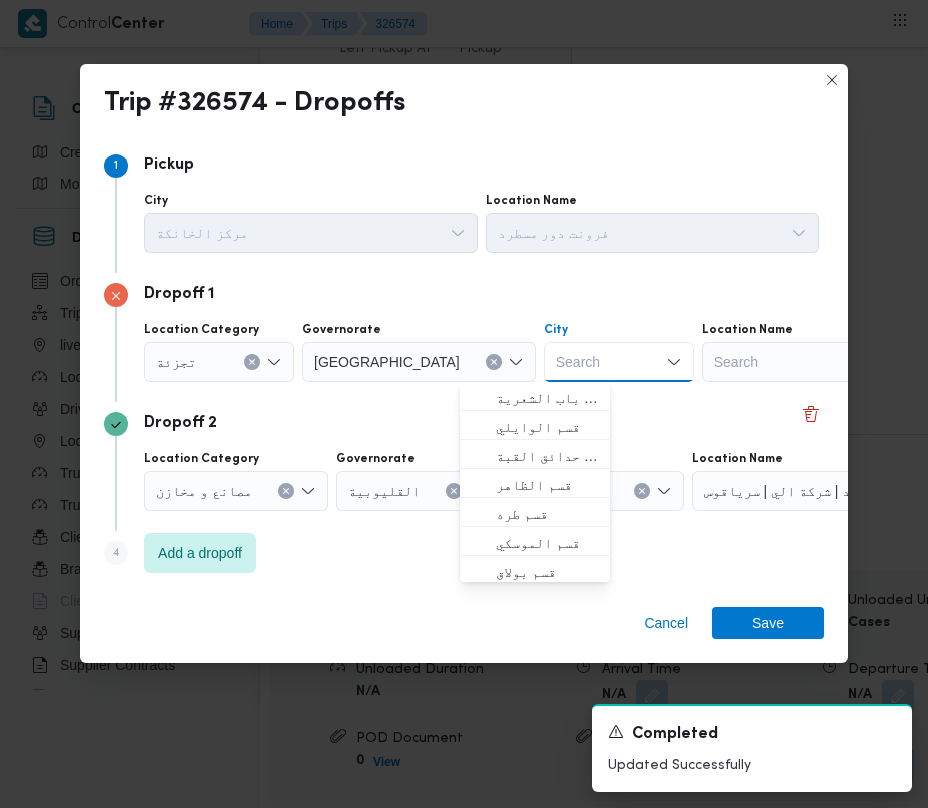 paste on "المعادي" 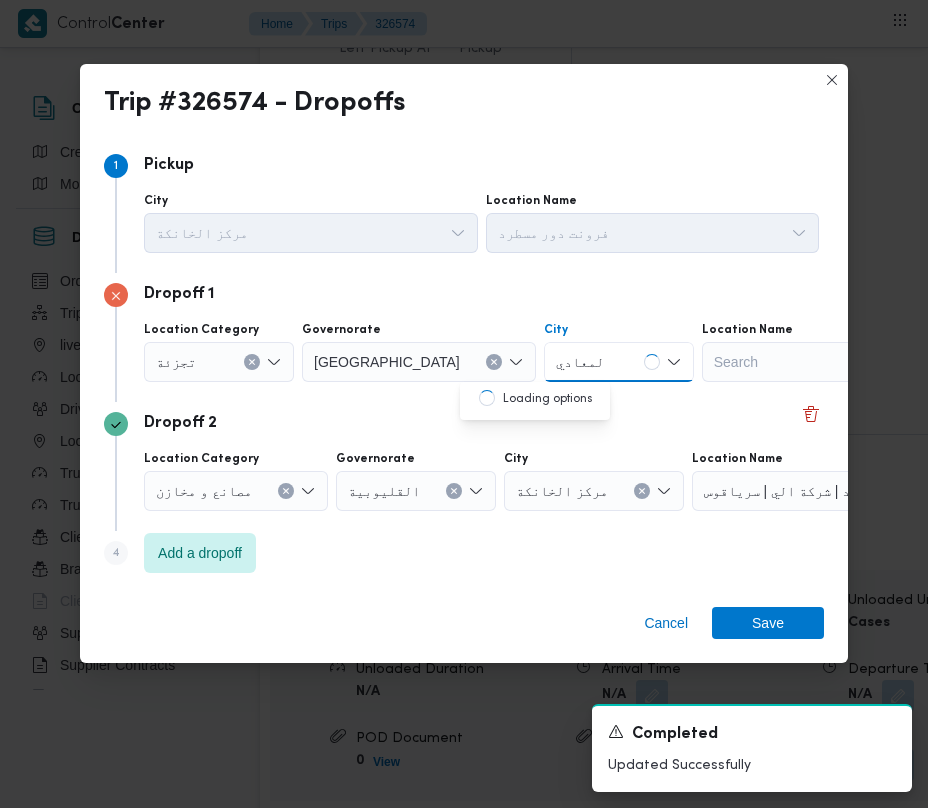 type on "المعادي" 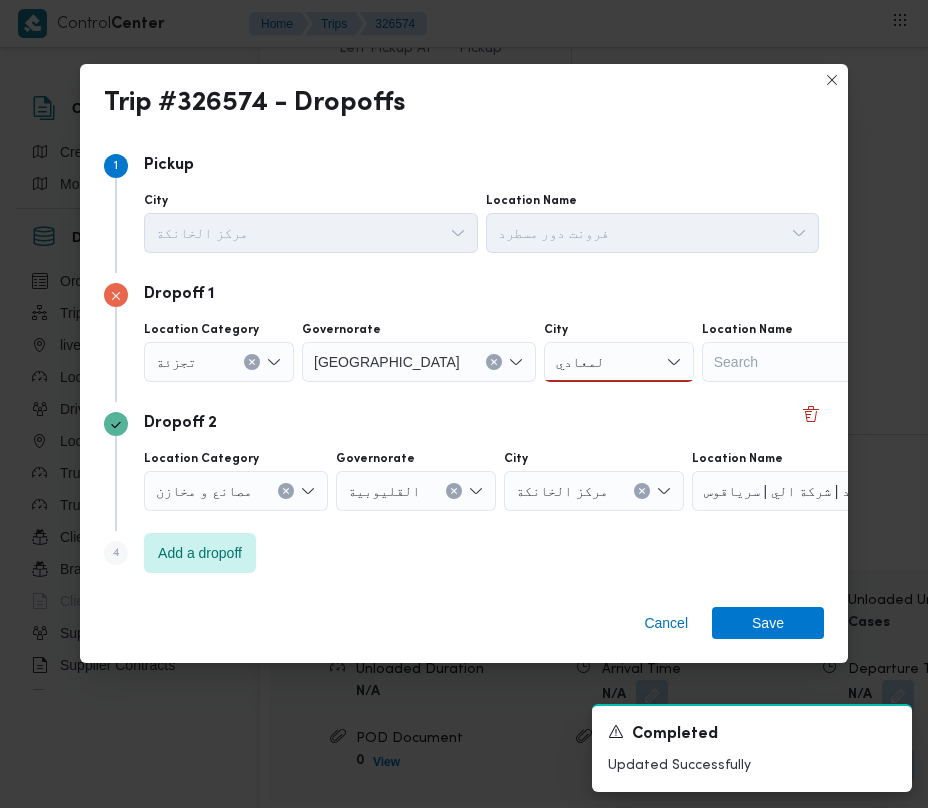 drag, startPoint x: 529, startPoint y: 358, endPoint x: 530, endPoint y: 374, distance: 16.03122 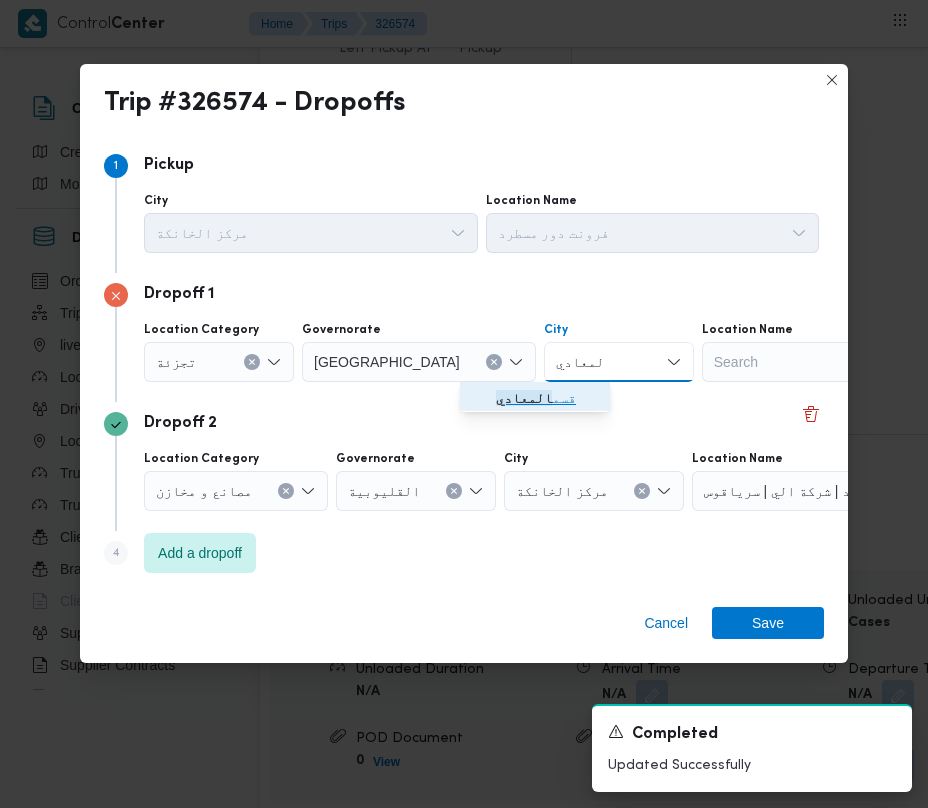 click on "المعادي" at bounding box center (524, 398) 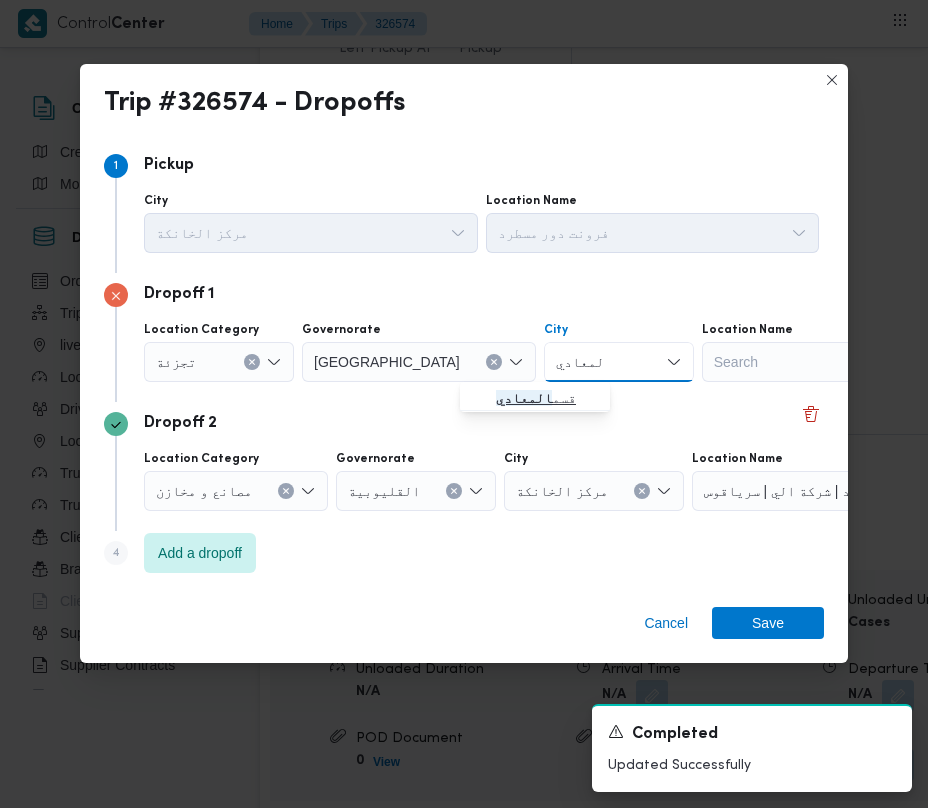 type 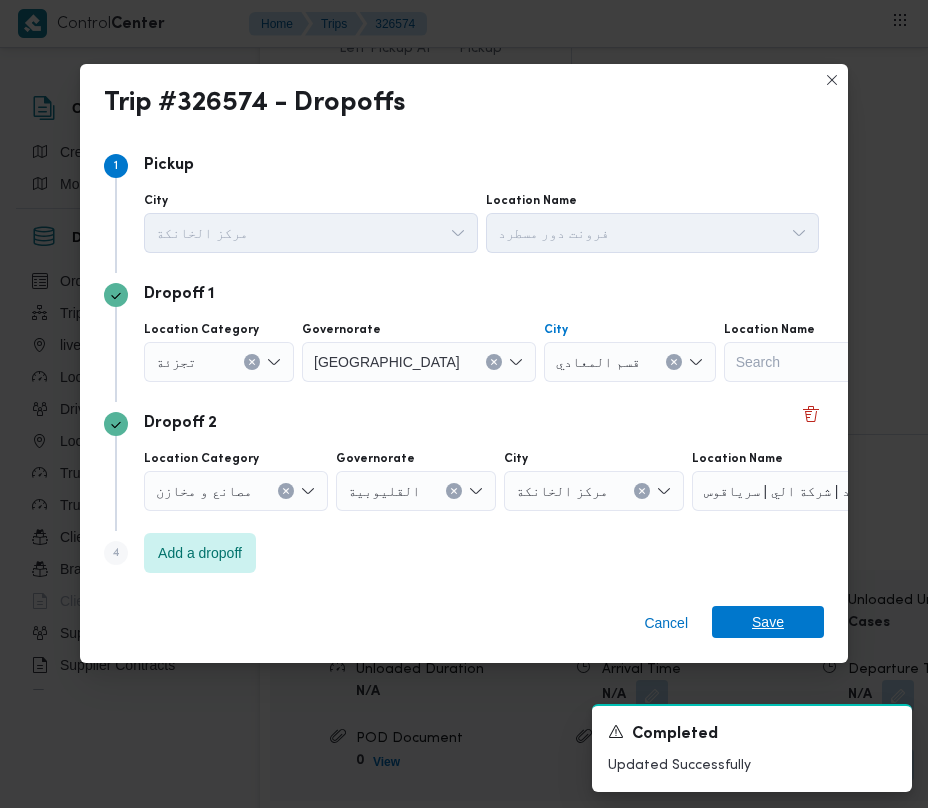 drag, startPoint x: 830, startPoint y: 628, endPoint x: 816, endPoint y: 624, distance: 14.56022 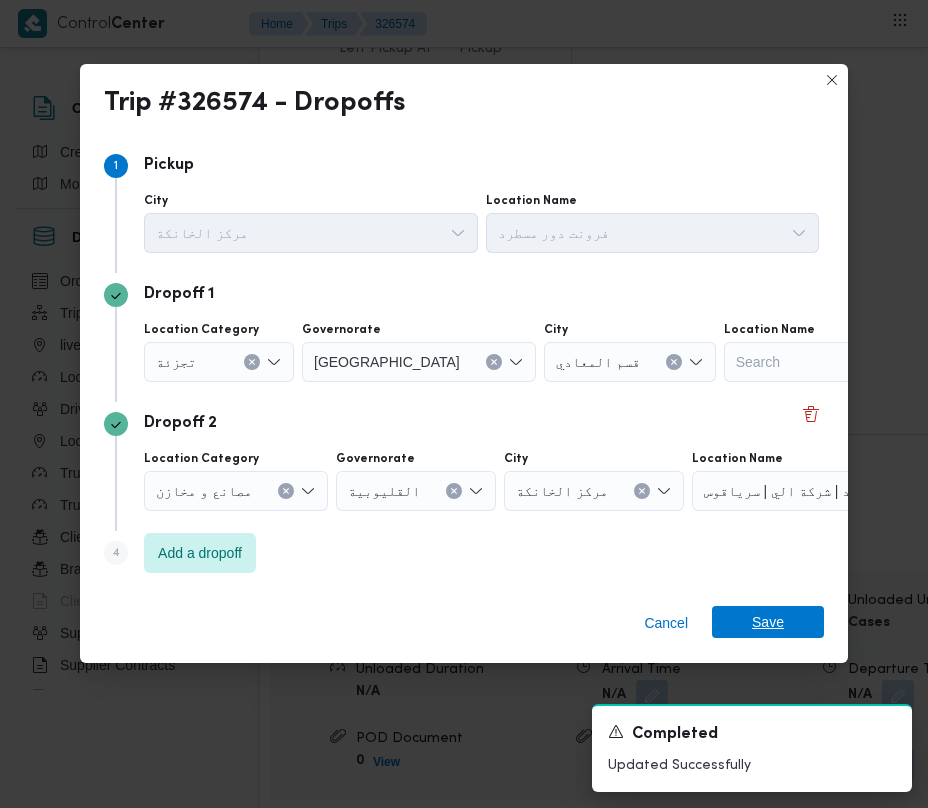 click on "Save" at bounding box center [768, 622] 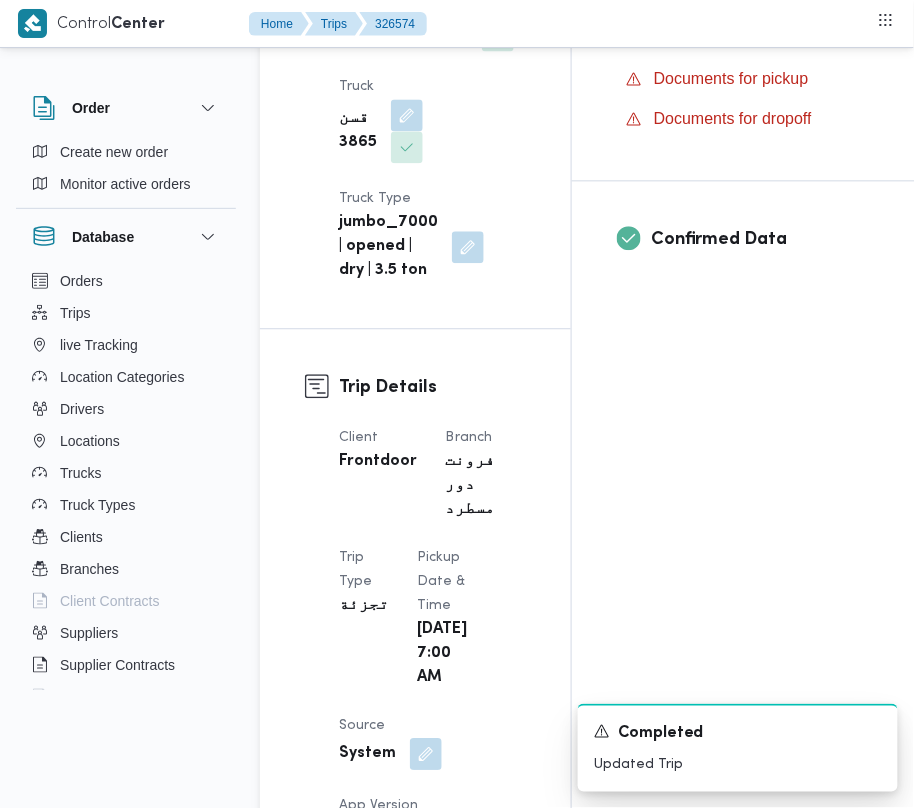 scroll, scrollTop: 0, scrollLeft: 0, axis: both 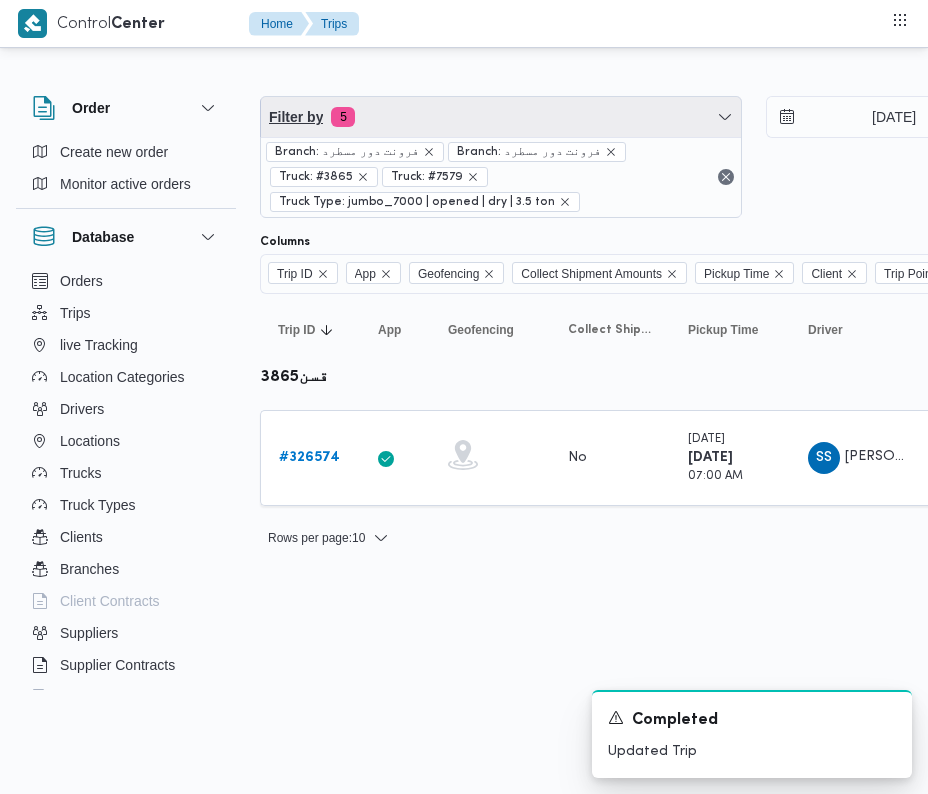 click on "Filter by 5" at bounding box center (501, 117) 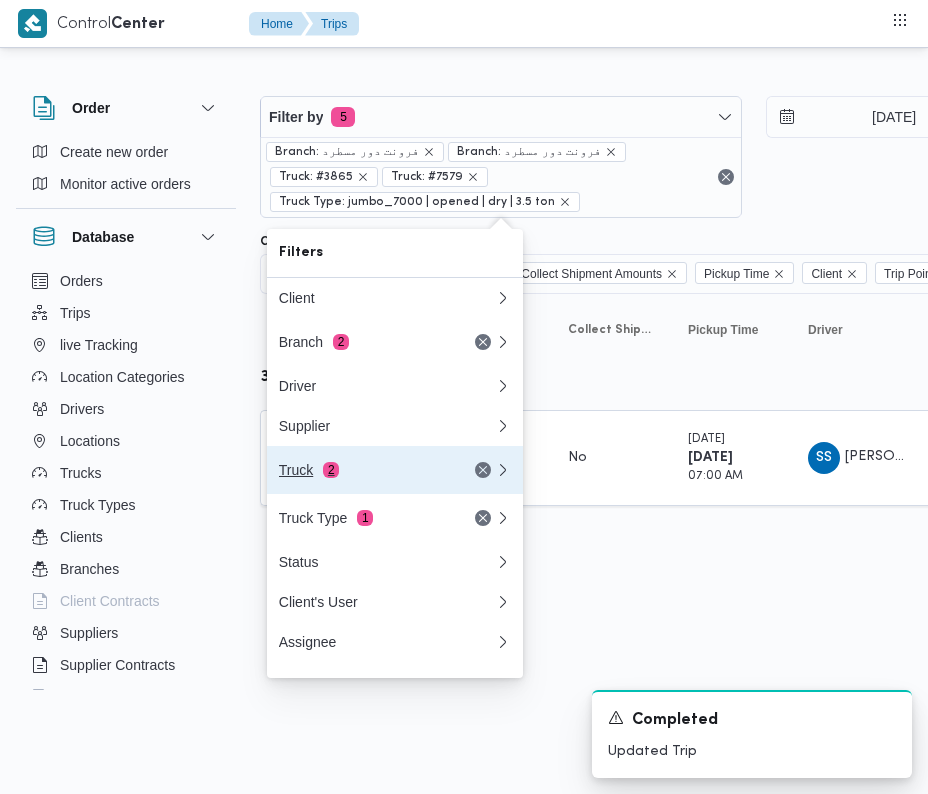 click on "Truck 2" at bounding box center [363, 470] 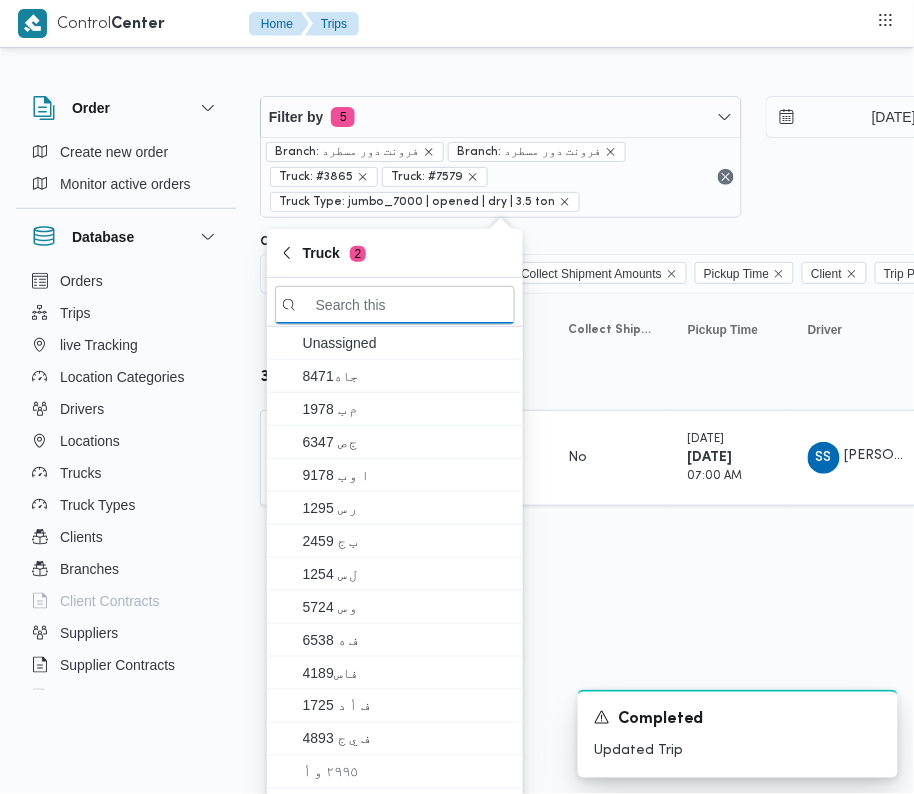 paste on "3981" 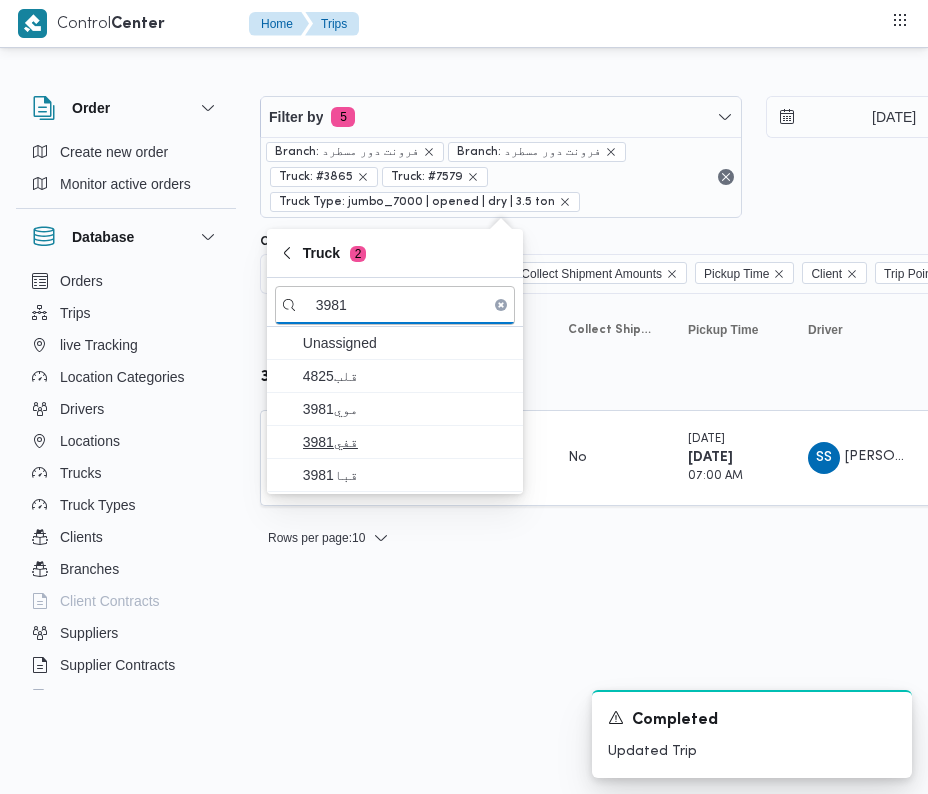 type on "3981" 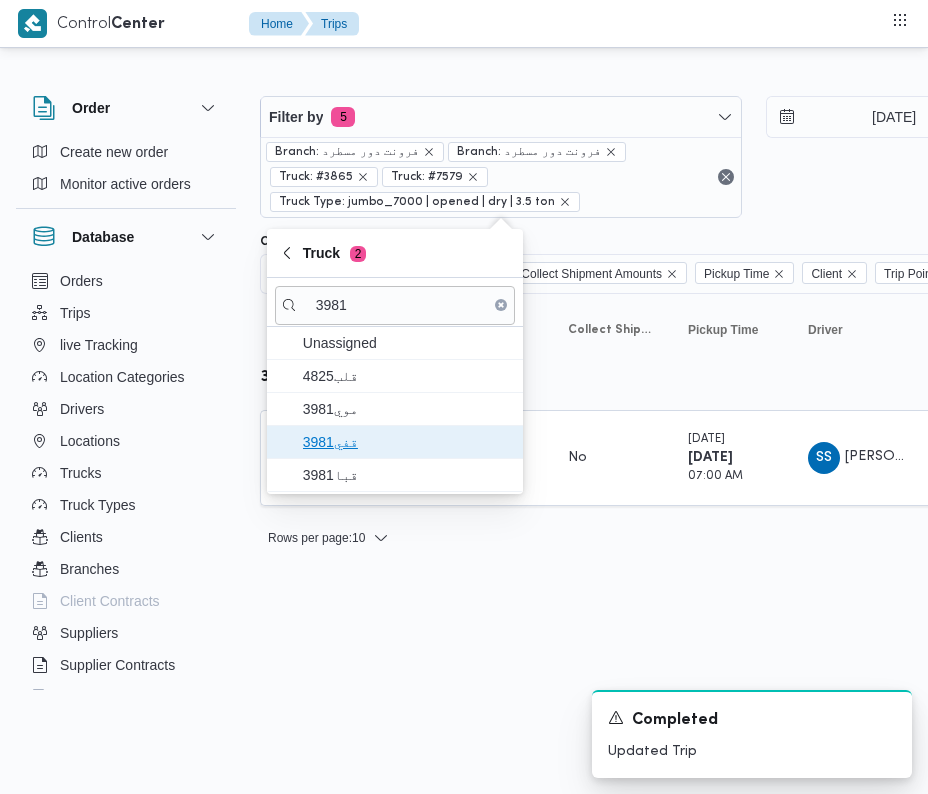click on "قفي3981" at bounding box center (407, 442) 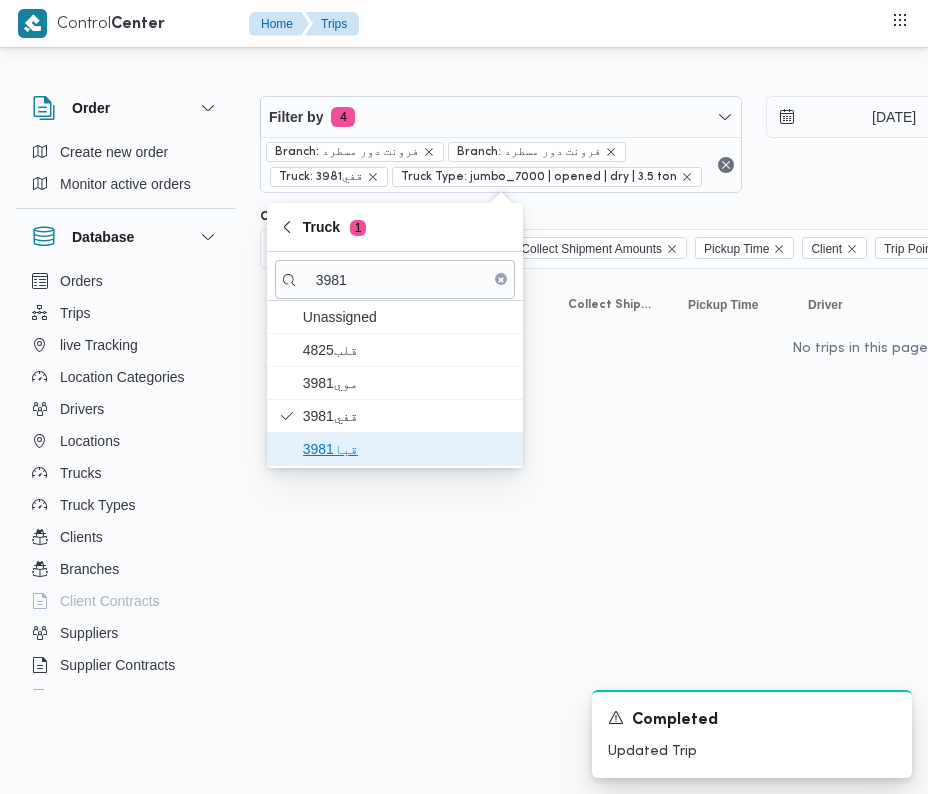 click on "قبا3981" at bounding box center (407, 449) 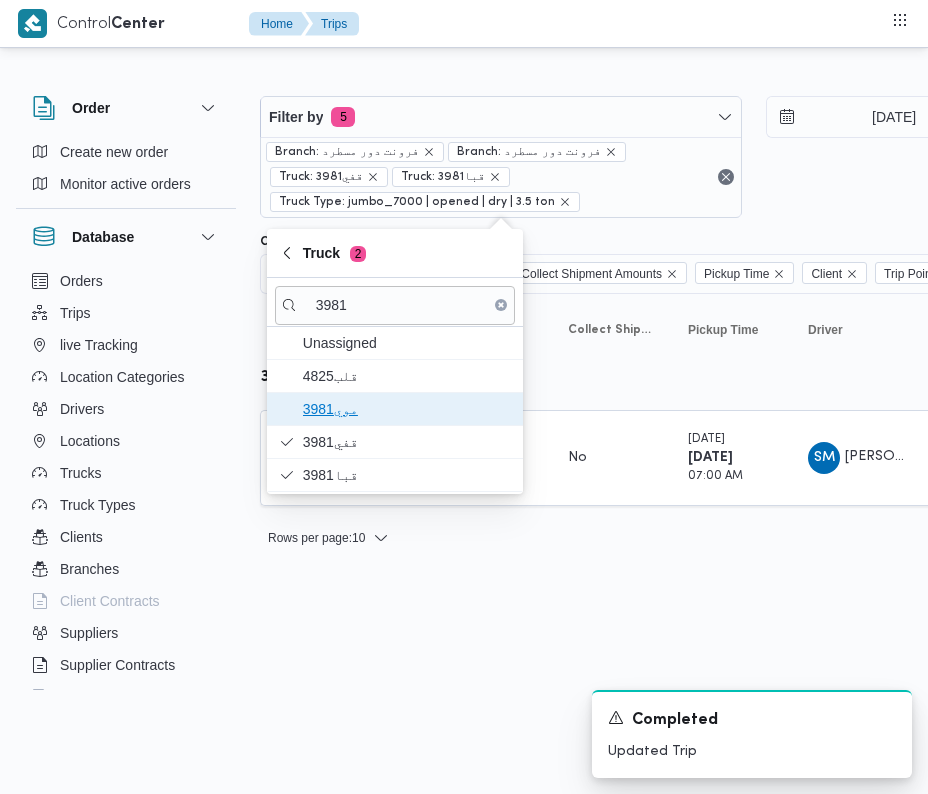 click on "موي3981" at bounding box center (407, 409) 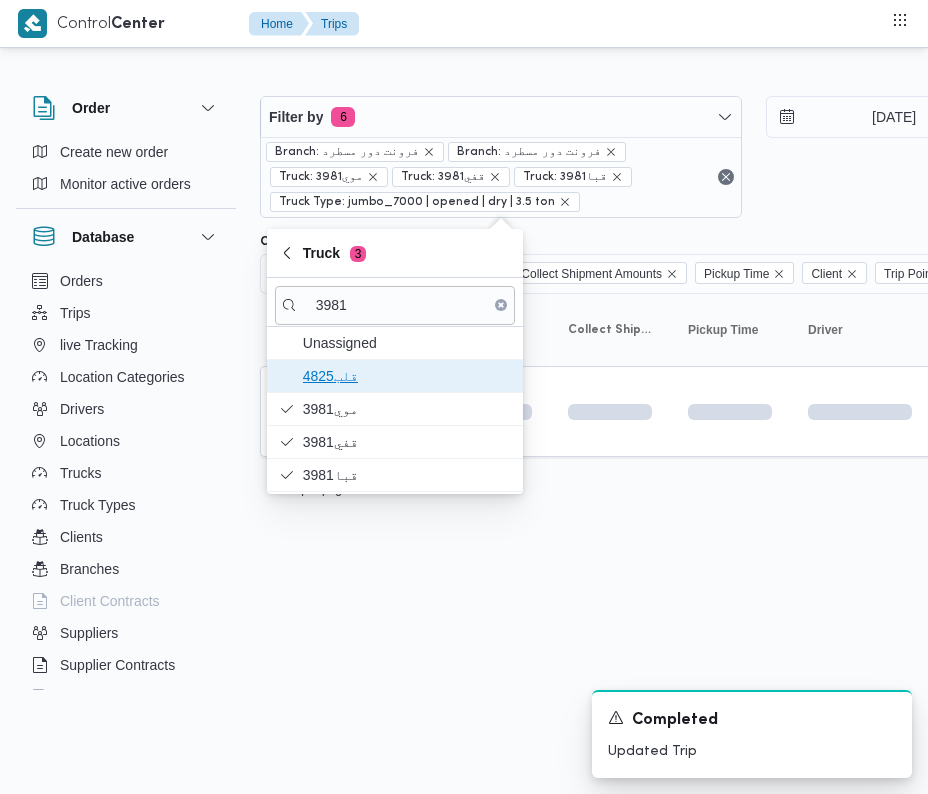 click on "4825قلب" at bounding box center [407, 376] 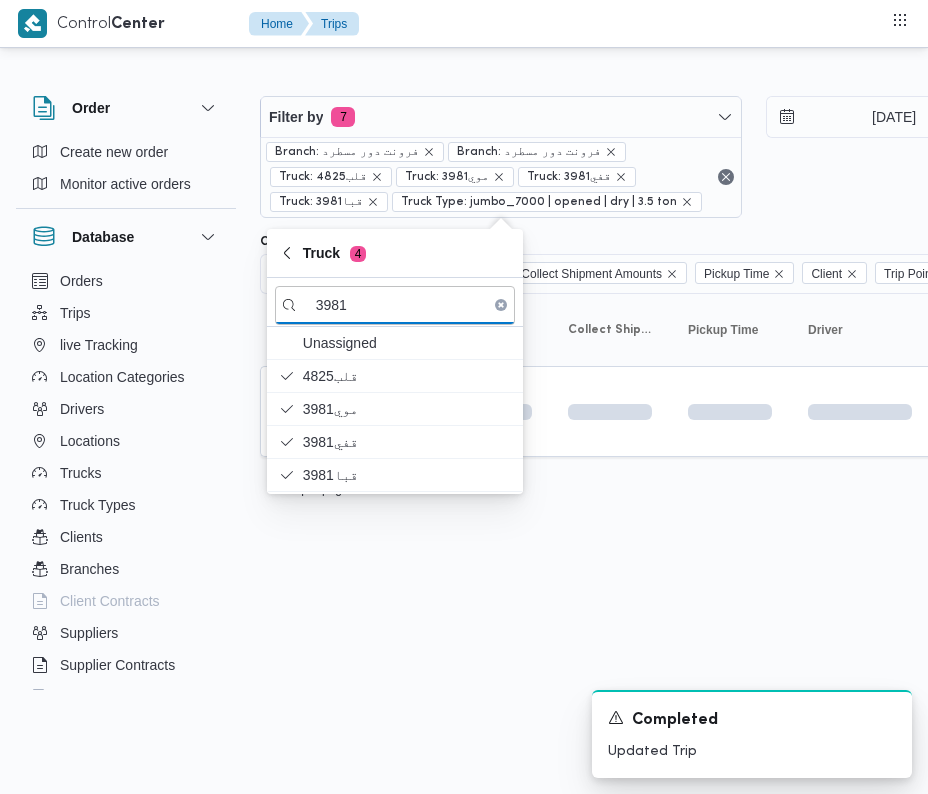 click on "Control  Center Home Trips Order Create new order Monitor active orders Database Orders Trips live Tracking Location Categories Drivers Locations Trucks Truck Types Clients Branches Client Contracts Suppliers Supplier Contracts Devices Users Projects SP Projects Admins organization assignees Tags Filter by 7 Branch: فرونت دور مسطرد Branch: فرونت دور مسطرد  Truck: 4825قلب Truck: موي3981 Truck: قفي3981 Truck: قبا3981 Truck Type: jumbo_7000 | opened | dry | 3.5 ton [DATE] → [DATE] Group By Truck Columns Trip ID App Geofencing Collect Shipment Amounts Pickup Time Client Trip Points Driver Supplier Truck Status Platform Sorting Trip ID Click to sort in ascending order App Click to sort in ascending order Geofencing Click to sort in ascending order Collect Shipment Amounts Pickup Time Click to sort in ascending order Client Click to sort in ascending order Trip Points Driver Click to sort in ascending order Supplier Click to sort in ascending order Truck Status Platform" at bounding box center (464, 397) 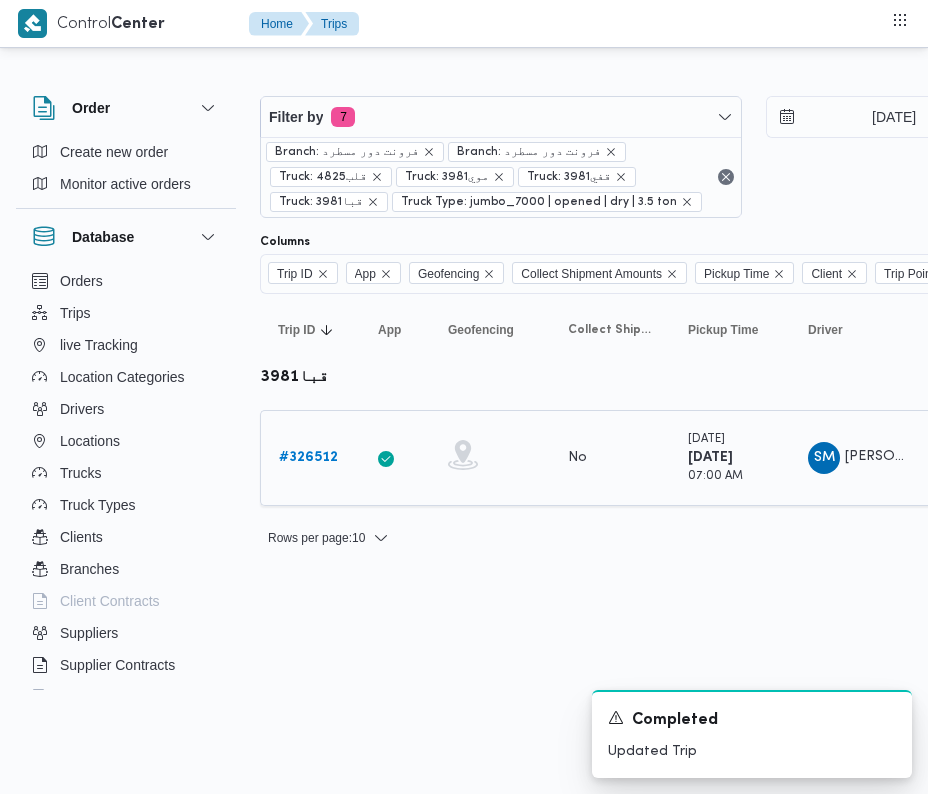 click on "# 326512" at bounding box center (308, 457) 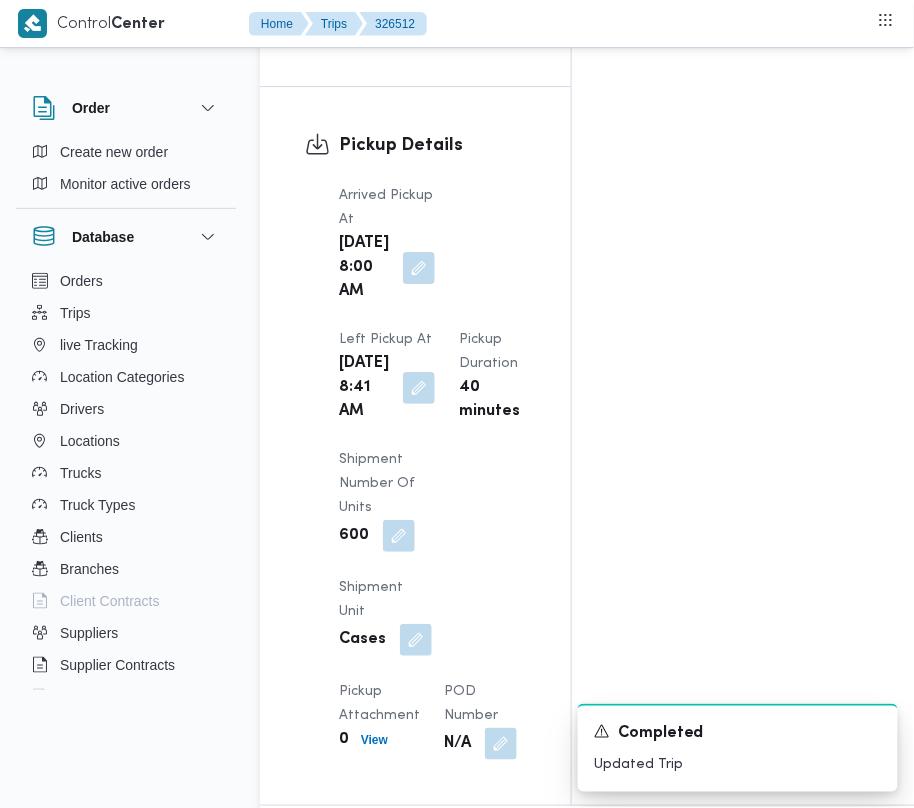 scroll, scrollTop: 3377, scrollLeft: 0, axis: vertical 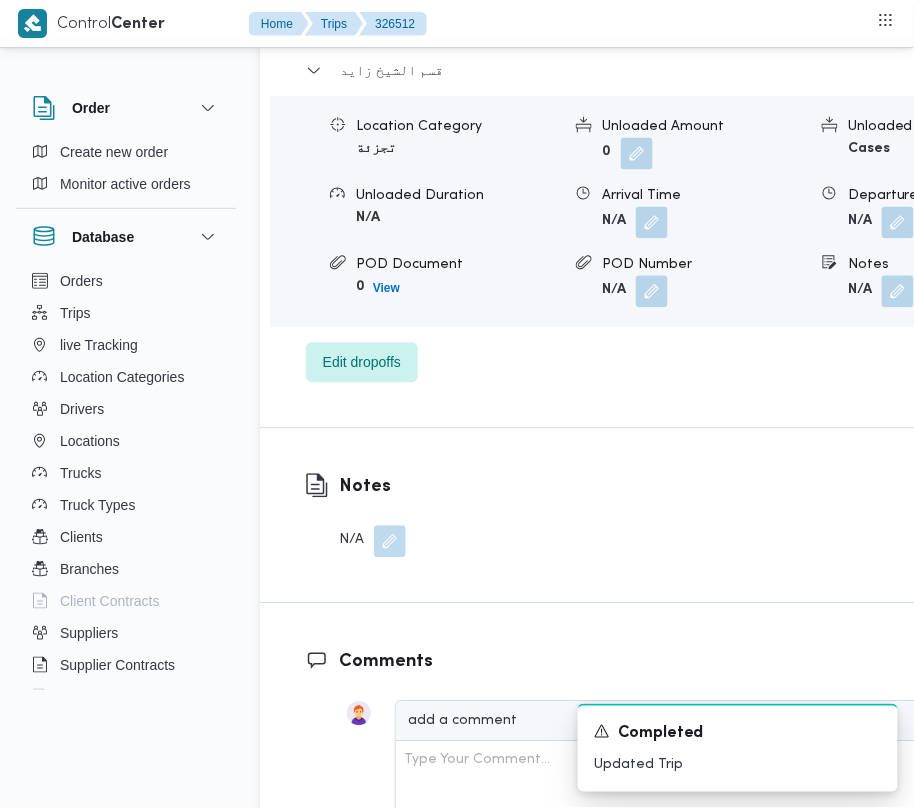 click on "Dropoff Details قسم [PERSON_NAME] Location Category تجزئة Unloaded Amount 0 Unloaded Unit Cases Unloaded Duration N/A Arrival Time N/A Departure Time N/A POD Document 0 View POD Number N/A Notes N/A Edit dropoffs" at bounding box center [661, 195] 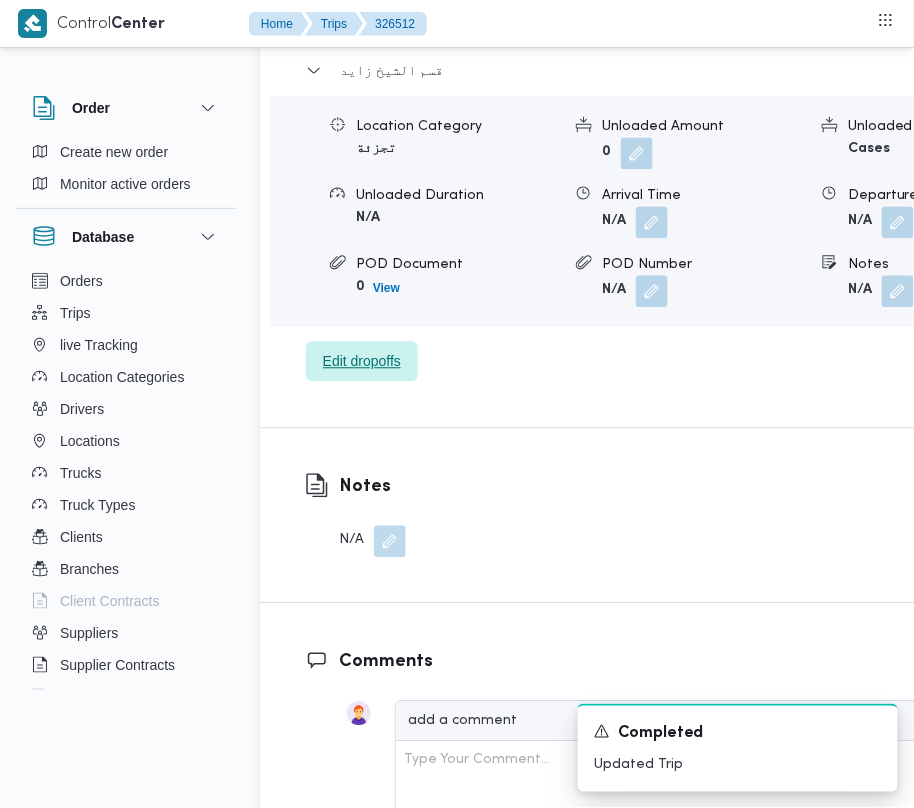 click on "Edit dropoffs" at bounding box center [362, 362] 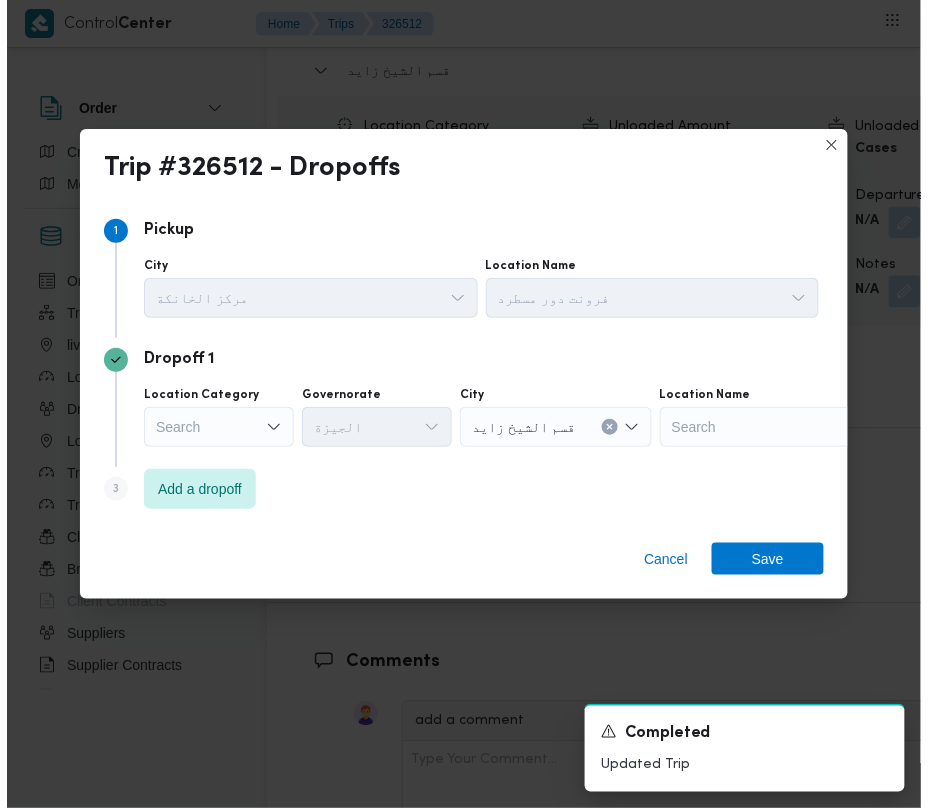 scroll, scrollTop: 3281, scrollLeft: 0, axis: vertical 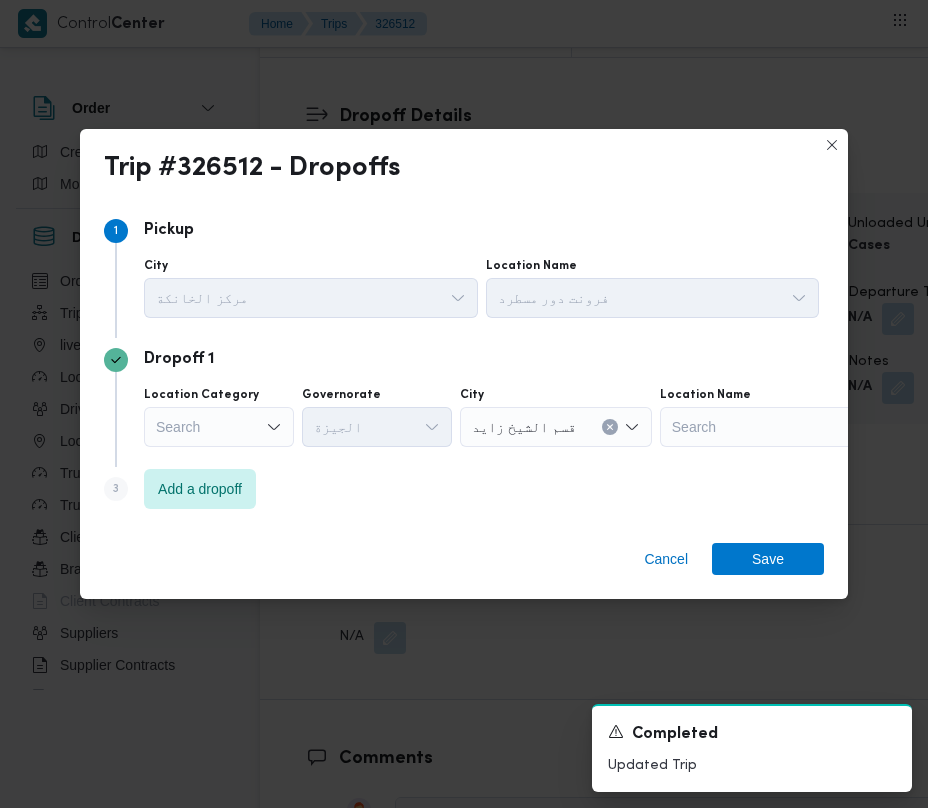 click on "Search" at bounding box center (219, 427) 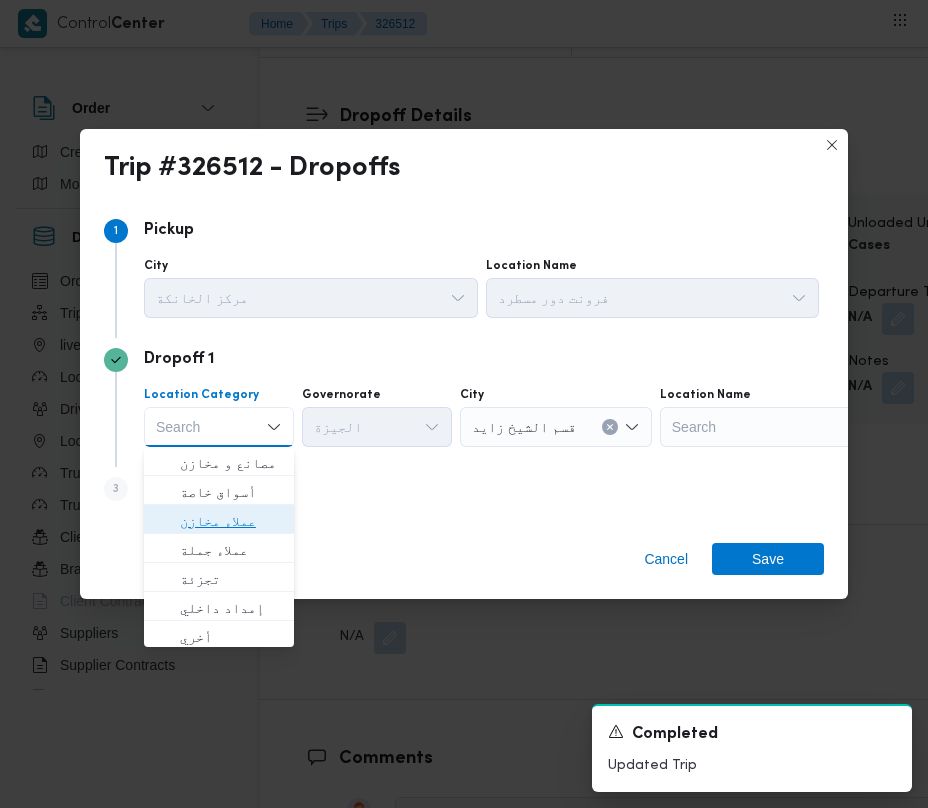 click on "عملاء مخازن" at bounding box center (231, 521) 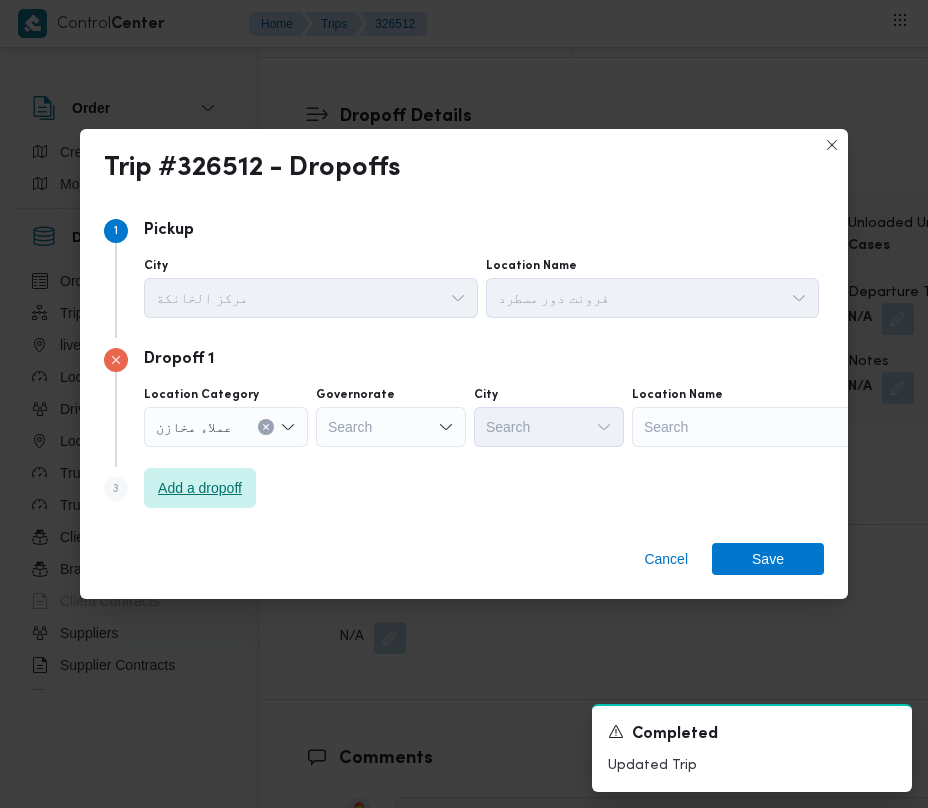 click on "Add a dropoff" at bounding box center (200, 488) 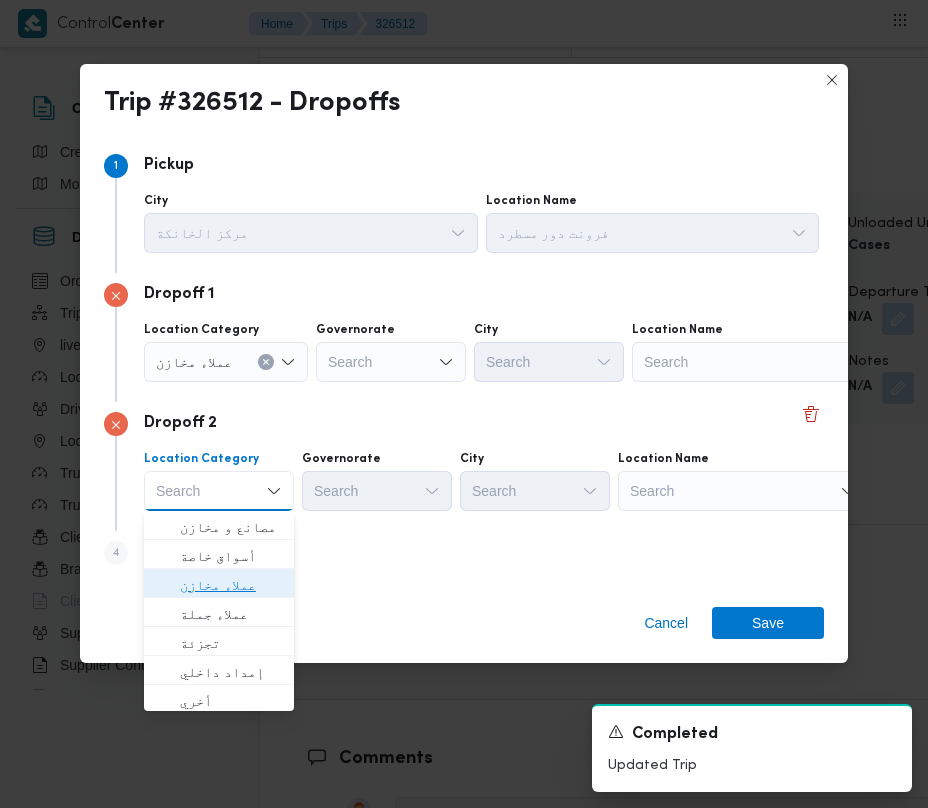 drag, startPoint x: 252, startPoint y: 568, endPoint x: 242, endPoint y: 564, distance: 10.770329 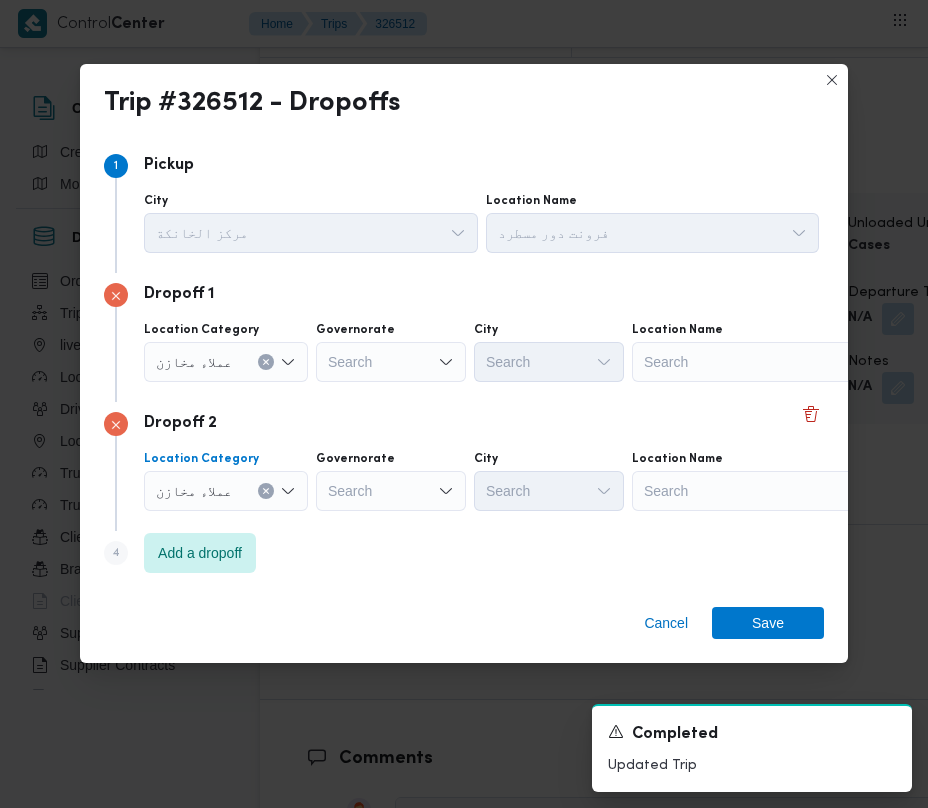 click on "Step 1 1 Pickup City مركز الخانكة Location Name فرونت دور مسطرد Dropoff 1 Location Category عملاء [GEOGRAPHIC_DATA] Search City Search Location Name Search Dropoff 2 Location Category عملاء مخازن Combo box. Selected. عملاء مخازن. Press Backspace to delete عملاء مخازن. Combo box input. Search. Type some text or, to display a list of choices, press Down Arrow. To exit the list of choices, press Escape. Governorate Search City Search Location Name Search Step 4 is disabled 4 Add a dropoff" at bounding box center [464, 363] 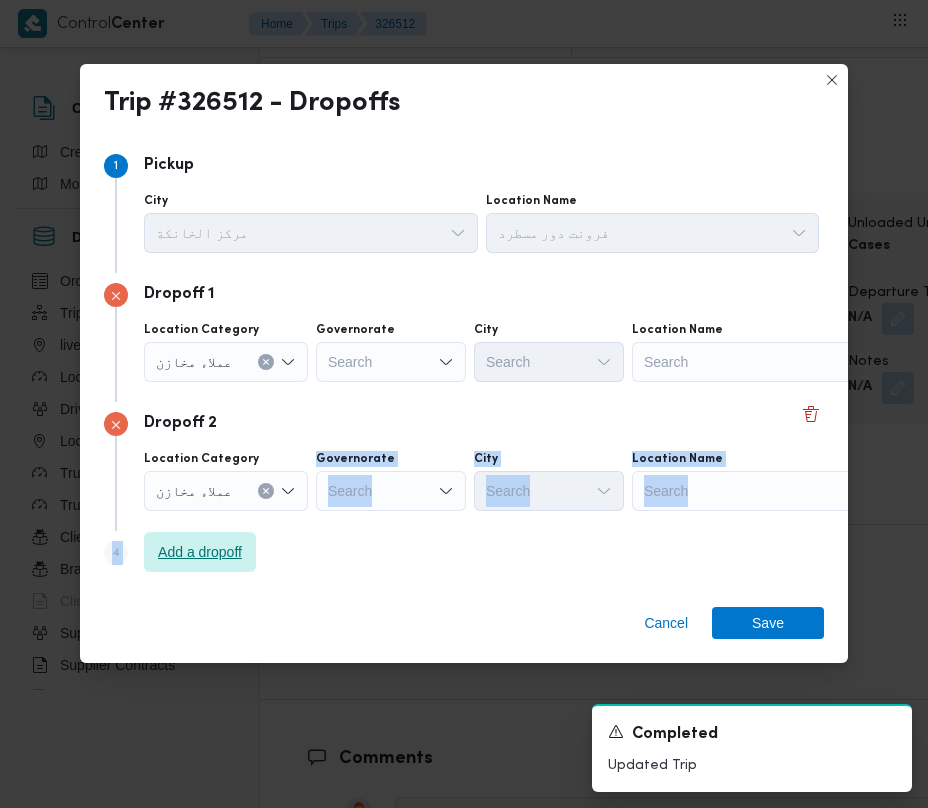 click on "Add a dropoff" at bounding box center [200, 552] 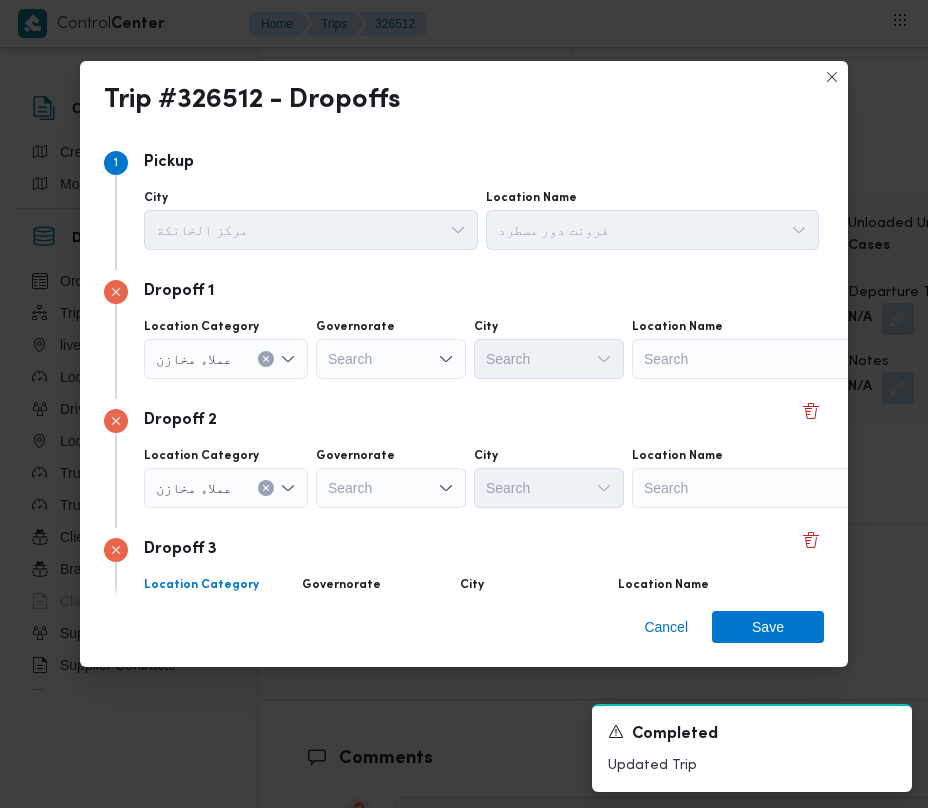 scroll, scrollTop: 121, scrollLeft: 0, axis: vertical 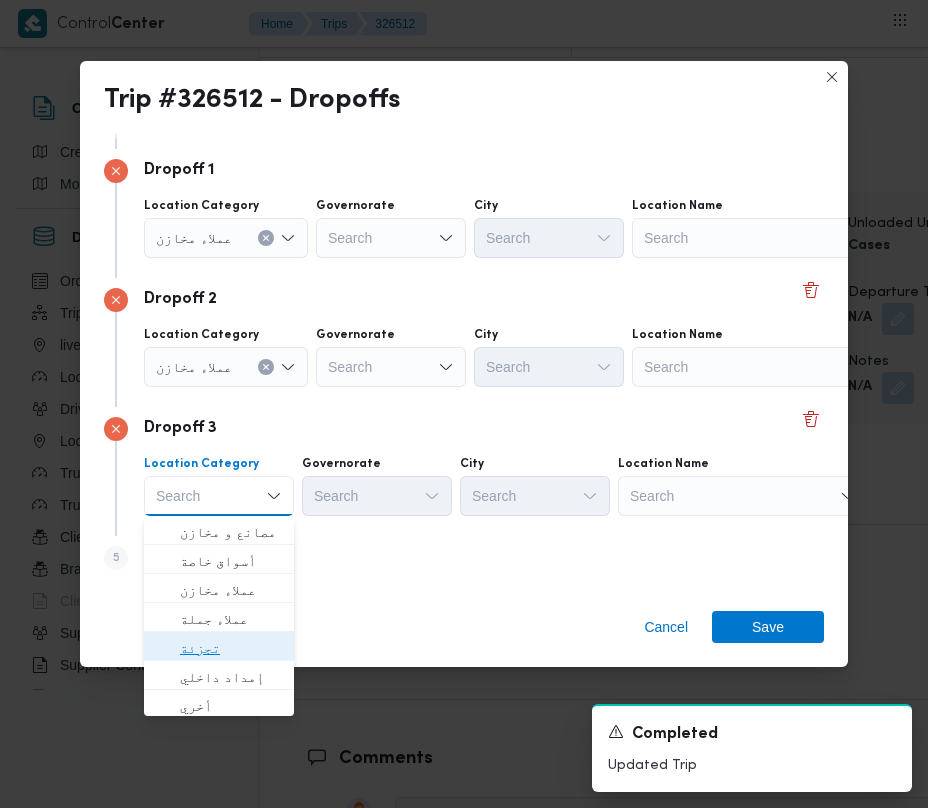 click on "تجزئة" at bounding box center (231, 648) 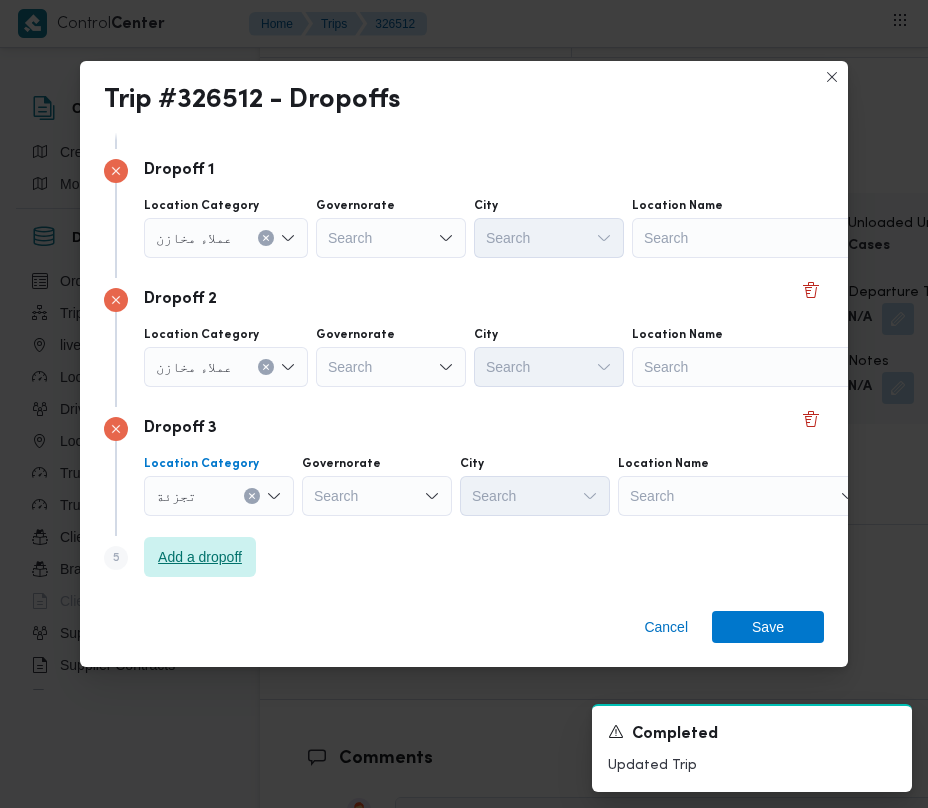 click on "Add a dropoff" at bounding box center [200, 557] 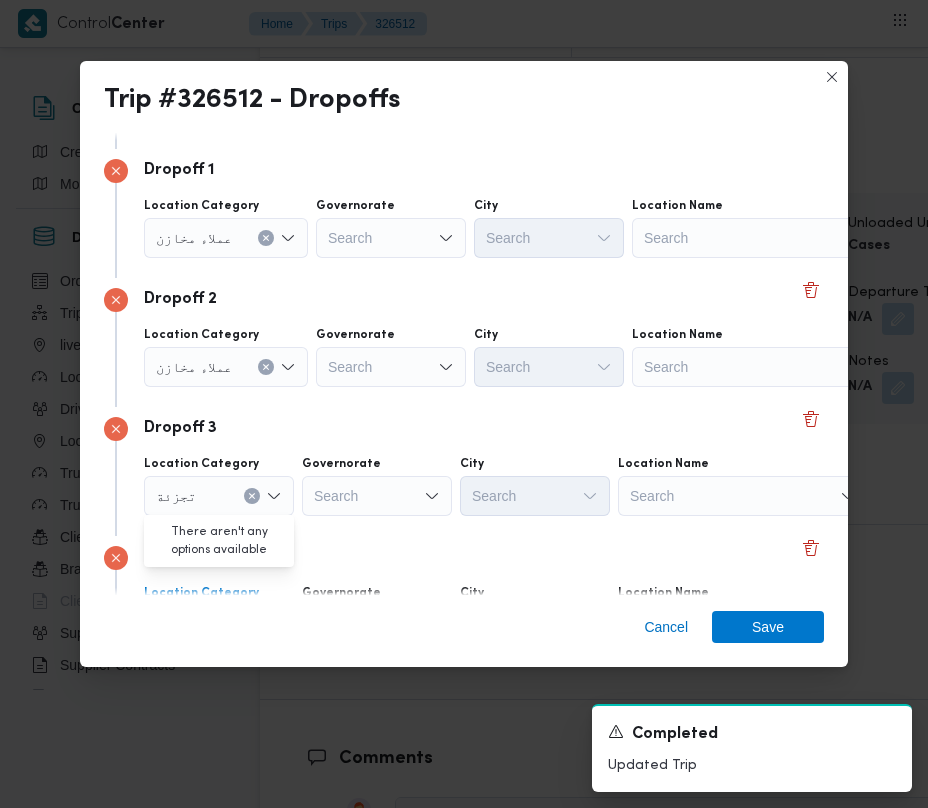scroll, scrollTop: 250, scrollLeft: 0, axis: vertical 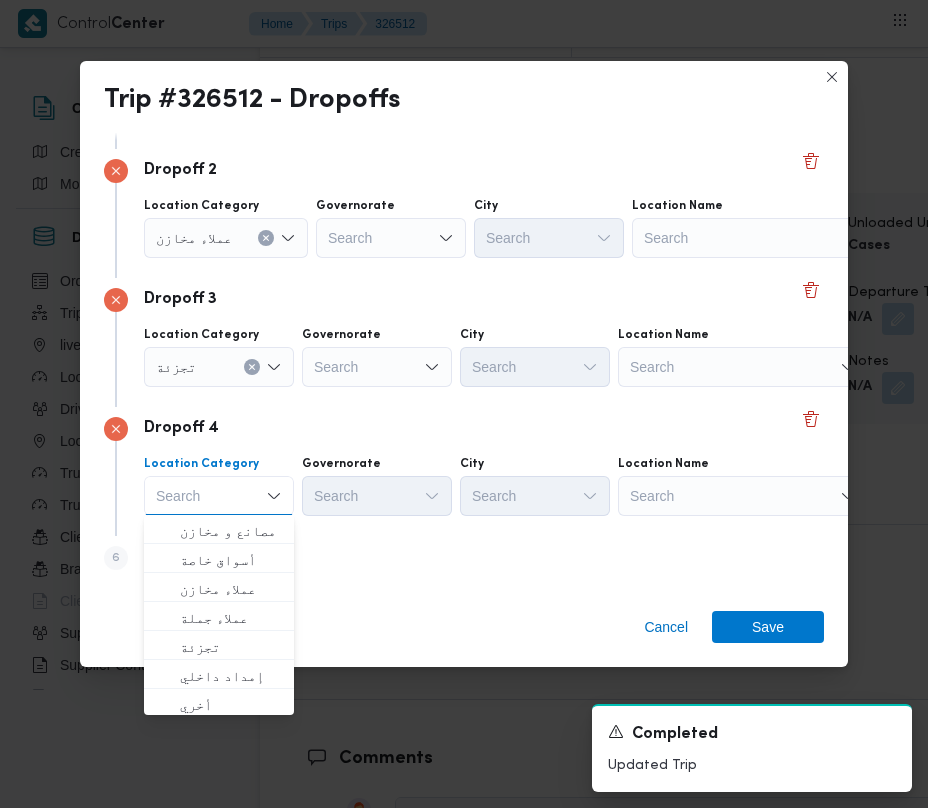 click on "Search" at bounding box center (757, 109) 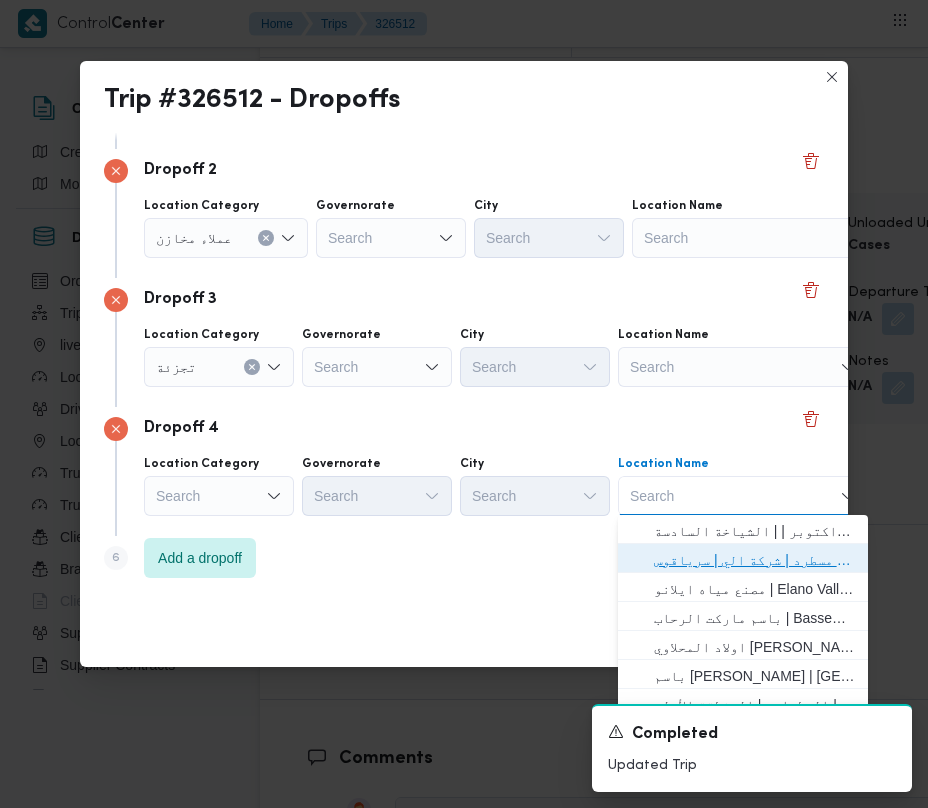 click on "فرونت دور مسطرد | شركة الي | سرياقوس" at bounding box center [755, 560] 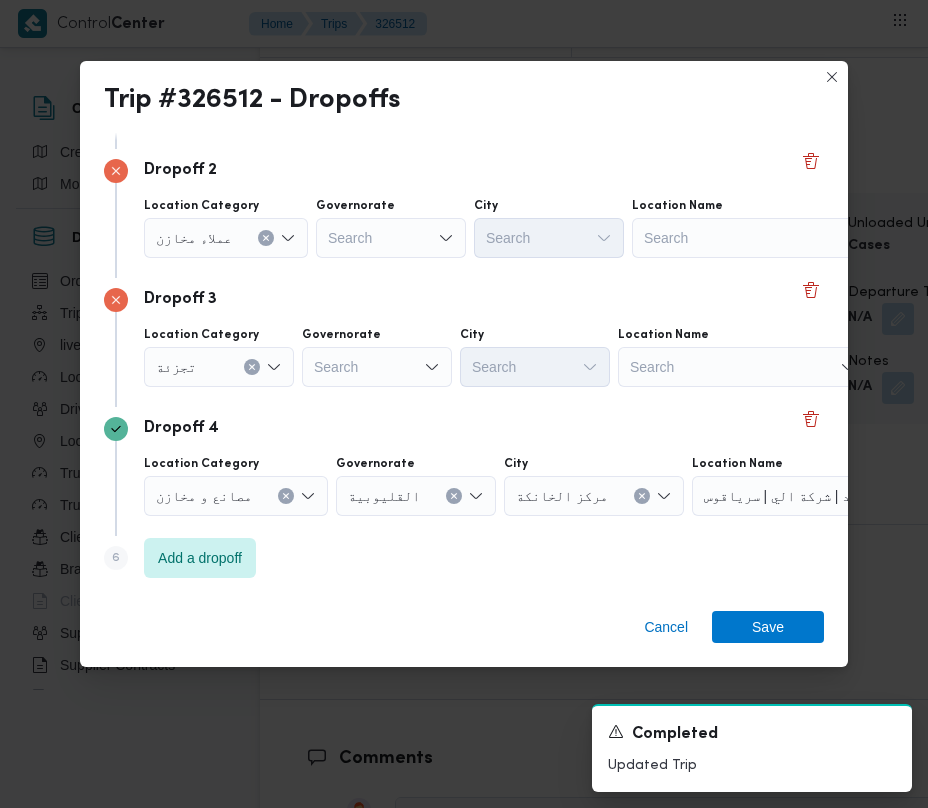 click on "Search" at bounding box center (391, 109) 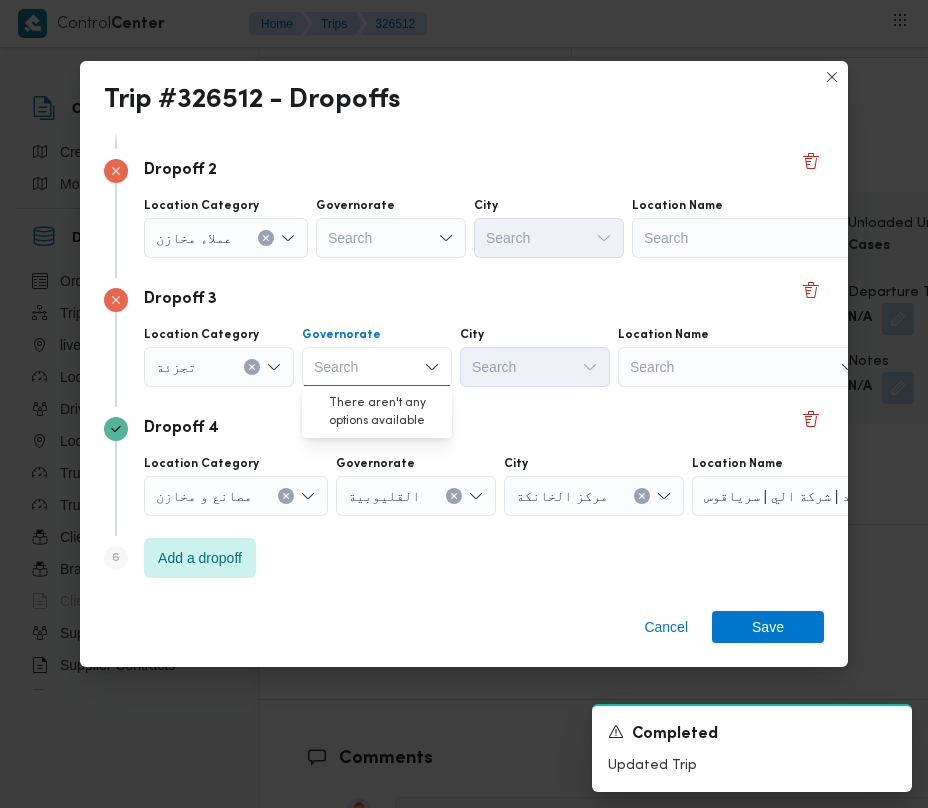 paste on "[GEOGRAPHIC_DATA]" 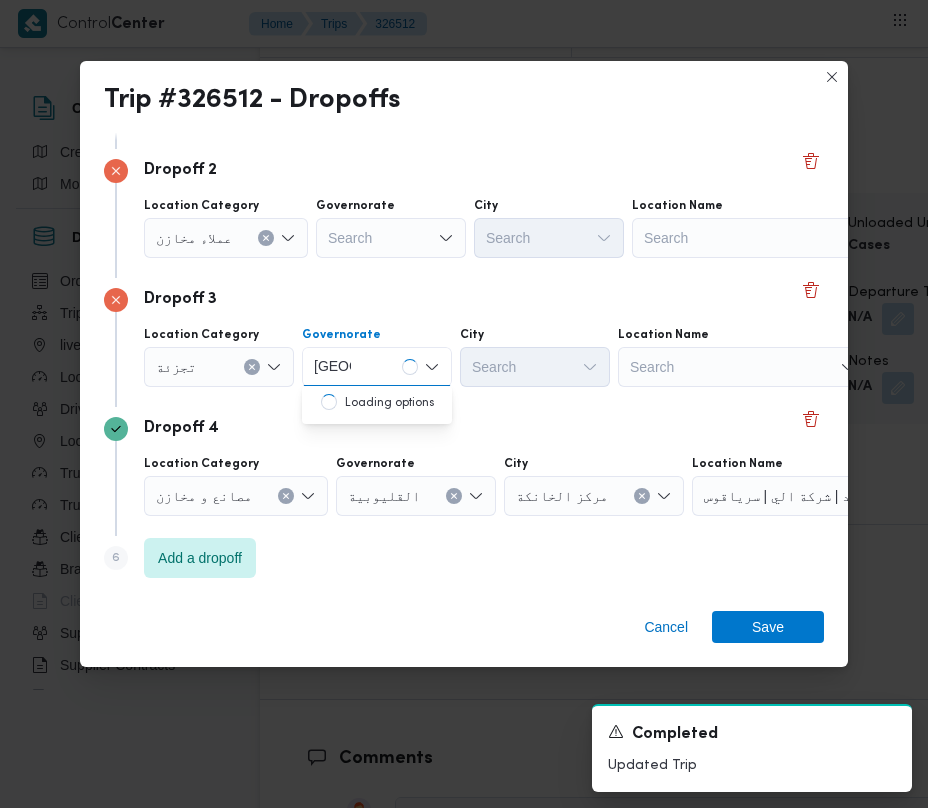 type on "[GEOGRAPHIC_DATA]" 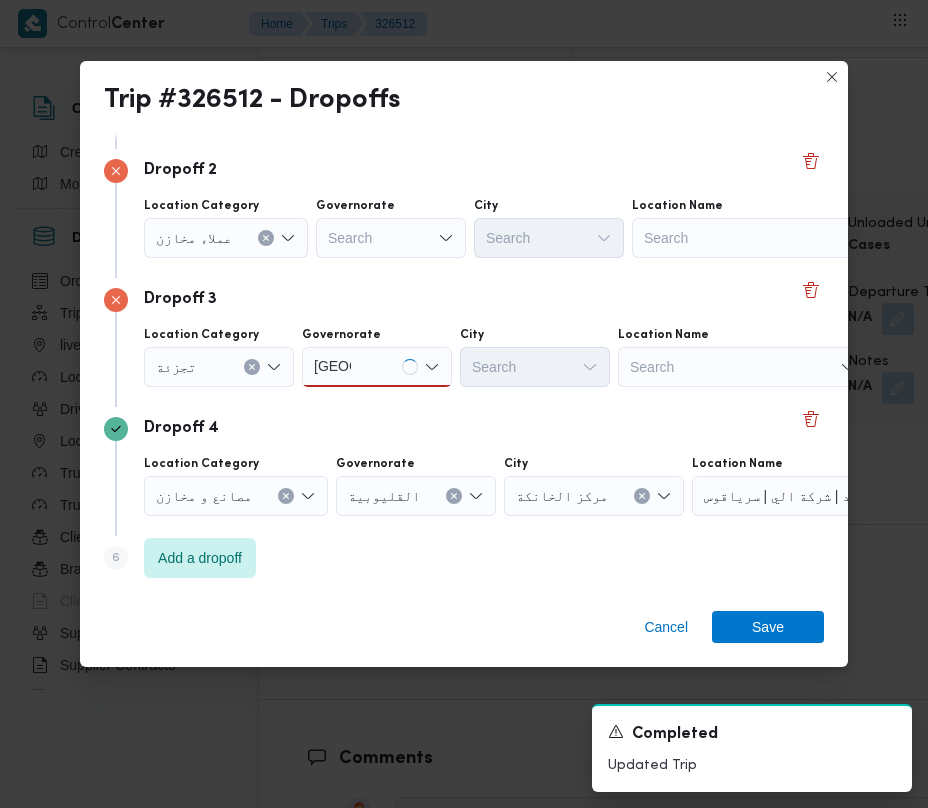 click on "[GEOGRAPHIC_DATA]" at bounding box center (332, 367) 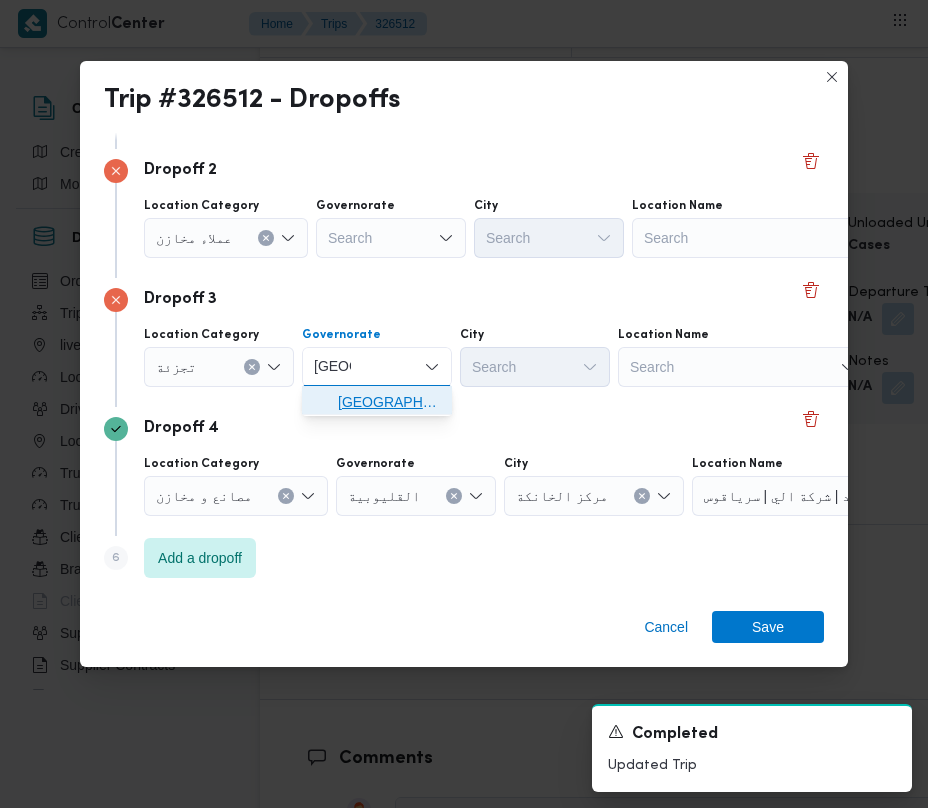 click on "[GEOGRAPHIC_DATA]" at bounding box center (377, 402) 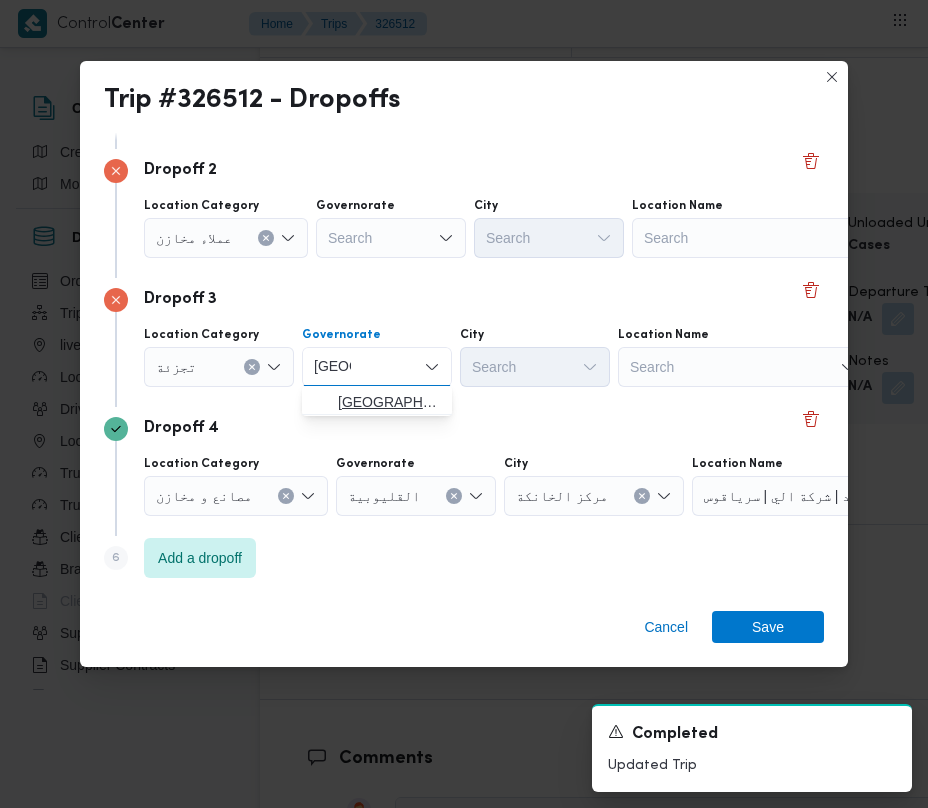 type 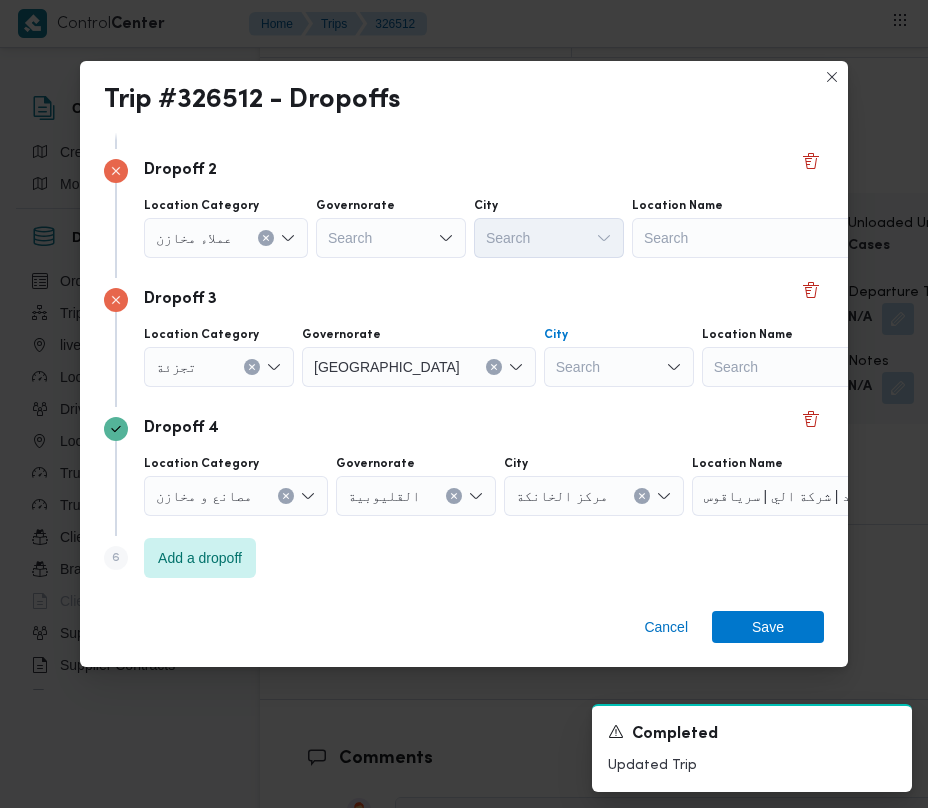 click on "Search" at bounding box center [619, 367] 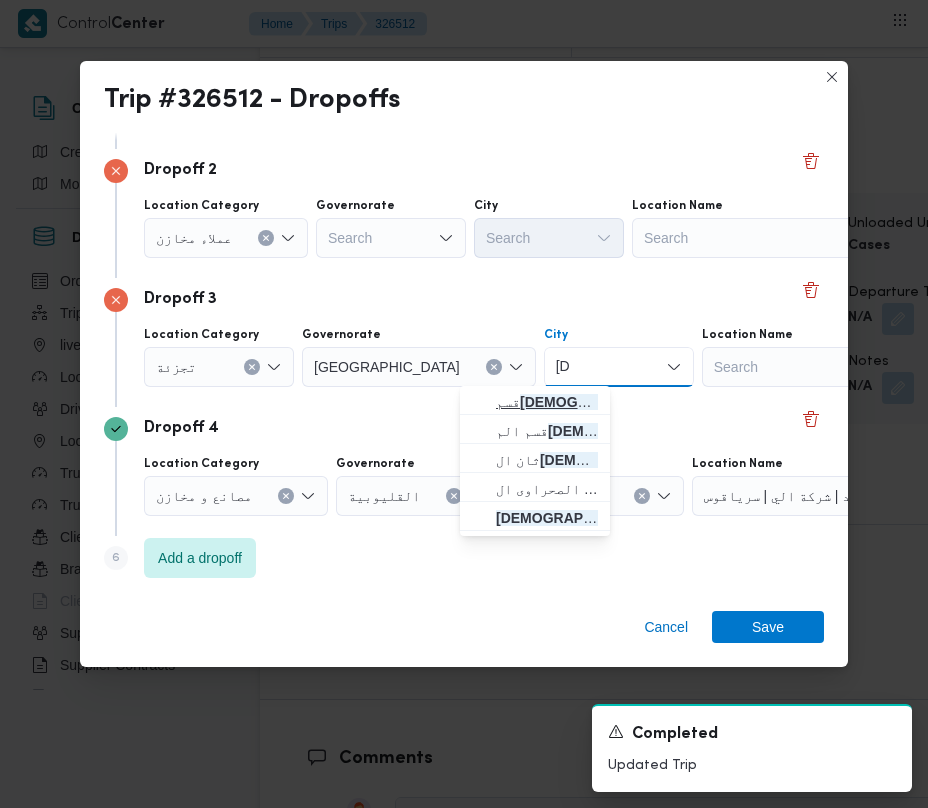 type on "عاب" 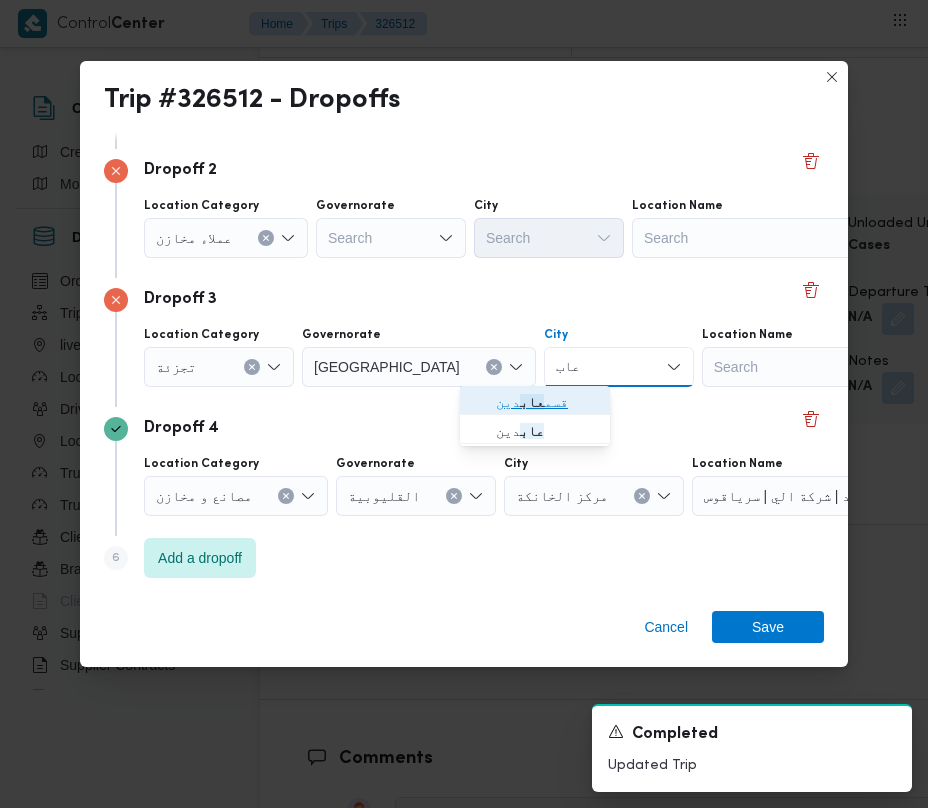 click on "قسم  عاب دين" at bounding box center [547, 402] 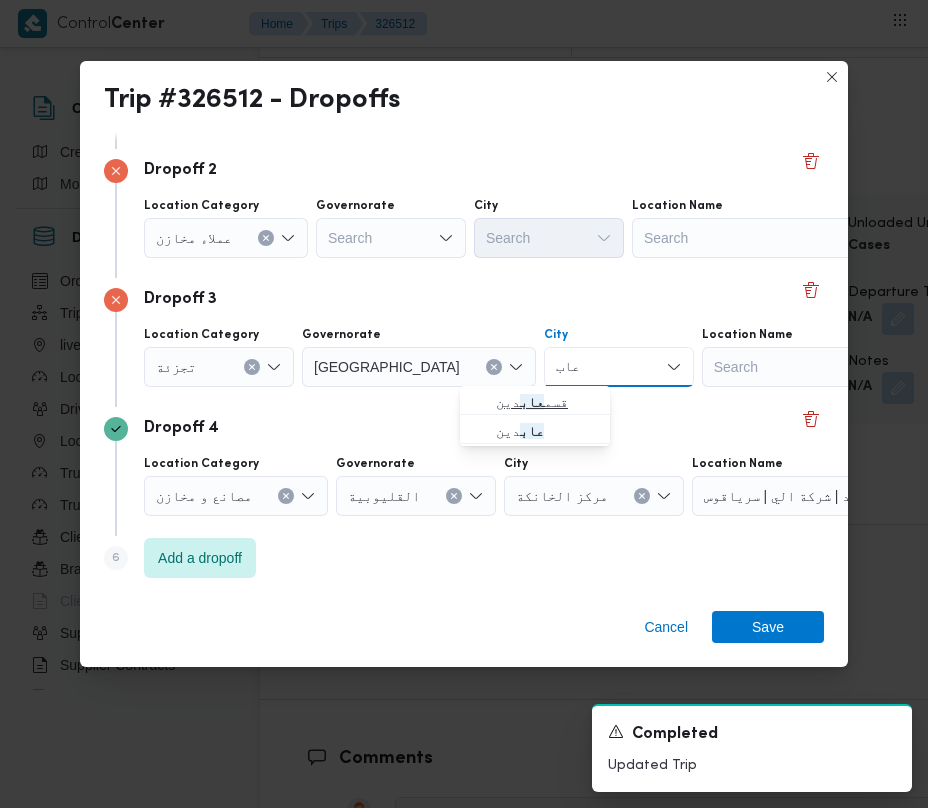 type 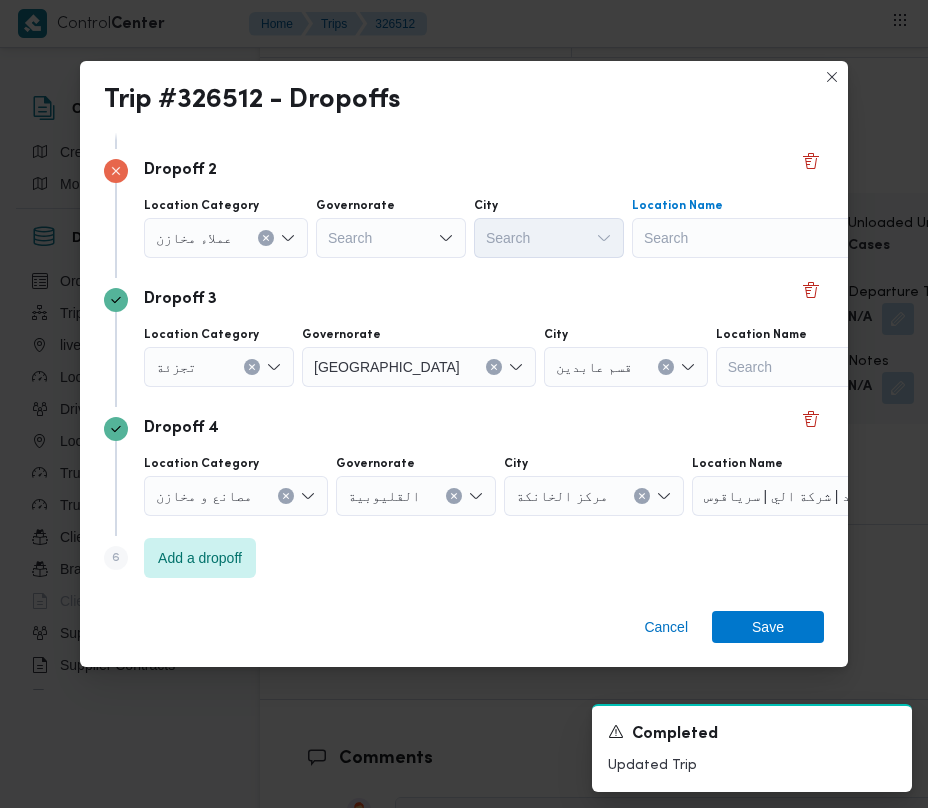 click on "Search" at bounding box center [757, 109] 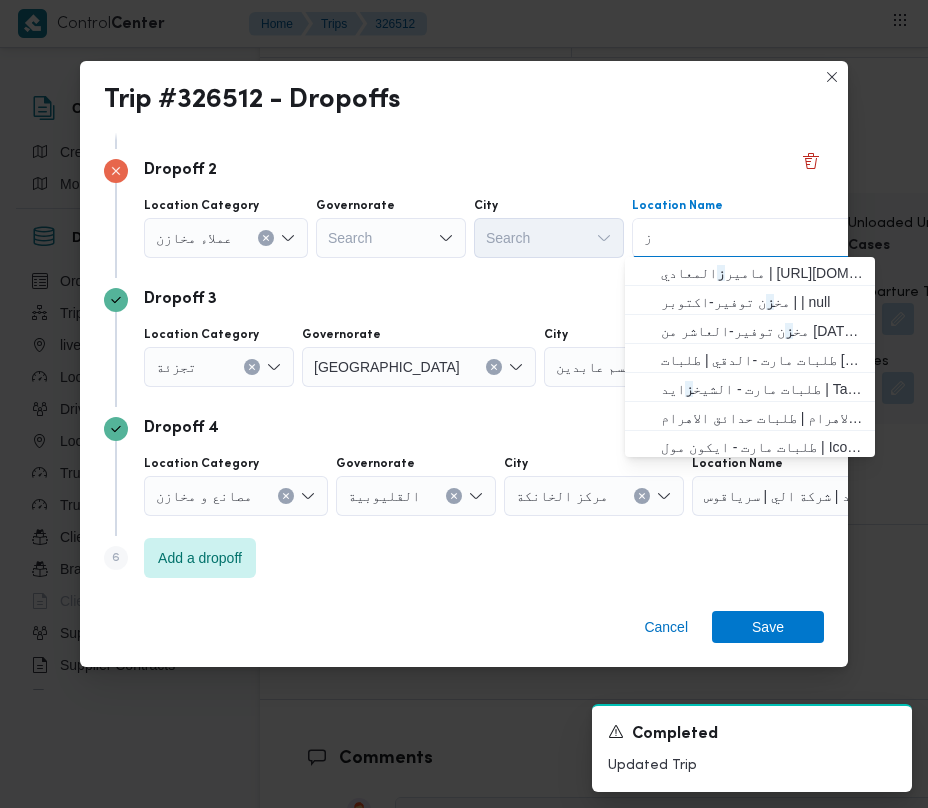 type on "زينب" 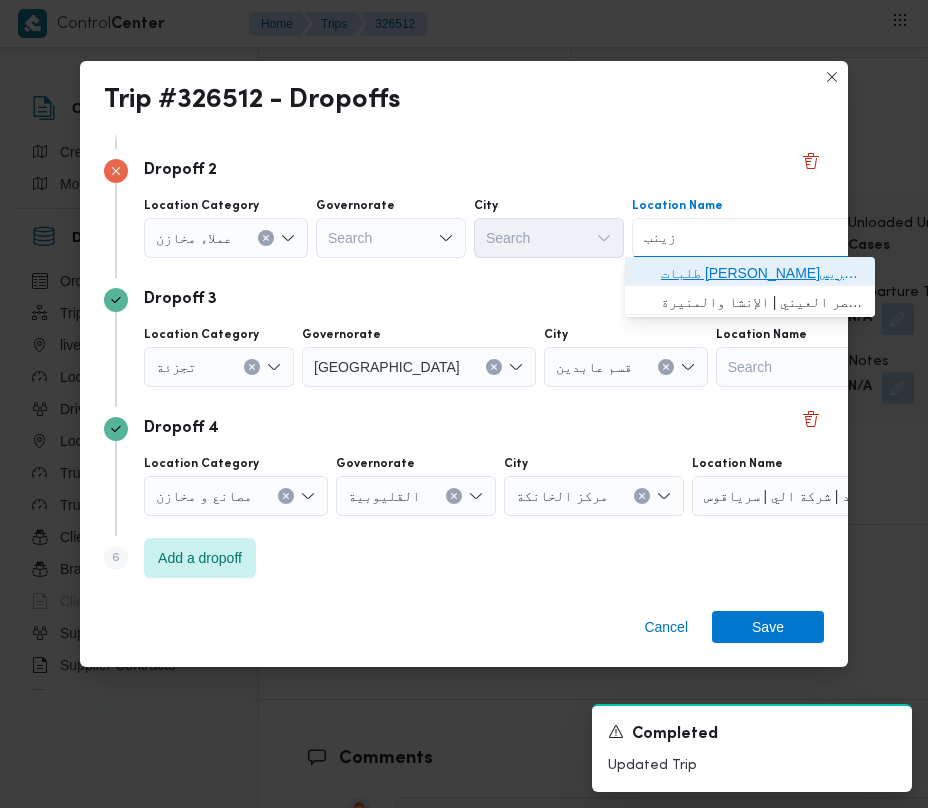 click on "طلبات [PERSON_NAME]   | قسم [PERSON_NAME] | العتريس" at bounding box center (762, 273) 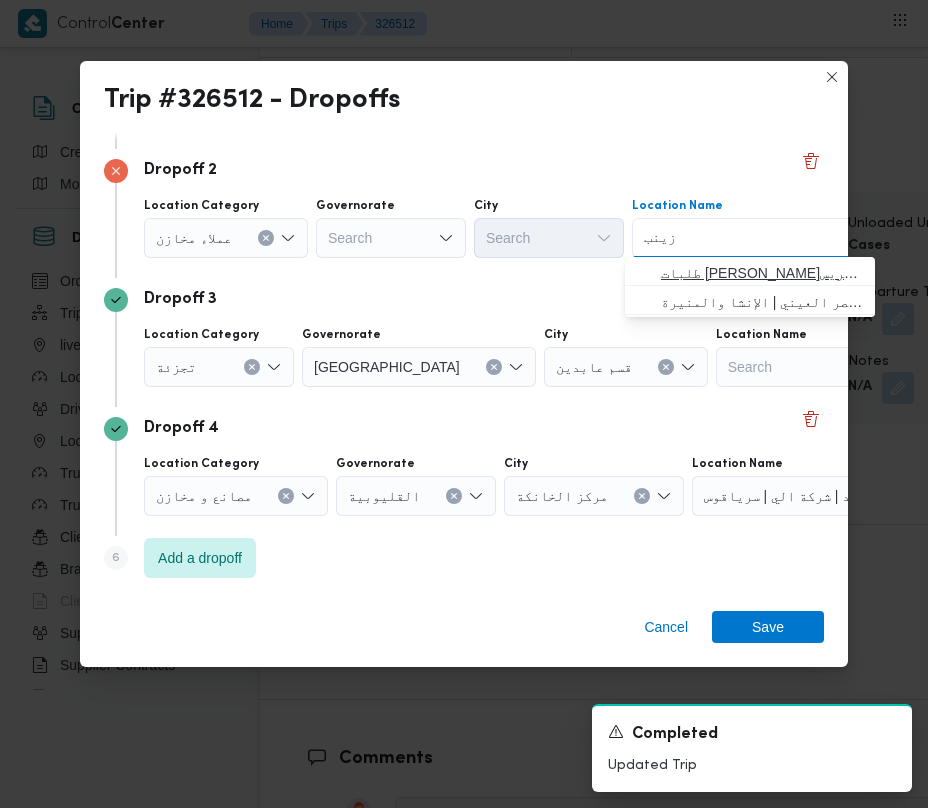 type 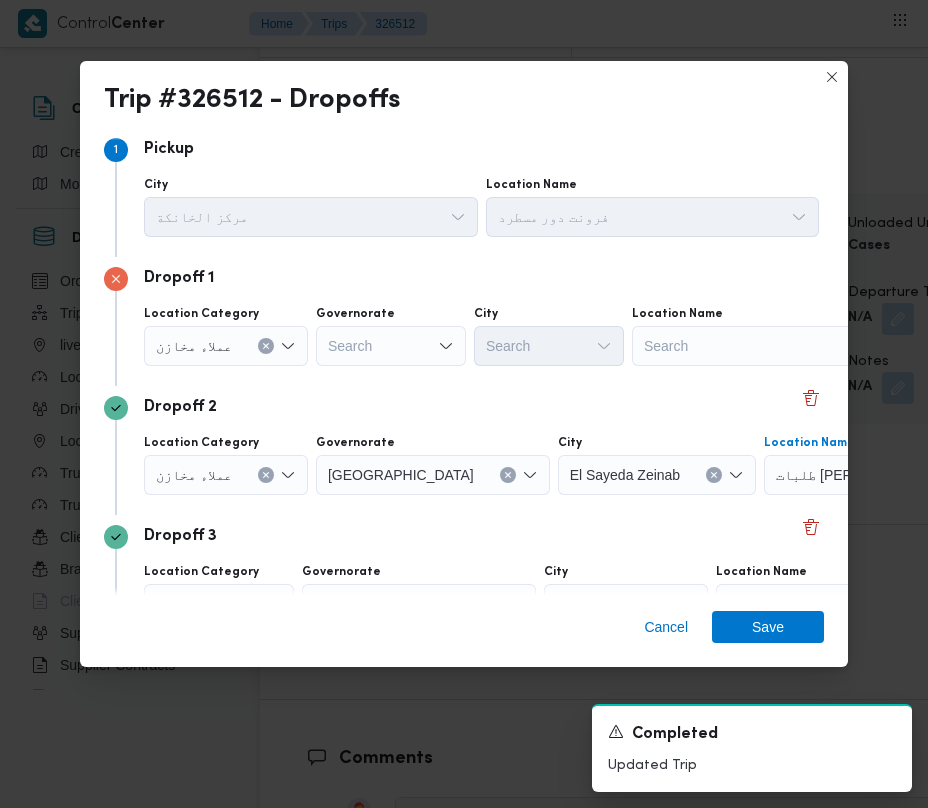 scroll, scrollTop: 0, scrollLeft: 0, axis: both 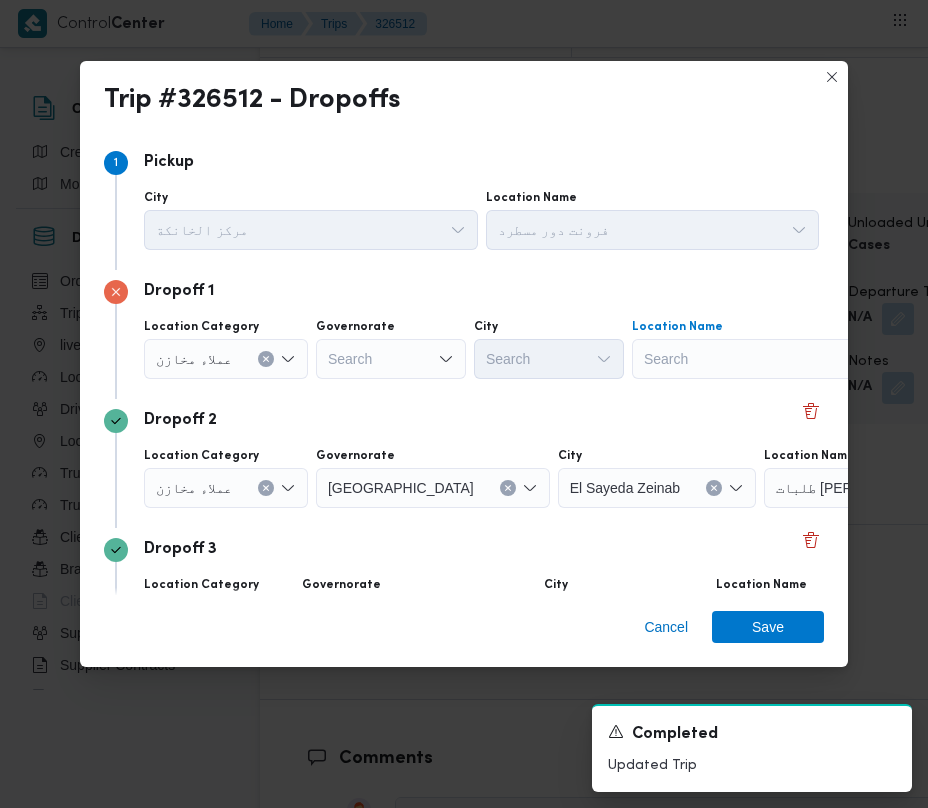 click on "Search" at bounding box center (757, 359) 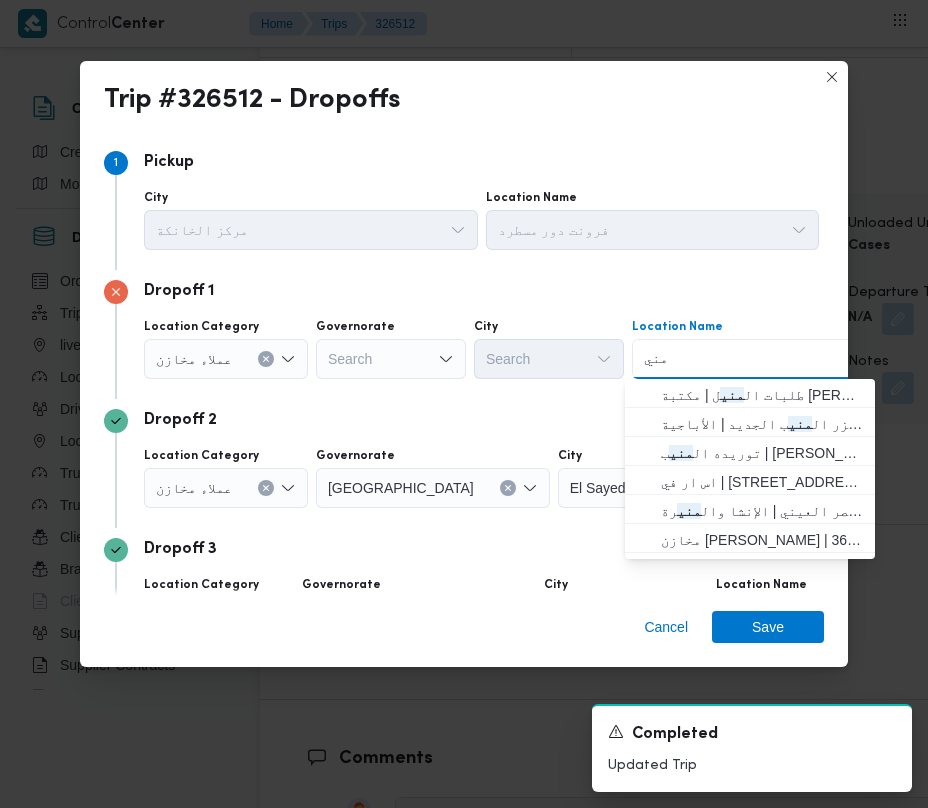 type on "منيل" 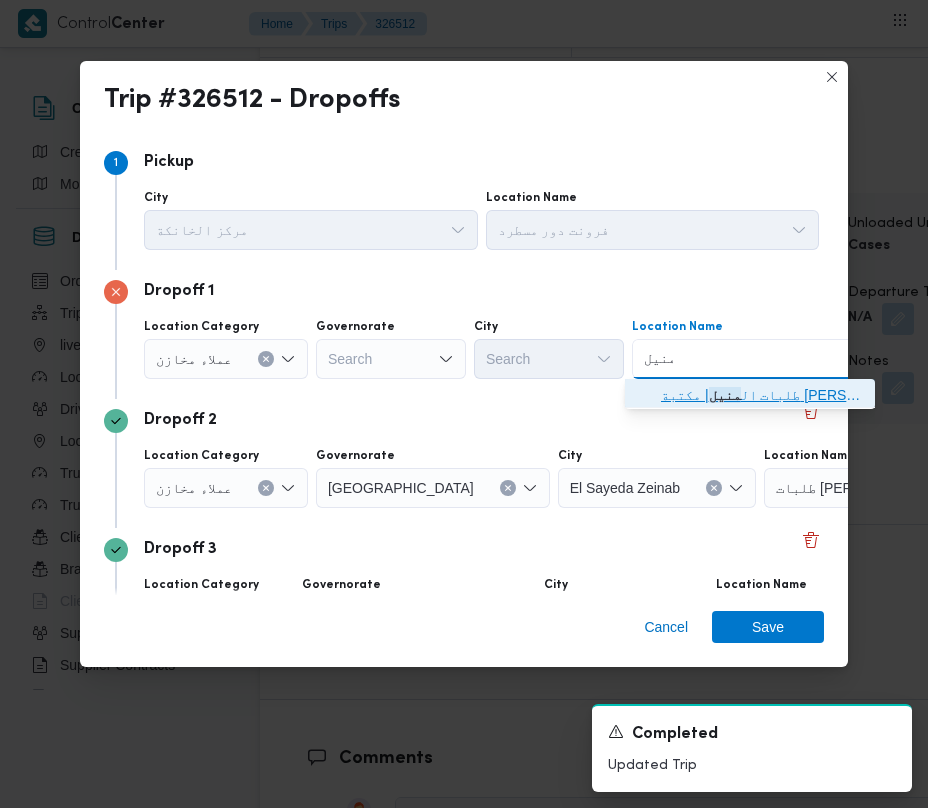 click on "طلبات ال منيل  | مكتبة مونديال كوبي . المنيل | المنيل الغربي" at bounding box center (762, 395) 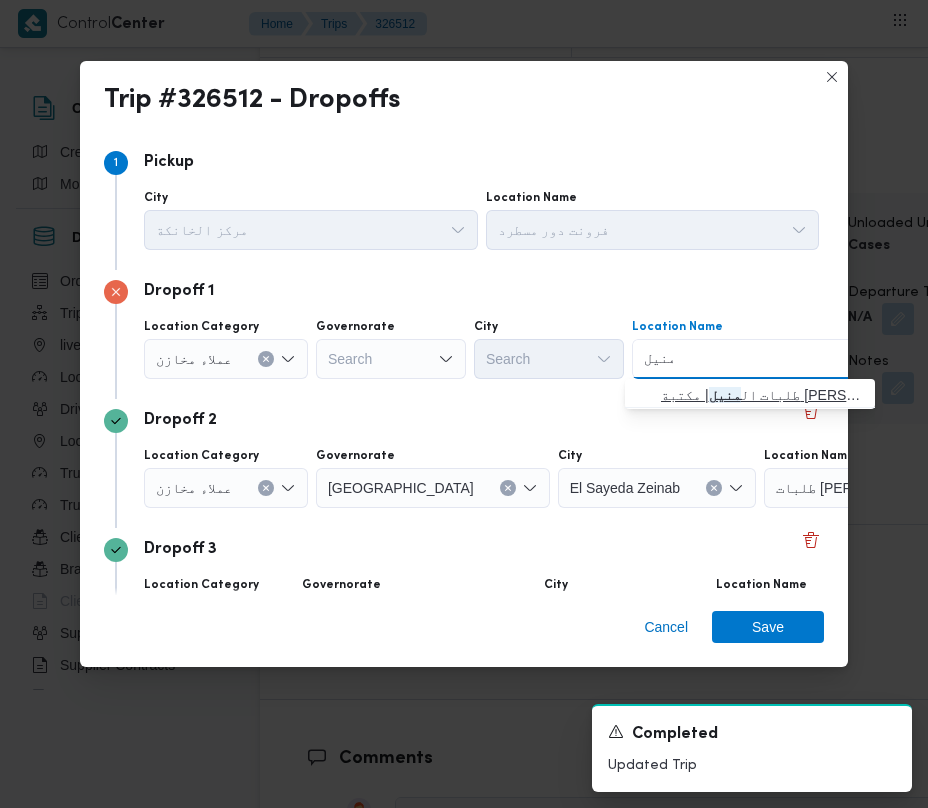 type 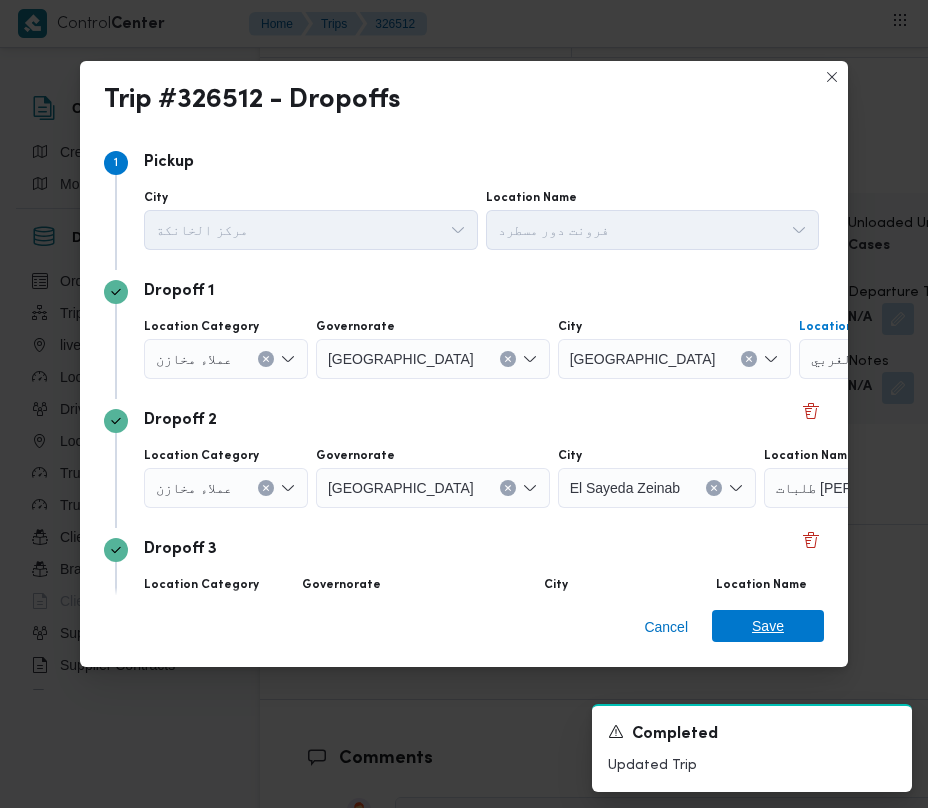click on "Save" at bounding box center [768, 626] 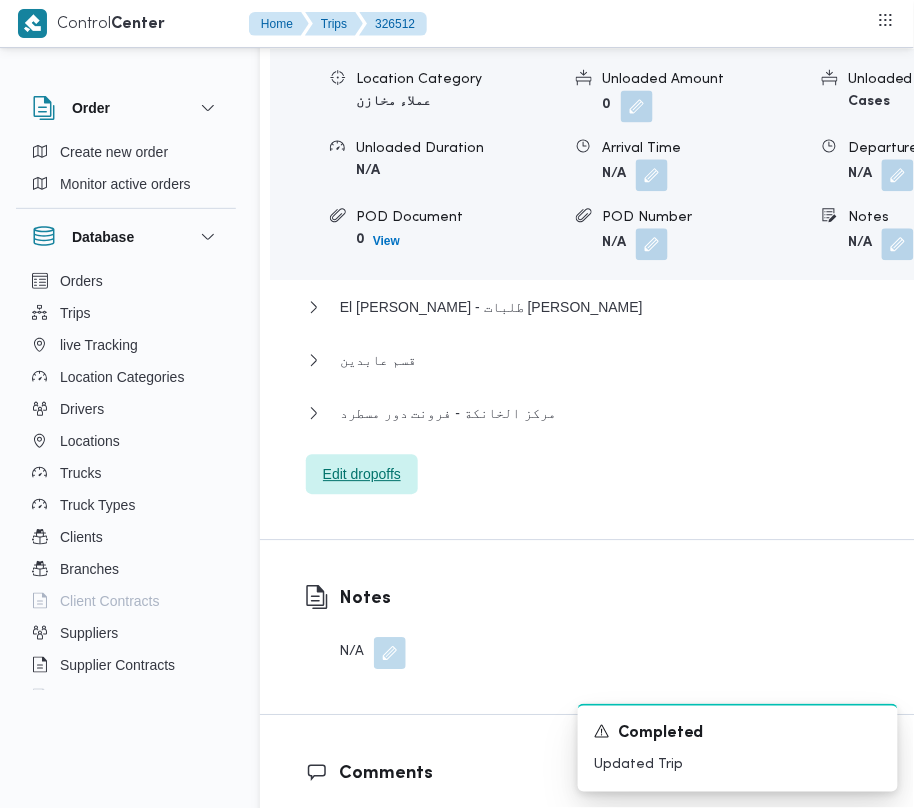 scroll, scrollTop: 2742, scrollLeft: 0, axis: vertical 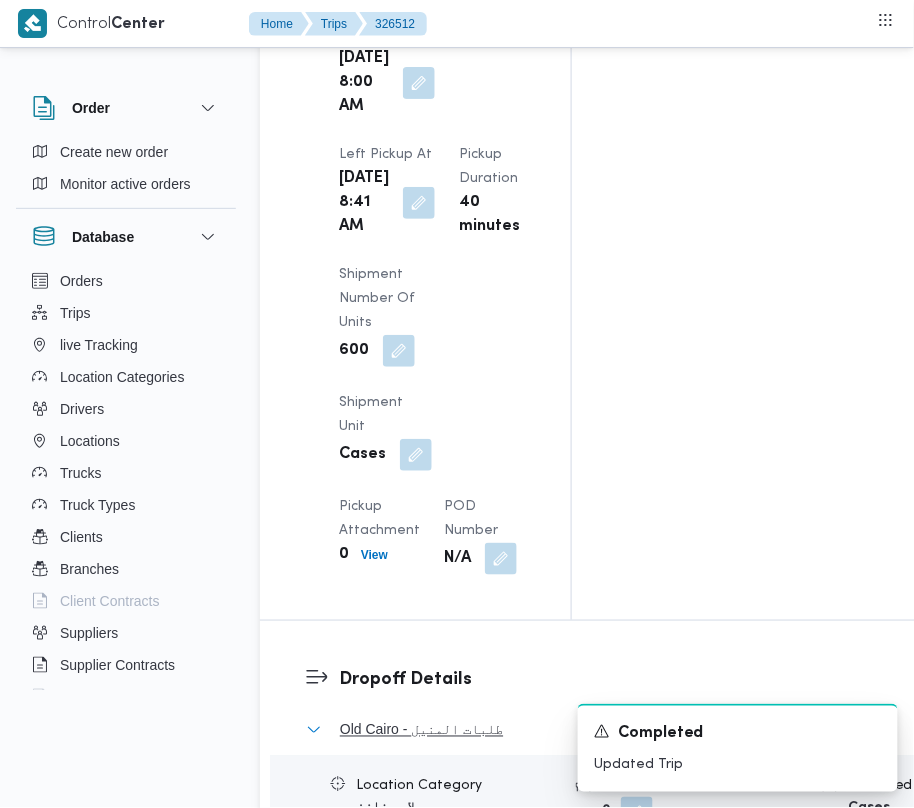 click on "Old Cairo -
طلبات المنيل" at bounding box center [421, 730] 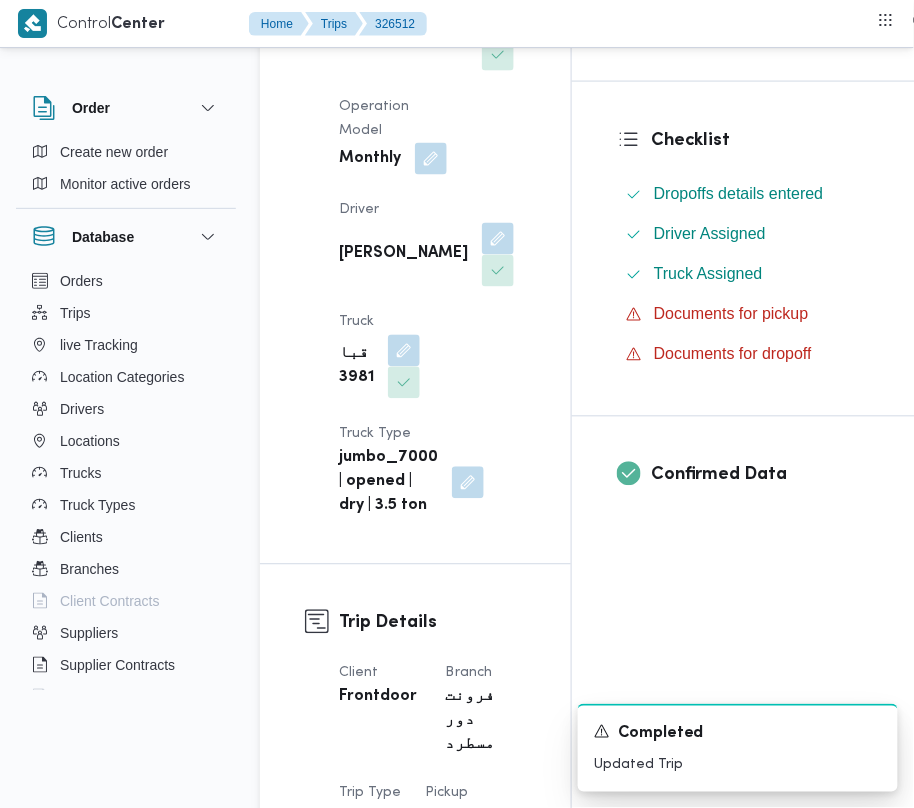 scroll, scrollTop: 209, scrollLeft: 0, axis: vertical 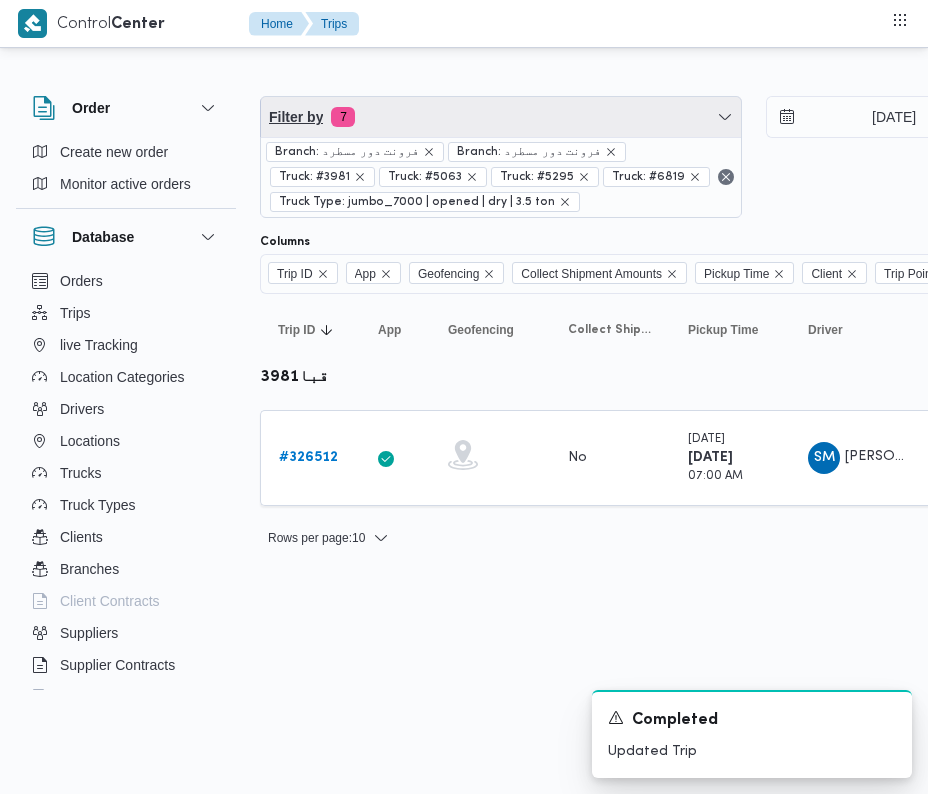 click on "Filter by 7" at bounding box center (501, 117) 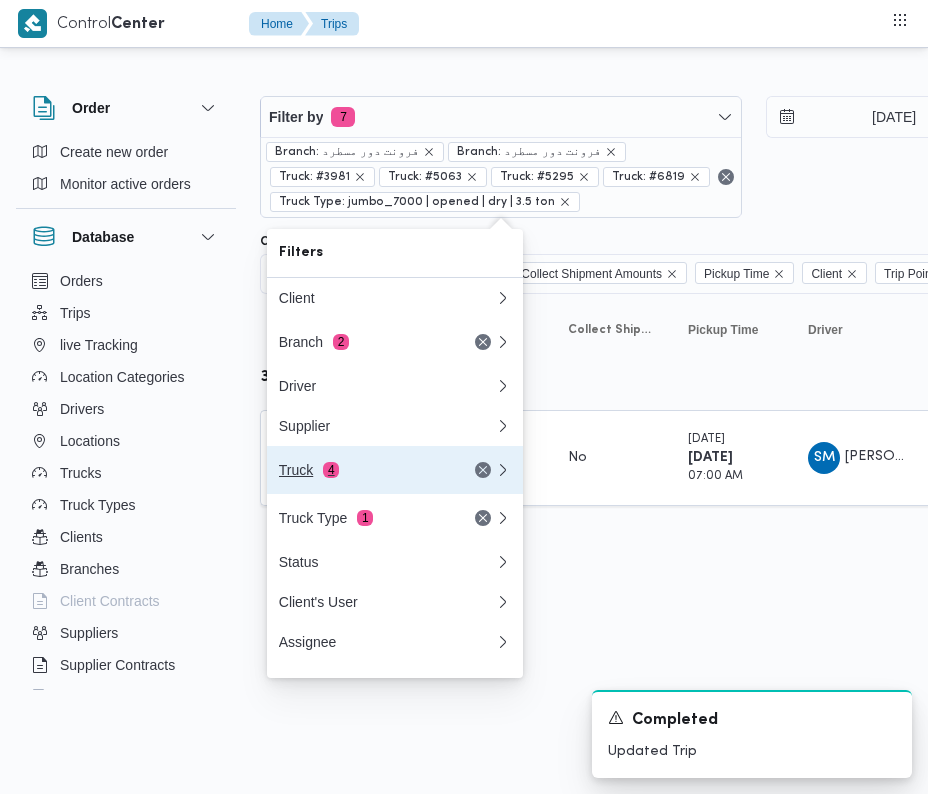 click on "Truck 4" at bounding box center (363, 470) 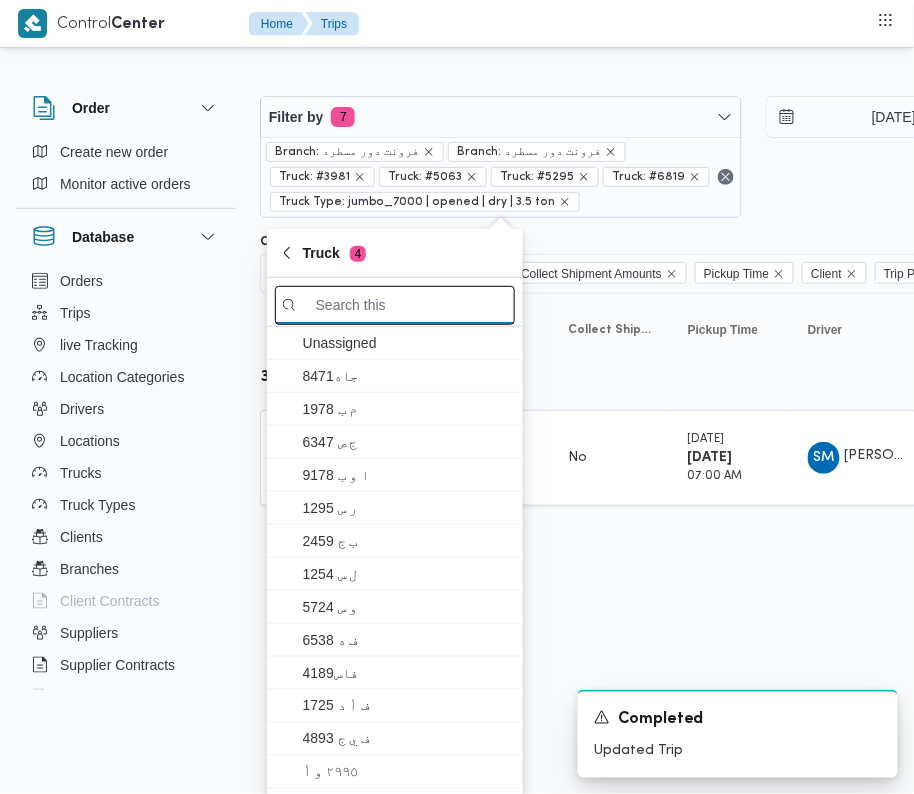 paste on "4217" 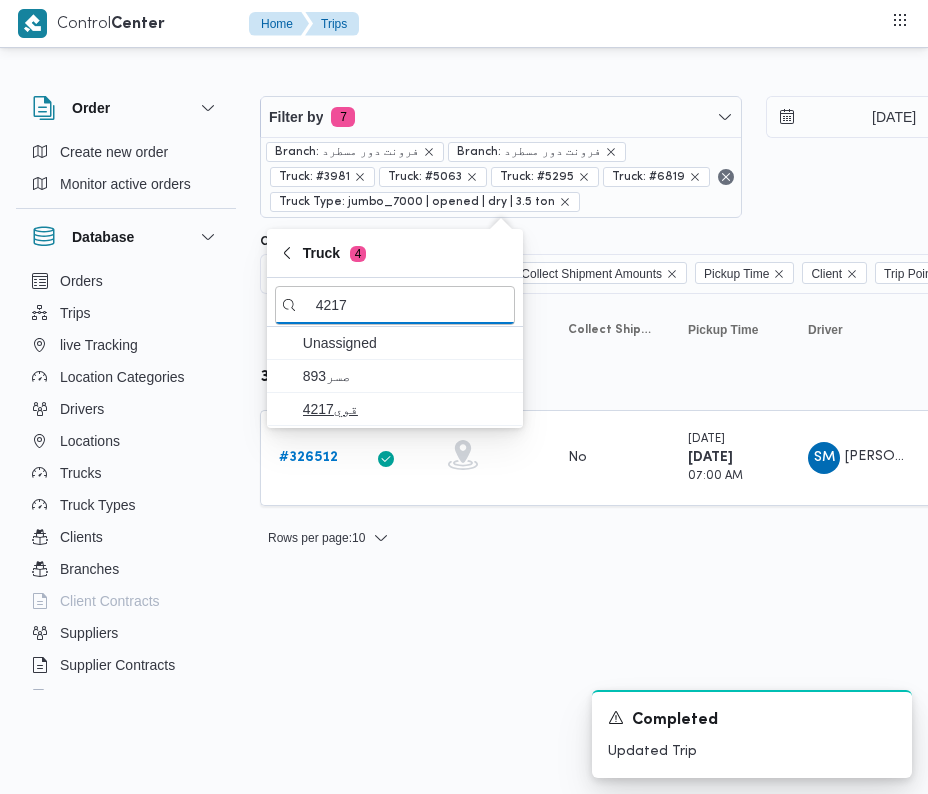 type on "4217" 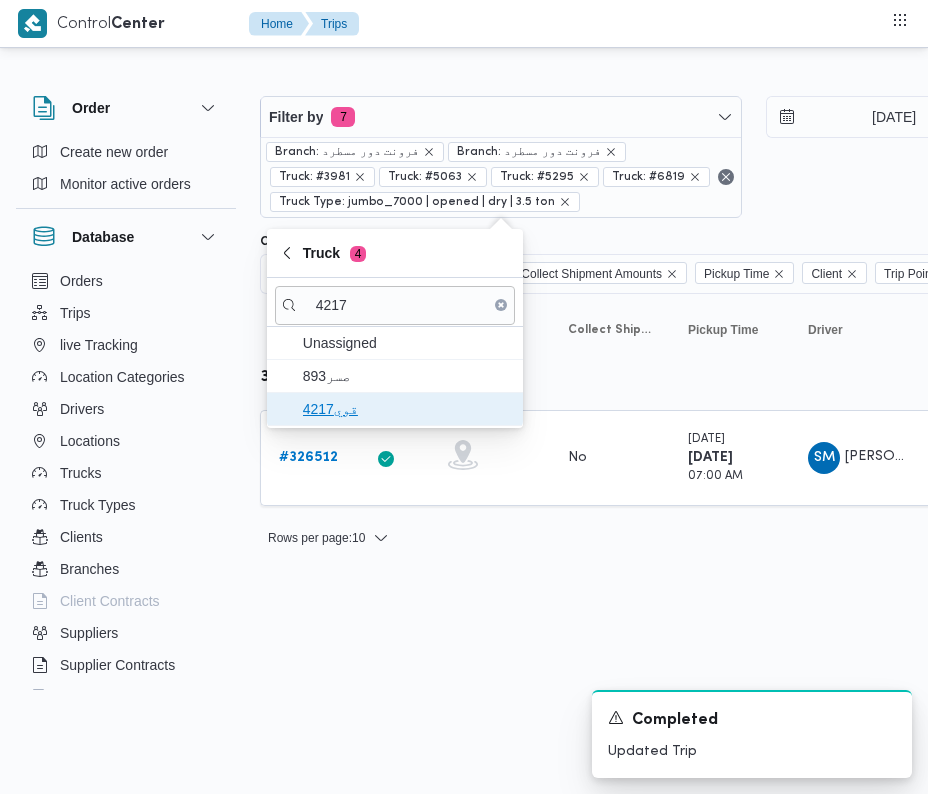 click on "قوي4217" at bounding box center [407, 409] 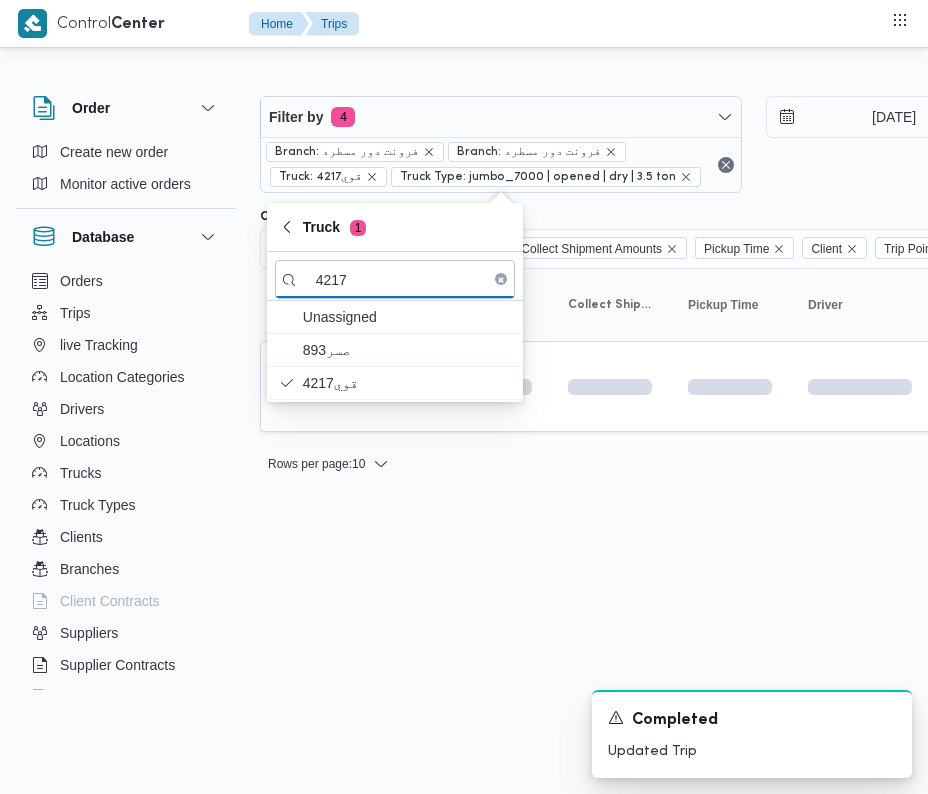 click on "Control  Center Home Trips Order Create new order Monitor active orders Database Orders Trips live Tracking Location Categories Drivers Locations Trucks Truck Types Clients Branches Client Contracts Suppliers Supplier Contracts Devices Users Projects SP Projects Admins organization assignees Tags Filter by 4 Branch: فرونت دور مسطرد Branch: فرونت دور مسطرد  Truck: قوي4217 Truck Type: jumbo_7000 | opened | dry | 3.5 ton [DATE] → [DATE] Group By Truck Columns Trip ID App Geofencing Collect Shipment Amounts Pickup Time Client Trip Points Driver Supplier Truck Status Platform Sorting Trip ID Click to sort in ascending order App Click to sort in ascending order Geofencing Click to sort in ascending order Collect Shipment Amounts Pickup Time Click to sort in ascending order Client Click to sort in ascending order Trip Points Driver Click to sort in ascending order Supplier Click to sort in ascending order Truck Click to sort in ascending order Status Platform Actions :  10 1 1" at bounding box center (464, 397) 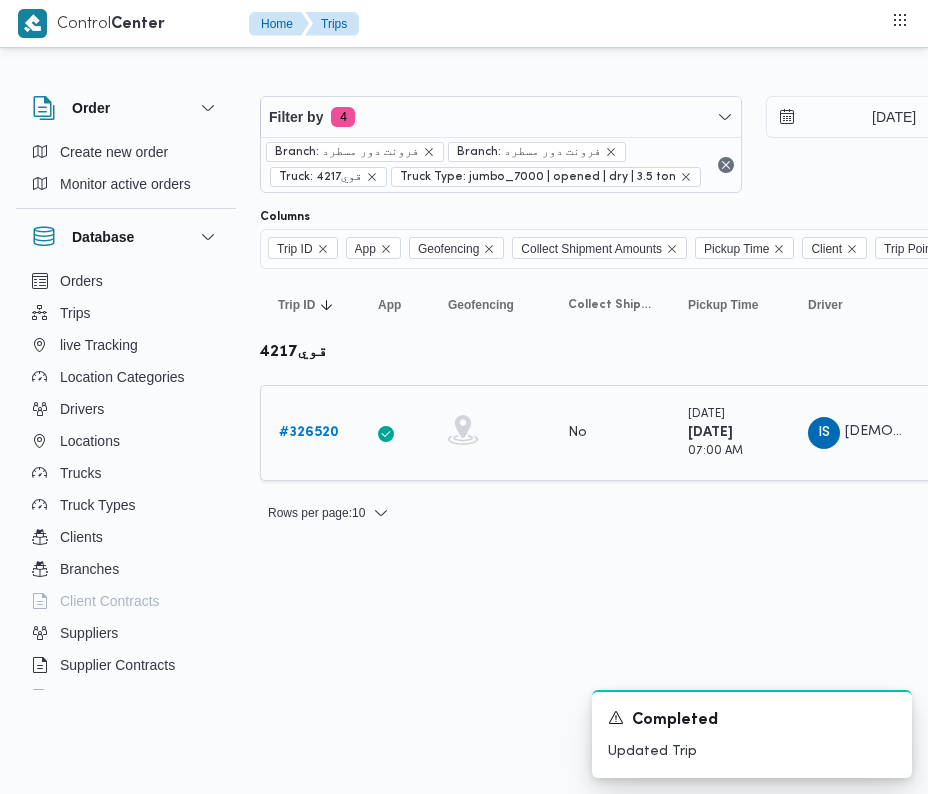 click on "# 326520" at bounding box center [310, 433] 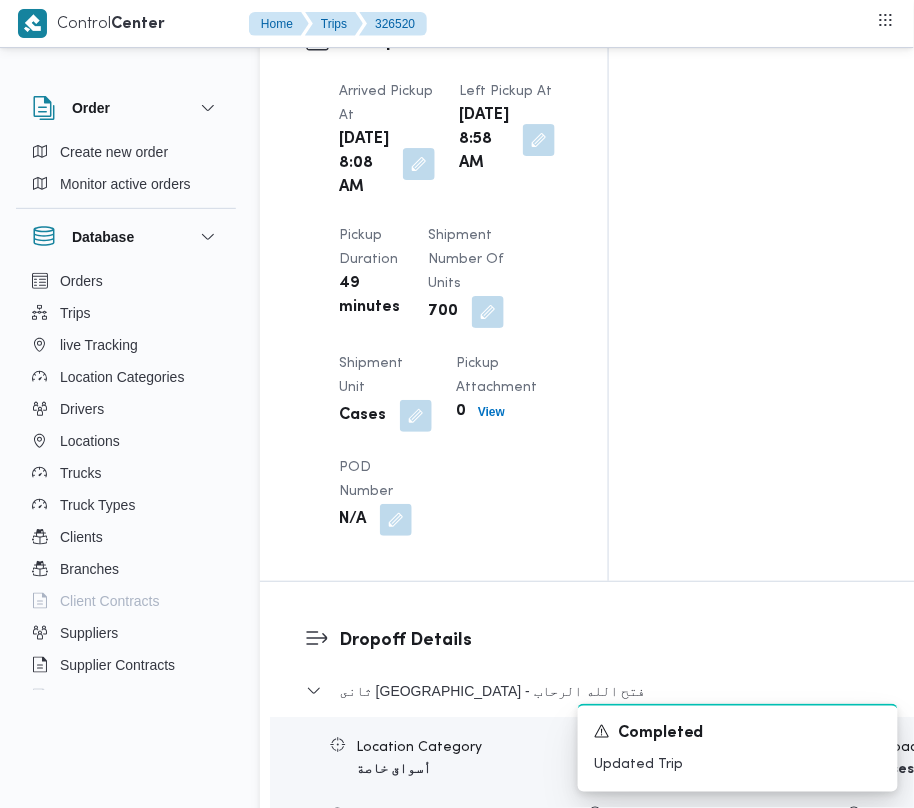 scroll, scrollTop: 3377, scrollLeft: 0, axis: vertical 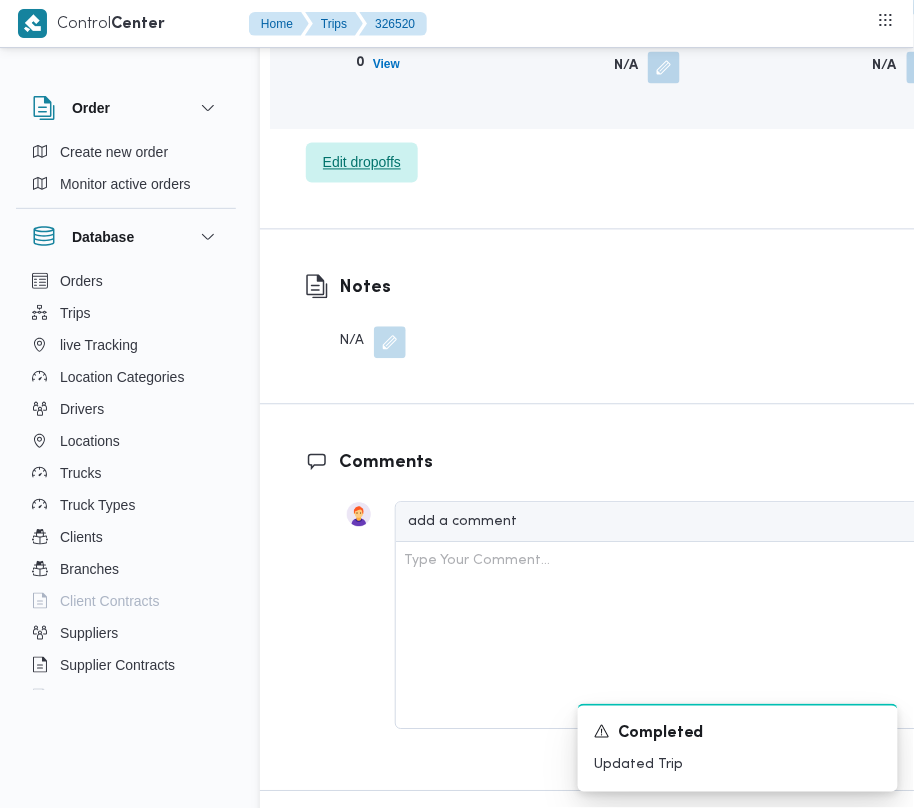 click on "Edit dropoffs" at bounding box center [362, 163] 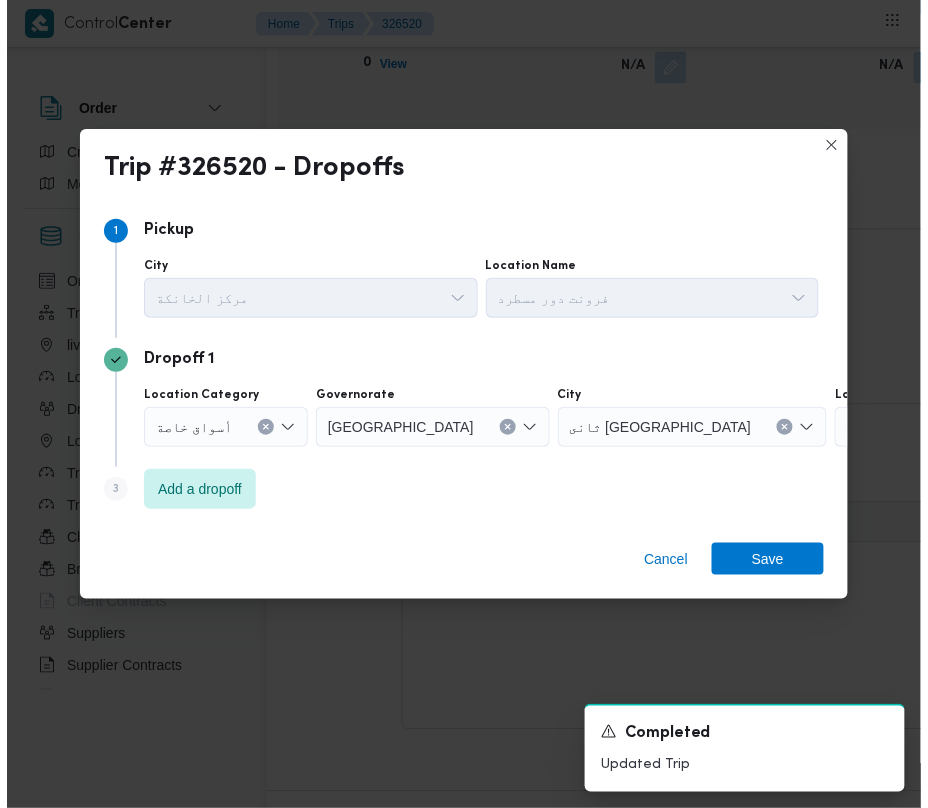 scroll, scrollTop: 3169, scrollLeft: 0, axis: vertical 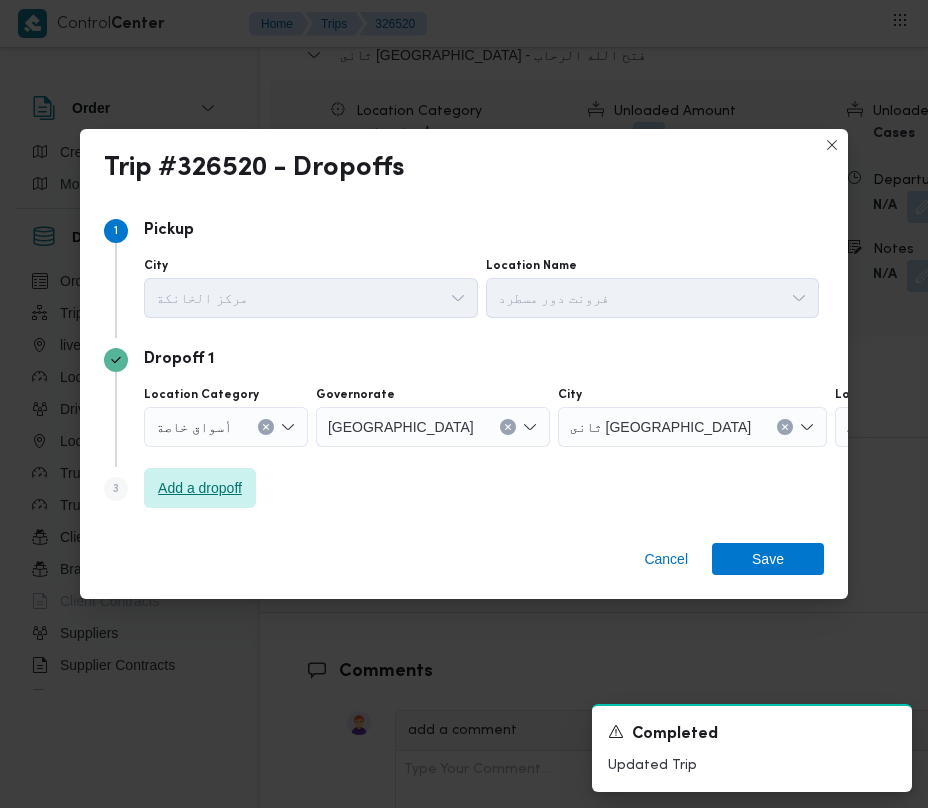 click on "Add a dropoff" at bounding box center [200, 488] 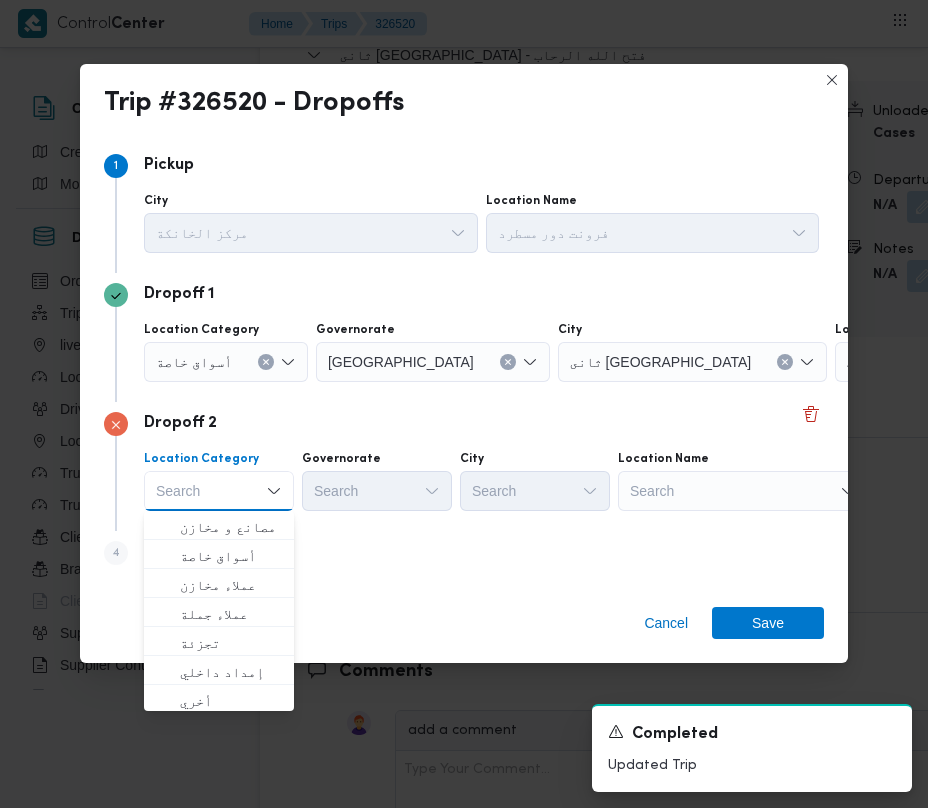 drag, startPoint x: 746, startPoint y: 480, endPoint x: 758, endPoint y: 489, distance: 15 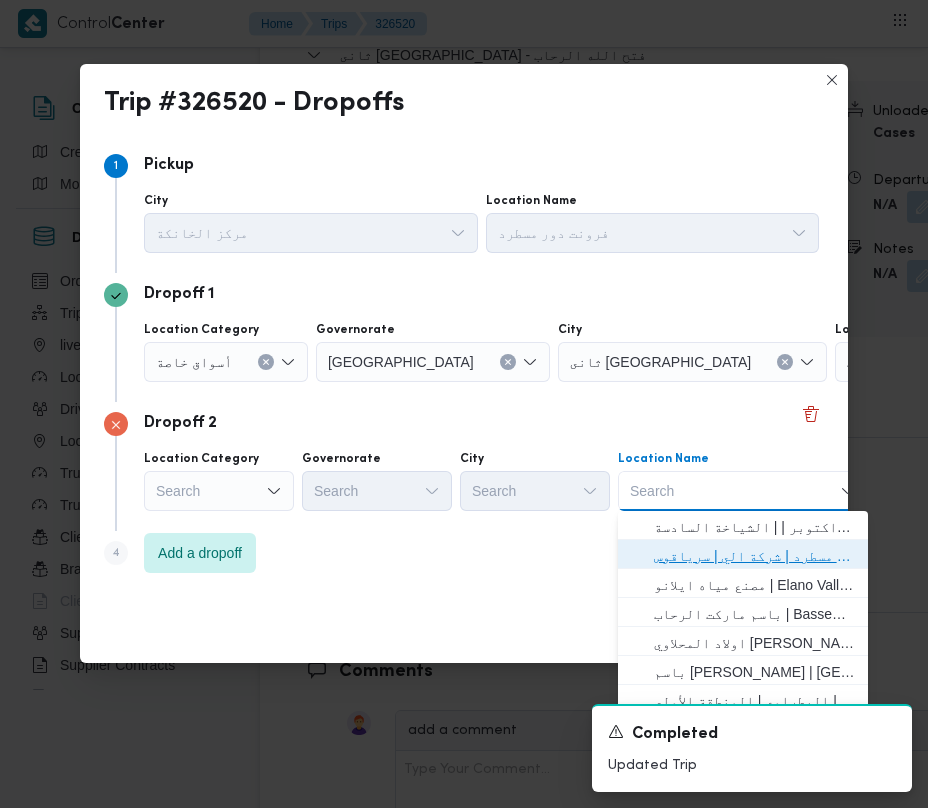 click on "فرونت دور مسطرد | شركة الي | سرياقوس" at bounding box center (755, 556) 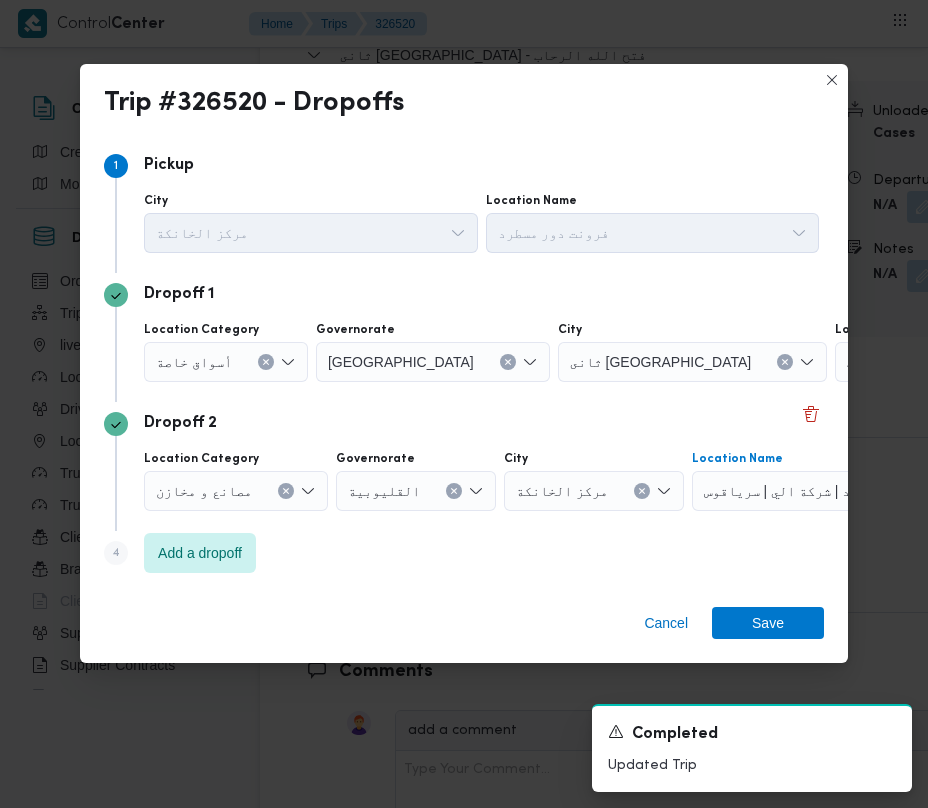 click on "أسواق خاصة" at bounding box center [194, 361] 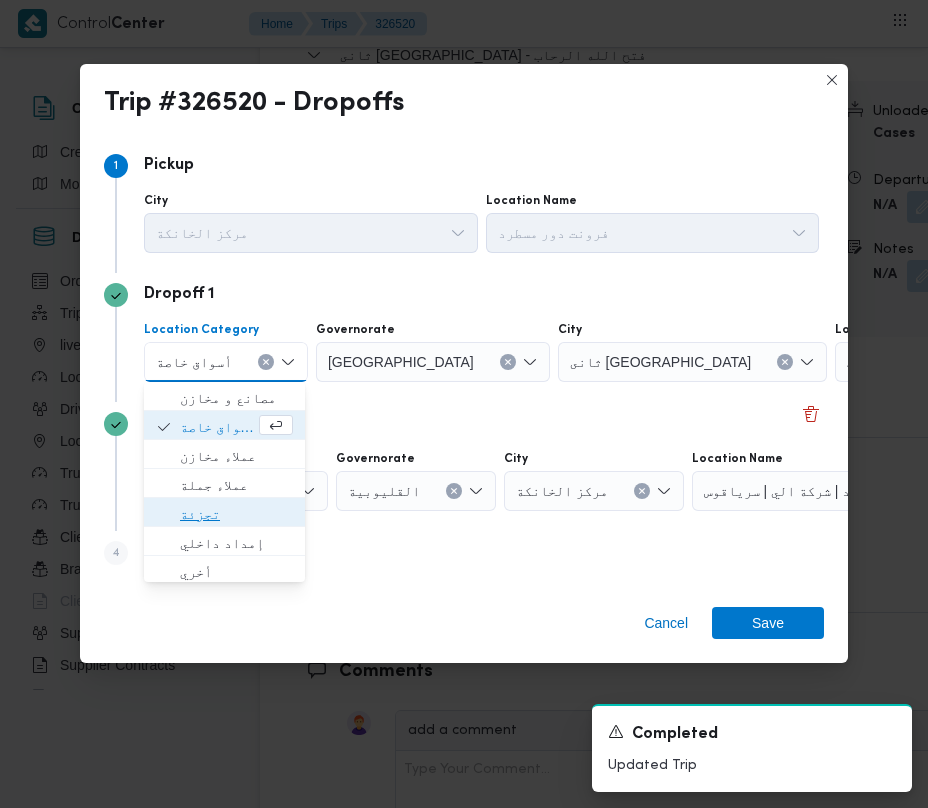 click on "تجزئة" at bounding box center (236, 514) 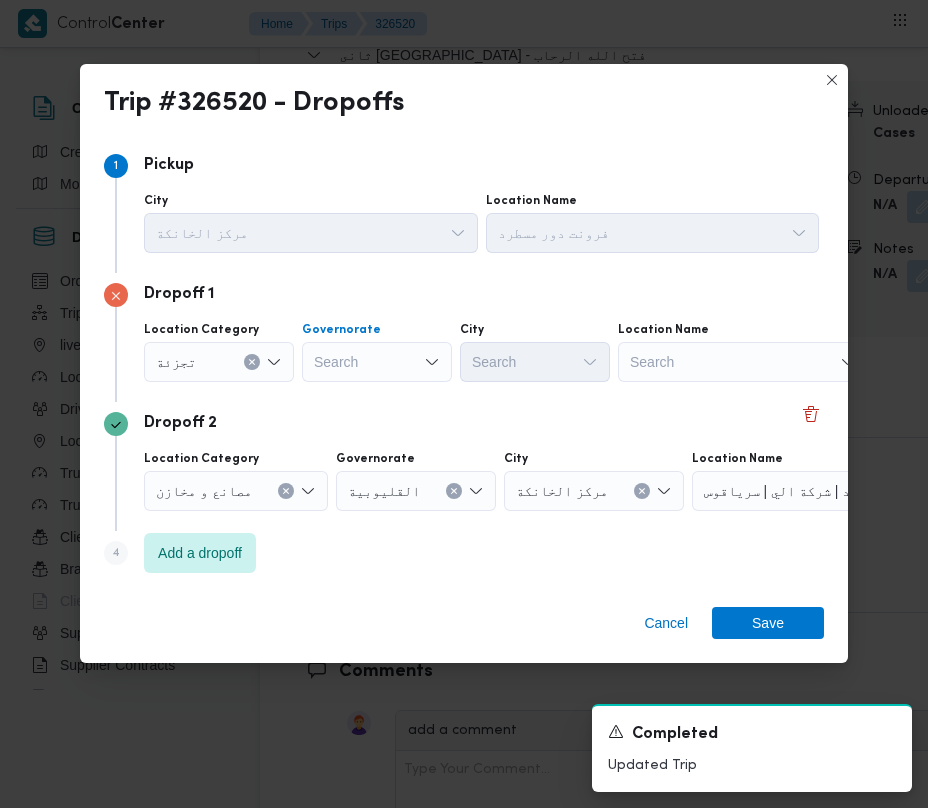 click on "Search" at bounding box center (377, 362) 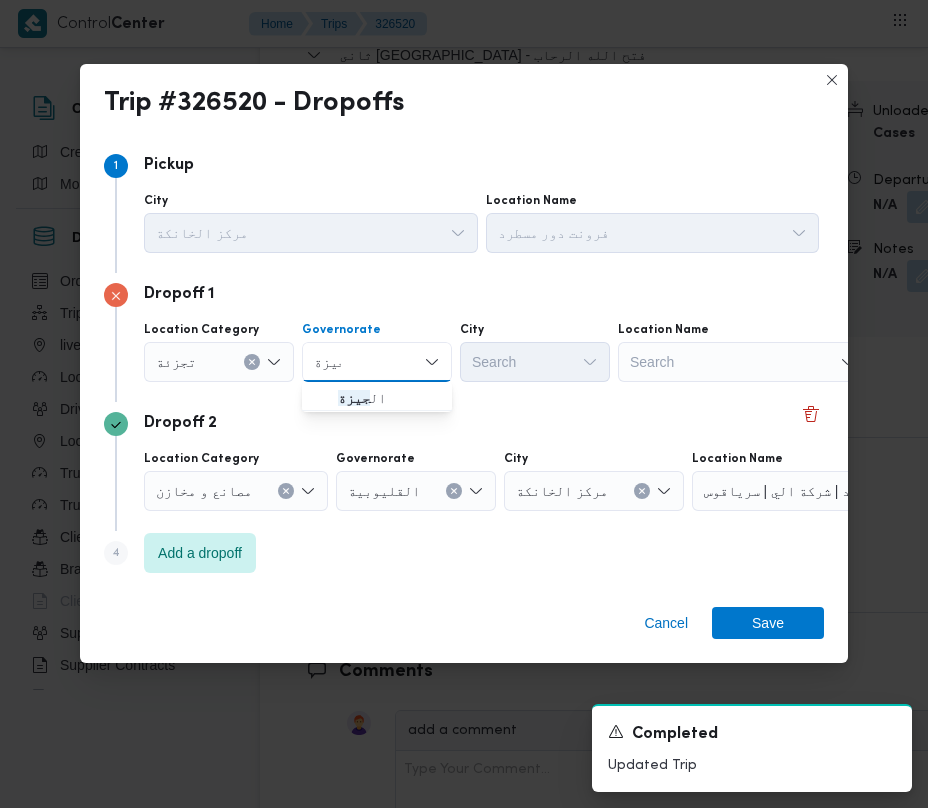 type on "جيزة" 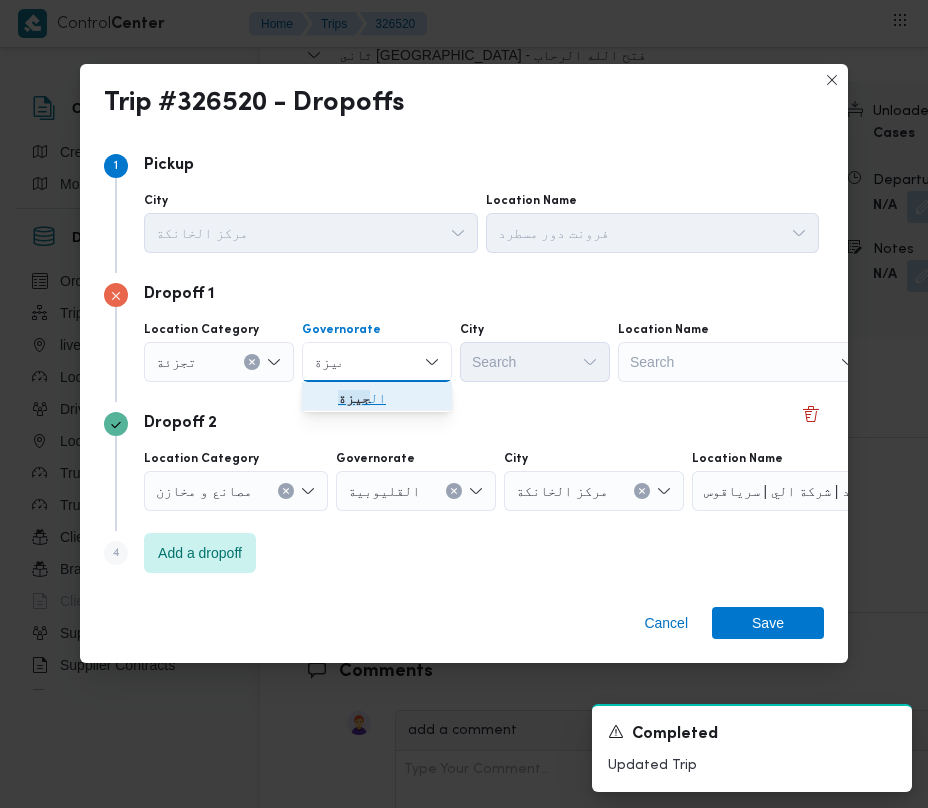 click on "ال جيزة" at bounding box center (377, 398) 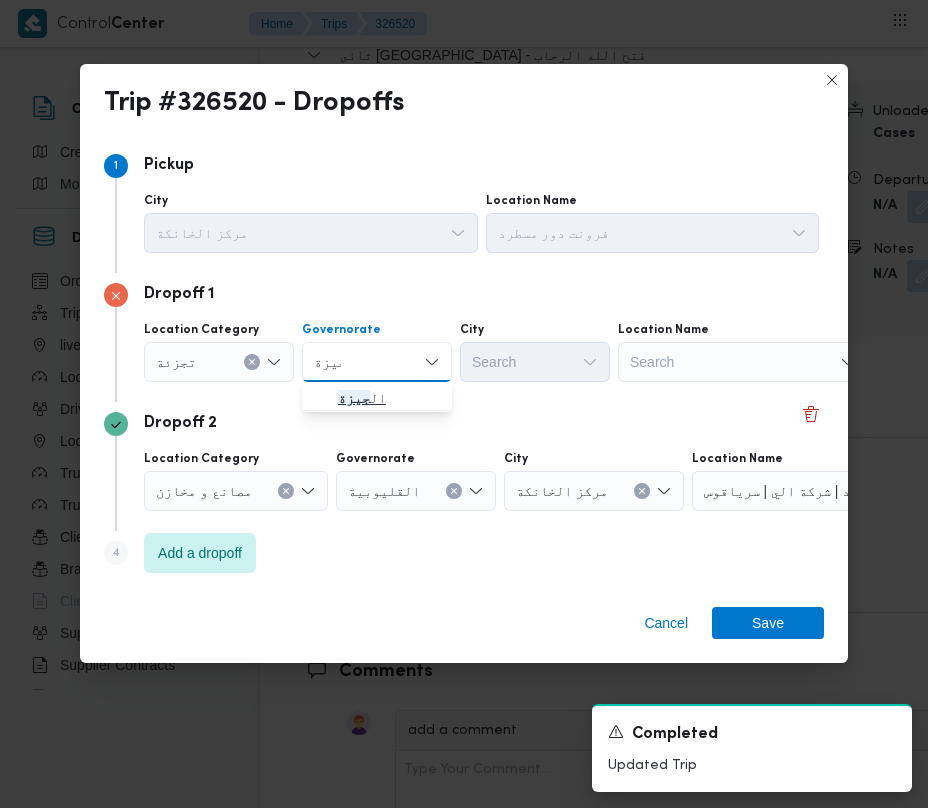 type 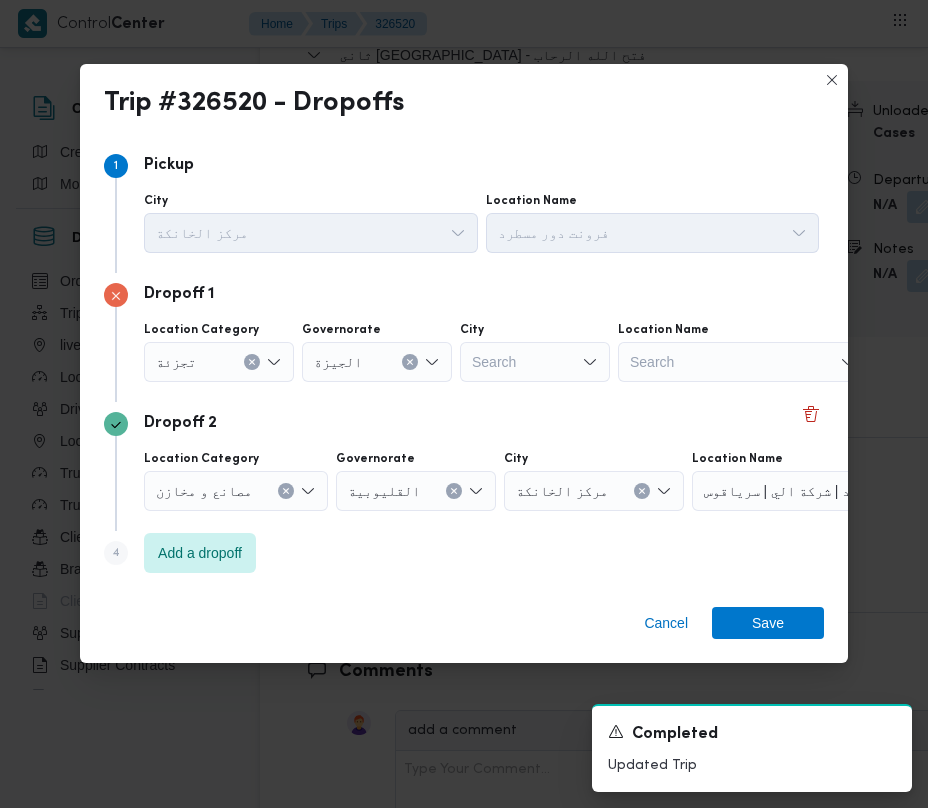 click on "Search" at bounding box center (535, 362) 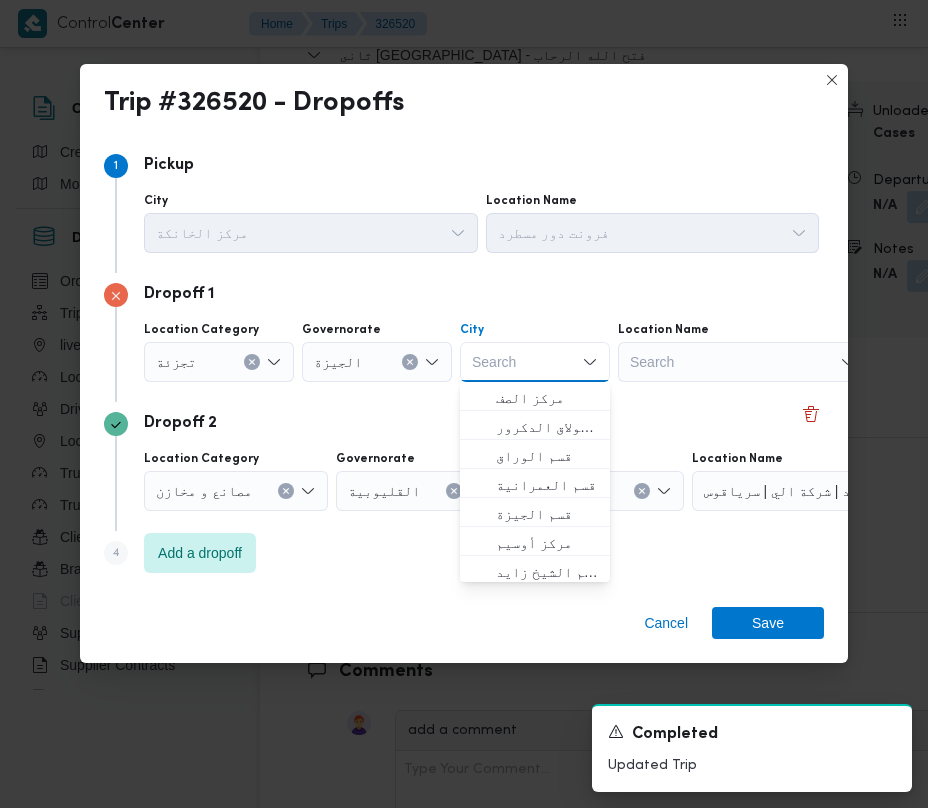 paste on "زايد" 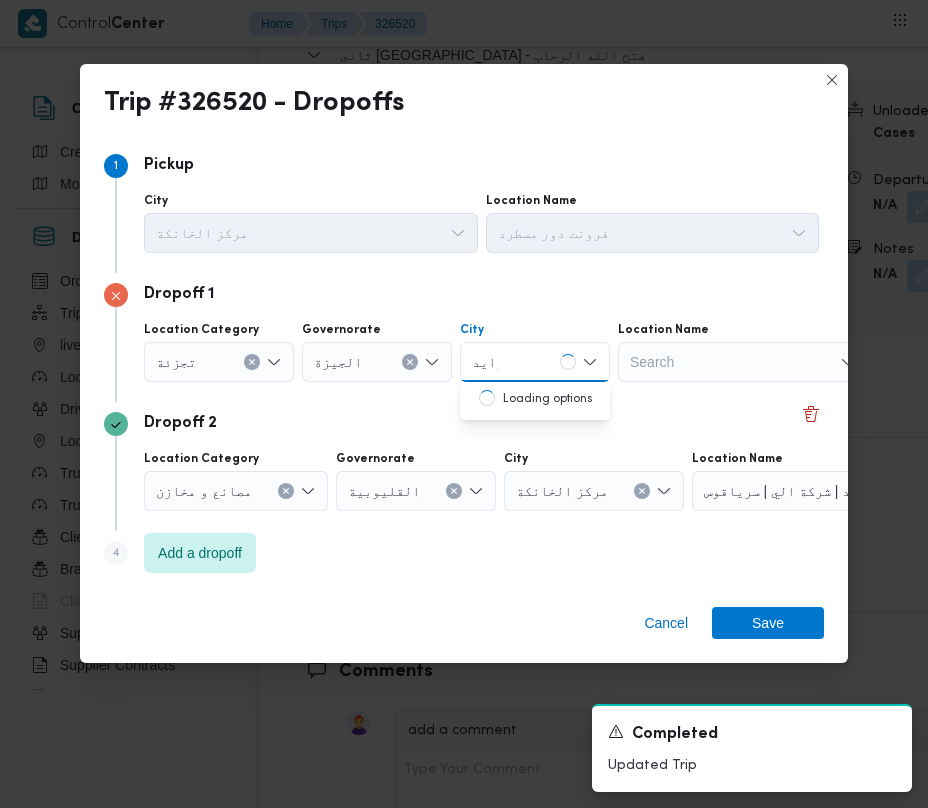 type on "زايد" 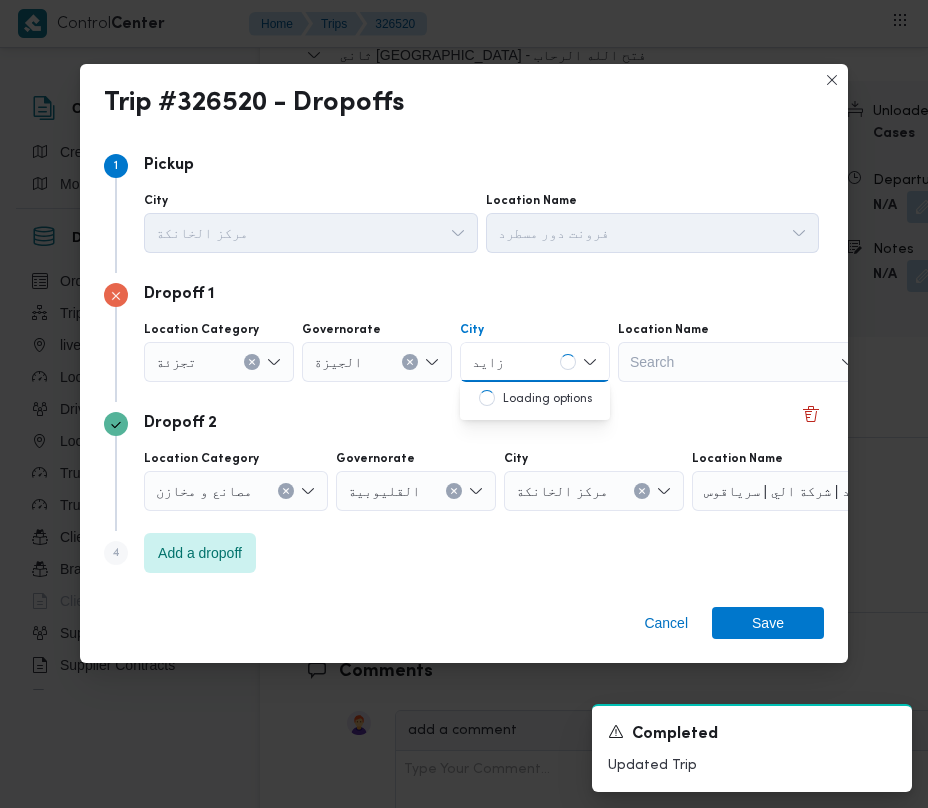 type 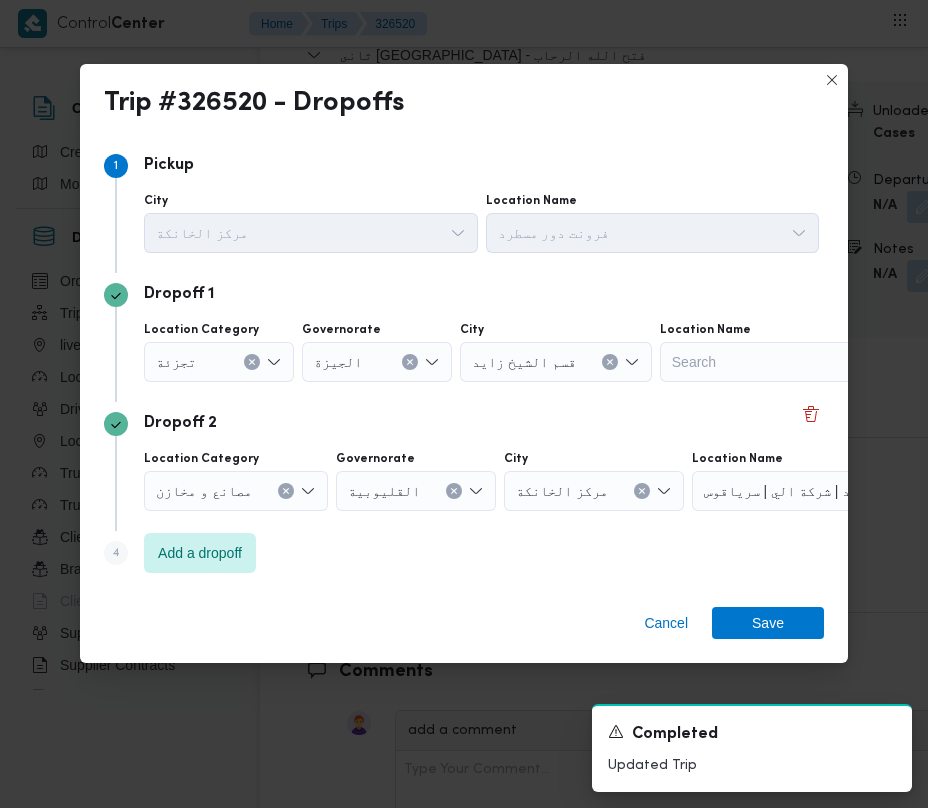 click on "Dropoff 2" at bounding box center [464, 424] 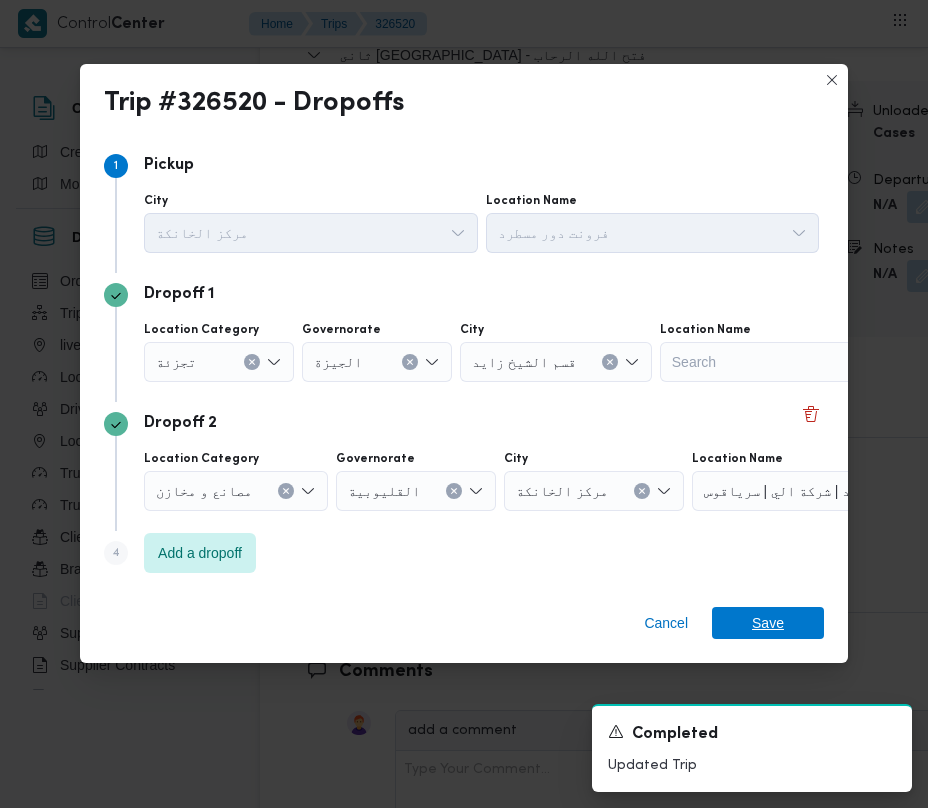 drag, startPoint x: 768, startPoint y: 621, endPoint x: 754, endPoint y: 601, distance: 24.41311 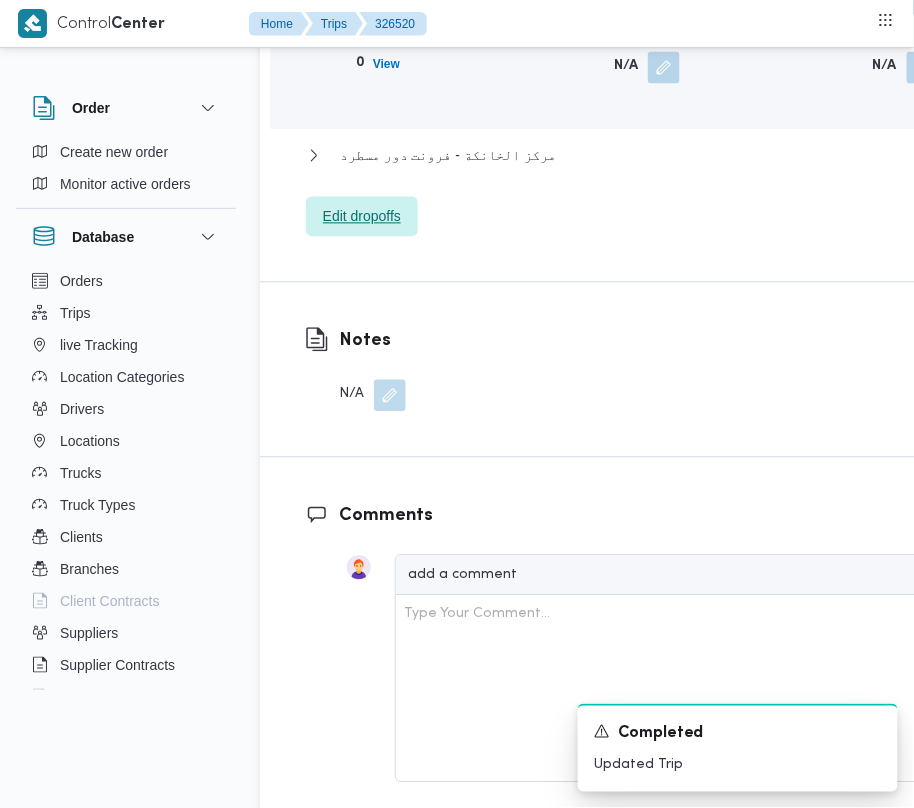 scroll, scrollTop: 2670, scrollLeft: 0, axis: vertical 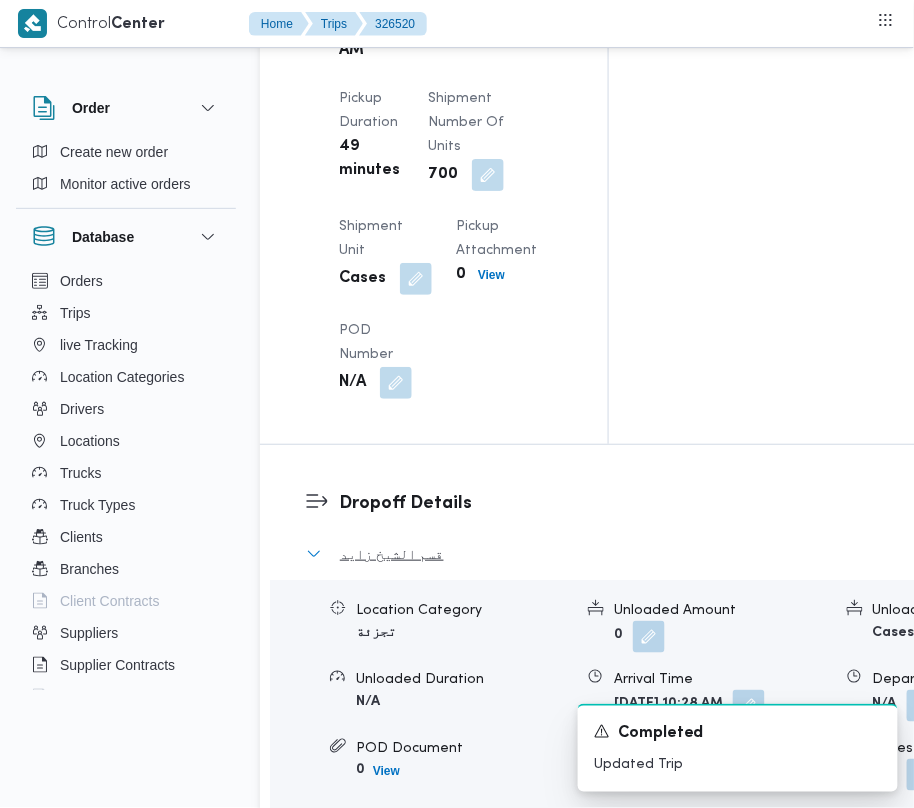 click on "قسم الشيخ زايد" at bounding box center [392, 554] 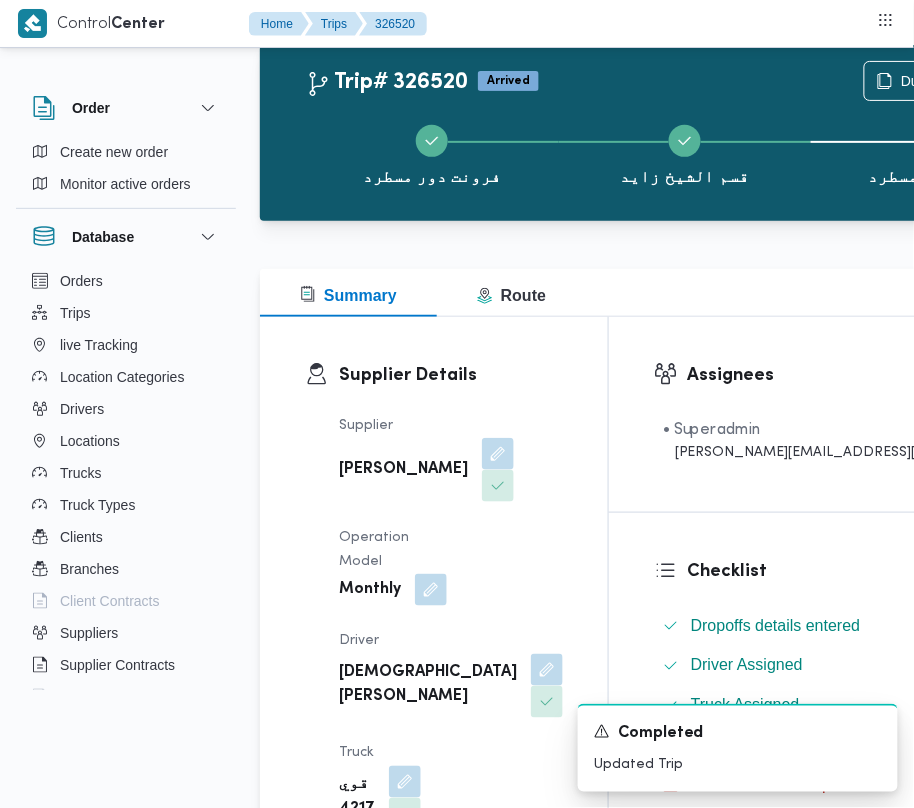 scroll, scrollTop: 0, scrollLeft: 0, axis: both 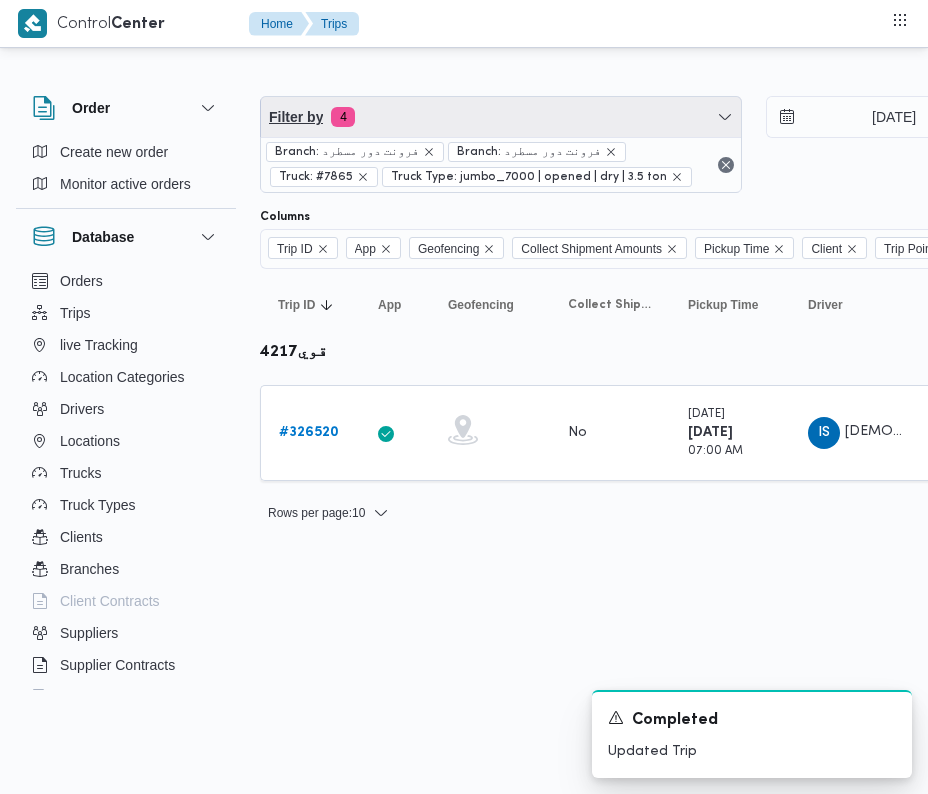 click on "Filter by 4" at bounding box center [501, 117] 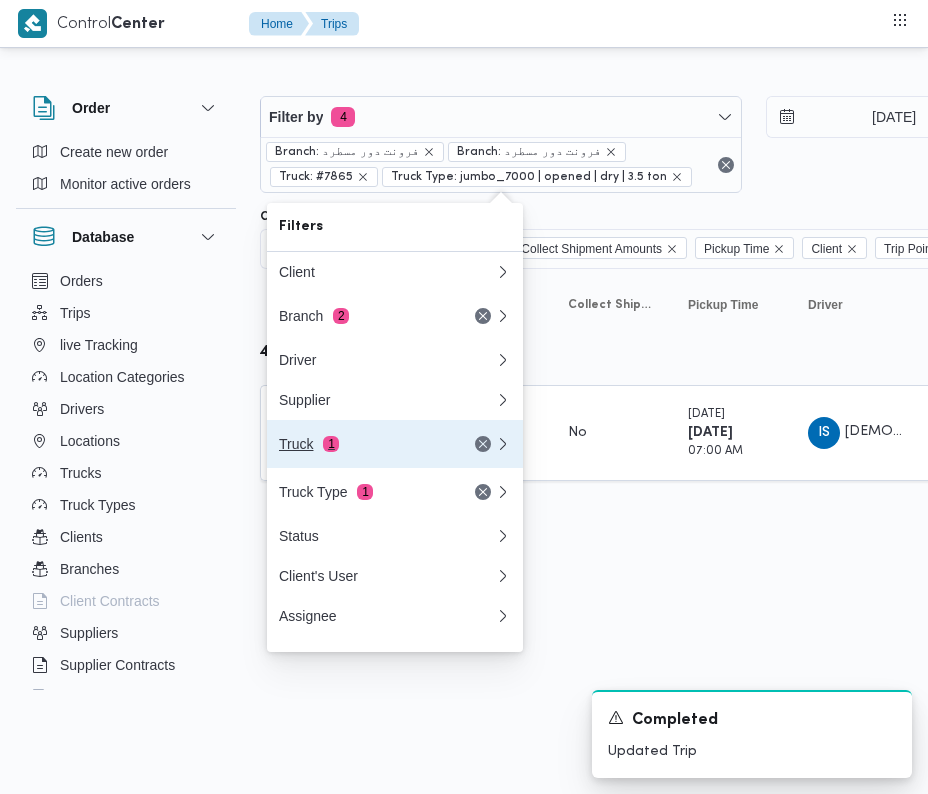 click on "Truck 1" at bounding box center (363, 444) 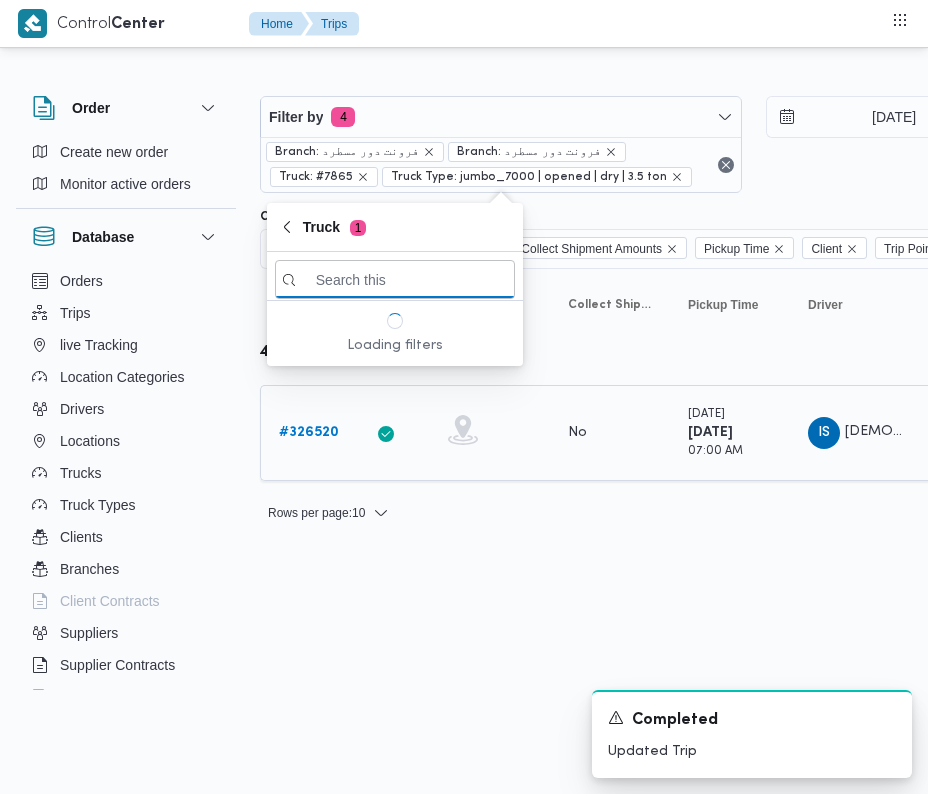 paste on "8418" 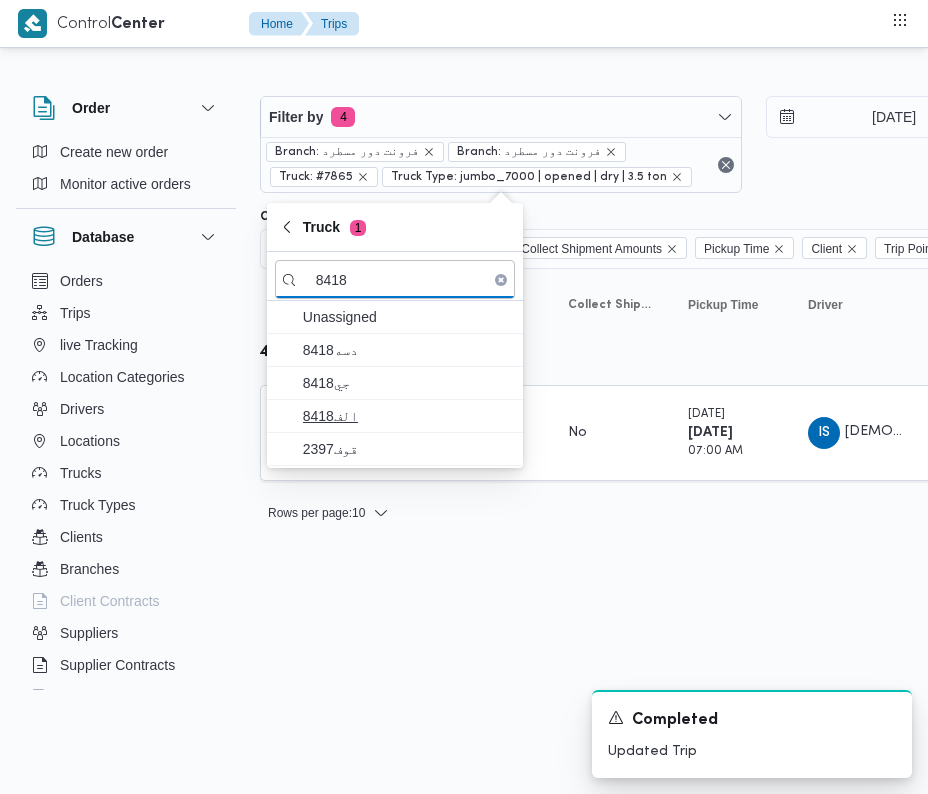 type on "8418" 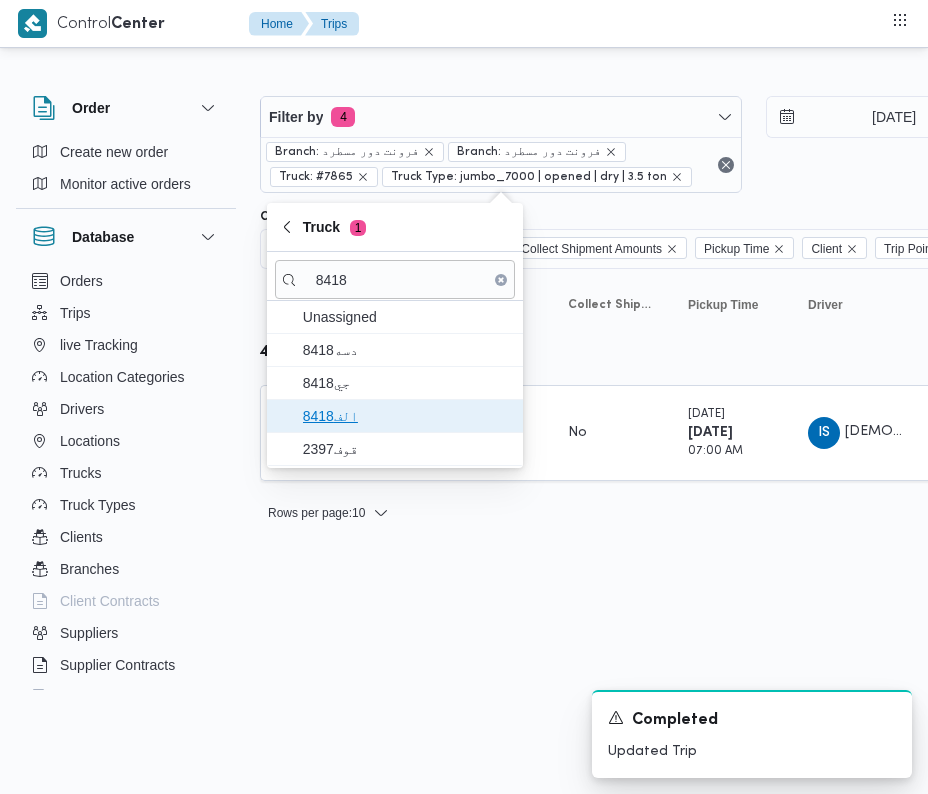 click on "الف8418" at bounding box center (407, 416) 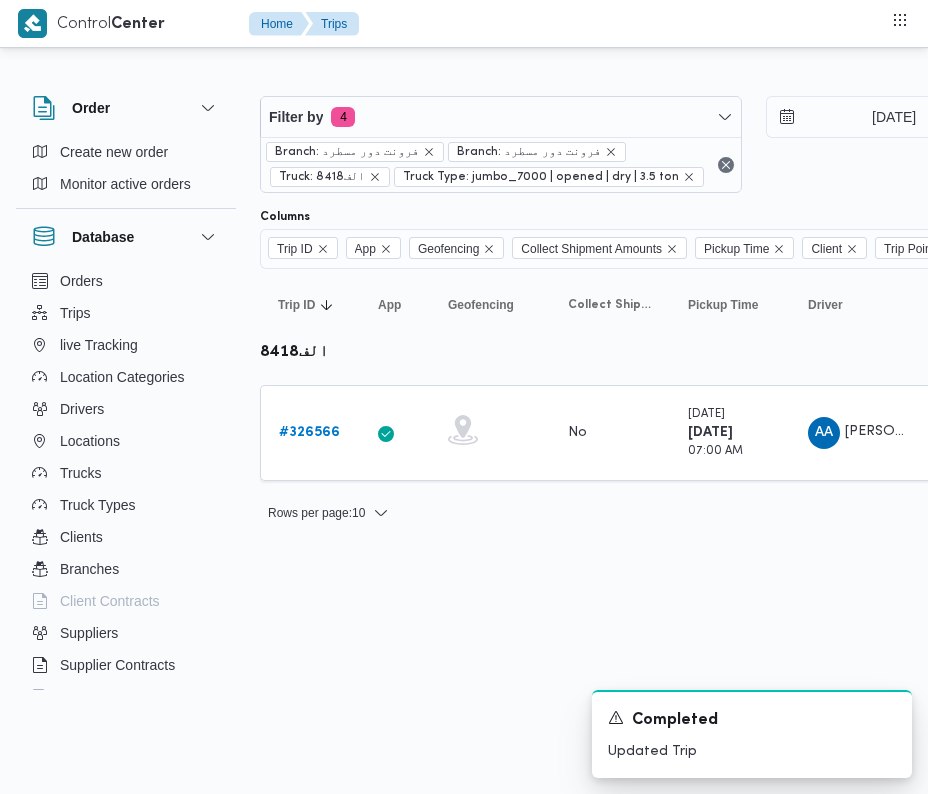 click on "Control  Center Home Trips Order Create new order Monitor active orders Database Orders Trips live Tracking Location Categories Drivers Locations Trucks Truck Types Clients Branches Client Contracts Suppliers Supplier Contracts Devices Users Projects SP Projects Admins organization assignees Tags Filter by 4 Branch: فرونت دور مسطرد Branch: فرونت دور مسطرد  Truck: الف8418 Truck Type: jumbo_7000 | opened | dry | 3.5 ton [DATE] → [DATE] Group By Truck Columns Trip ID App Geofencing Collect Shipment Amounts Pickup Time Client Trip Points Driver Supplier Truck Status Platform Sorting Trip ID Click to sort in ascending order App Click to sort in ascending order Geofencing Click to sort in ascending order Collect Shipment Amounts Pickup Time Click to sort in ascending order Client Click to sort in ascending order Trip Points Driver Click to sort in ascending order Supplier Click to sort in ascending order Truck Click to sort in ascending order Status Platform Actions الف8418 #" at bounding box center (464, 397) 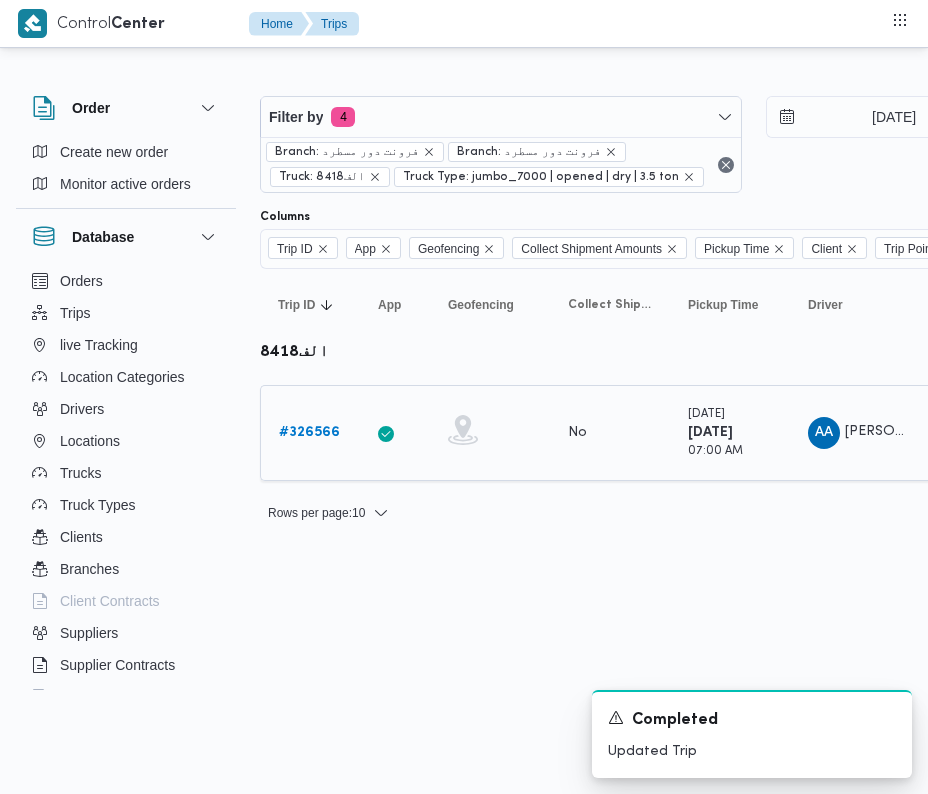 click on "# 326566" at bounding box center (309, 432) 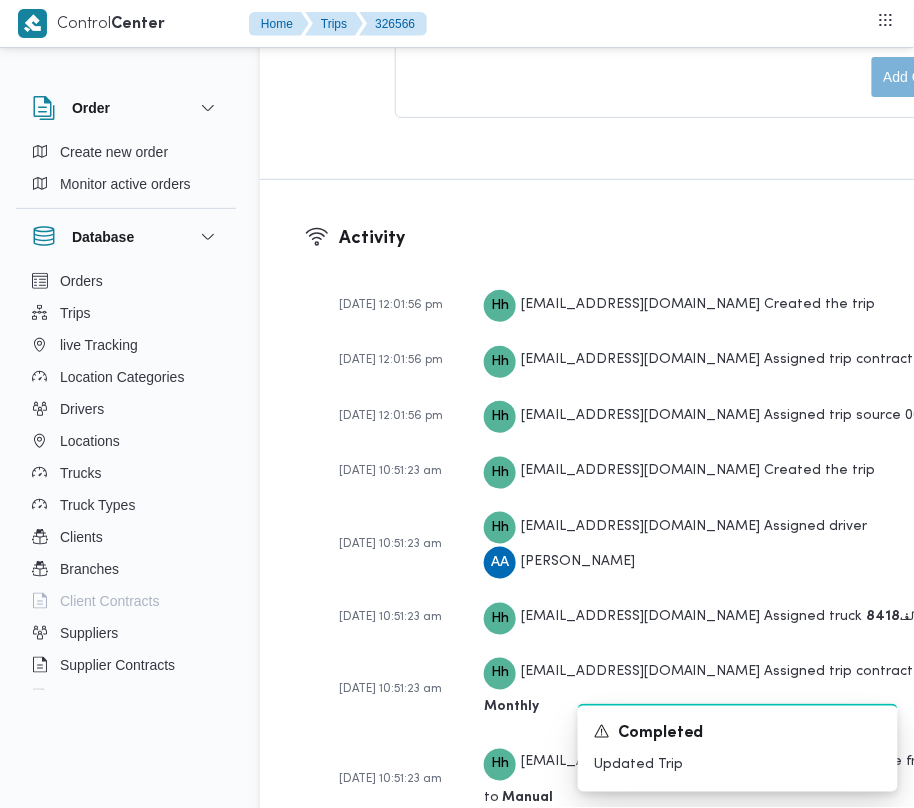 scroll, scrollTop: 3336, scrollLeft: 0, axis: vertical 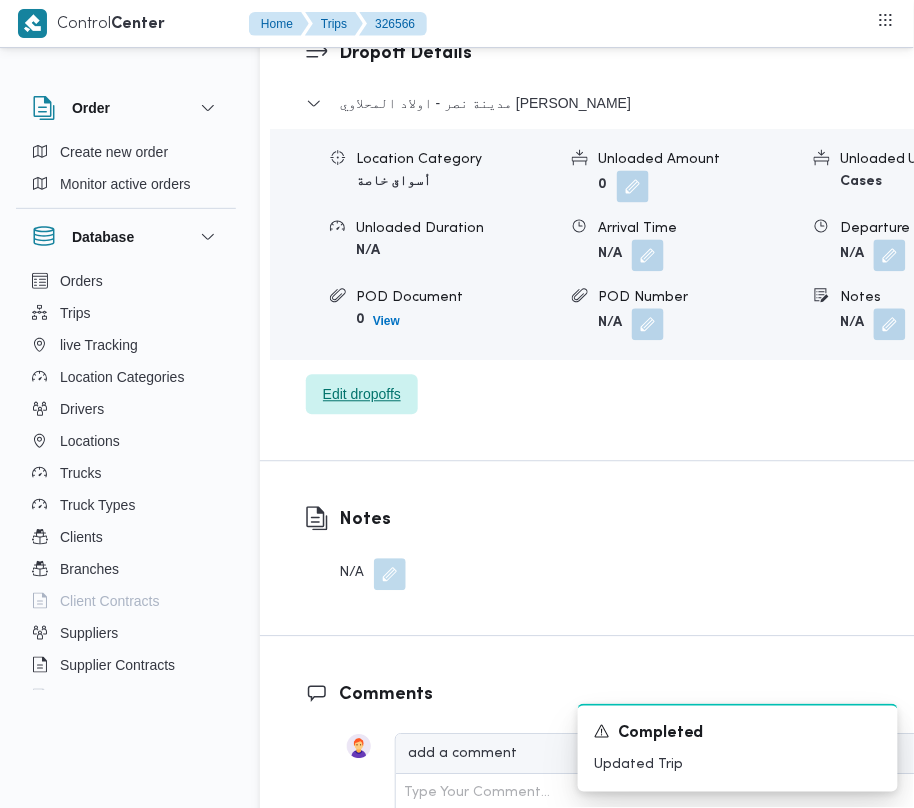 click on "Edit dropoffs" at bounding box center (362, 395) 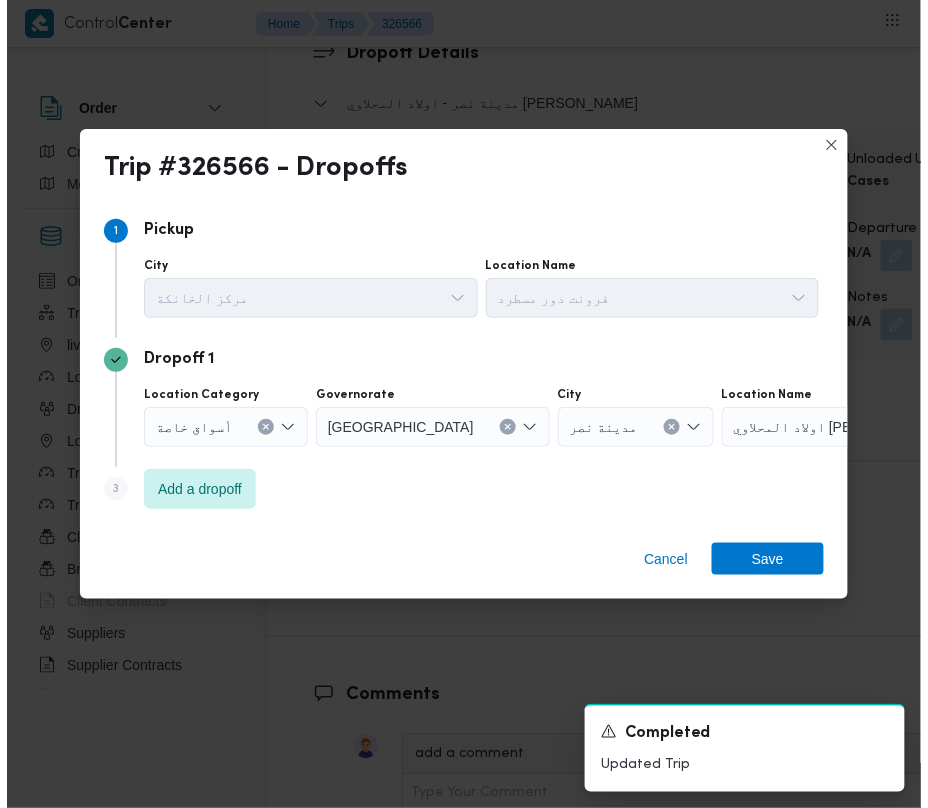 scroll, scrollTop: 3144, scrollLeft: 0, axis: vertical 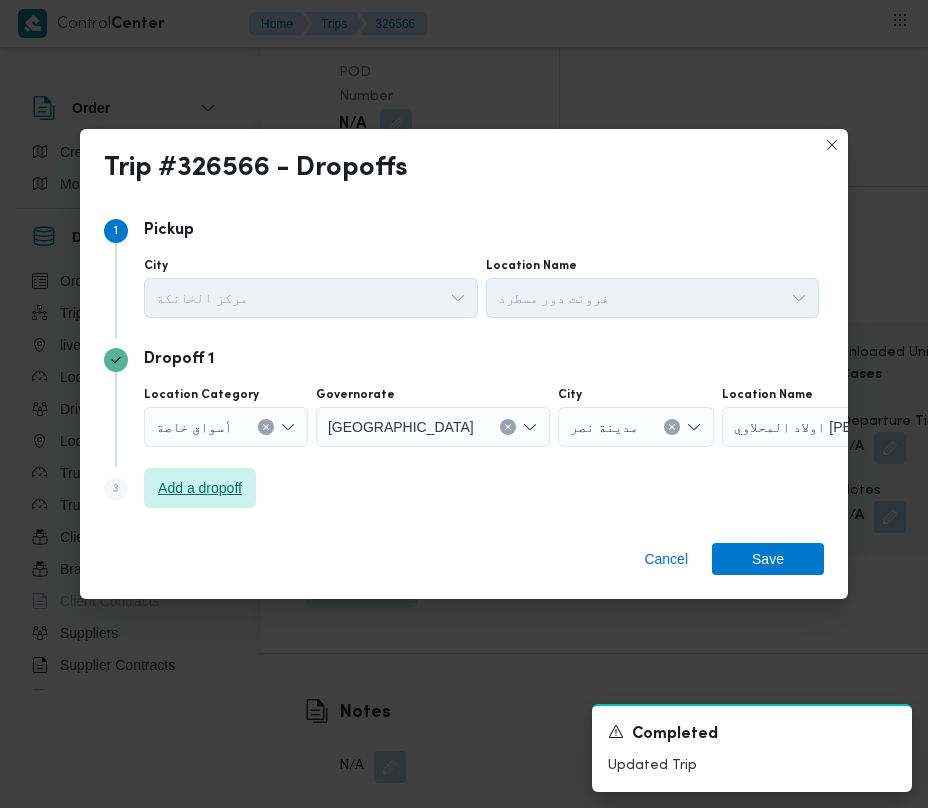 click on "Add a dropoff" at bounding box center [200, 488] 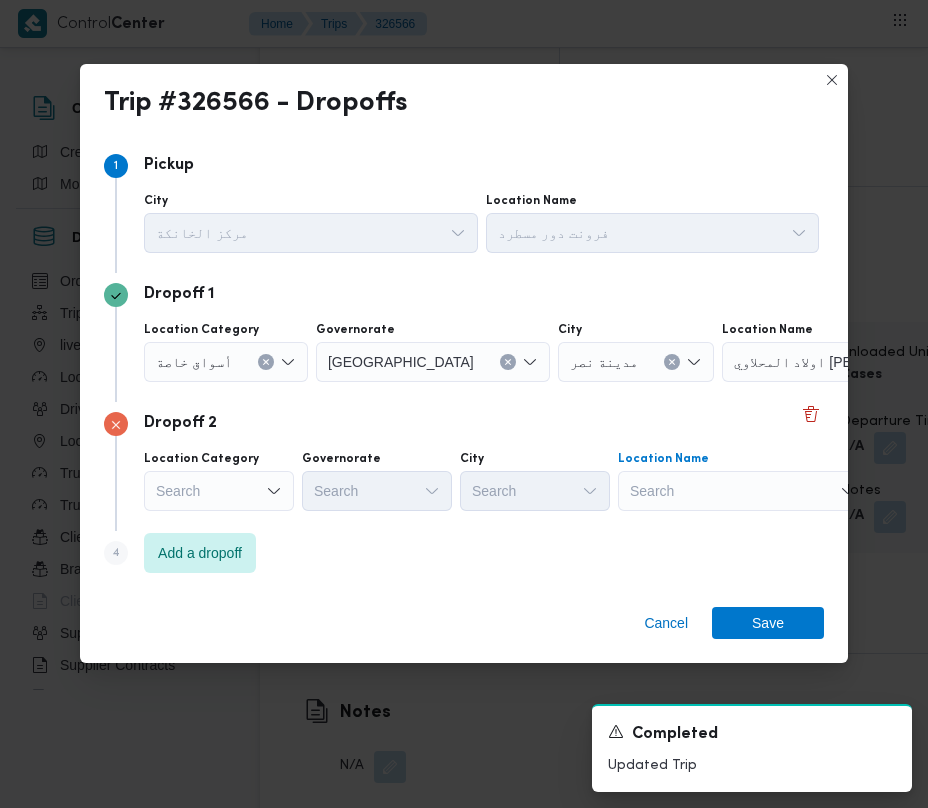 click on "Search" at bounding box center (847, 362) 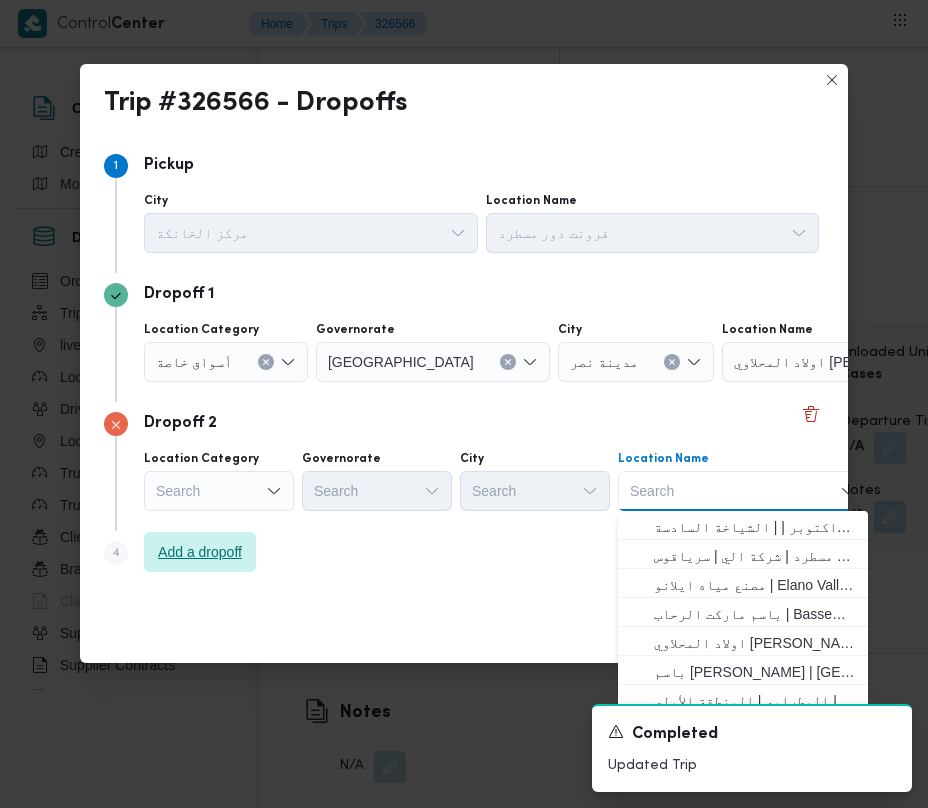 click on "Add a dropoff" at bounding box center (200, 552) 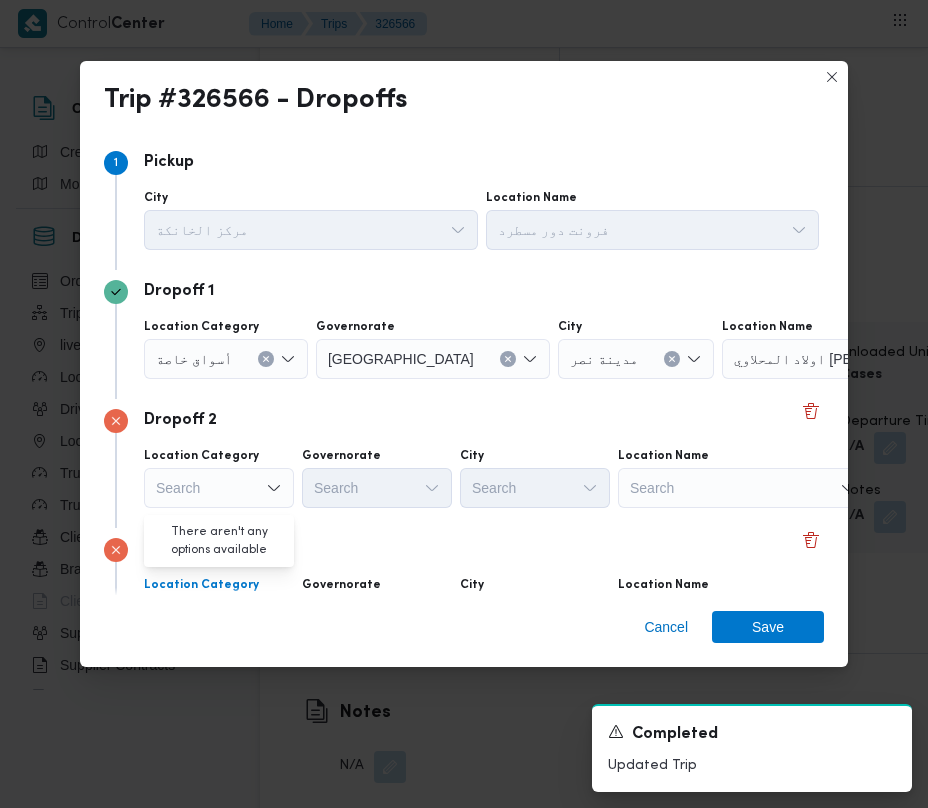 scroll, scrollTop: 121, scrollLeft: 0, axis: vertical 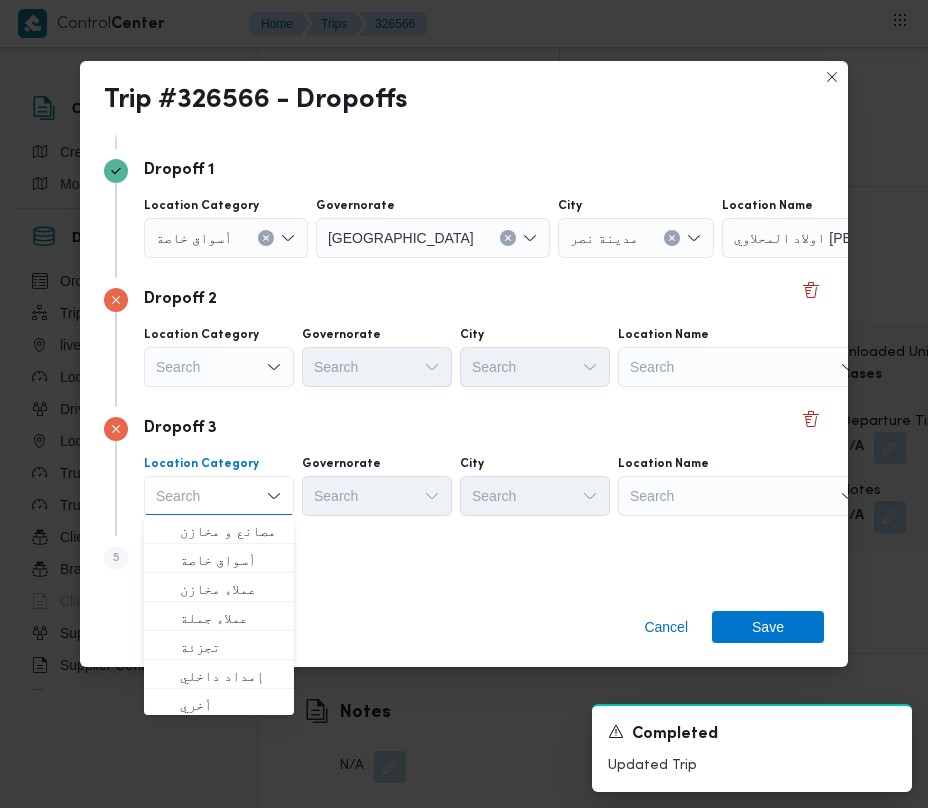 click on "Search" at bounding box center [847, 238] 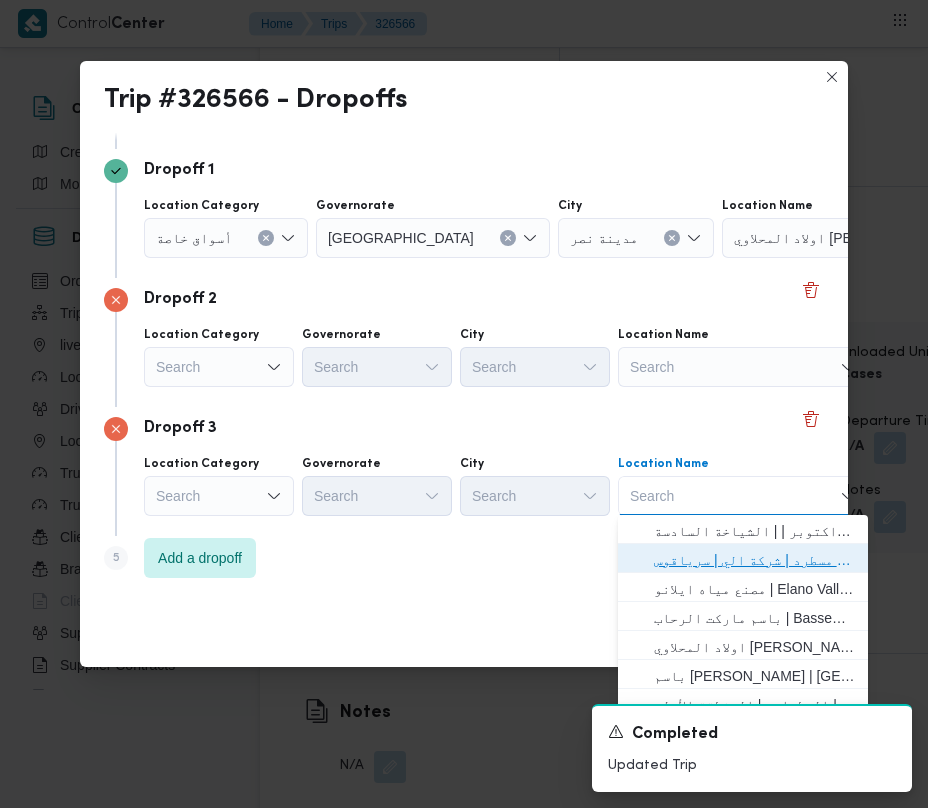 click on "فرونت دور مسطرد | شركة الي | سرياقوس" at bounding box center (755, 560) 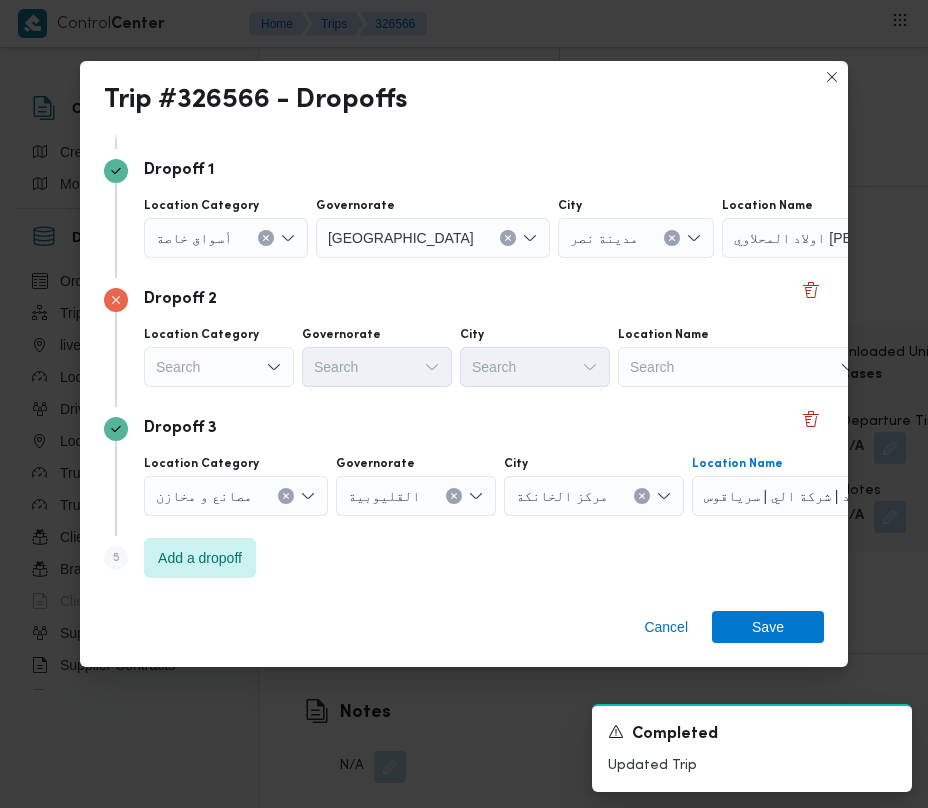 click on "Search" at bounding box center [226, 238] 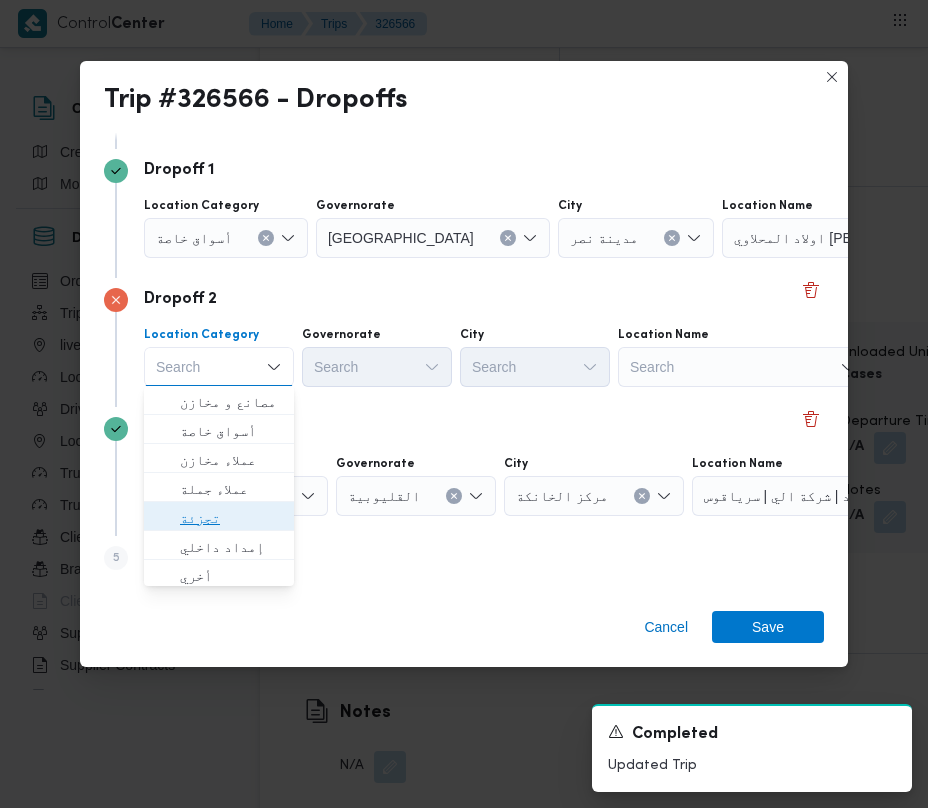 drag, startPoint x: 242, startPoint y: 516, endPoint x: 205, endPoint y: 382, distance: 139.01439 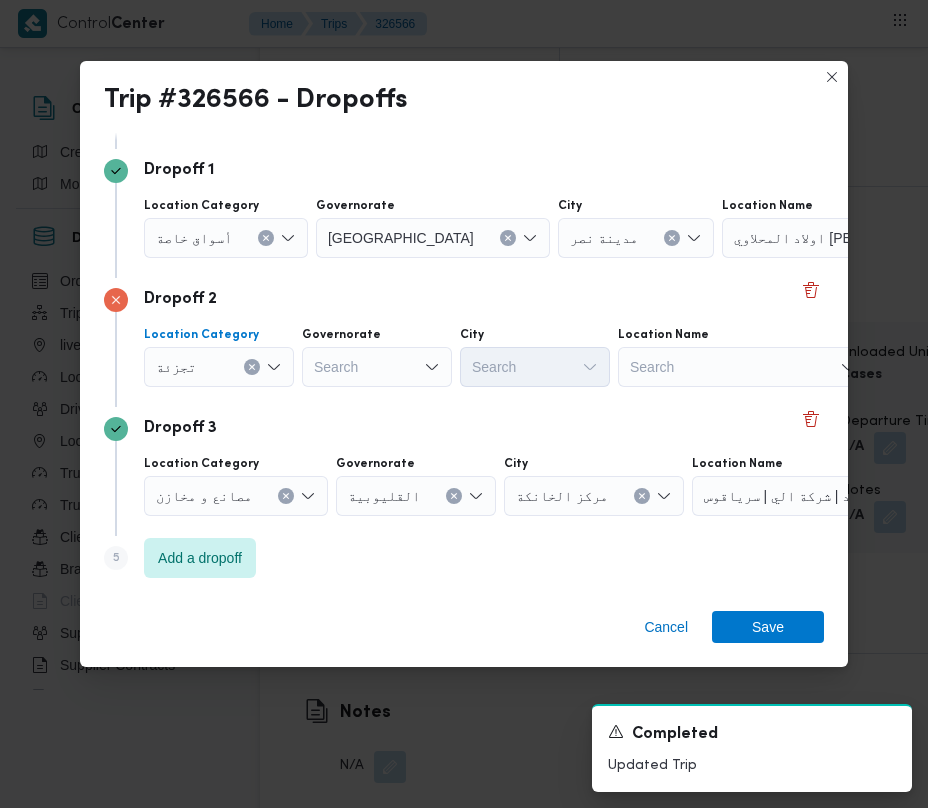 click on "Location Category أسواق خاصة" at bounding box center [226, 228] 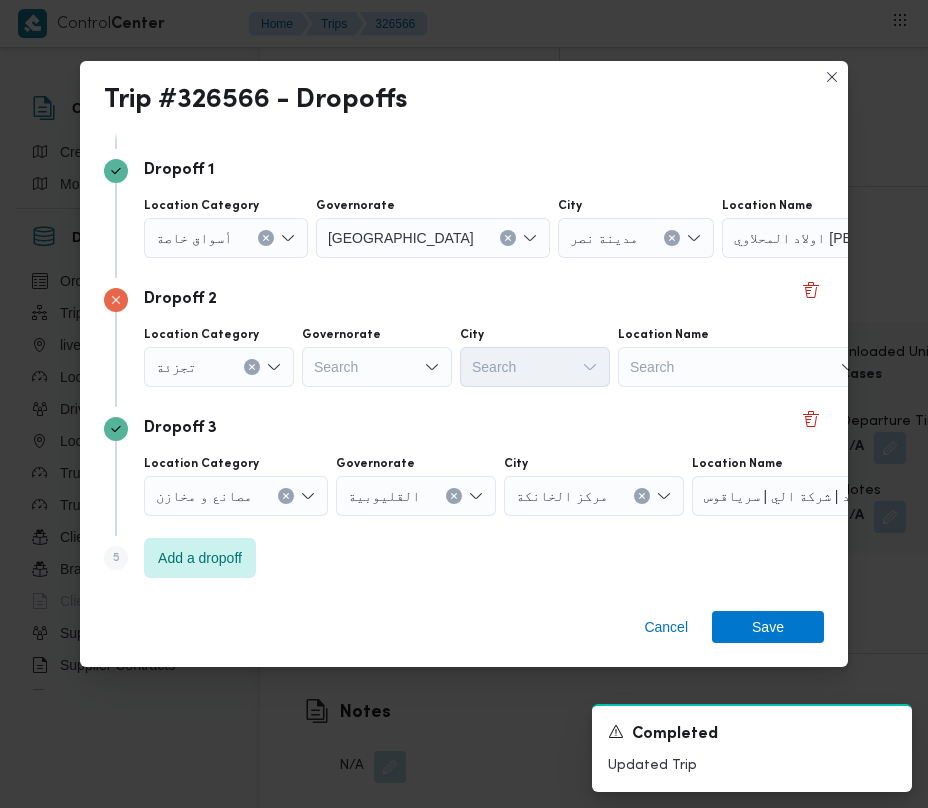 click on "أسواق خاصة" at bounding box center [194, 237] 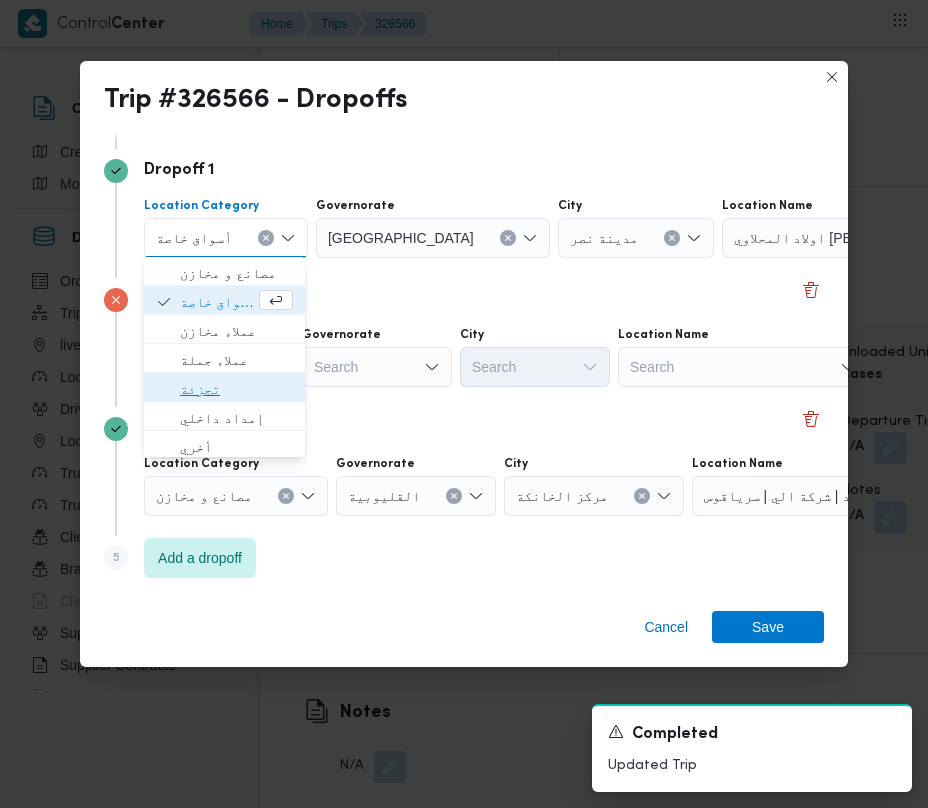 drag, startPoint x: 230, startPoint y: 380, endPoint x: 282, endPoint y: 376, distance: 52.153618 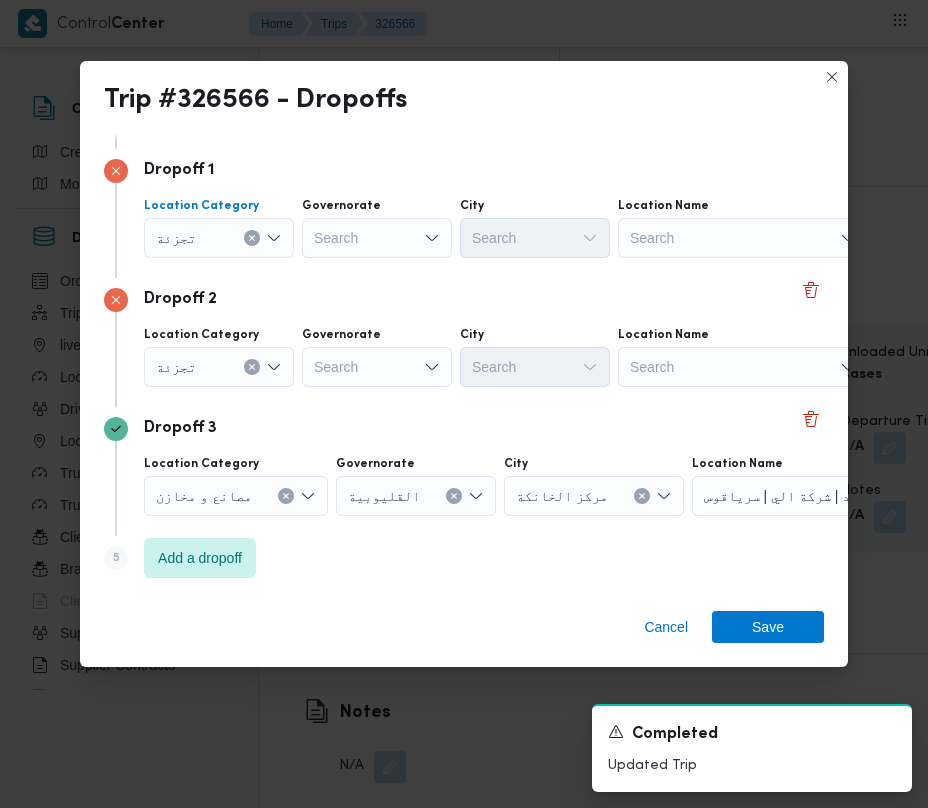 click on "Search" at bounding box center (377, 238) 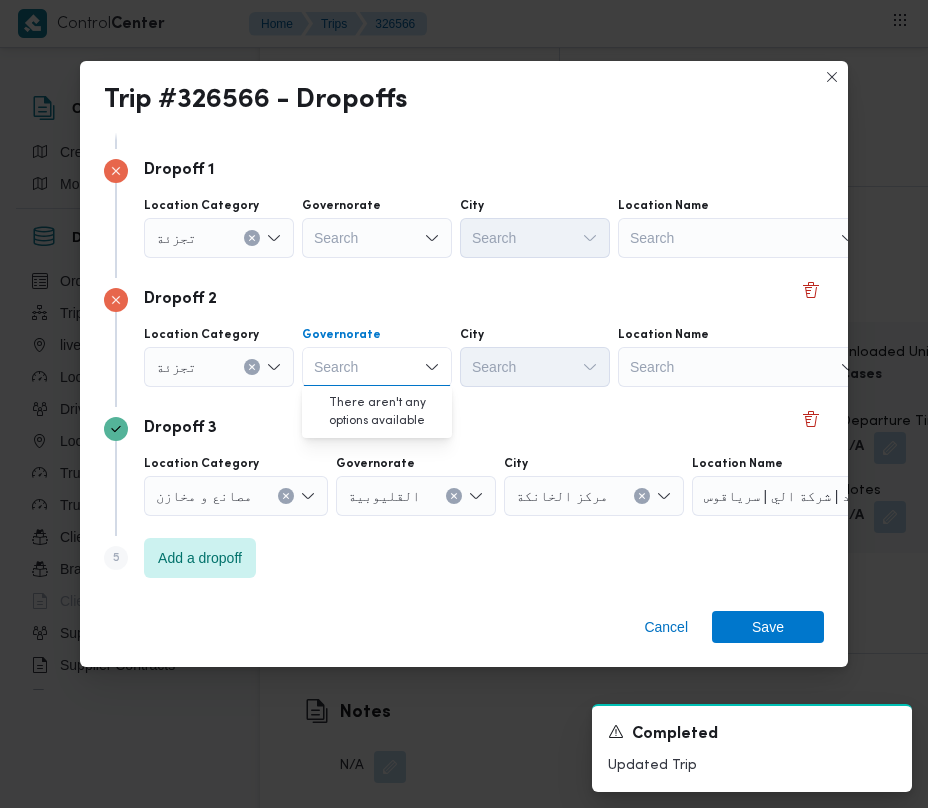 paste on "[GEOGRAPHIC_DATA]" 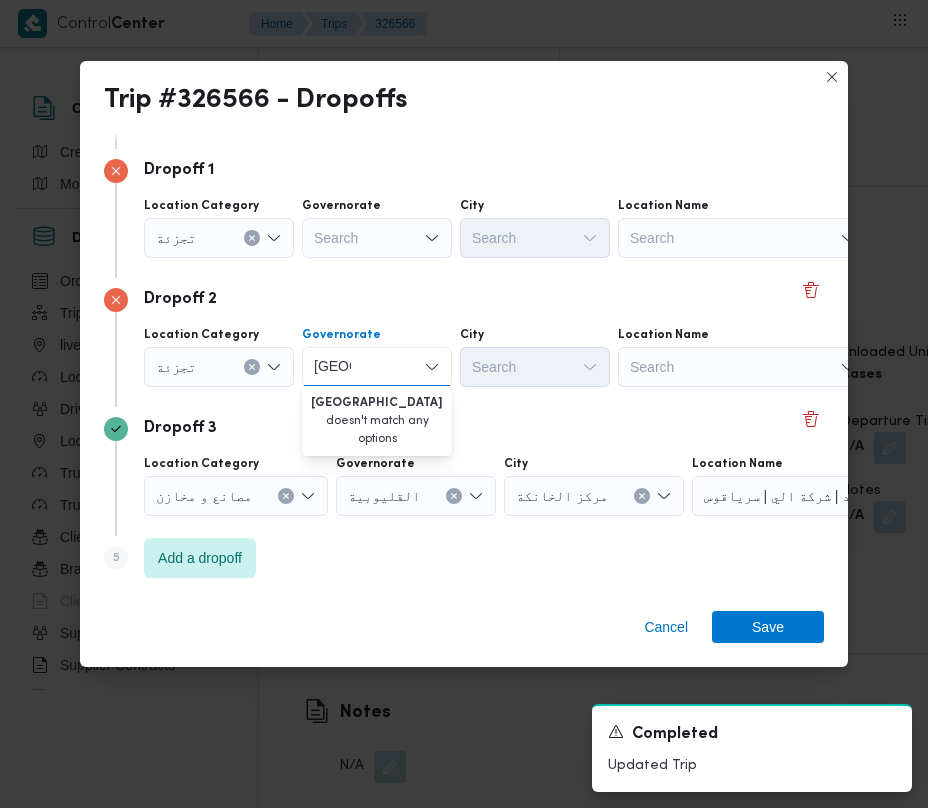 type on "[GEOGRAPHIC_DATA]" 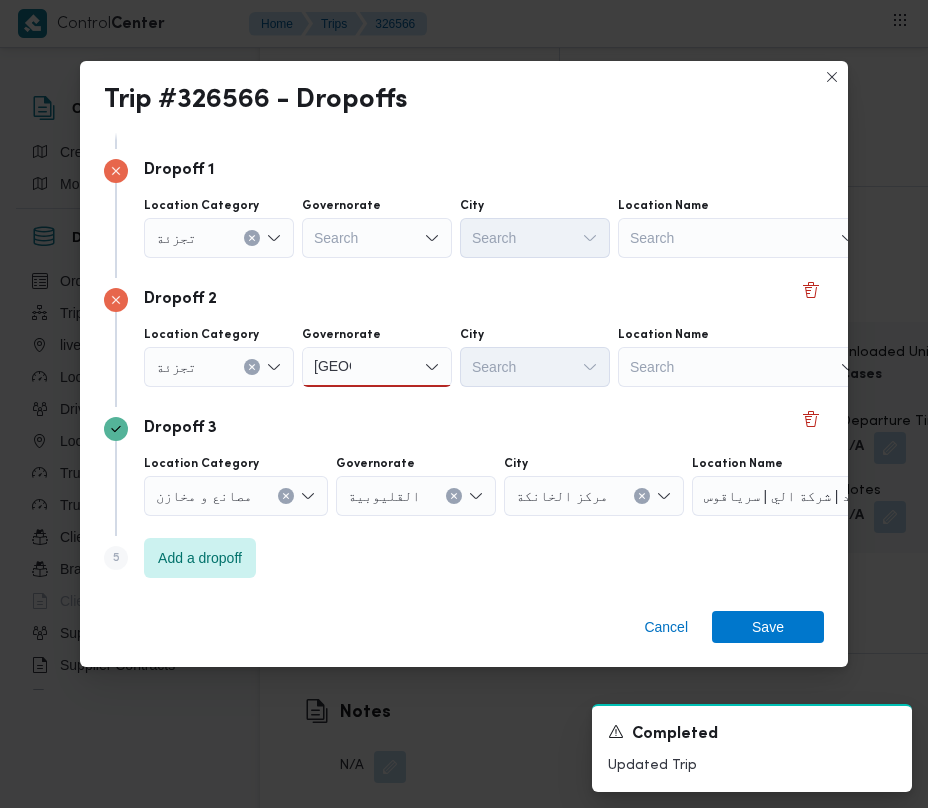 click on "Governorate Search" at bounding box center (377, 228) 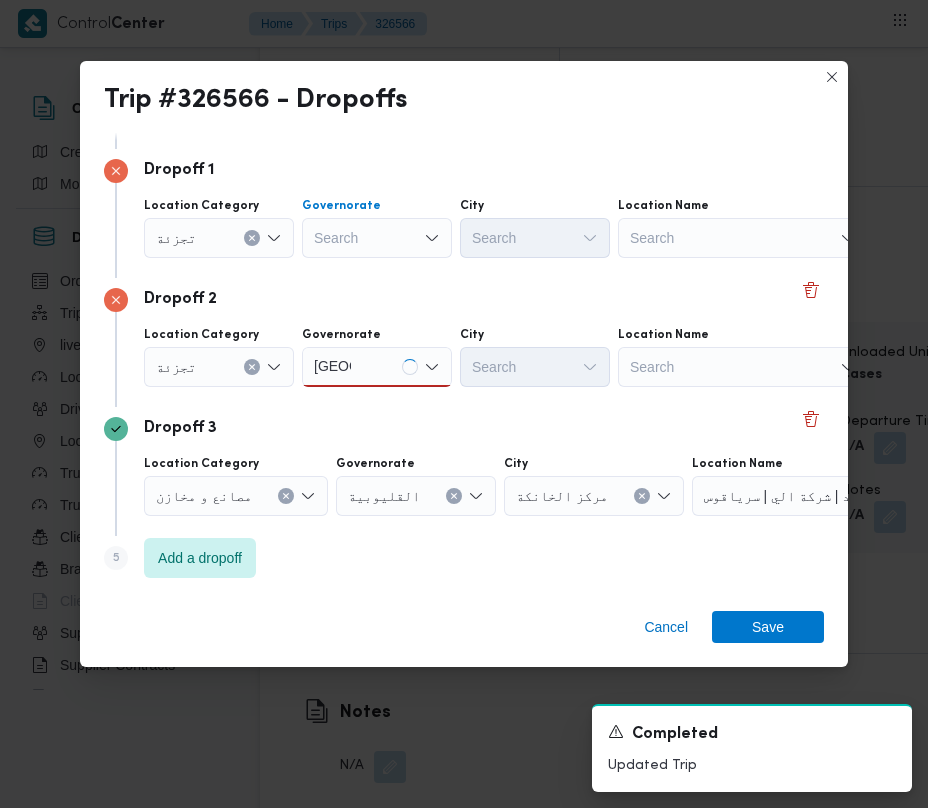 click on "Search" at bounding box center (377, 238) 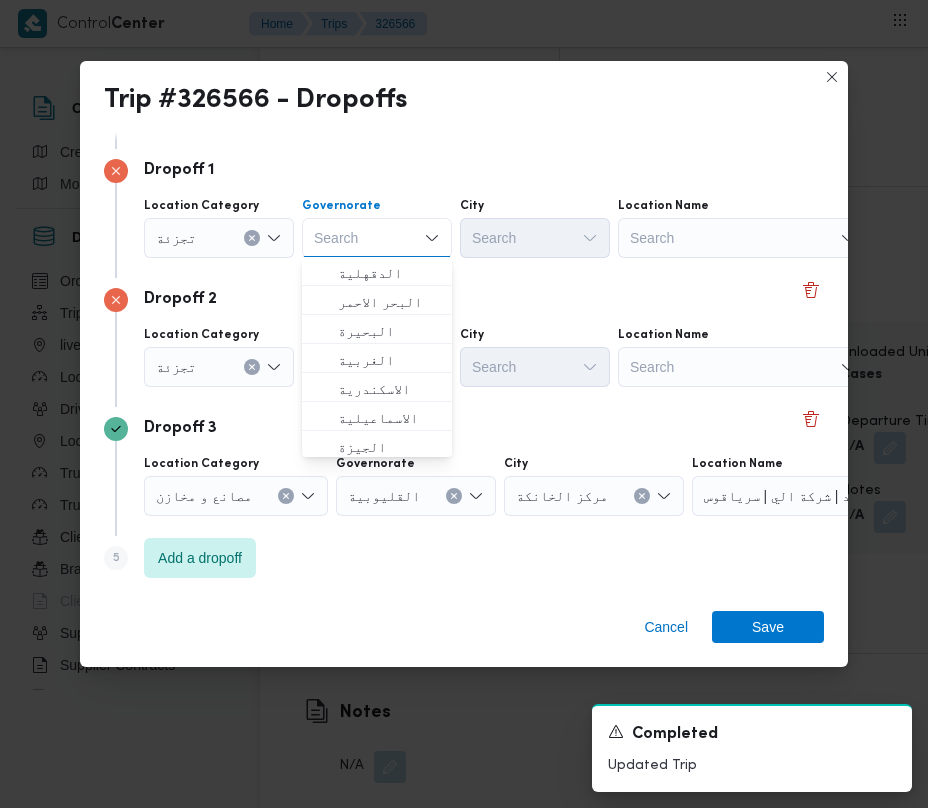 paste on "[GEOGRAPHIC_DATA]" 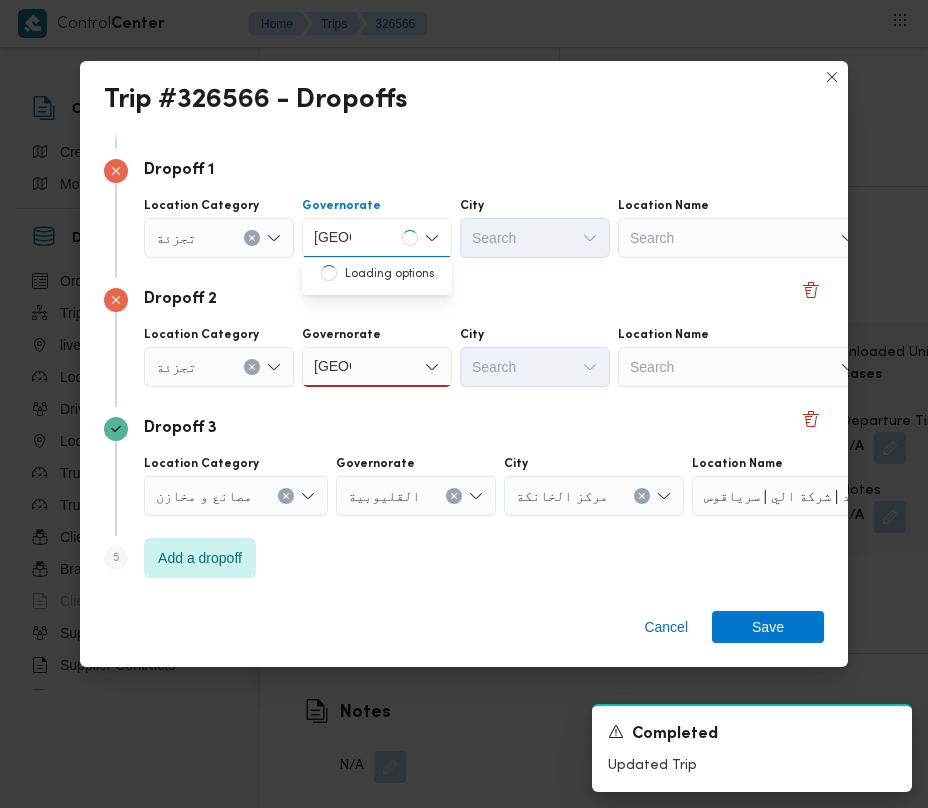 type on "[GEOGRAPHIC_DATA]" 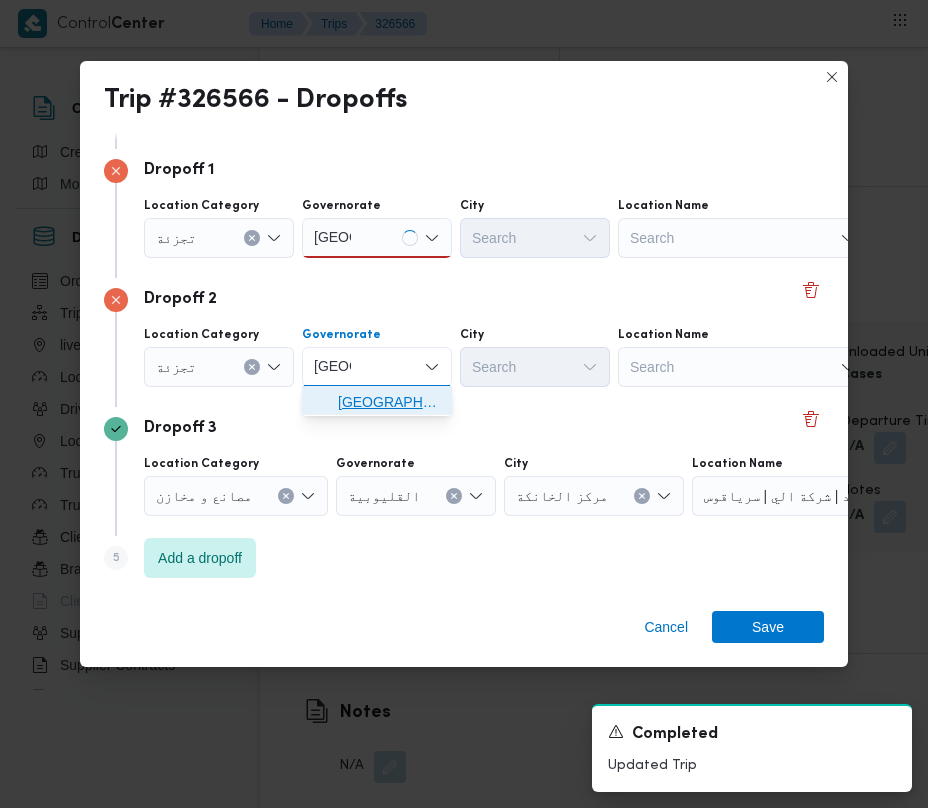 click on "[GEOGRAPHIC_DATA]" at bounding box center [389, 402] 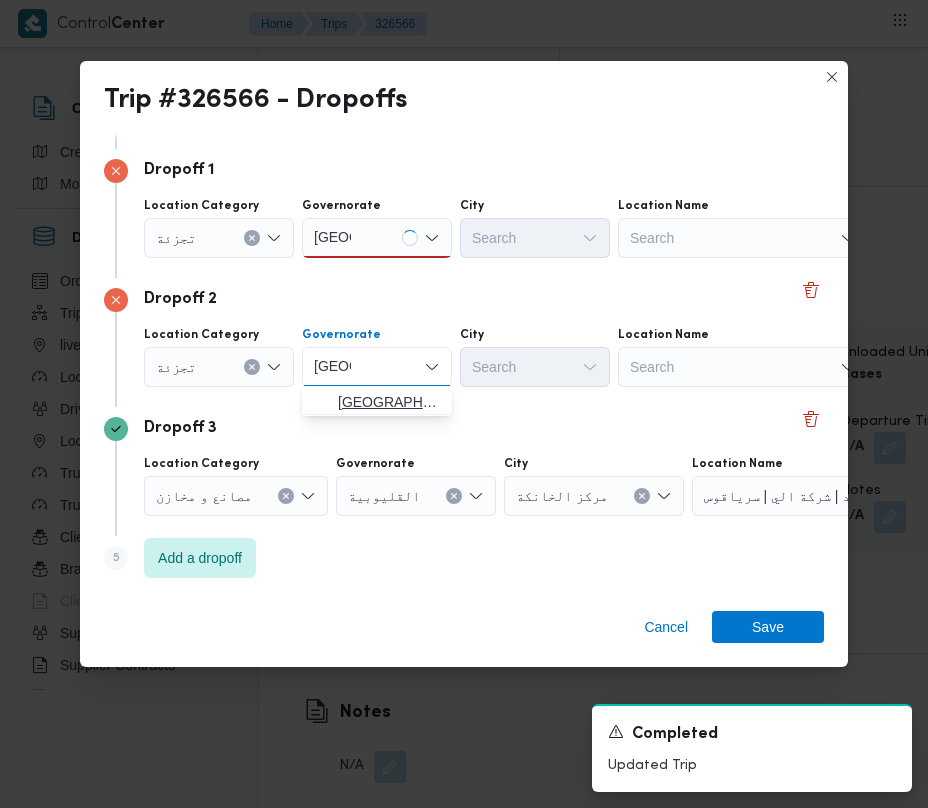 type 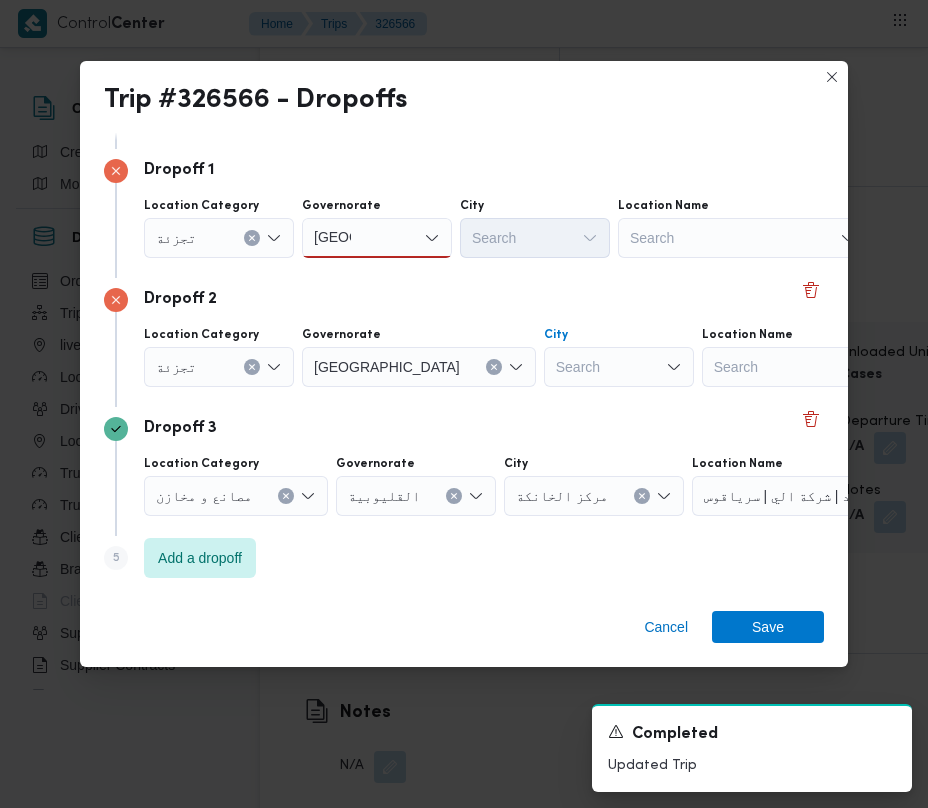 click on "Search" at bounding box center (619, 367) 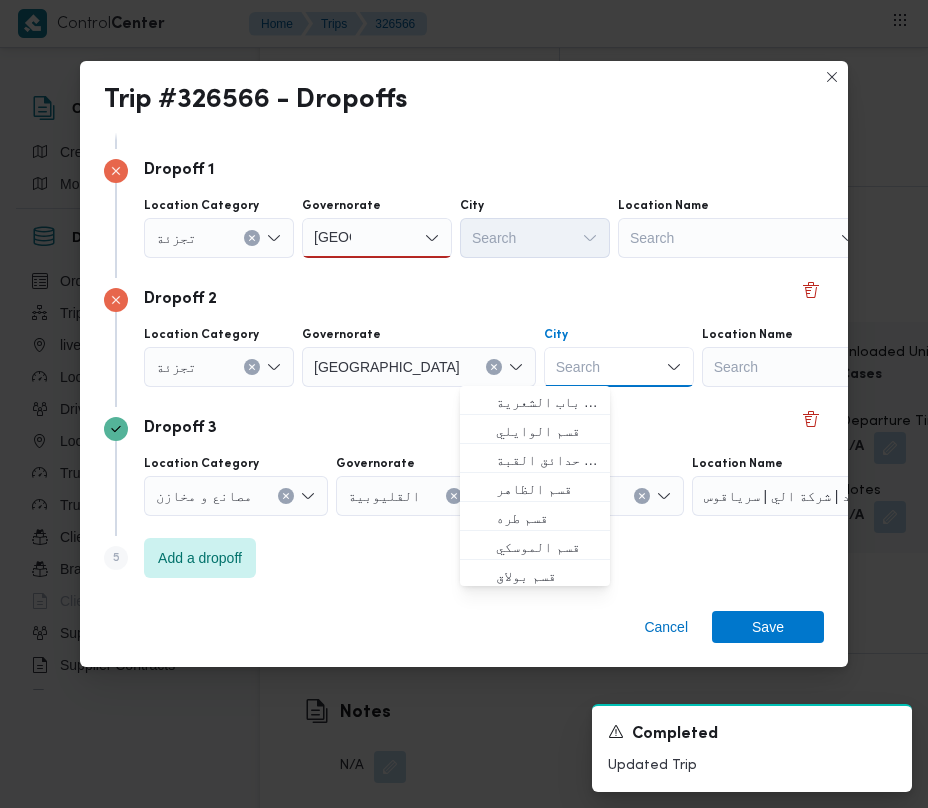 paste on "[GEOGRAPHIC_DATA]" 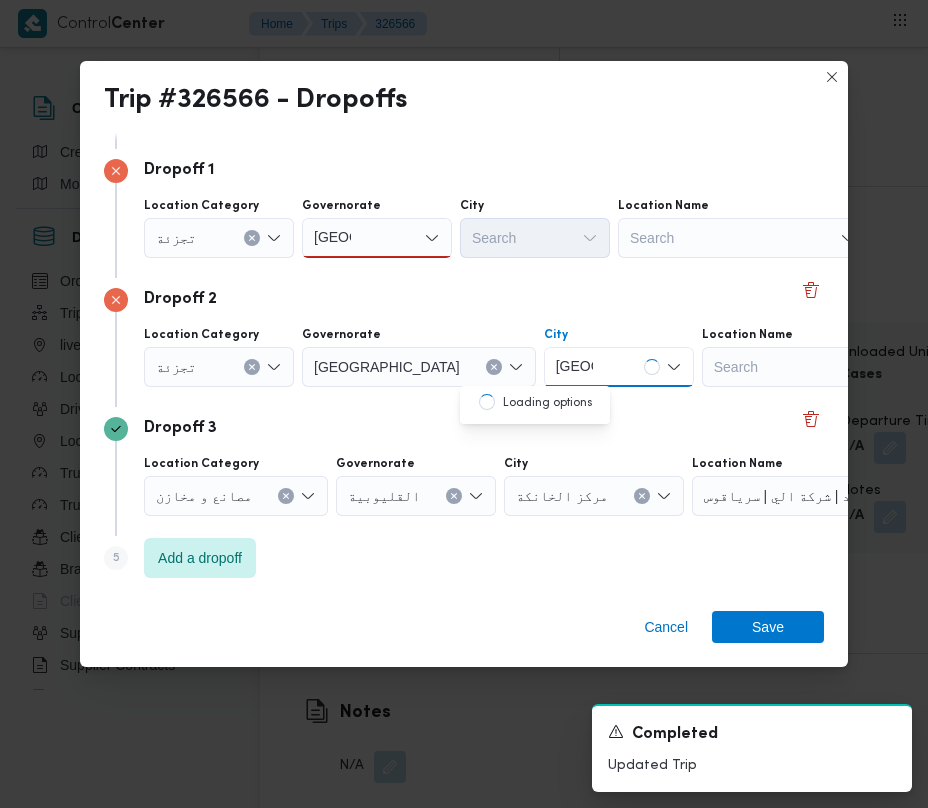 type on "[GEOGRAPHIC_DATA]" 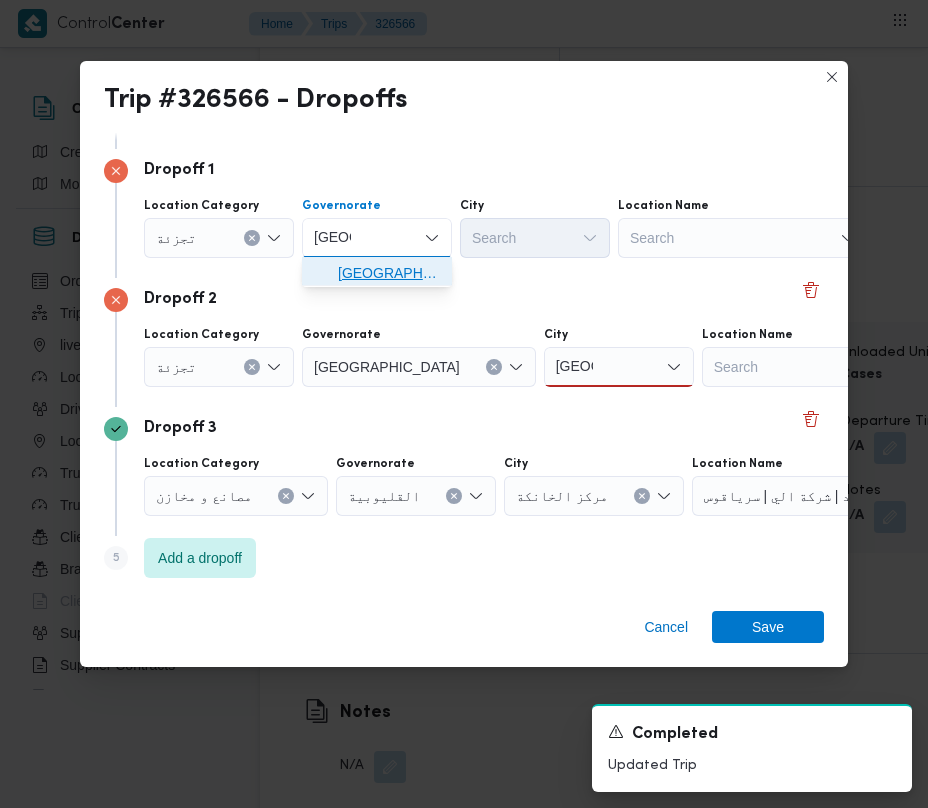 click on "[GEOGRAPHIC_DATA]" at bounding box center [389, 273] 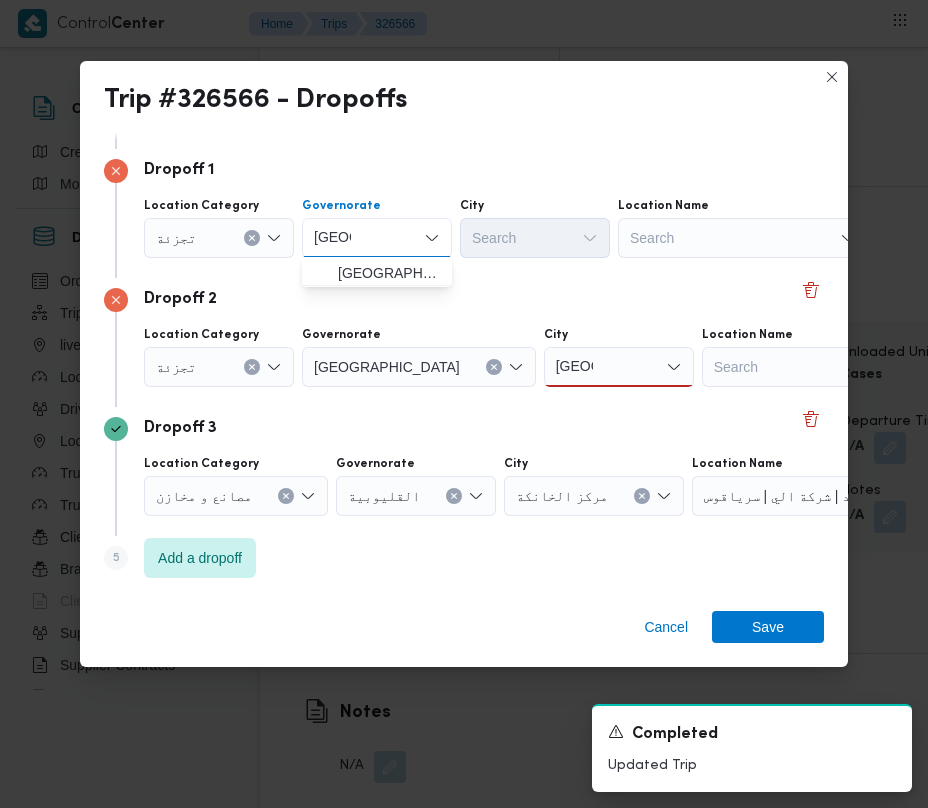 type 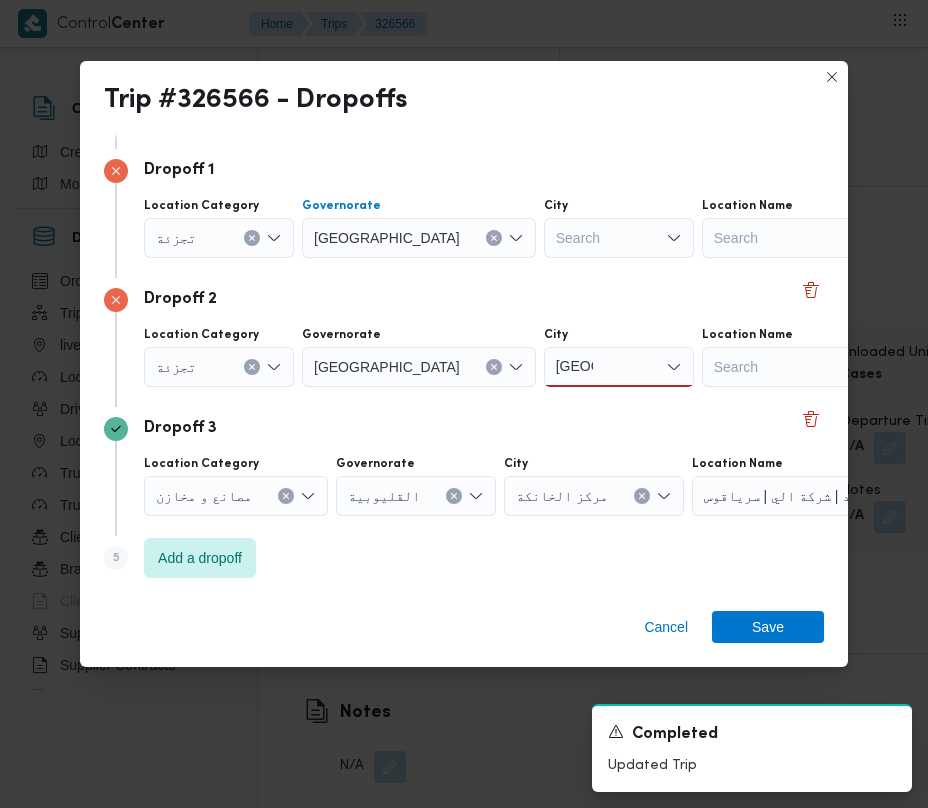 click on "Search" at bounding box center [619, 238] 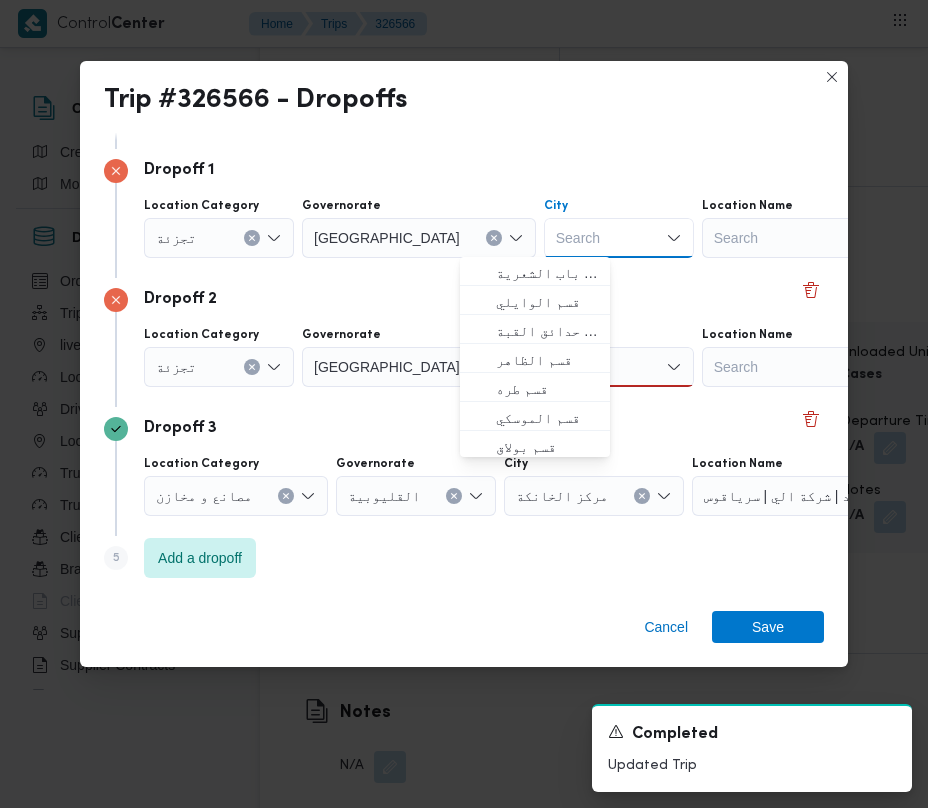 paste on "[GEOGRAPHIC_DATA]" 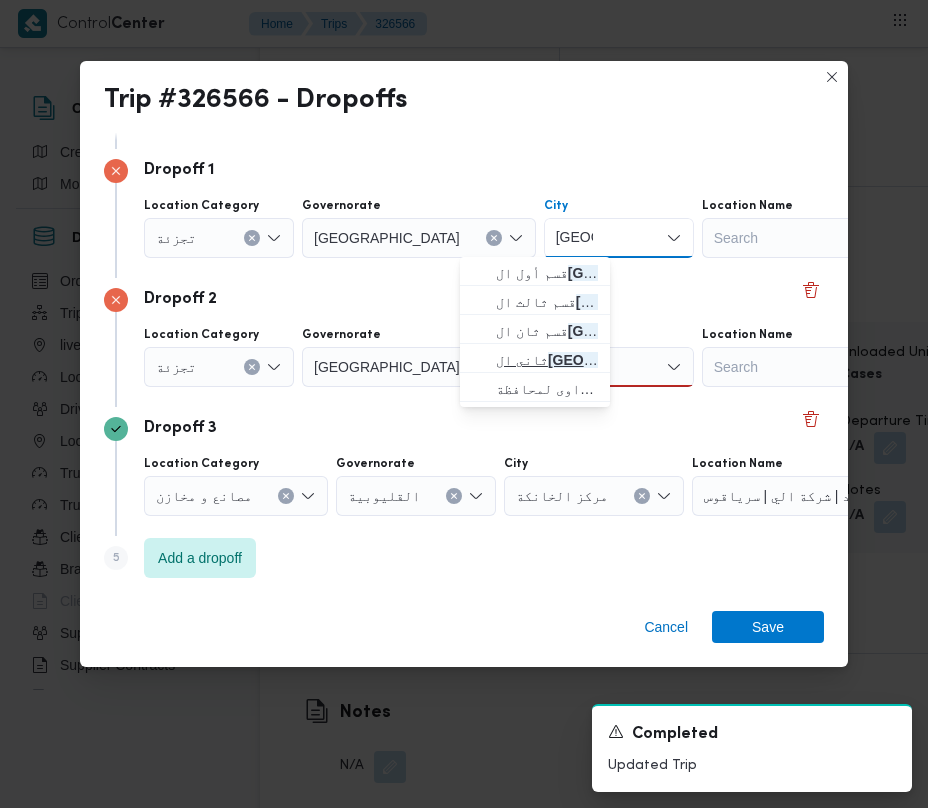 type on "[GEOGRAPHIC_DATA]" 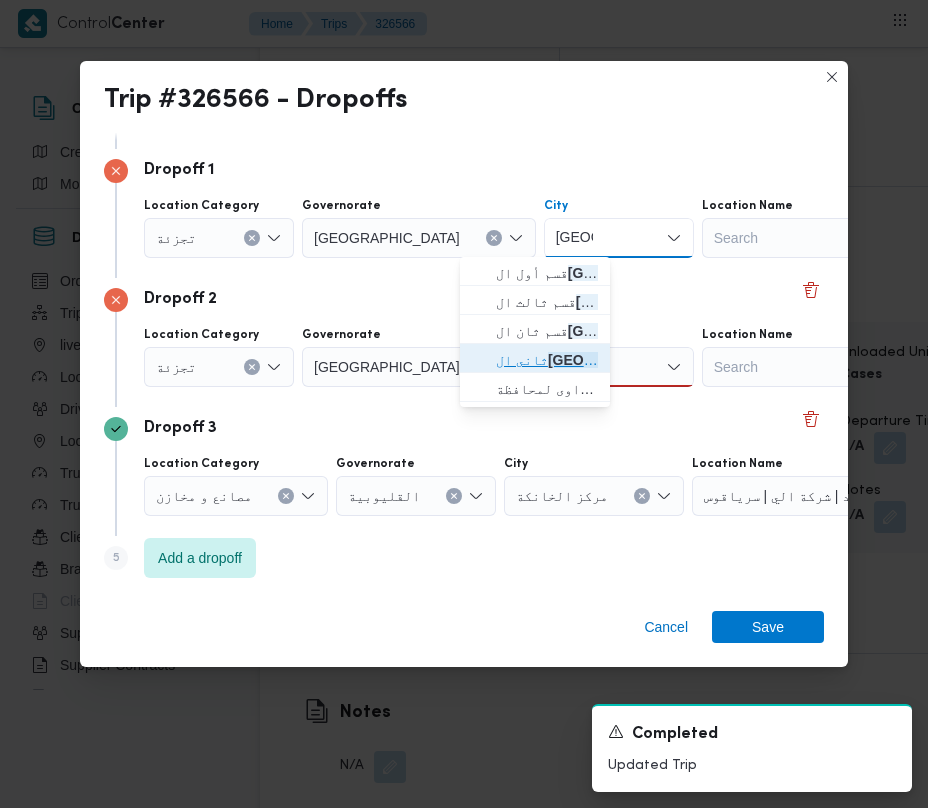 click on "[GEOGRAPHIC_DATA]" at bounding box center [623, 360] 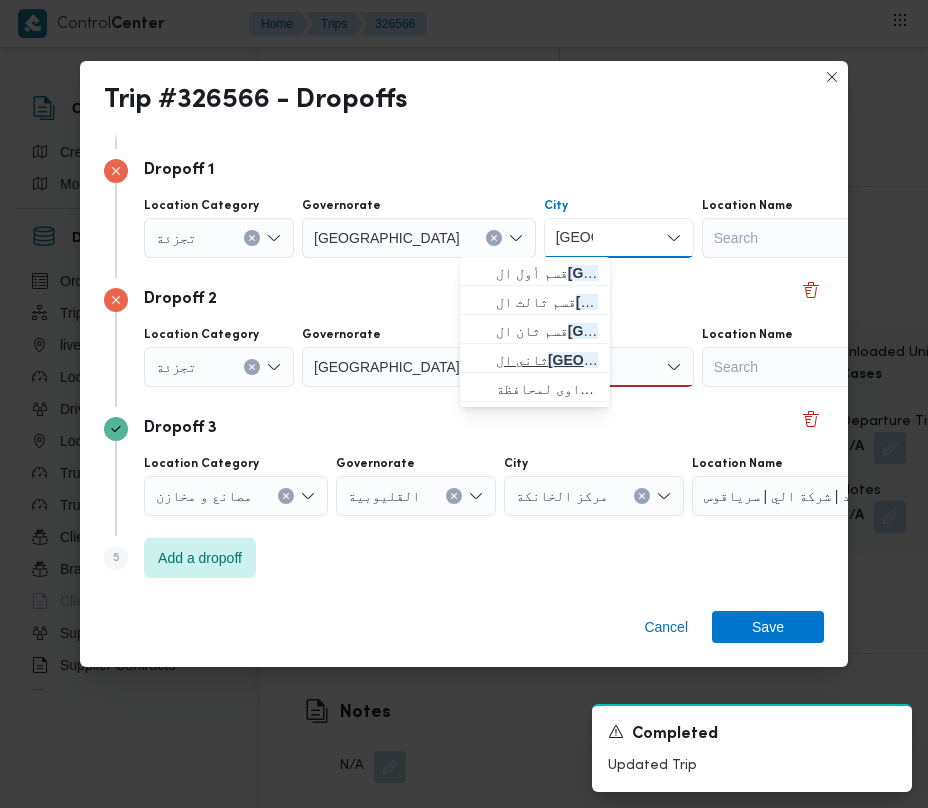 type 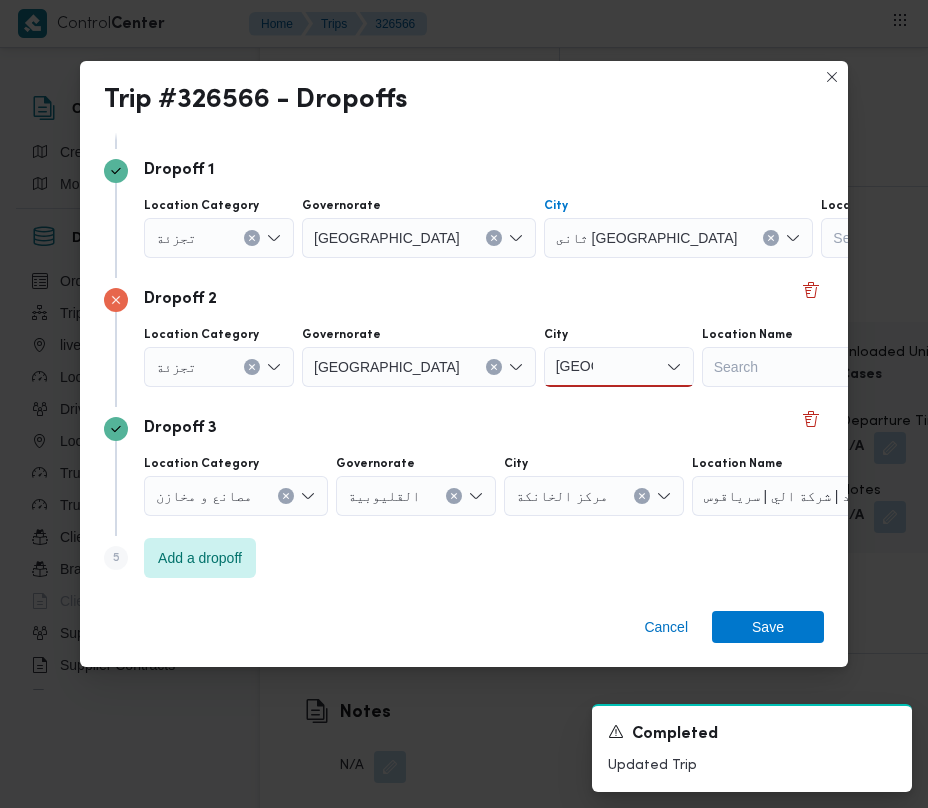 click on "[GEOGRAPHIC_DATA] [GEOGRAPHIC_DATA]" at bounding box center [619, 367] 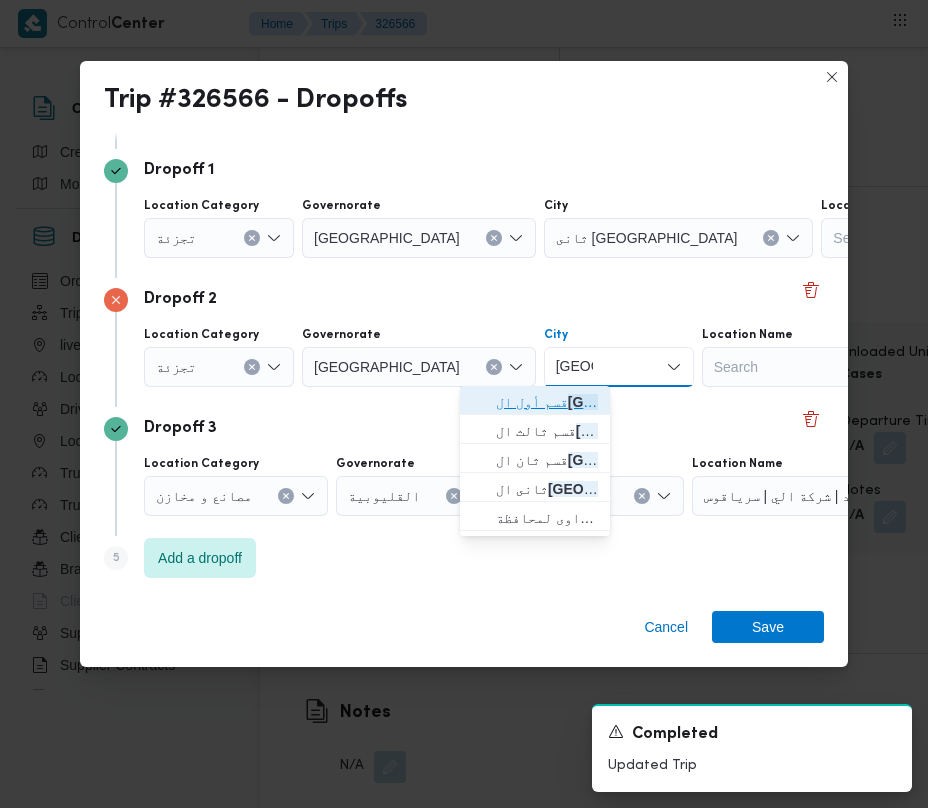 click on "[GEOGRAPHIC_DATA]" at bounding box center [643, 402] 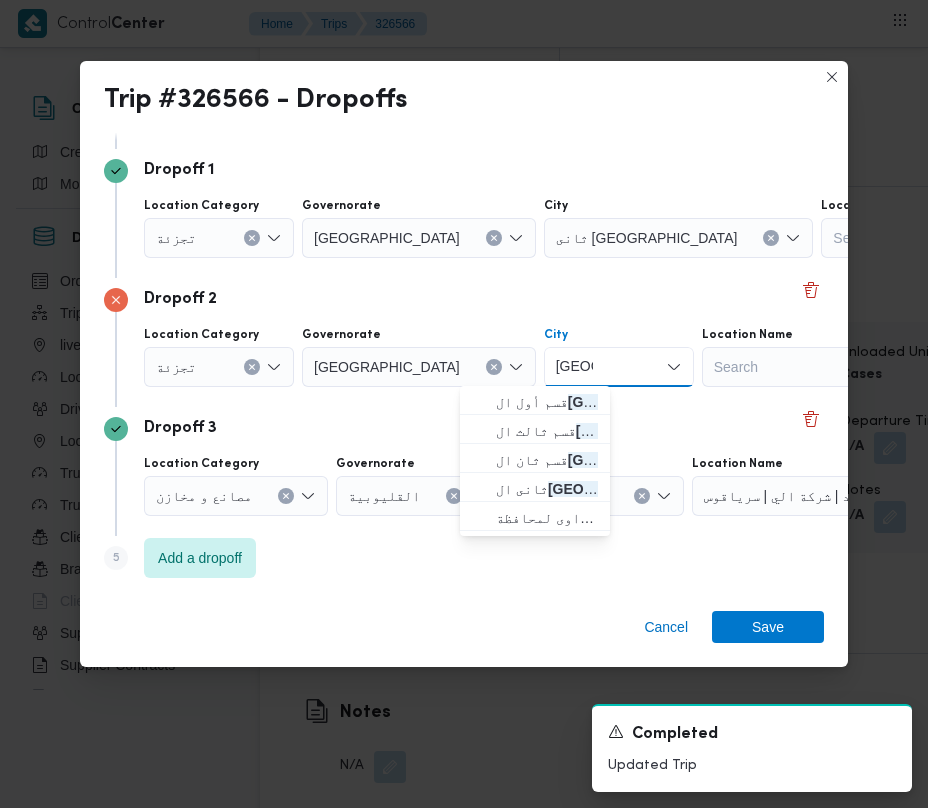 type 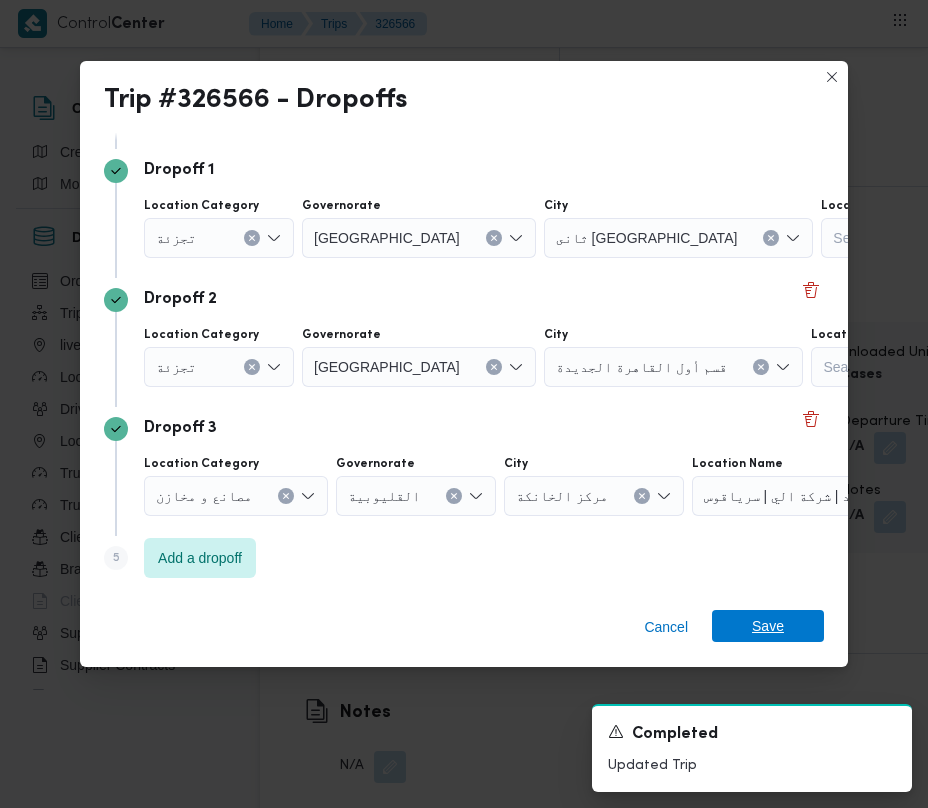 click on "Save" at bounding box center (768, 626) 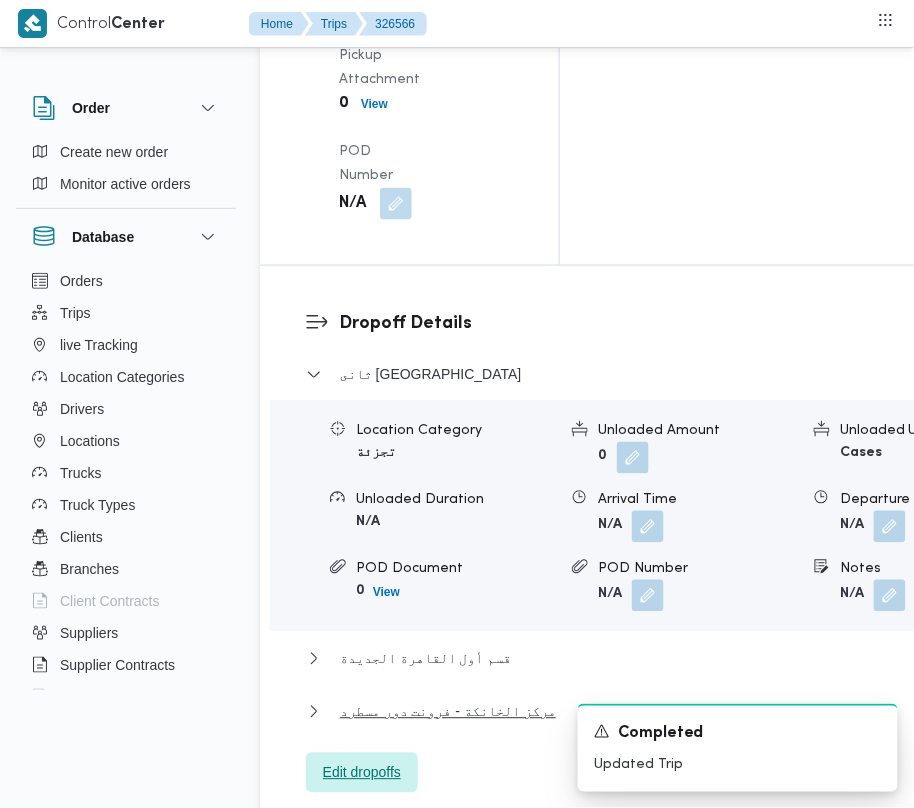 scroll, scrollTop: 3086, scrollLeft: 0, axis: vertical 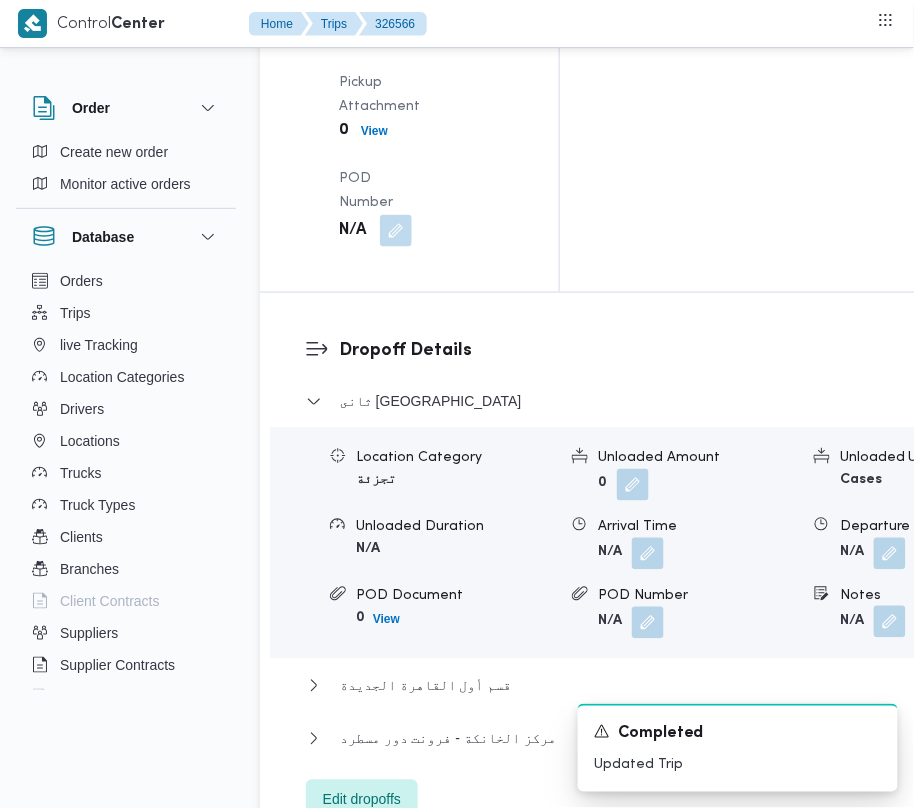 drag, startPoint x: 765, startPoint y: 290, endPoint x: 777, endPoint y: 289, distance: 12.0415945 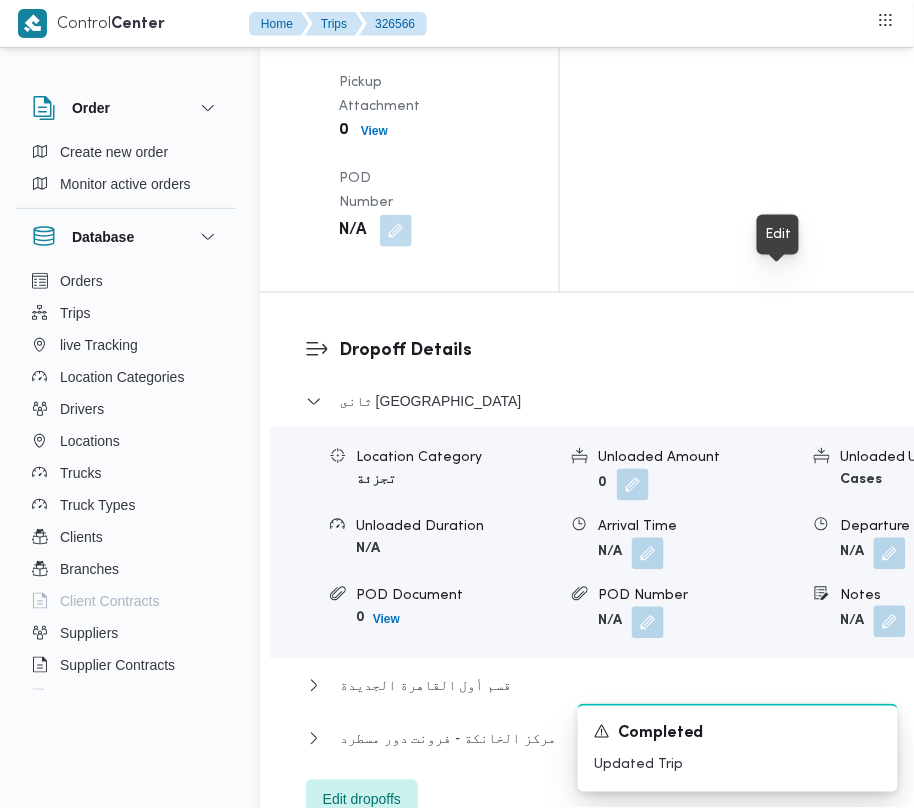click at bounding box center [890, 622] 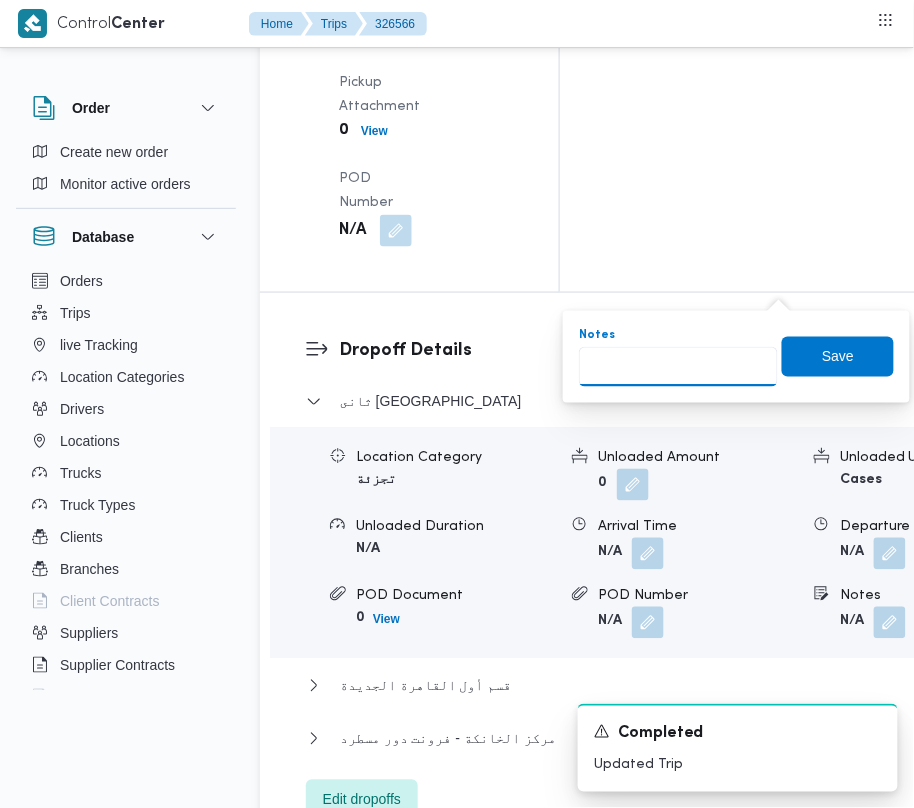 click on "Notes" at bounding box center (678, 367) 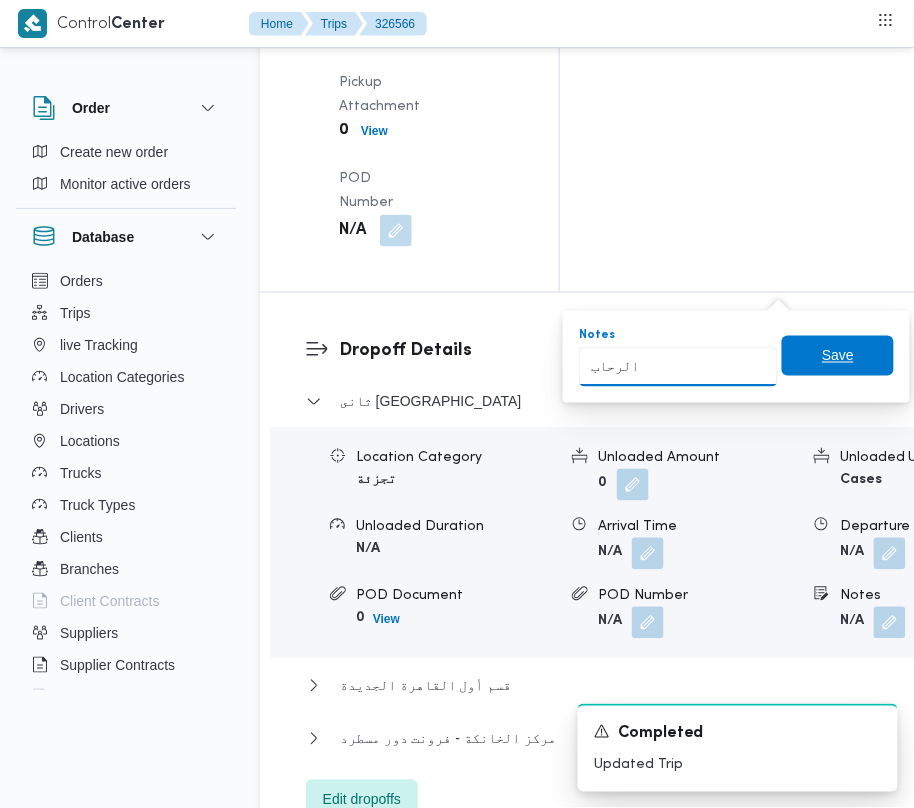 type on "الرحاب" 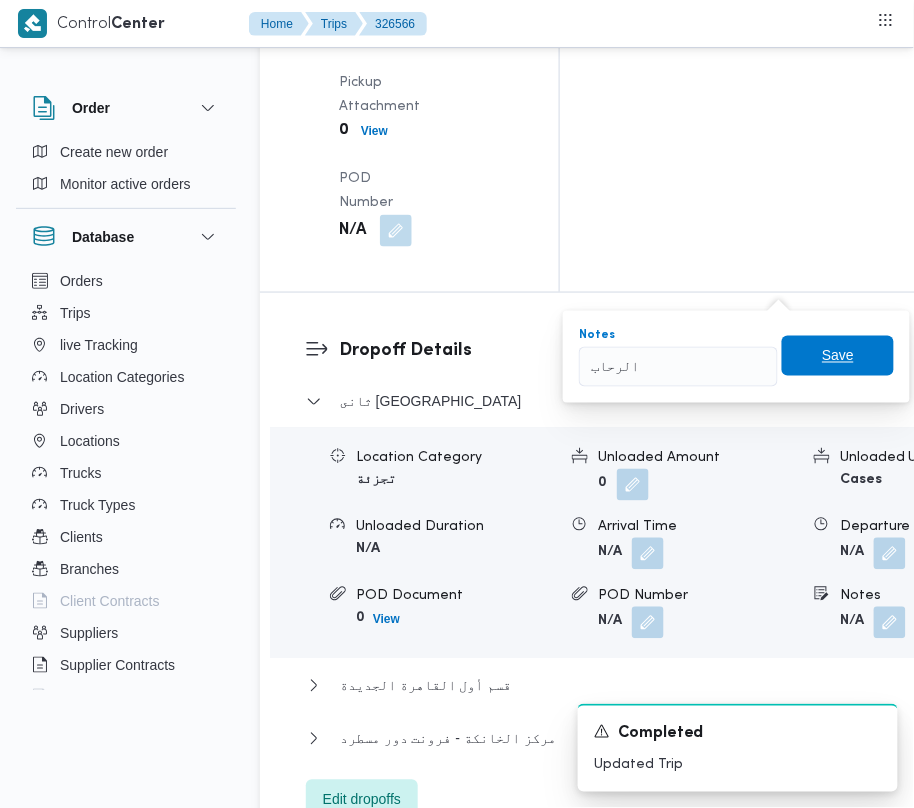 click on "Save" at bounding box center (838, 356) 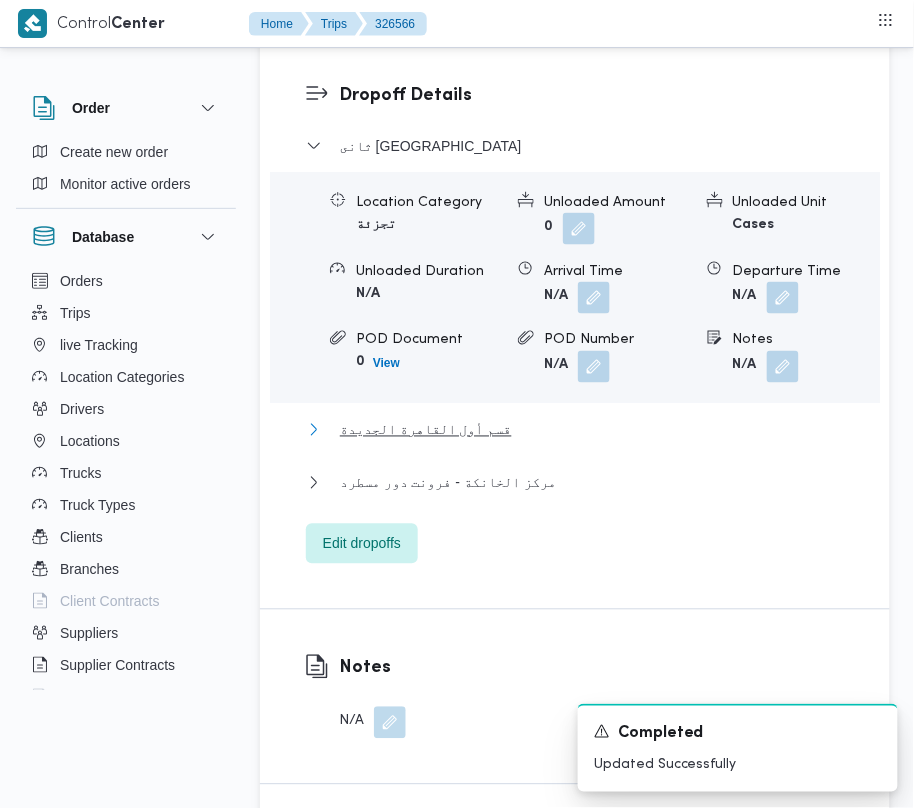 click on "قسم أول القاهرة الجديدة" at bounding box center [426, 430] 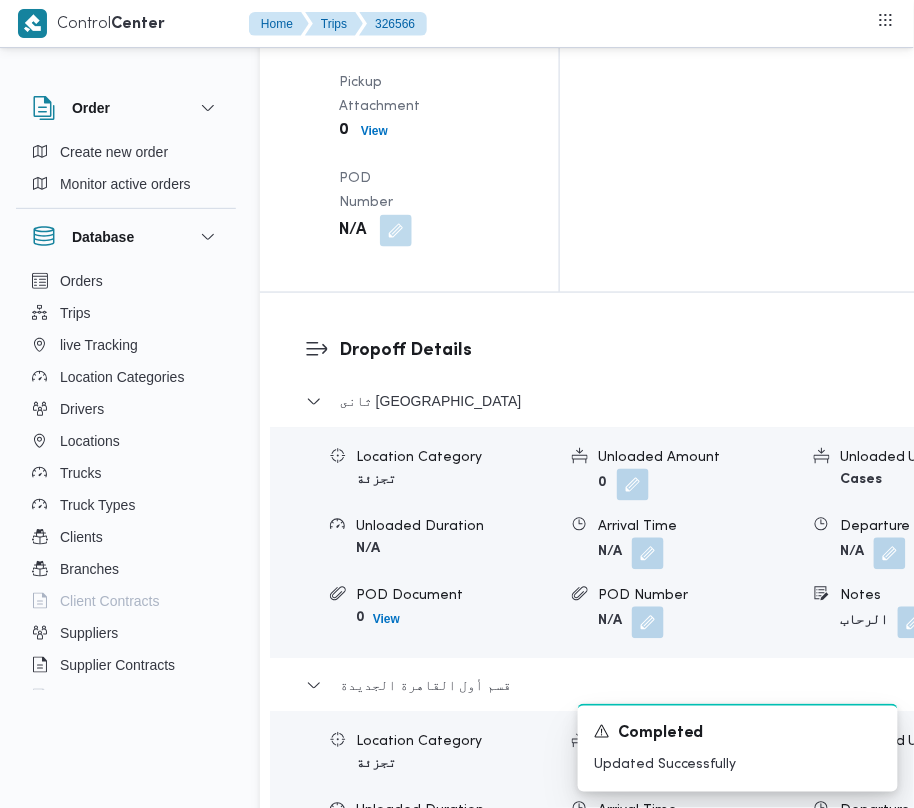 click at bounding box center [890, 906] 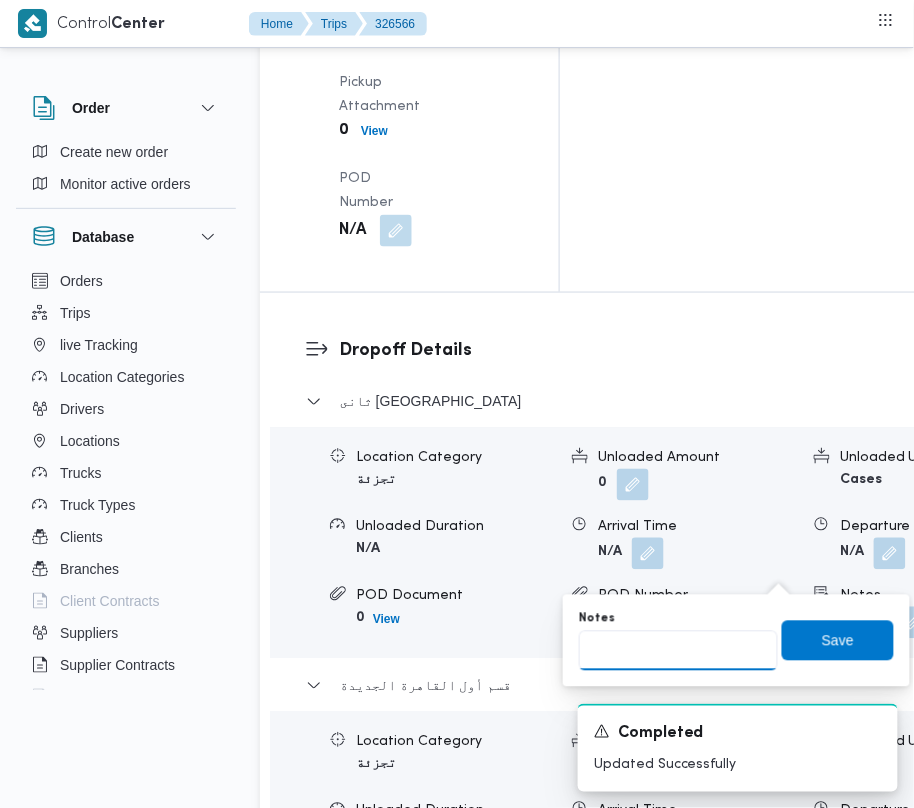 click on "Notes" at bounding box center [678, 651] 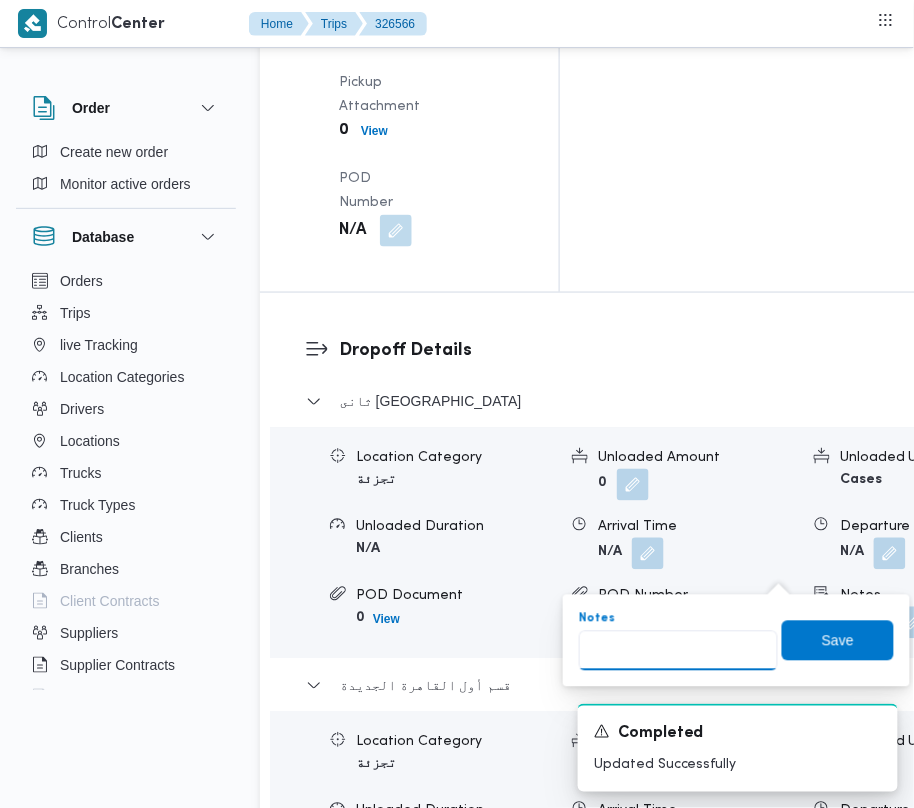 paste on "تجمع" 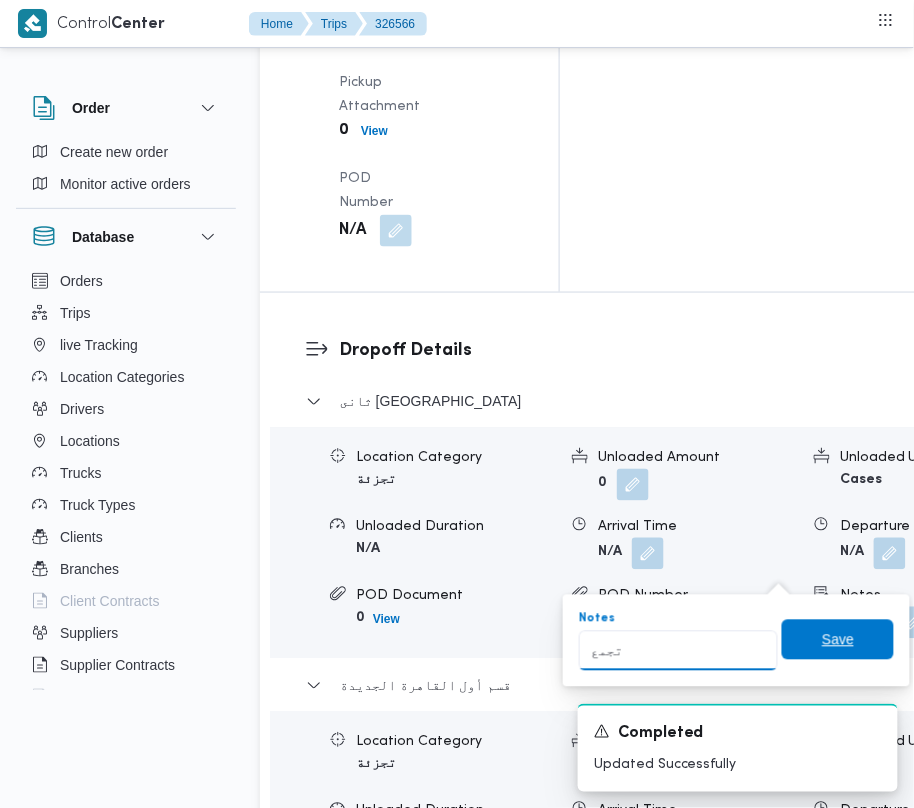 type on "تجمع" 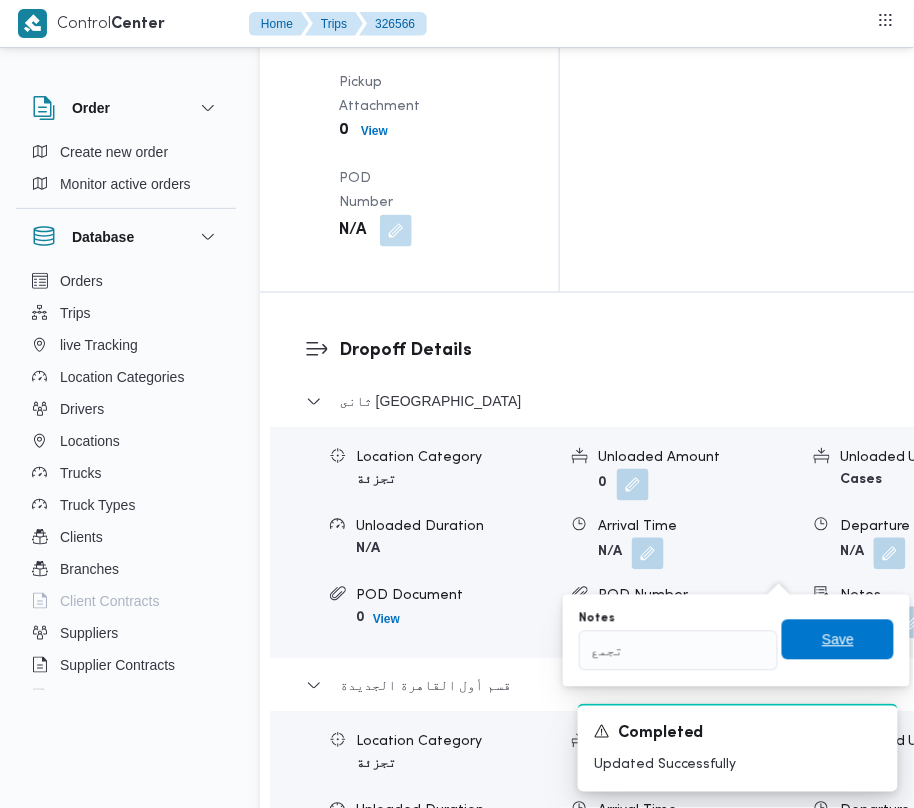 click on "Save" at bounding box center [838, 640] 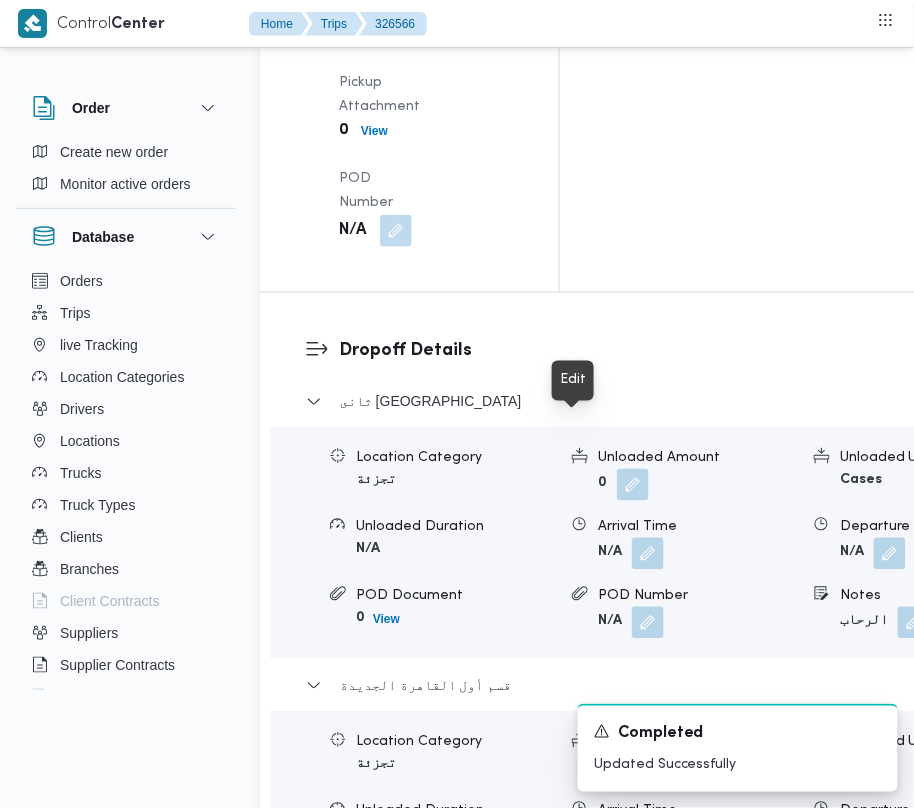 scroll, scrollTop: 2242, scrollLeft: 0, axis: vertical 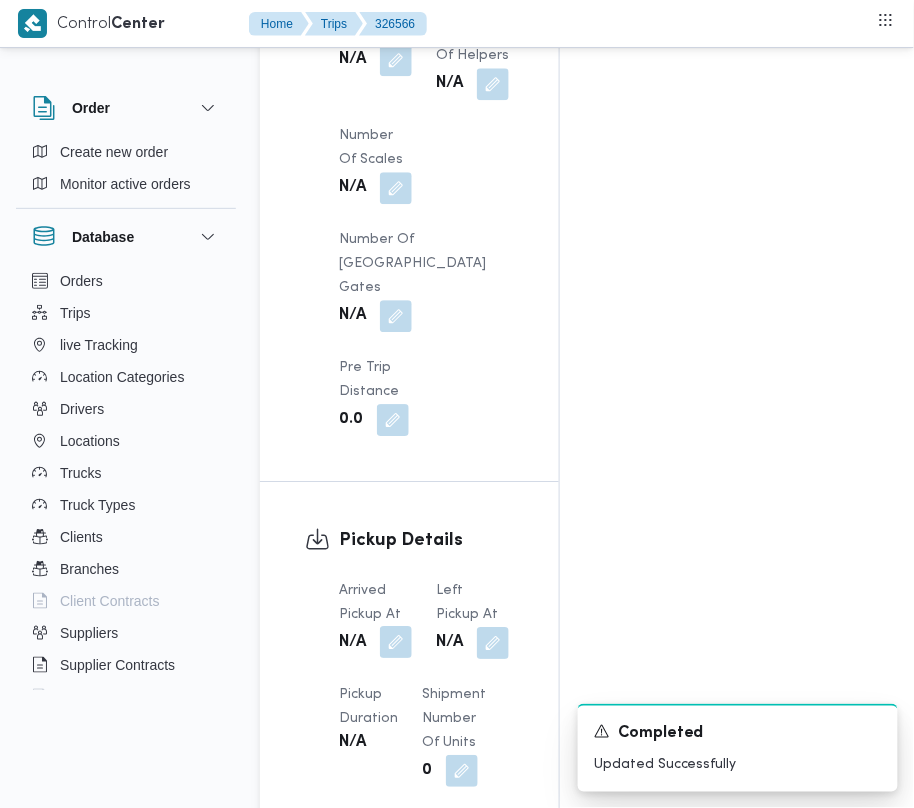 click at bounding box center (396, 642) 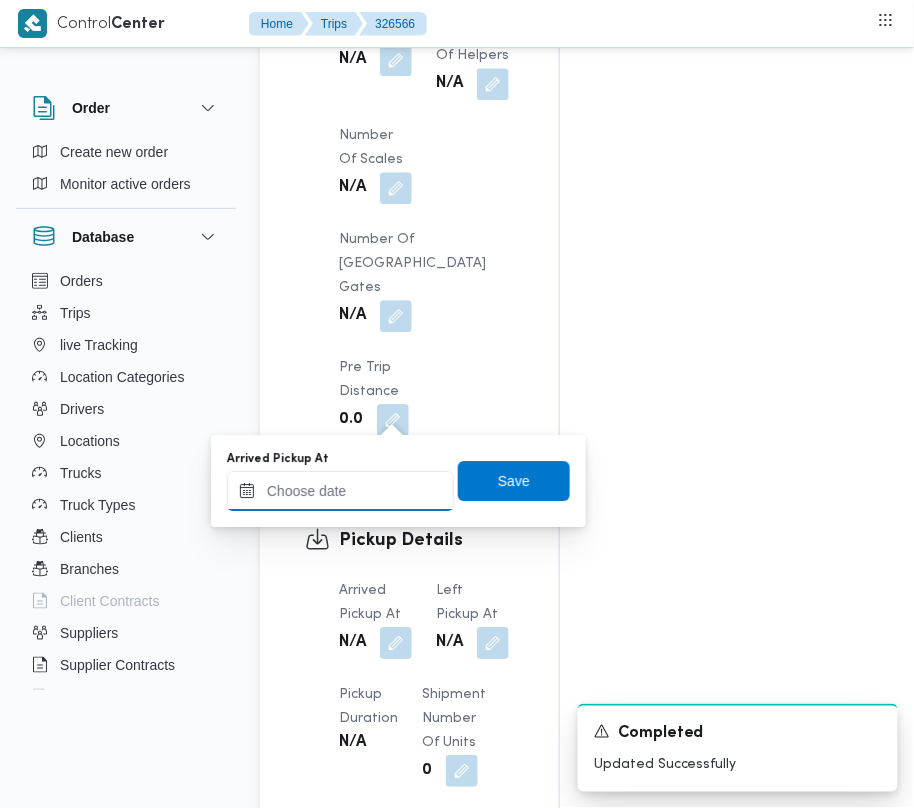 click on "Arrived Pickup At" at bounding box center [340, 491] 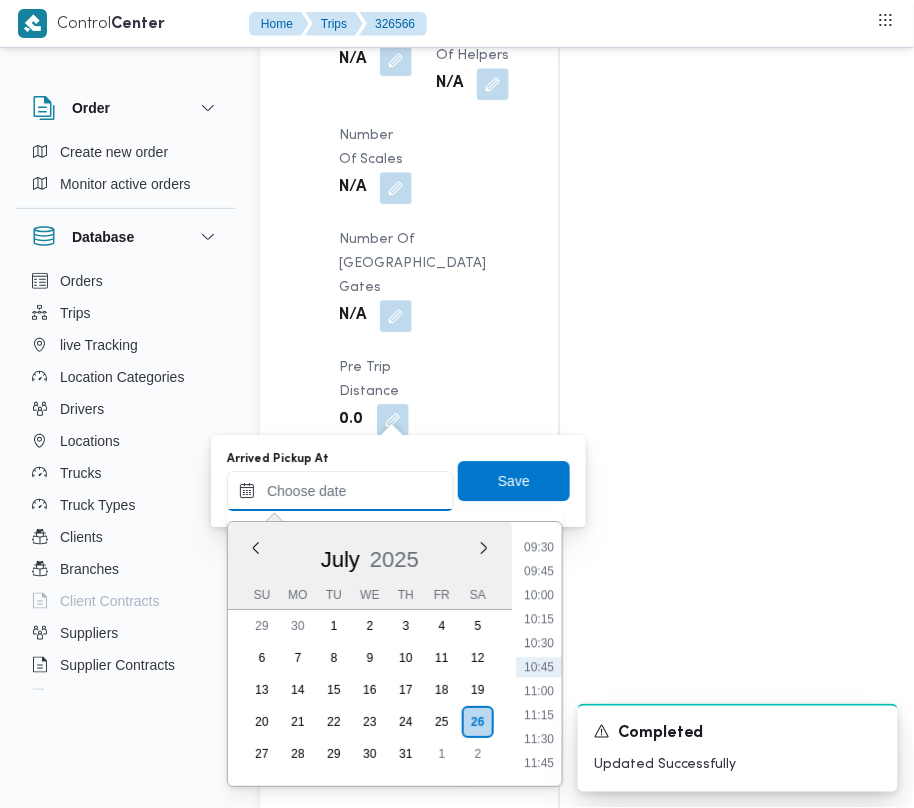 paste on "[DATE] 07:30" 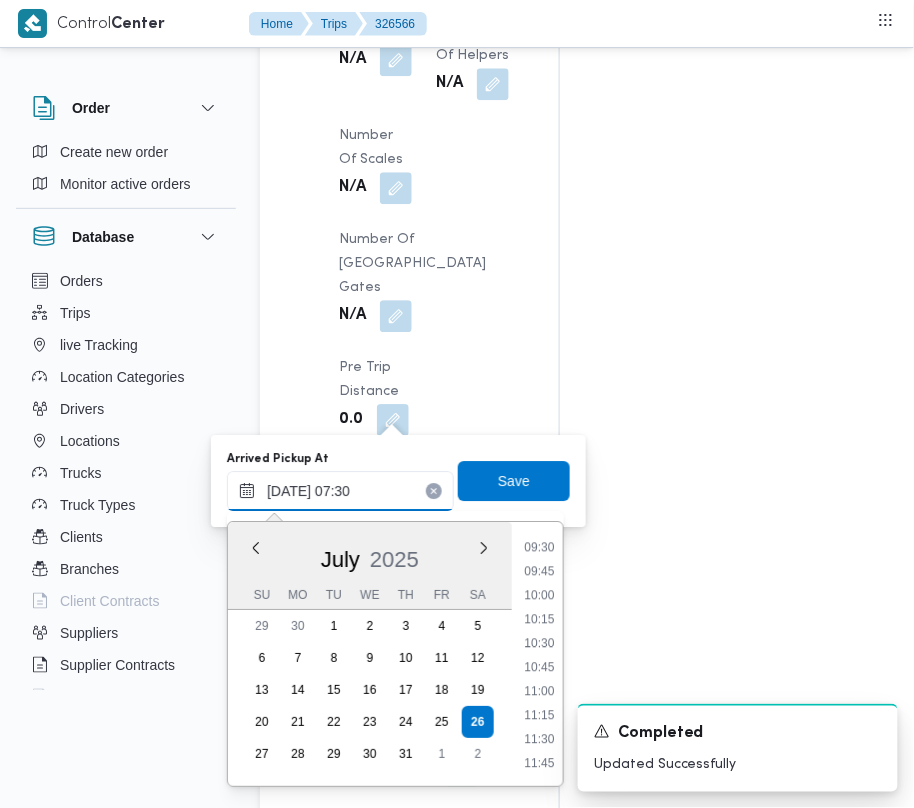 scroll, scrollTop: 720, scrollLeft: 0, axis: vertical 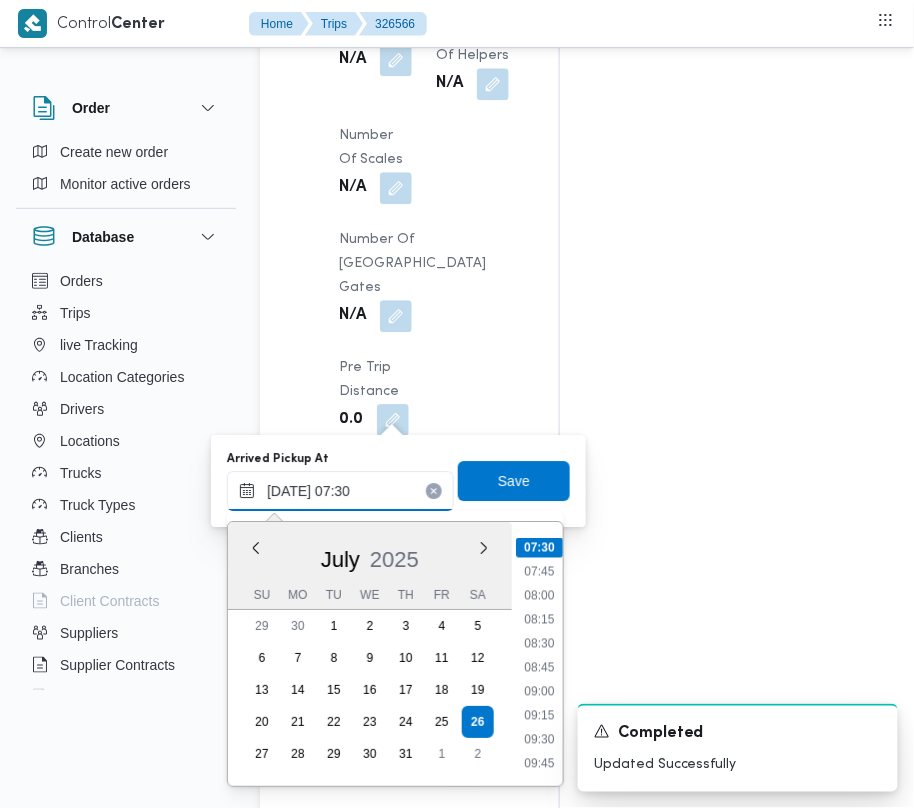 type on "[DATE] 07:30" 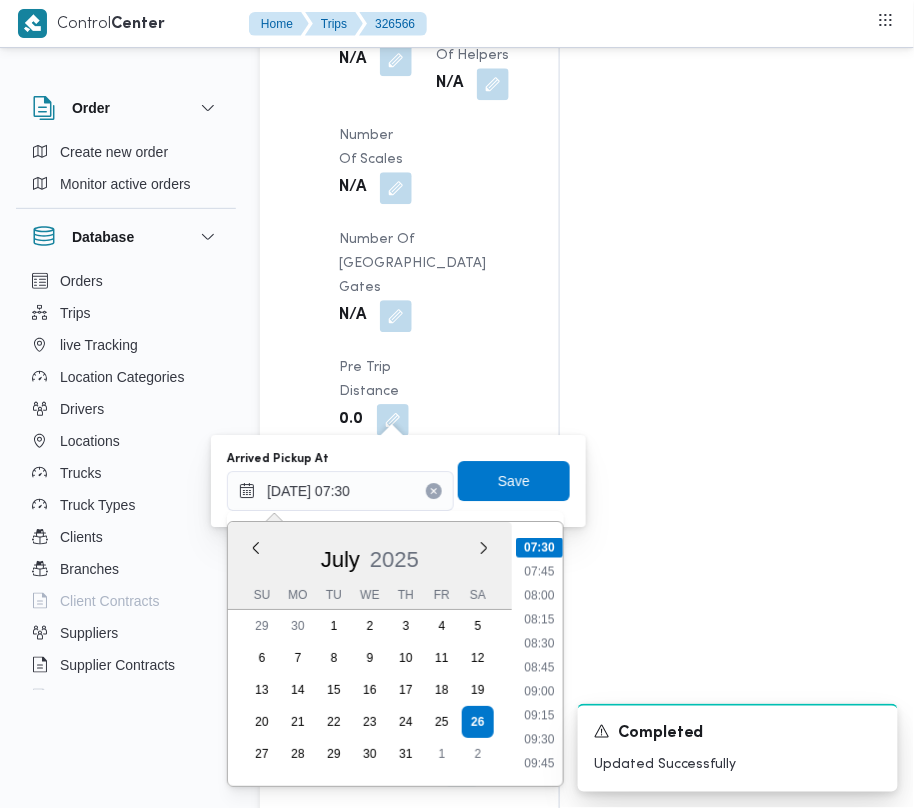 click on "Arrived Pickup At [DATE] 07:30 Previous Month Next month [DATE] [DATE] Su Mo Tu We Th Fr Sa 29 30 1 2 3 4 5 6 7 8 9 10 11 12 13 14 15 16 17 18 19 20 21 22 23 24 25 26 27 28 29 30 31 1 2 Time 00:00 00:15 00:30 00:45 01:00 01:15 01:30 01:45 02:00 02:15 02:30 02:45 03:00 03:15 03:30 03:45 04:00 04:15 04:30 04:45 05:00 05:15 05:30 05:45 06:00 06:15 06:30 06:45 07:00 07:15 07:30 07:45 08:00 08:15 08:30 08:45 09:00 09:15 09:30 09:45 10:00 10:15 10:30 10:45 11:00 11:15 11:30 11:45 12:00 12:15 12:30 12:45 13:00 13:15 13:30 13:45 14:00 14:15 14:30 14:45 15:00 15:15 15:30 15:45 16:00 16:15 16:30 16:45 17:00 17:15 17:30 17:45 18:00 18:15 18:30 18:45 19:00 19:15 19:30 19:45 20:00 20:15 20:30 20:45 21:00 21:15 21:30 21:45 22:00 22:15 22:30 22:45 23:00 23:15 23:30 23:45 Save" at bounding box center (398, 481) 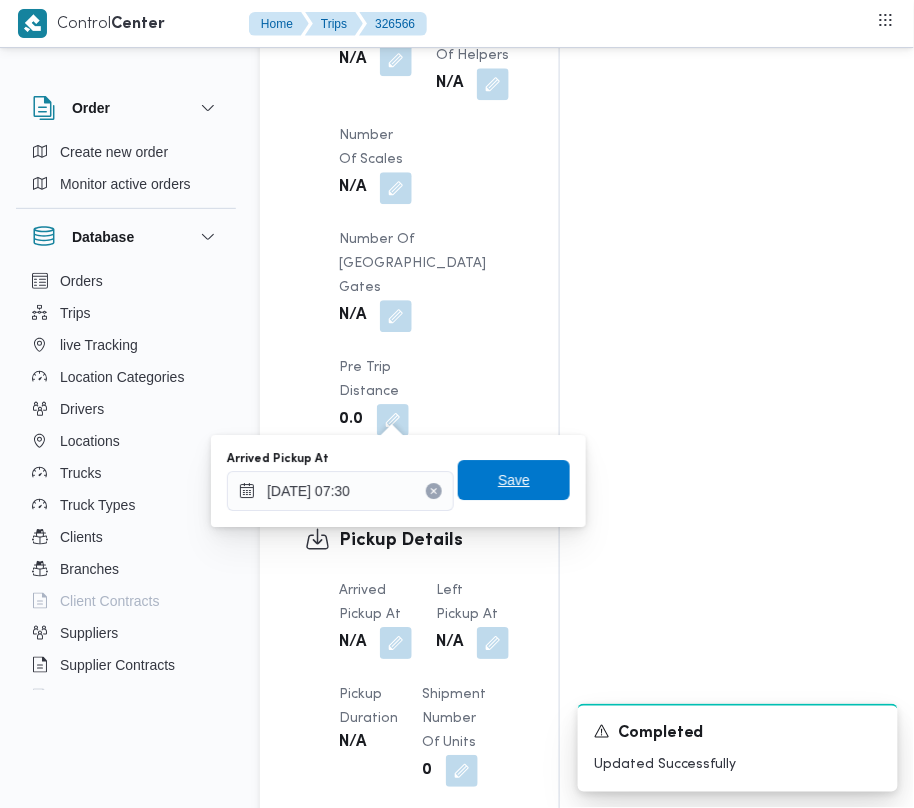 click on "Save" at bounding box center [514, 480] 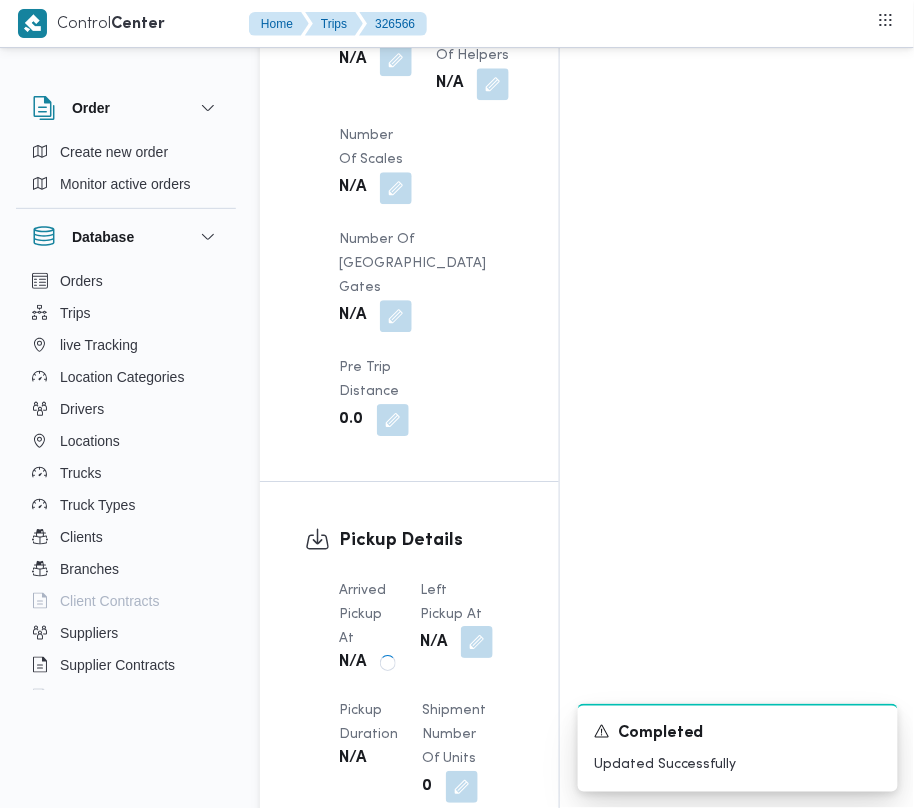 click at bounding box center (477, 642) 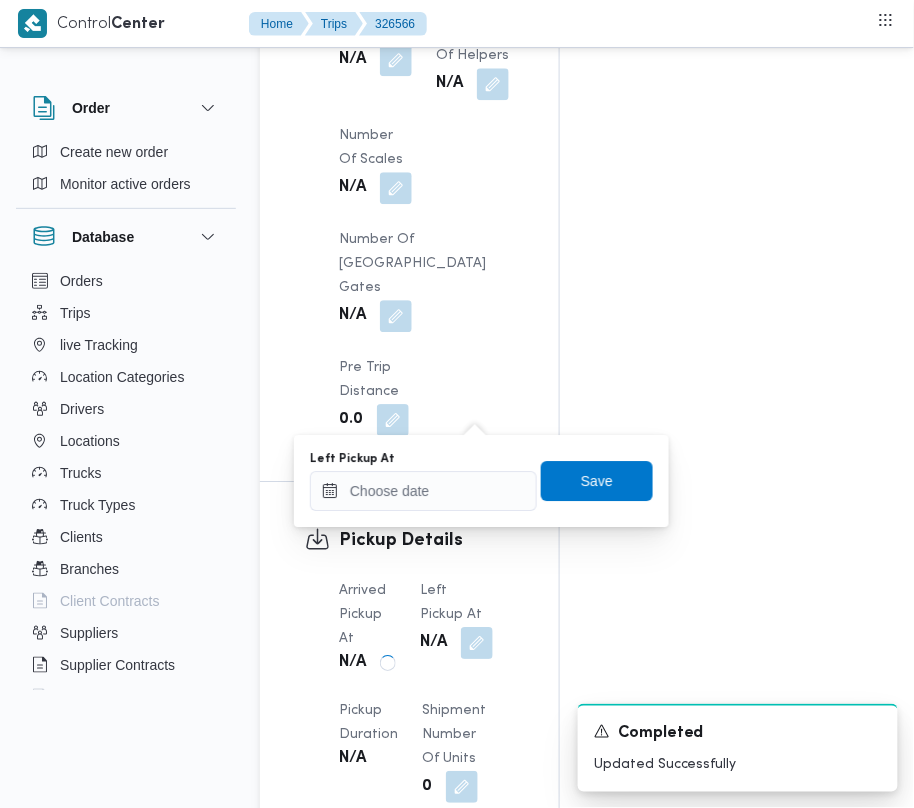 click on "Left Pickup At" at bounding box center (423, 459) 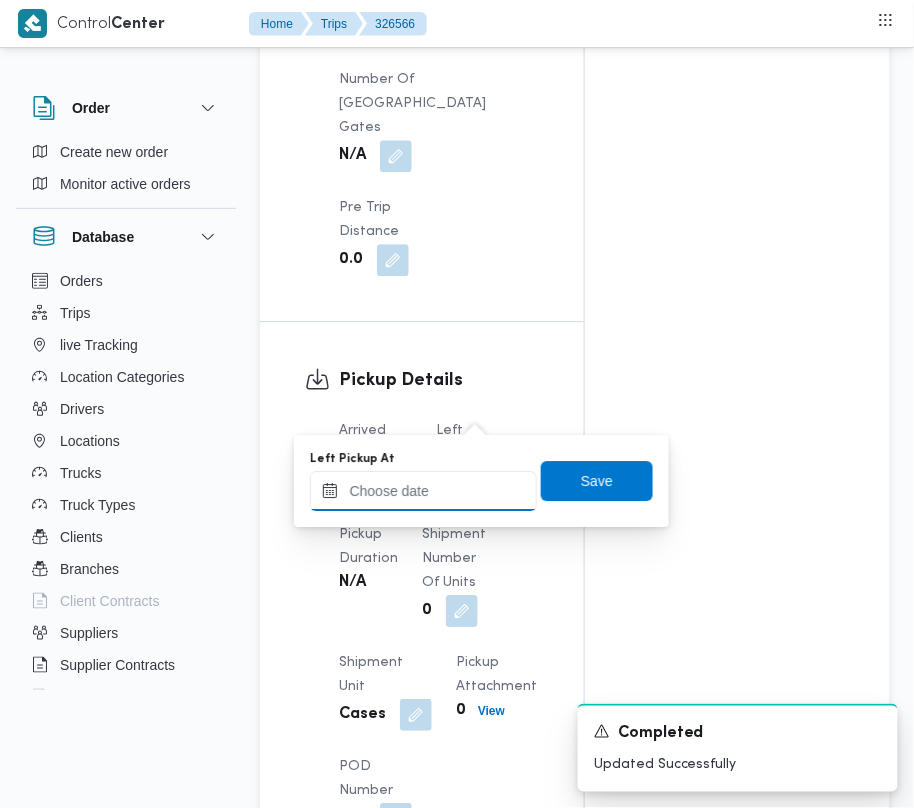 click on "Left Pickup At" at bounding box center (423, 491) 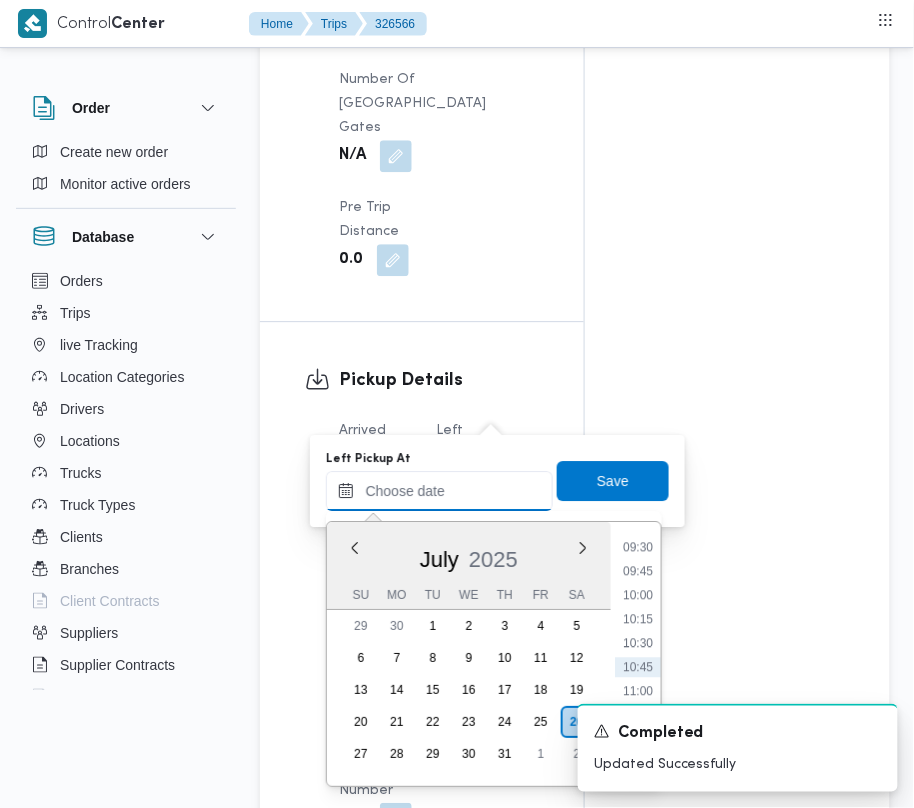 paste on "[DATE] 07:30" 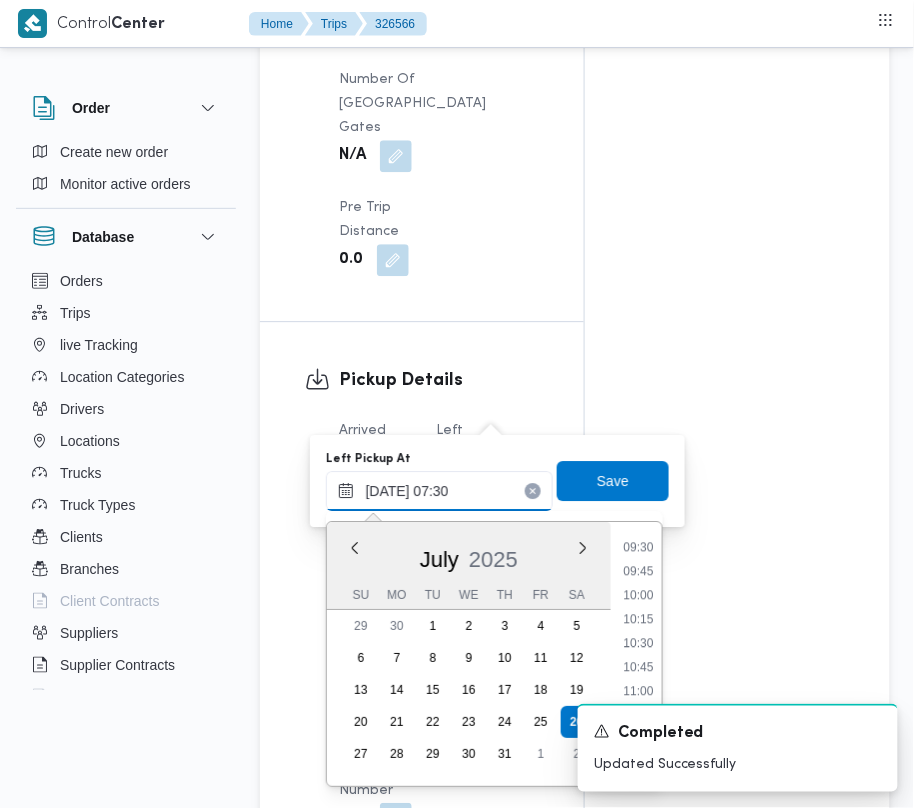 scroll, scrollTop: 720, scrollLeft: 0, axis: vertical 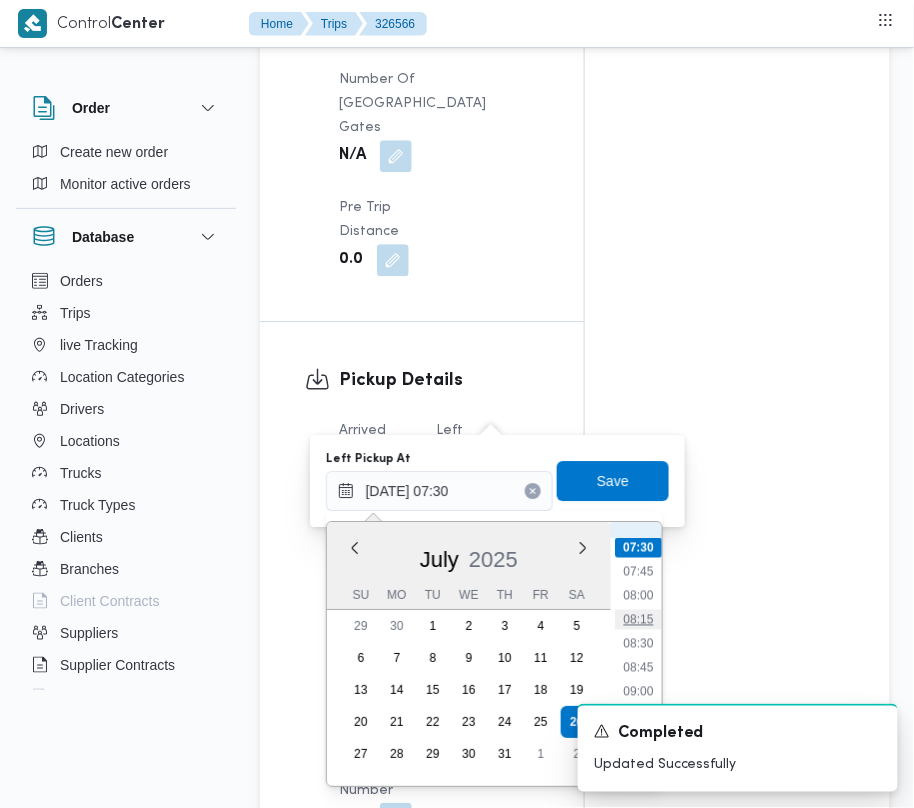 click on "08:15" at bounding box center (638, 620) 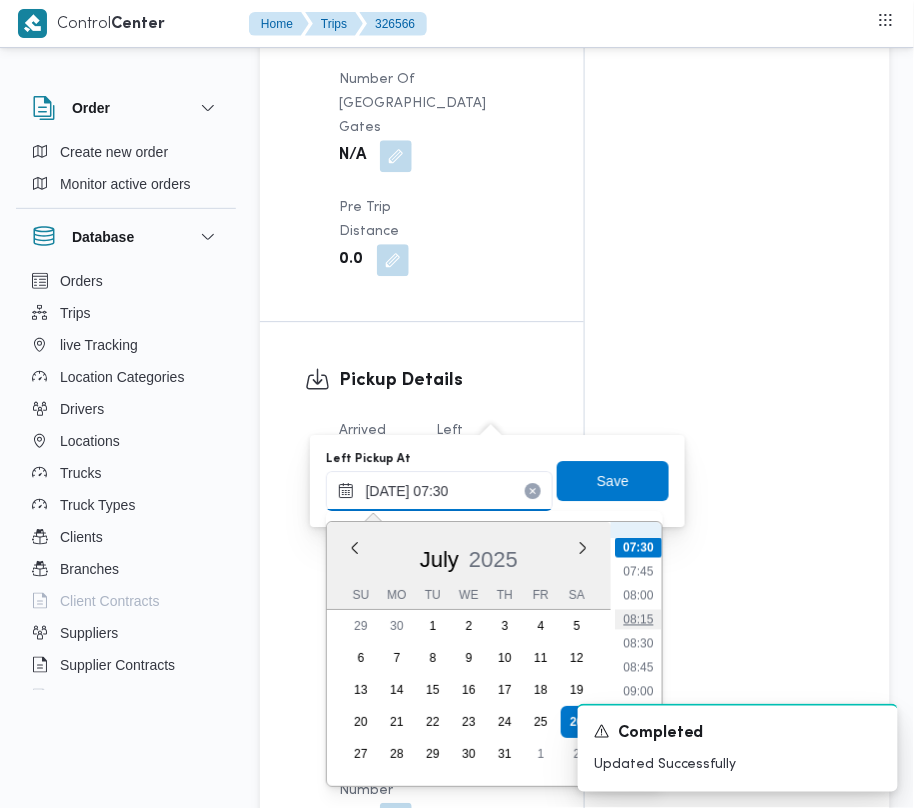 type on "[DATE] 08:15" 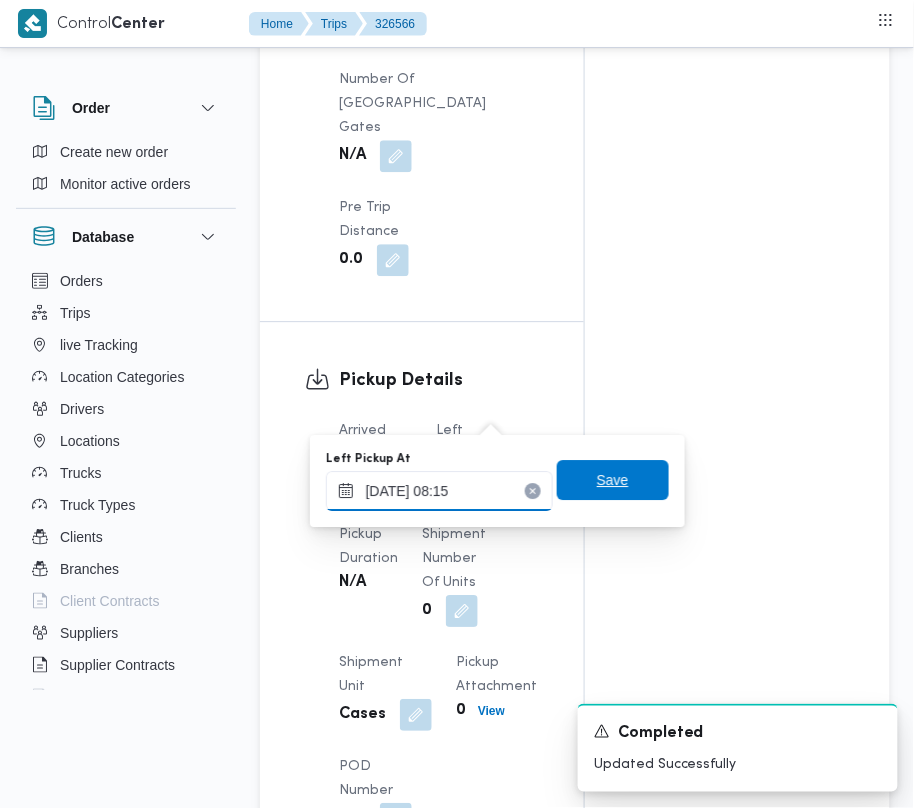 type 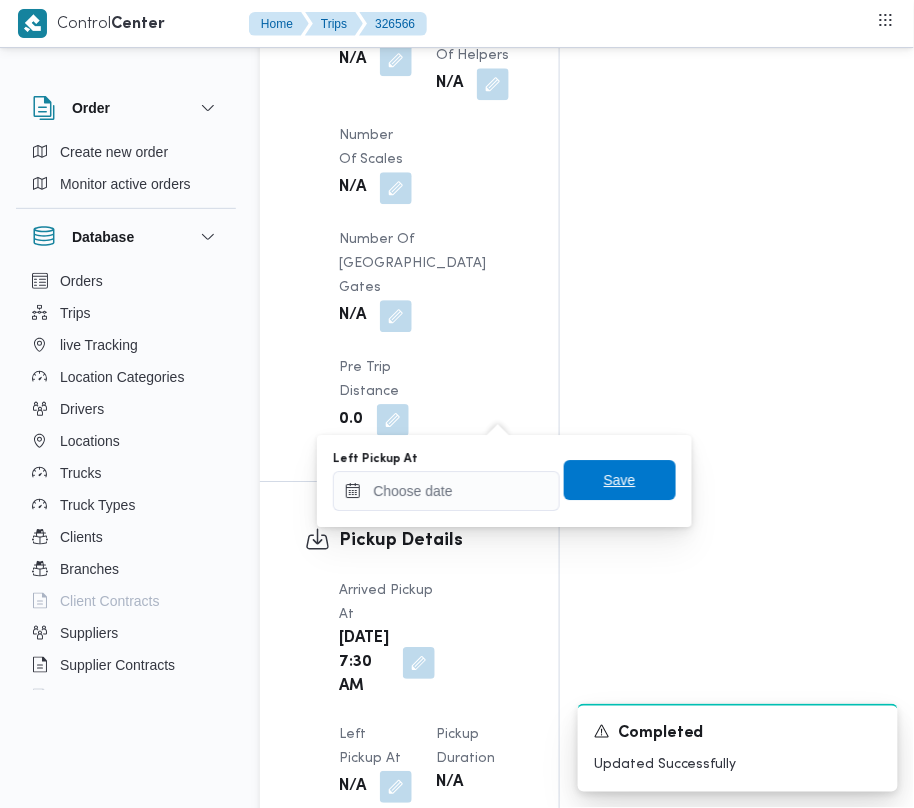 click on "Save" at bounding box center (620, 480) 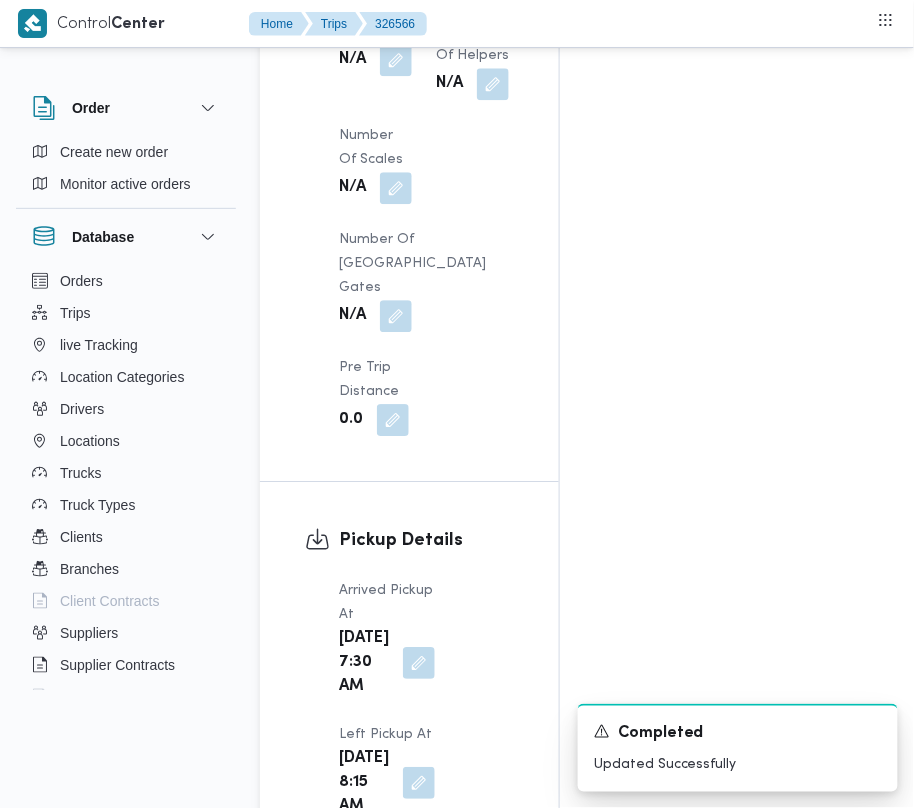 click on "Pickup Details Arrived Pickup At [DATE] 7:30 AM Left Pickup At [DATE] 8:15 AM Pickup Duration 45 minutes Shipment Number of Units 0 Shipment Unit Cases Pickup Attachment 0 View POD Number N/A" at bounding box center (409, 889) 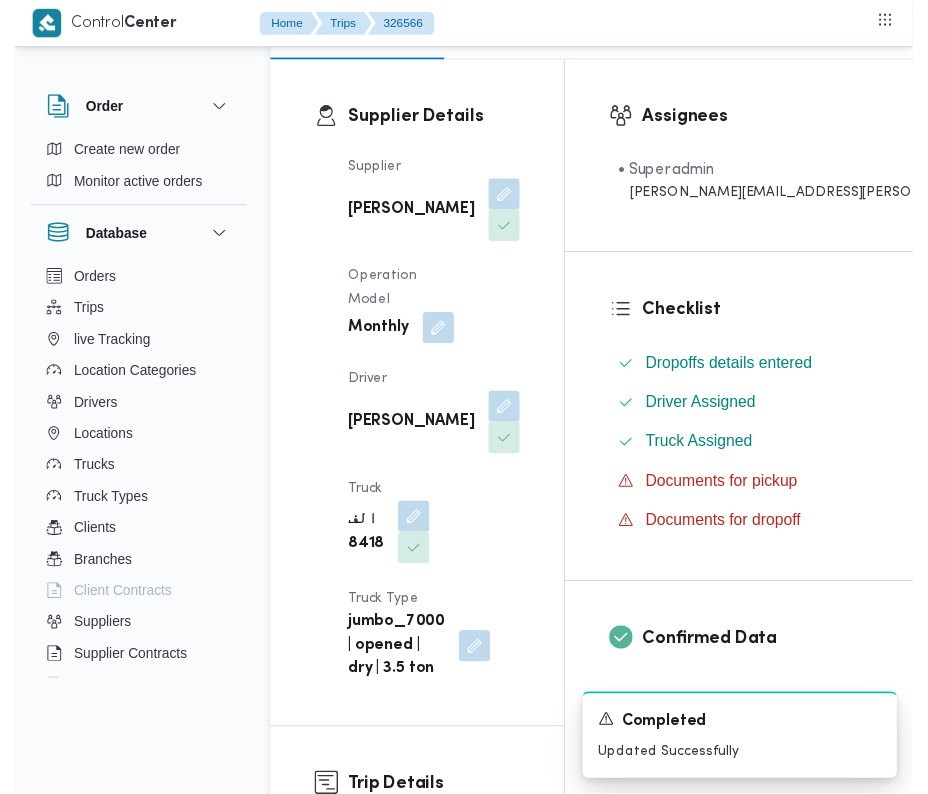 scroll, scrollTop: 0, scrollLeft: 0, axis: both 